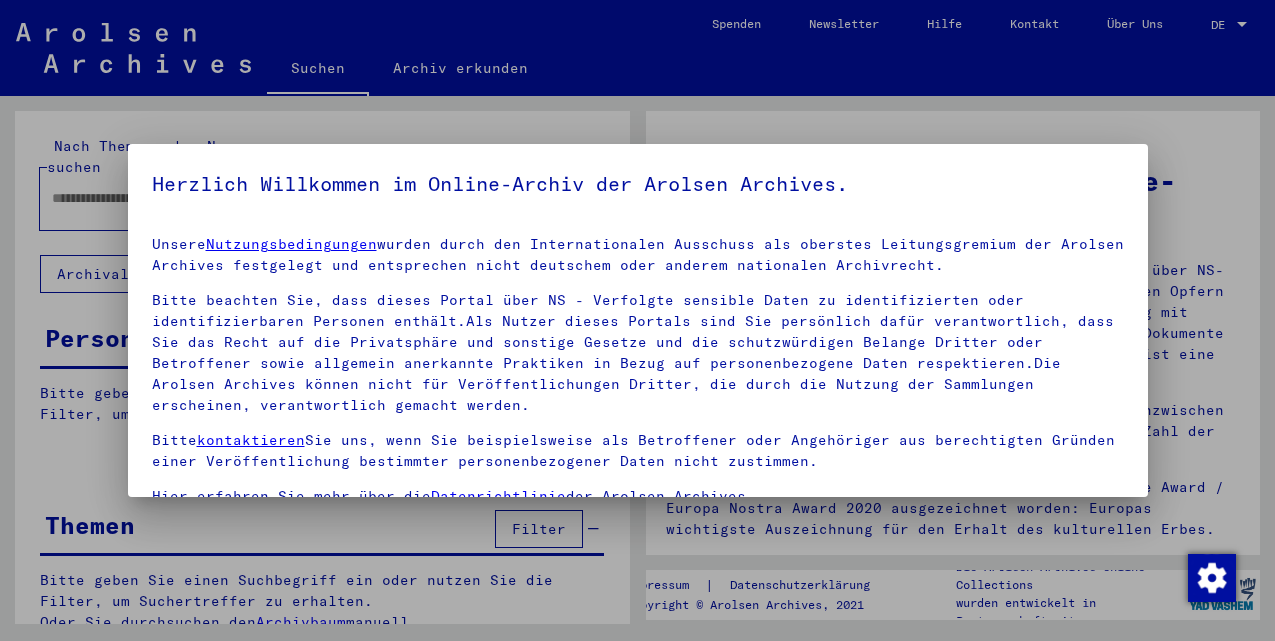scroll, scrollTop: 0, scrollLeft: 0, axis: both 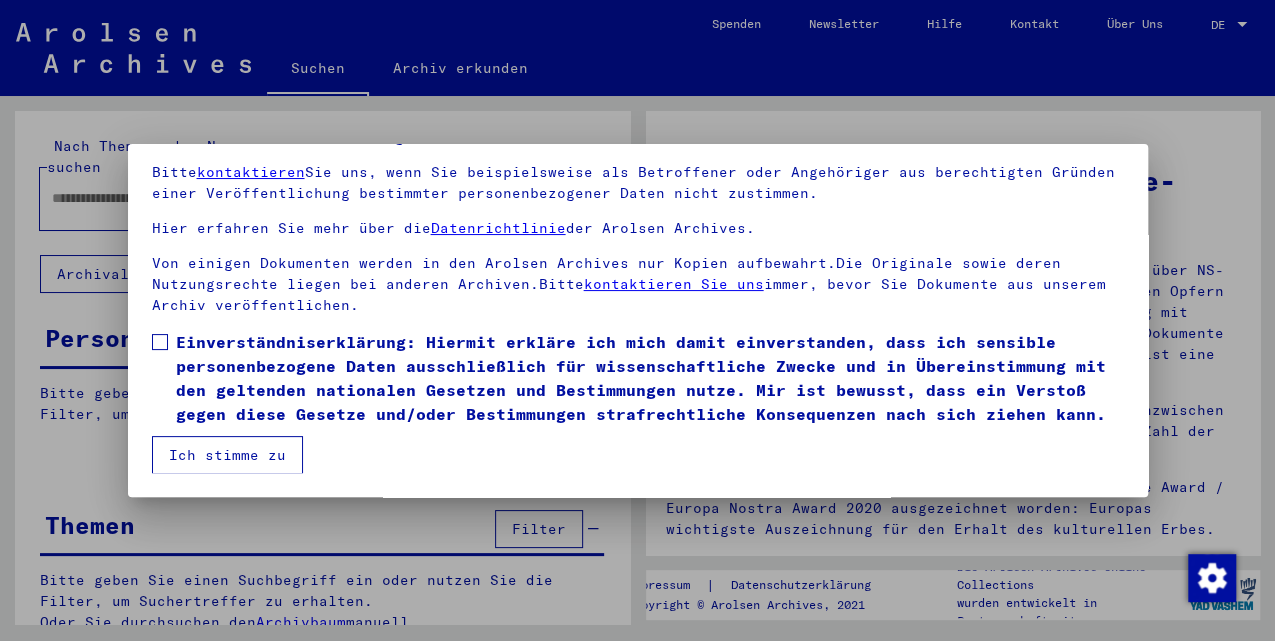 click on "Einverständniserklärung: Hiermit erkläre ich mich damit einverstanden, dass ich sensible personenbezogene Daten ausschließlich für wissenschaftliche Zwecke und in Übereinstimmung mit den geltenden nationalen Gesetzen und Bestimmungen nutze. Mir ist bewusst, dass ein Verstoß gegen diese Gesetze und/oder Bestimmungen strafrechtliche Konsequenzen nach sich ziehen kann." at bounding box center (650, 378) 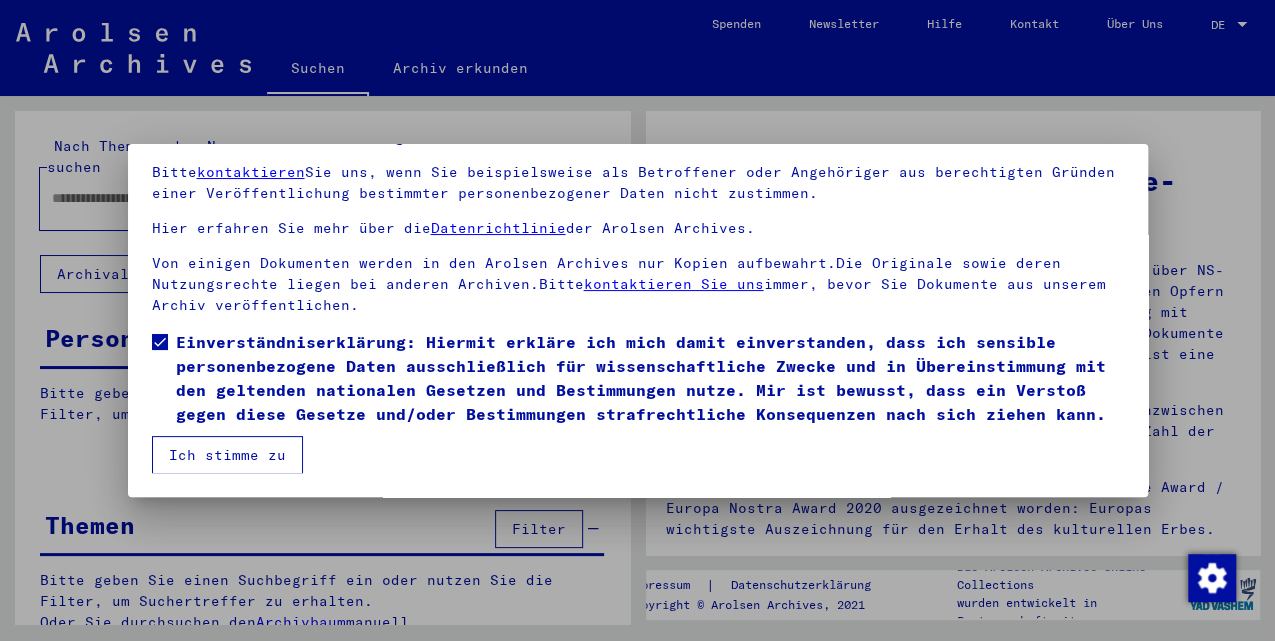 click on "Ich stimme zu" at bounding box center [227, 455] 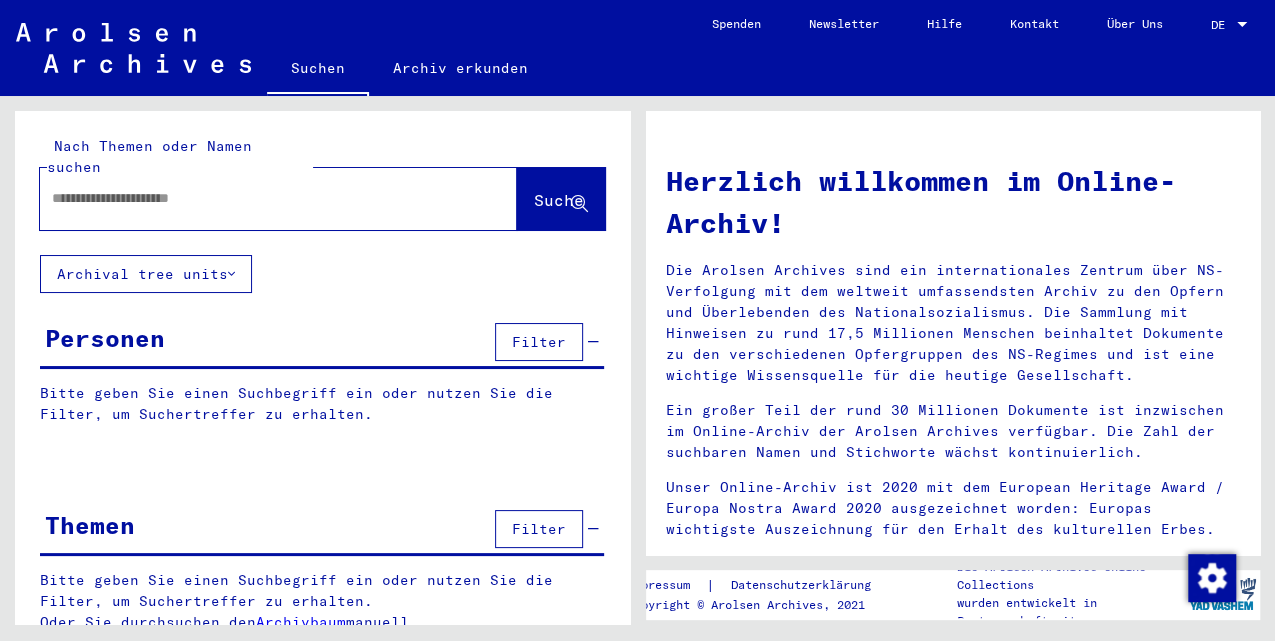 click at bounding box center (254, 198) 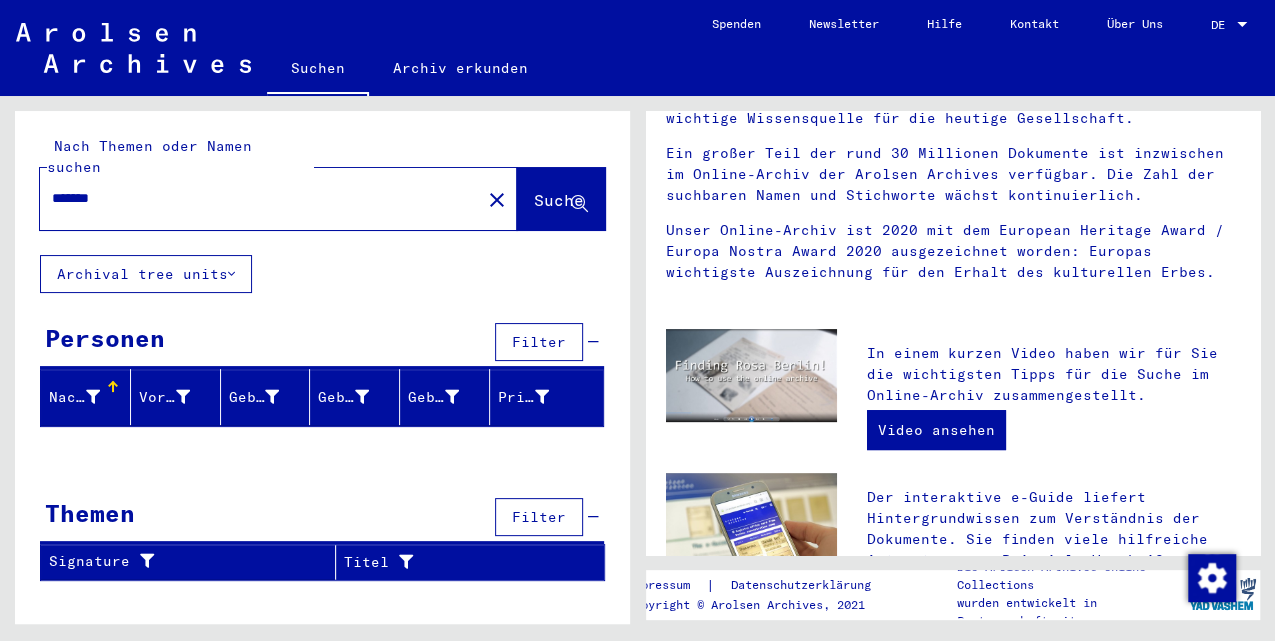 scroll, scrollTop: 266, scrollLeft: 0, axis: vertical 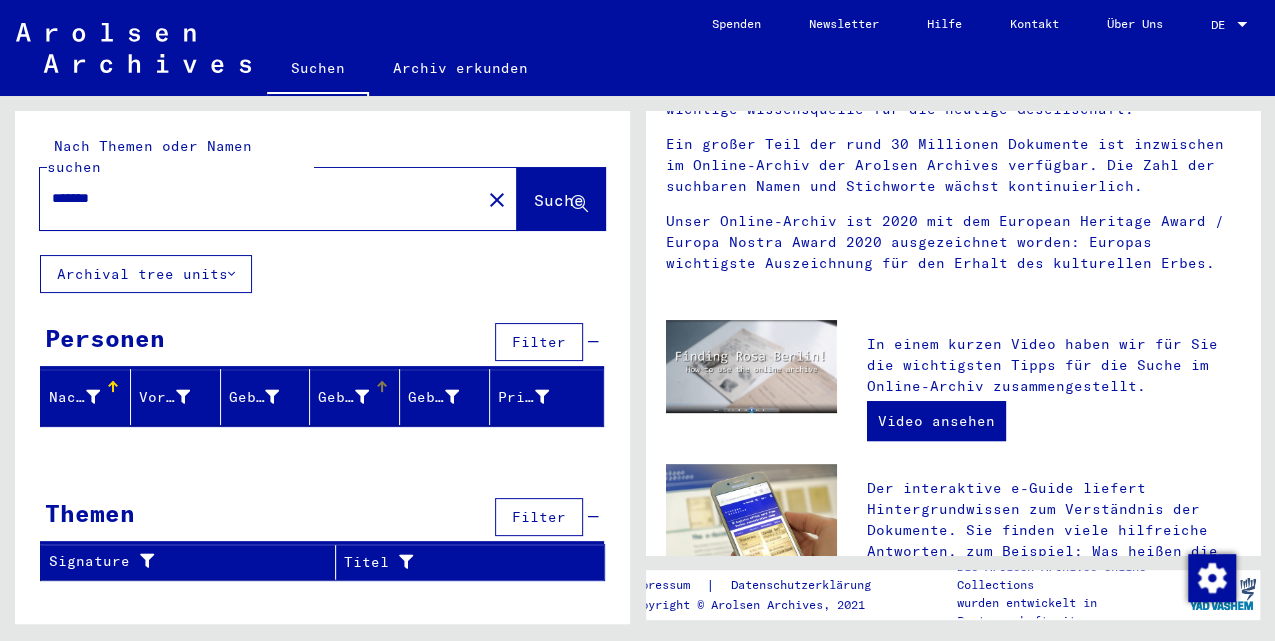 click at bounding box center [362, 397] 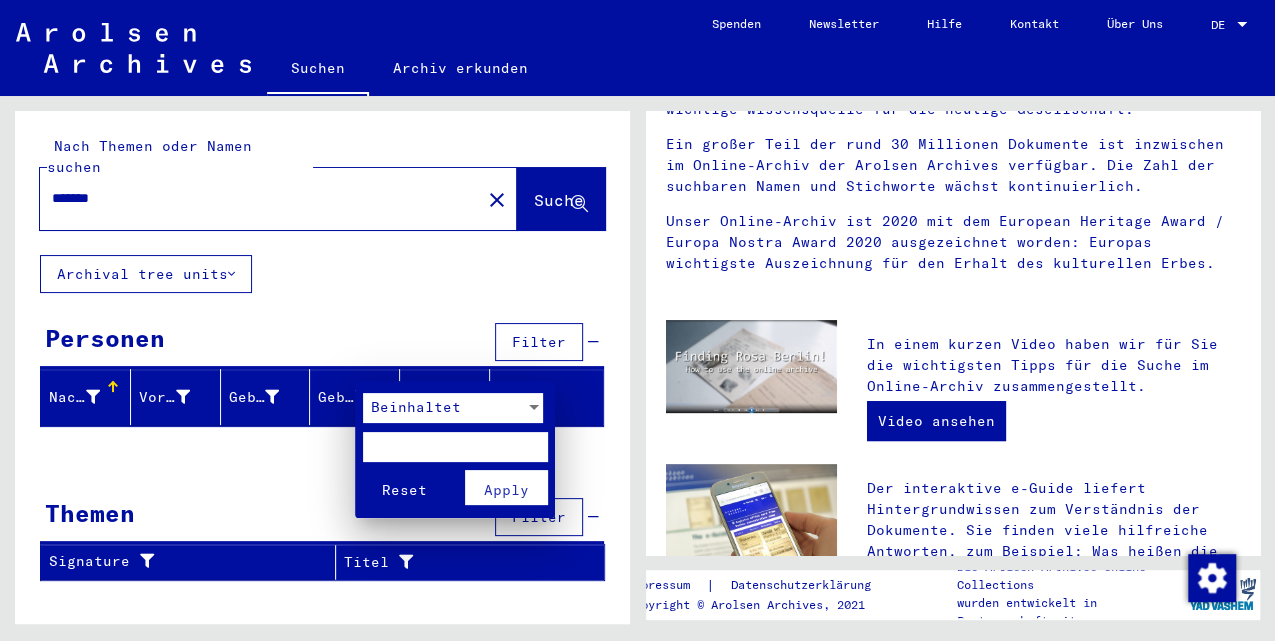 click at bounding box center [637, 320] 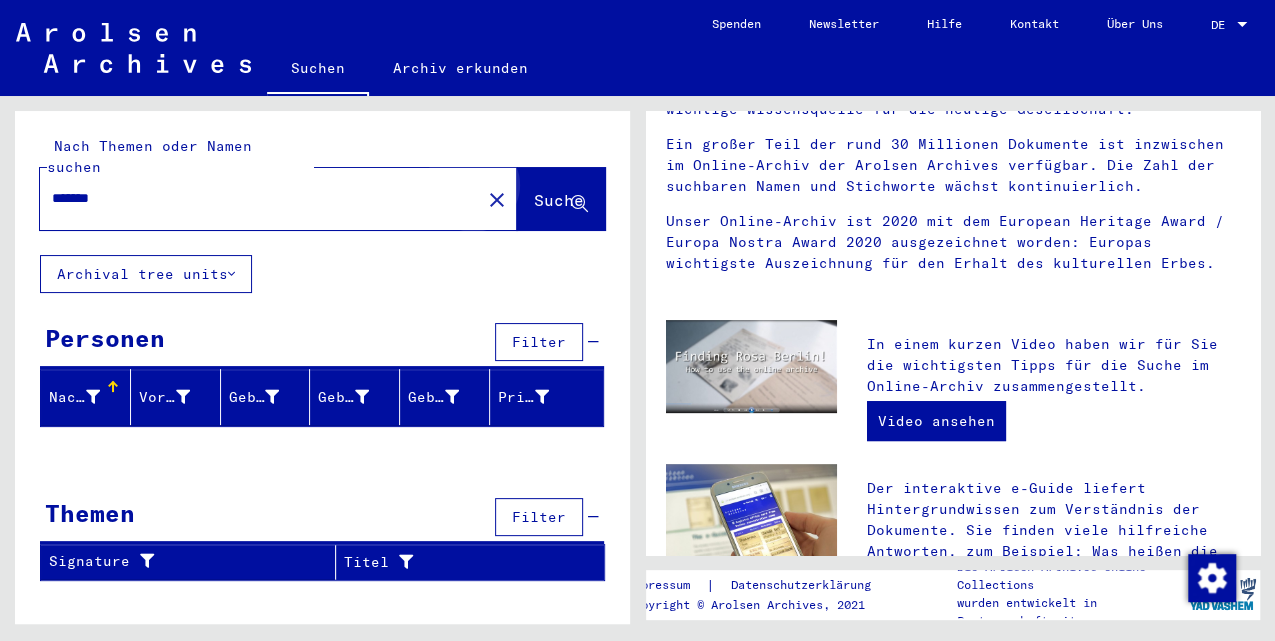 click on "Suche" 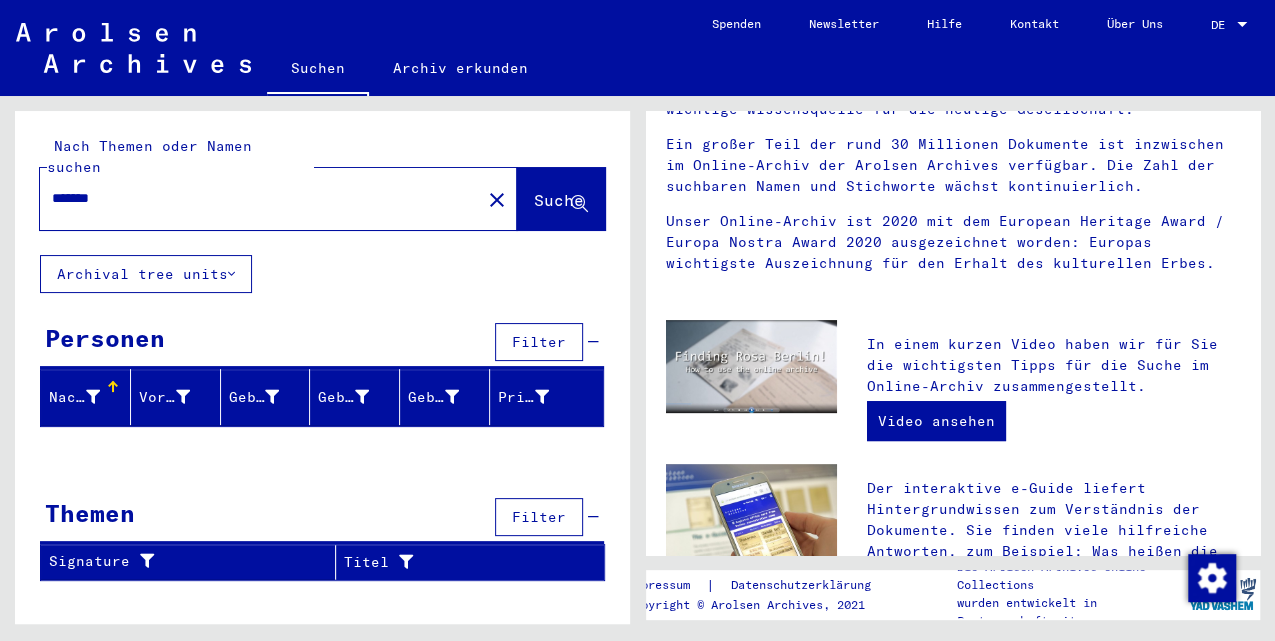 drag, startPoint x: 318, startPoint y: 173, endPoint x: 318, endPoint y: 194, distance: 21 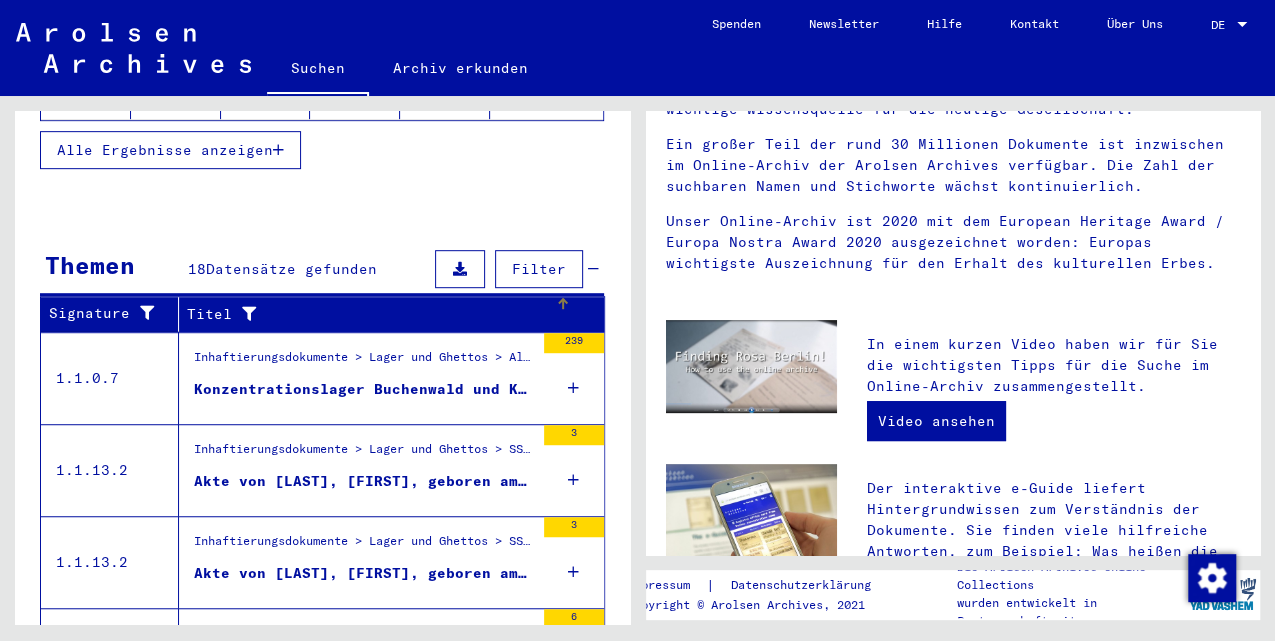 scroll, scrollTop: 583, scrollLeft: 0, axis: vertical 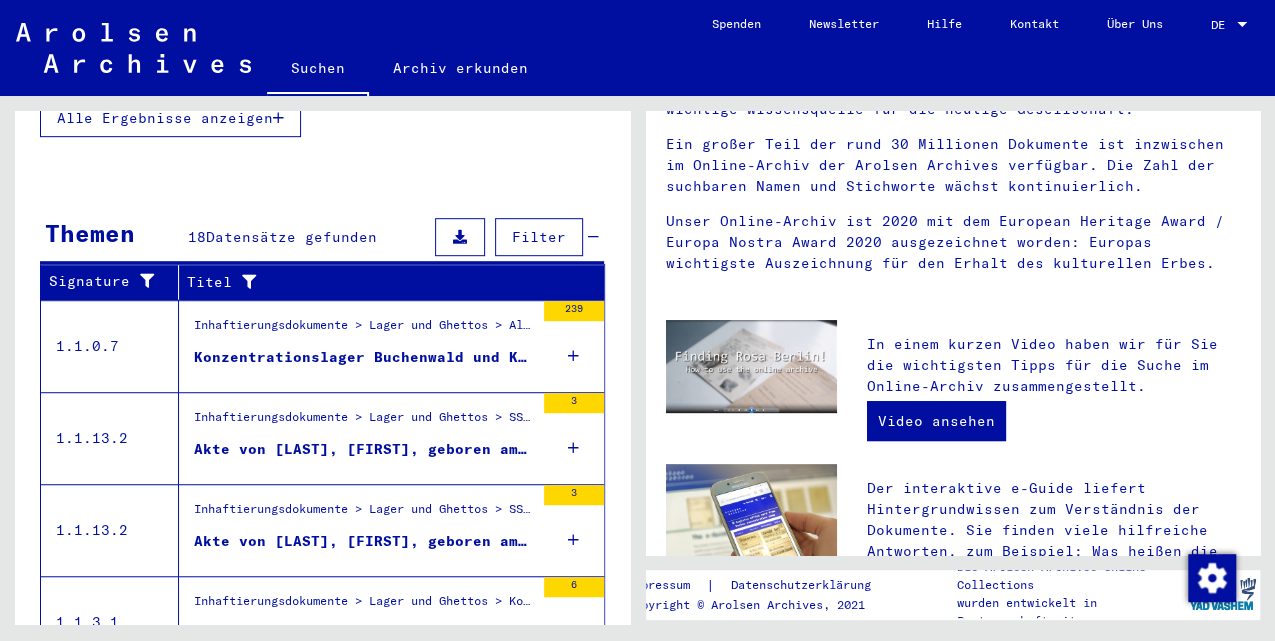 click on "Konzentrationslager Buchenwald und Kommandos" at bounding box center [364, 357] 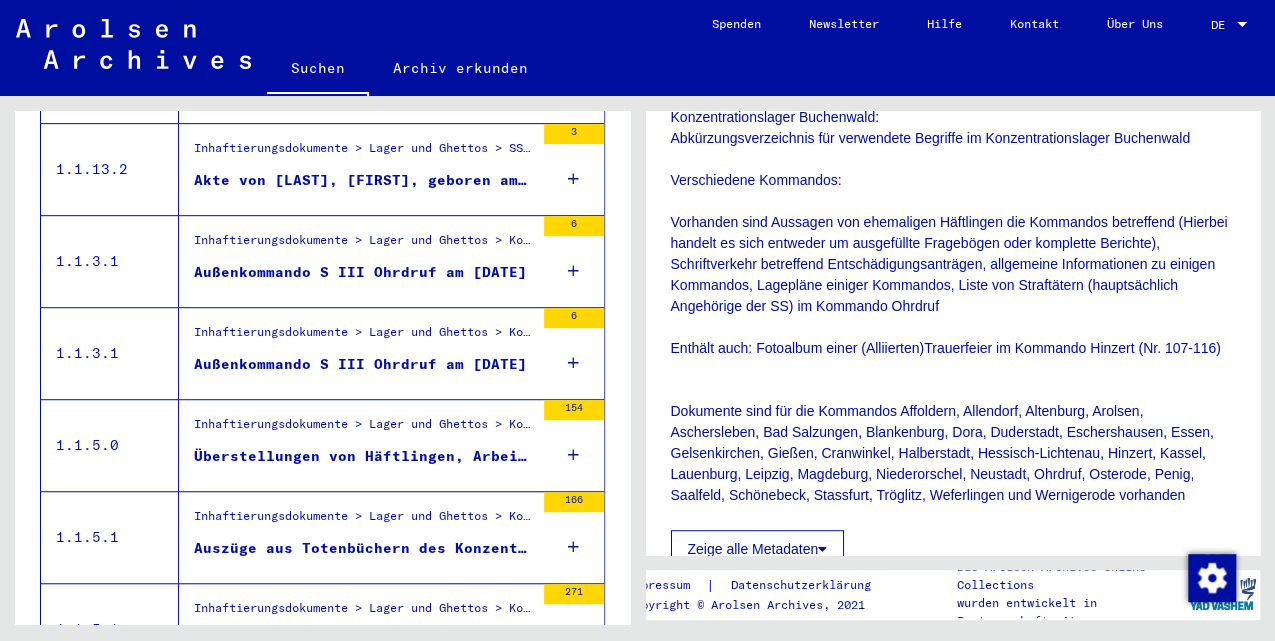 scroll, scrollTop: 466, scrollLeft: 0, axis: vertical 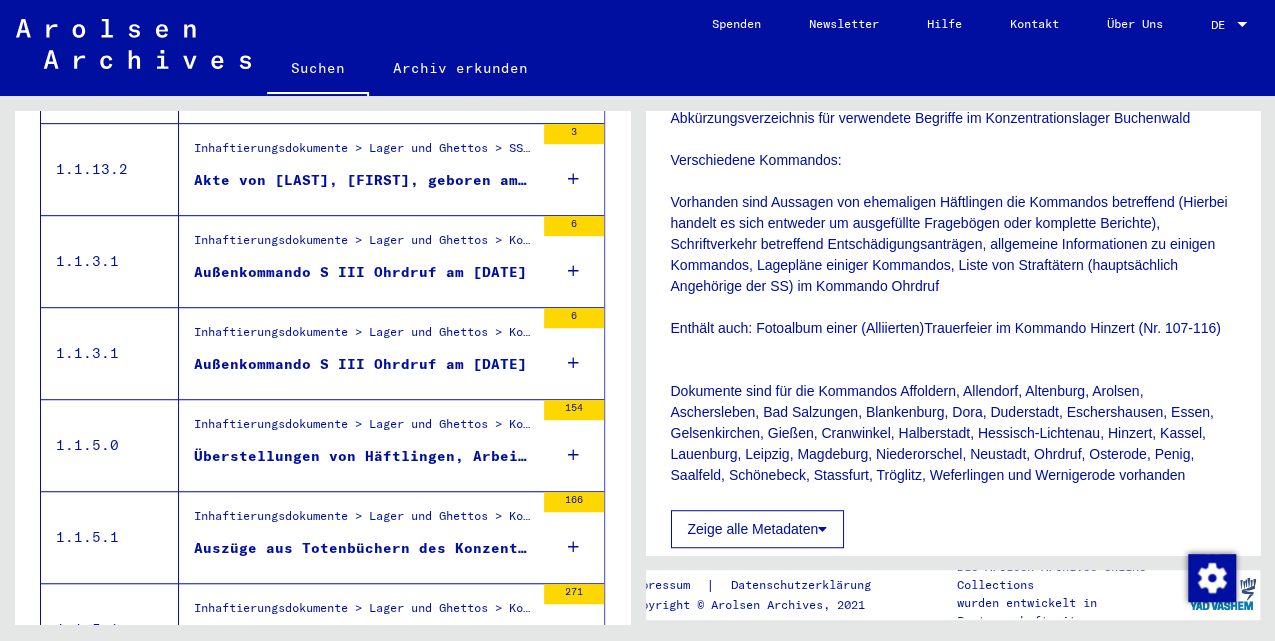 click on "Außenkommando S III Ohrdruf am [DATE]" at bounding box center (360, 272) 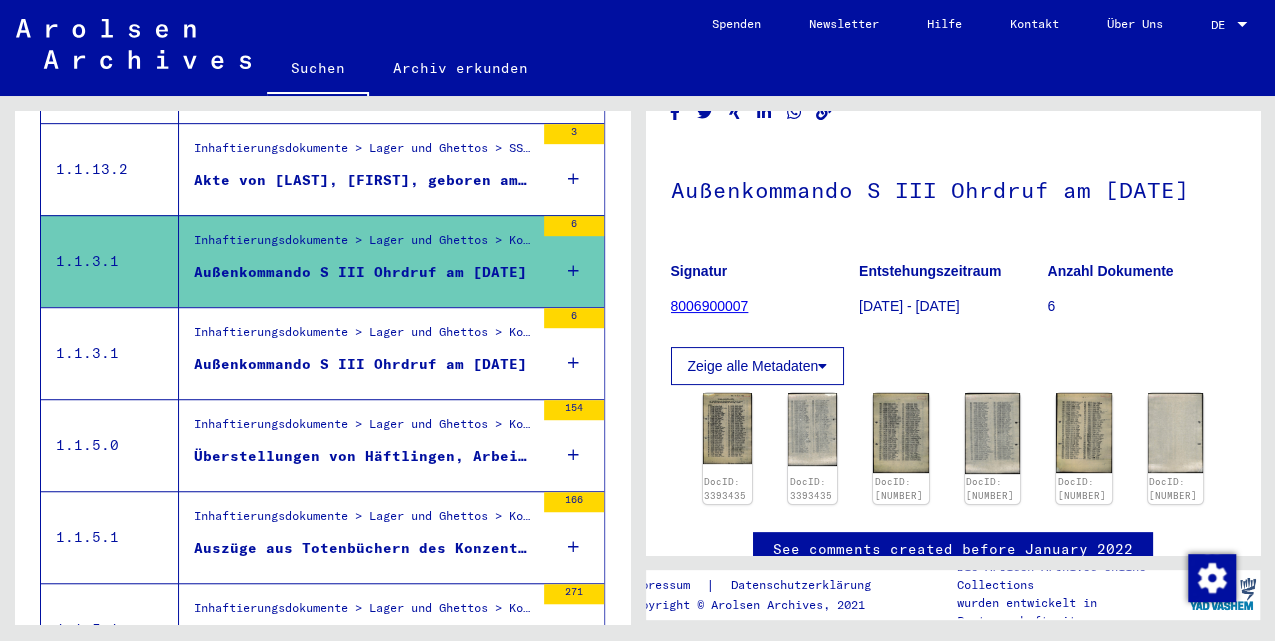 scroll, scrollTop: 200, scrollLeft: 0, axis: vertical 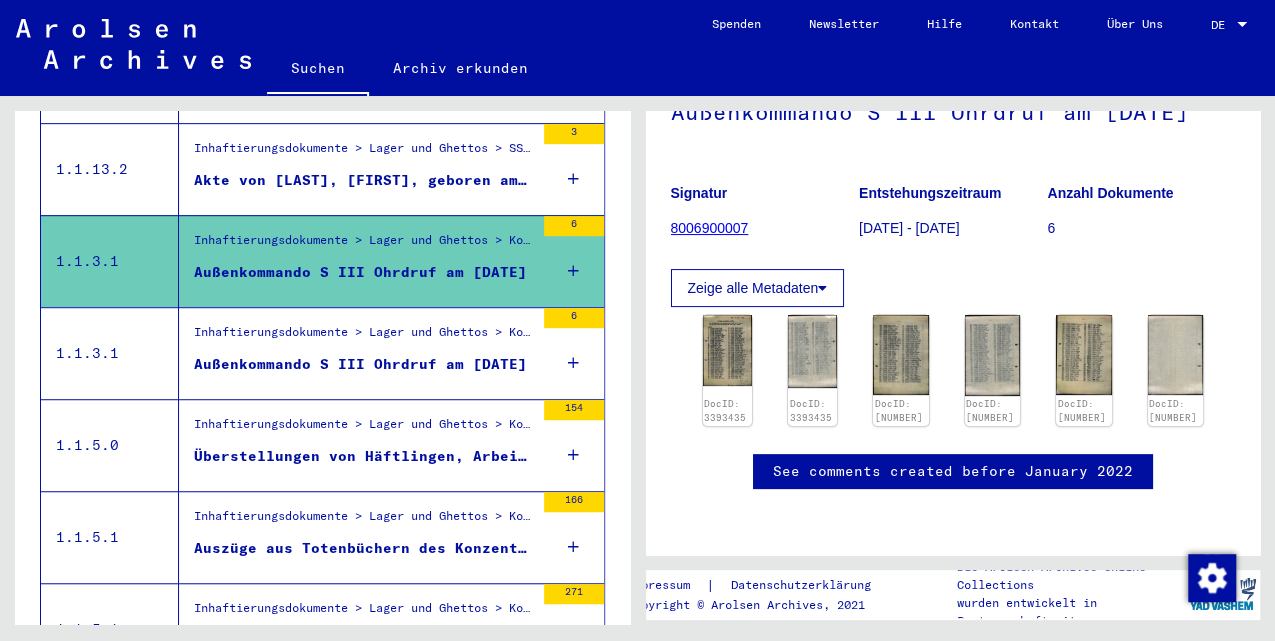 click on "Inhaftierungsdokumente > Lager und Ghettos > Konzentrationslager Bergen-Belsen > Listenmaterial Bergen-Belsen > Transportlisten von und nach dem Konzentrationslager Bergen-Belsen > Transporte vom Konzentrationslager Buchenwald und Außenlager nach      Konzentrationslager Bergen Belsen (Männer und Frauen) vom 30.04.1943 bis      23.03.1945" at bounding box center [364, 337] 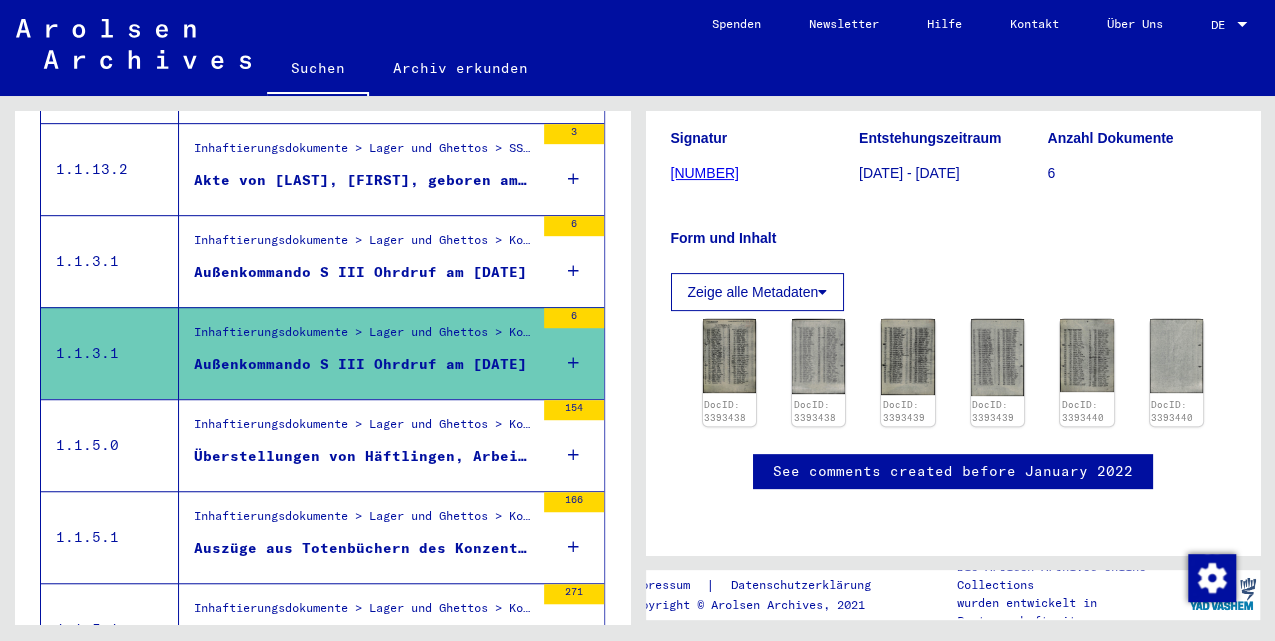 scroll, scrollTop: 466, scrollLeft: 0, axis: vertical 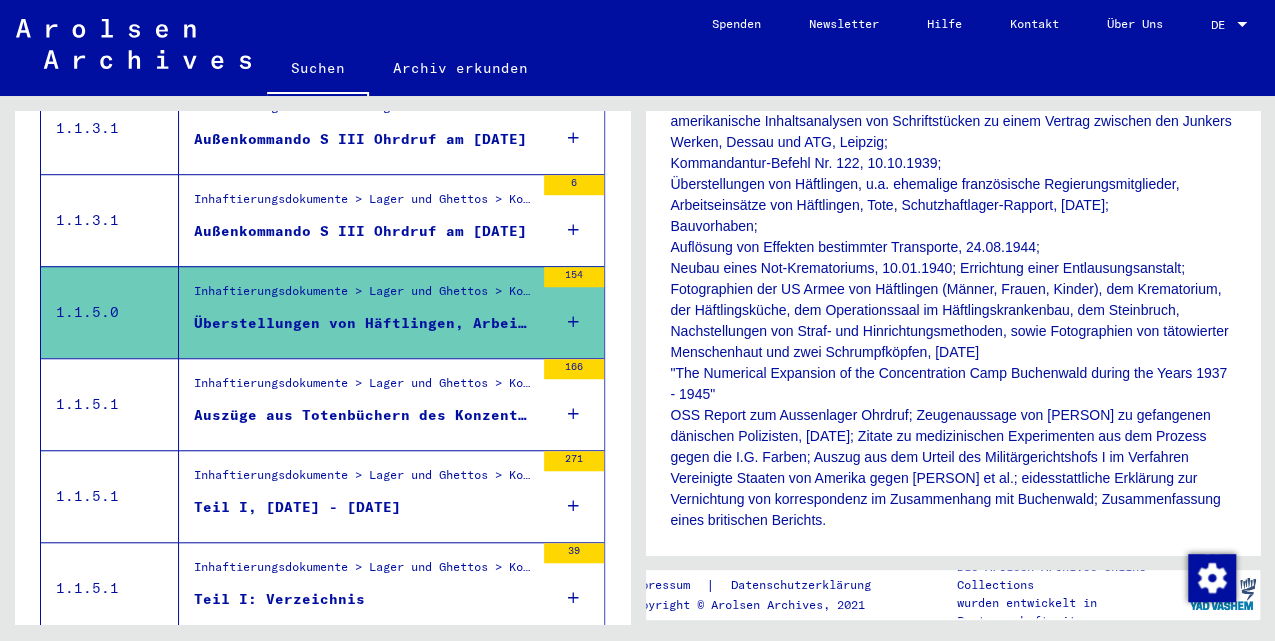 click on "Auszüge aus Totenbüchern des Konzentrationslagers Buchenwald / Kommando      Ohrdruf und Außenkommando Crawinkel, [DATE] - [DATE]" at bounding box center [364, 415] 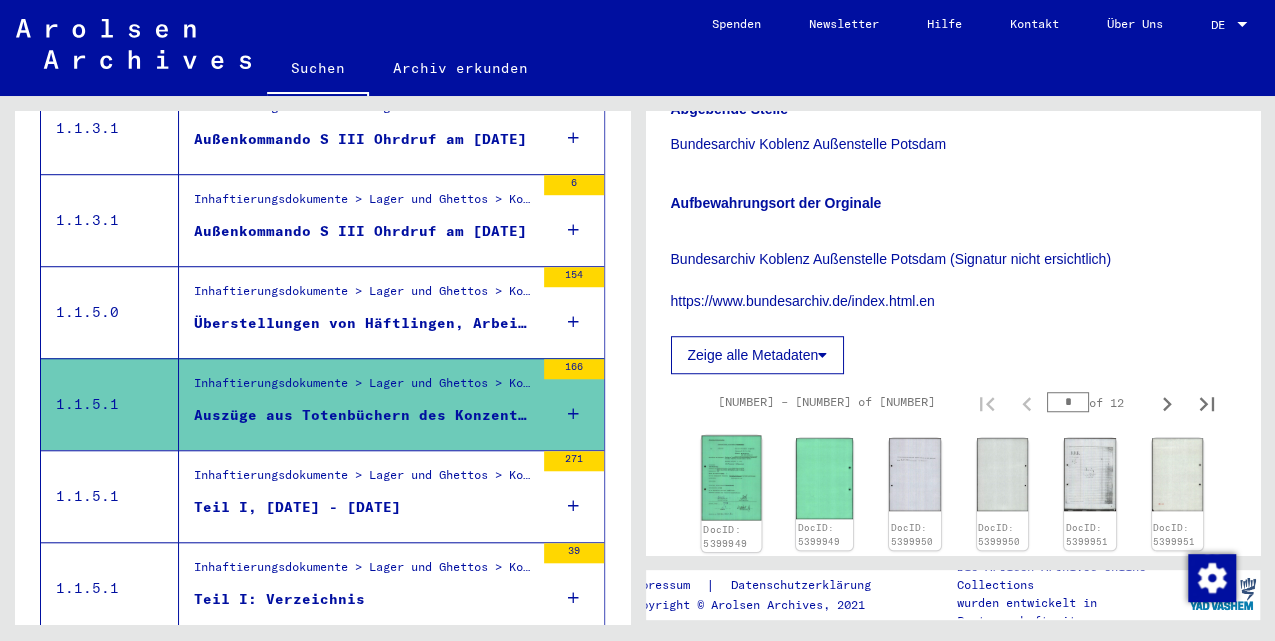 scroll, scrollTop: 733, scrollLeft: 0, axis: vertical 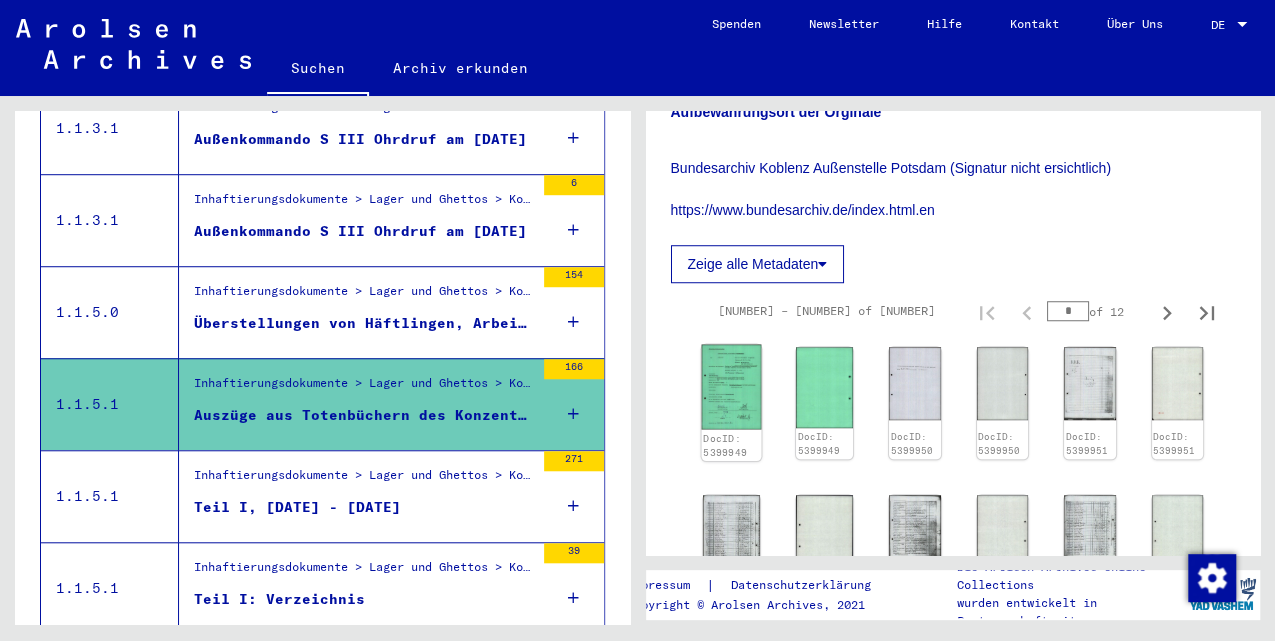click 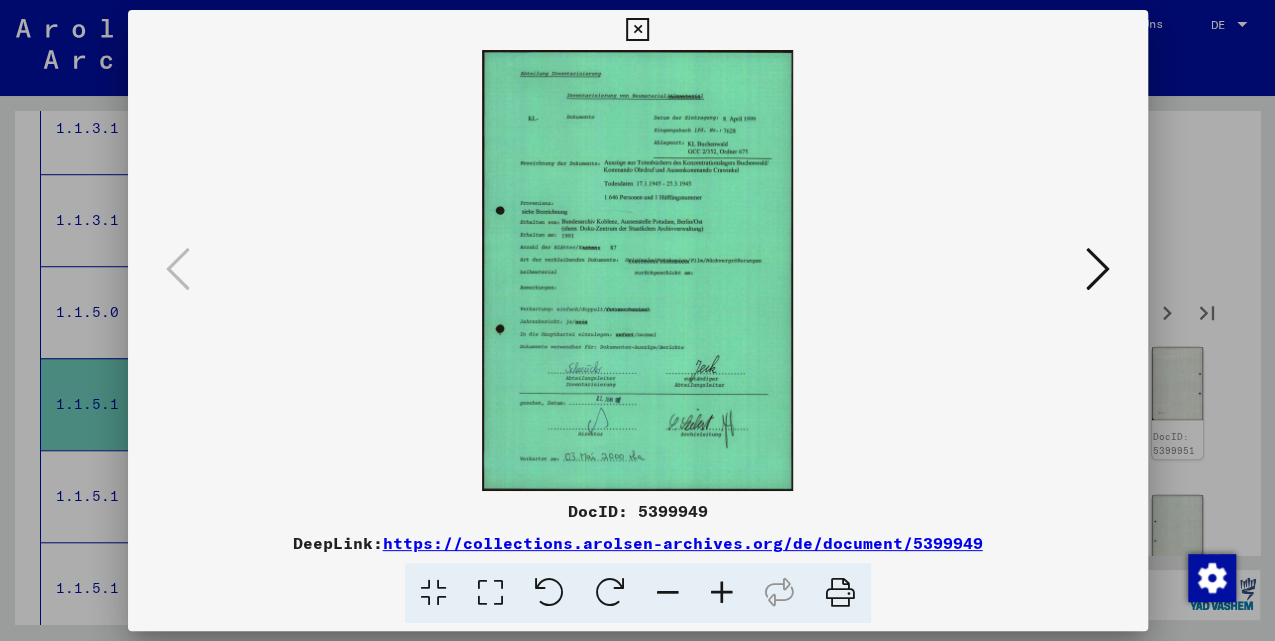 click at bounding box center (722, 593) 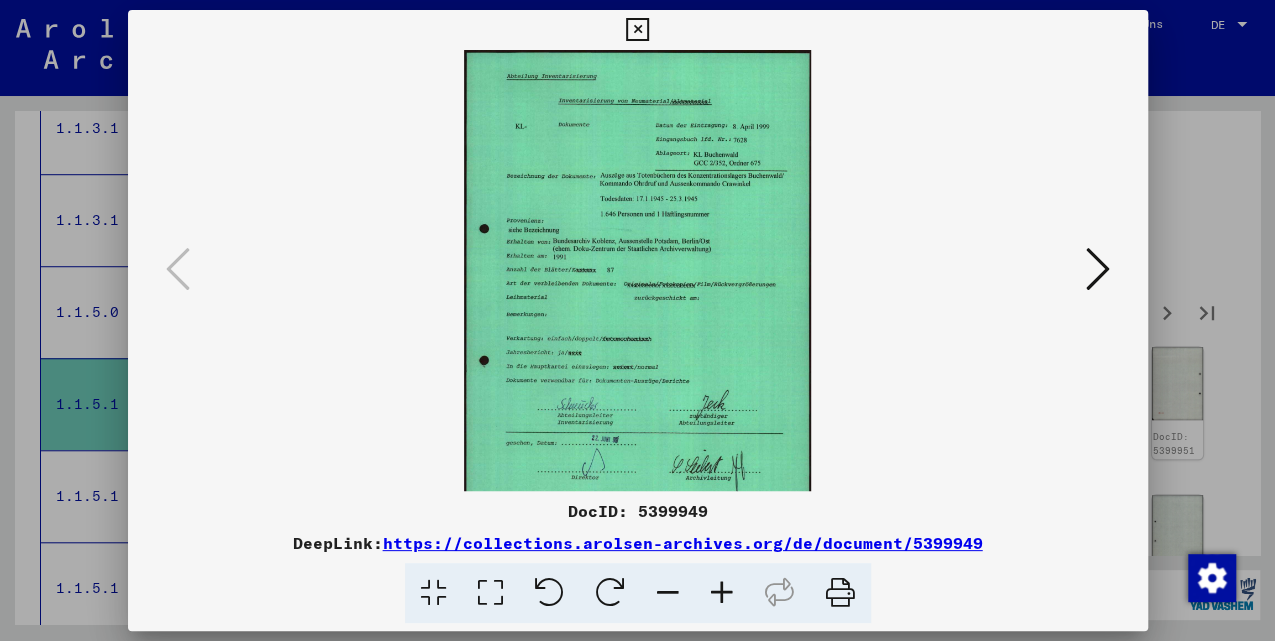 click at bounding box center (722, 593) 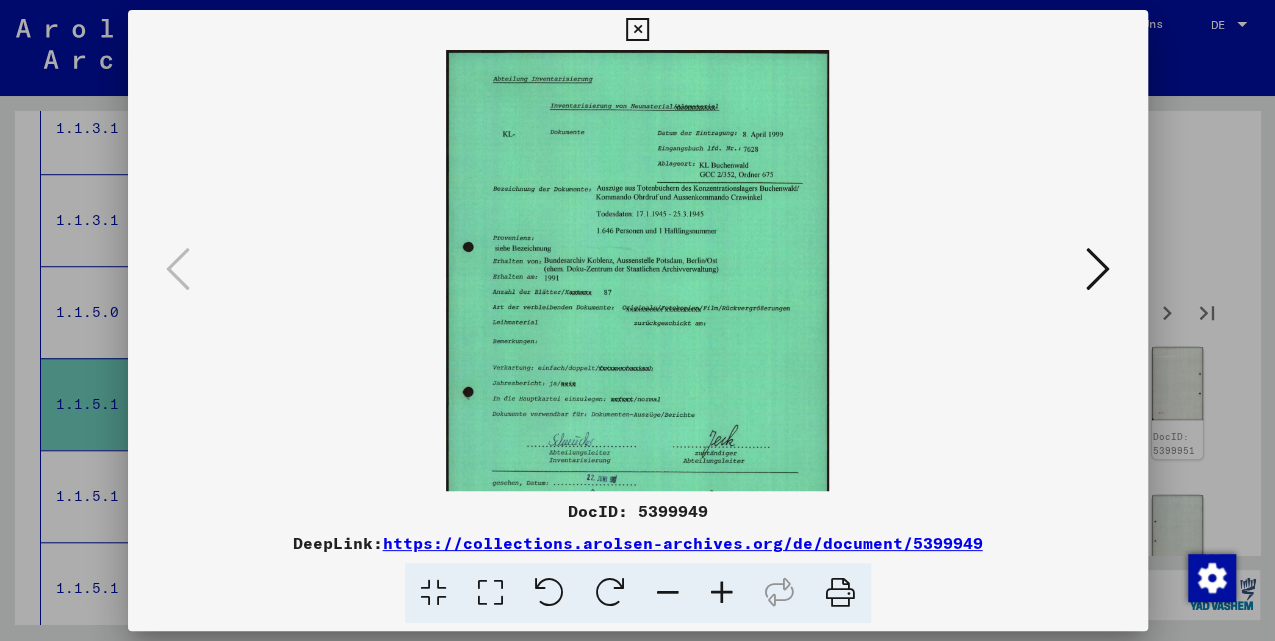 click at bounding box center [722, 593] 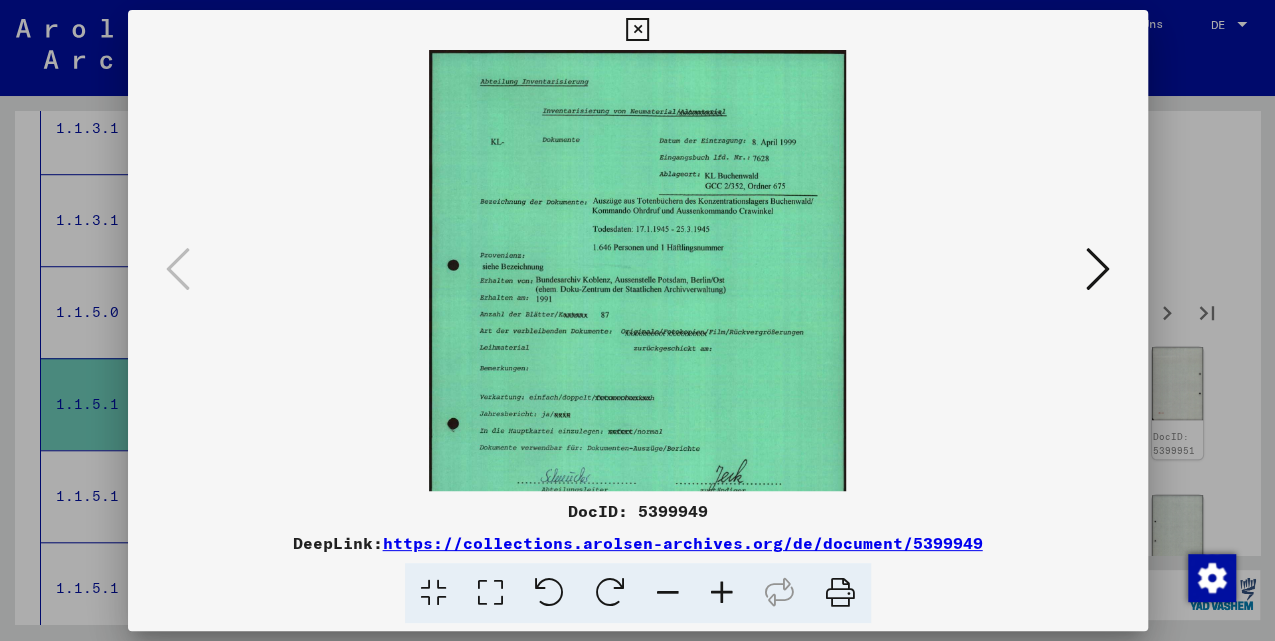 click at bounding box center [722, 593] 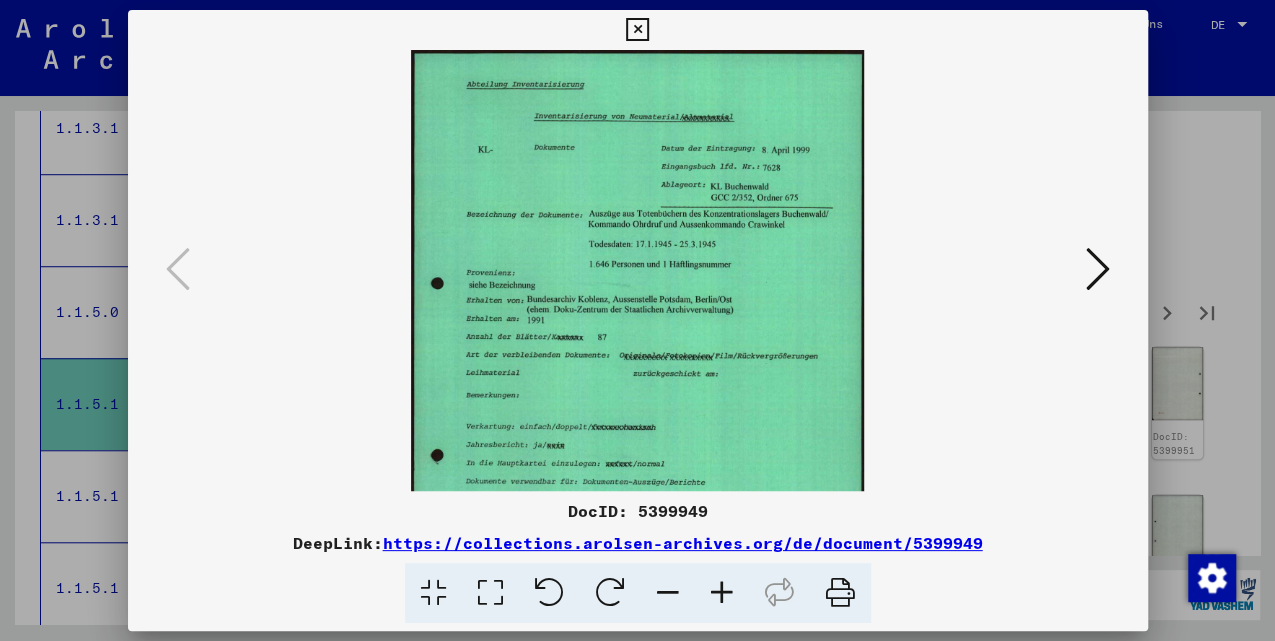 click at bounding box center [722, 593] 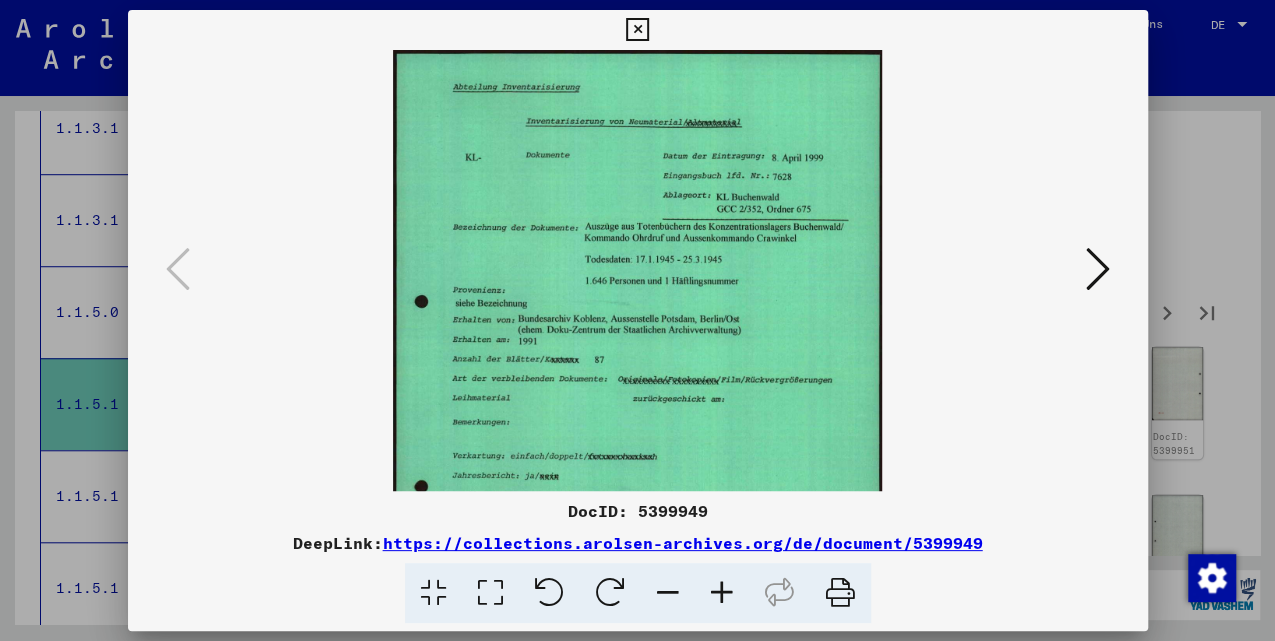 click at bounding box center (722, 593) 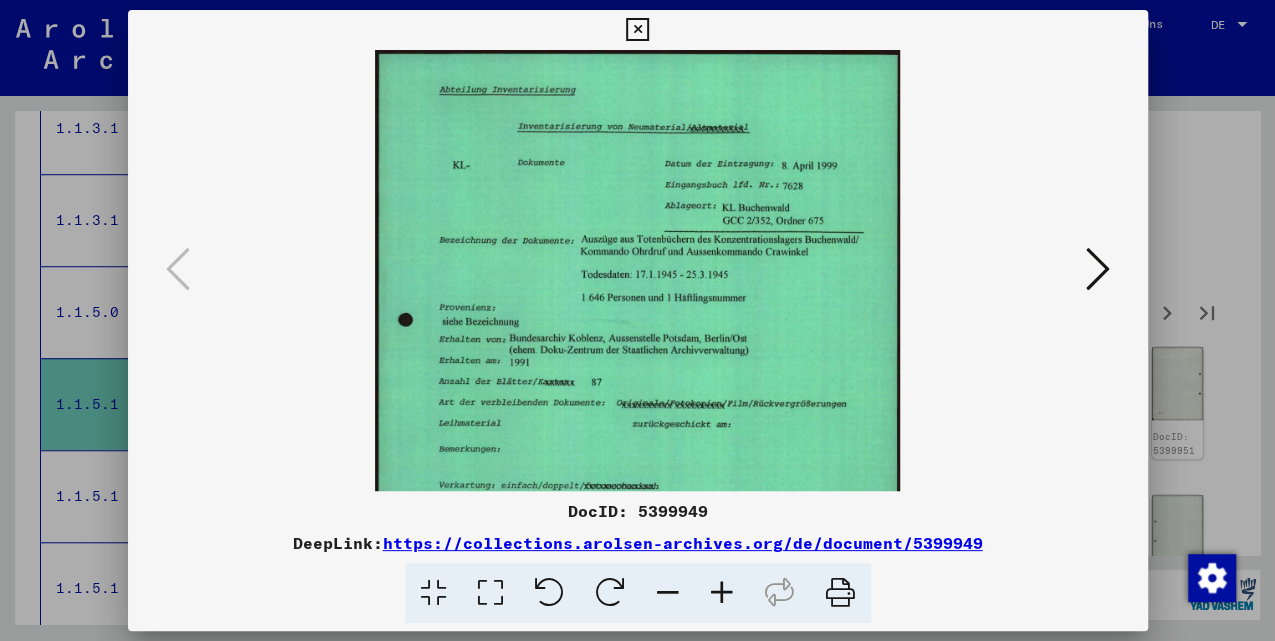 click at bounding box center [722, 593] 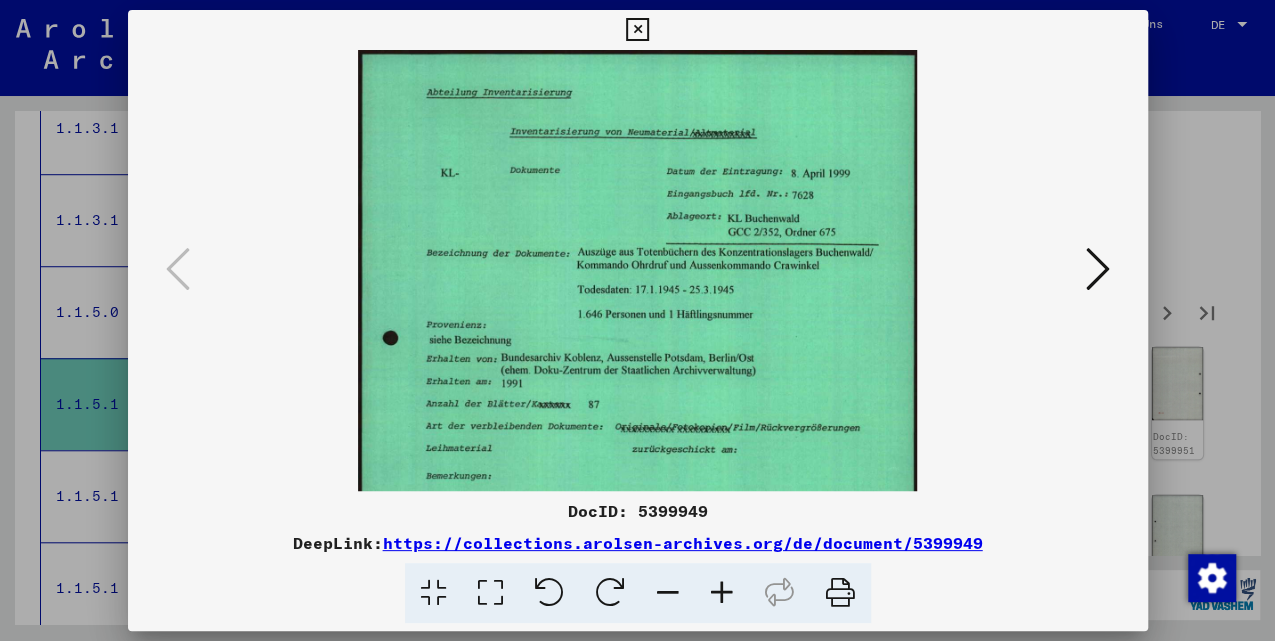 click at bounding box center [1098, 269] 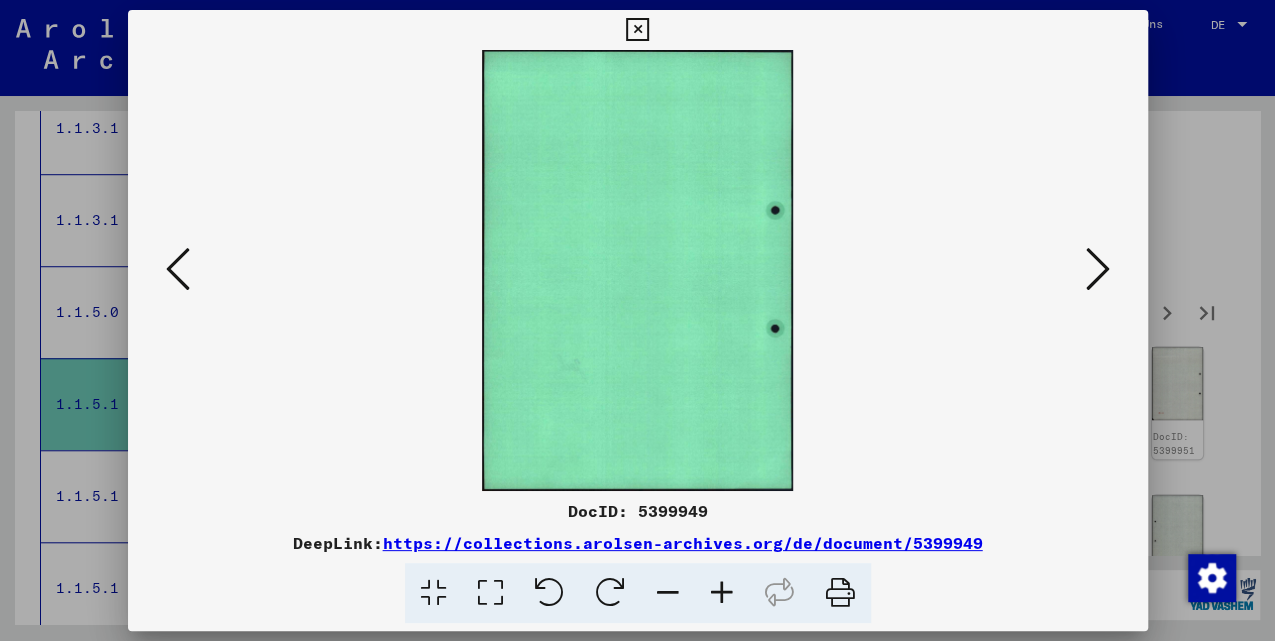 click at bounding box center (1098, 269) 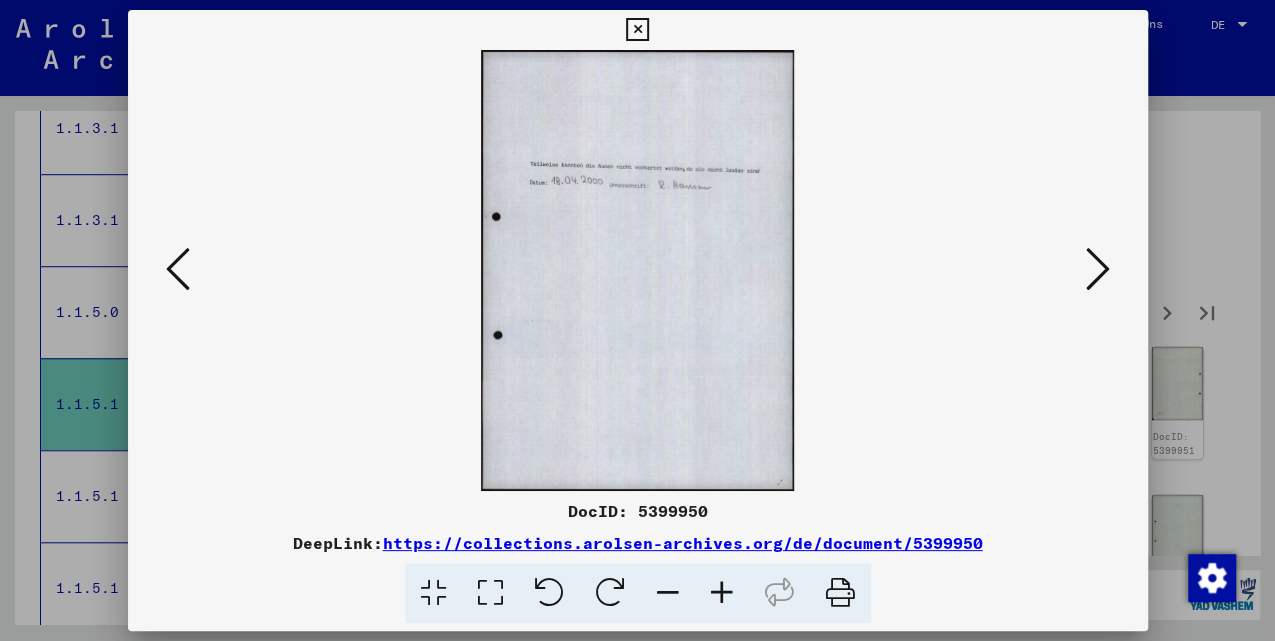 click at bounding box center [1098, 269] 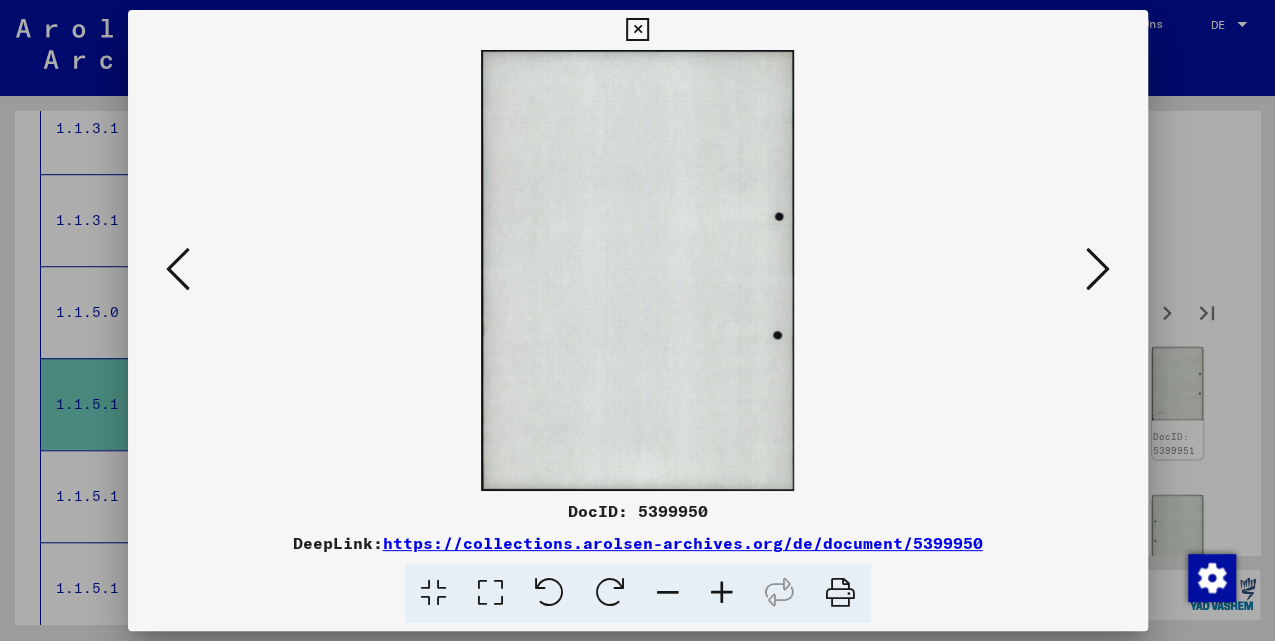 click at bounding box center (1098, 269) 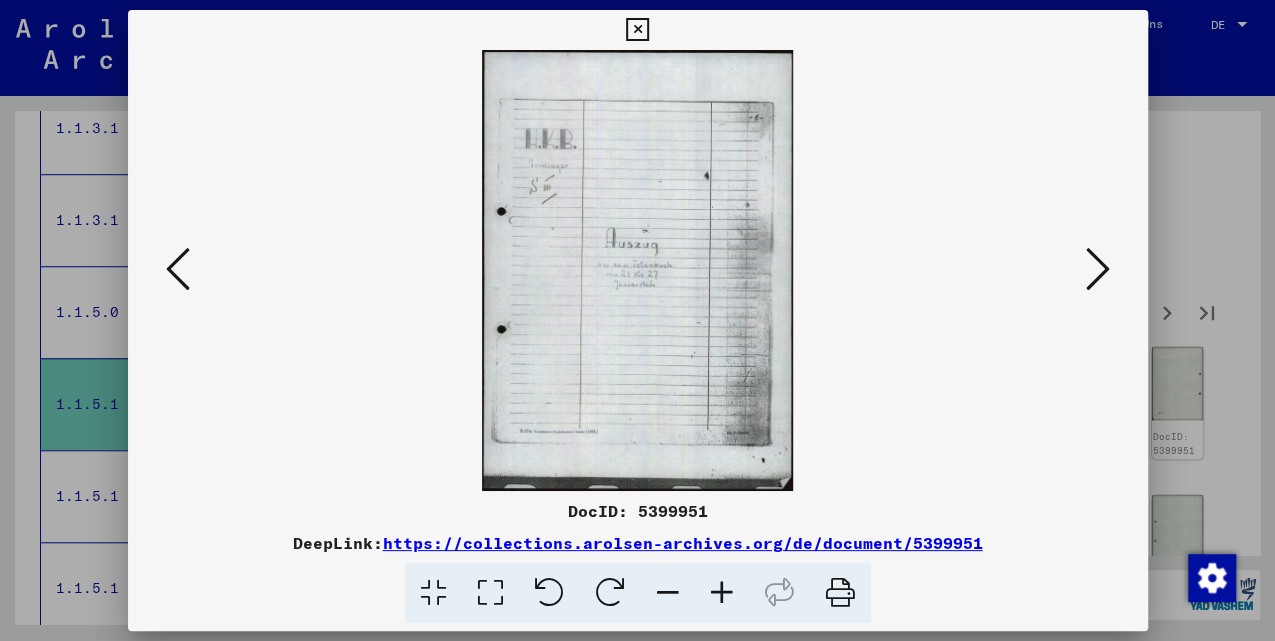click at bounding box center [1098, 269] 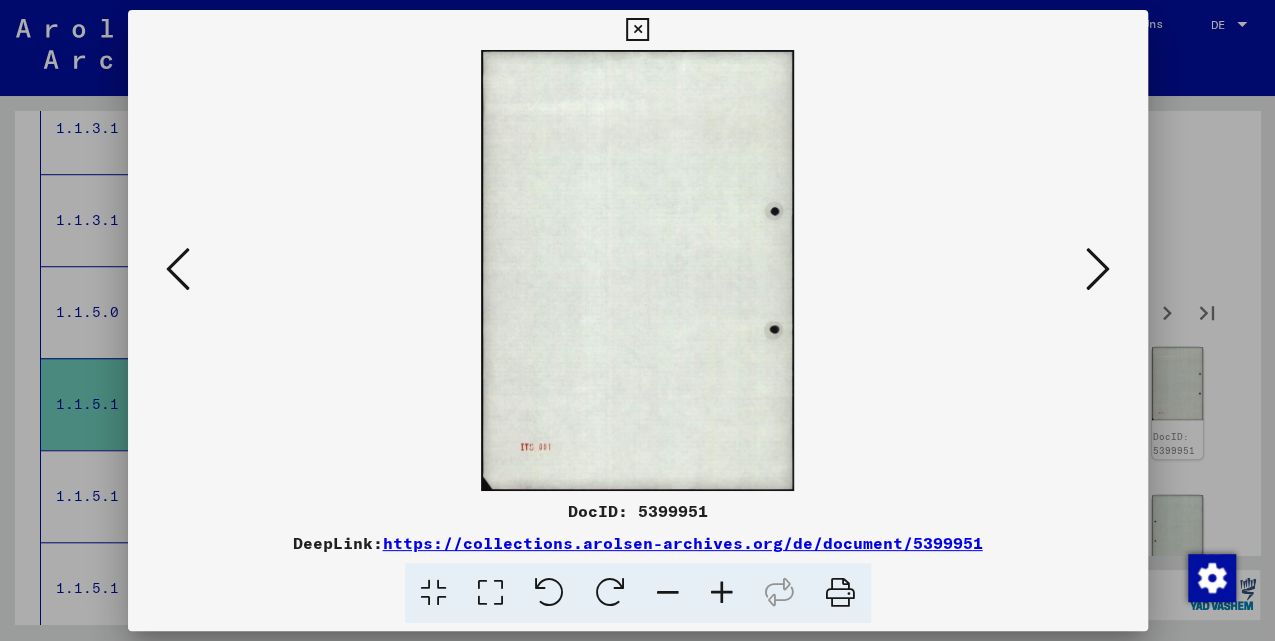 click at bounding box center (1098, 269) 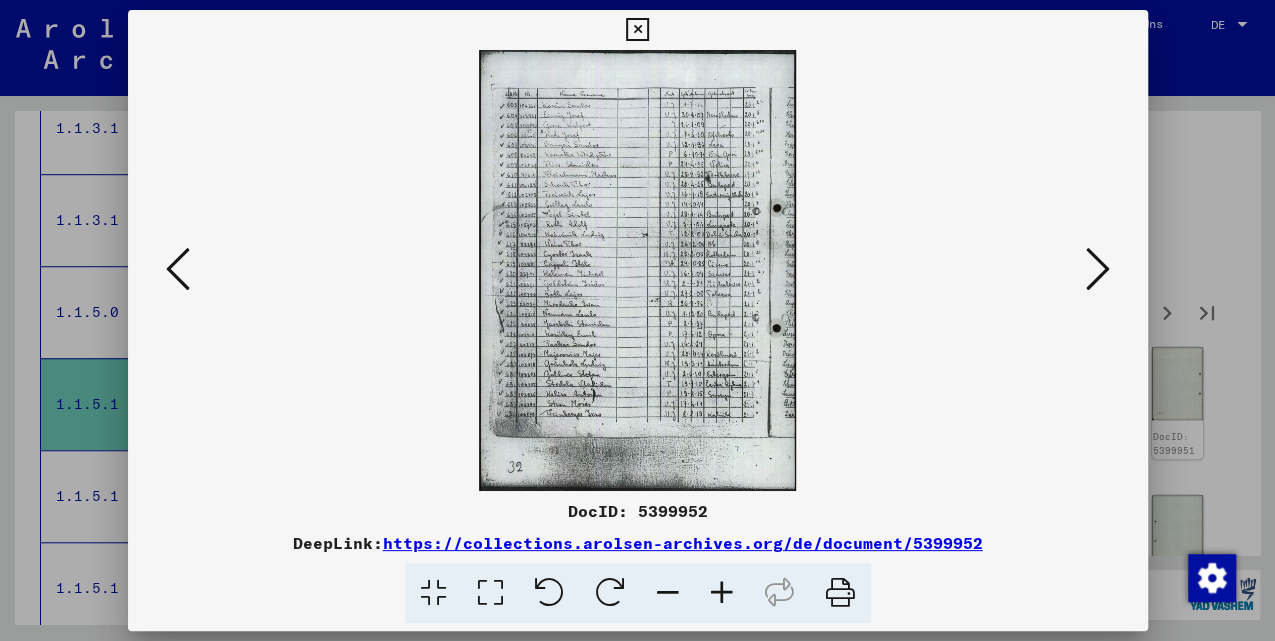 click at bounding box center (1098, 269) 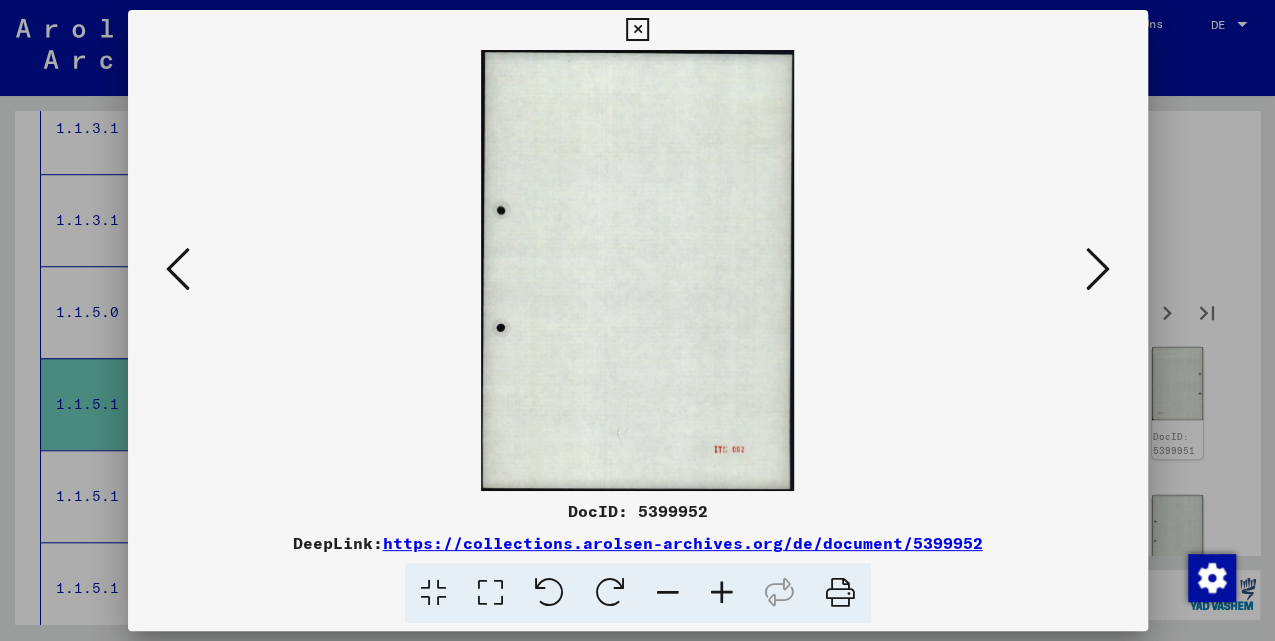 click at bounding box center [1098, 269] 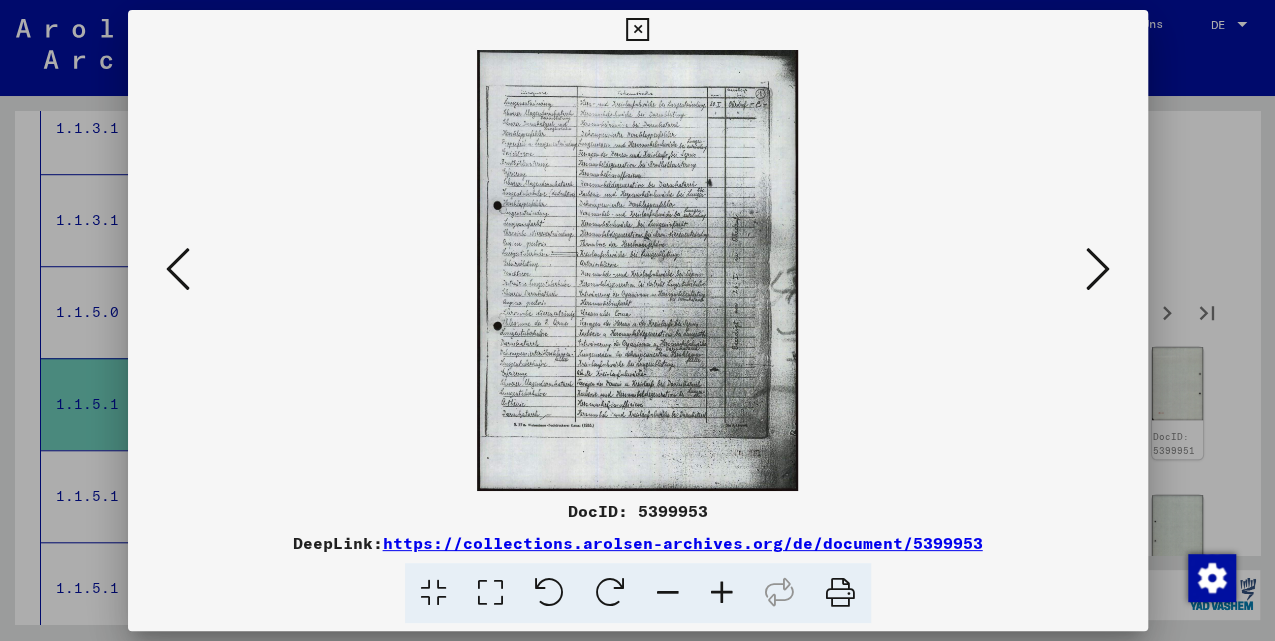 click at bounding box center [1098, 269] 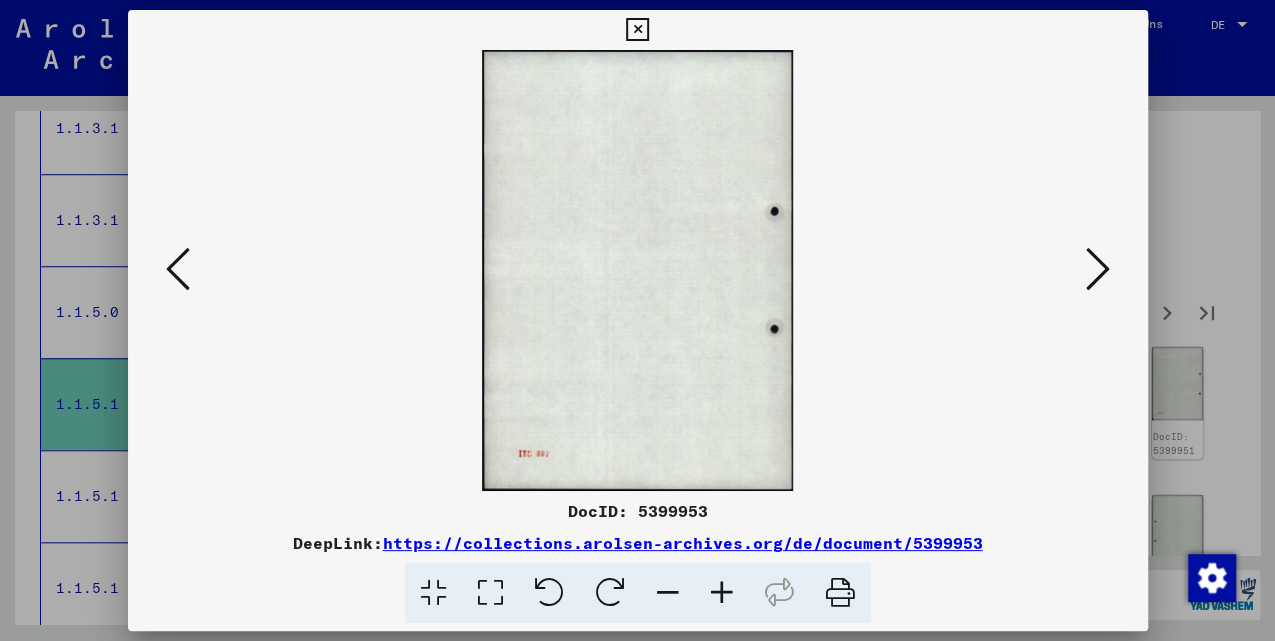 click at bounding box center (1098, 269) 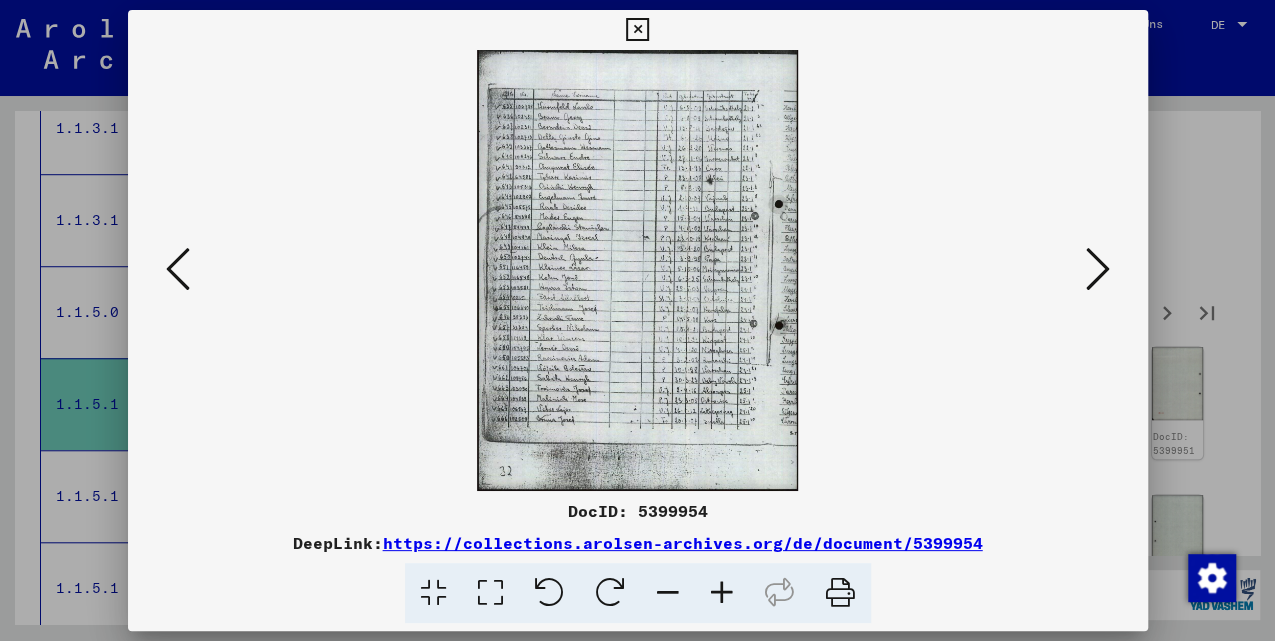 click at bounding box center [1098, 269] 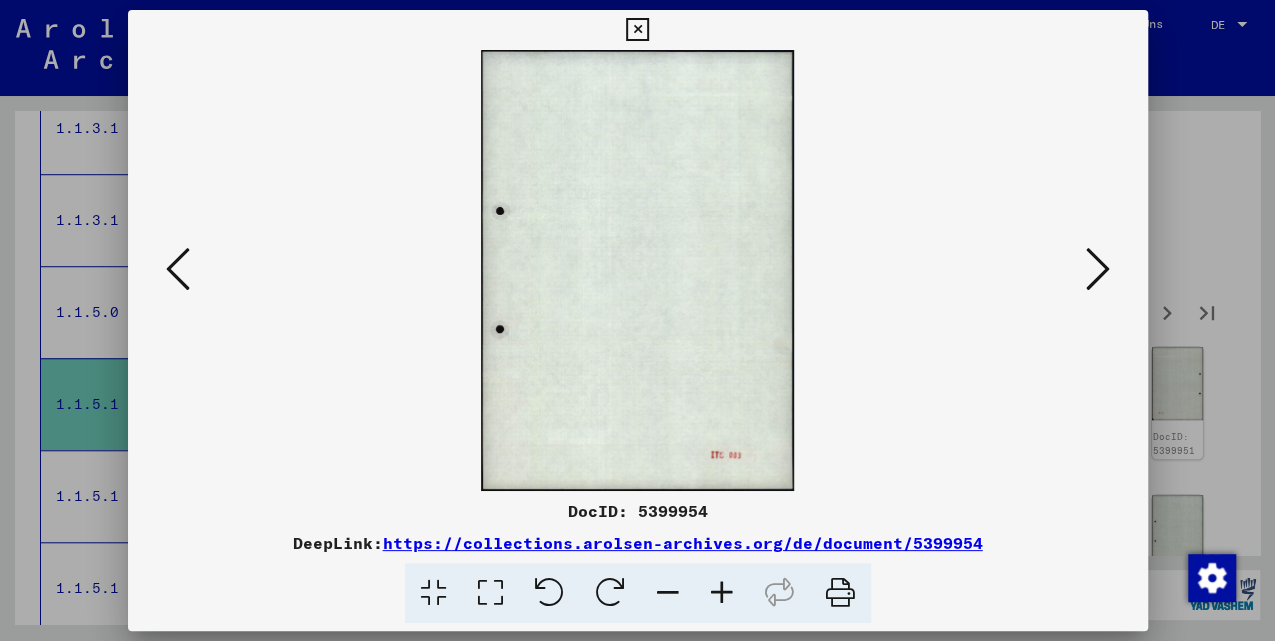 click at bounding box center [1098, 269] 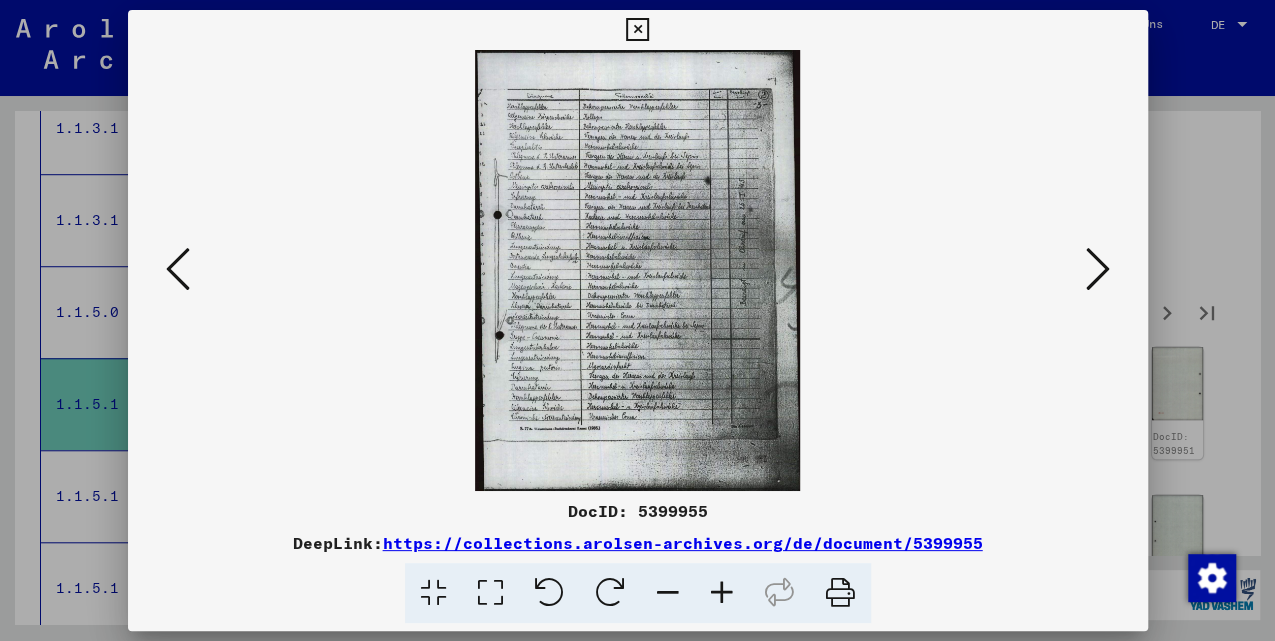 click at bounding box center [1098, 269] 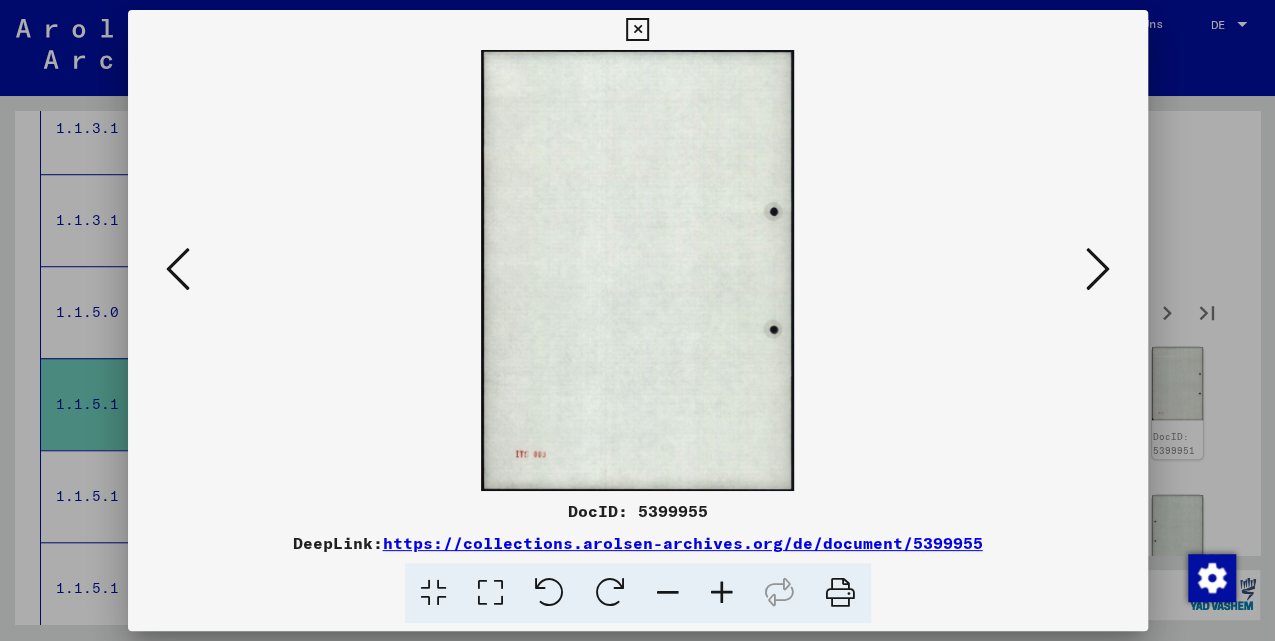 click at bounding box center (1098, 269) 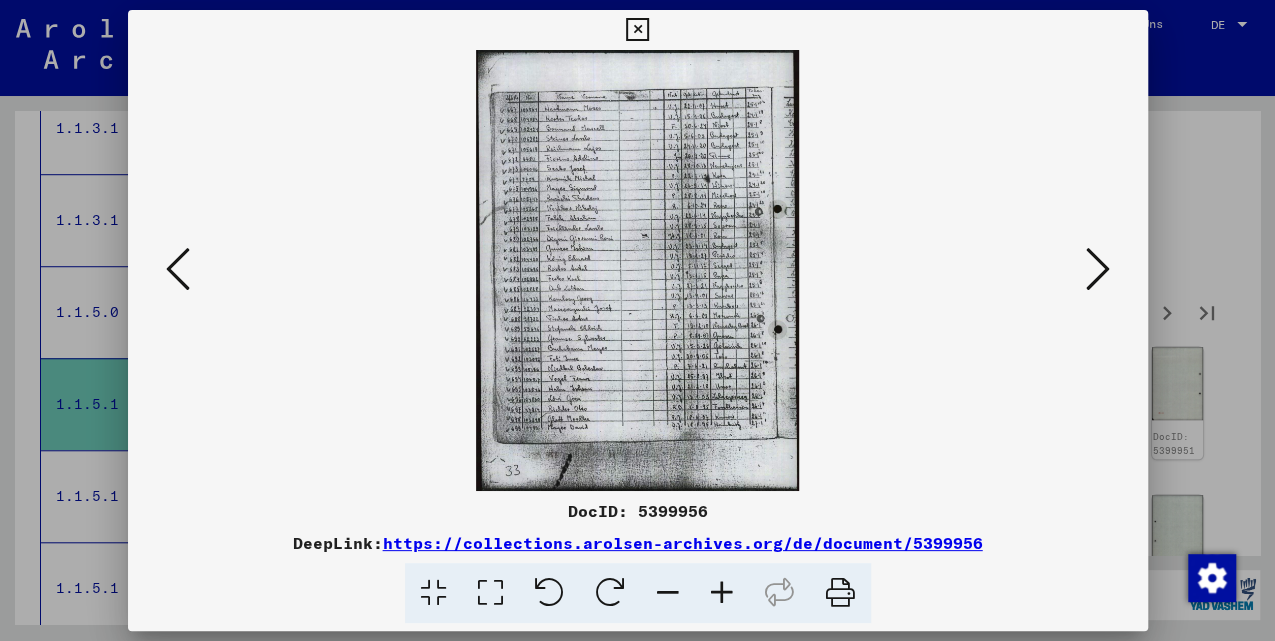 click at bounding box center [1098, 269] 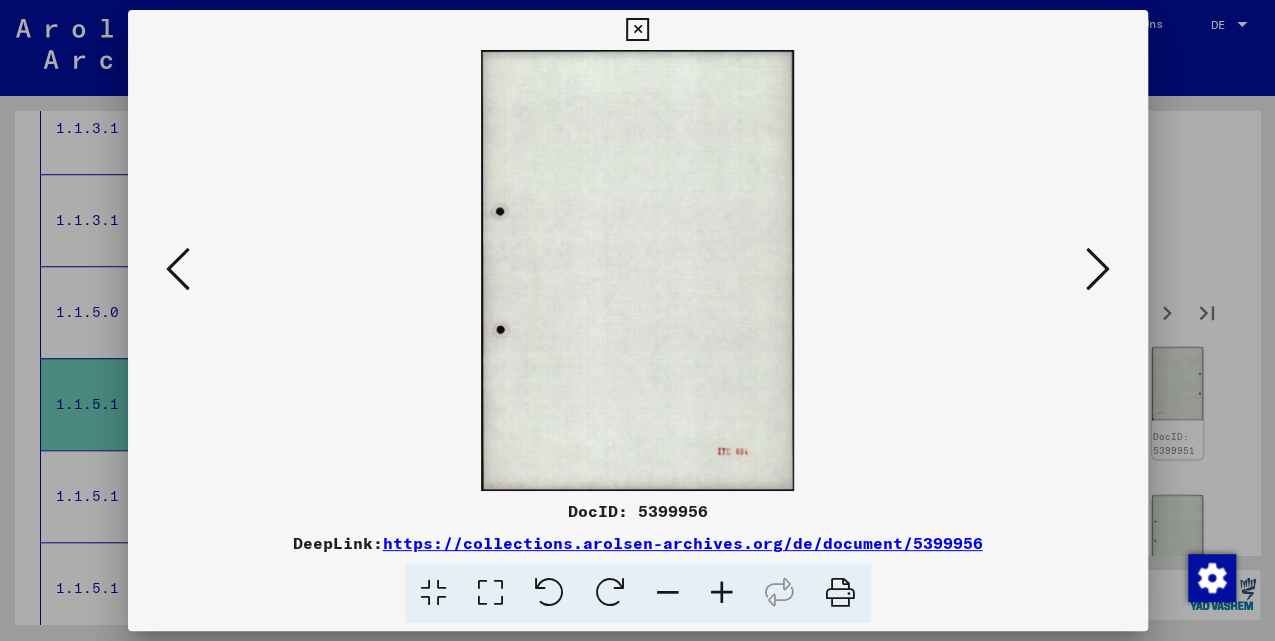 click at bounding box center (1098, 269) 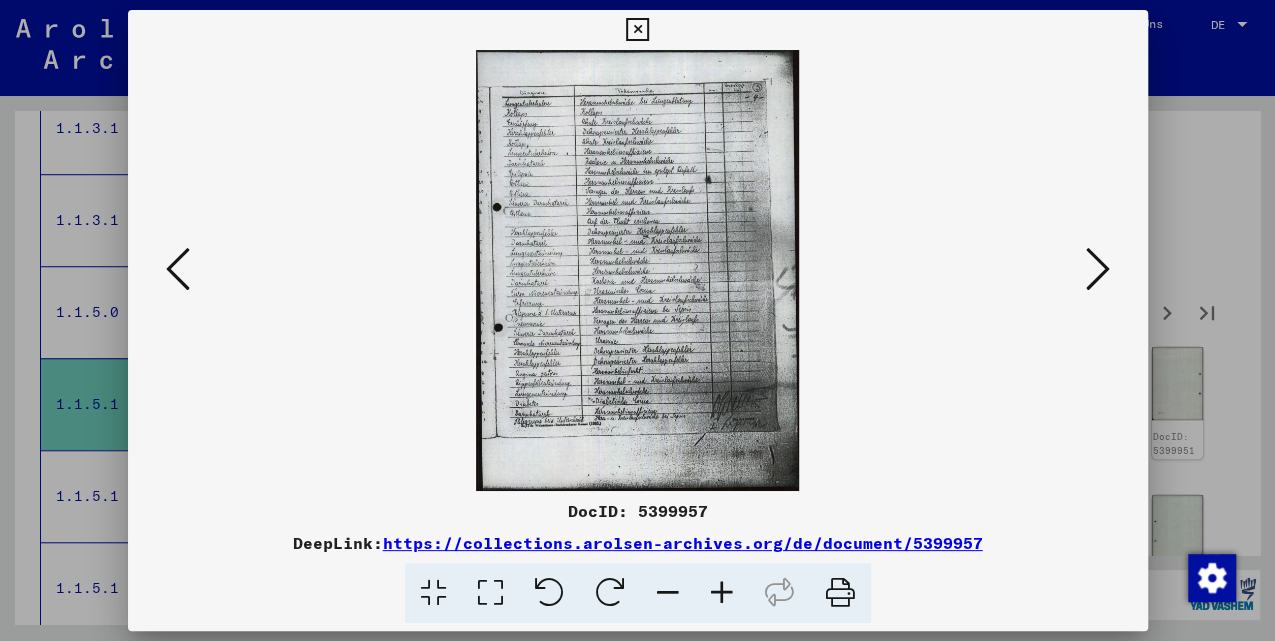 click at bounding box center (1098, 269) 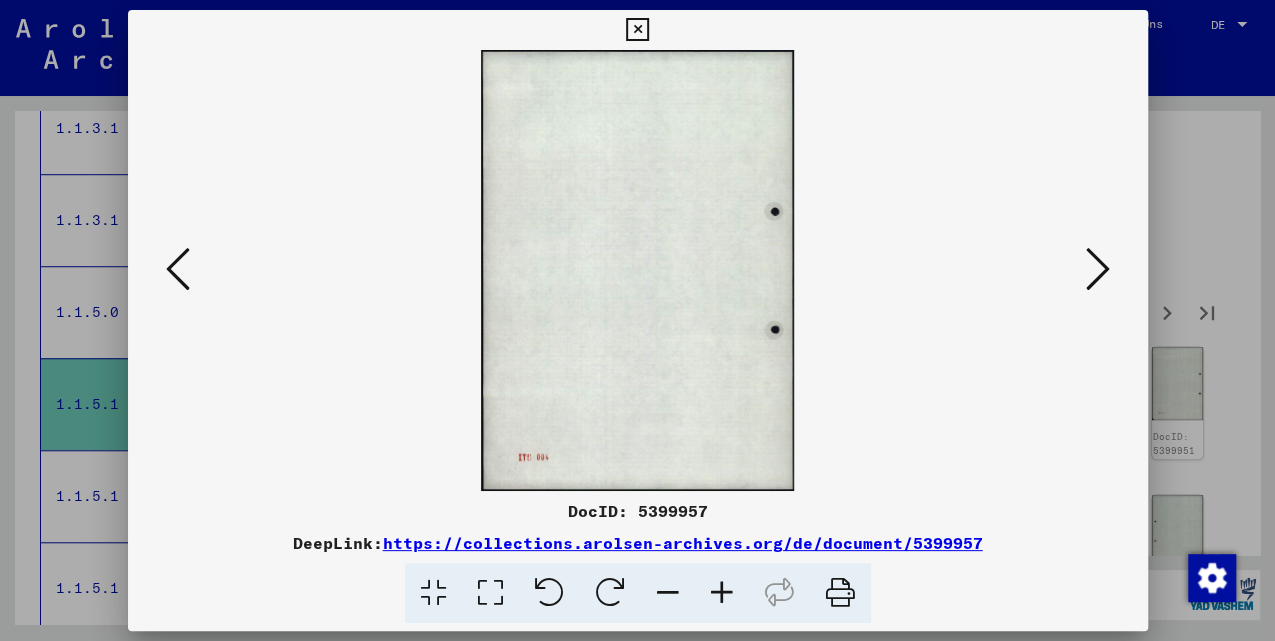 click at bounding box center [1098, 269] 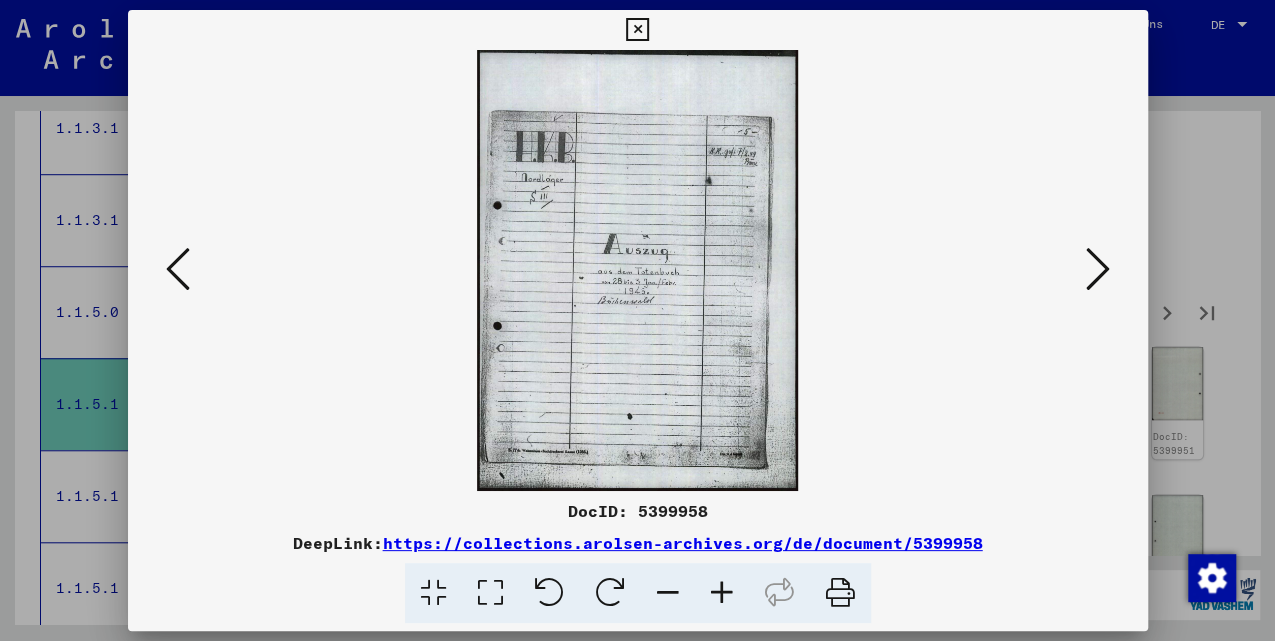 click at bounding box center (1098, 269) 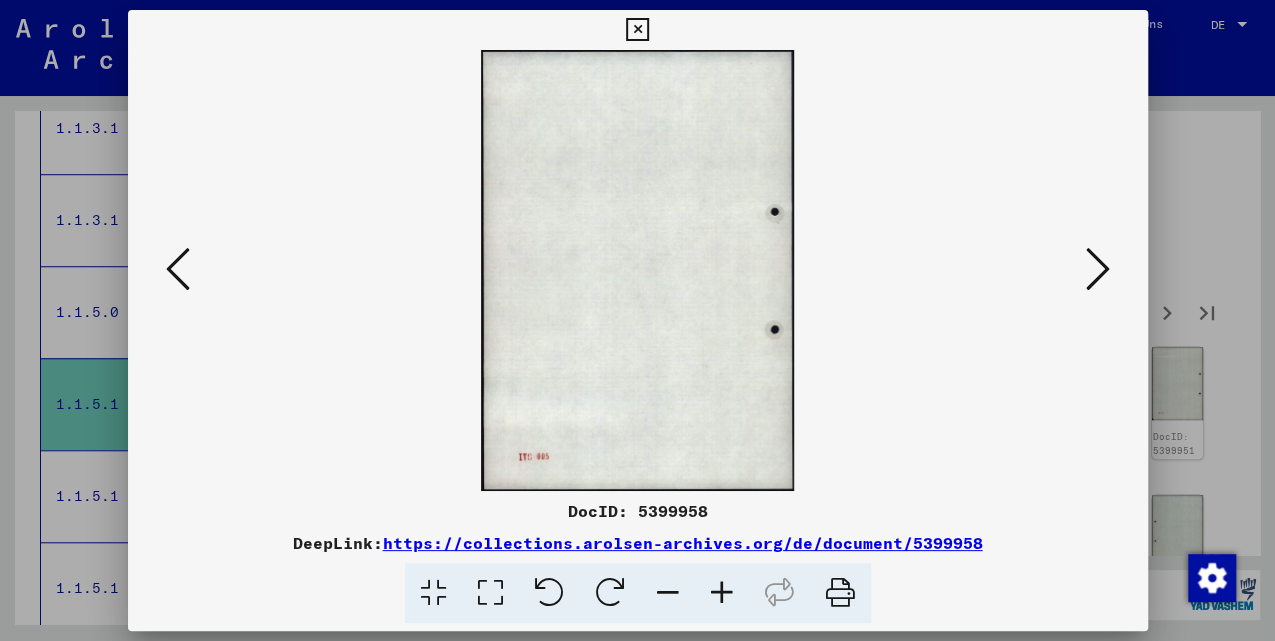 click at bounding box center (1098, 269) 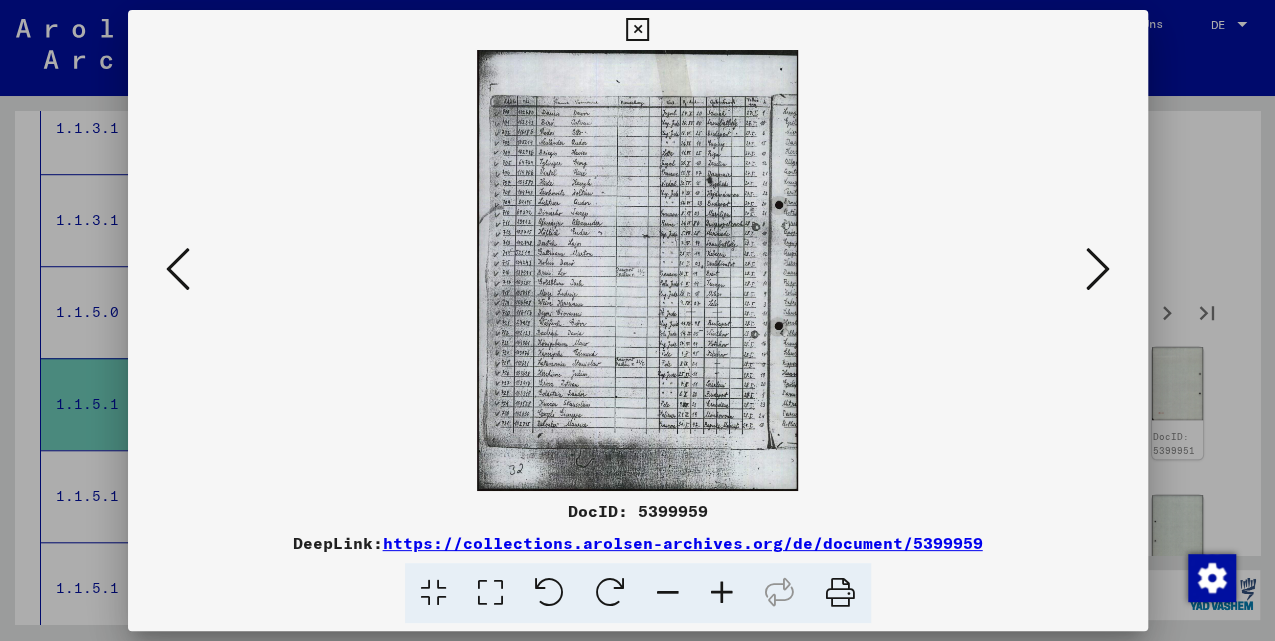 click at bounding box center [1098, 270] 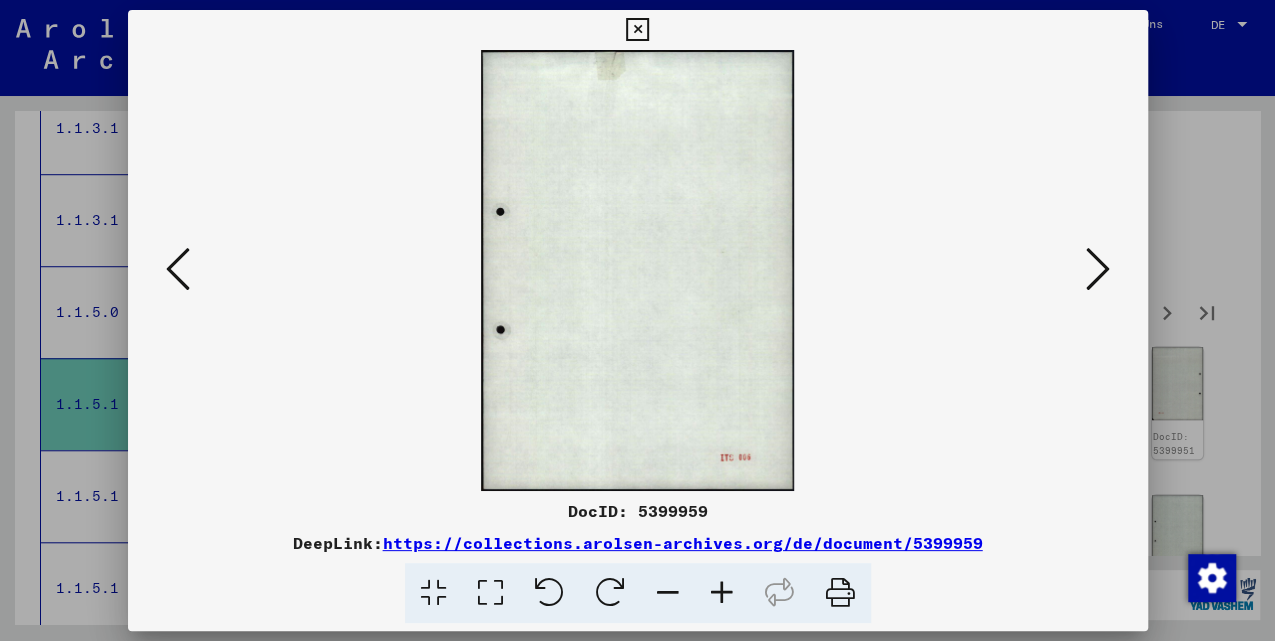 click at bounding box center [1098, 269] 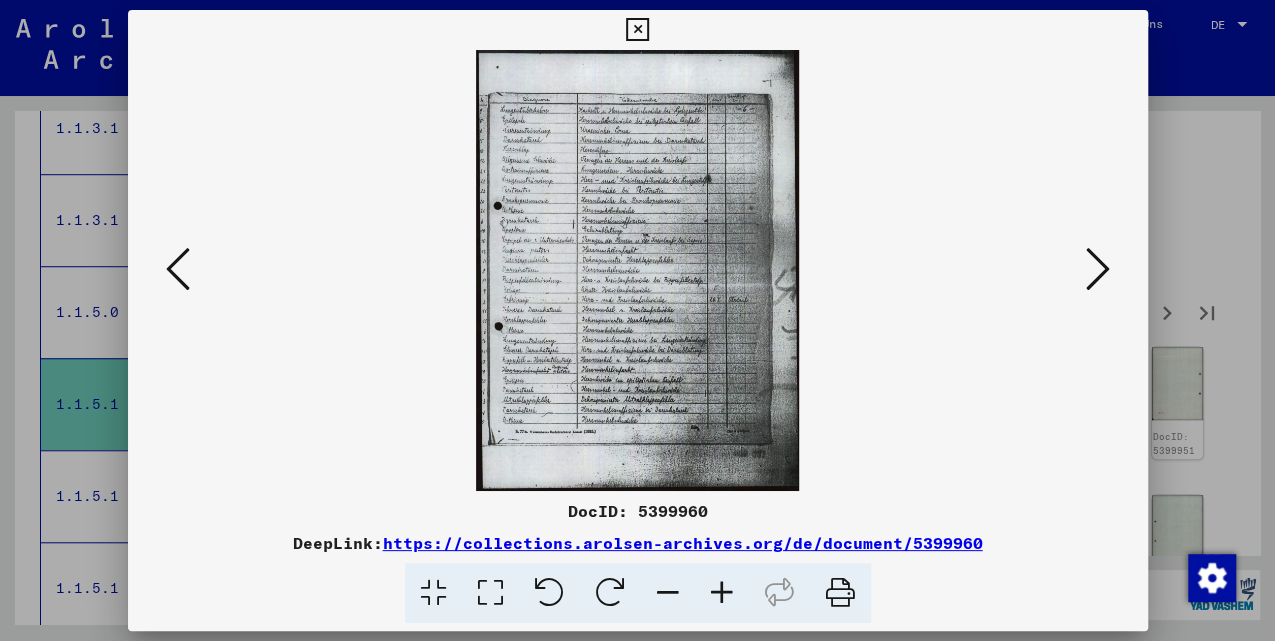 click at bounding box center [1098, 269] 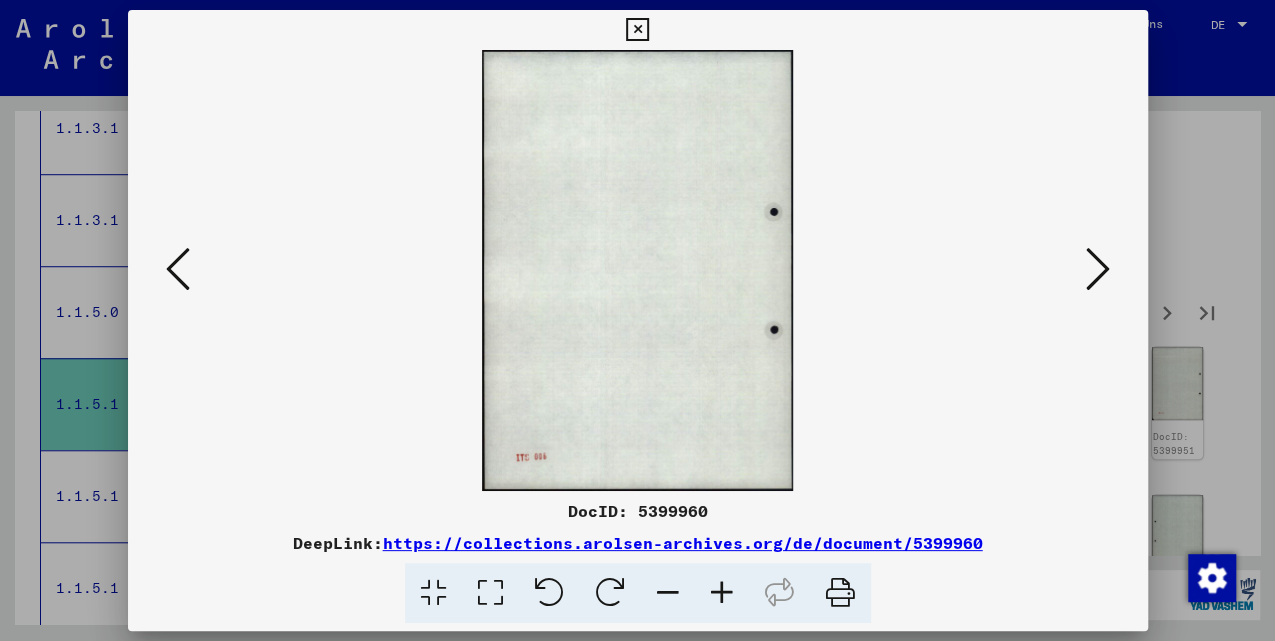 click at bounding box center [1098, 270] 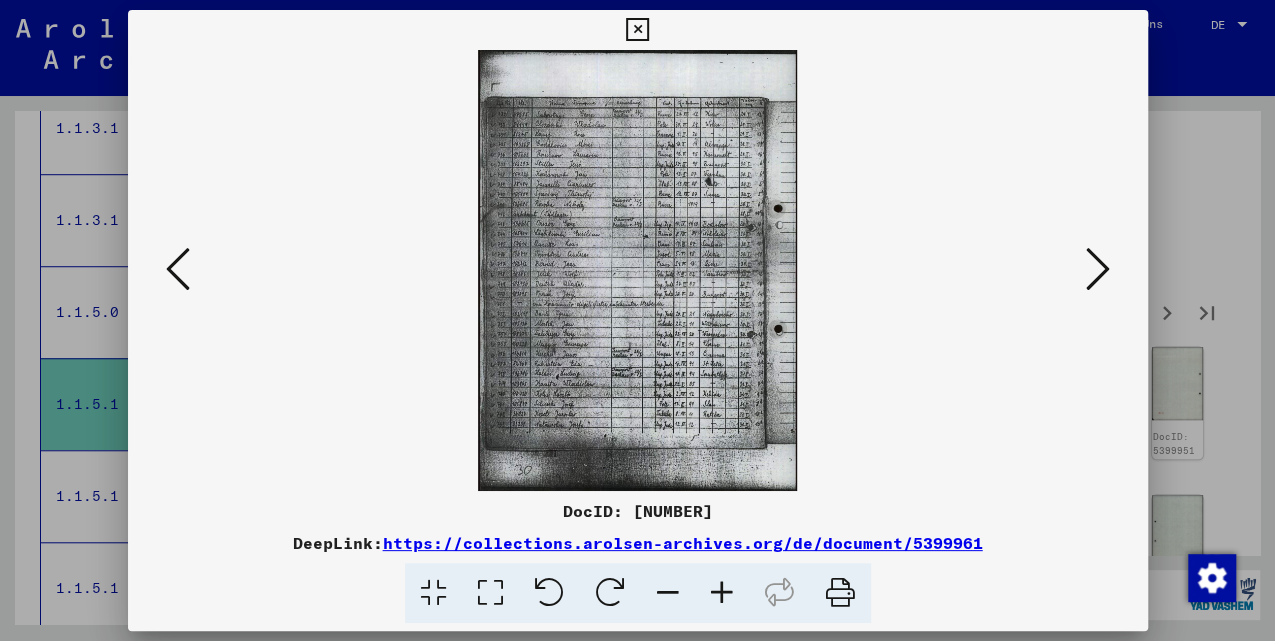 click at bounding box center [1098, 270] 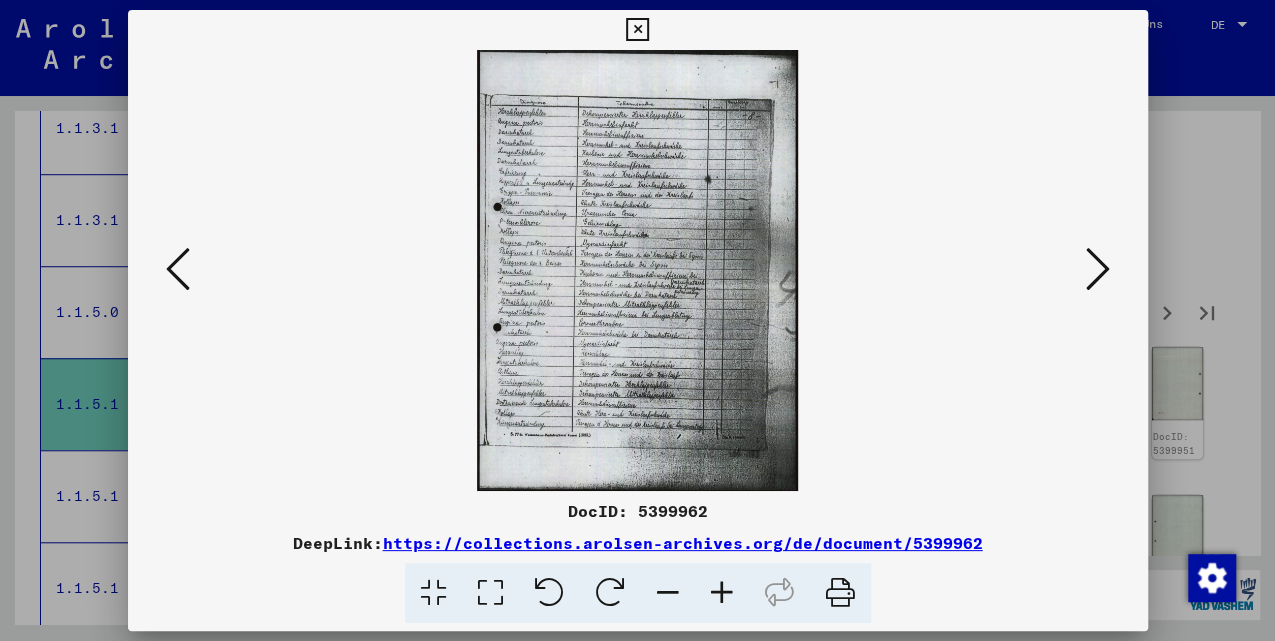 click at bounding box center (1098, 270) 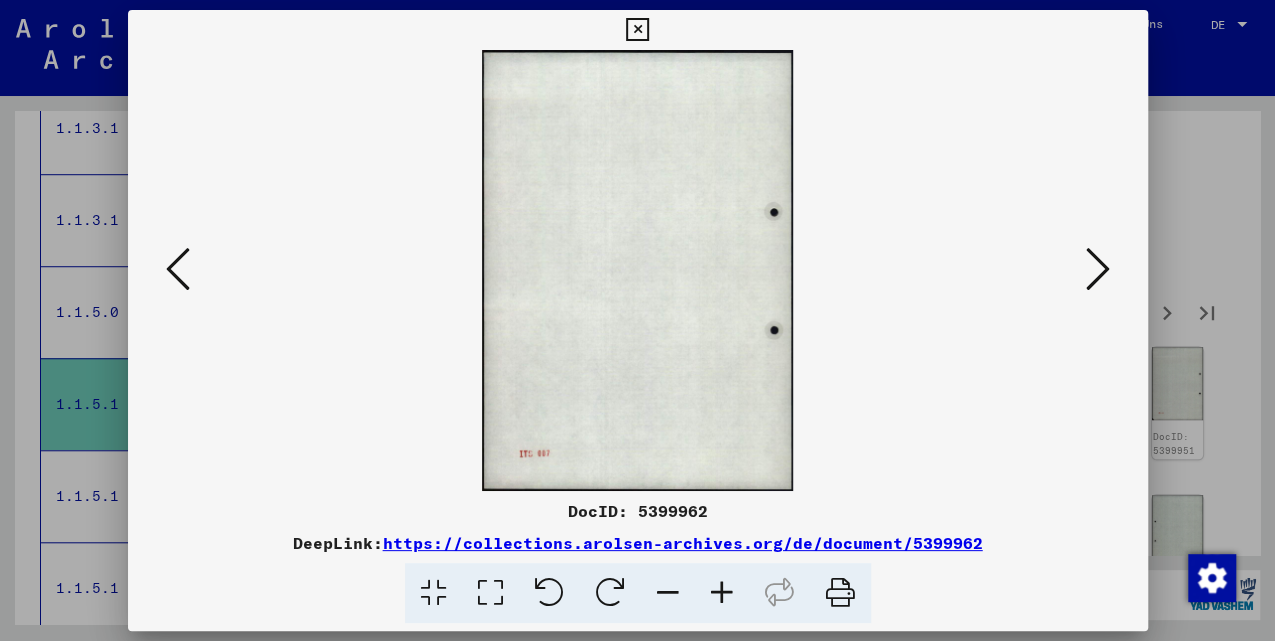 click at bounding box center [1098, 270] 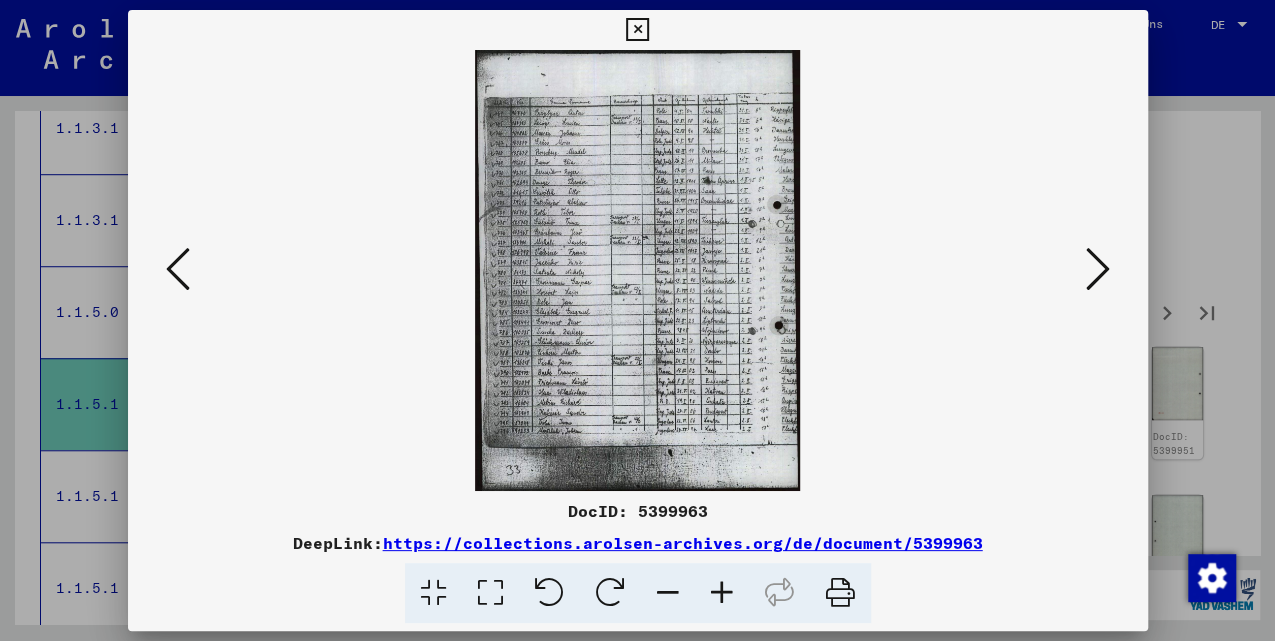 click at bounding box center [1098, 270] 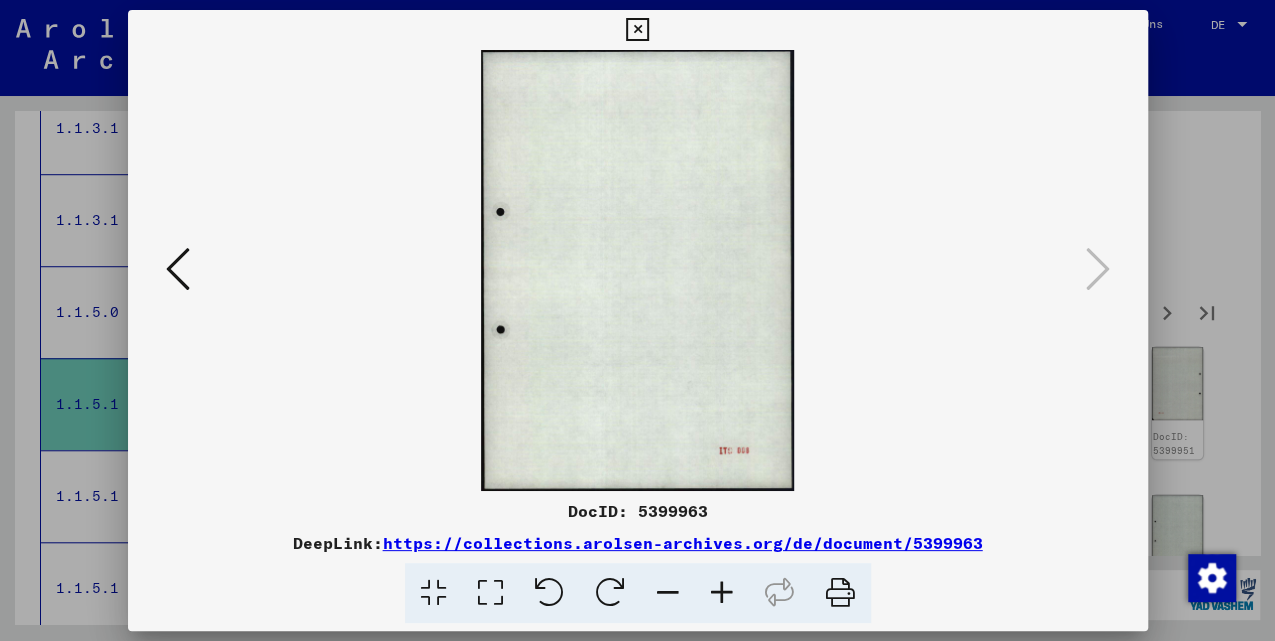 click at bounding box center [637, 30] 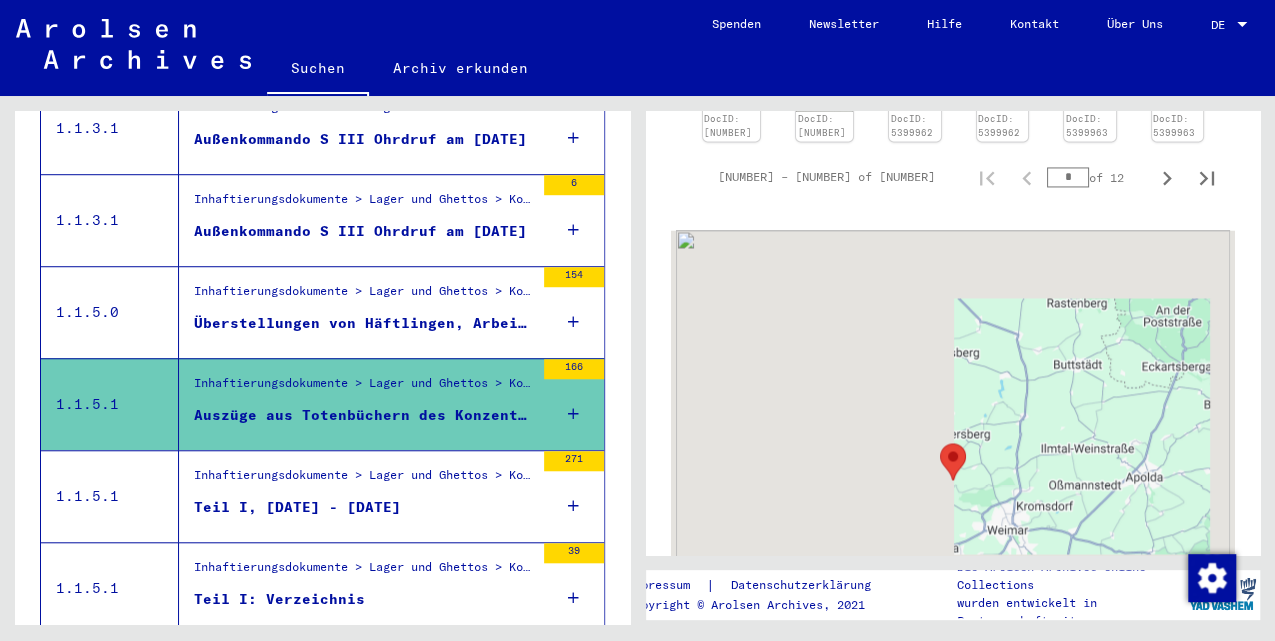 scroll, scrollTop: 1666, scrollLeft: 0, axis: vertical 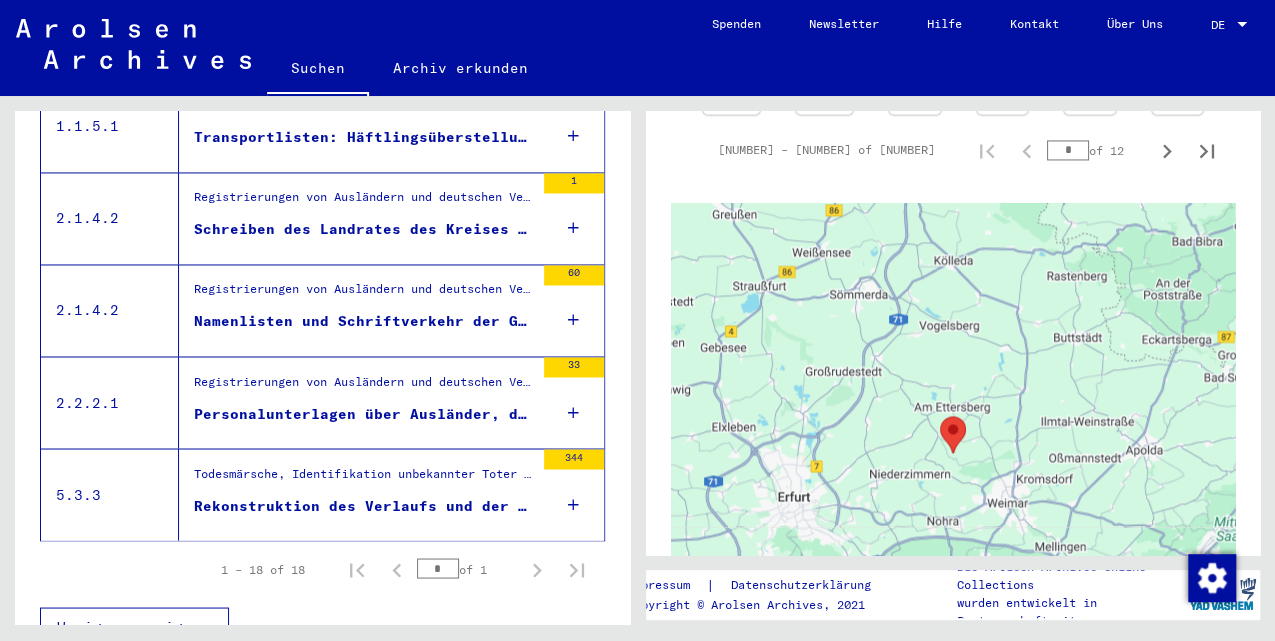 click on "Todesmärsche, Identifikation unbekannter Toter und NS-Prozesse > Todesmärsche / Identification of unknown dead (u.a. Alliierte Erhebungen, Routen, Identifikation unbekannter Toter) > Todesmärsche / Identifikation unbekannter Toter" at bounding box center (364, 478) 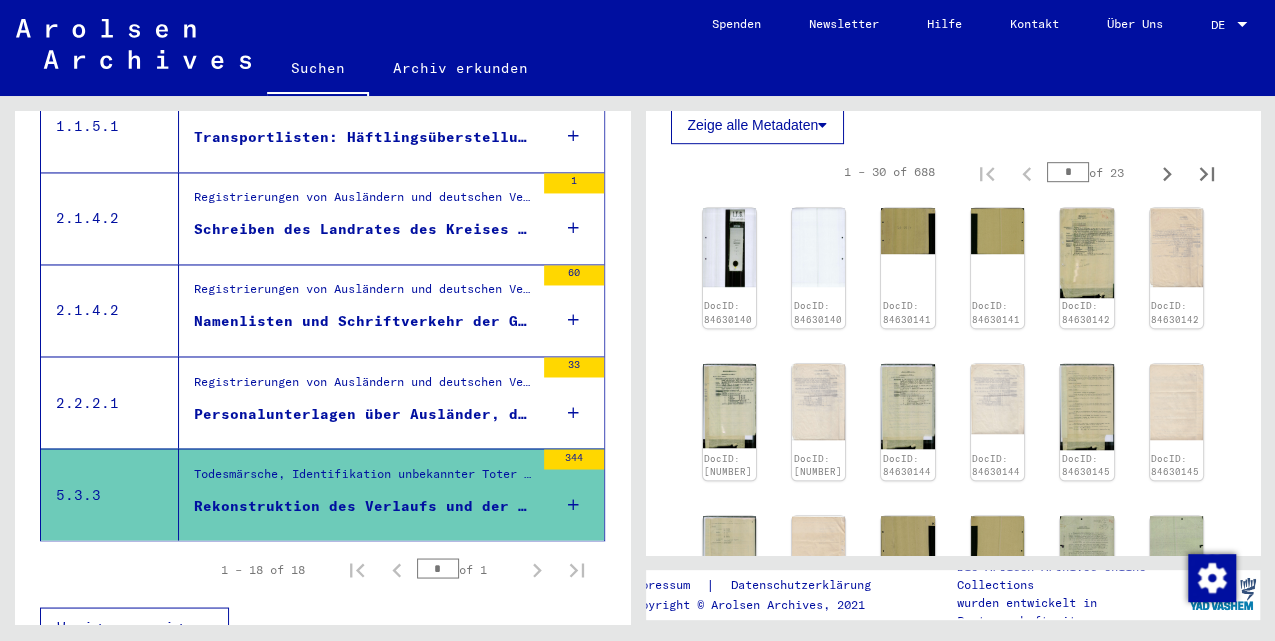 scroll, scrollTop: 666, scrollLeft: 0, axis: vertical 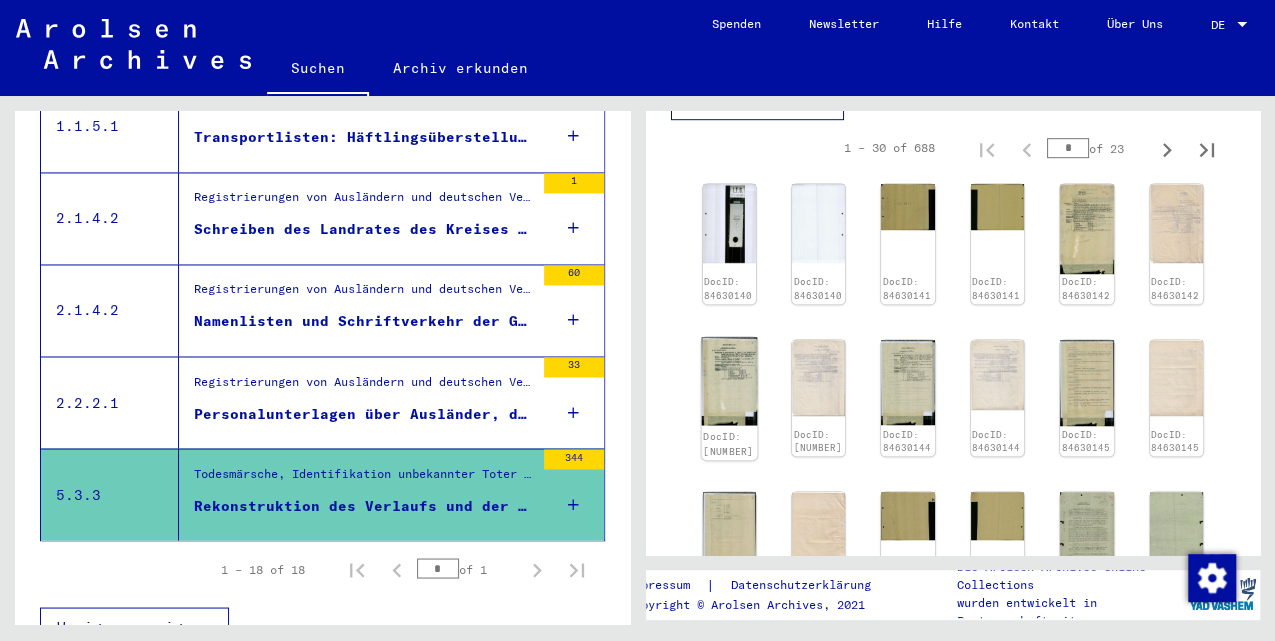 click 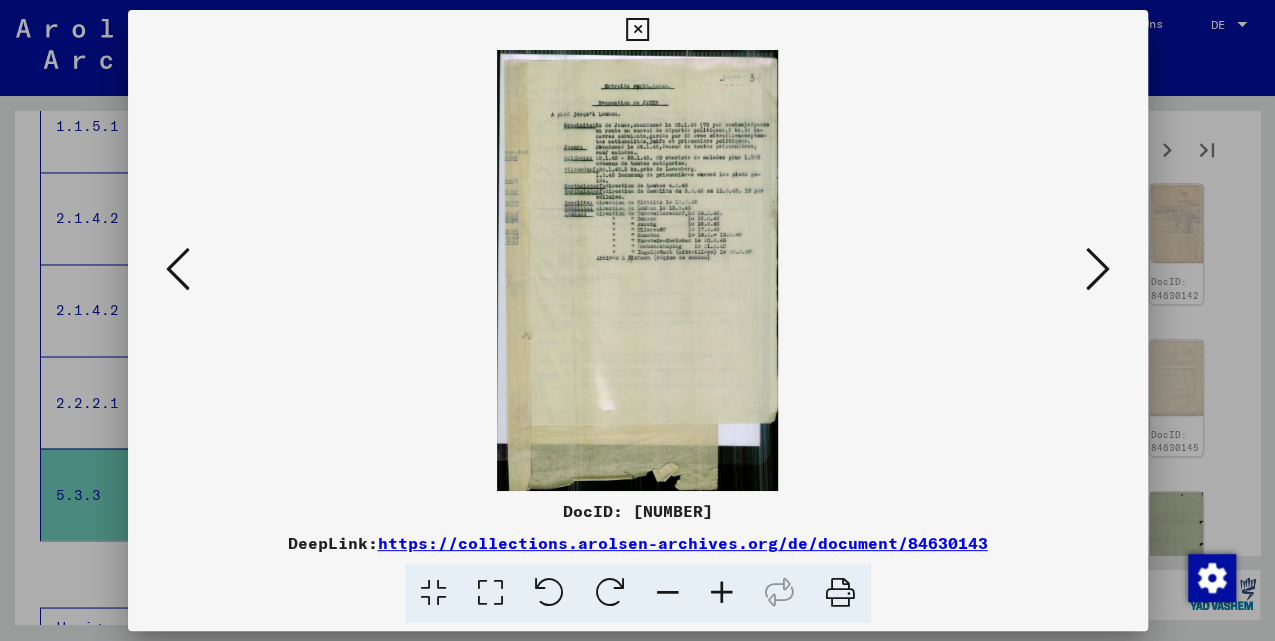click at bounding box center [722, 593] 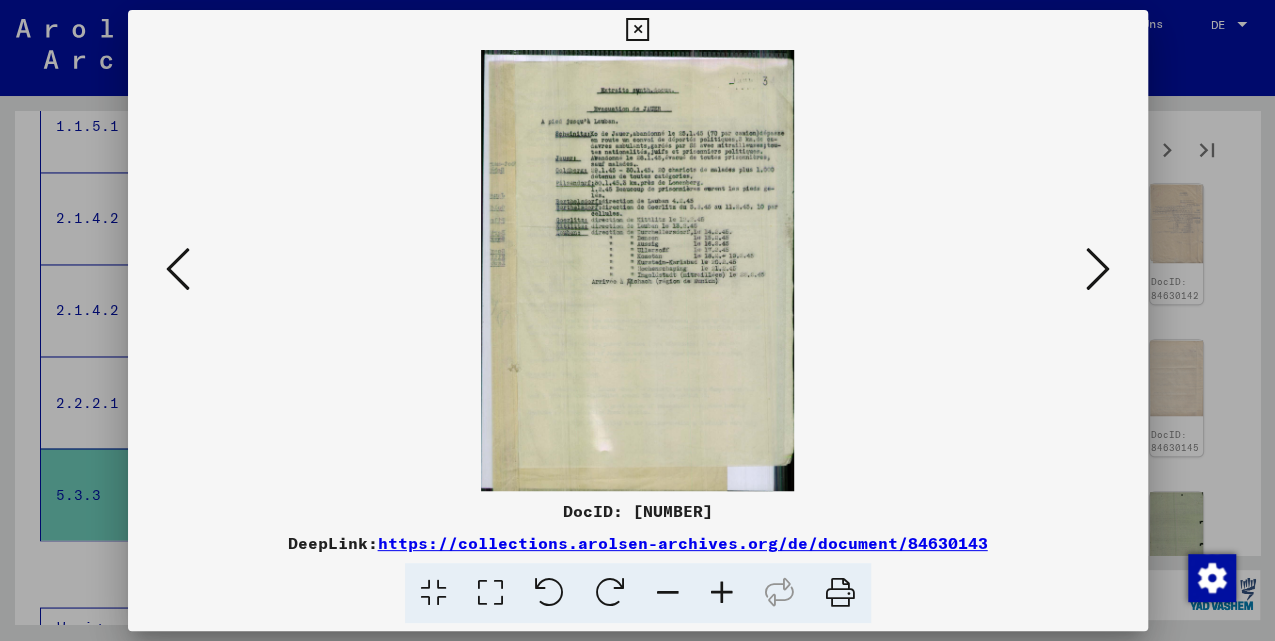 click at bounding box center [722, 593] 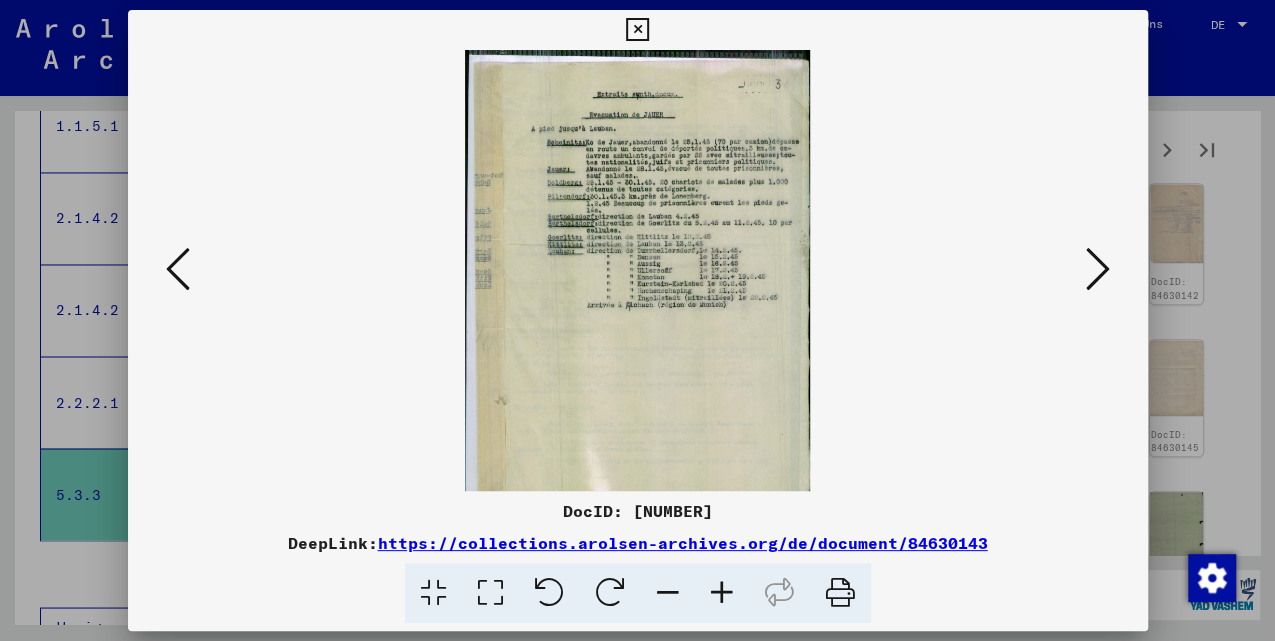 click at bounding box center [722, 593] 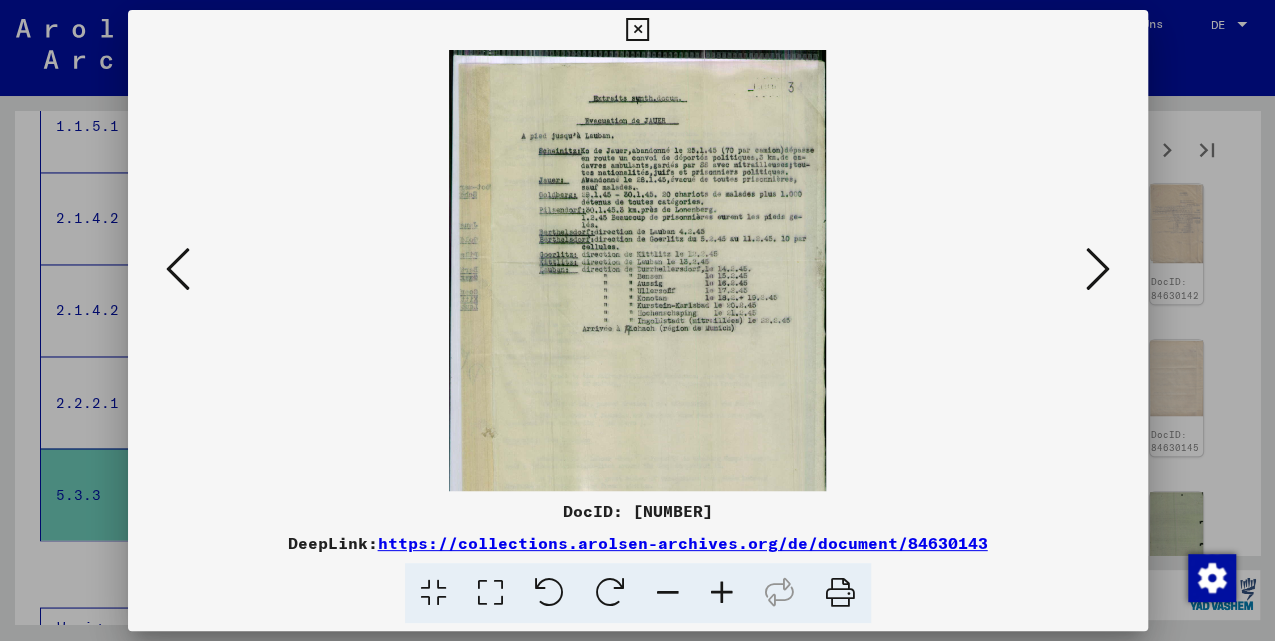 click at bounding box center (722, 593) 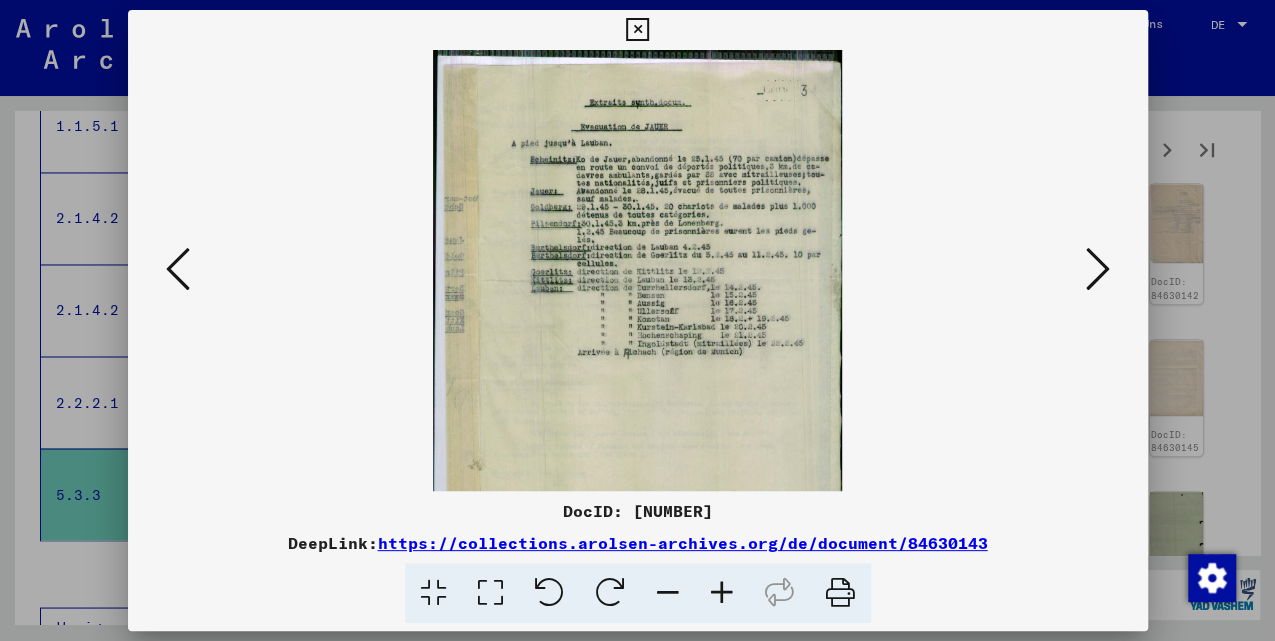 click at bounding box center (722, 593) 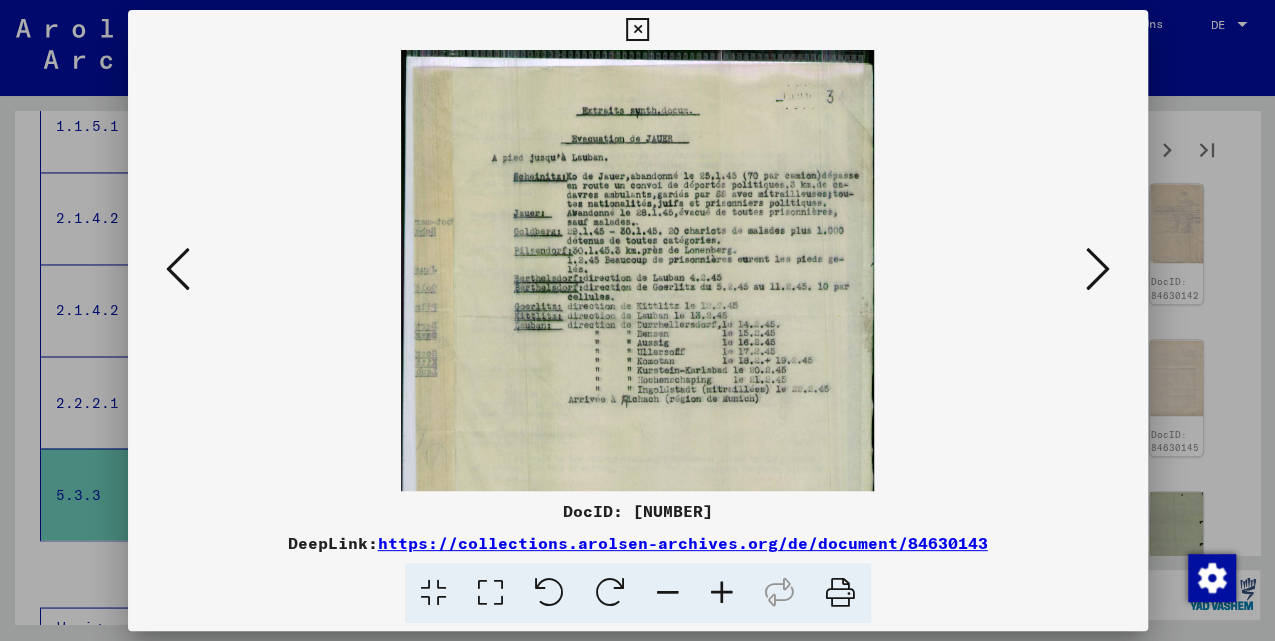 click at bounding box center [722, 593] 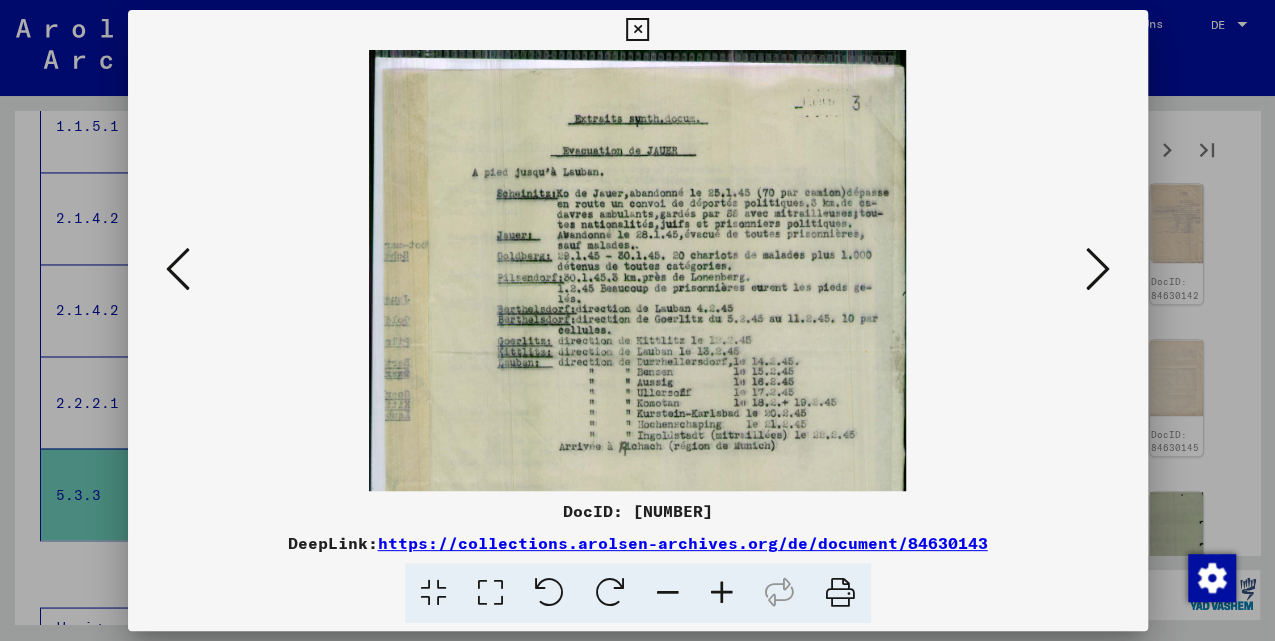 click at bounding box center [722, 593] 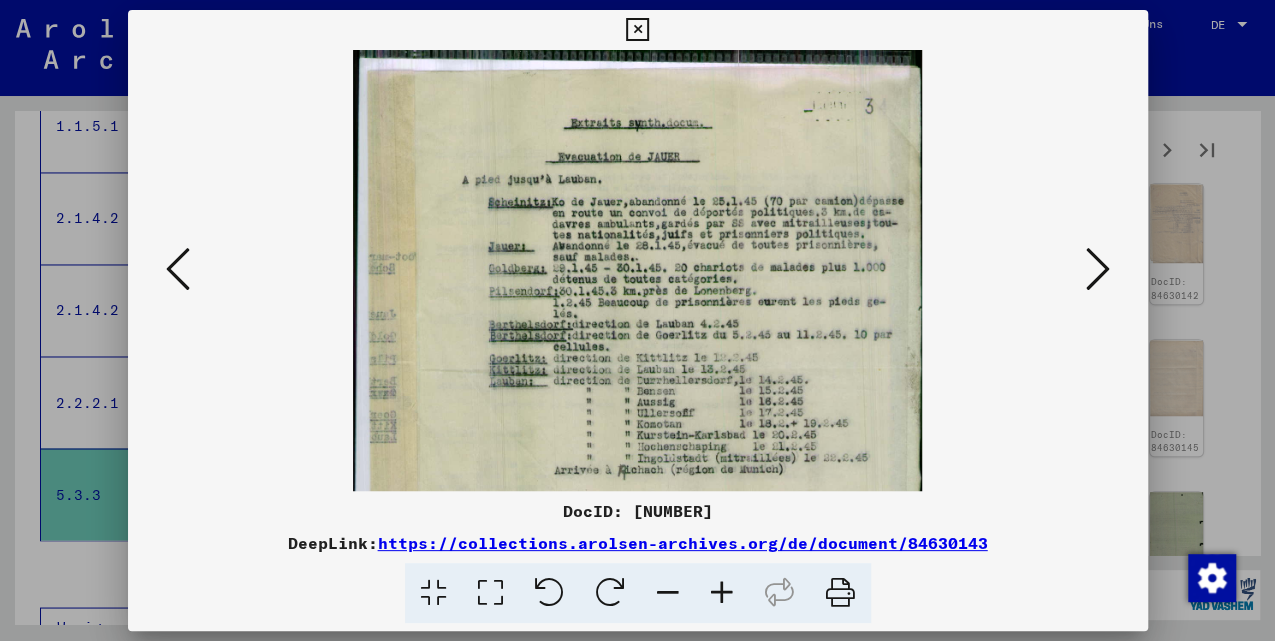 click at bounding box center [722, 593] 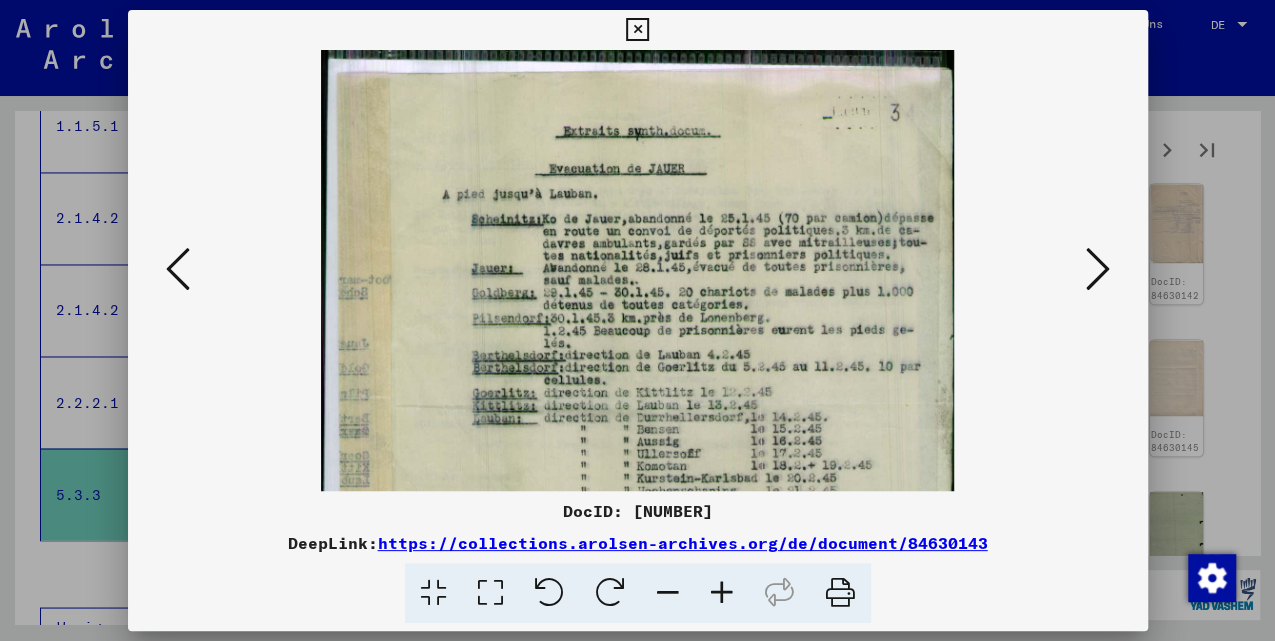 click at bounding box center [638, 270] 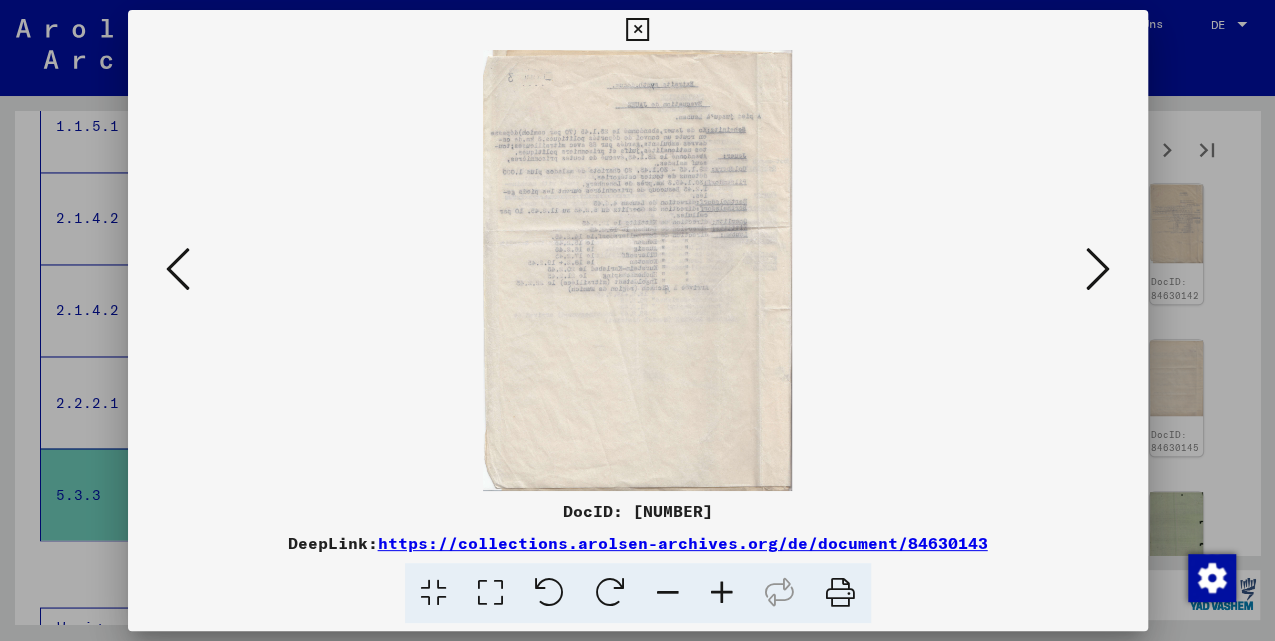 click at bounding box center [1098, 269] 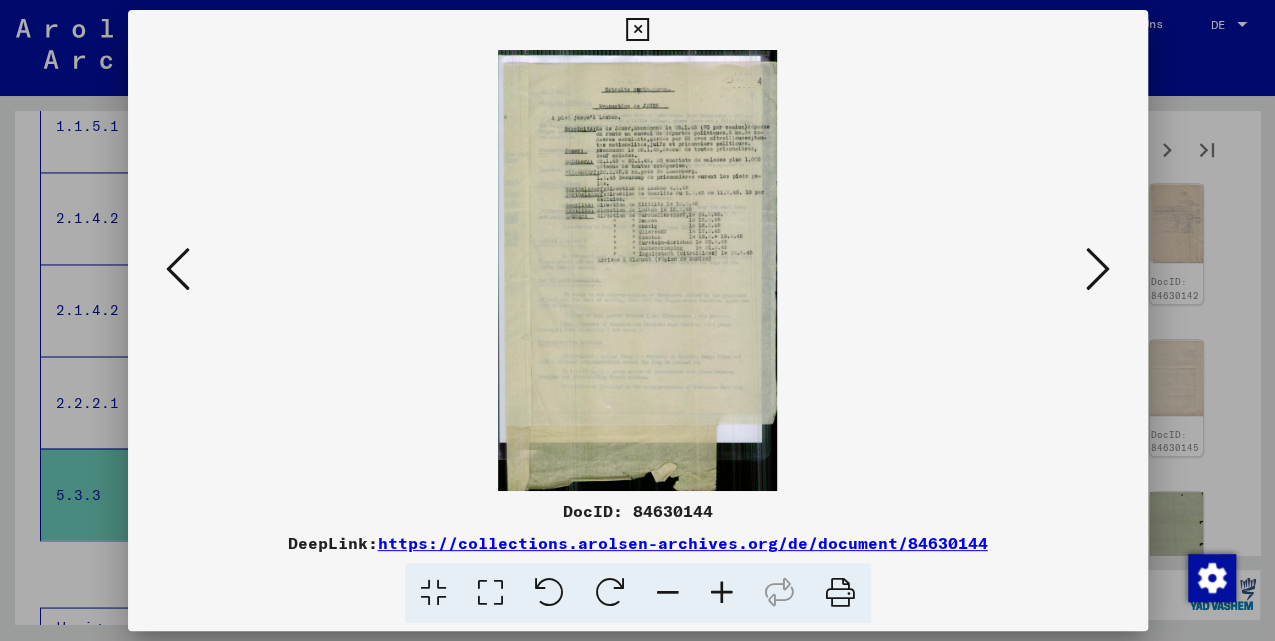 click at bounding box center [1098, 270] 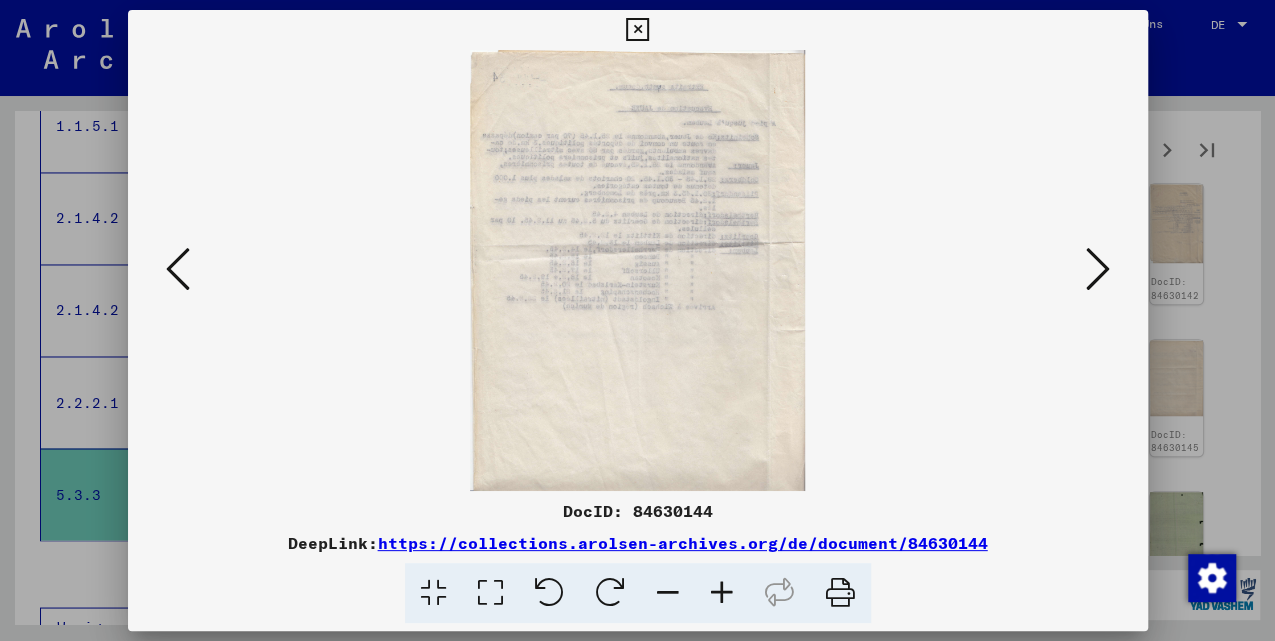 click at bounding box center (1098, 270) 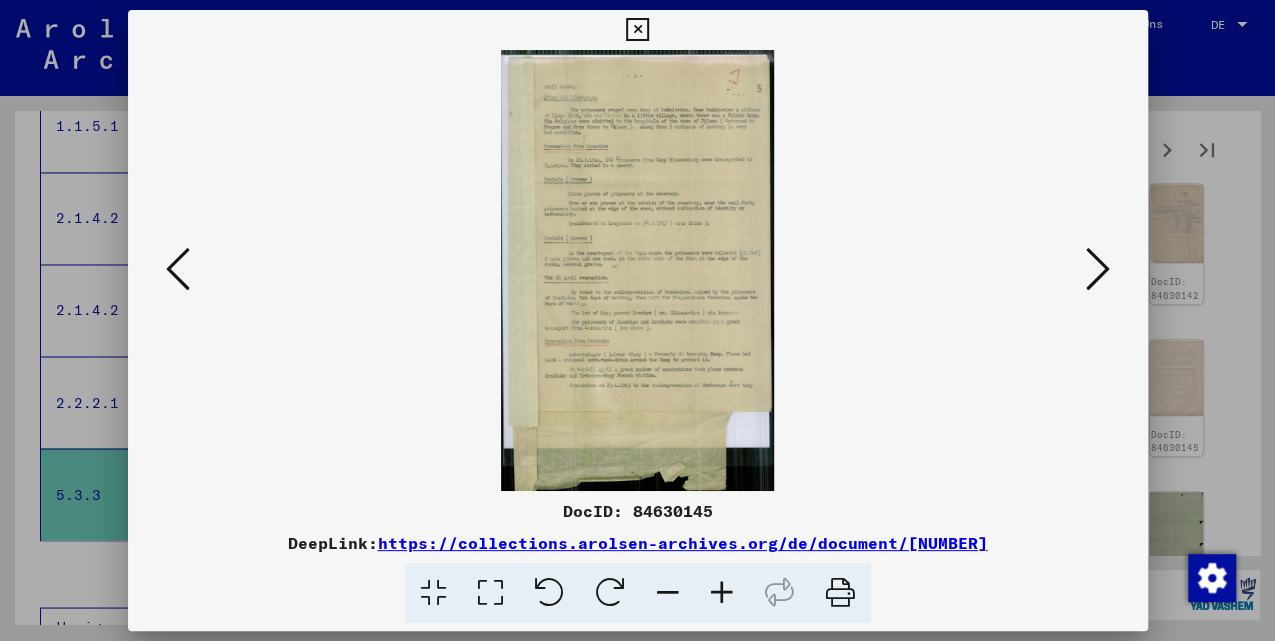 click at bounding box center (1098, 270) 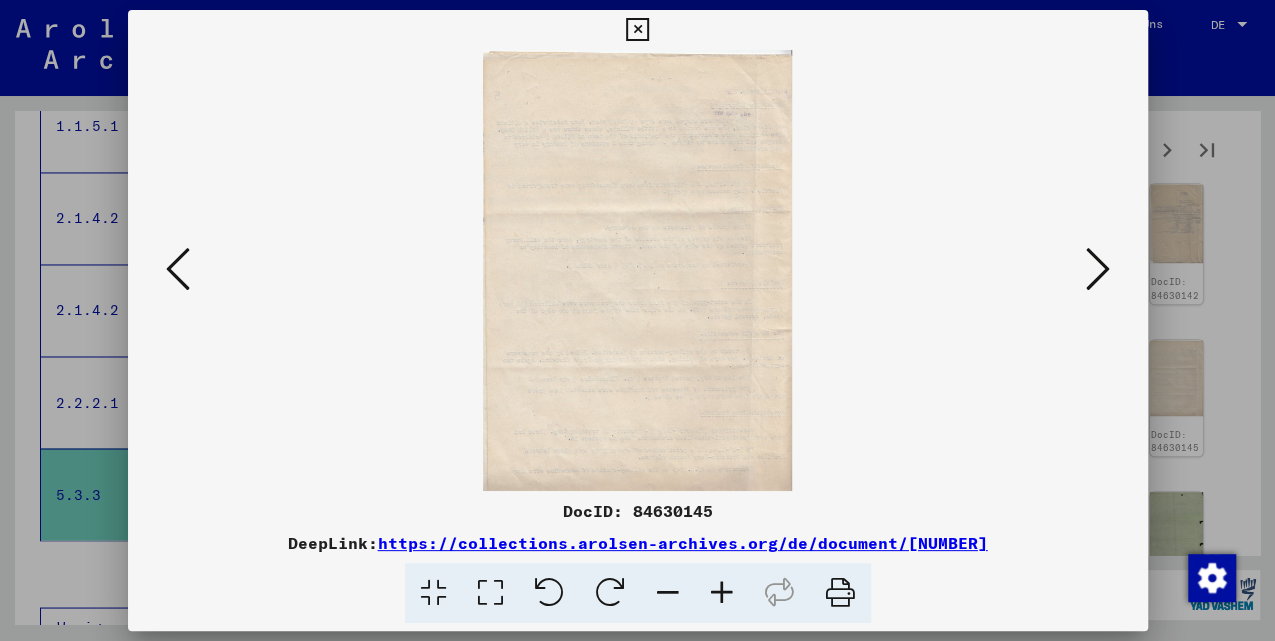 click at bounding box center (1098, 270) 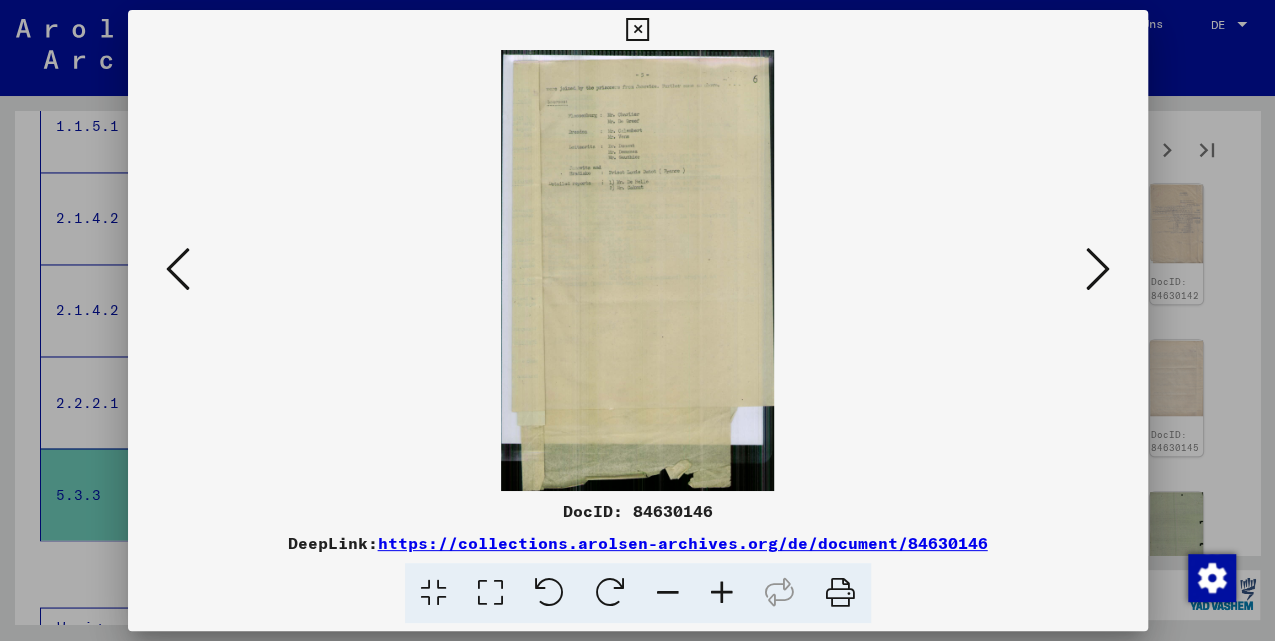 click at bounding box center (1098, 270) 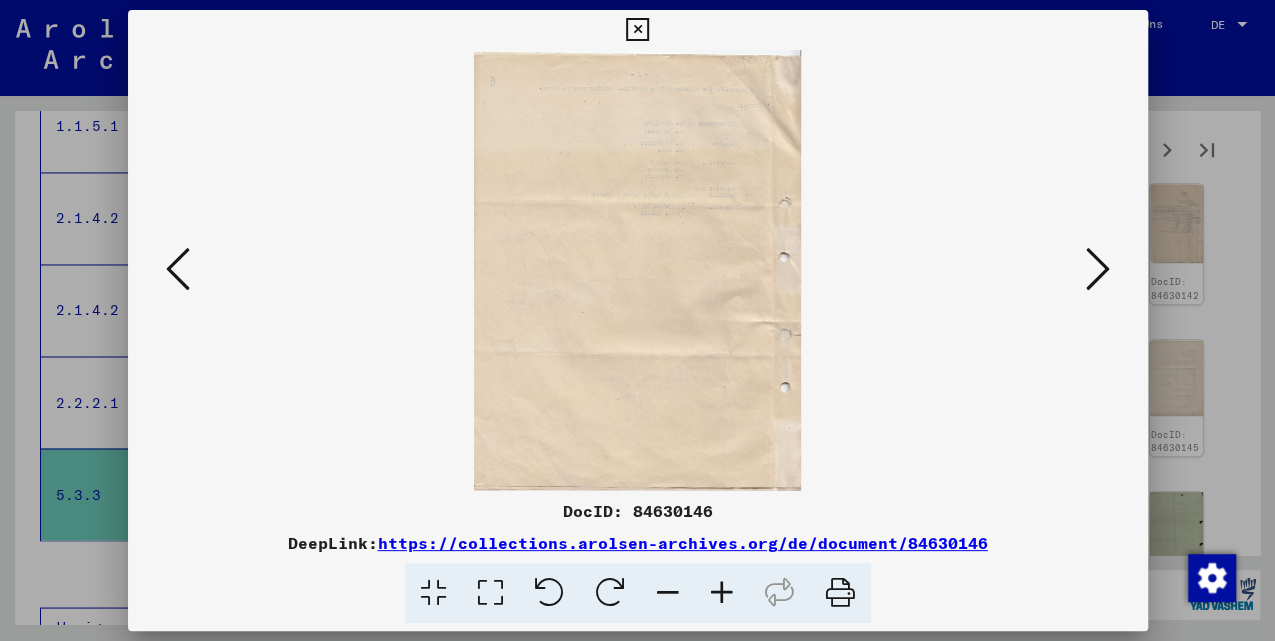 click at bounding box center [1098, 270] 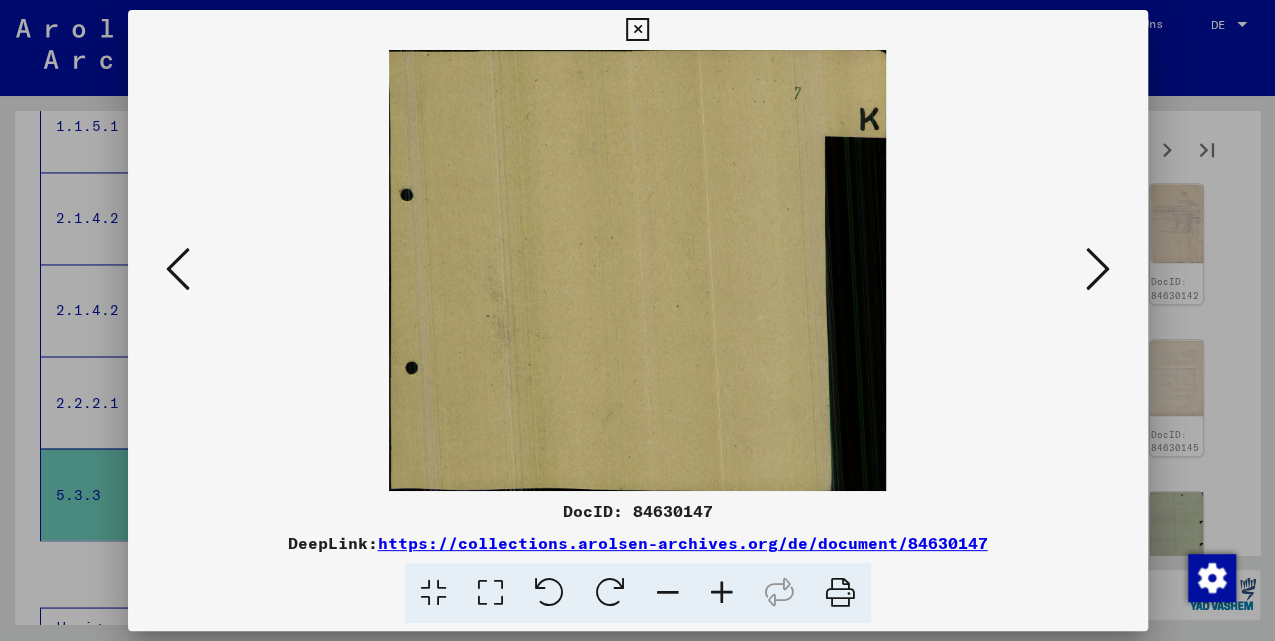 click at bounding box center (1098, 270) 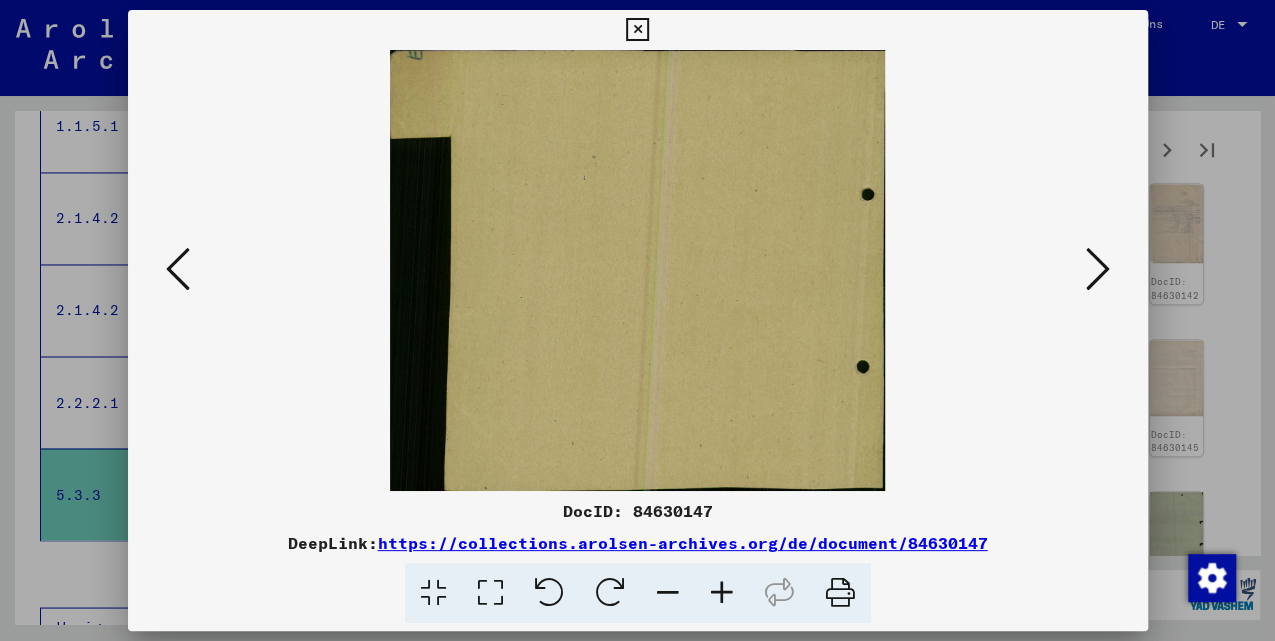 click at bounding box center [1098, 270] 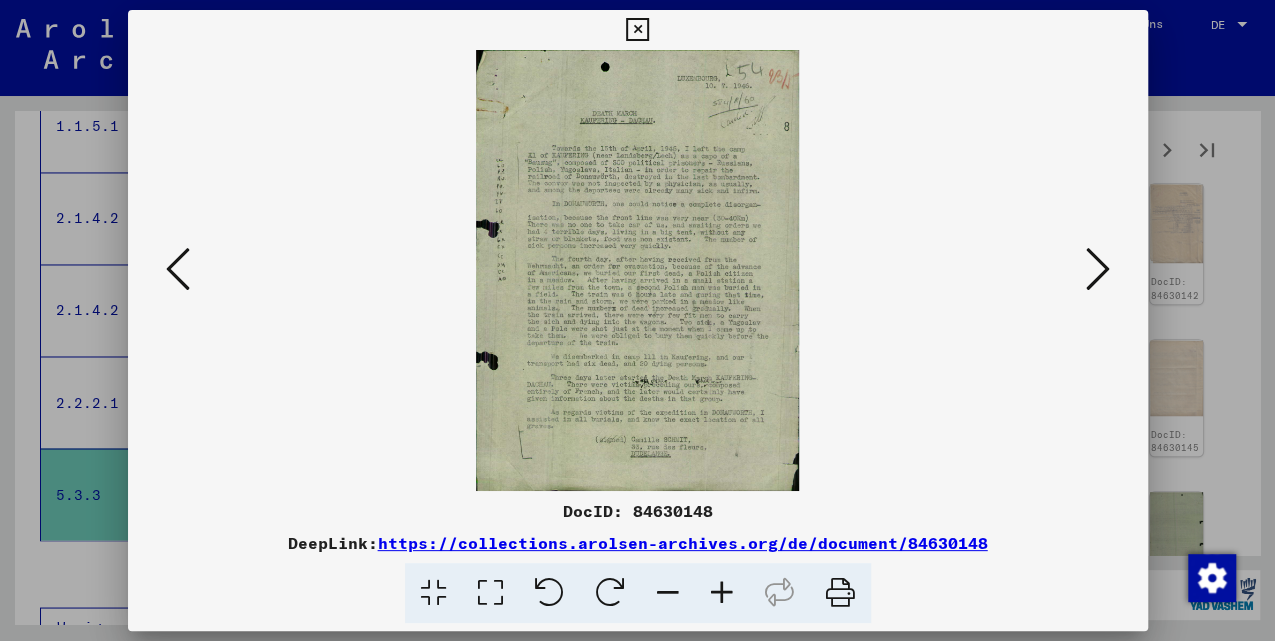 click at bounding box center [1098, 270] 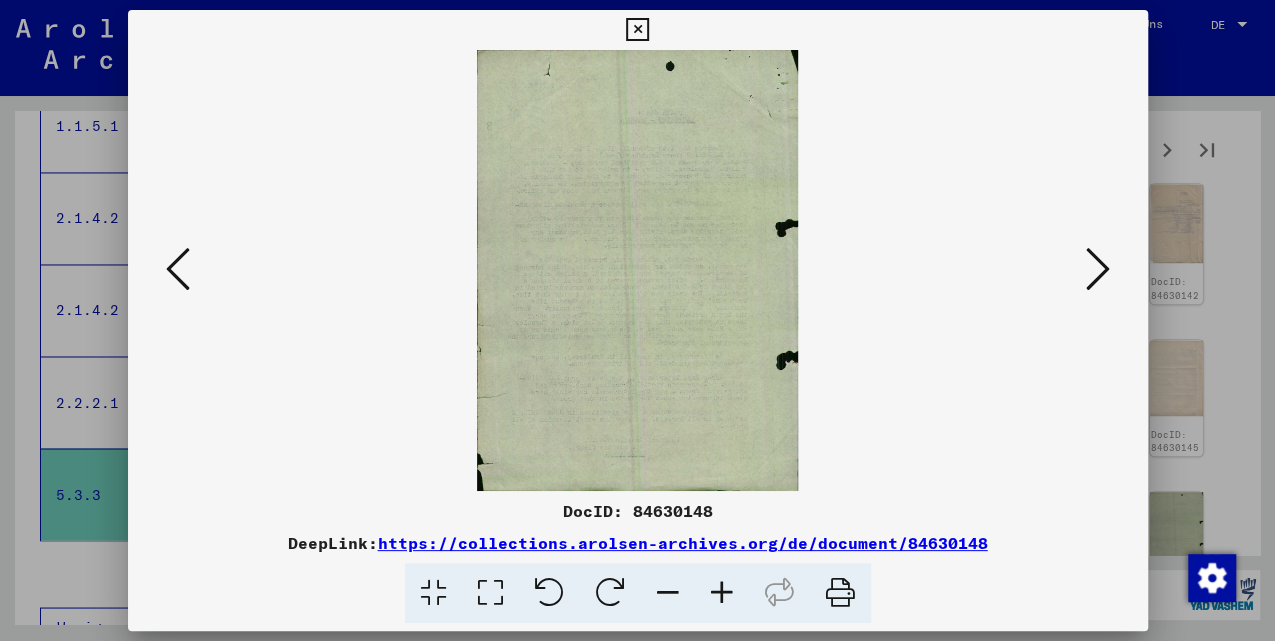 click at bounding box center [178, 270] 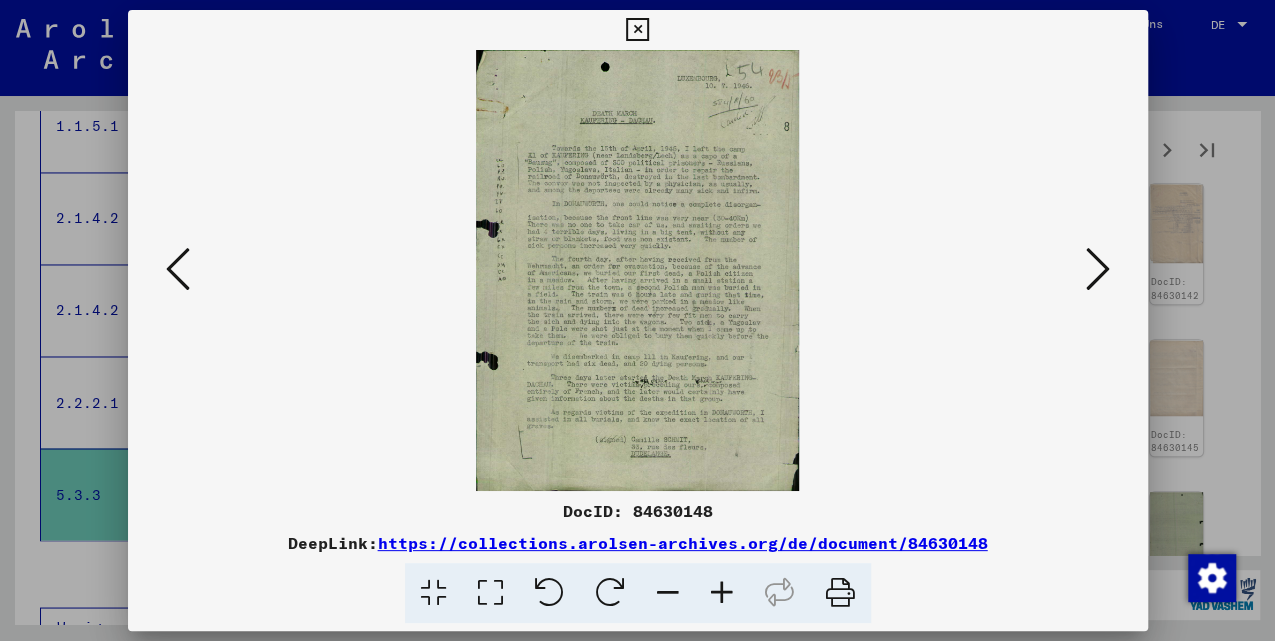 click at bounding box center (722, 593) 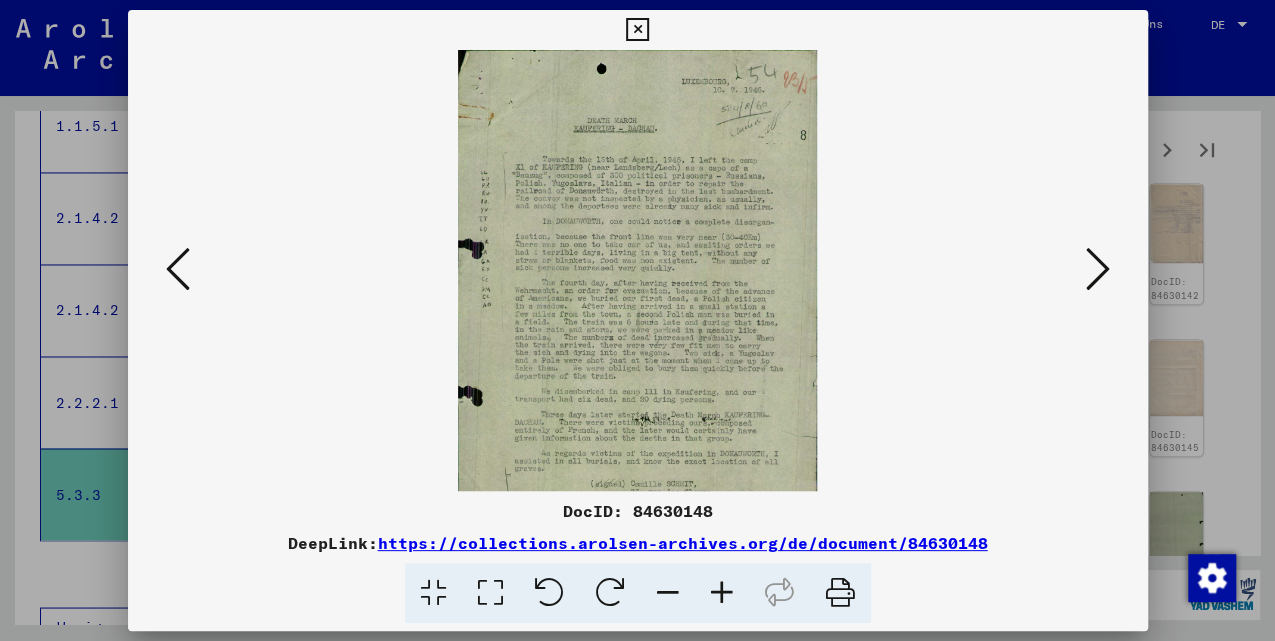 click at bounding box center [722, 593] 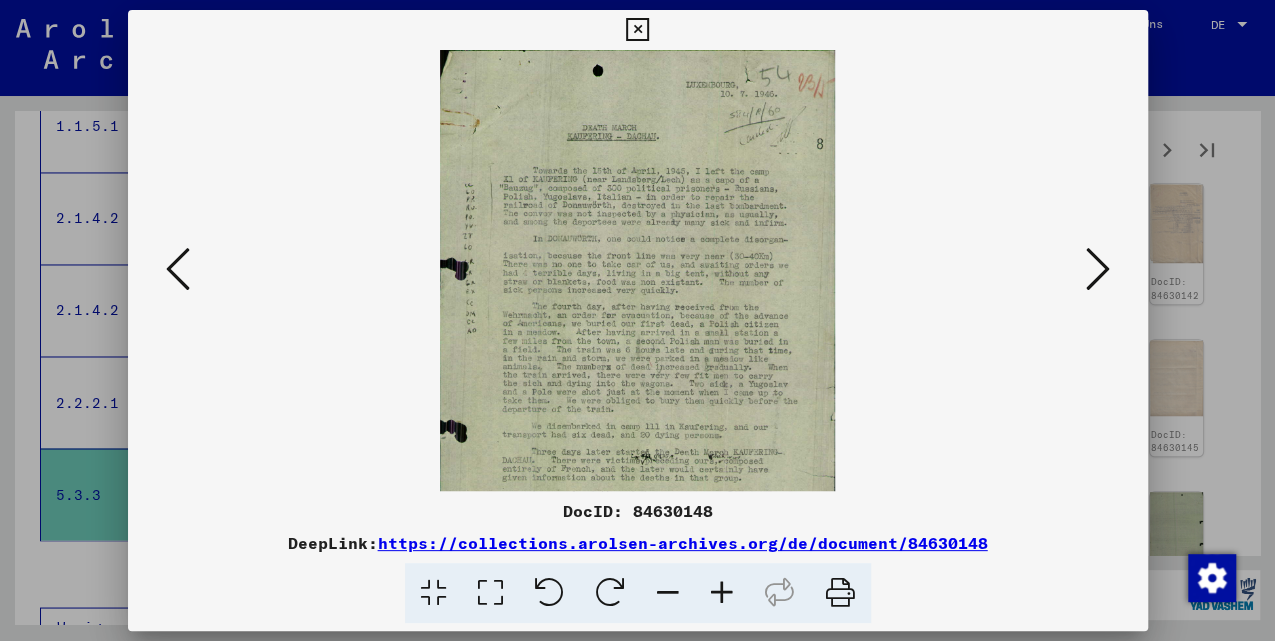 click at bounding box center (722, 593) 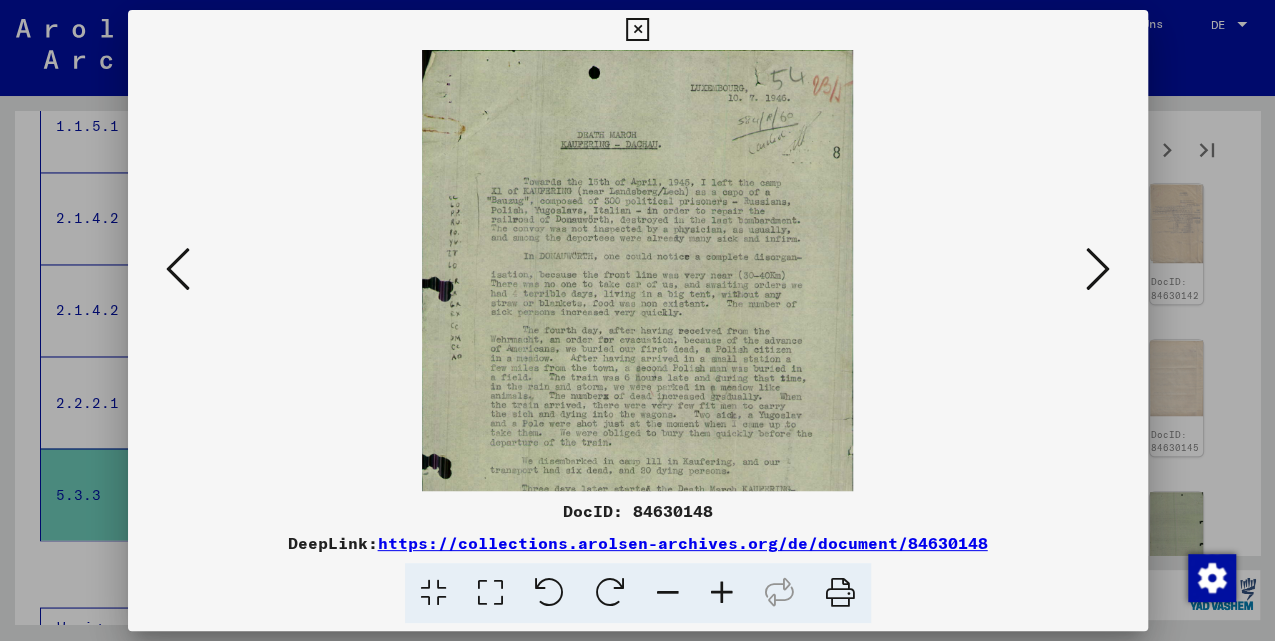 click at bounding box center (722, 593) 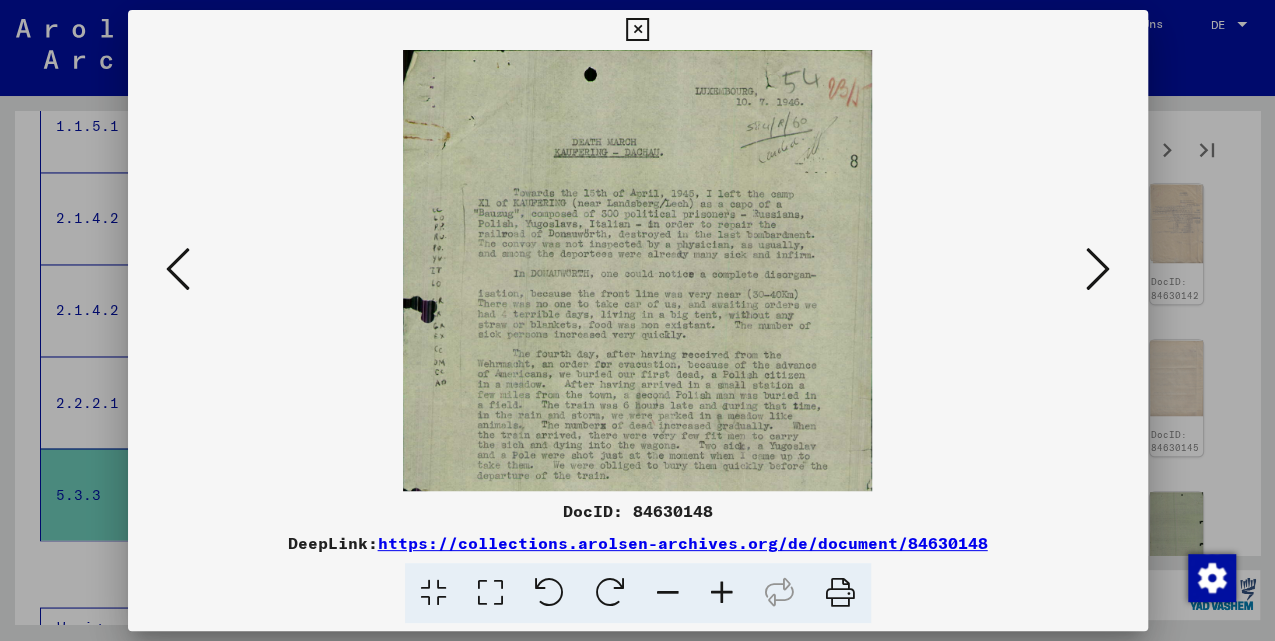 click at bounding box center [722, 593] 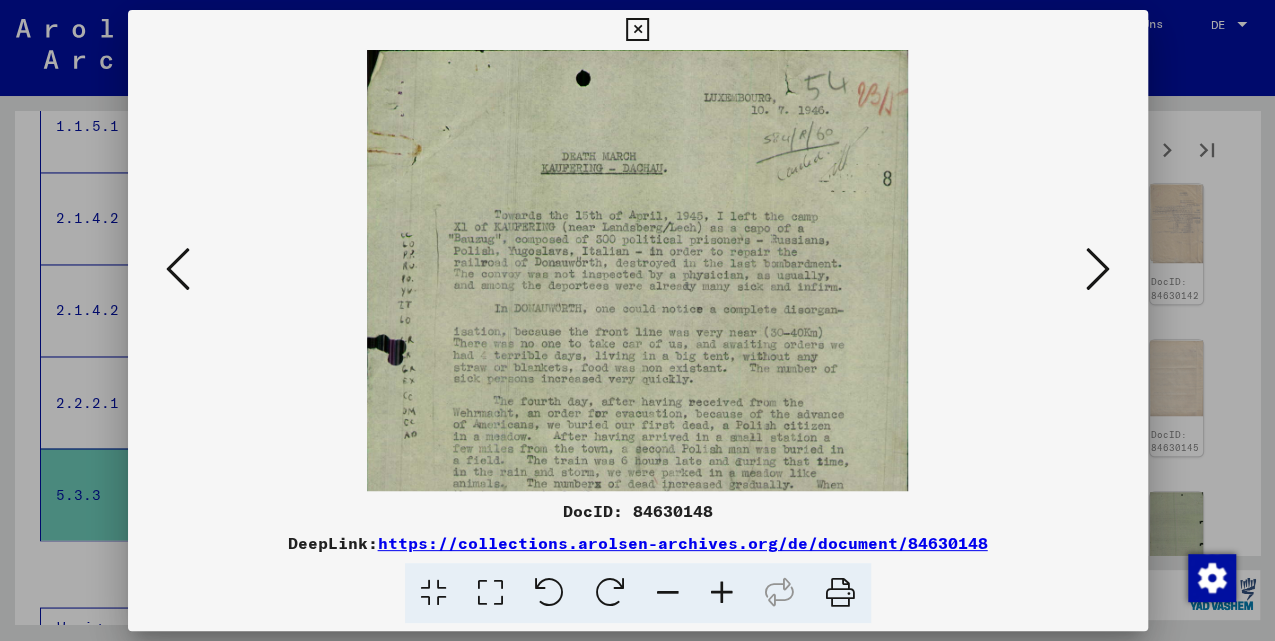 click at bounding box center (722, 593) 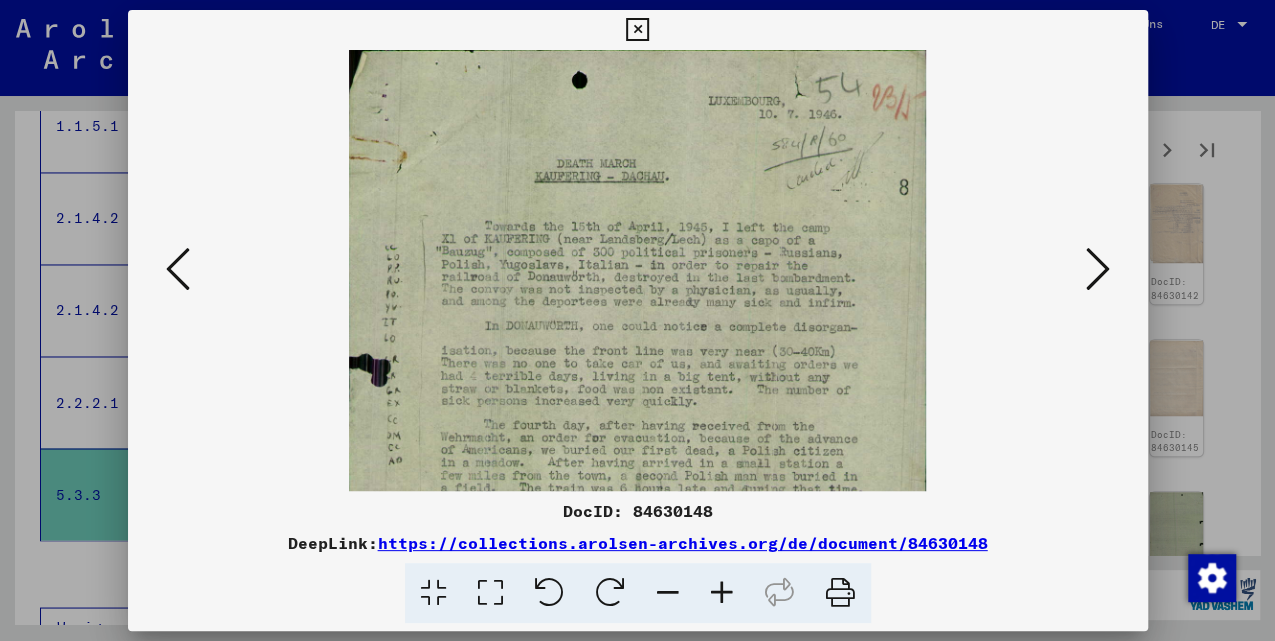 click at bounding box center (722, 593) 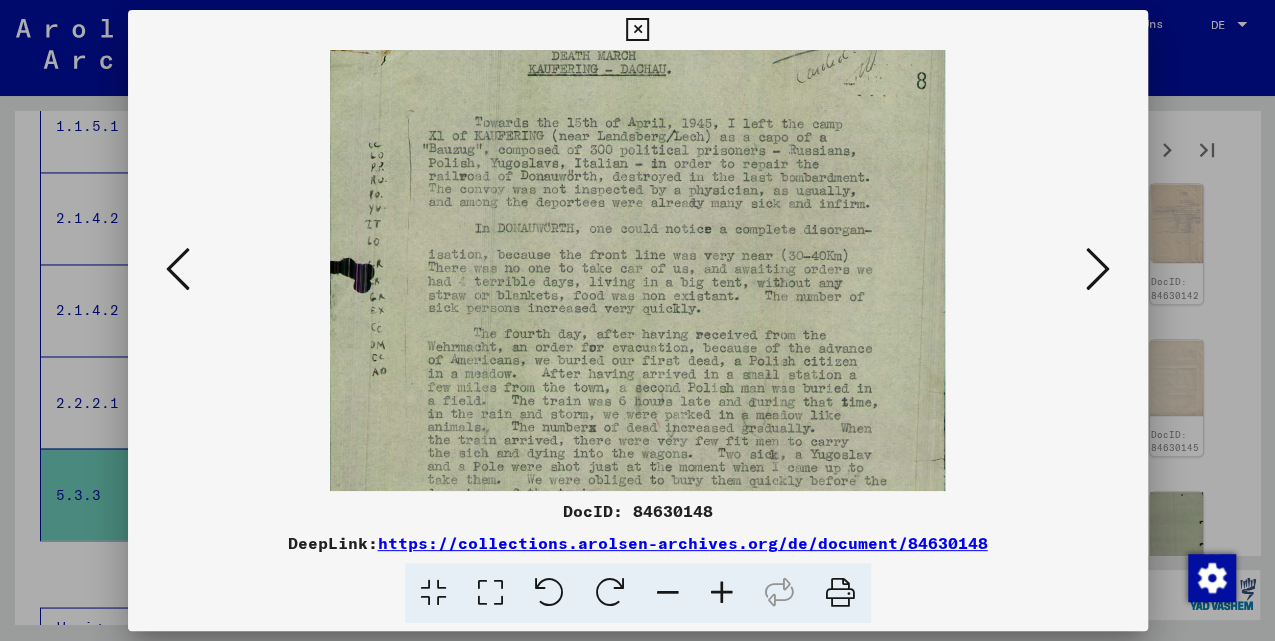 scroll, scrollTop: 172, scrollLeft: 0, axis: vertical 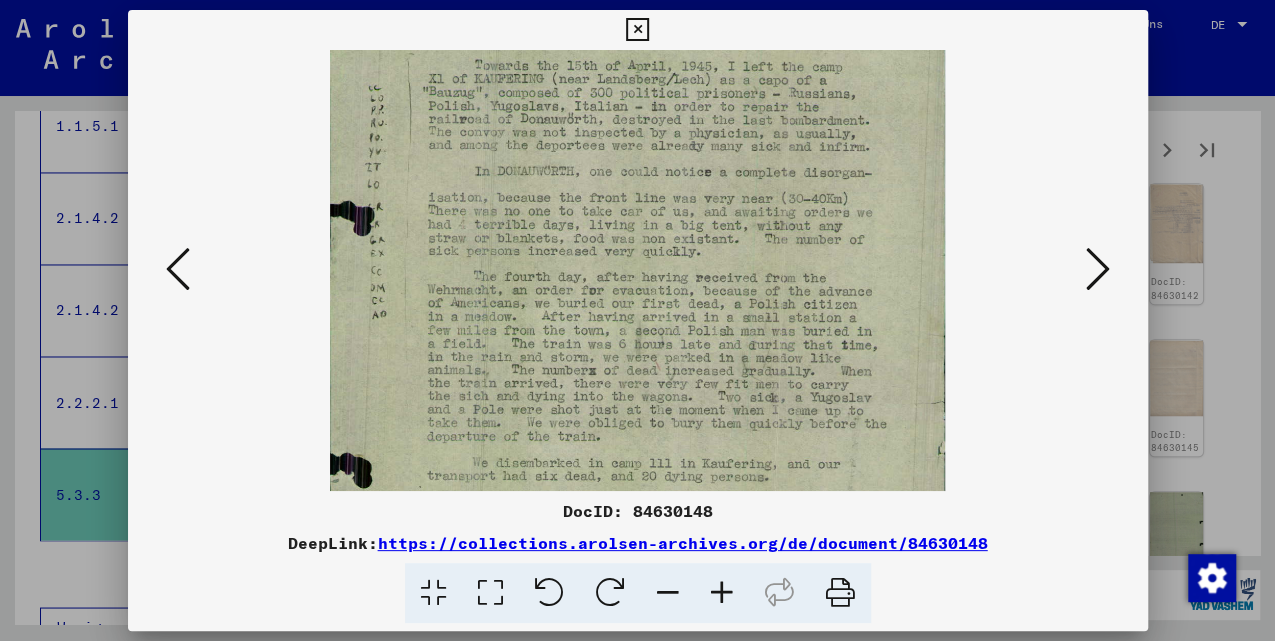 drag, startPoint x: 756, startPoint y: 318, endPoint x: 758, endPoint y: 158, distance: 160.0125 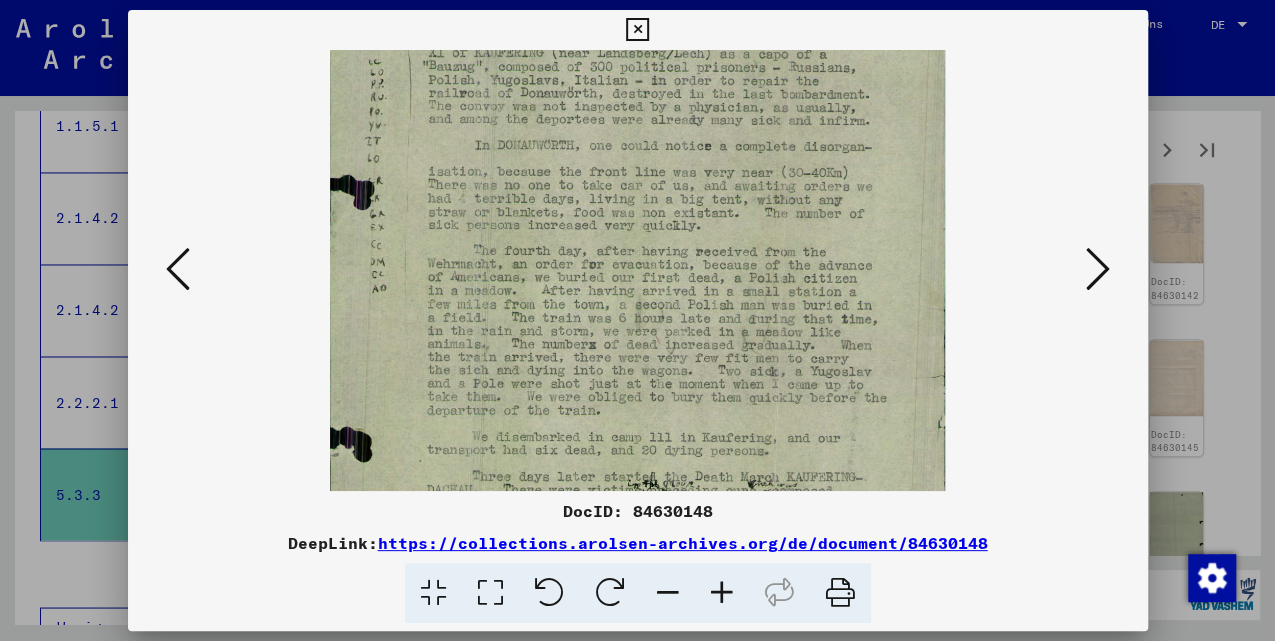 drag, startPoint x: 736, startPoint y: 395, endPoint x: 736, endPoint y: 370, distance: 25 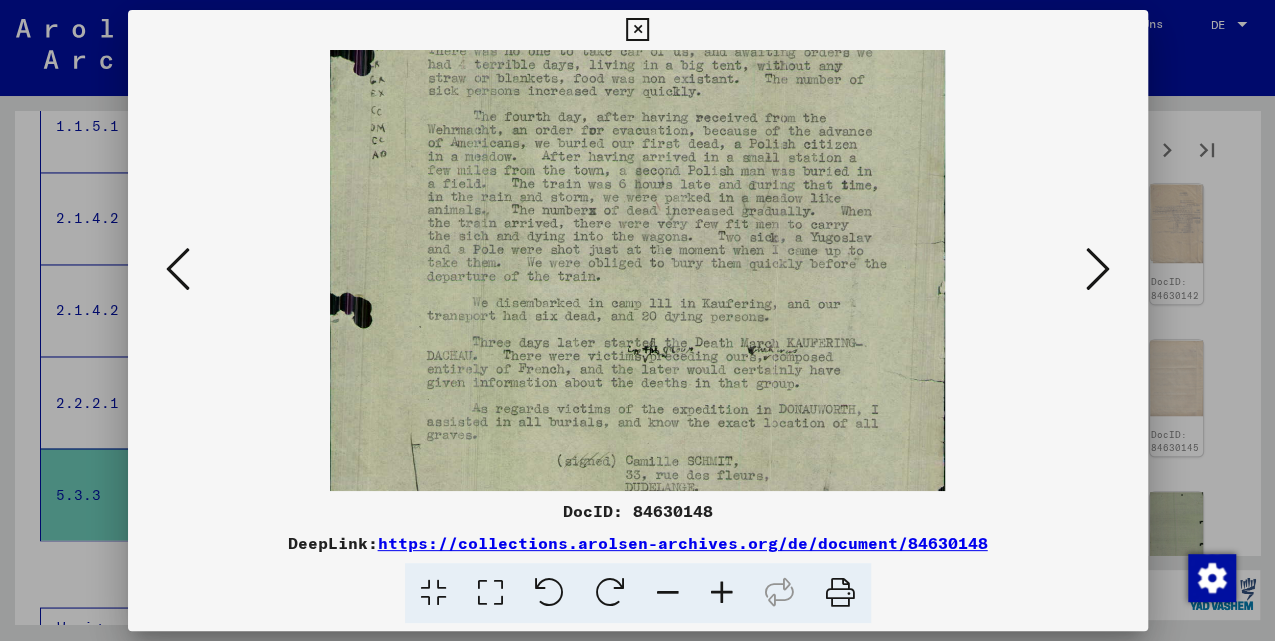 drag, startPoint x: 695, startPoint y: 364, endPoint x: 682, endPoint y: 238, distance: 126.66886 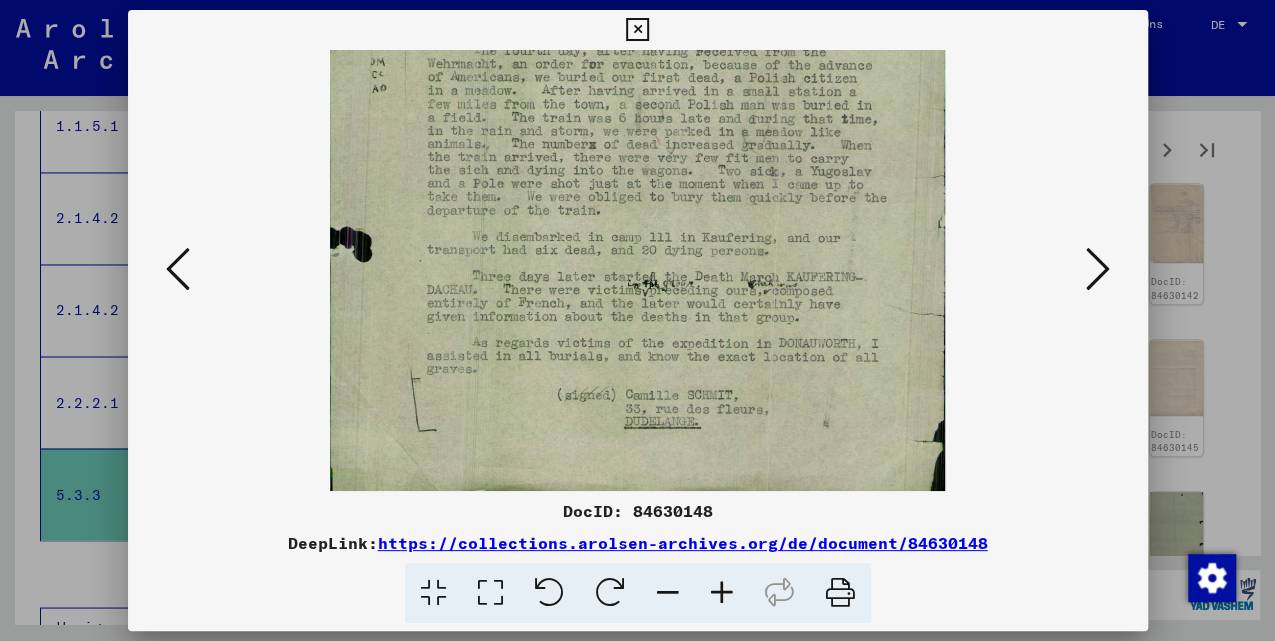 scroll, scrollTop: 400, scrollLeft: 0, axis: vertical 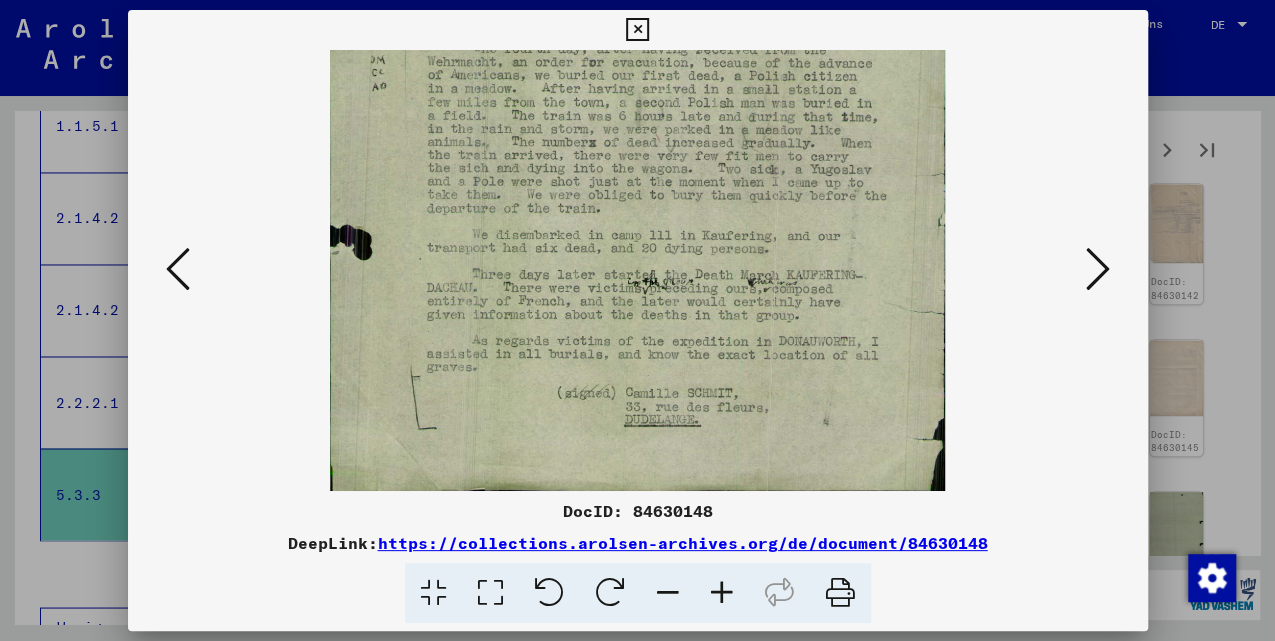 drag, startPoint x: 720, startPoint y: 319, endPoint x: 712, endPoint y: 248, distance: 71.44928 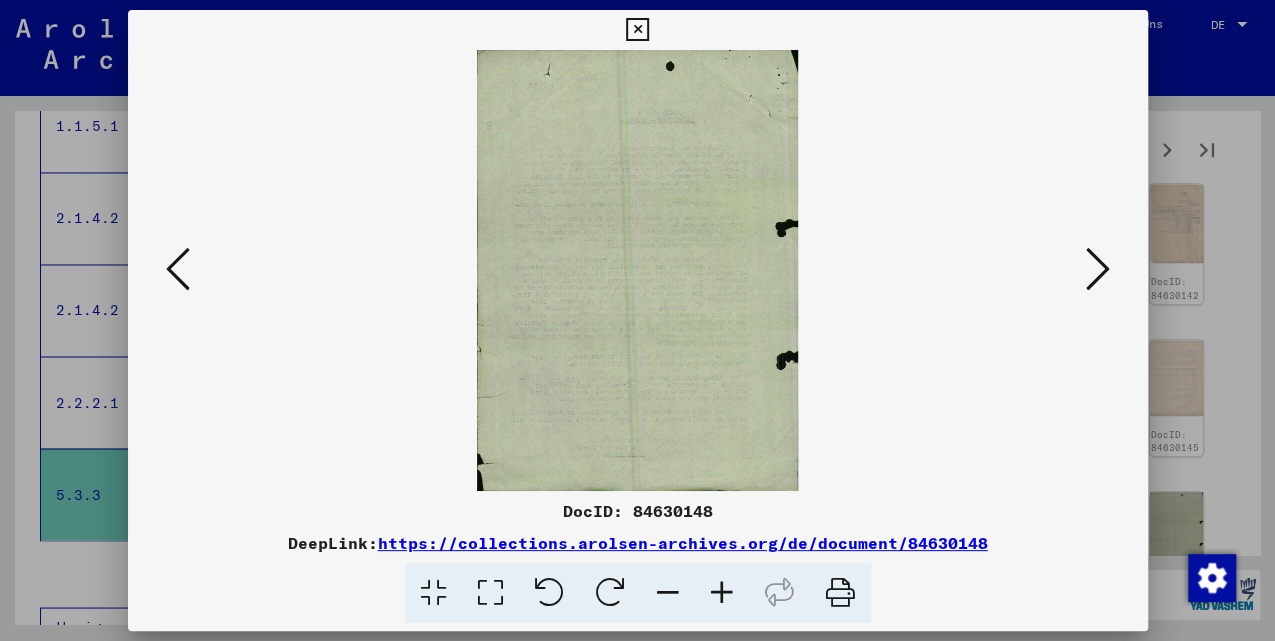 click at bounding box center (1098, 269) 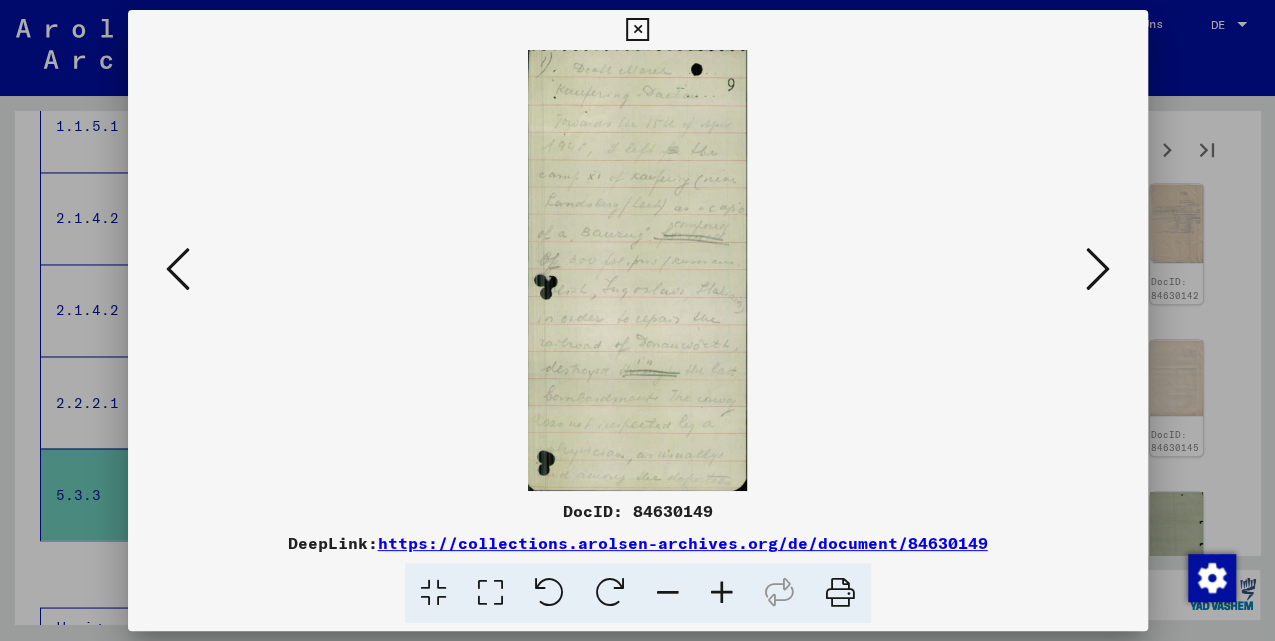 click at bounding box center (1098, 269) 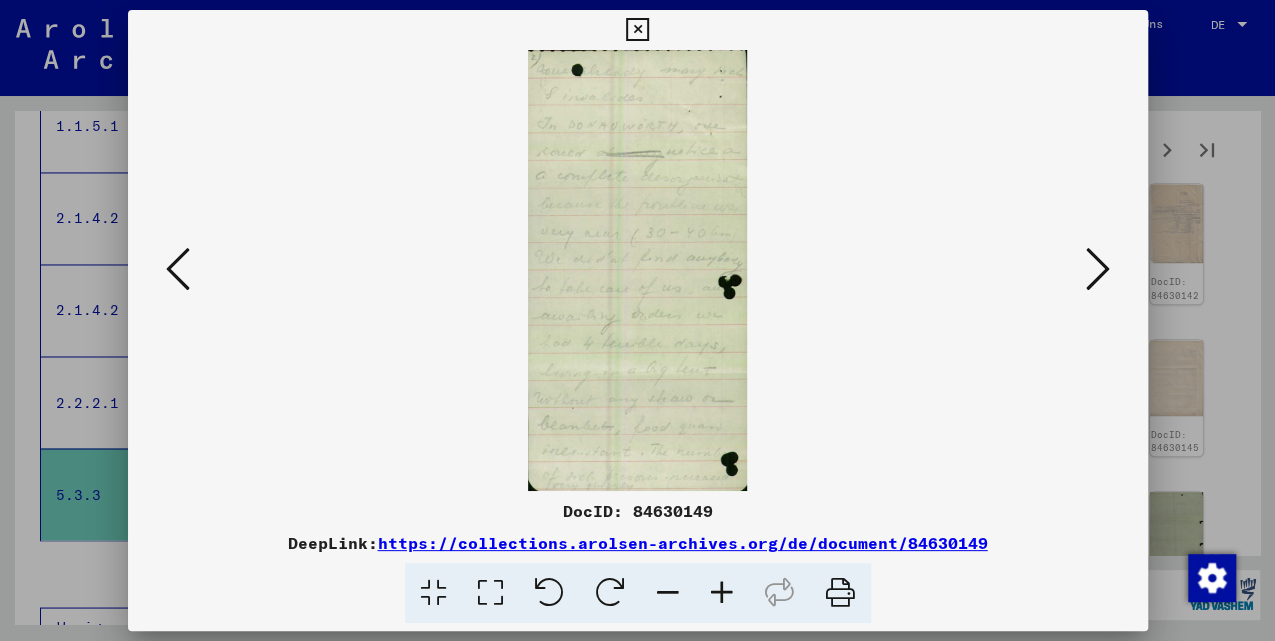 click at bounding box center (1098, 269) 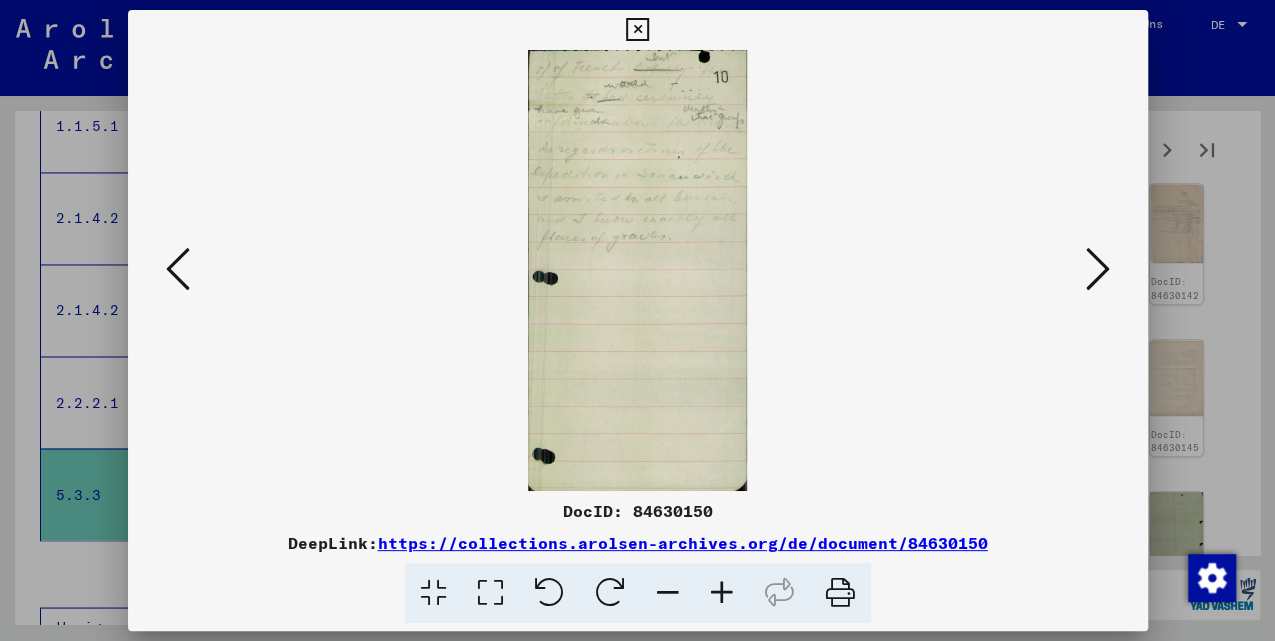 click at bounding box center (1098, 269) 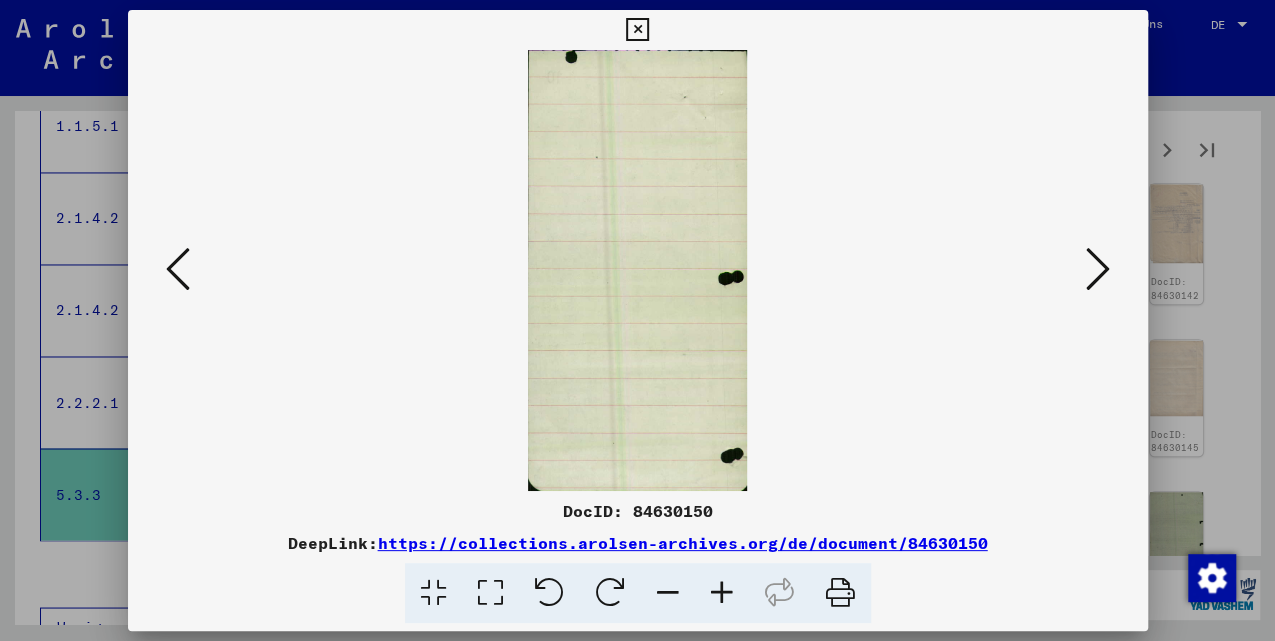 click at bounding box center (1098, 269) 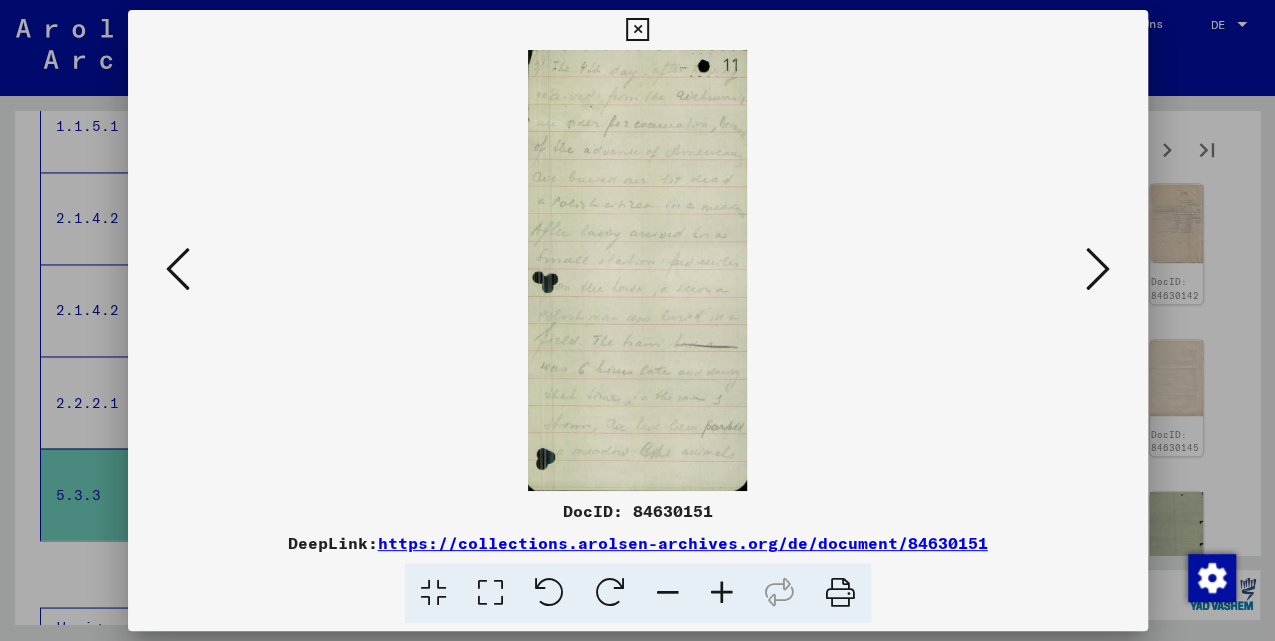 click at bounding box center [1098, 269] 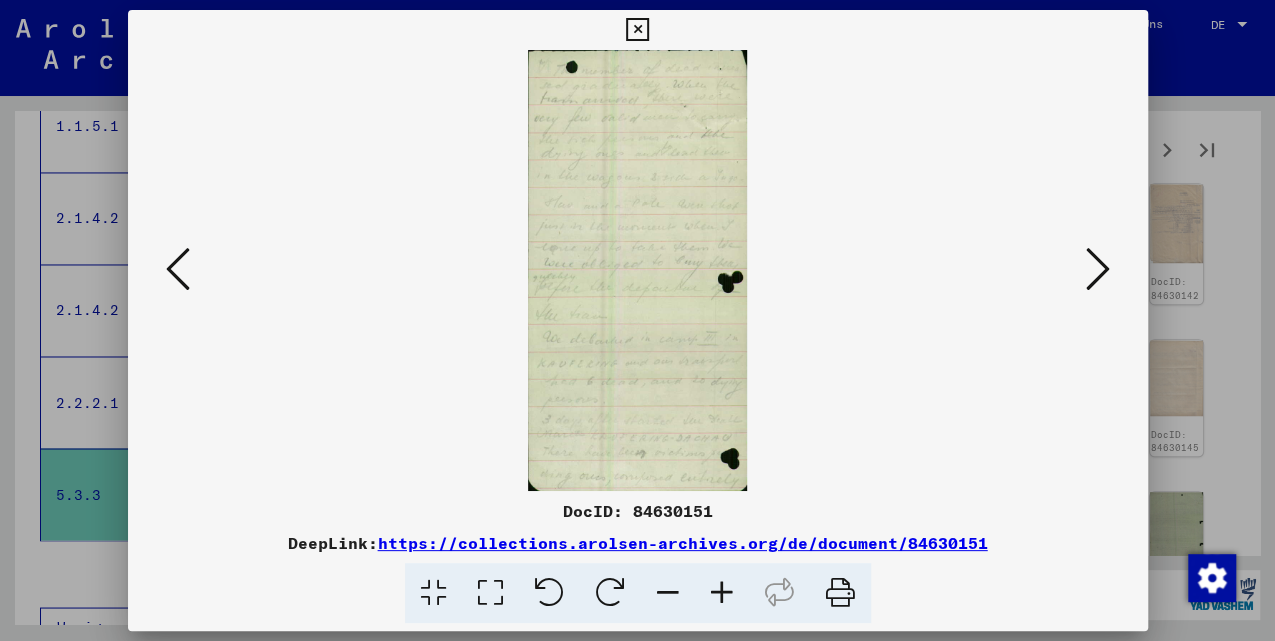 click at bounding box center [1098, 269] 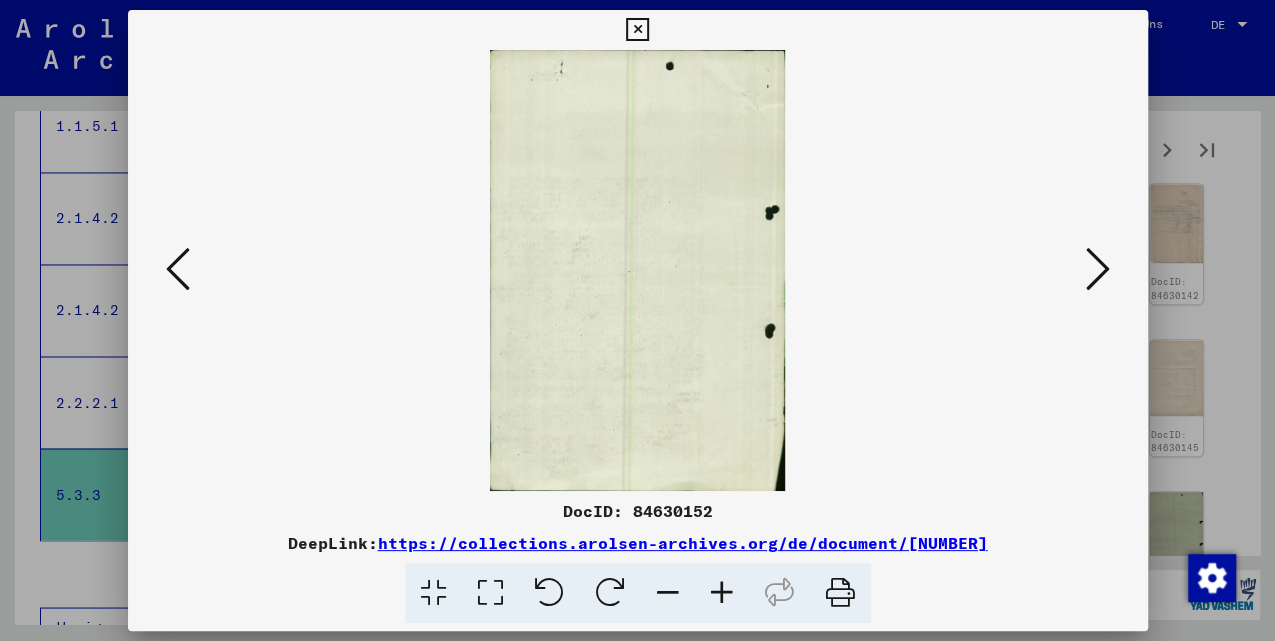 click at bounding box center [1098, 269] 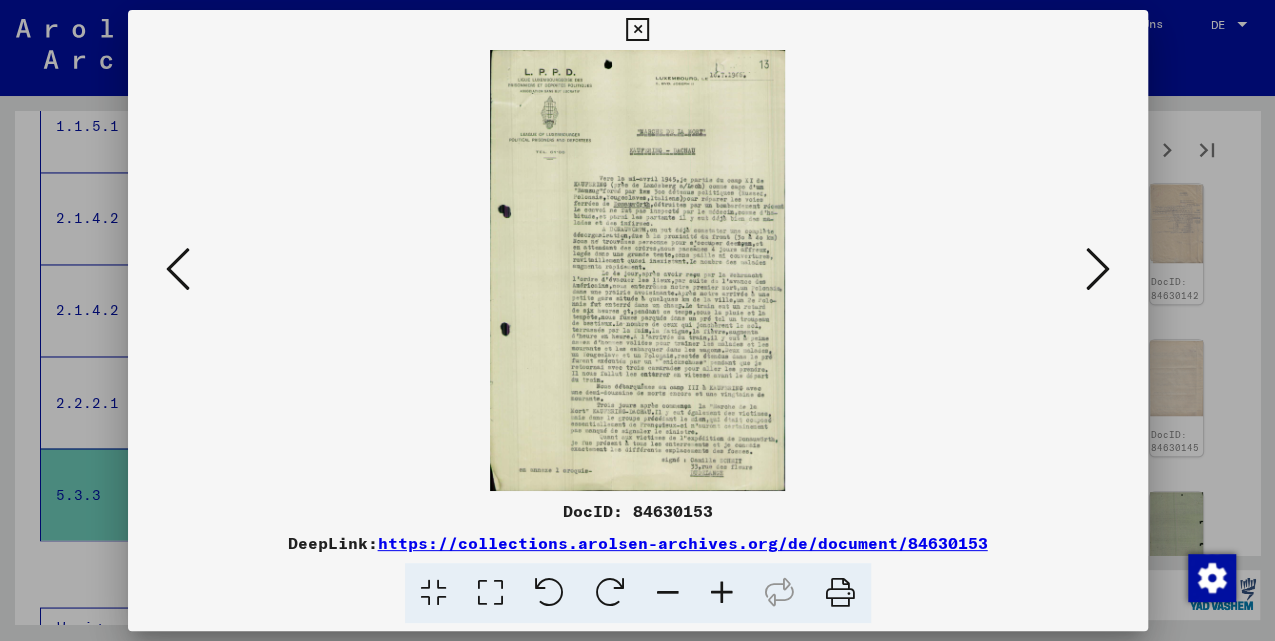 click at bounding box center [1098, 270] 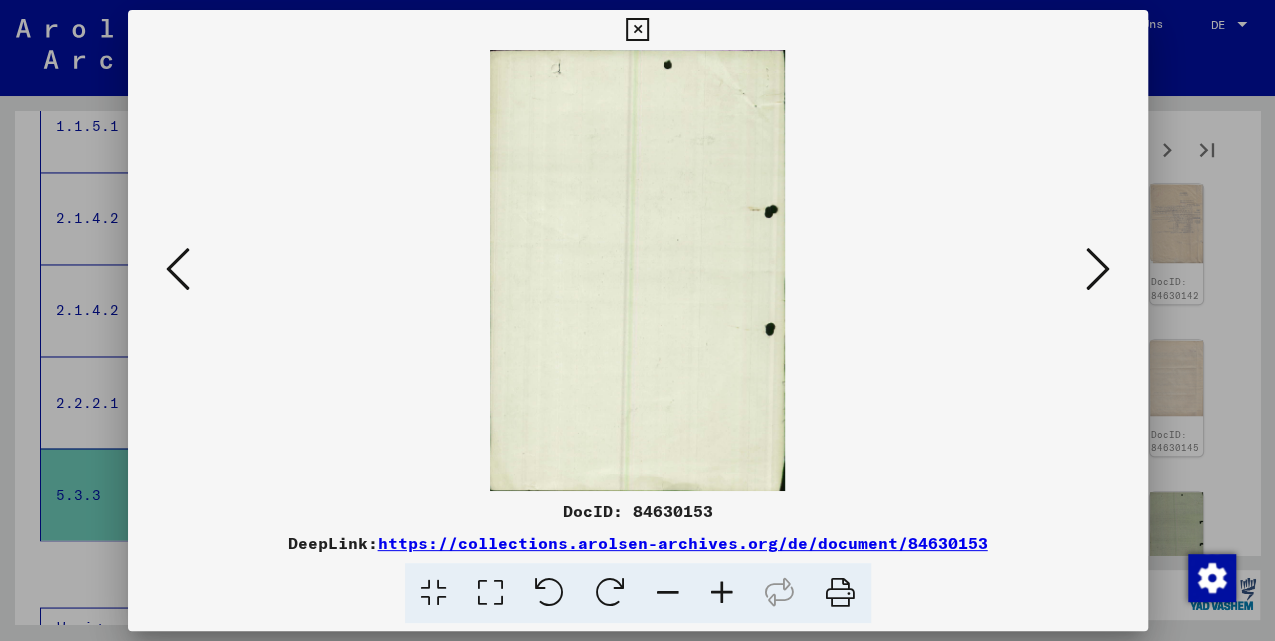 click at bounding box center [1098, 270] 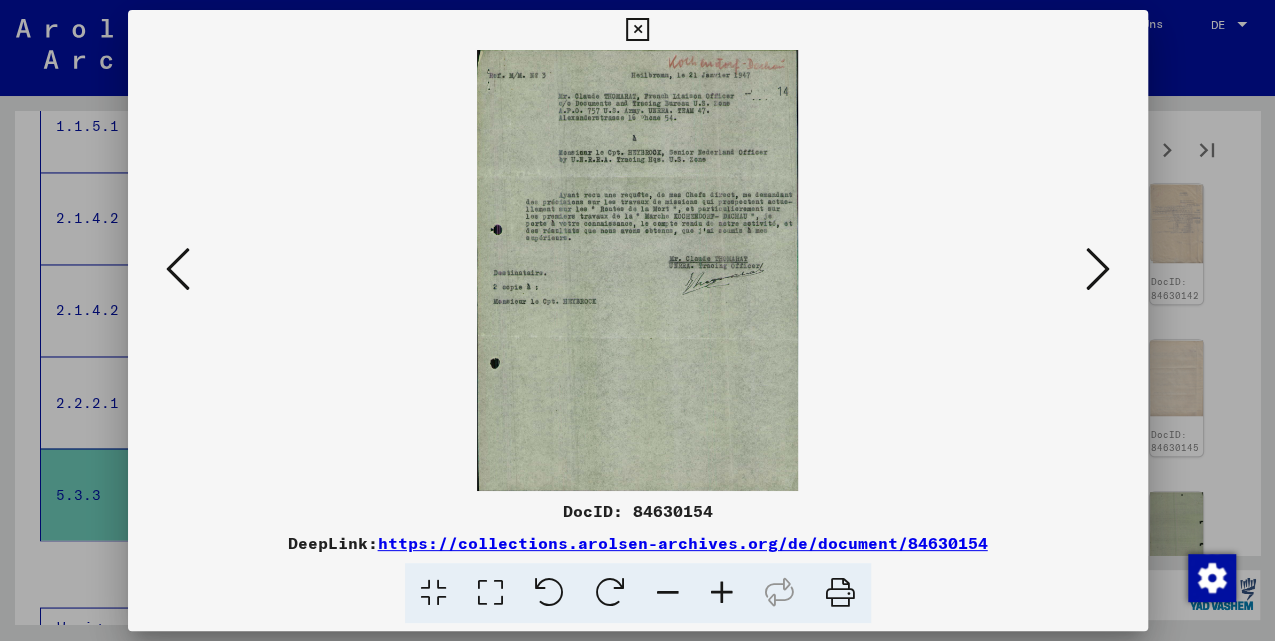 click at bounding box center [637, 30] 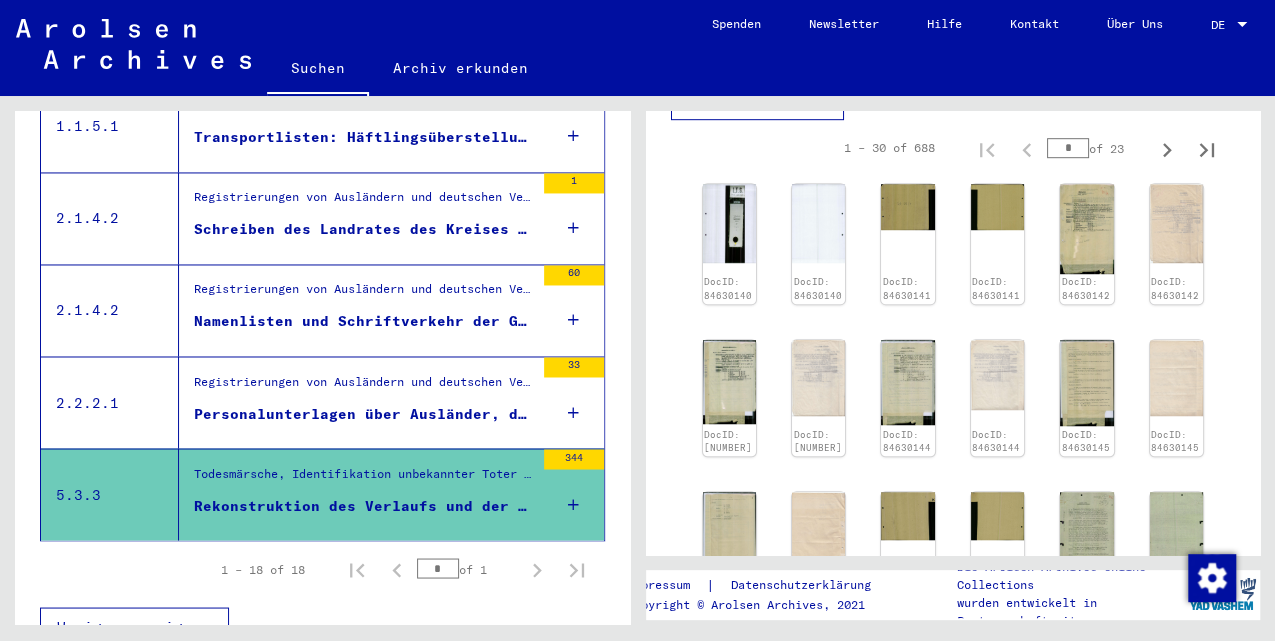 click on "Personalunterlagen über Ausländer, die in Crawinkel  beschäftigt waren" at bounding box center [364, 413] 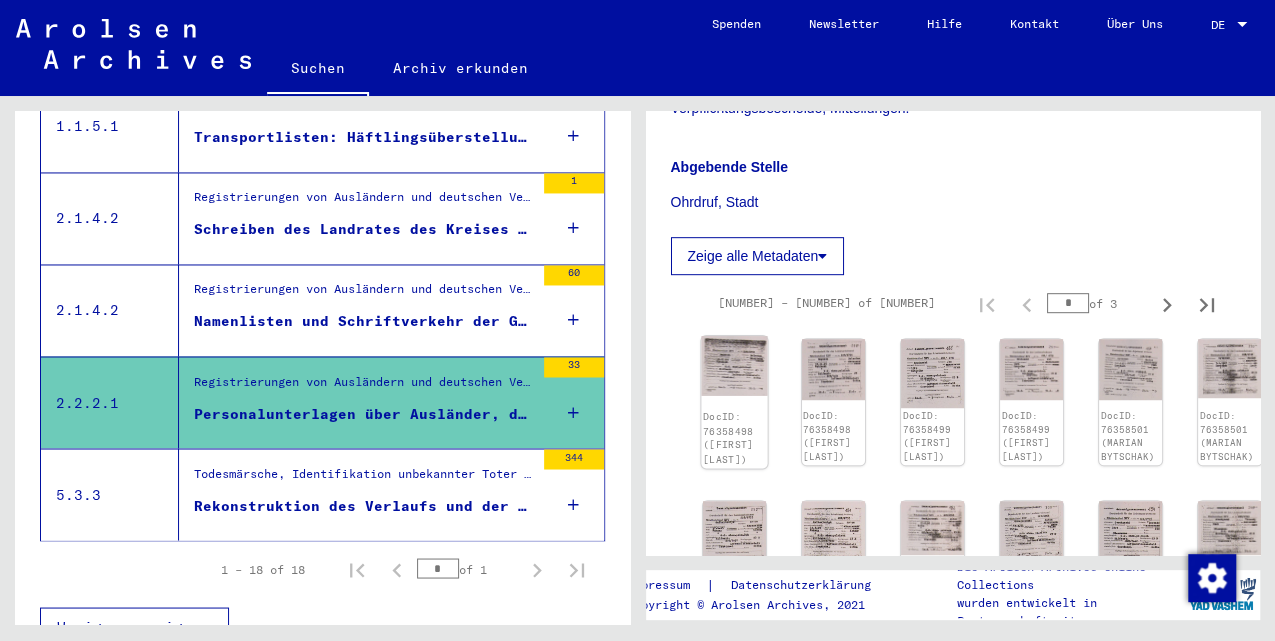 scroll, scrollTop: 533, scrollLeft: 0, axis: vertical 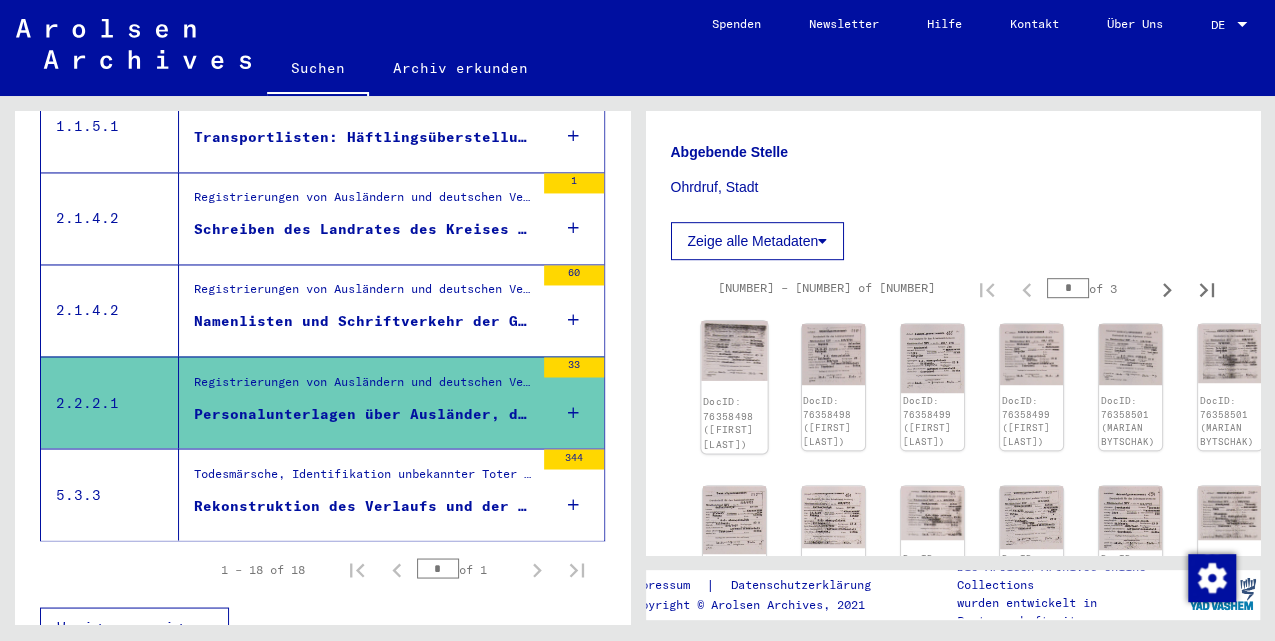 click 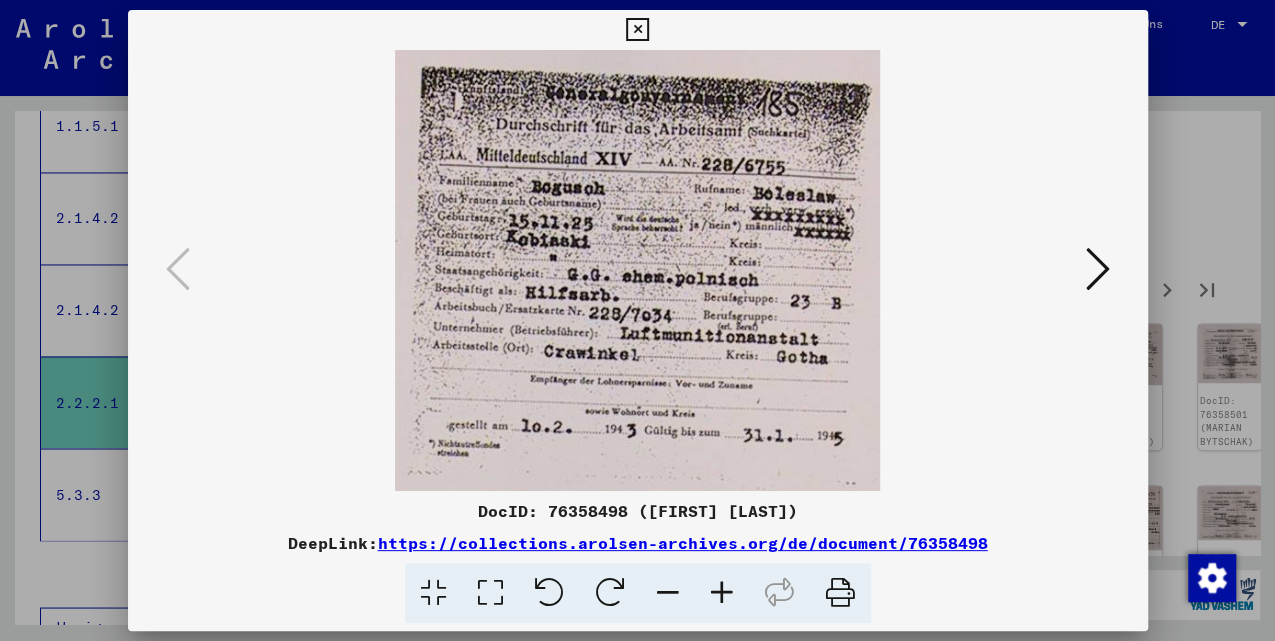 click at bounding box center [1098, 269] 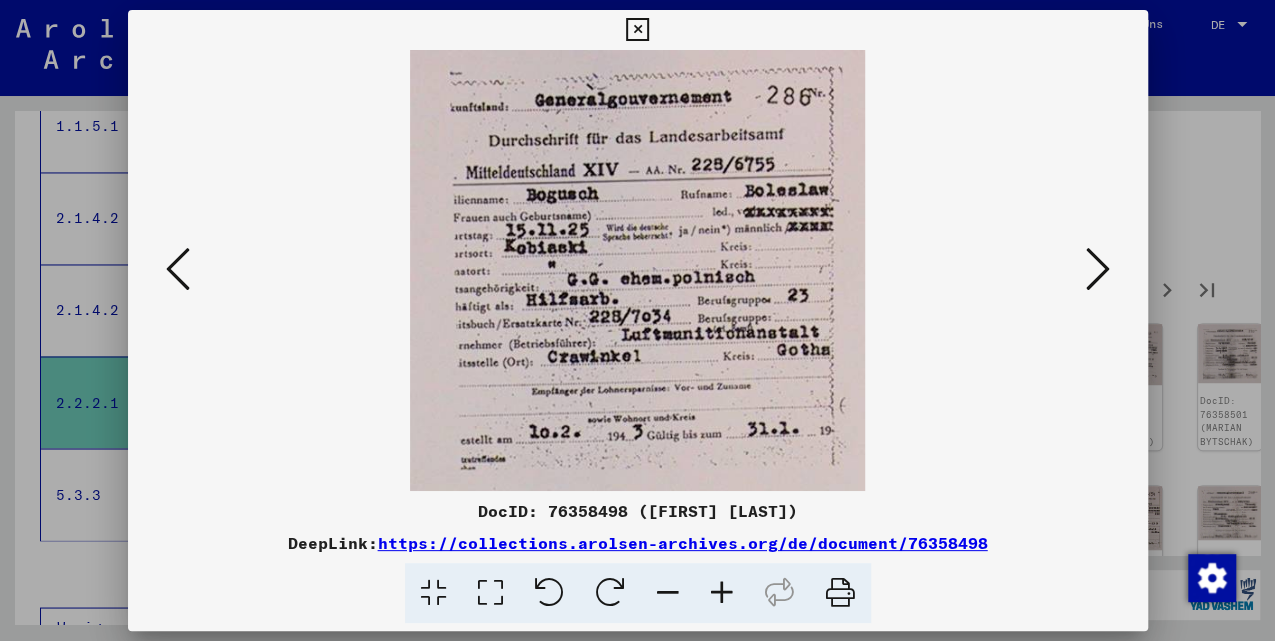click at bounding box center [1098, 269] 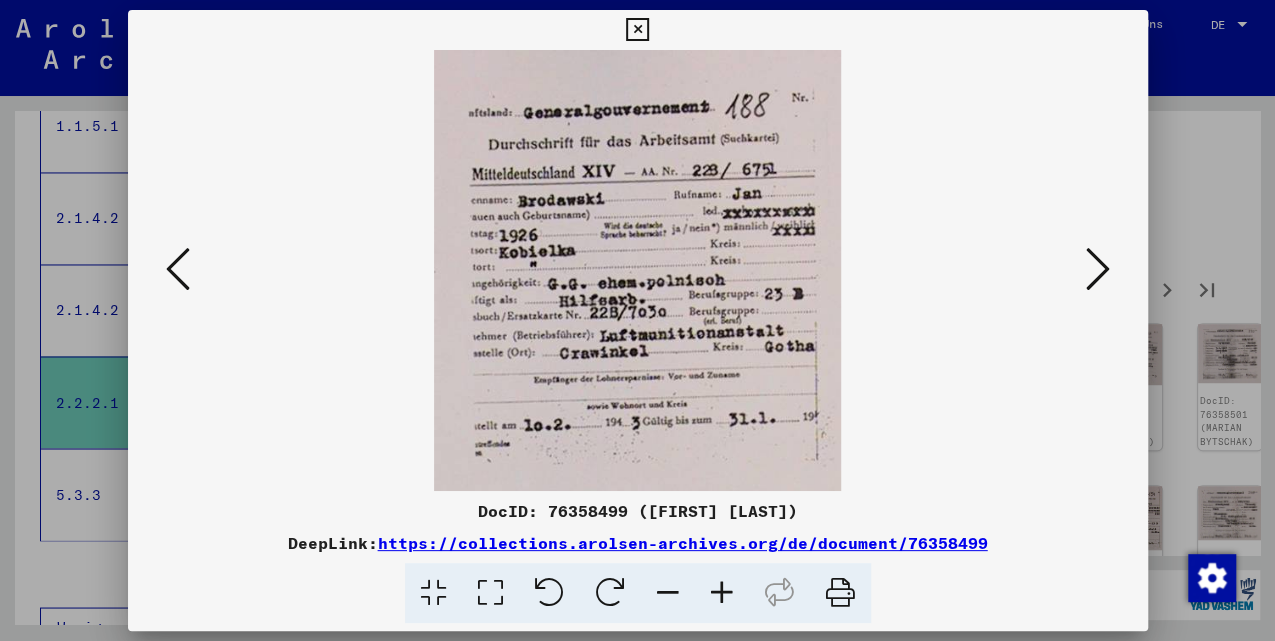 click at bounding box center [1098, 269] 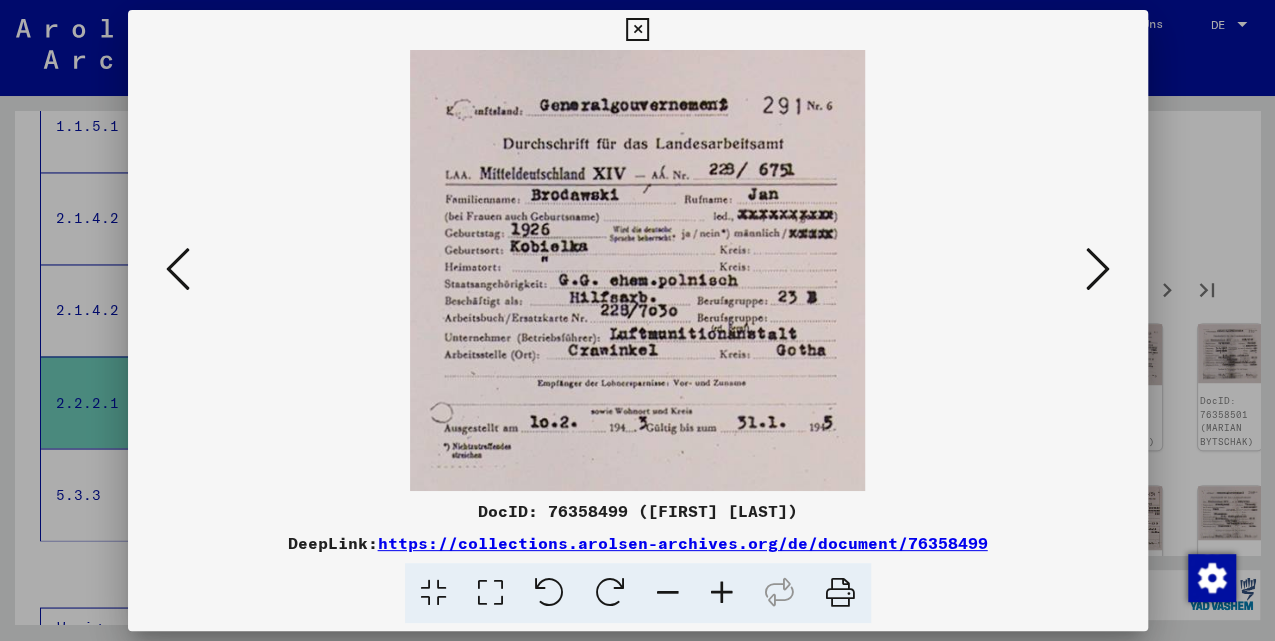 click at bounding box center (1098, 269) 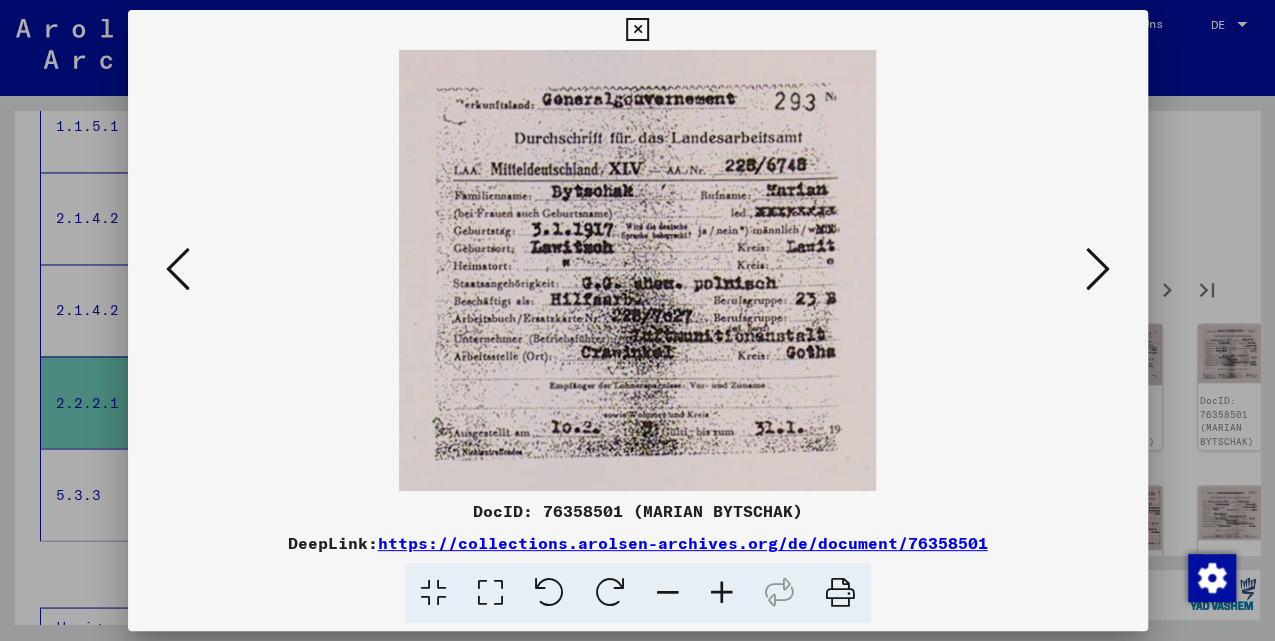 click at bounding box center (1098, 269) 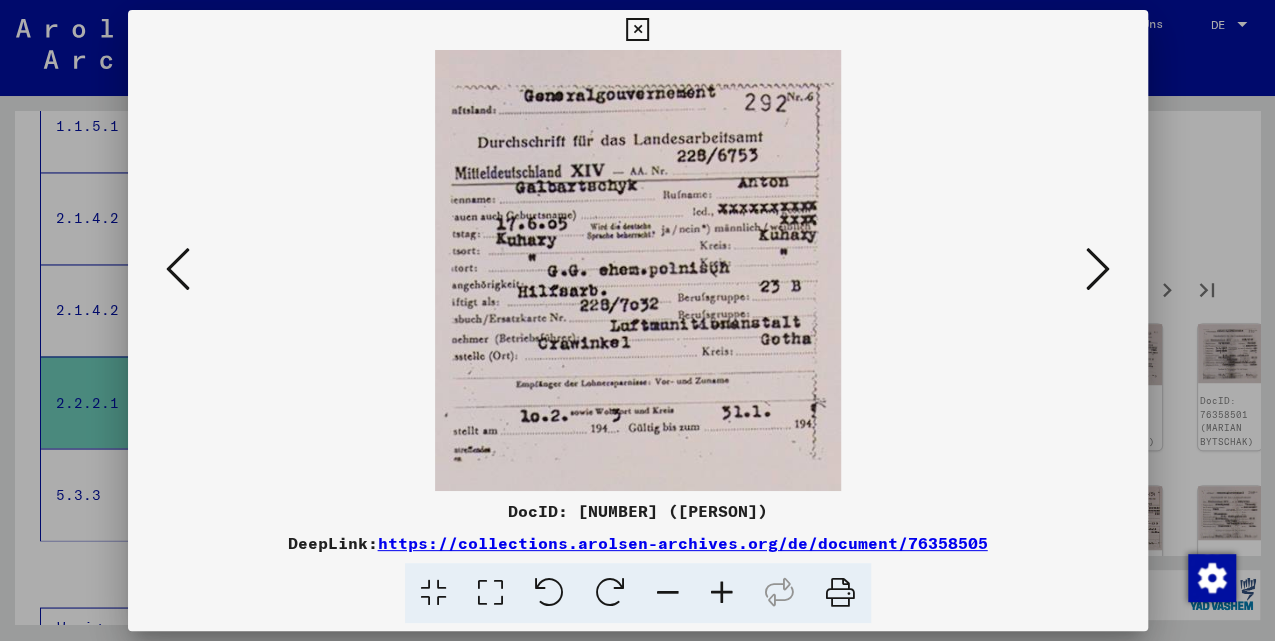 click at bounding box center (1098, 269) 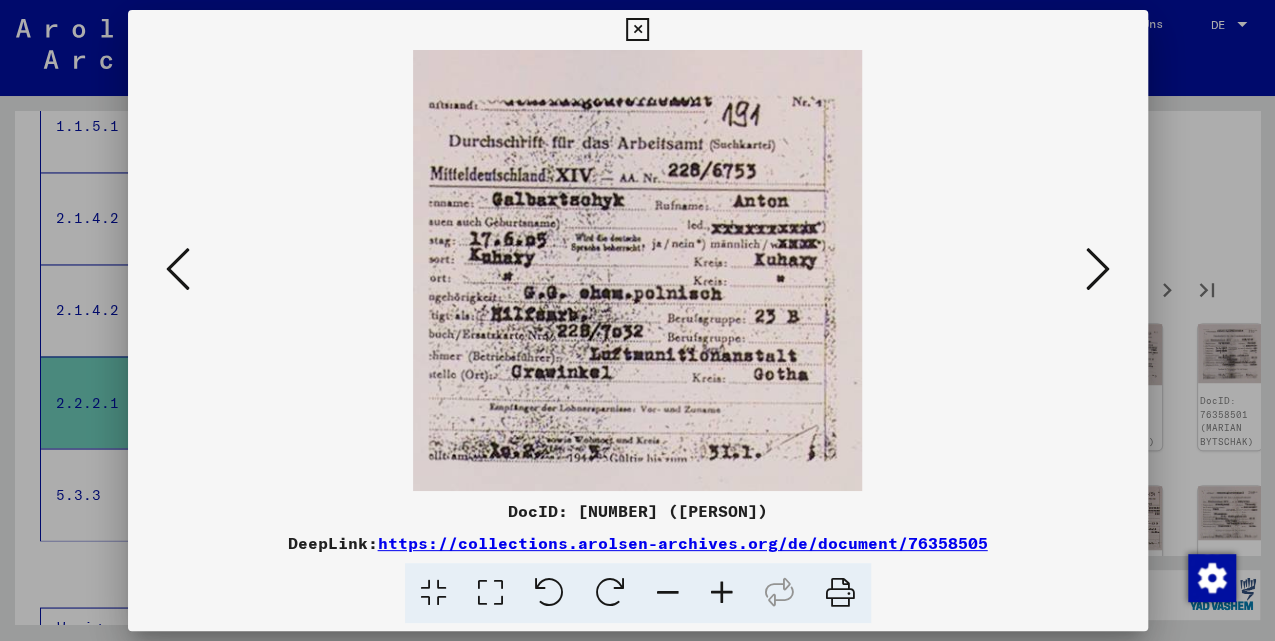 click at bounding box center [1098, 269] 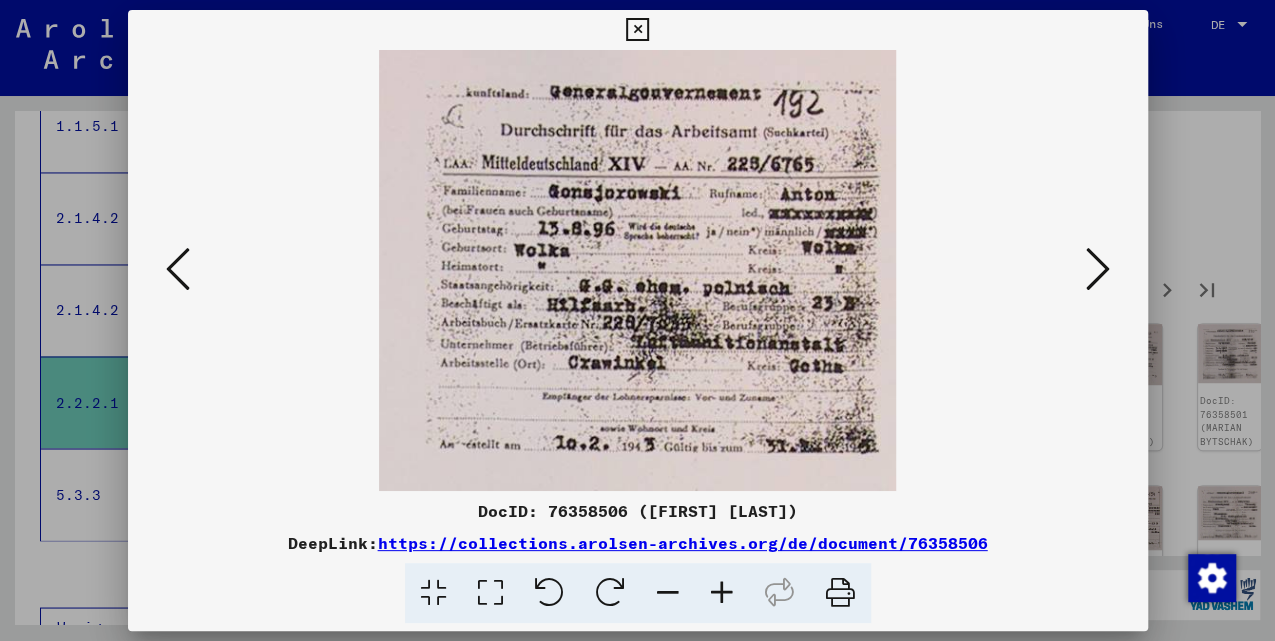 click at bounding box center [1098, 269] 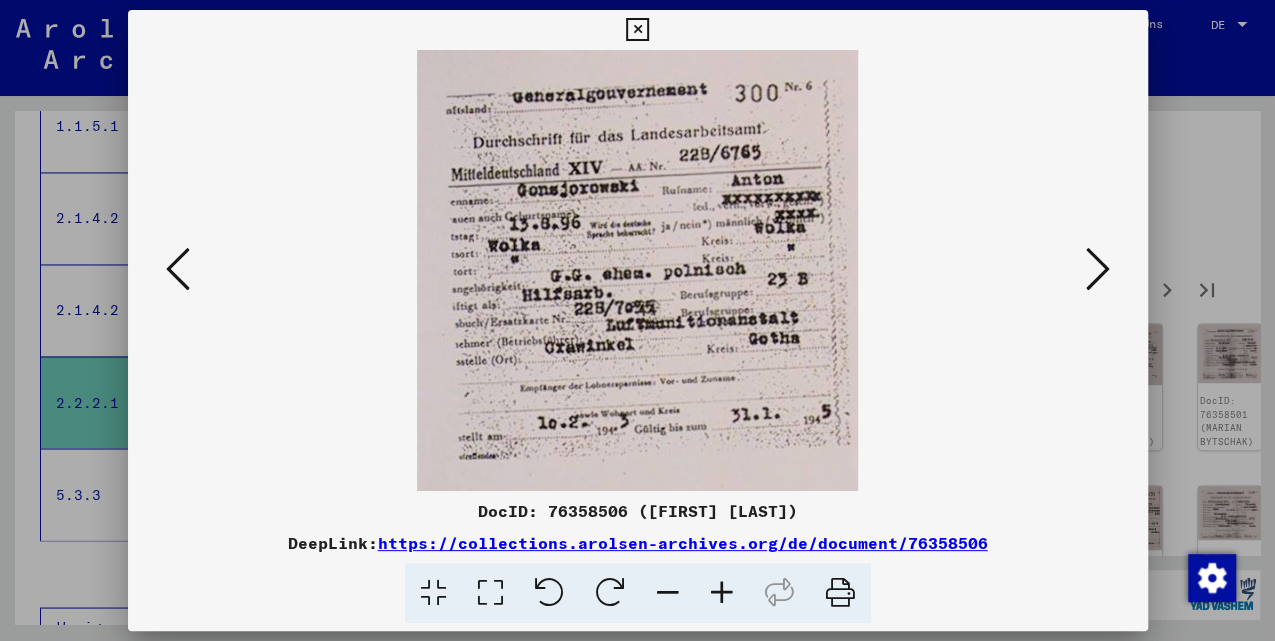 click at bounding box center [1098, 269] 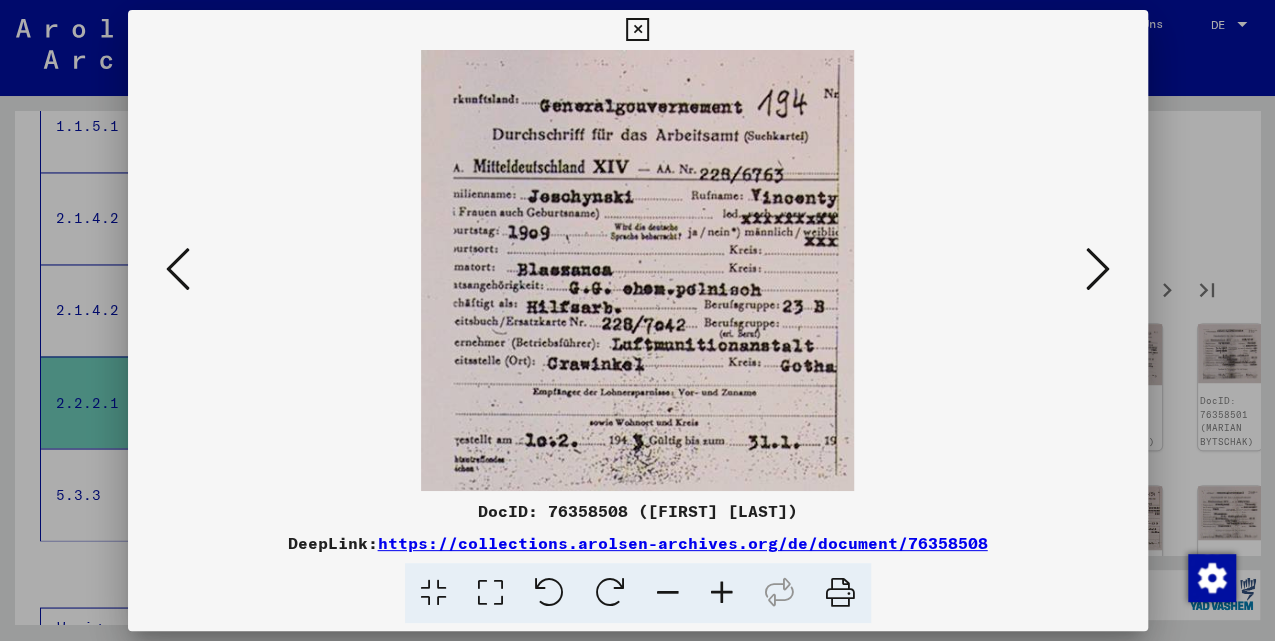 click at bounding box center (1098, 269) 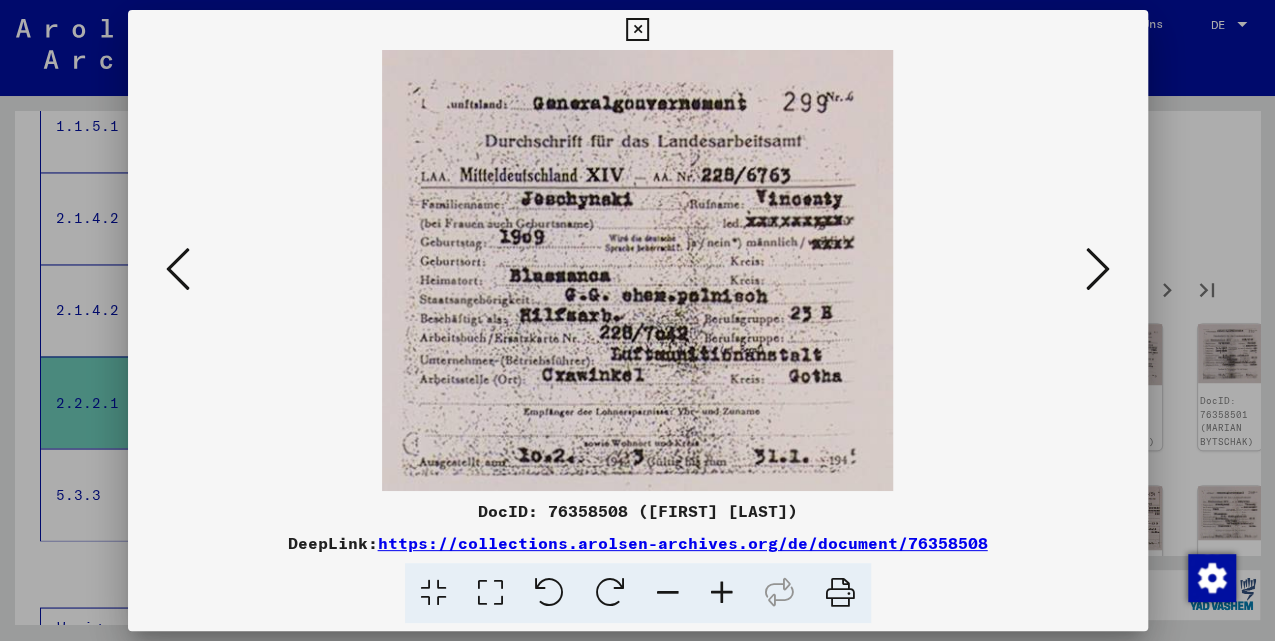 click at bounding box center (1098, 269) 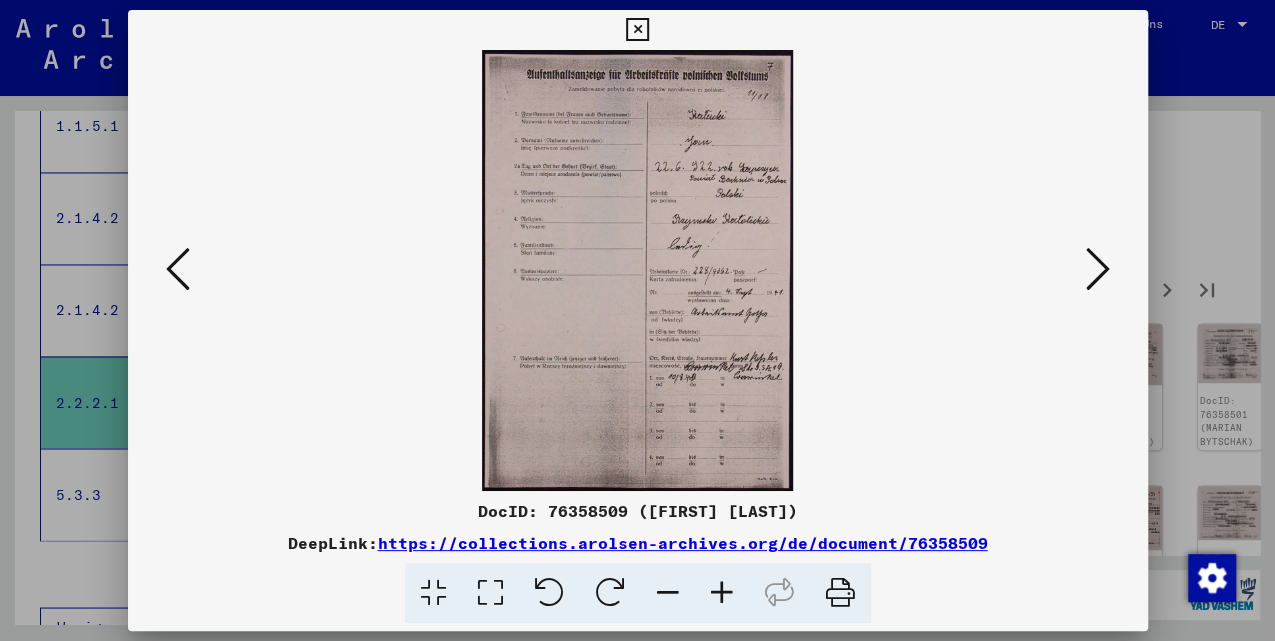 click at bounding box center [722, 593] 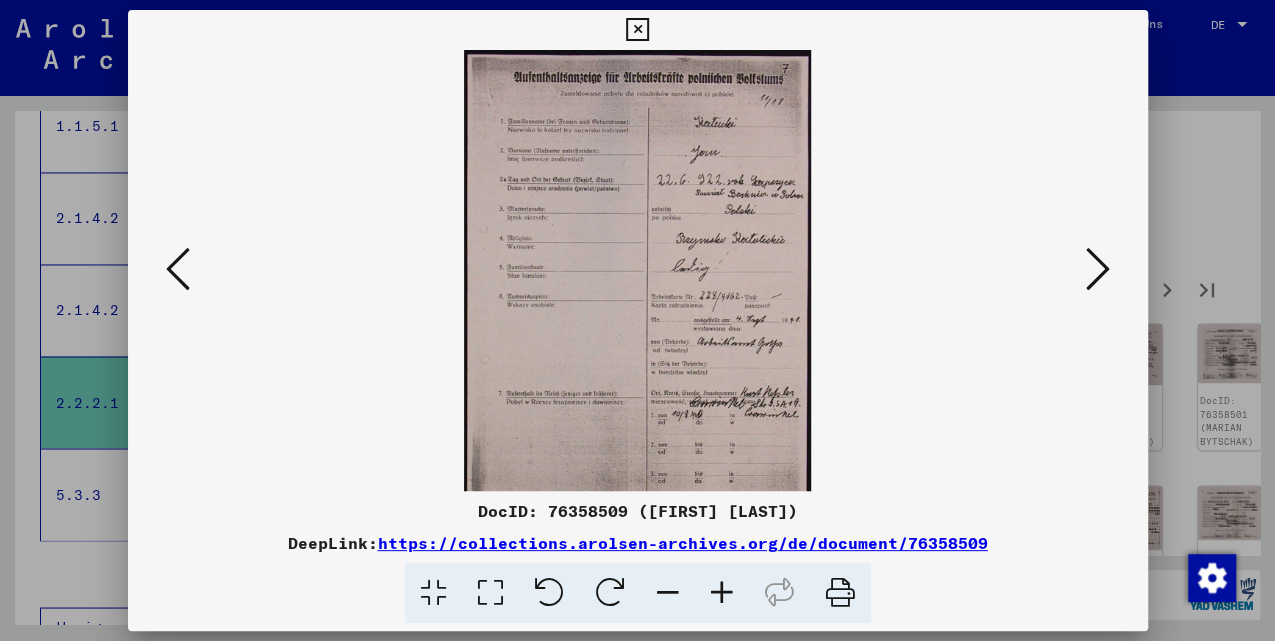 click at bounding box center (722, 593) 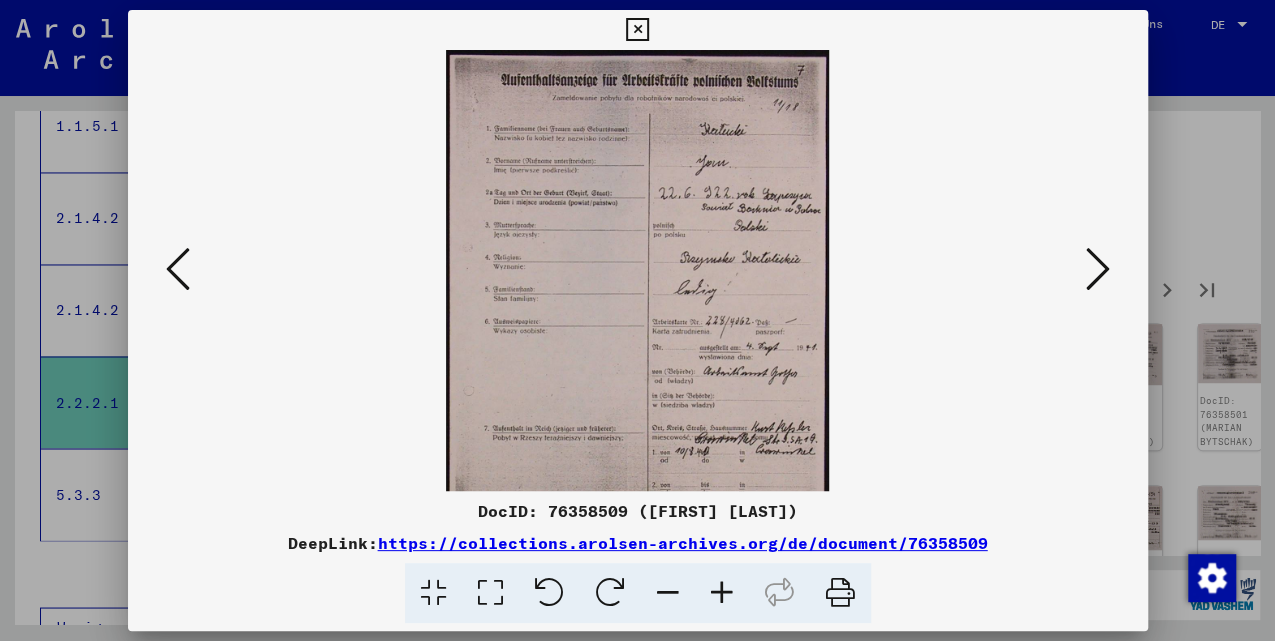 click at bounding box center (722, 593) 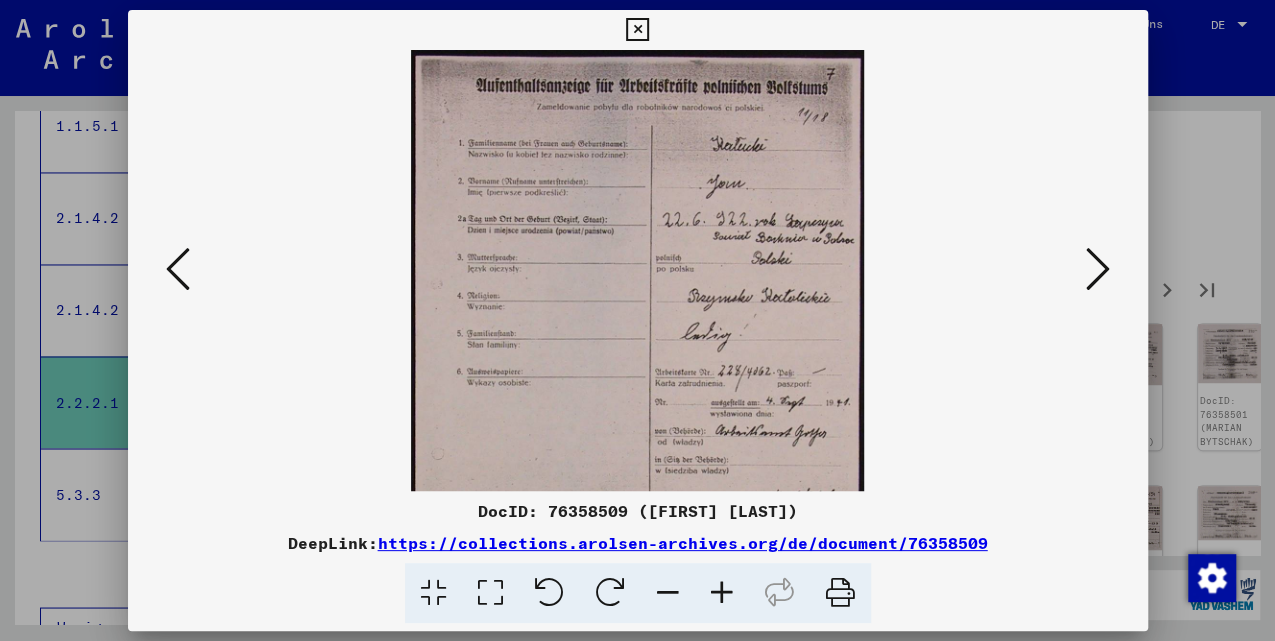 click at bounding box center (722, 593) 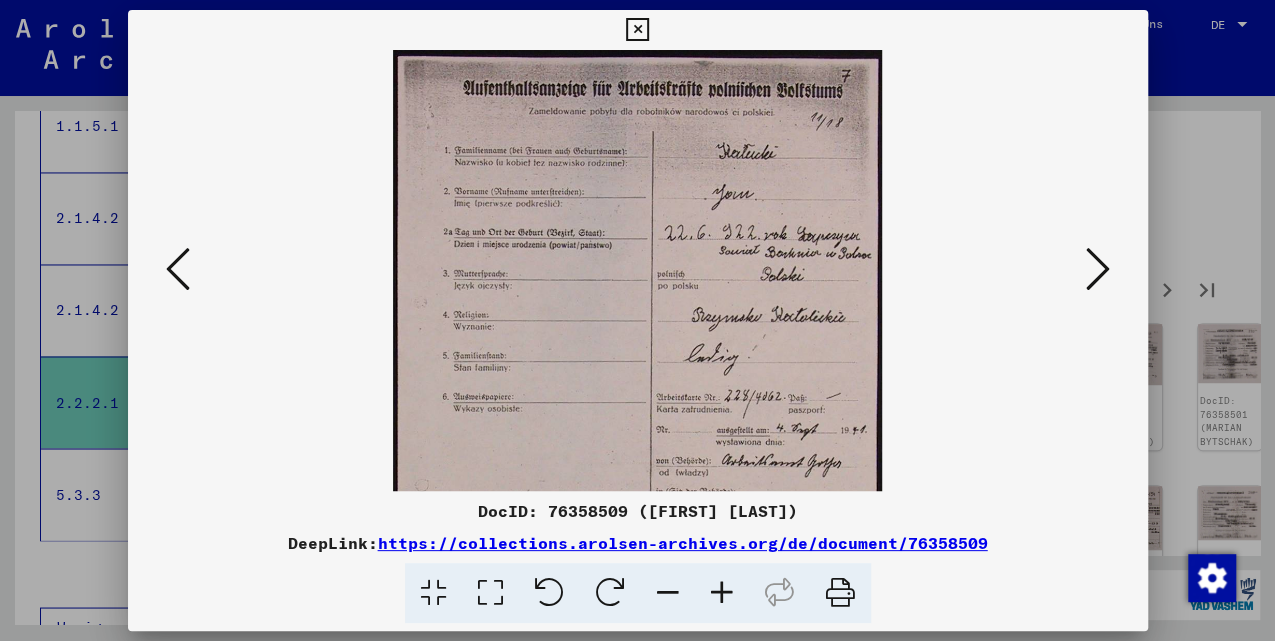 click at bounding box center (722, 593) 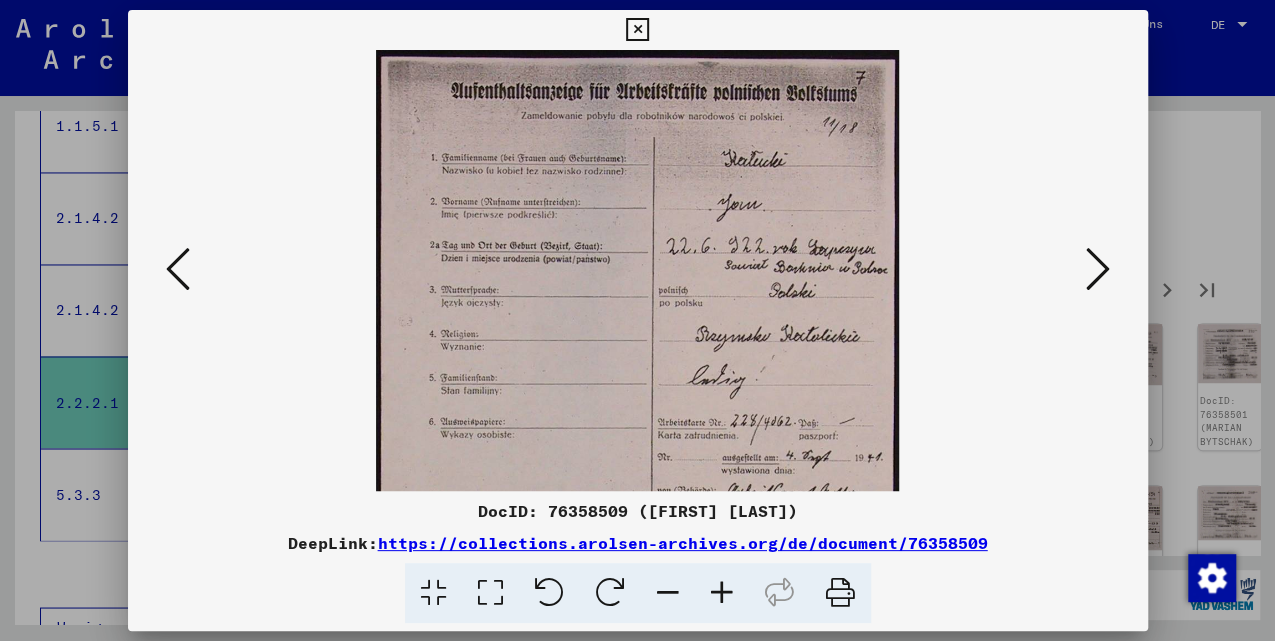 click at bounding box center (722, 593) 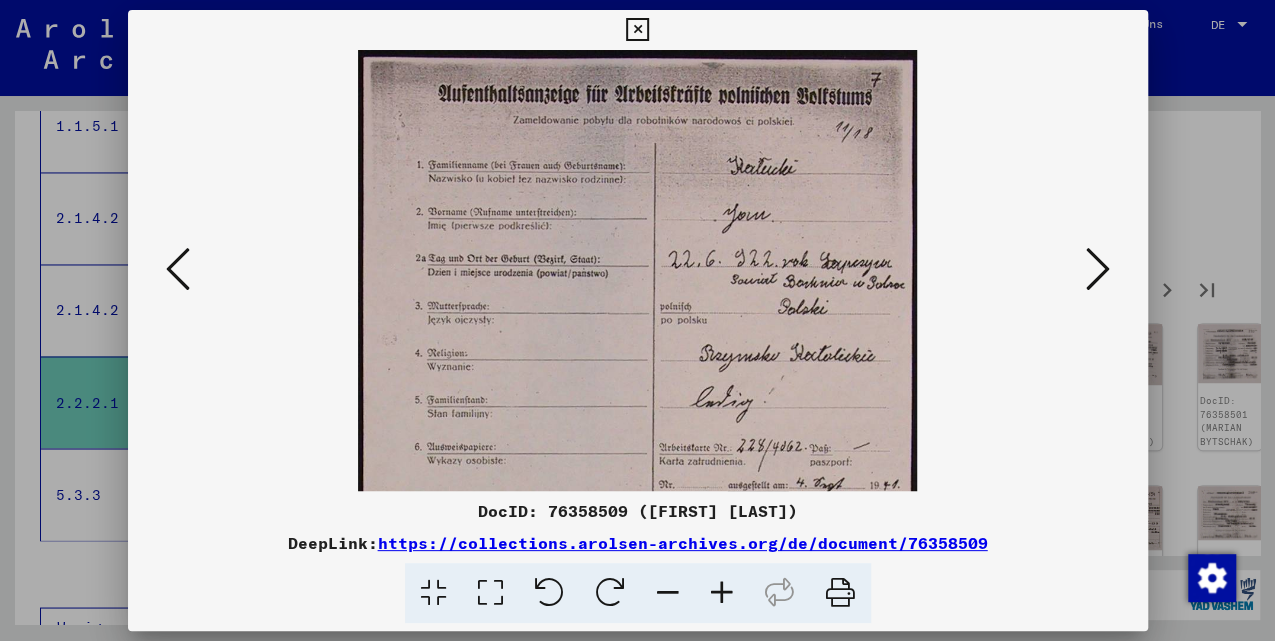 click at bounding box center (722, 593) 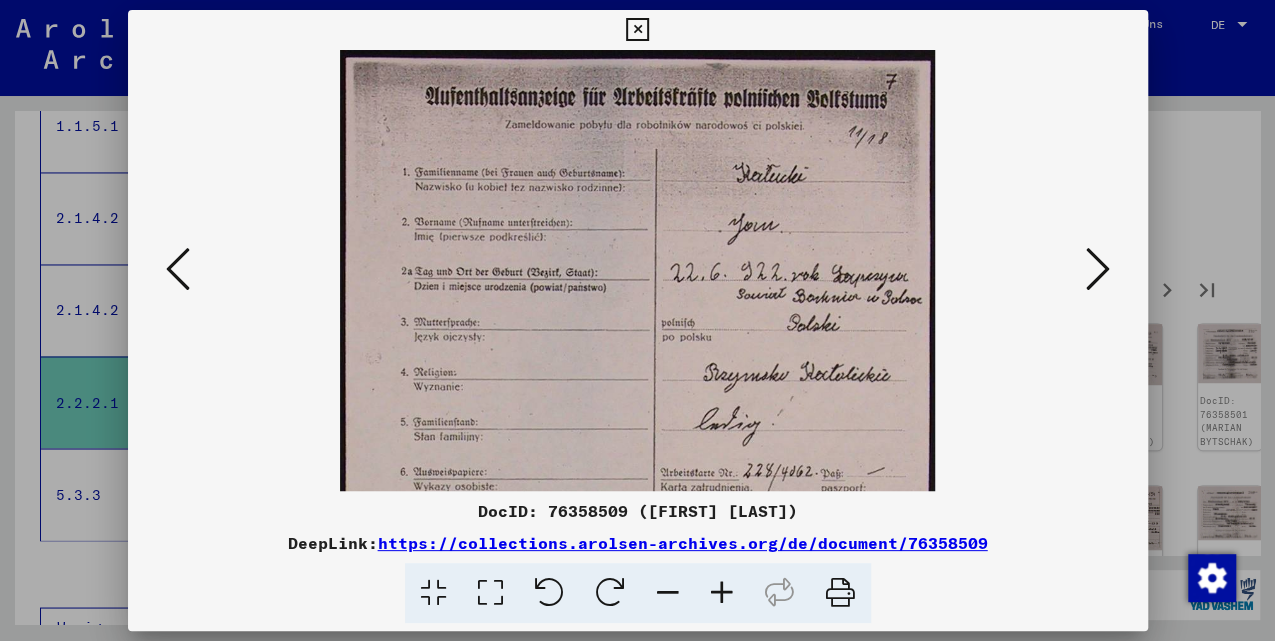 click at bounding box center [722, 593] 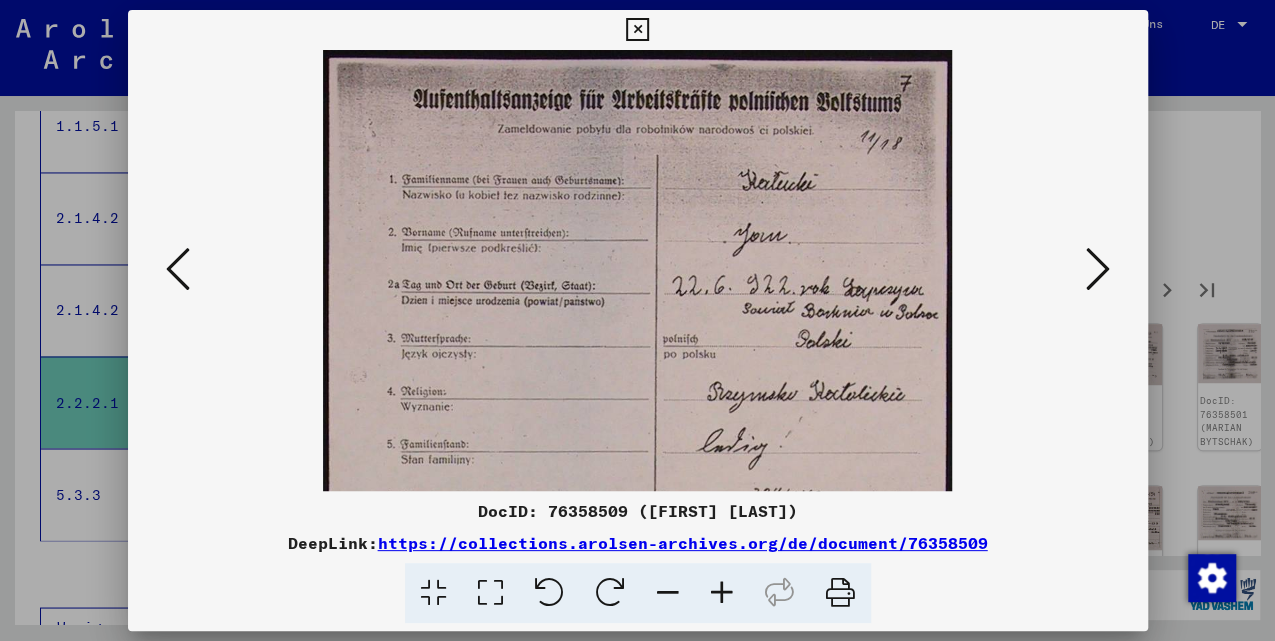 click at bounding box center [722, 593] 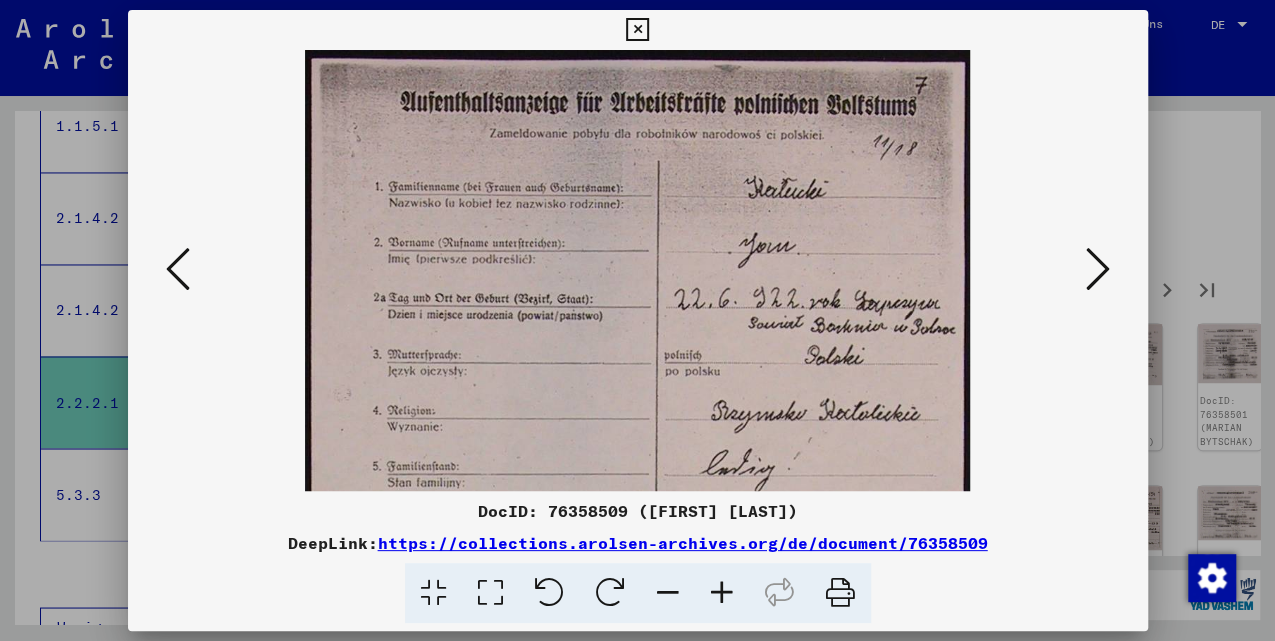 click at bounding box center [722, 593] 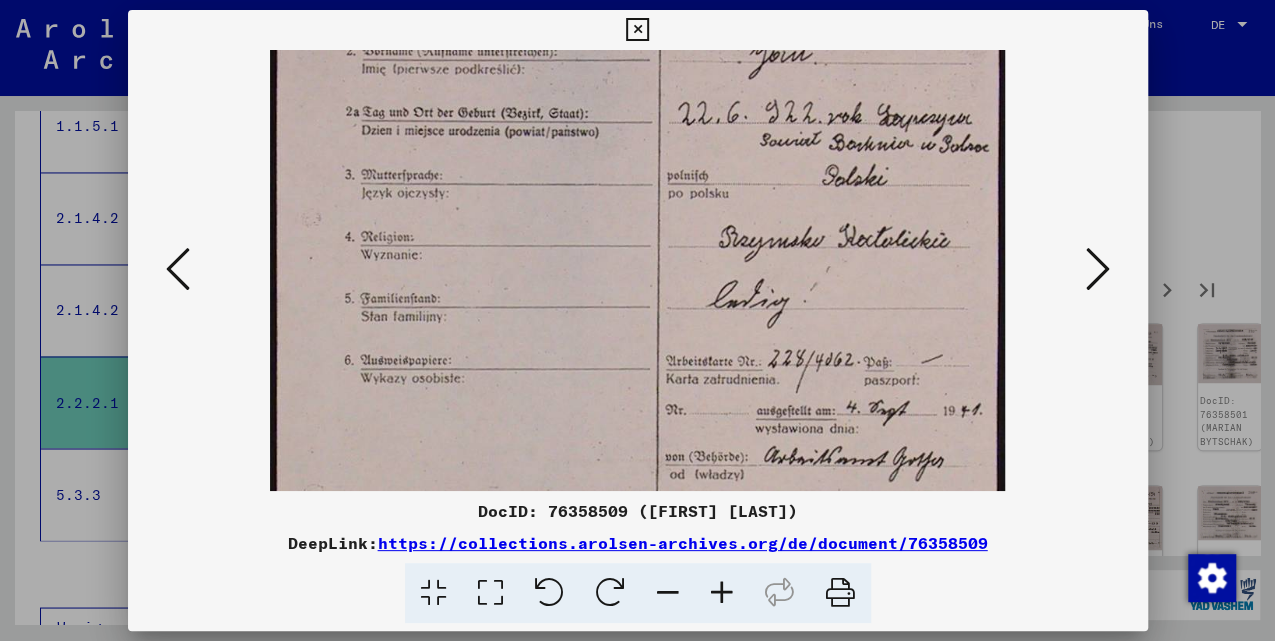 drag, startPoint x: 814, startPoint y: 330, endPoint x: 827, endPoint y: 146, distance: 184.45866 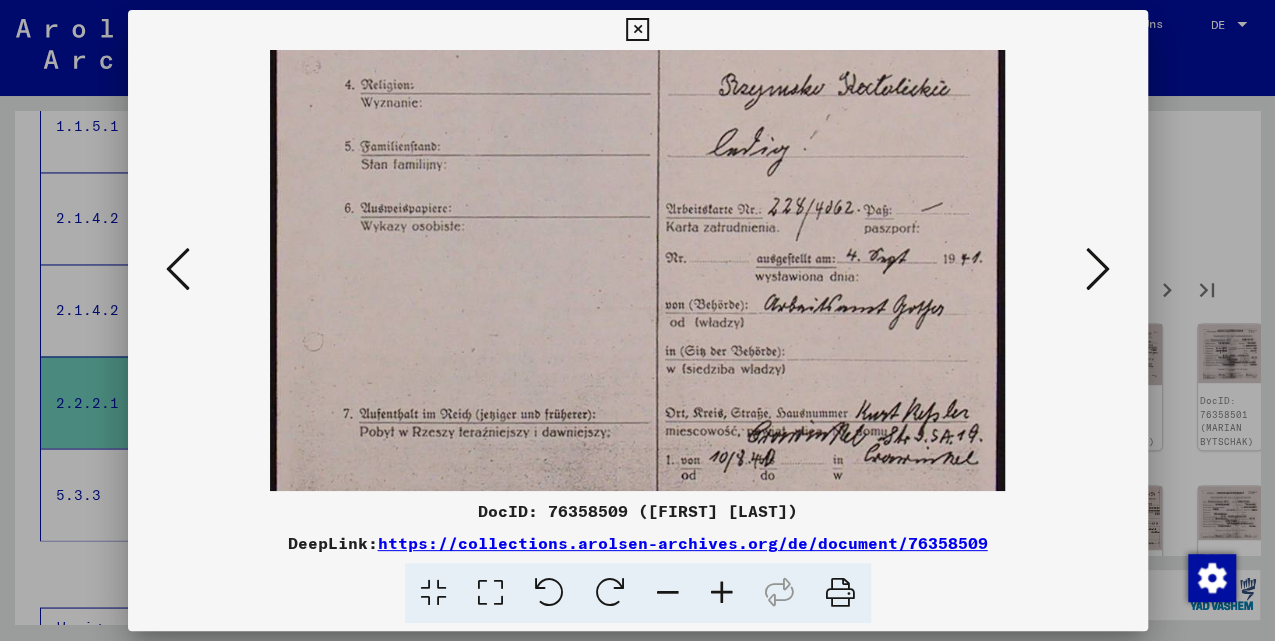 drag, startPoint x: 796, startPoint y: 371, endPoint x: 814, endPoint y: 261, distance: 111.463 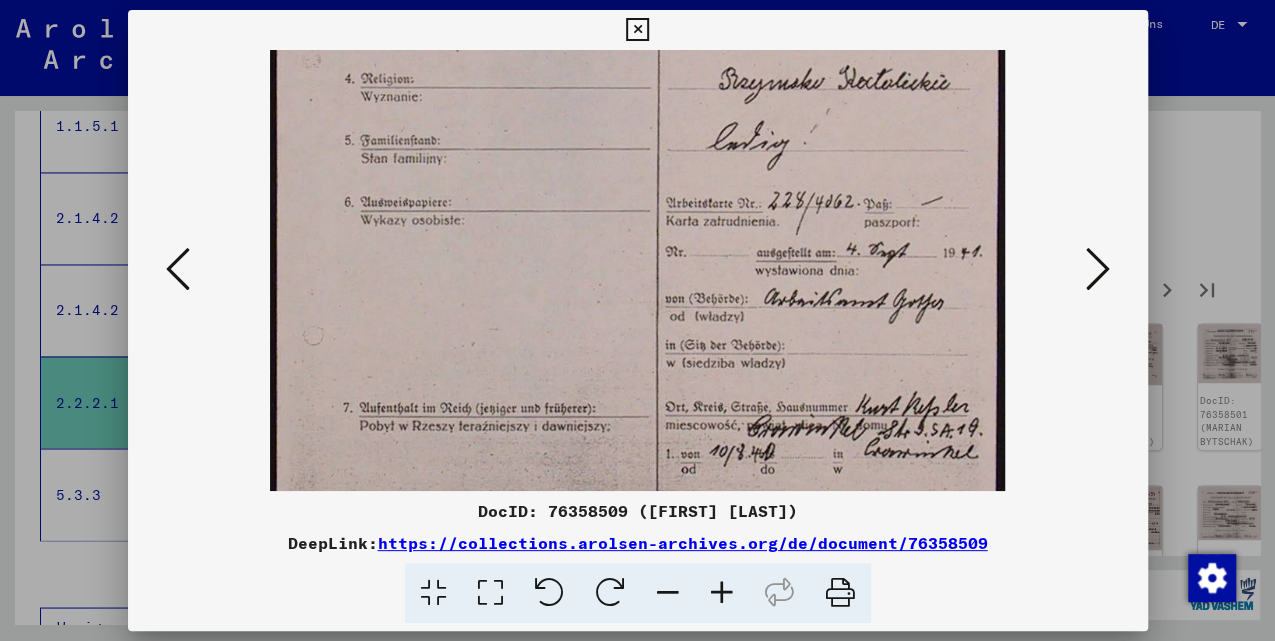 click at bounding box center (1098, 269) 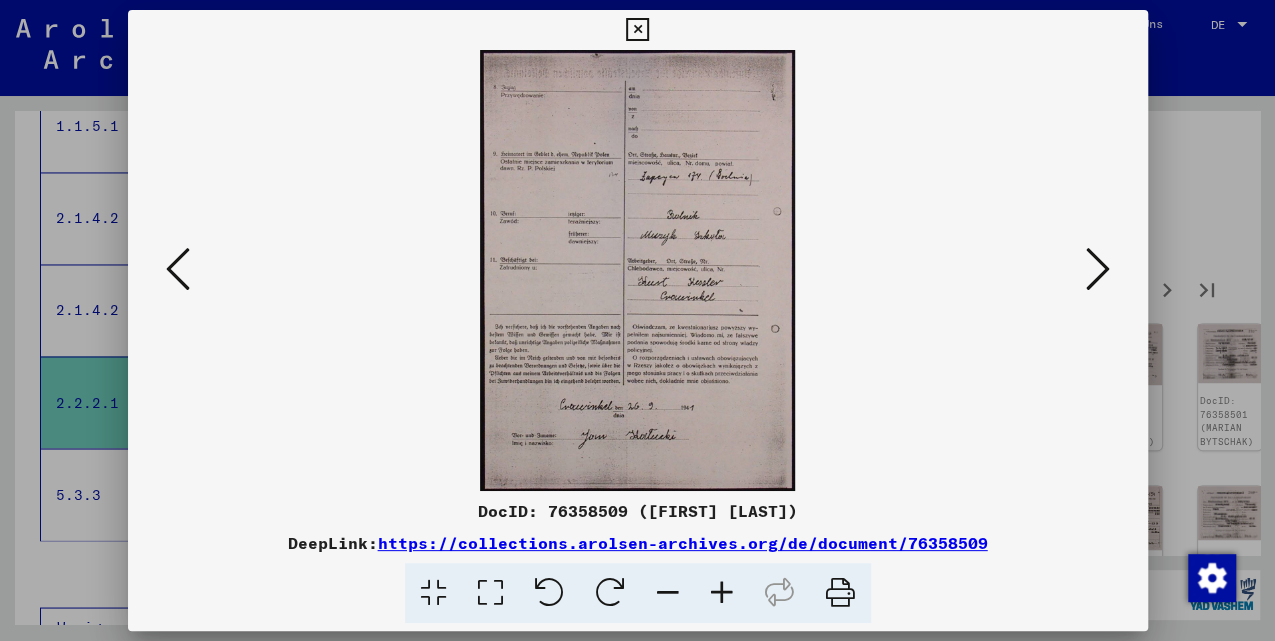 scroll, scrollTop: 0, scrollLeft: 0, axis: both 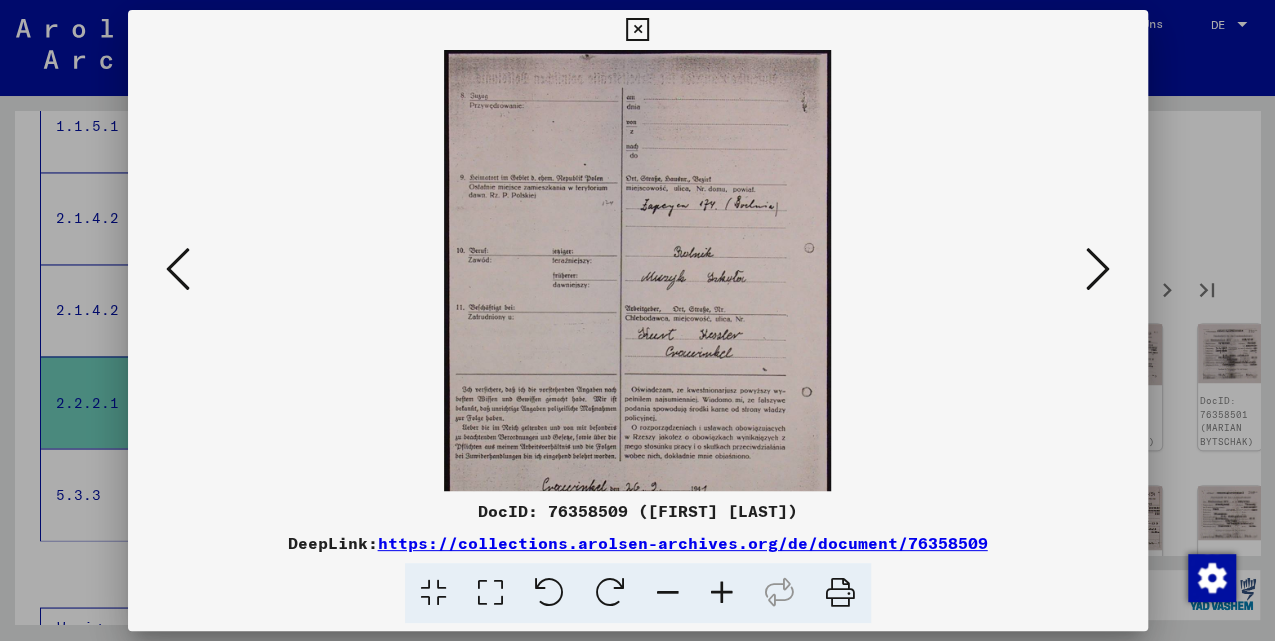 click at bounding box center [722, 593] 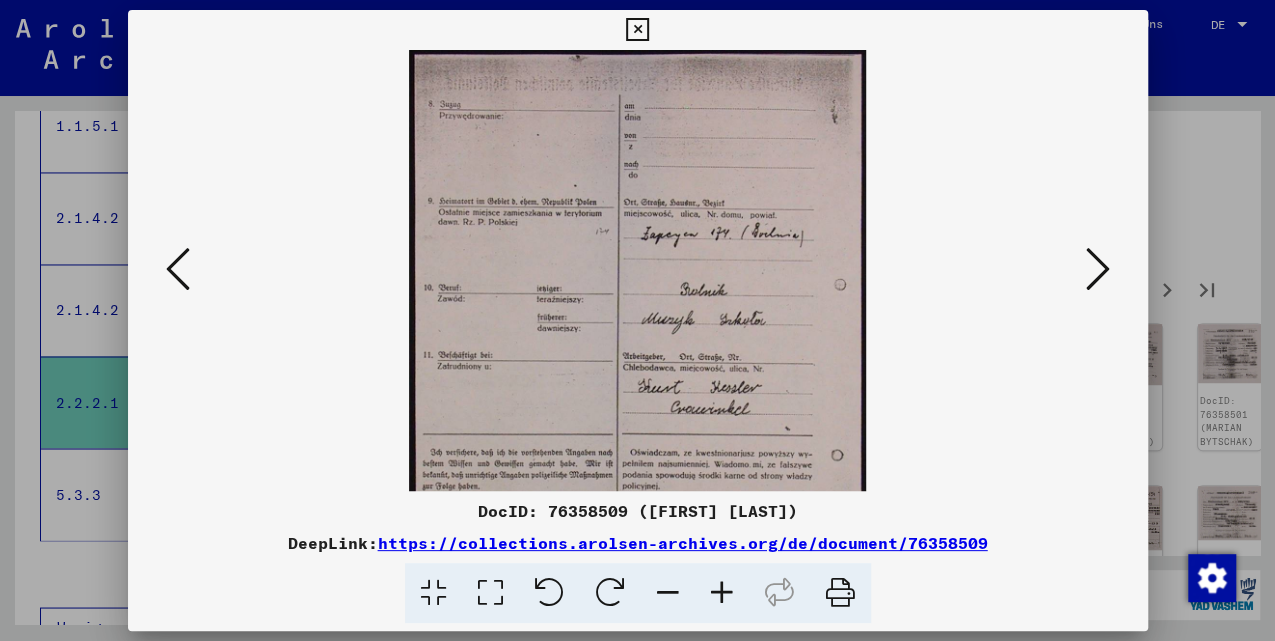 click at bounding box center [638, 270] 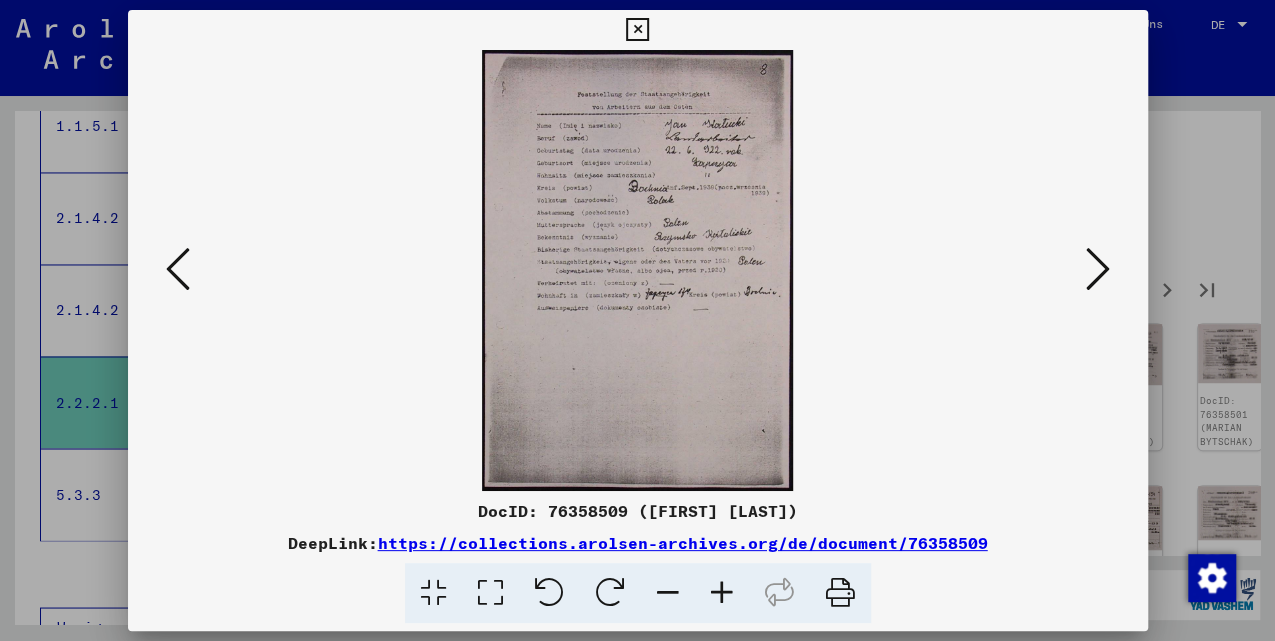 click at bounding box center (1098, 269) 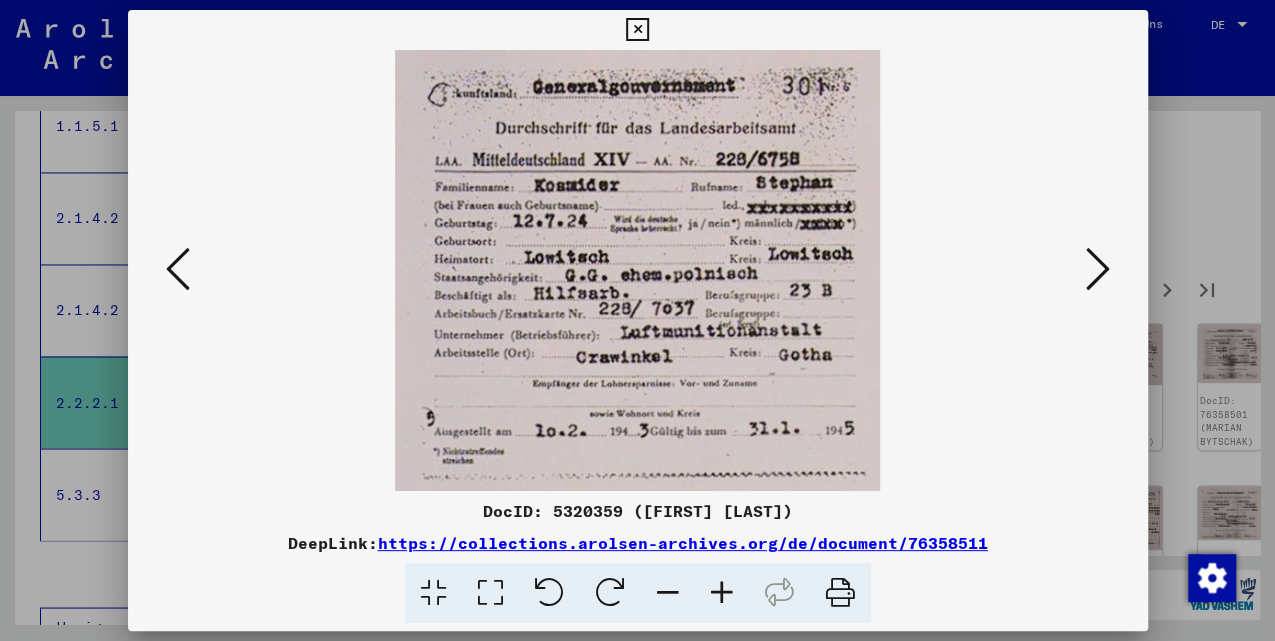 click at bounding box center [1098, 269] 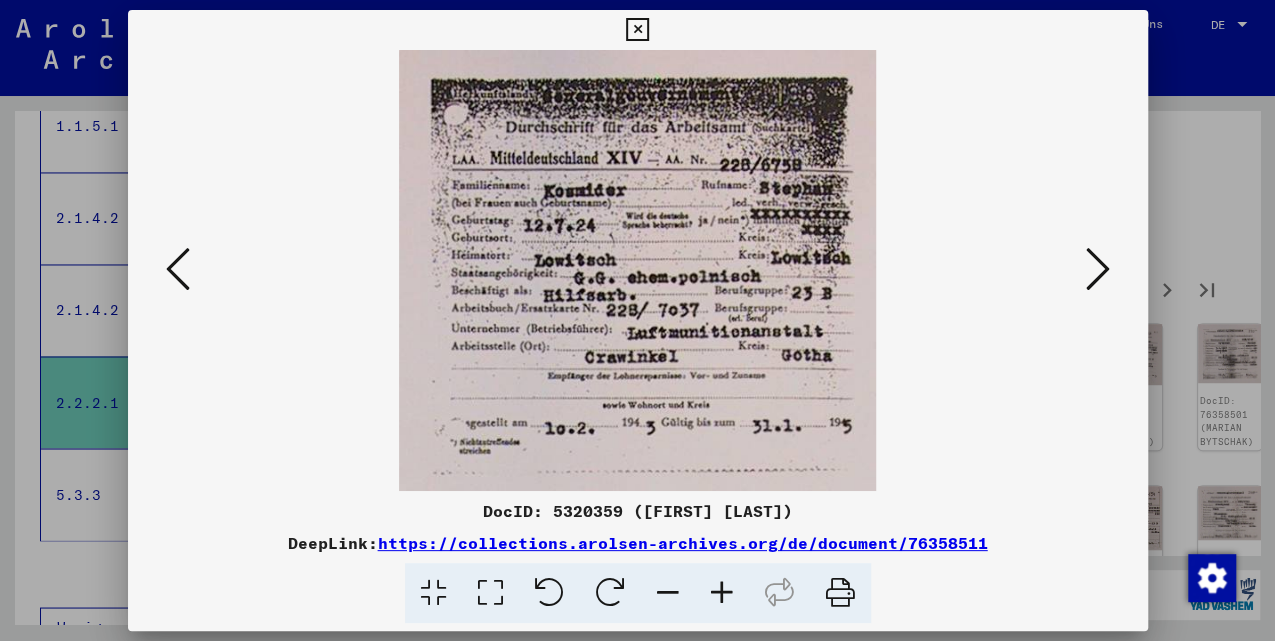 click at bounding box center [1098, 270] 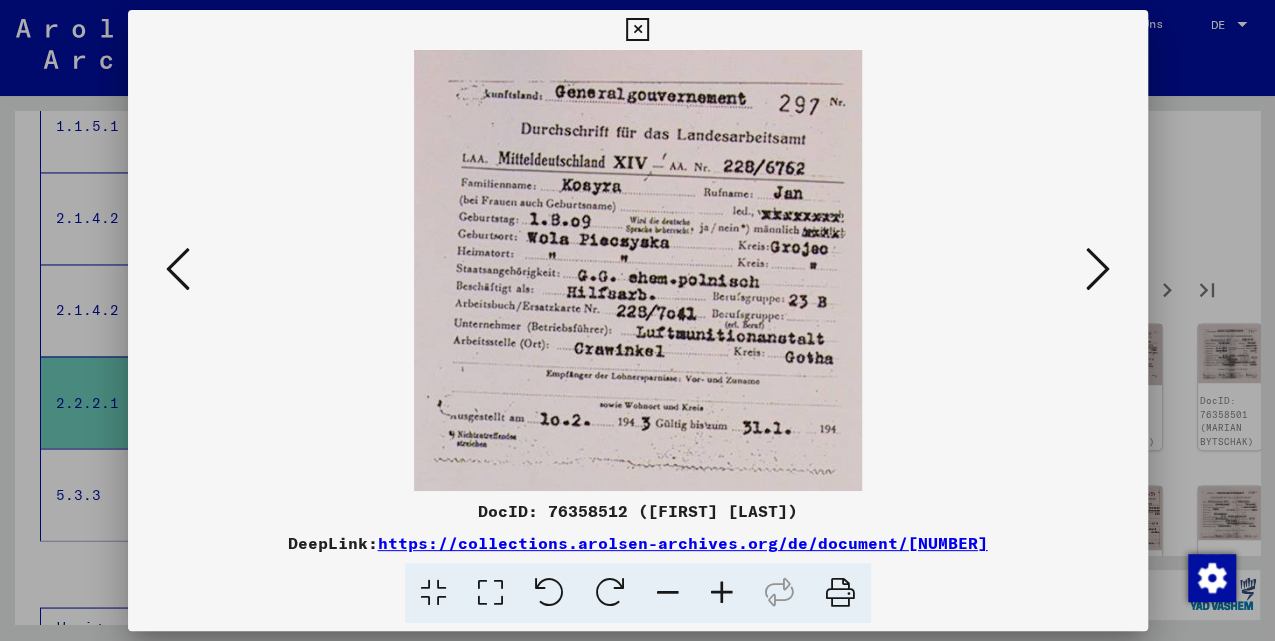 click at bounding box center [1098, 269] 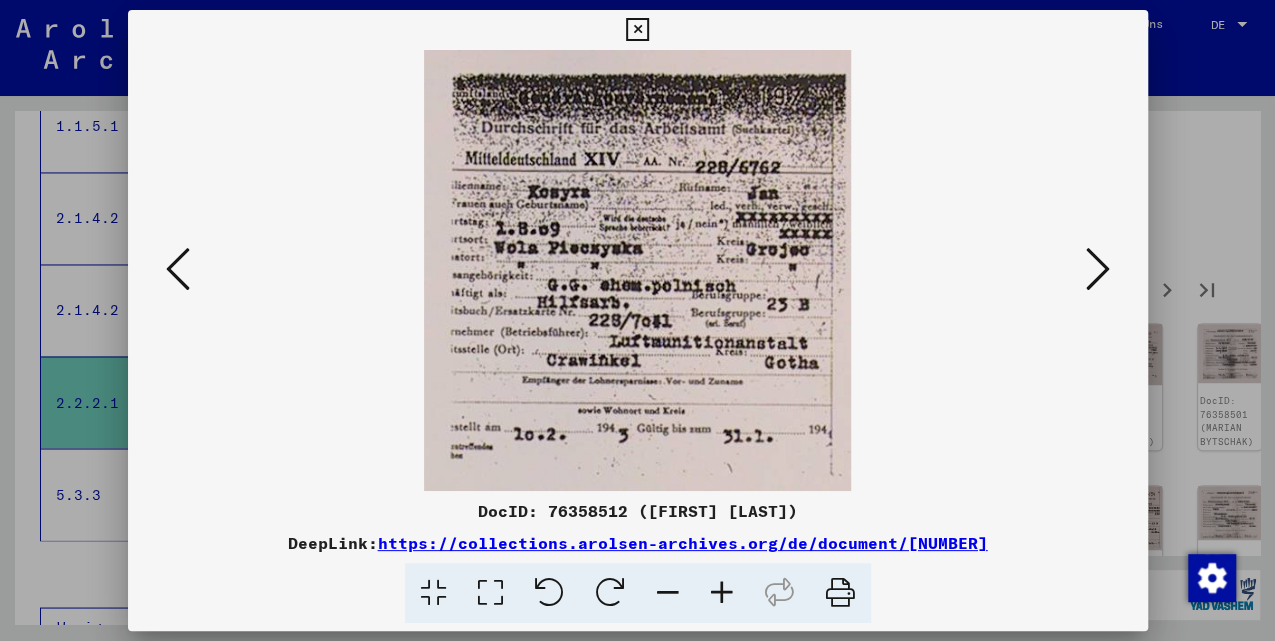 click at bounding box center [1098, 269] 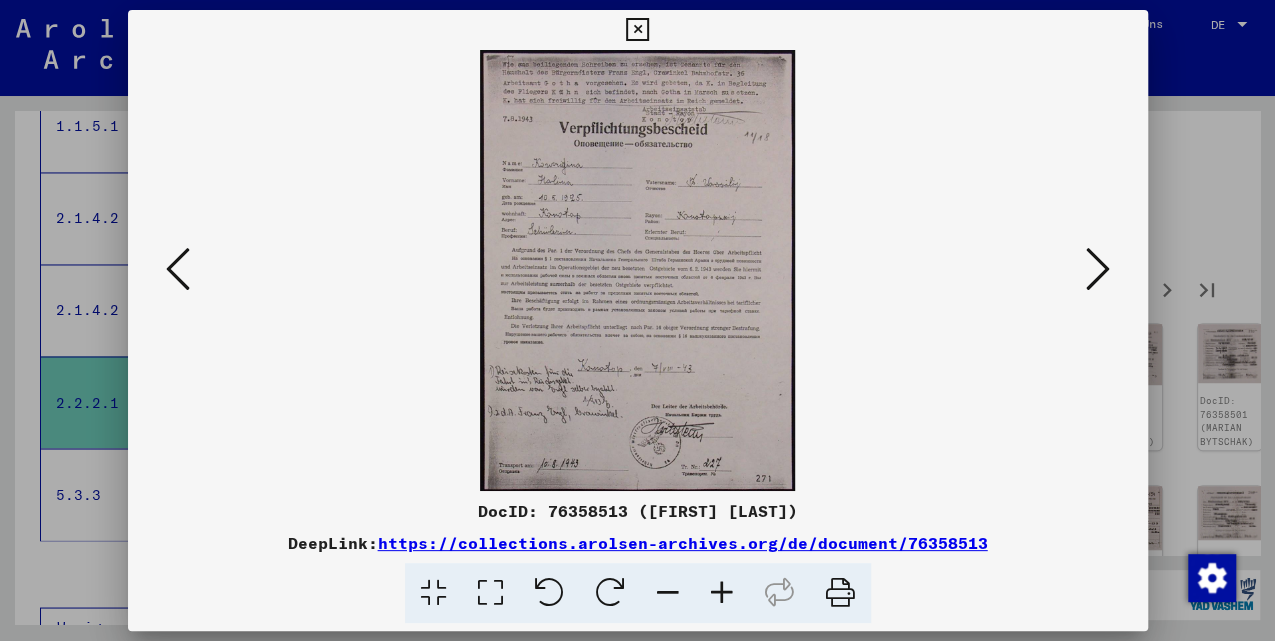 click at bounding box center (1098, 269) 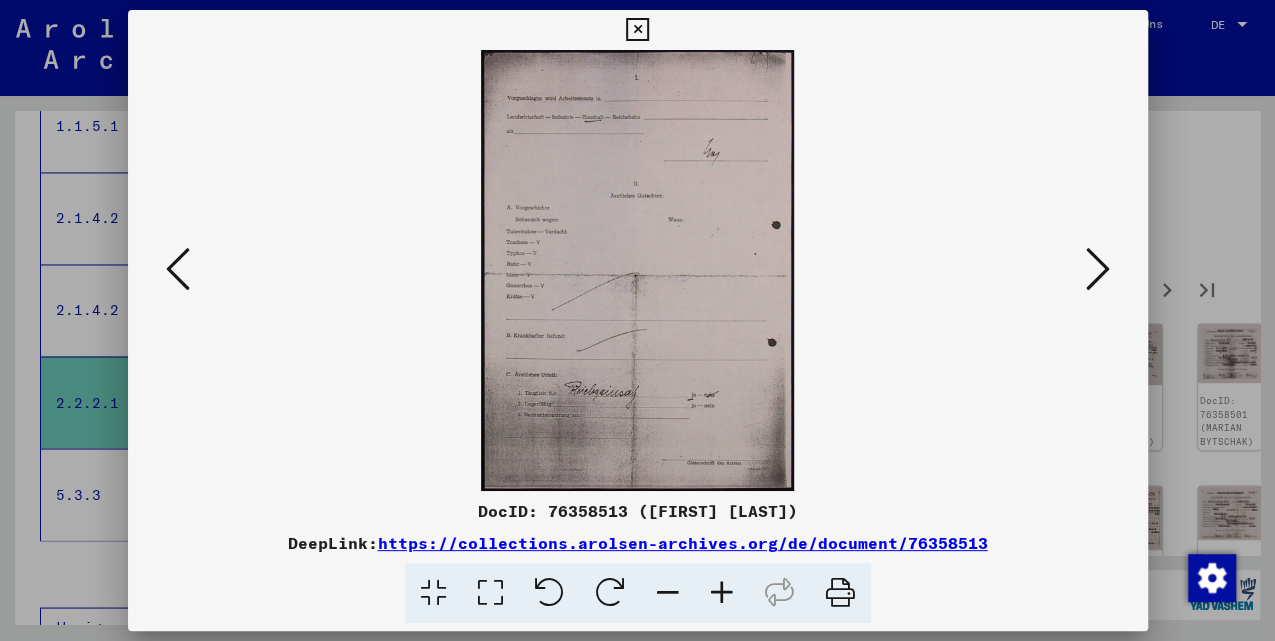 click at bounding box center (638, 270) 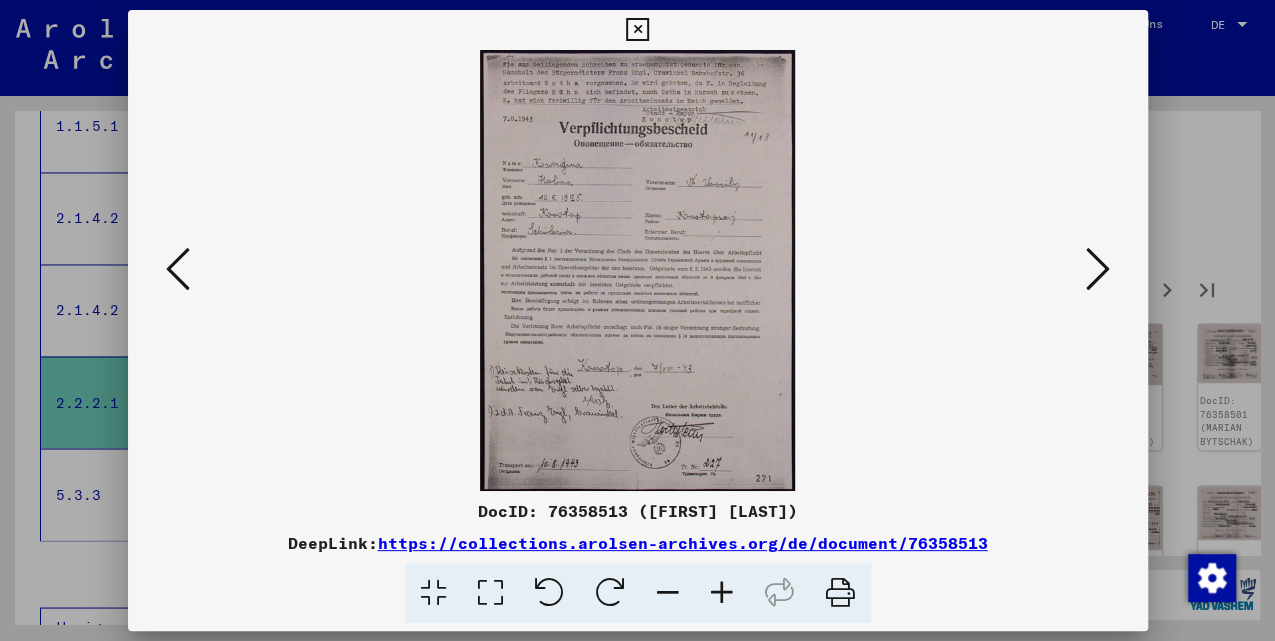 click at bounding box center [1098, 269] 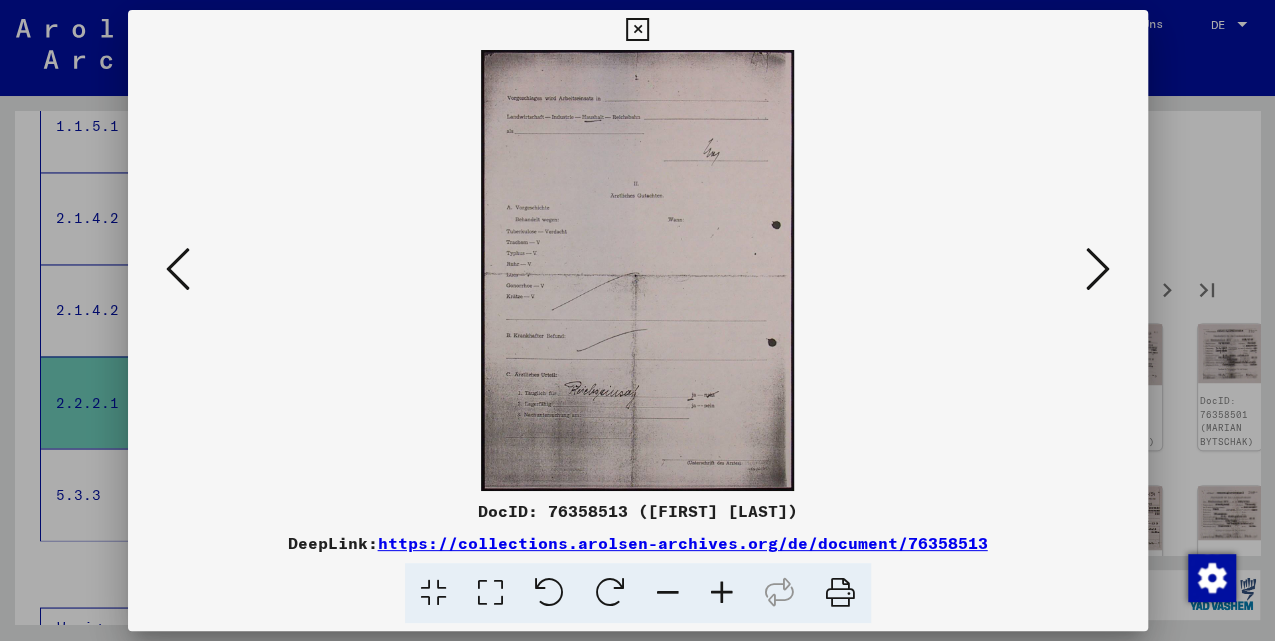 click at bounding box center [1098, 270] 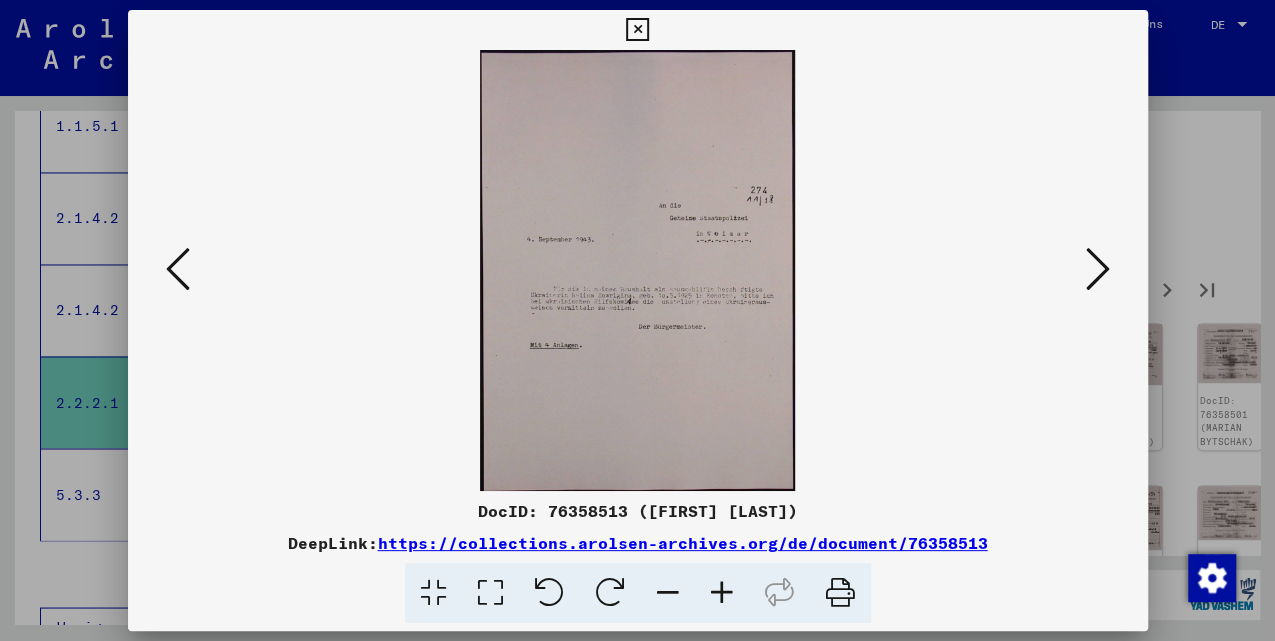 click at bounding box center (1098, 270) 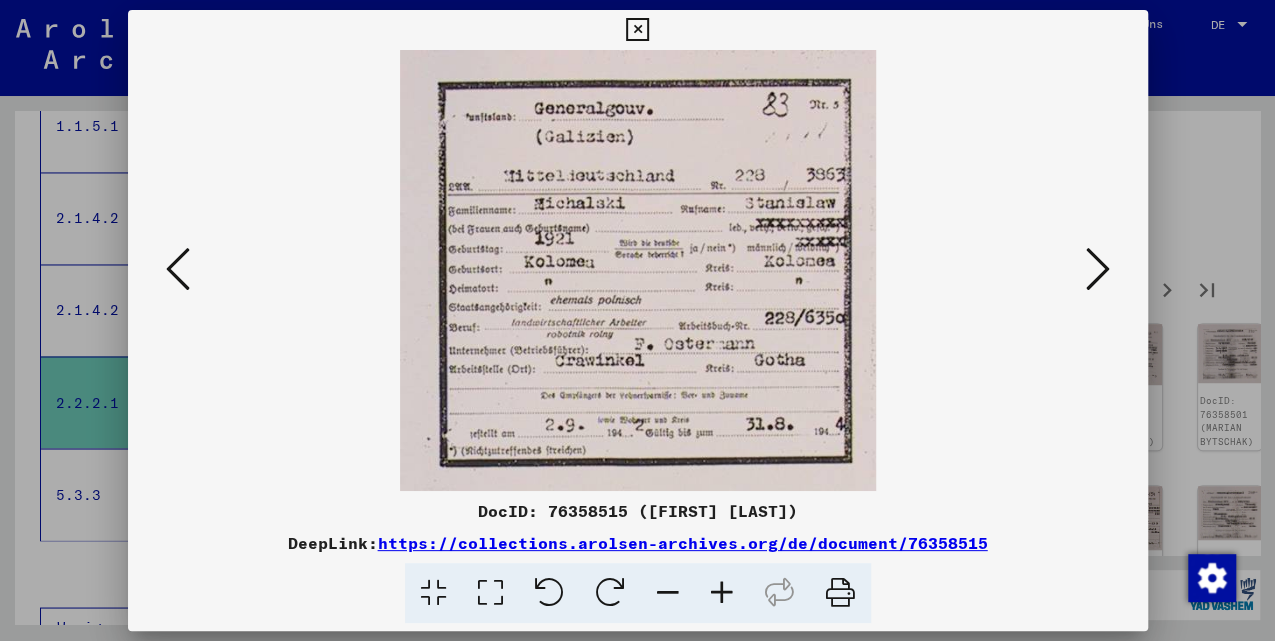 click at bounding box center [1098, 270] 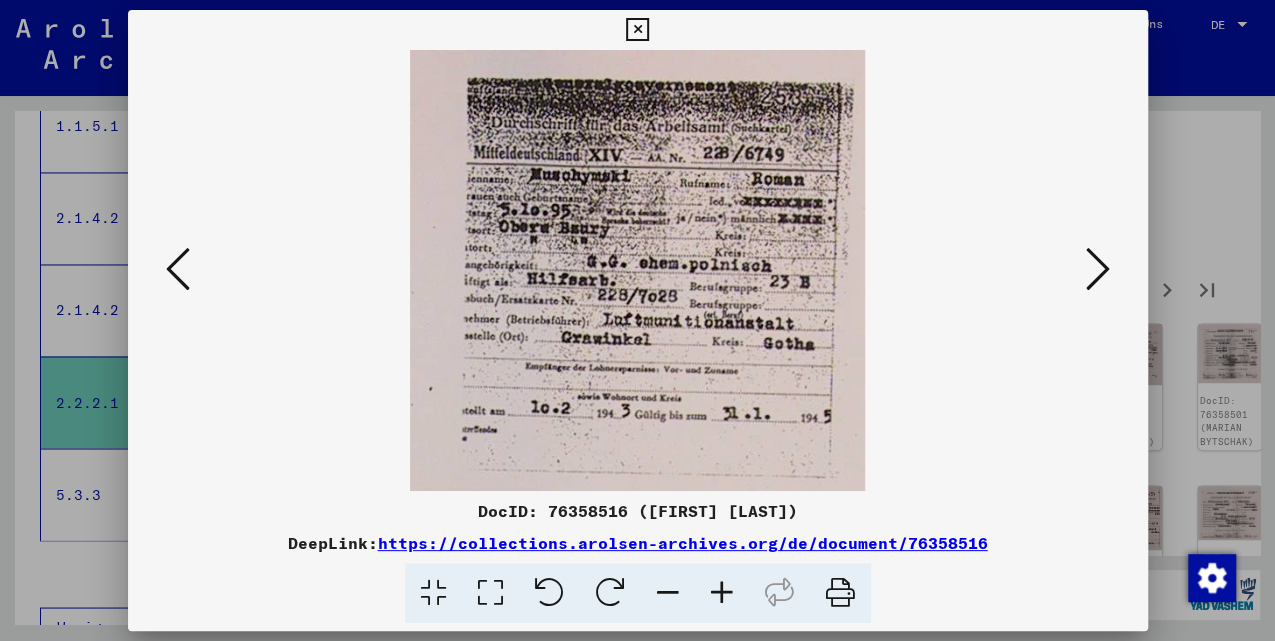 click at bounding box center (1098, 270) 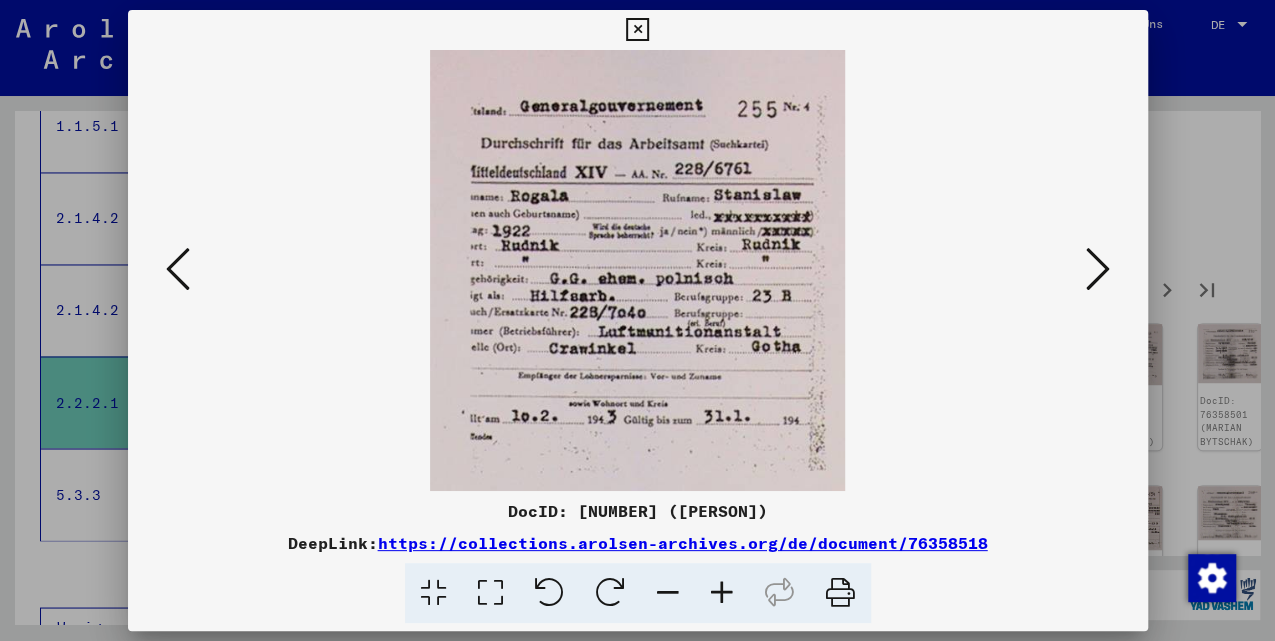 click at bounding box center (1098, 270) 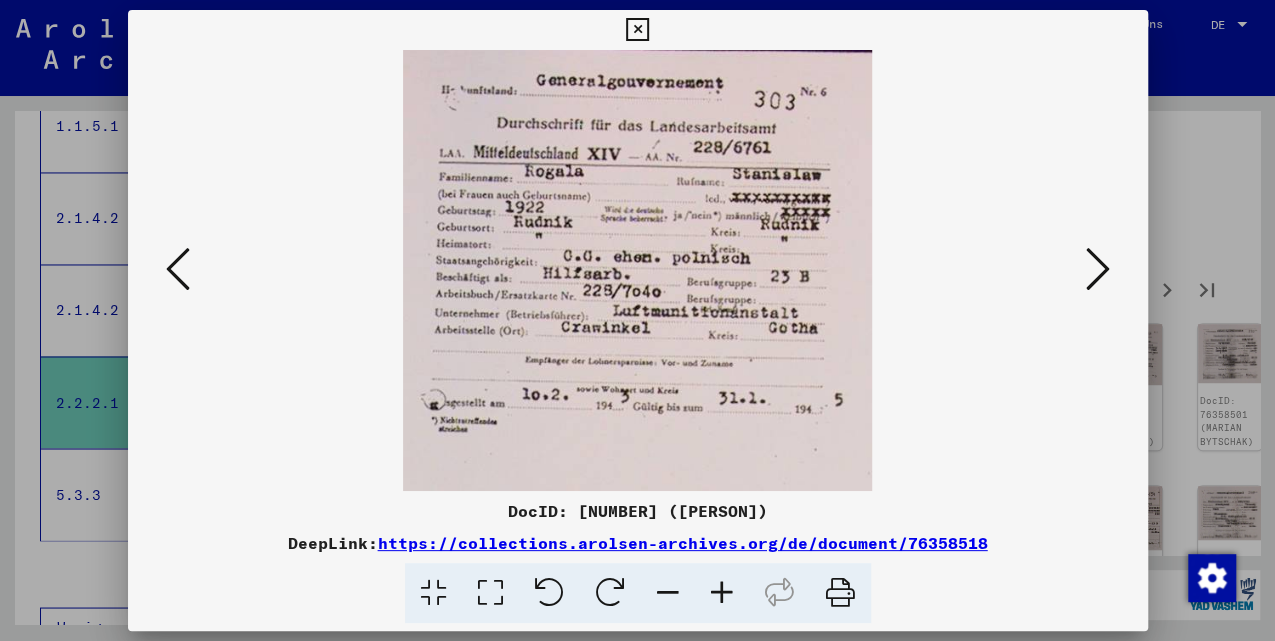 click at bounding box center [1098, 270] 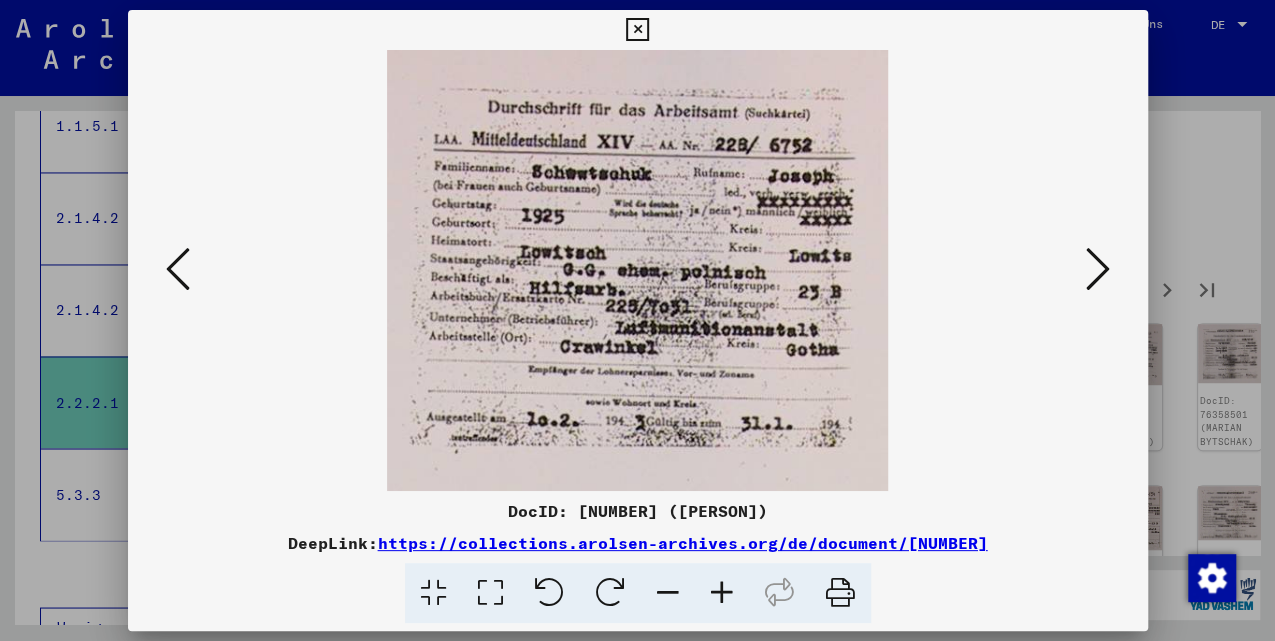 click at bounding box center [637, 30] 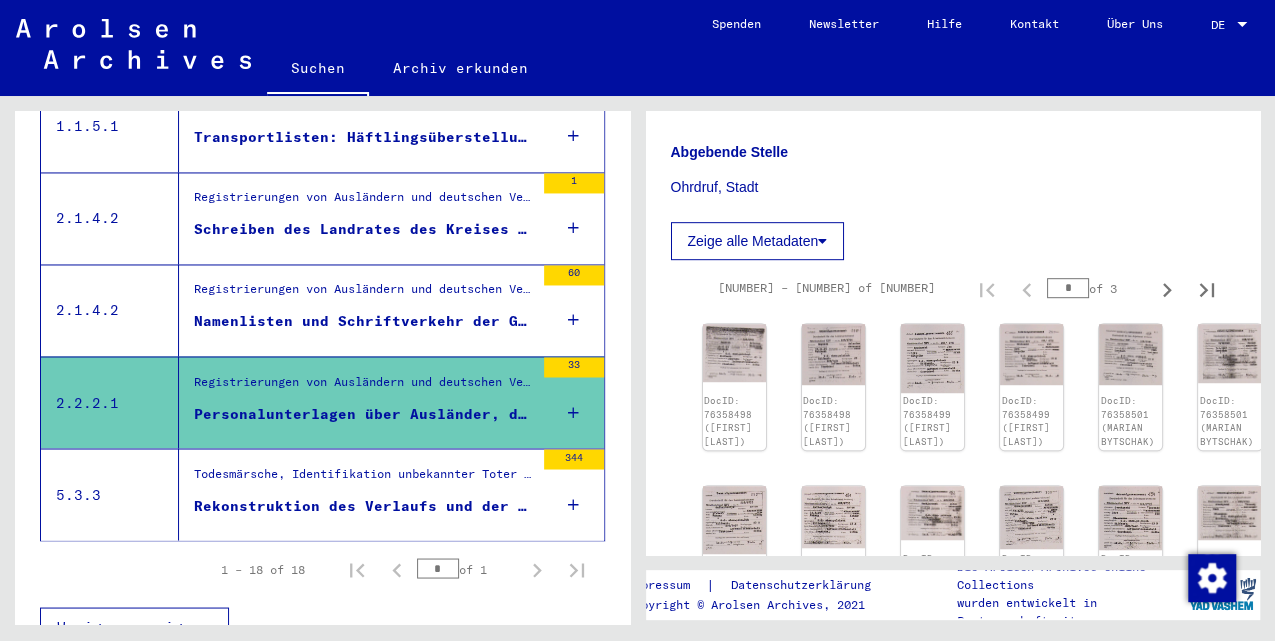 click on "Namenlisten und Schriftverkehr der Gemeinde Crawinkel" at bounding box center (364, 321) 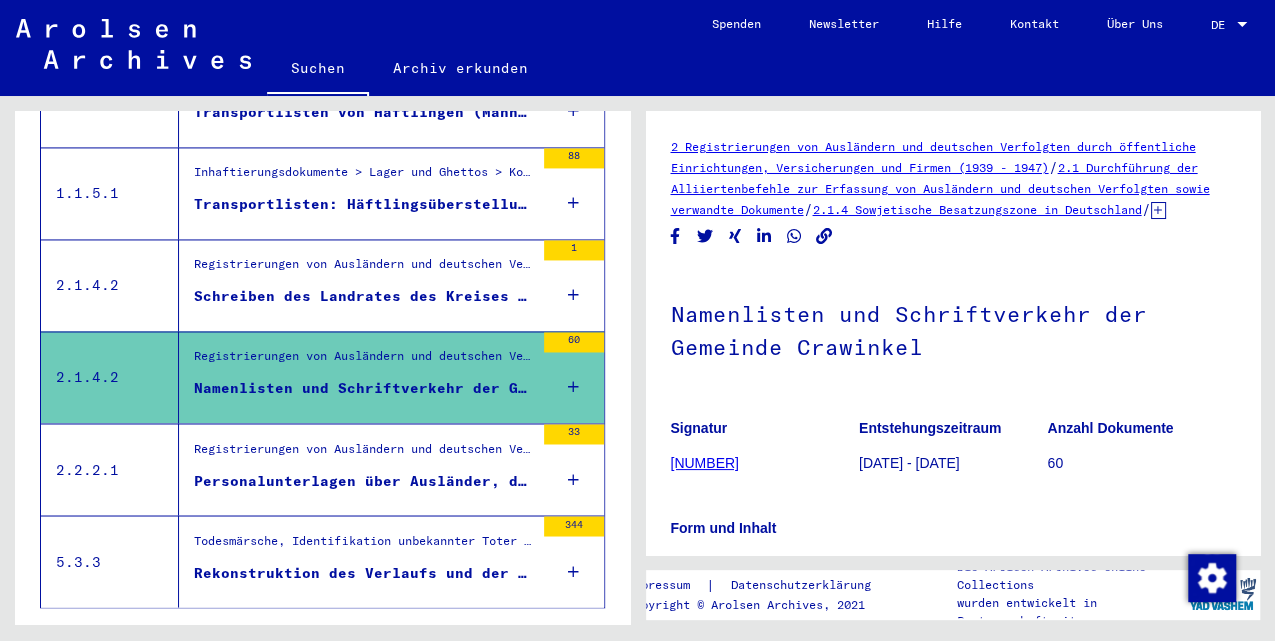 click on "Schreiben des Landrates des Kreises Gotha" at bounding box center (364, 296) 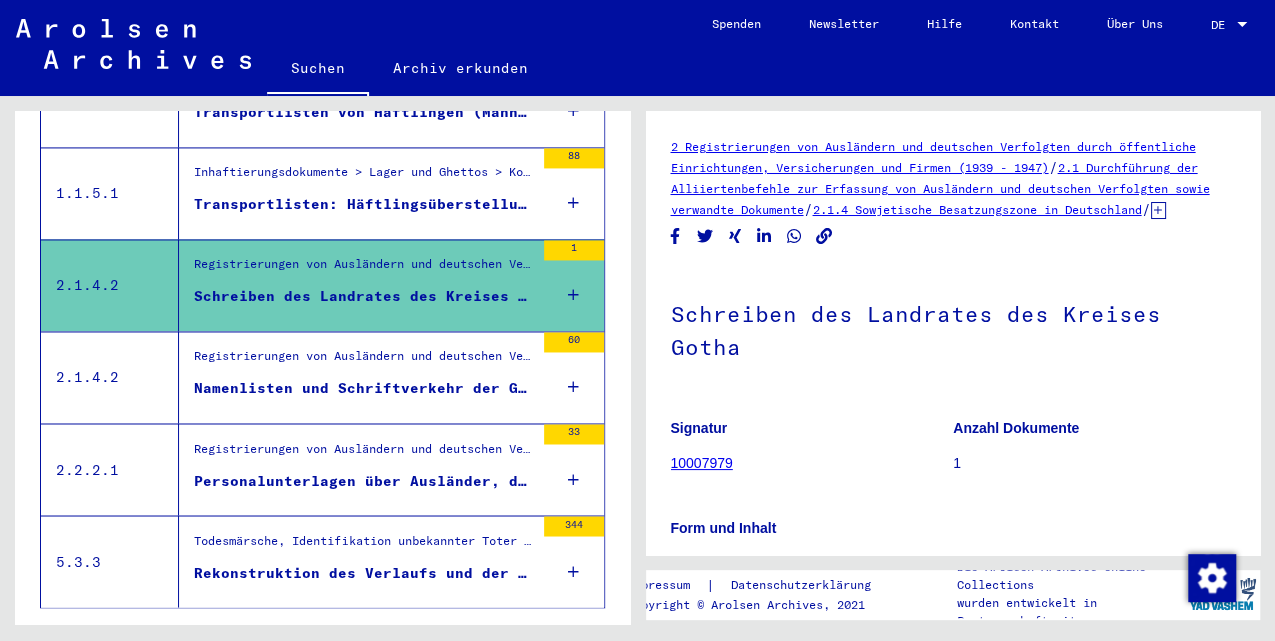 scroll, scrollTop: 1504, scrollLeft: 0, axis: vertical 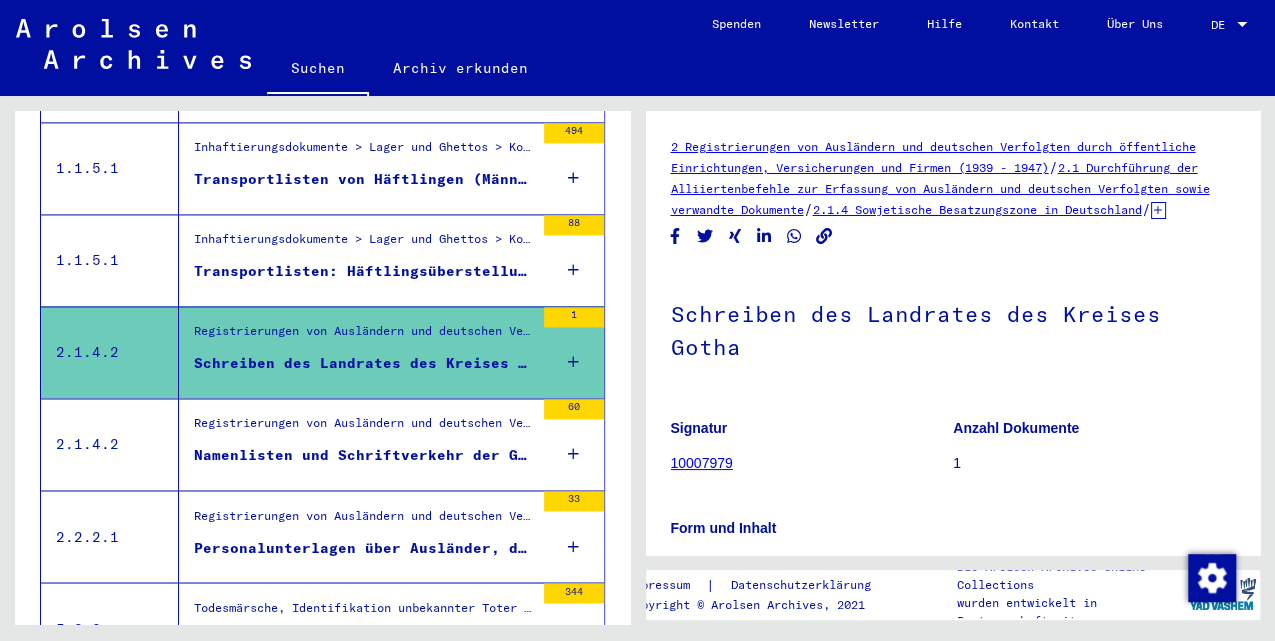 click on "Transportlisten: Häftlingsüberstellungen in andere Konzentrationslager und      Außenkommandos des Konzentrationslagers Buchenwald, 1943 - 1944" at bounding box center [364, 271] 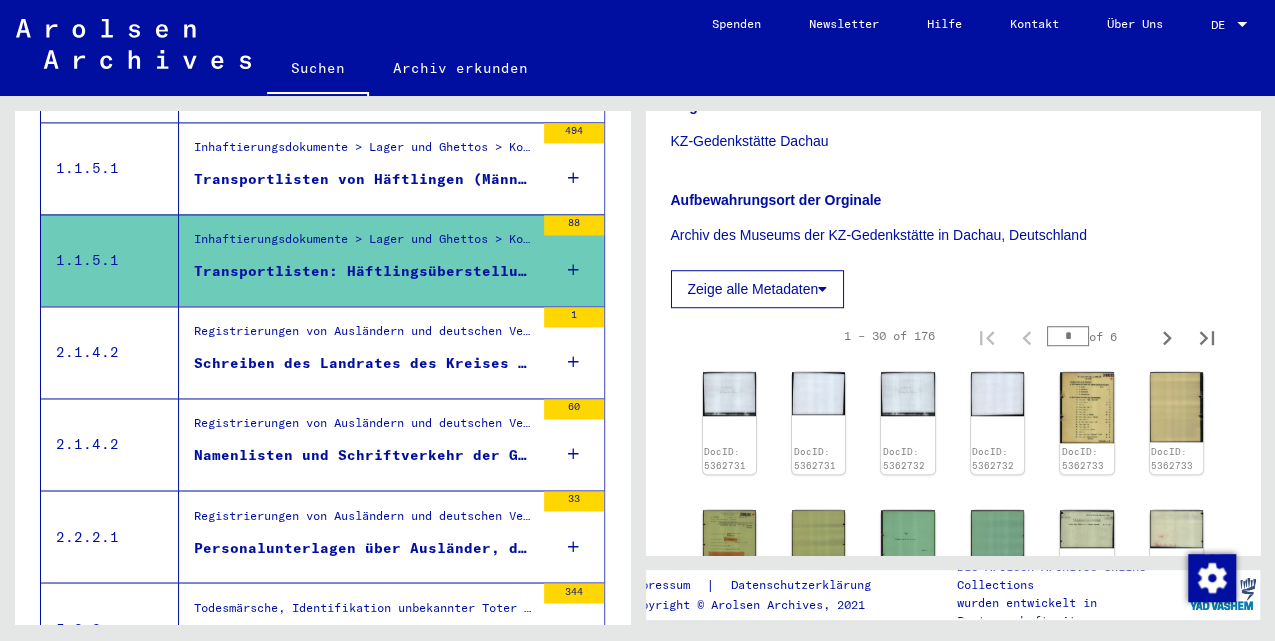scroll, scrollTop: 866, scrollLeft: 0, axis: vertical 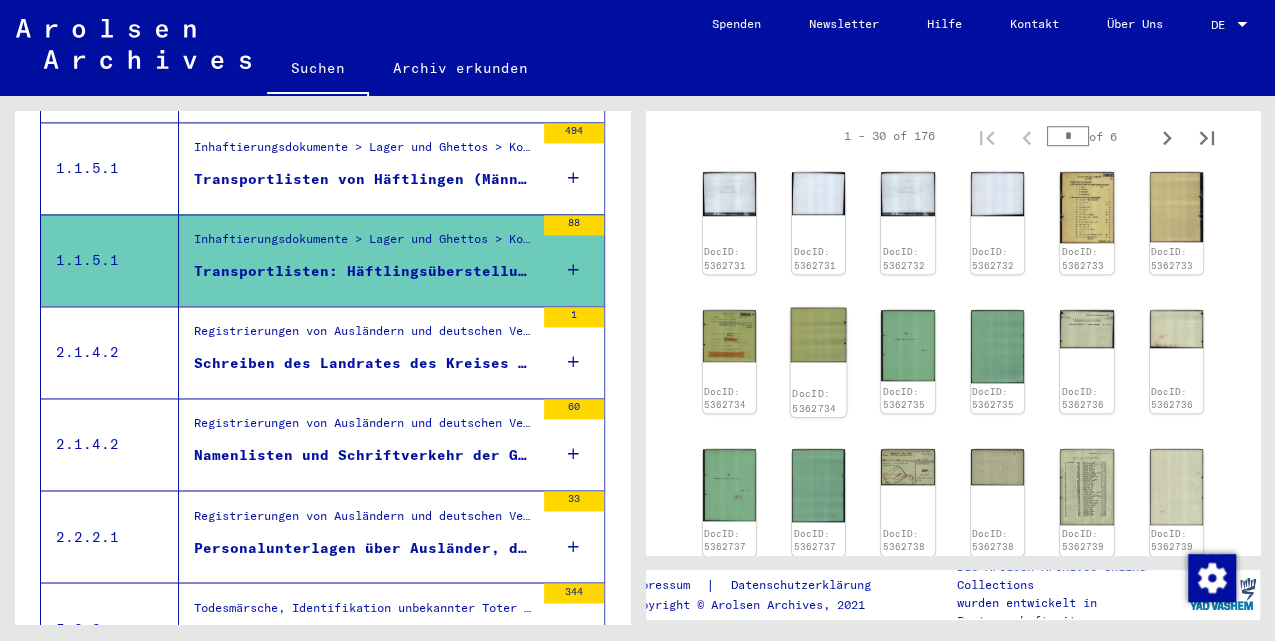 click 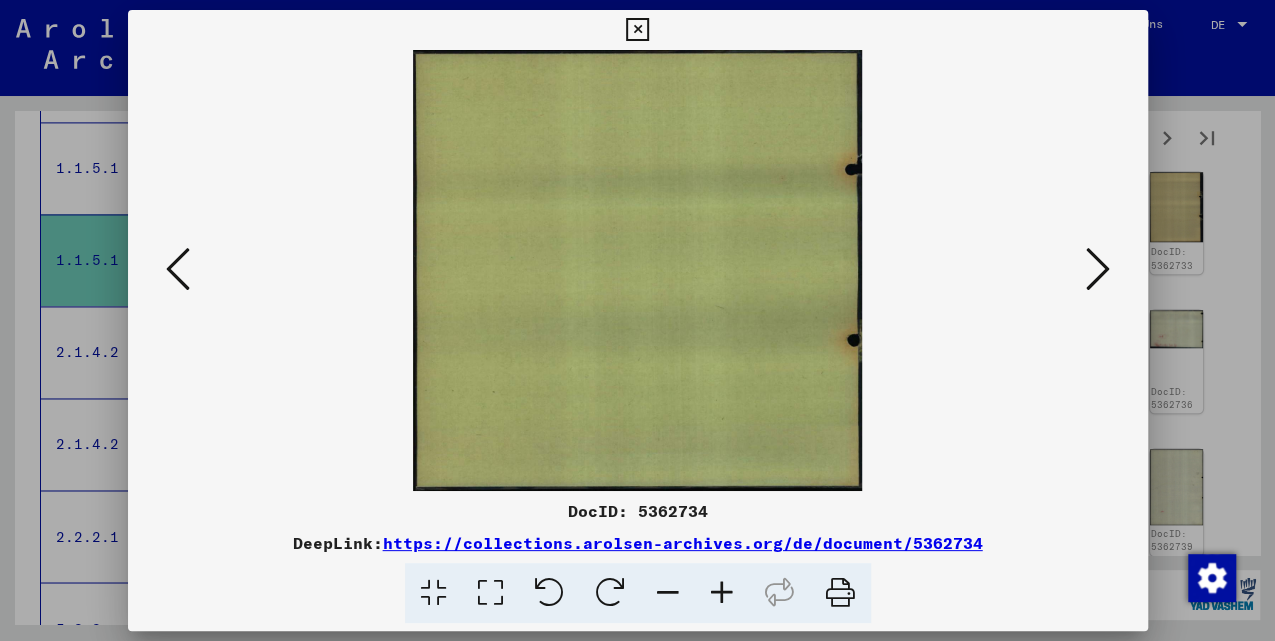 click at bounding box center [178, 270] 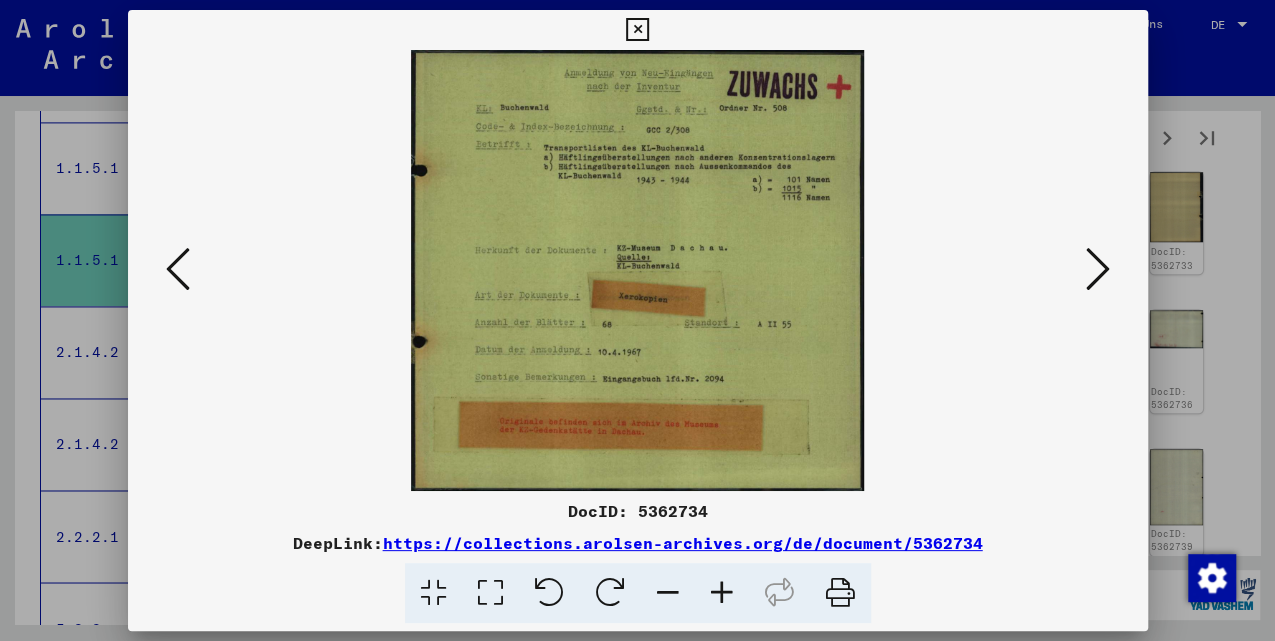click at bounding box center (178, 270) 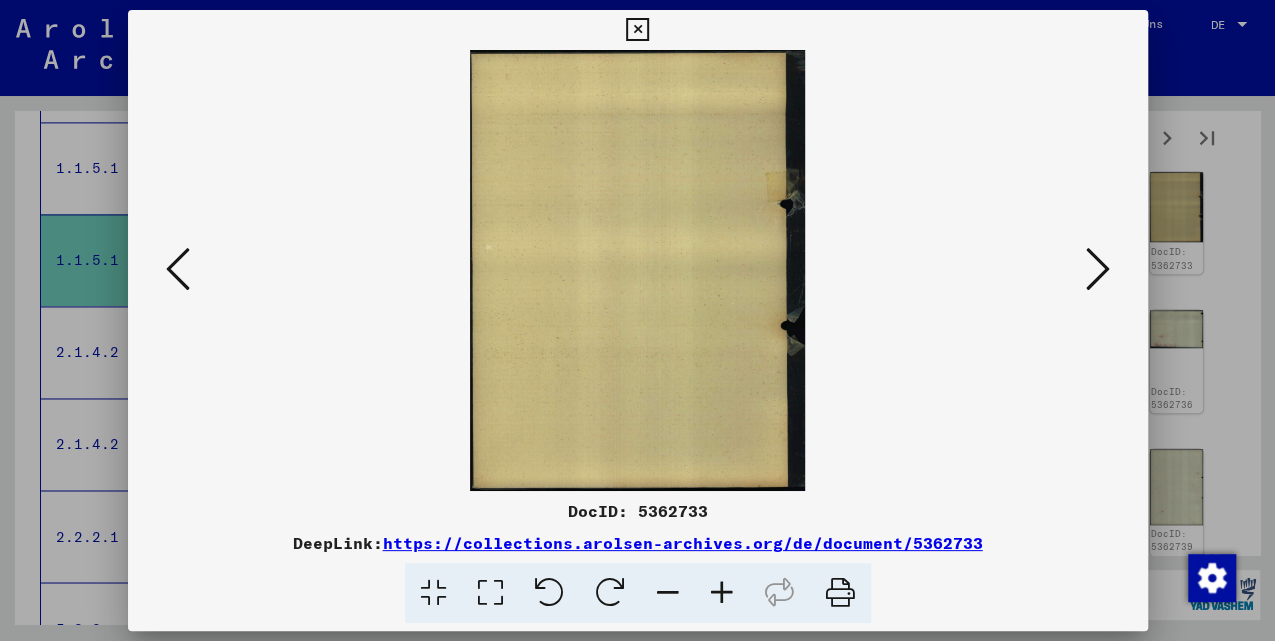 click at bounding box center [178, 270] 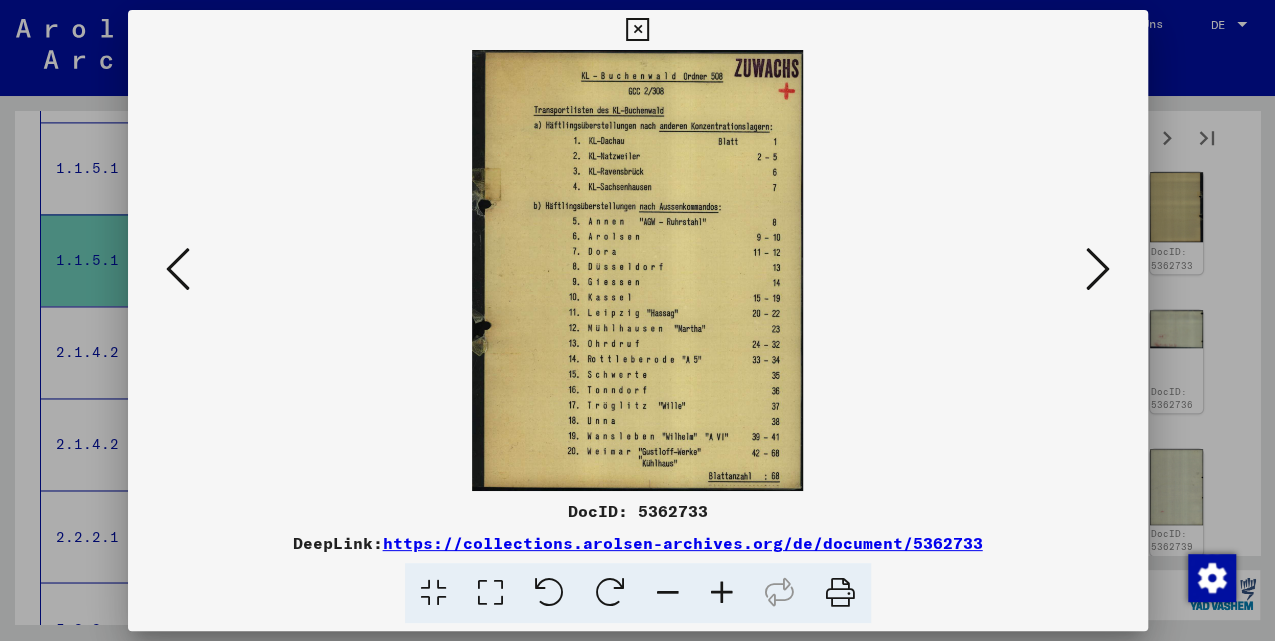 click at bounding box center [178, 270] 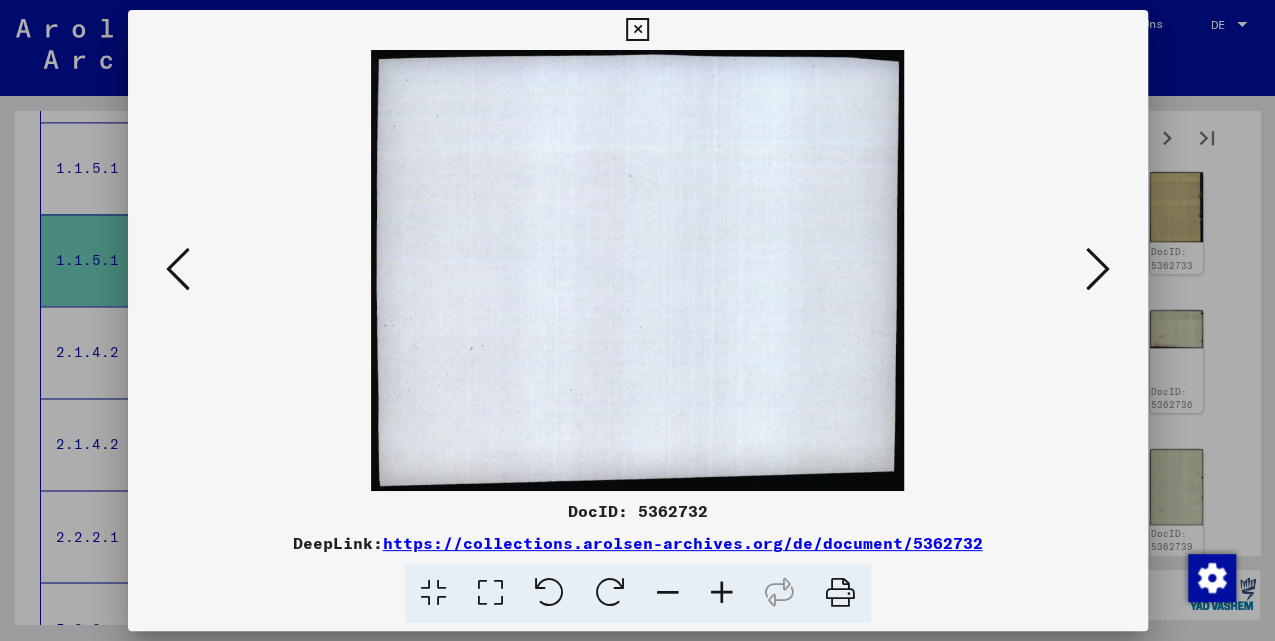 click at bounding box center (1098, 269) 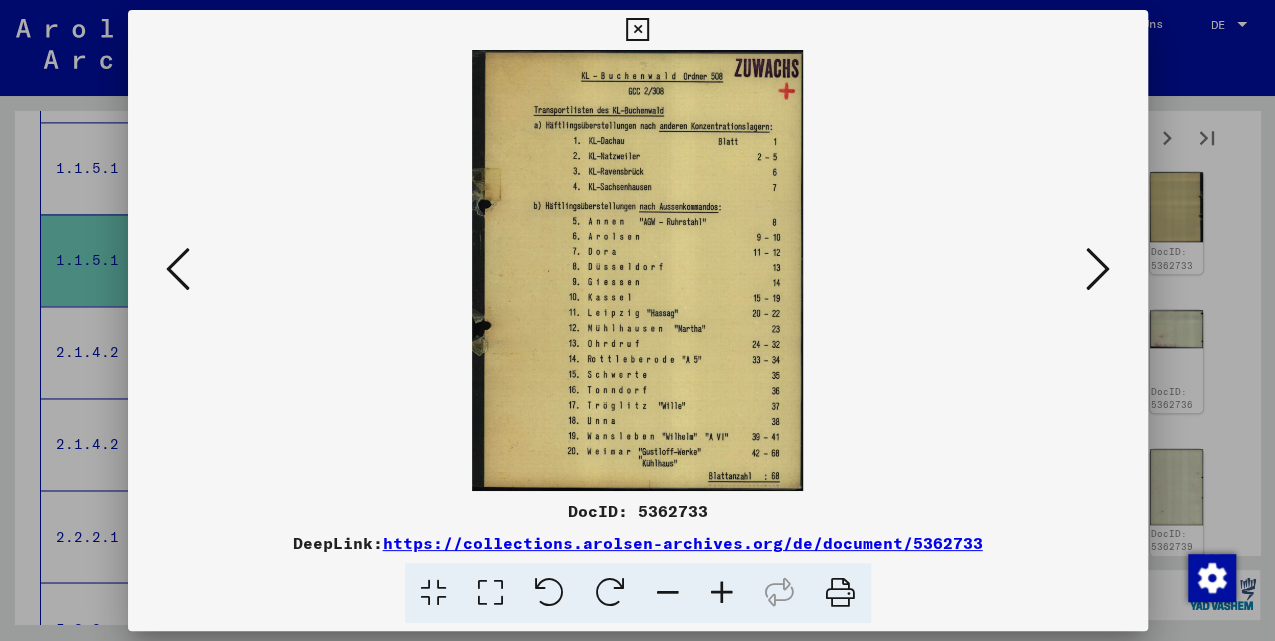type 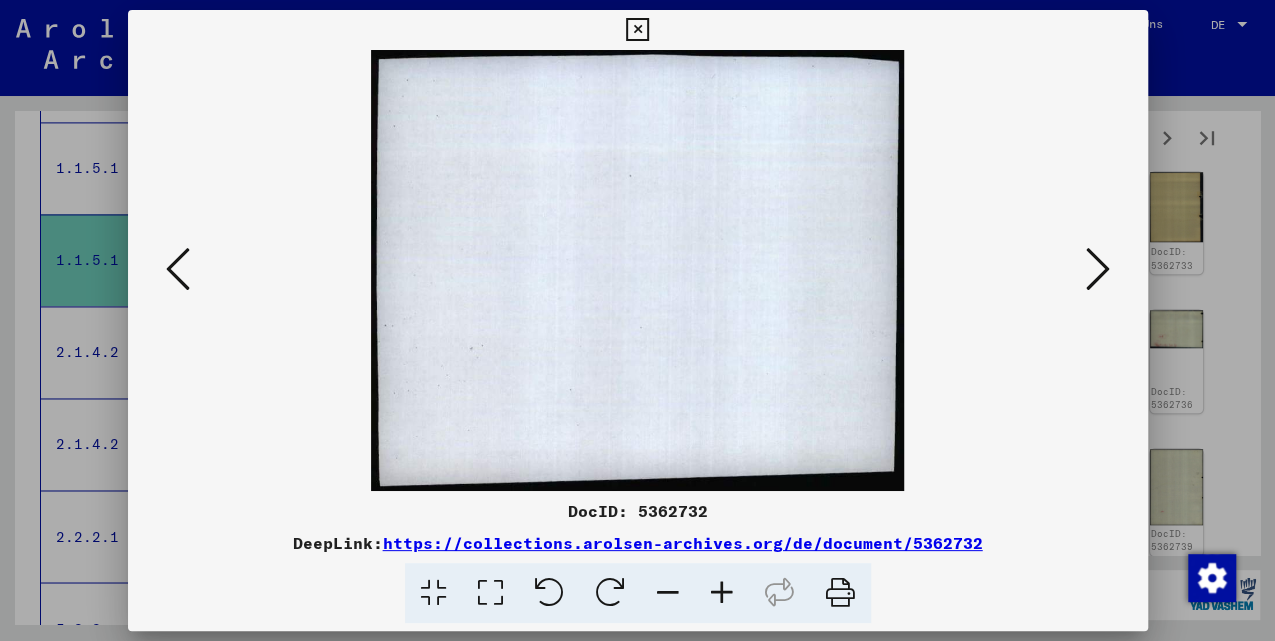 click at bounding box center [178, 269] 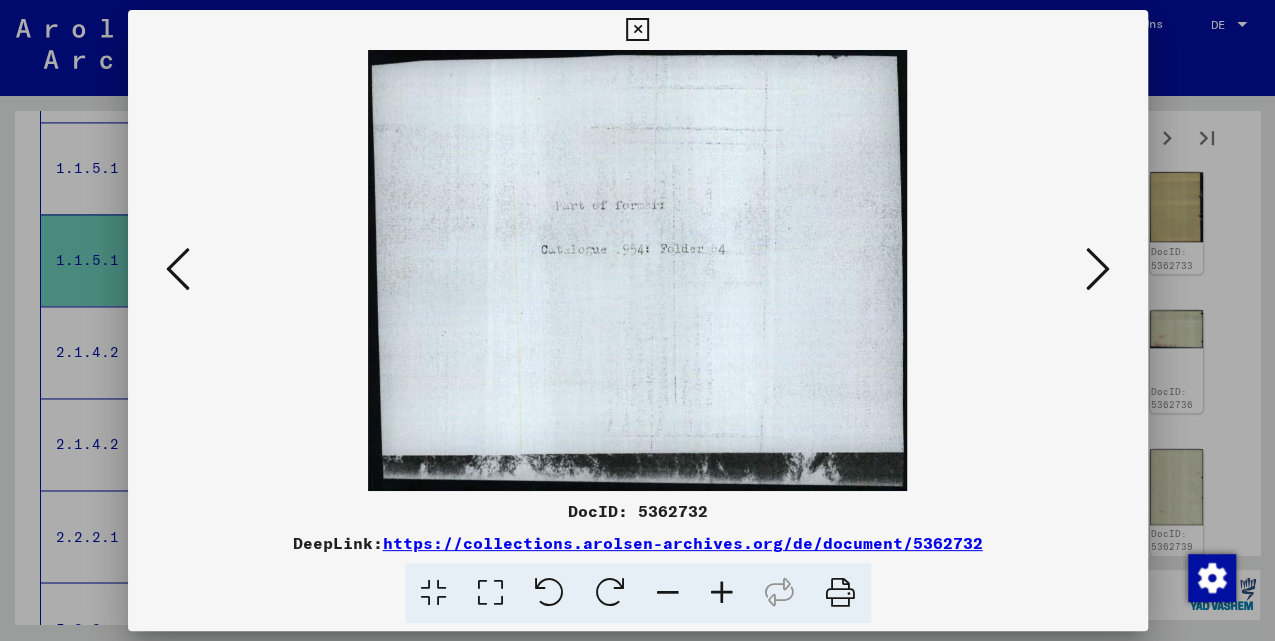 click at bounding box center [178, 269] 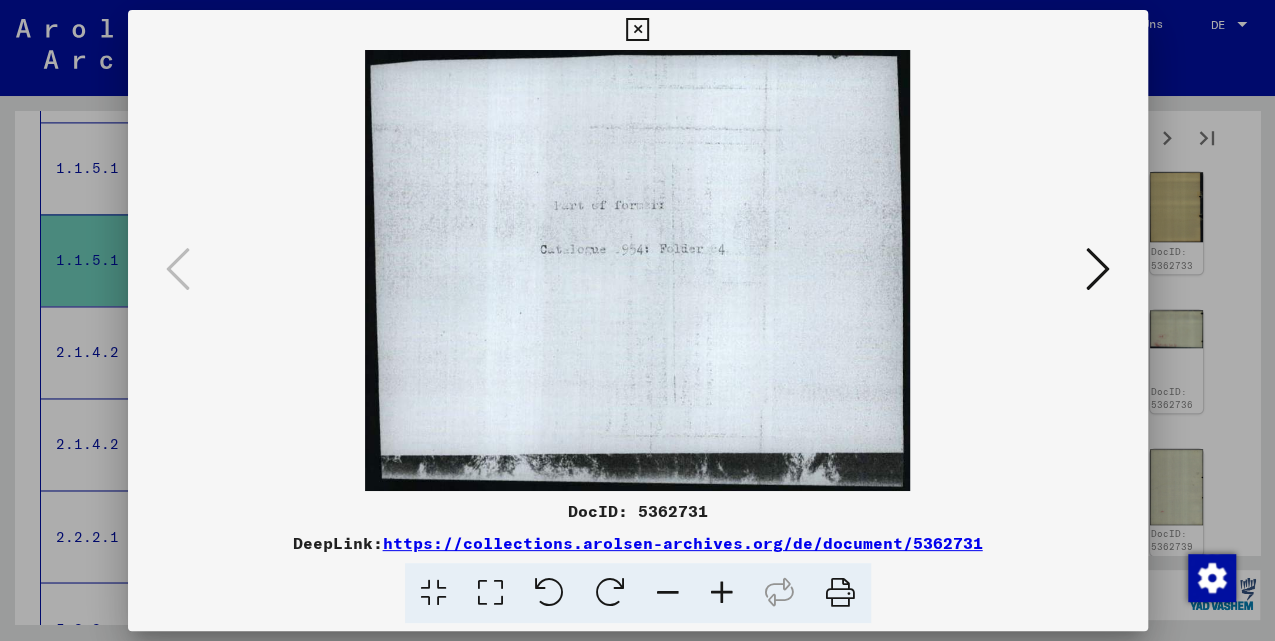 click at bounding box center (1098, 269) 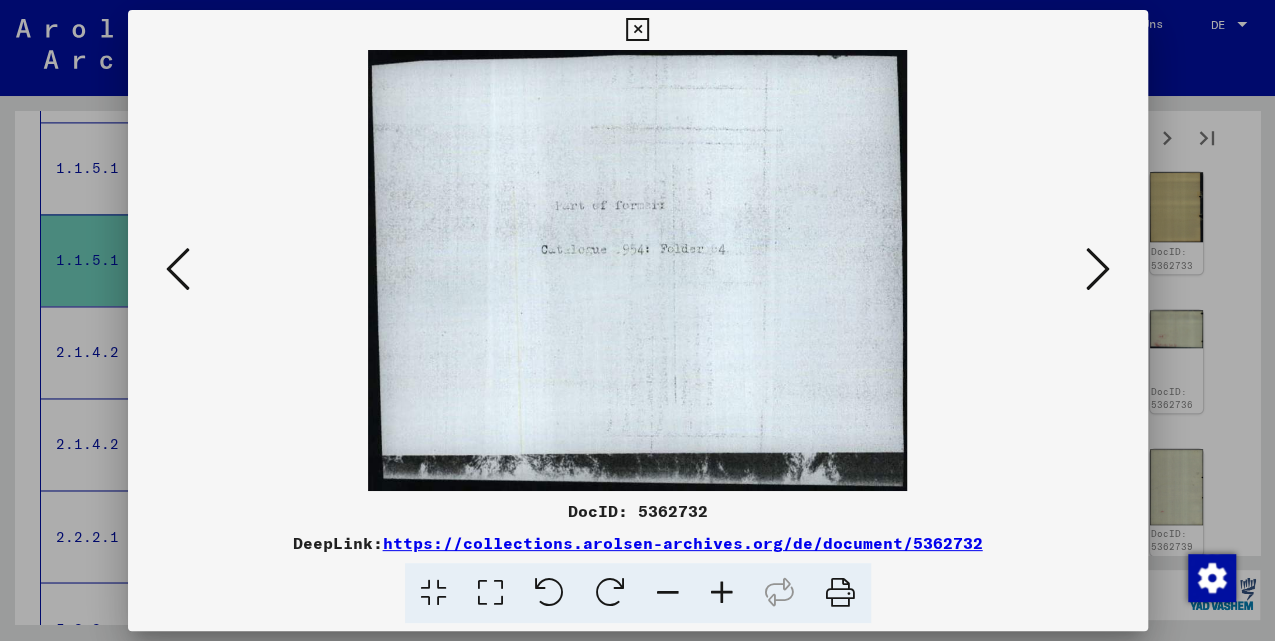 click at bounding box center [1098, 269] 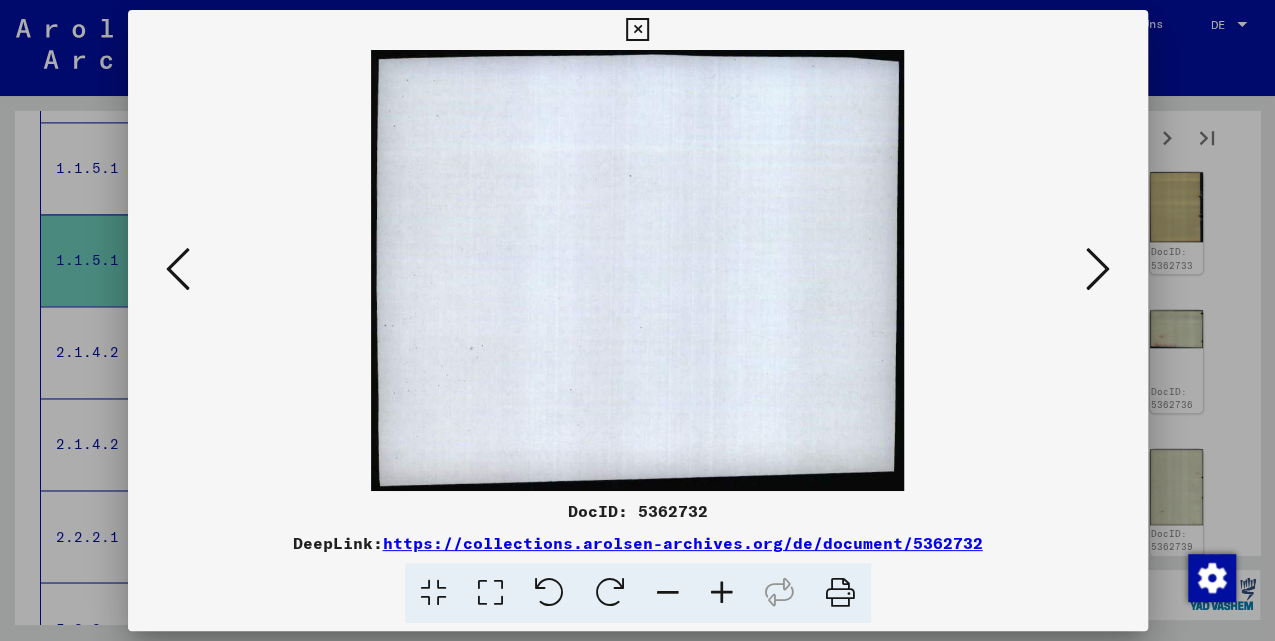 click at bounding box center (1098, 269) 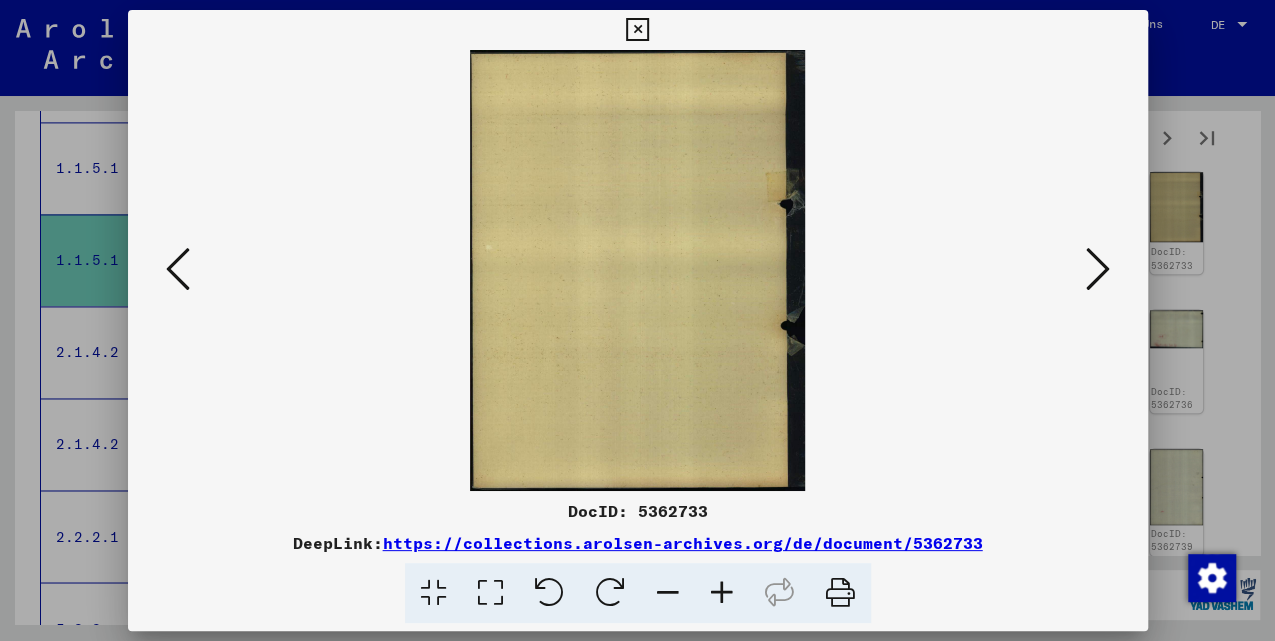 click at bounding box center (1098, 269) 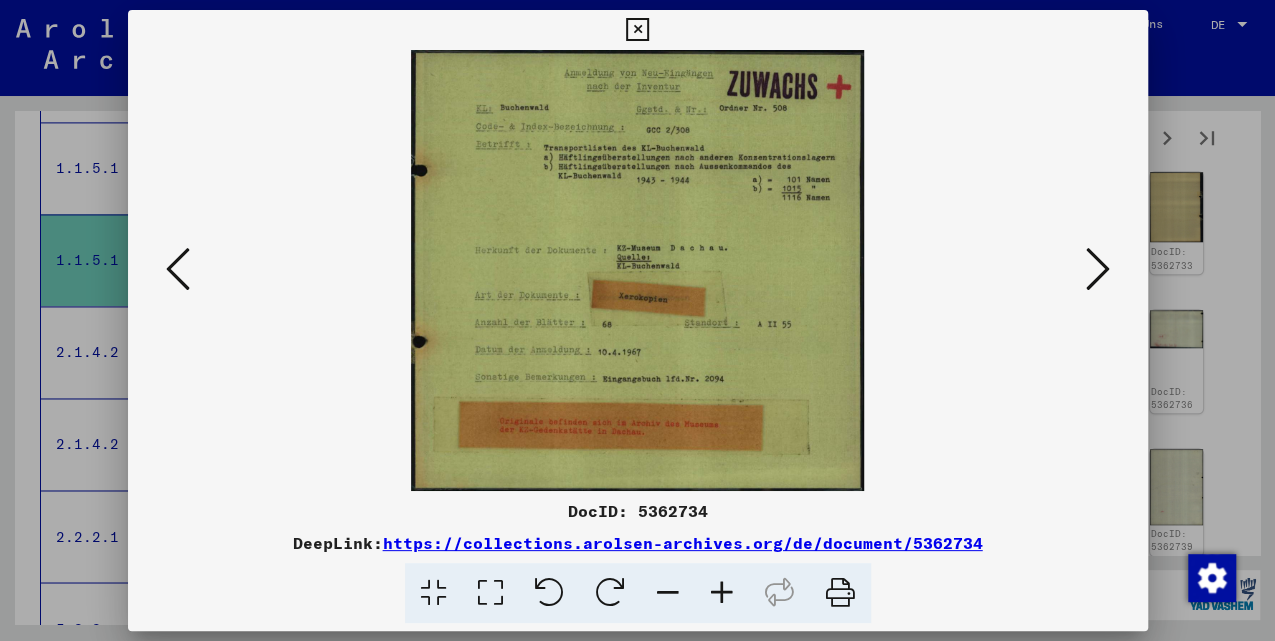 click at bounding box center [1098, 269] 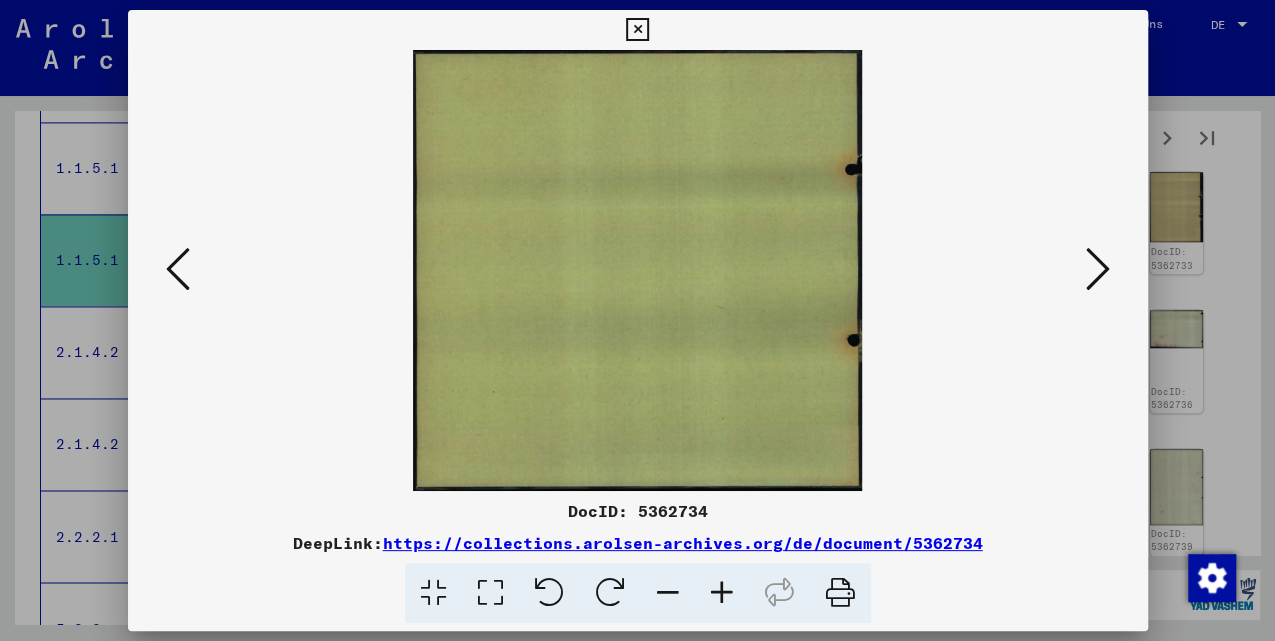 click at bounding box center (1098, 269) 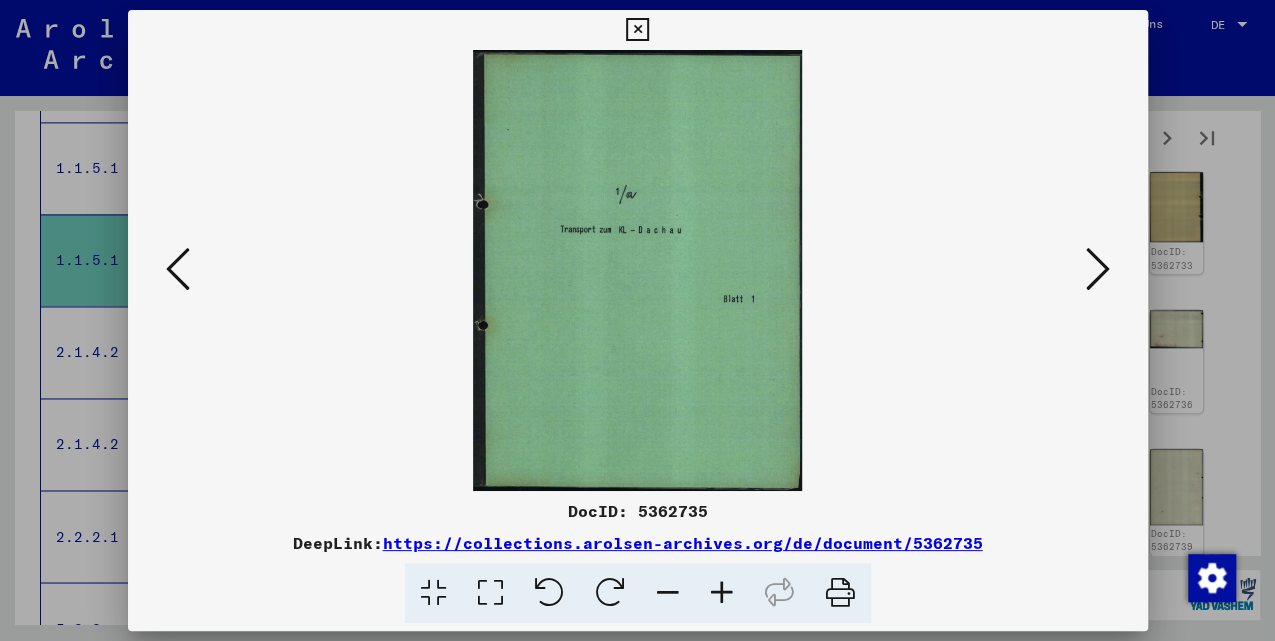 click at bounding box center [1098, 269] 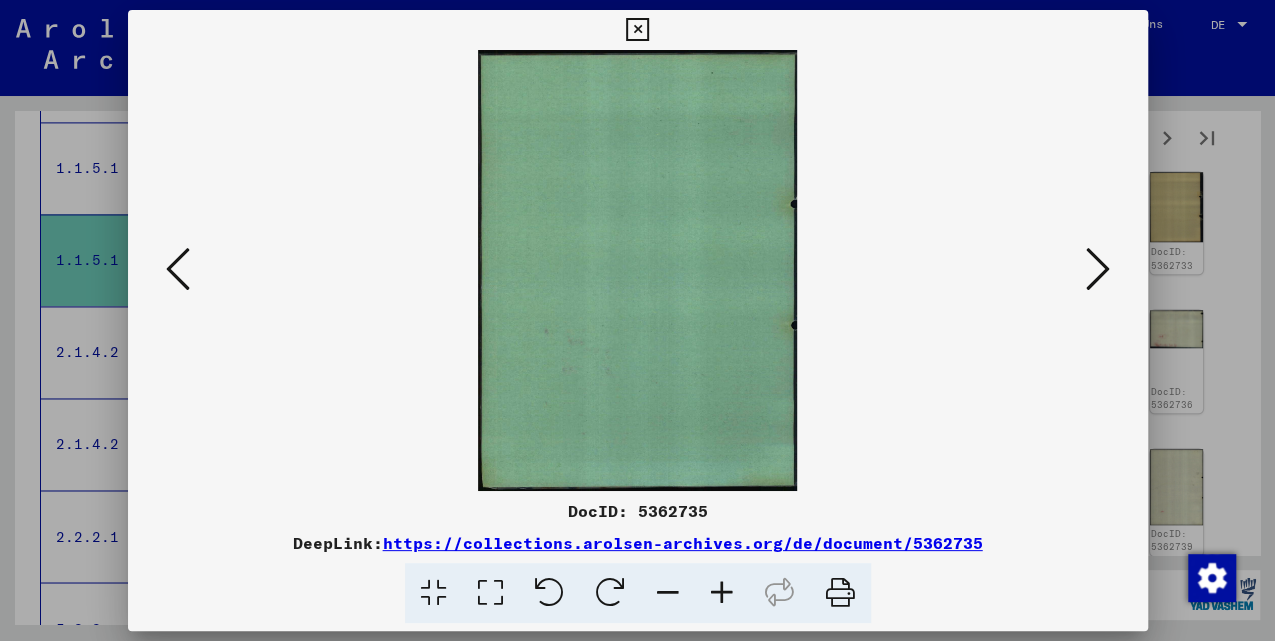 click at bounding box center (1098, 269) 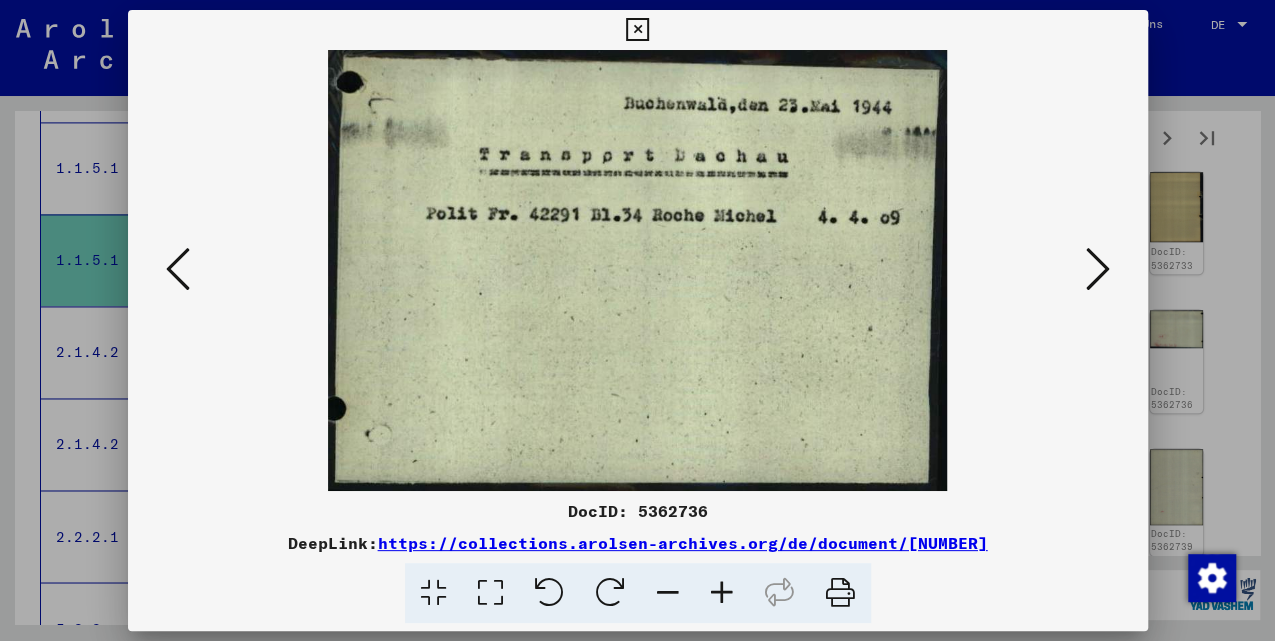 click at bounding box center (1098, 269) 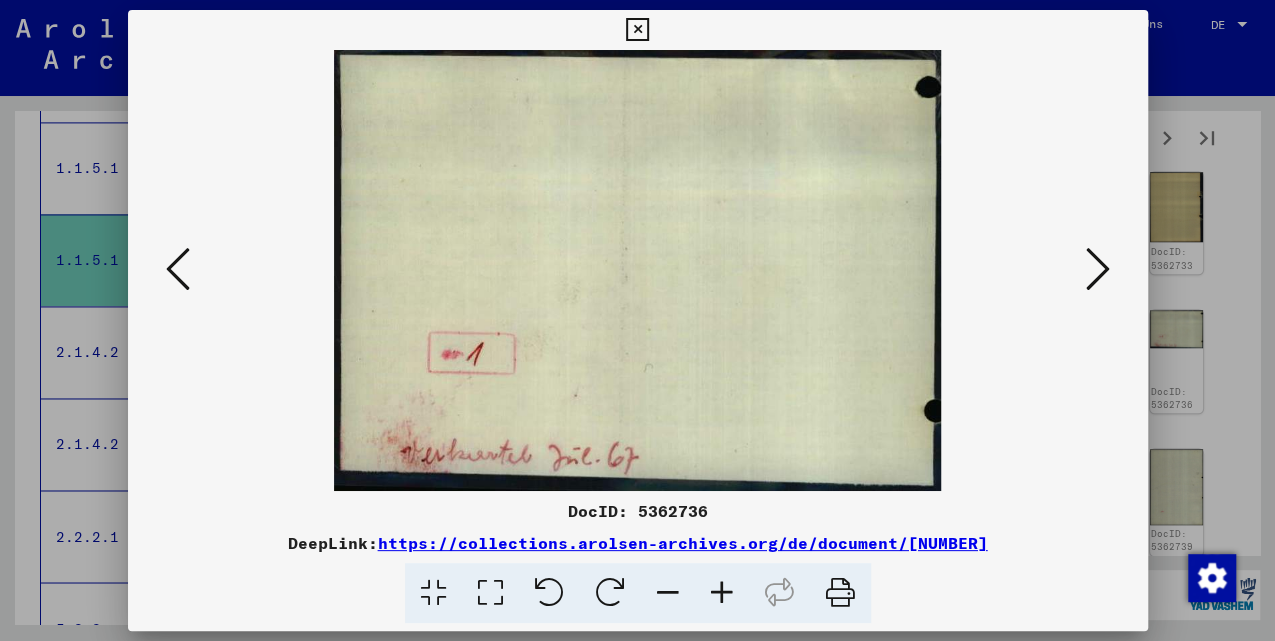 click at bounding box center [1098, 269] 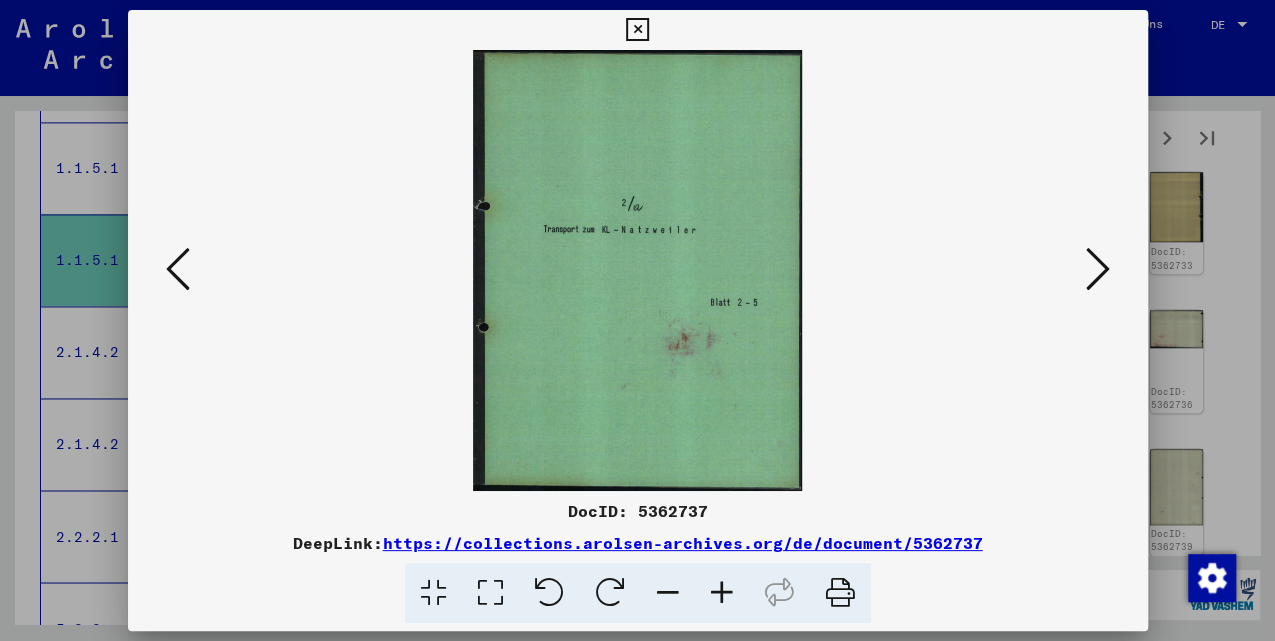 click at bounding box center [1098, 269] 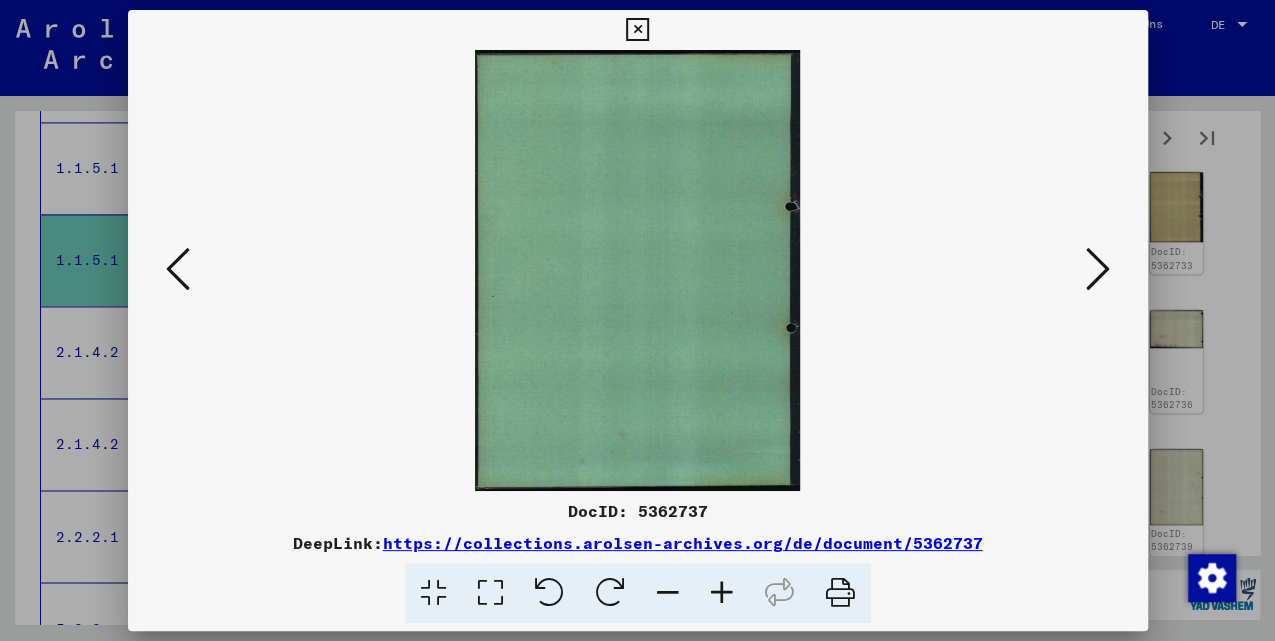click at bounding box center [1098, 269] 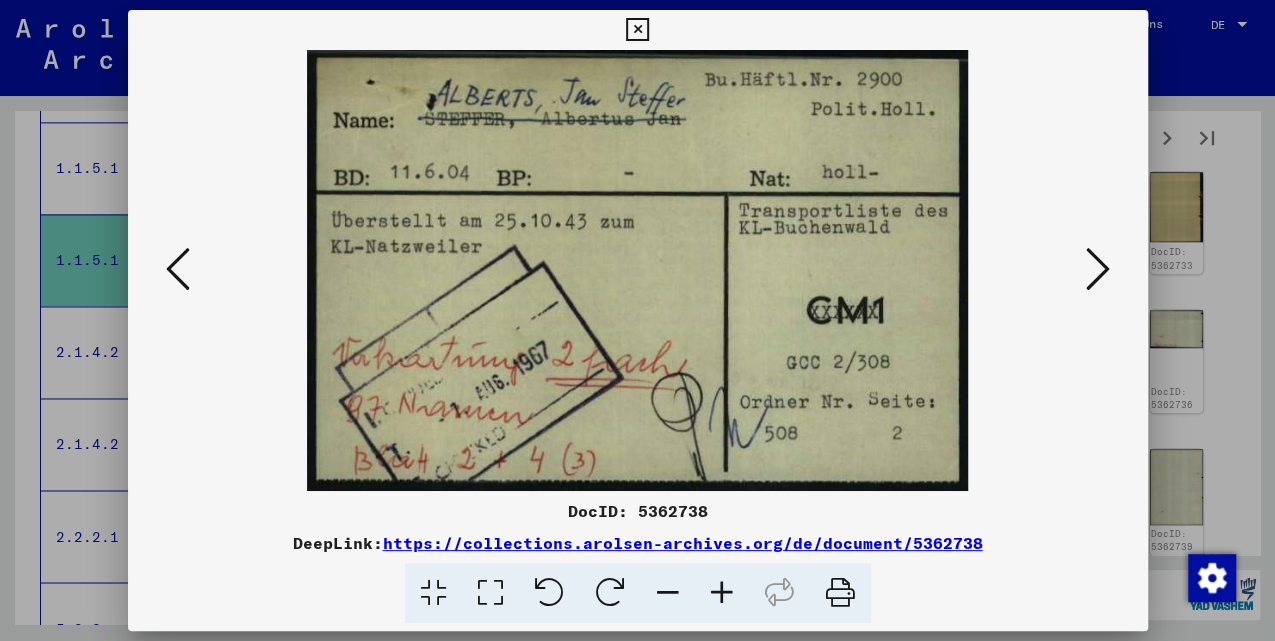 click at bounding box center [1098, 269] 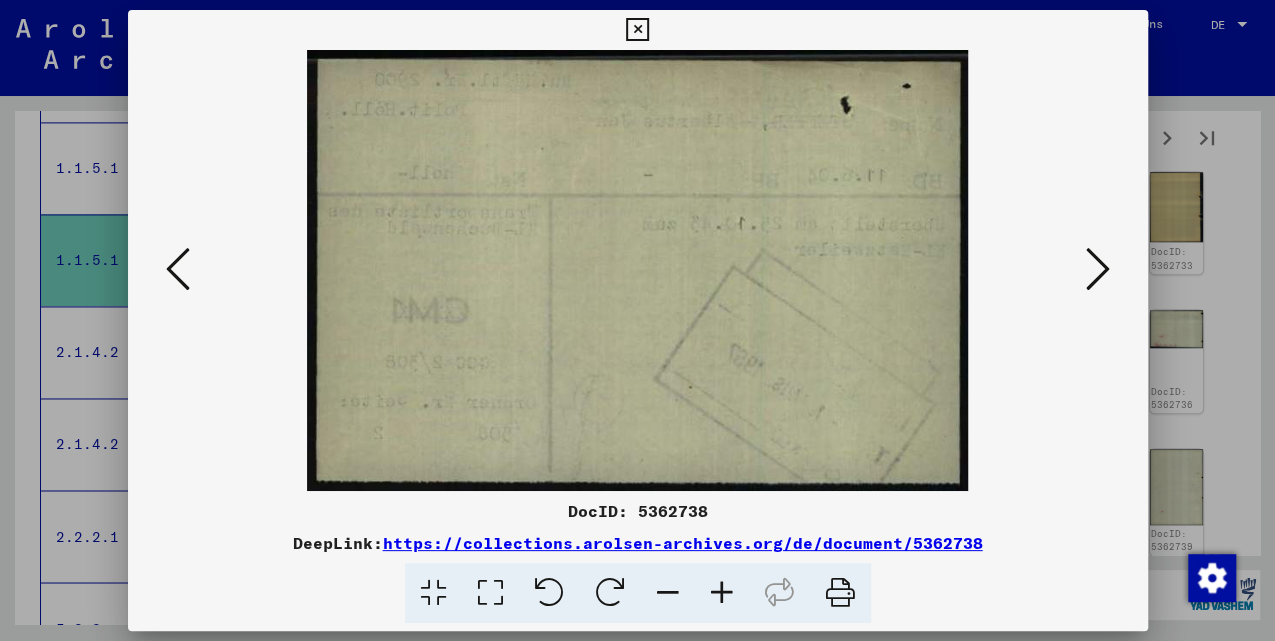 click at bounding box center (1098, 269) 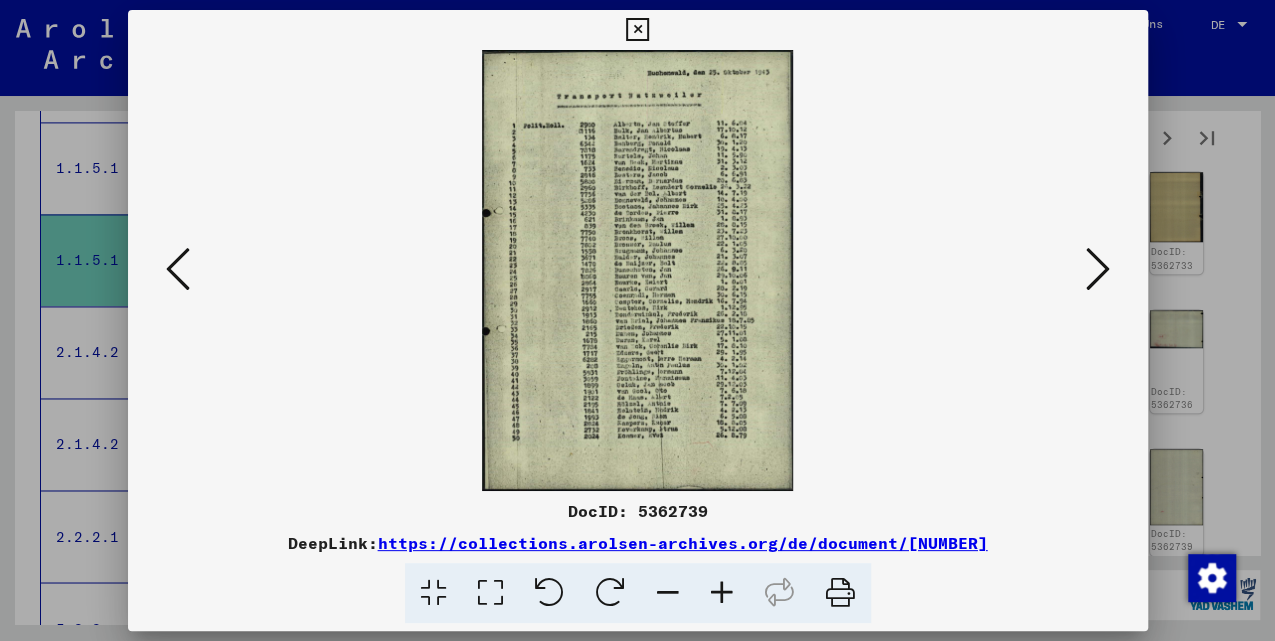 click at bounding box center (1098, 269) 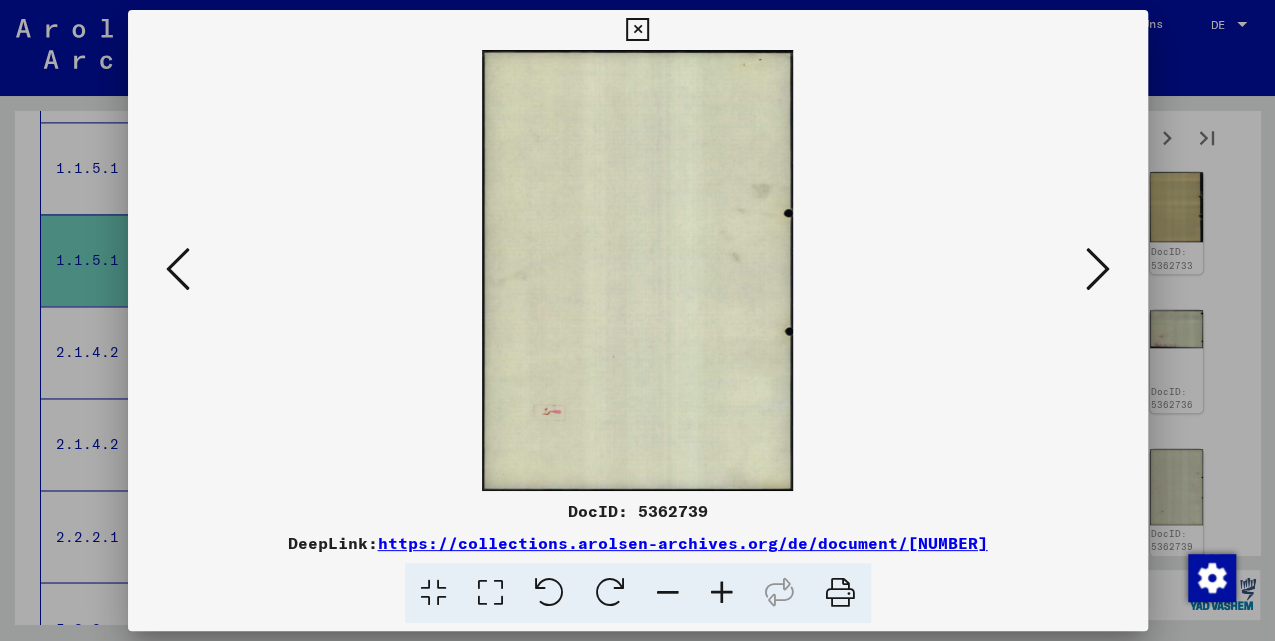 click at bounding box center [1098, 269] 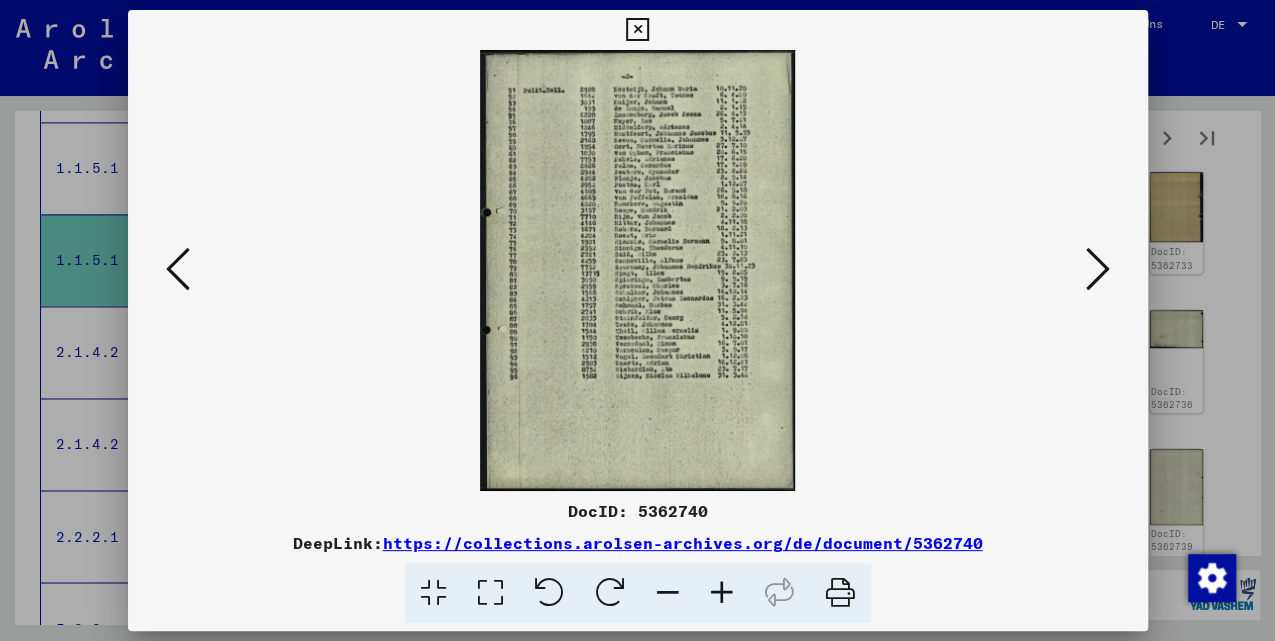 click at bounding box center (1098, 269) 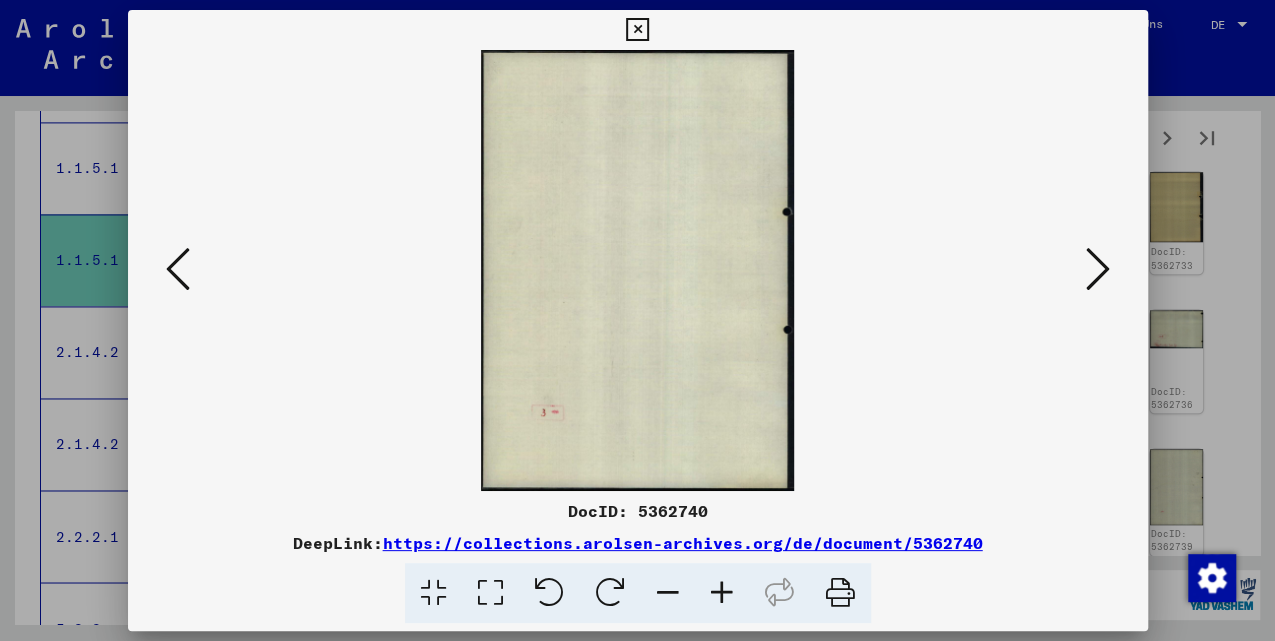 click at bounding box center [1098, 269] 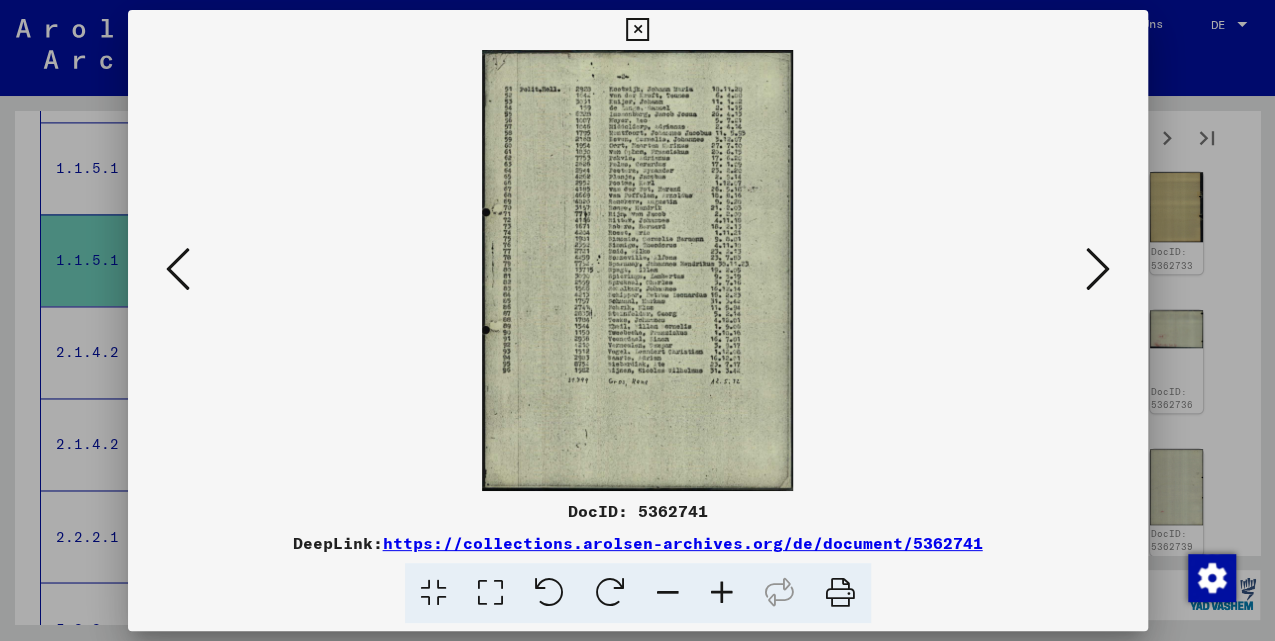 click at bounding box center (1098, 269) 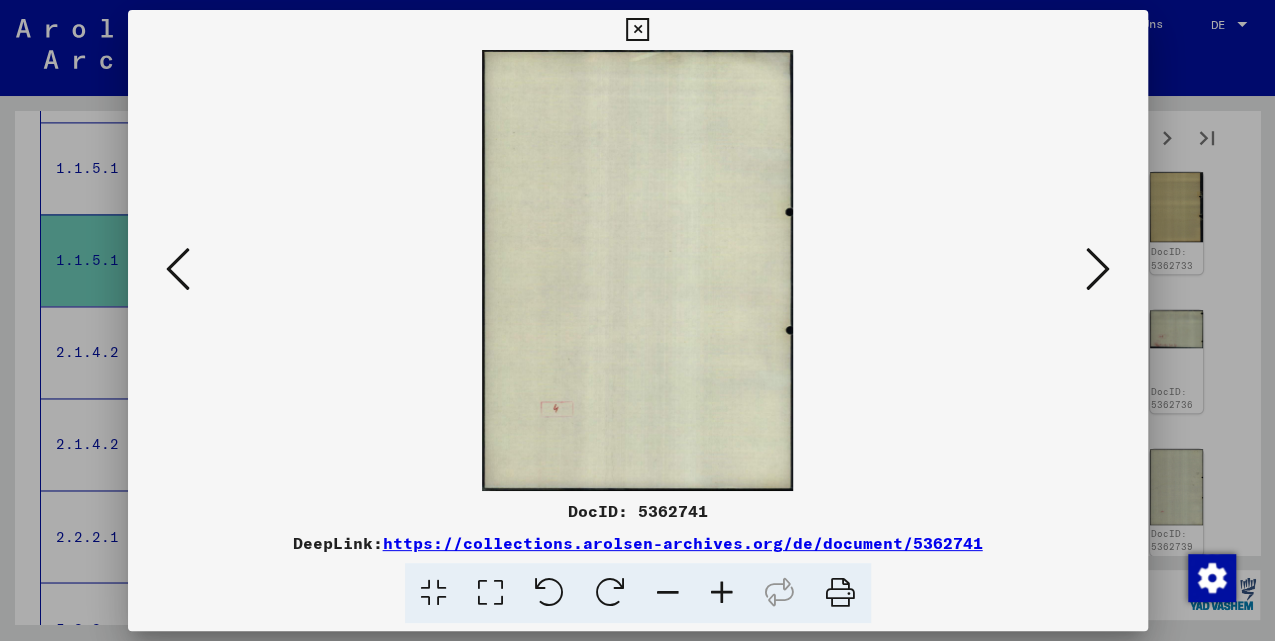 click at bounding box center [1098, 269] 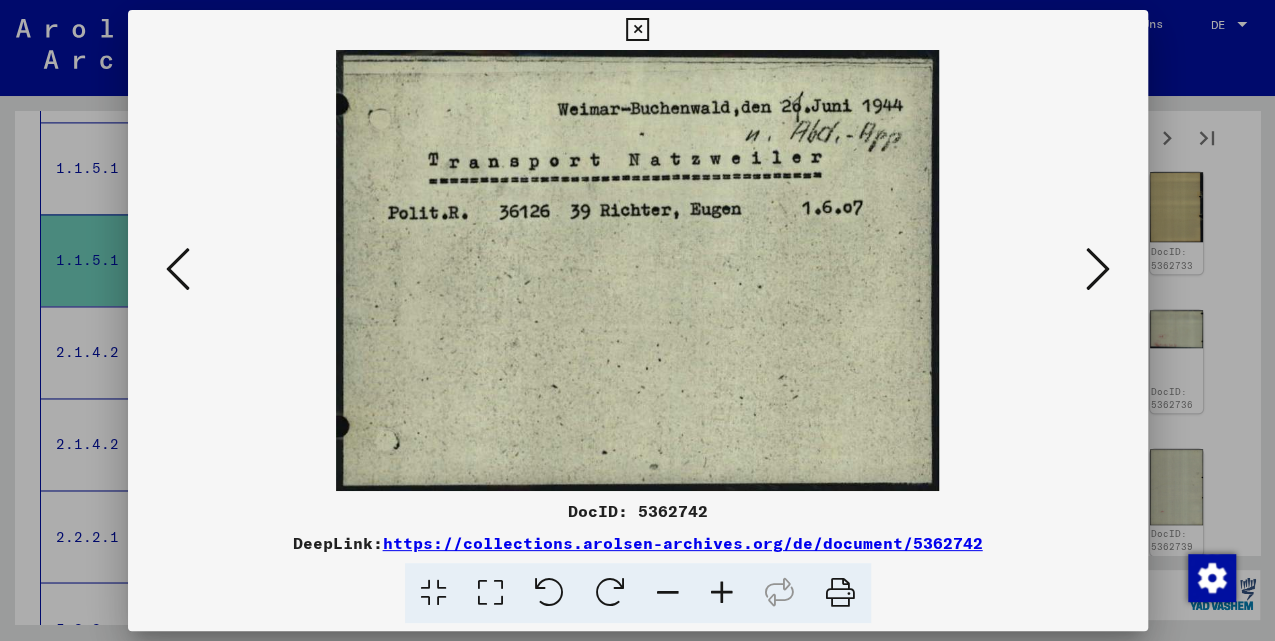 click at bounding box center (1098, 269) 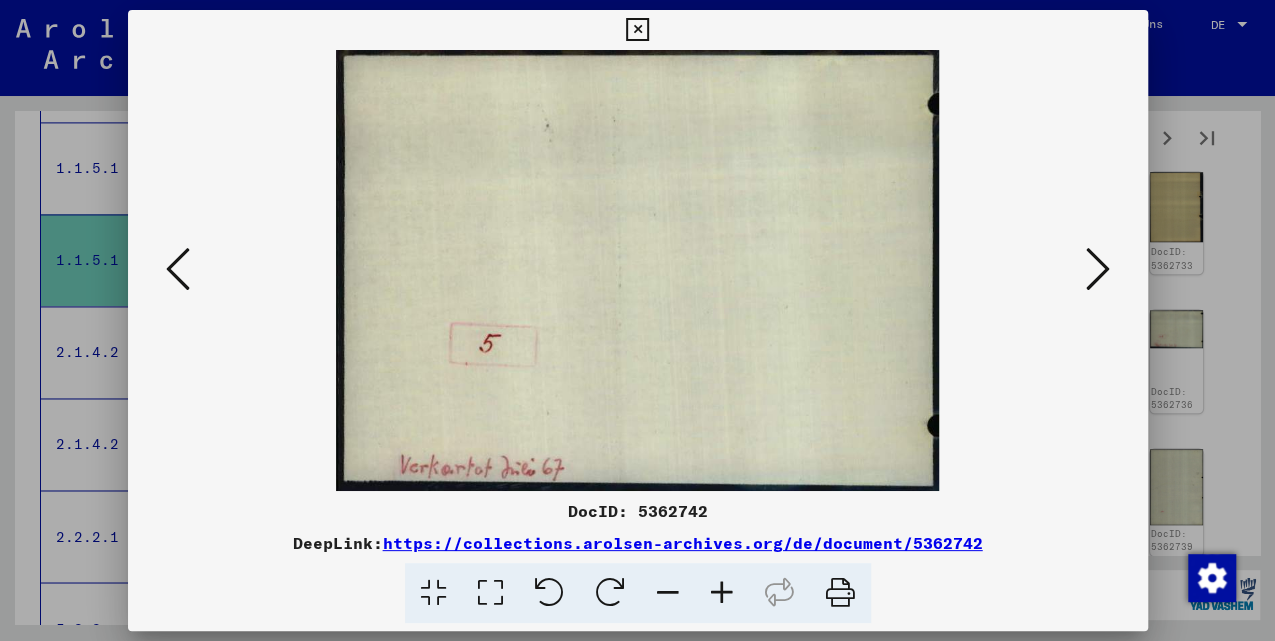 click at bounding box center (1098, 269) 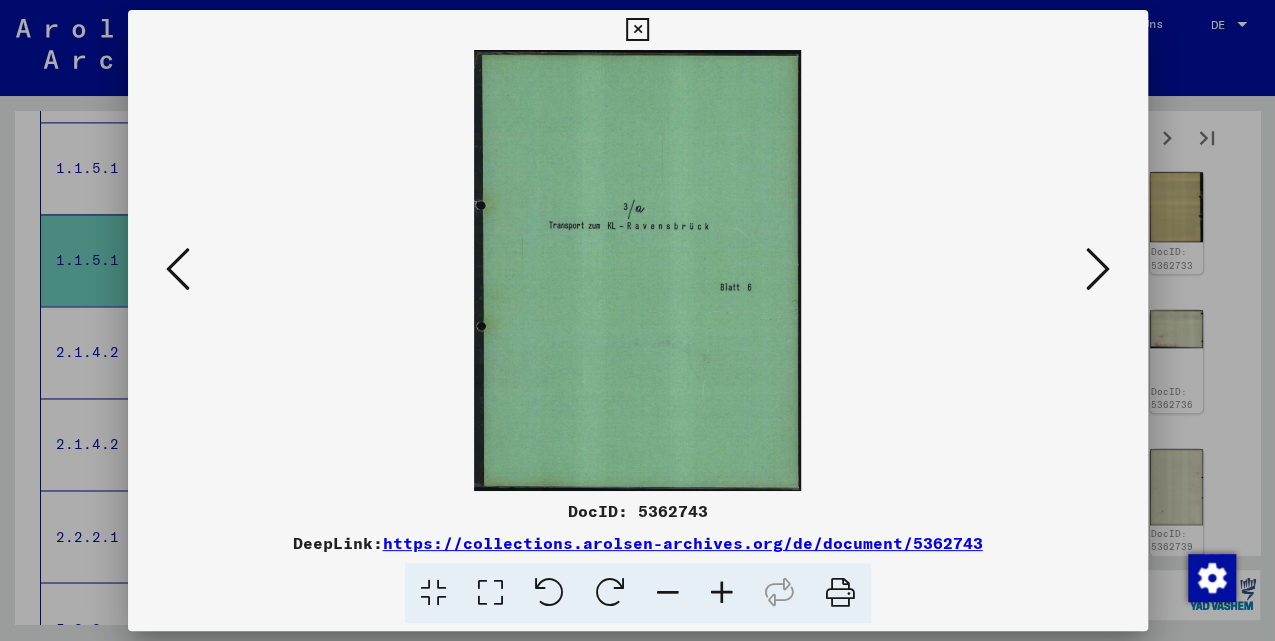 click at bounding box center [1098, 269] 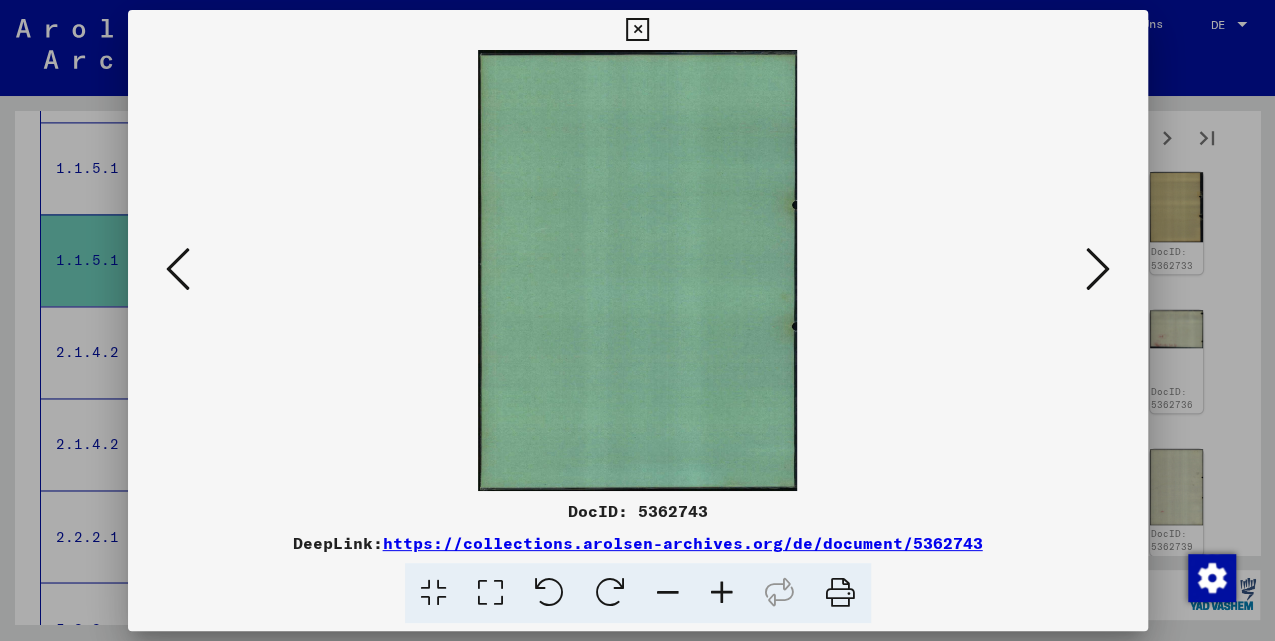 click at bounding box center (1098, 269) 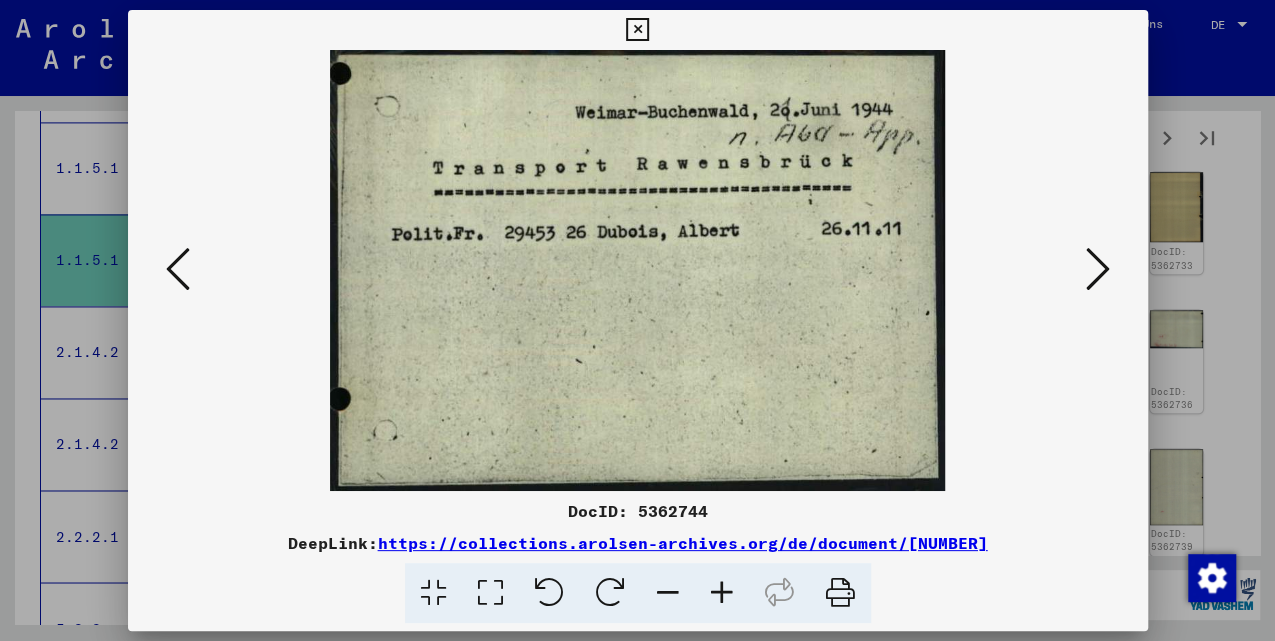 click at bounding box center [1098, 269] 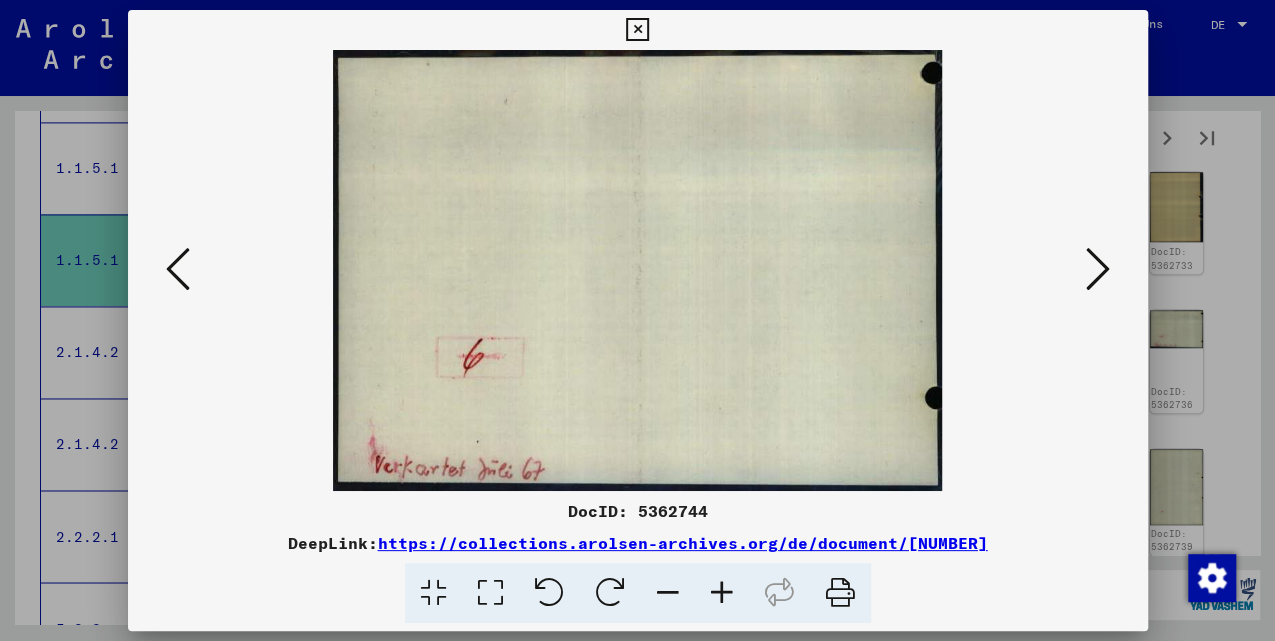 click at bounding box center (1098, 269) 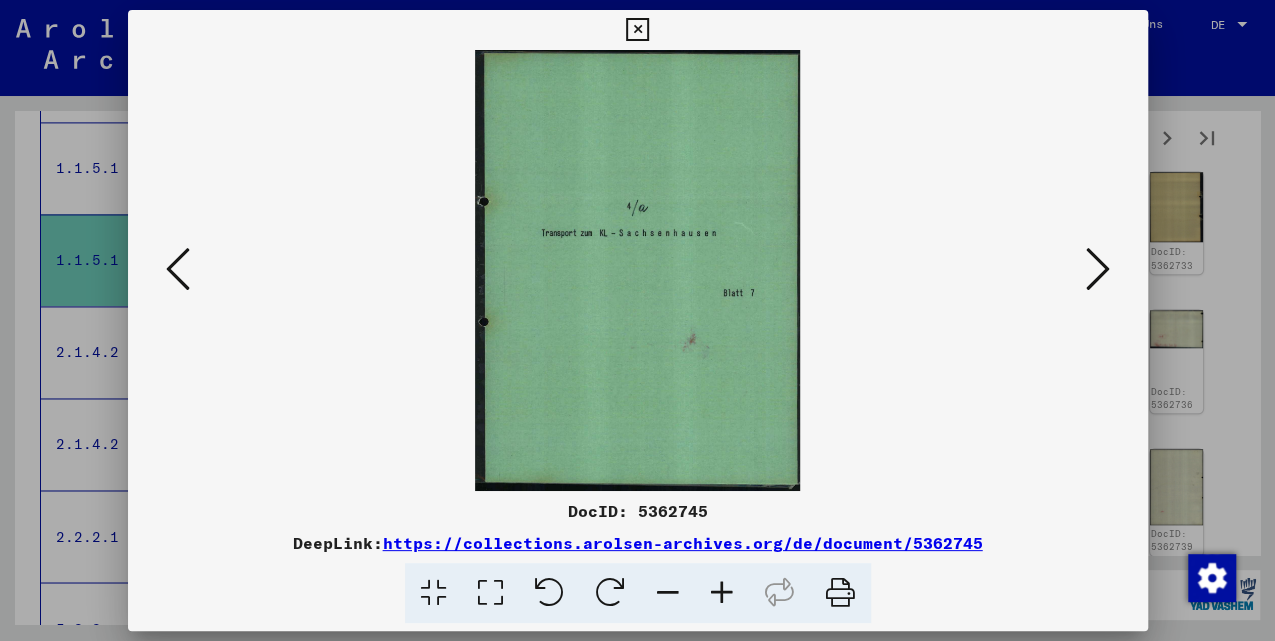 click at bounding box center [1098, 269] 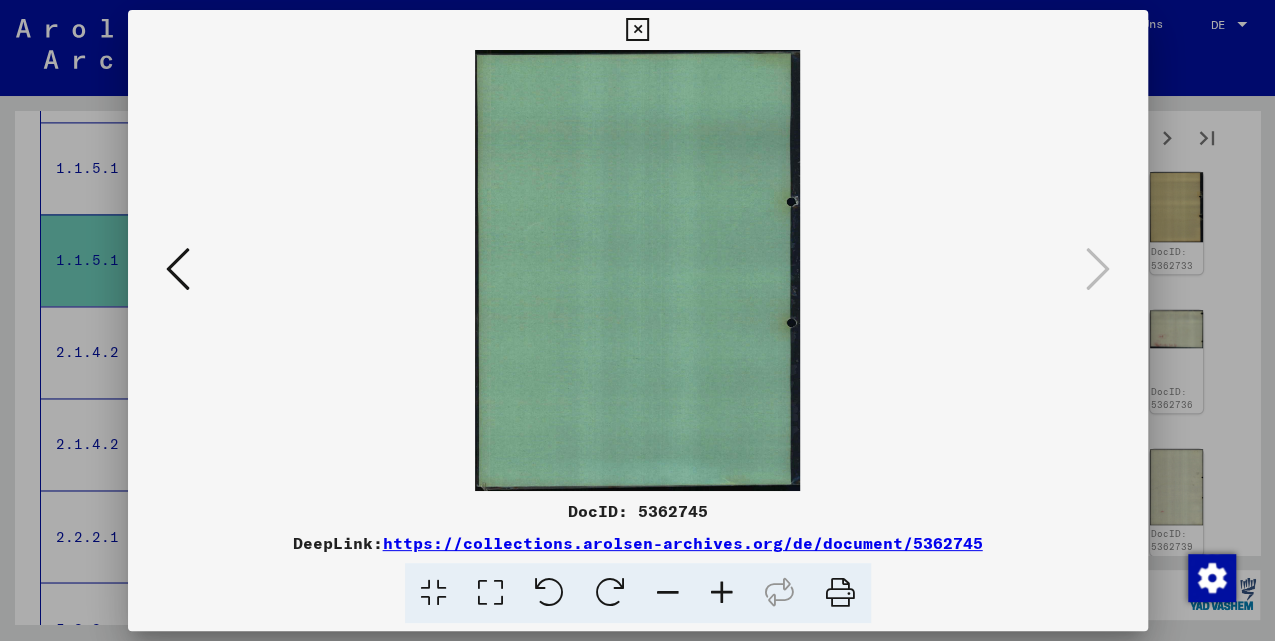 click at bounding box center [637, 30] 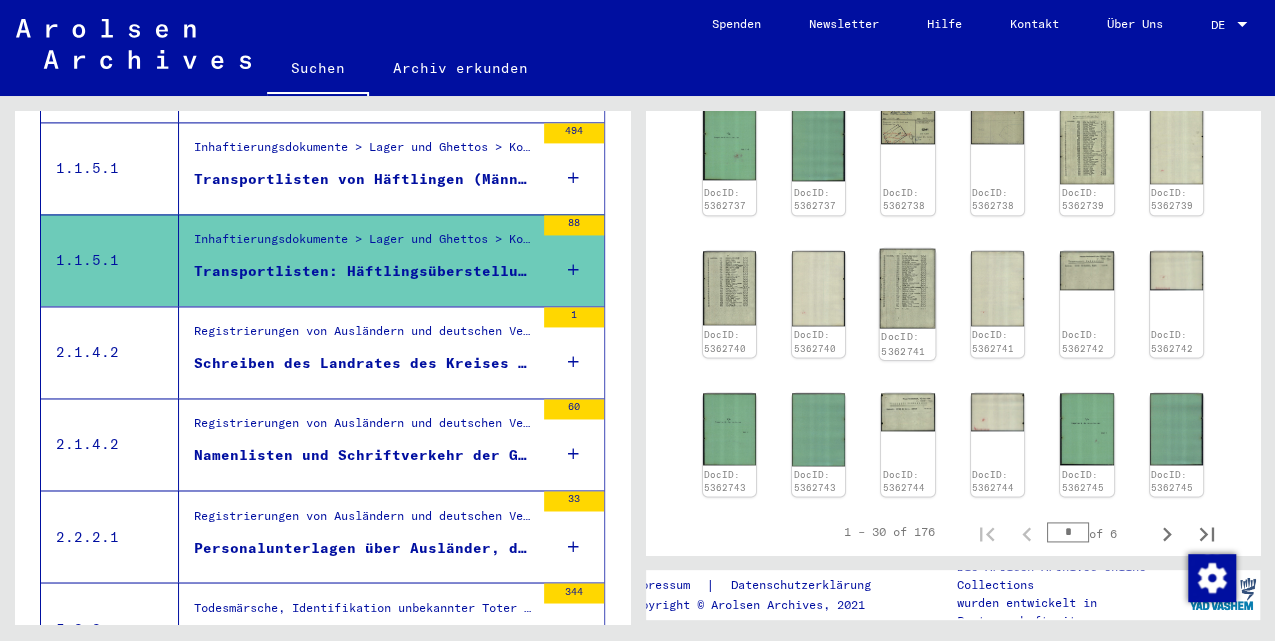 scroll, scrollTop: 1200, scrollLeft: 0, axis: vertical 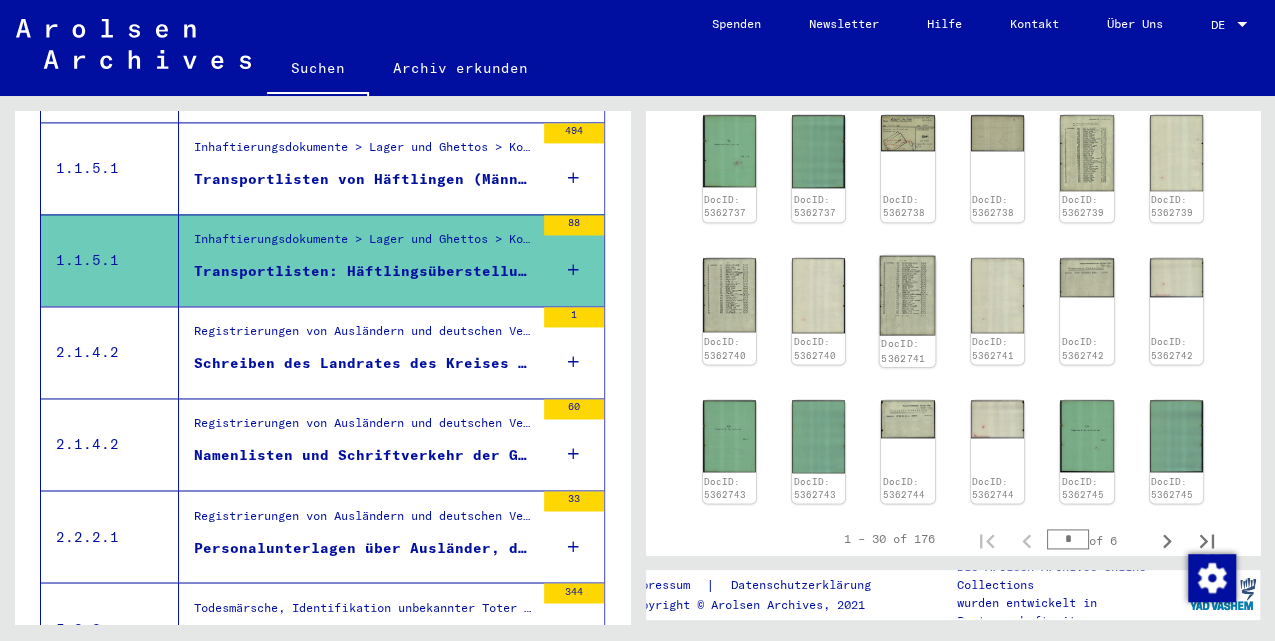 click 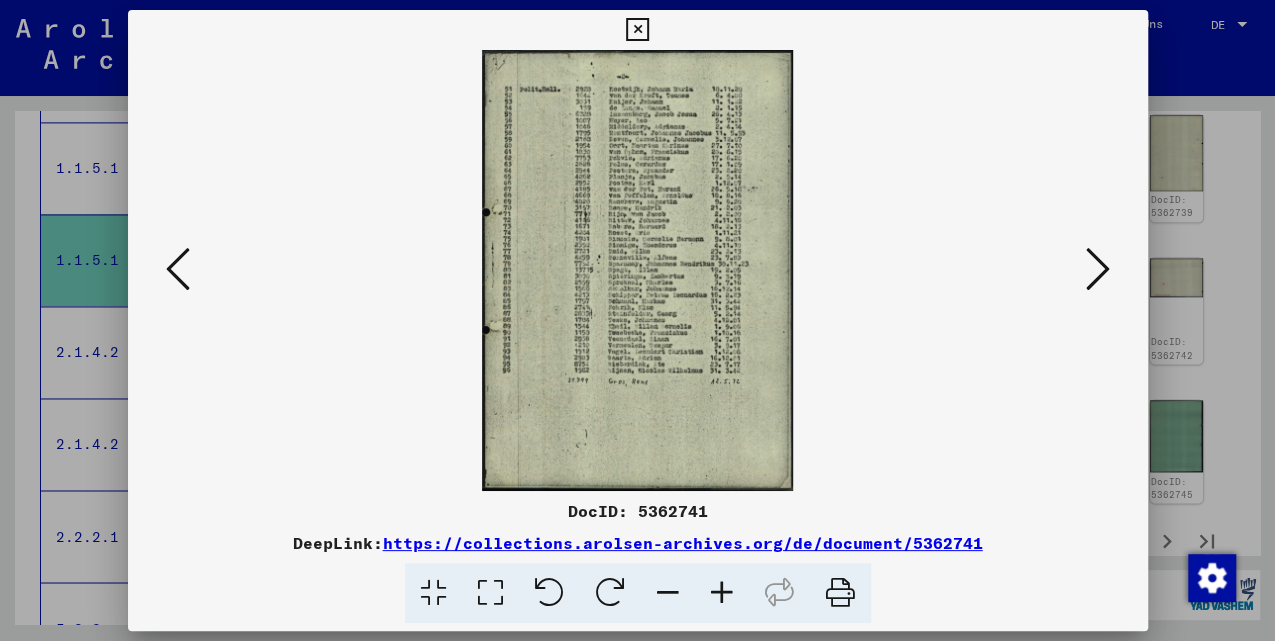 click at bounding box center (178, 269) 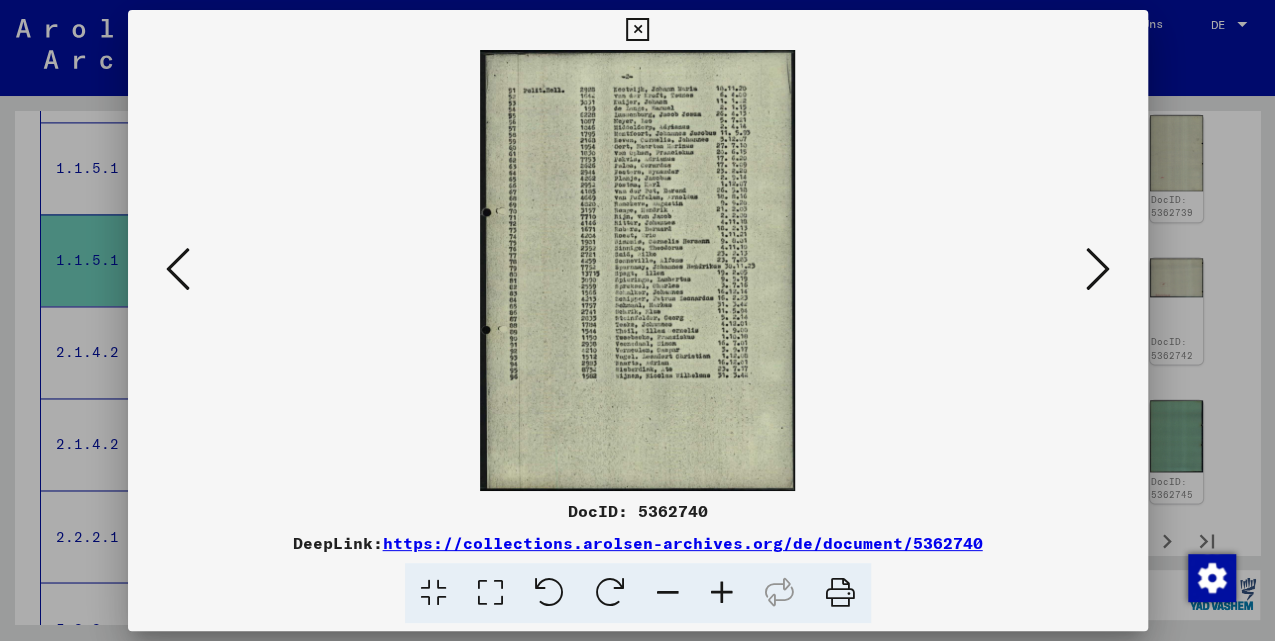 click at bounding box center [178, 269] 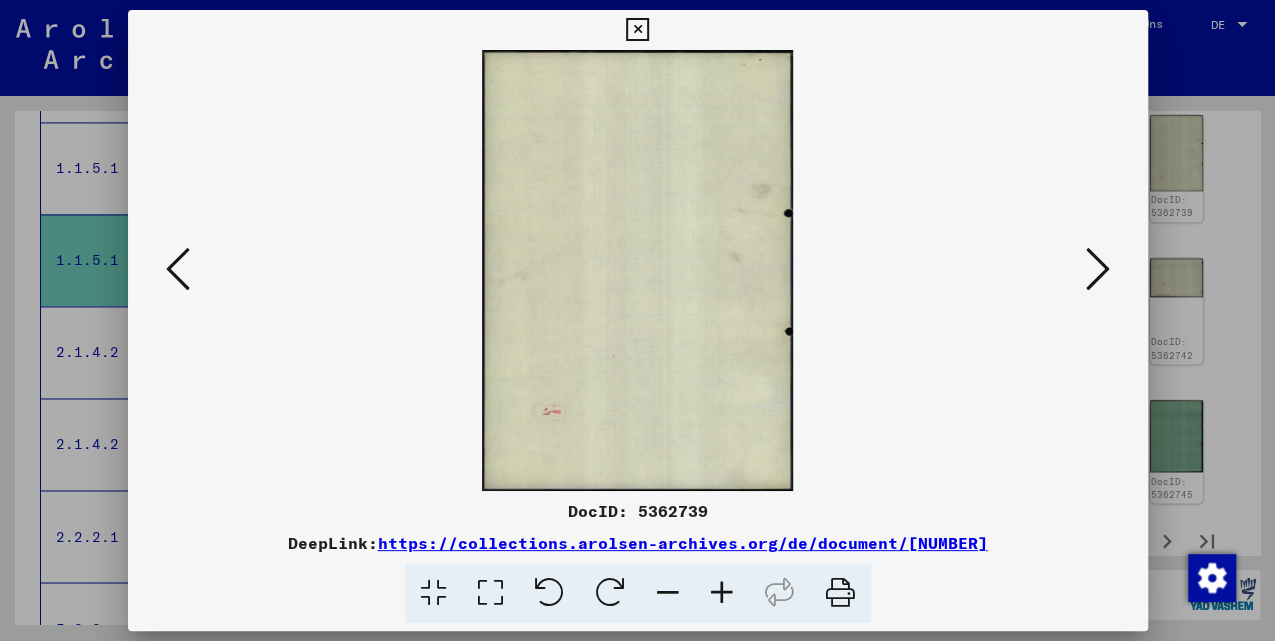 click at bounding box center [178, 269] 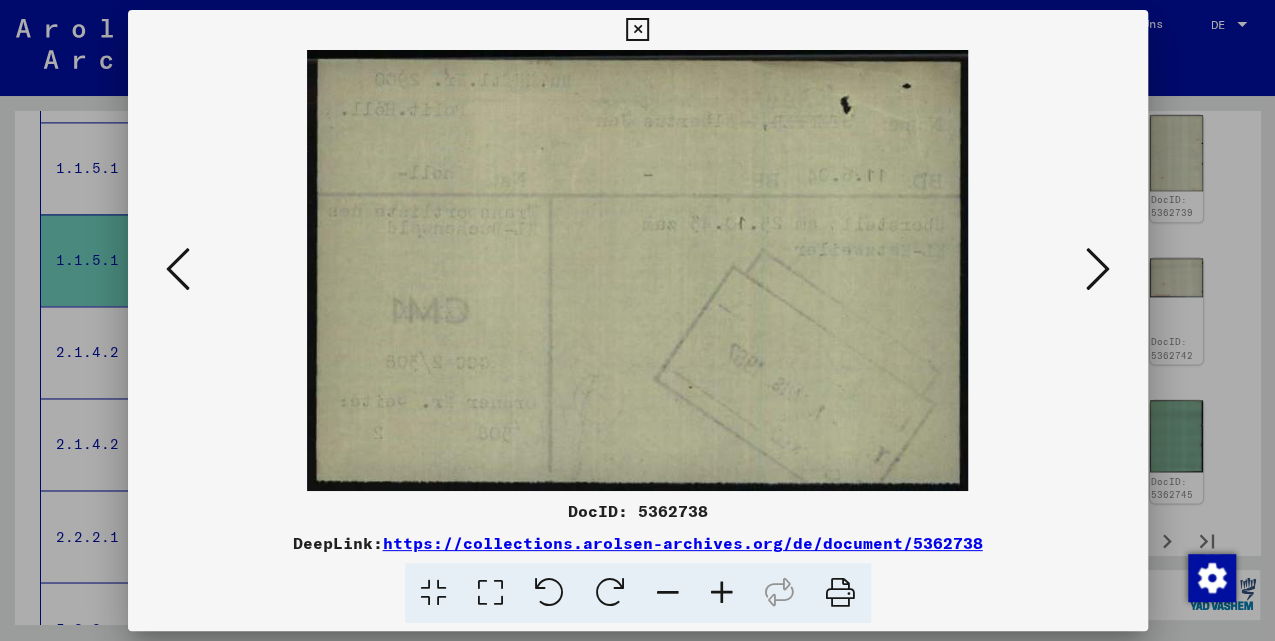 click at bounding box center (178, 269) 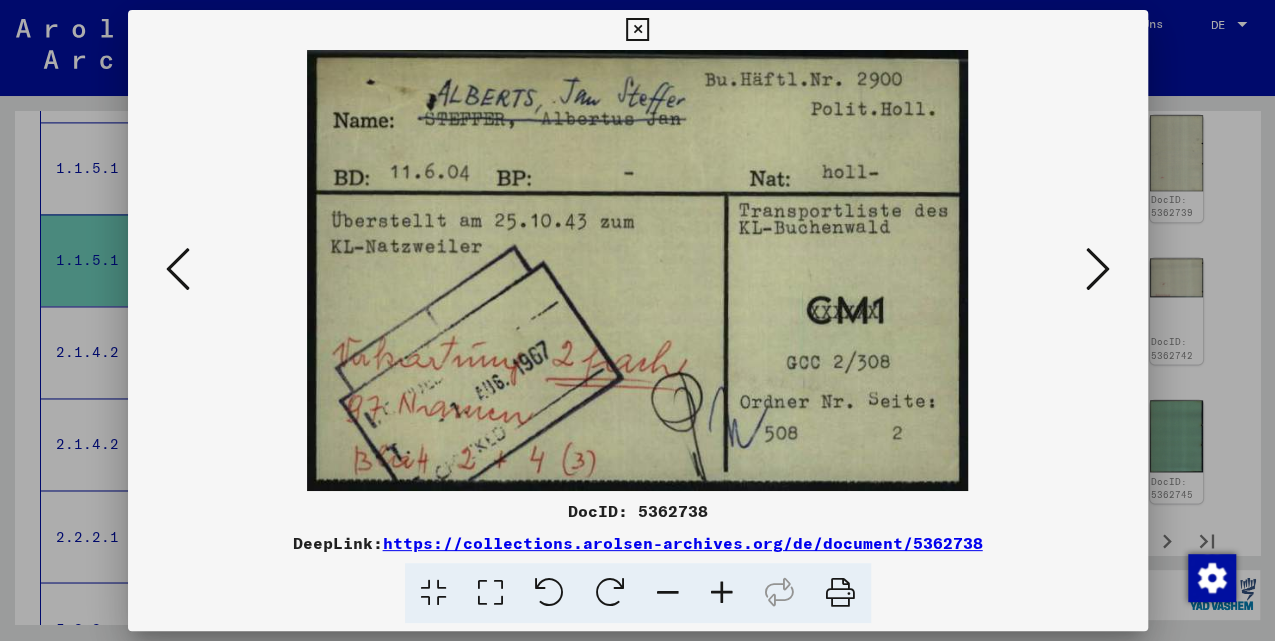 click at bounding box center (178, 269) 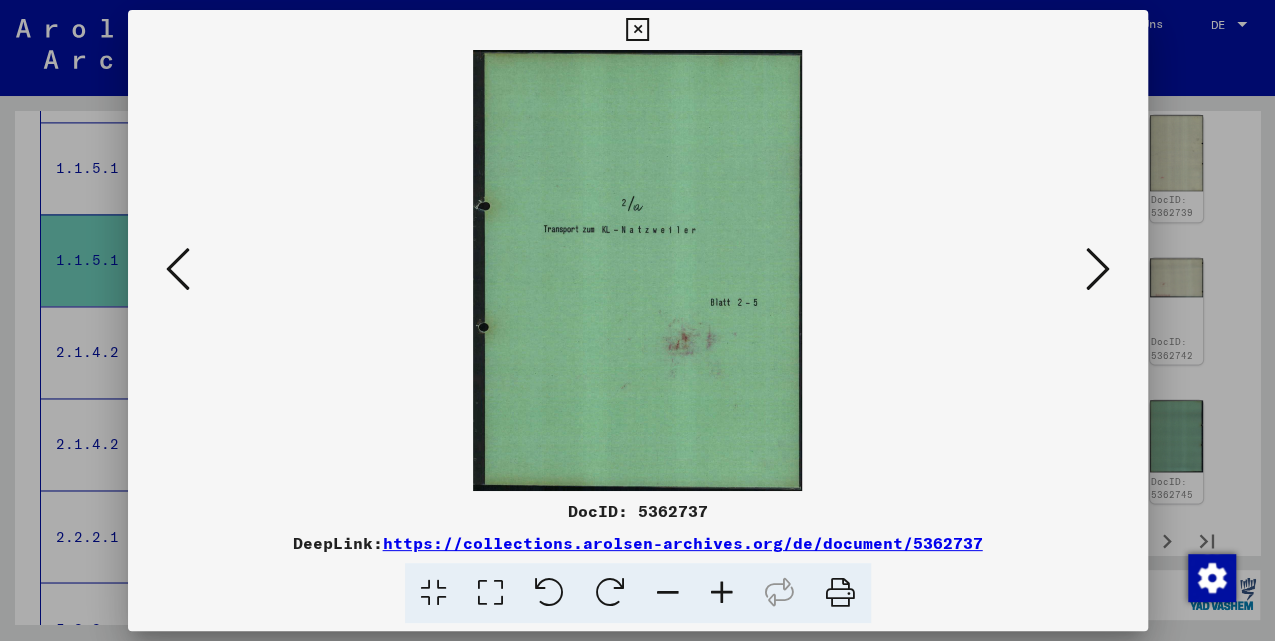 click at bounding box center [178, 269] 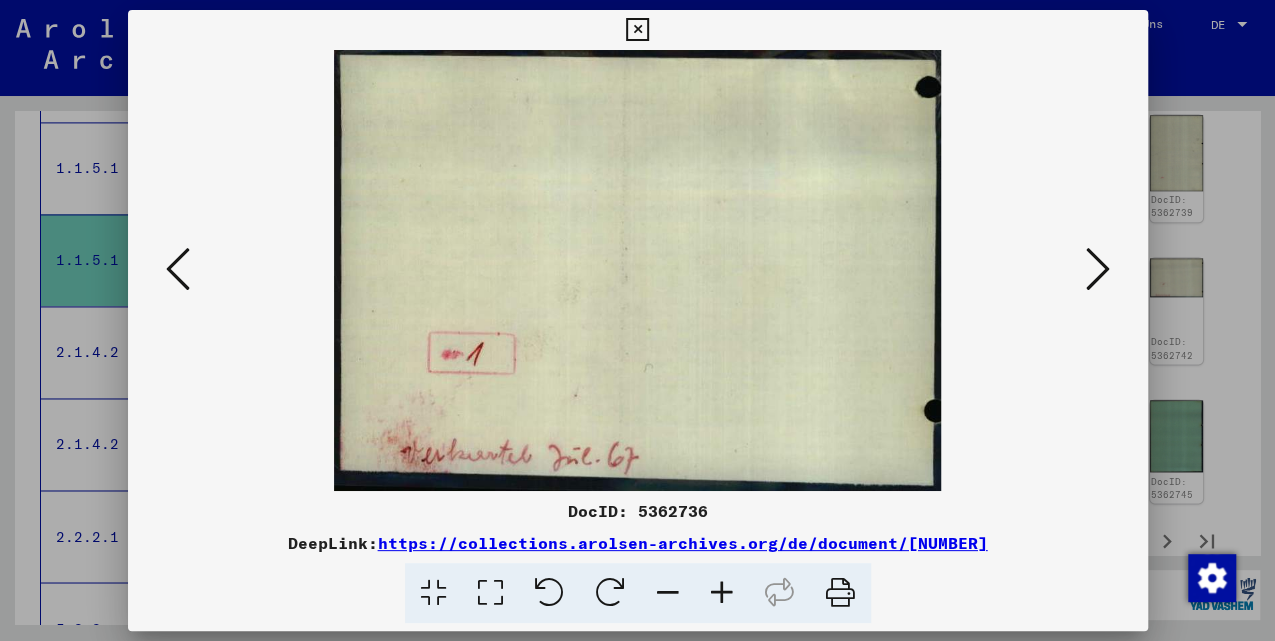 click at bounding box center [1098, 269] 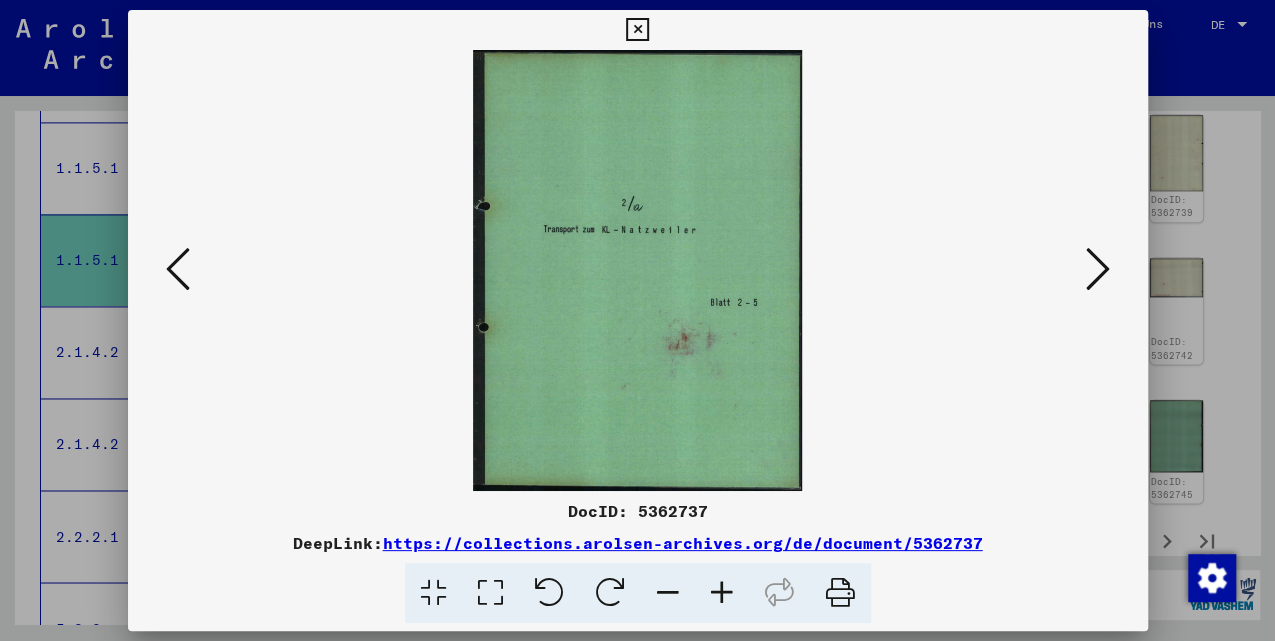 click at bounding box center [1098, 269] 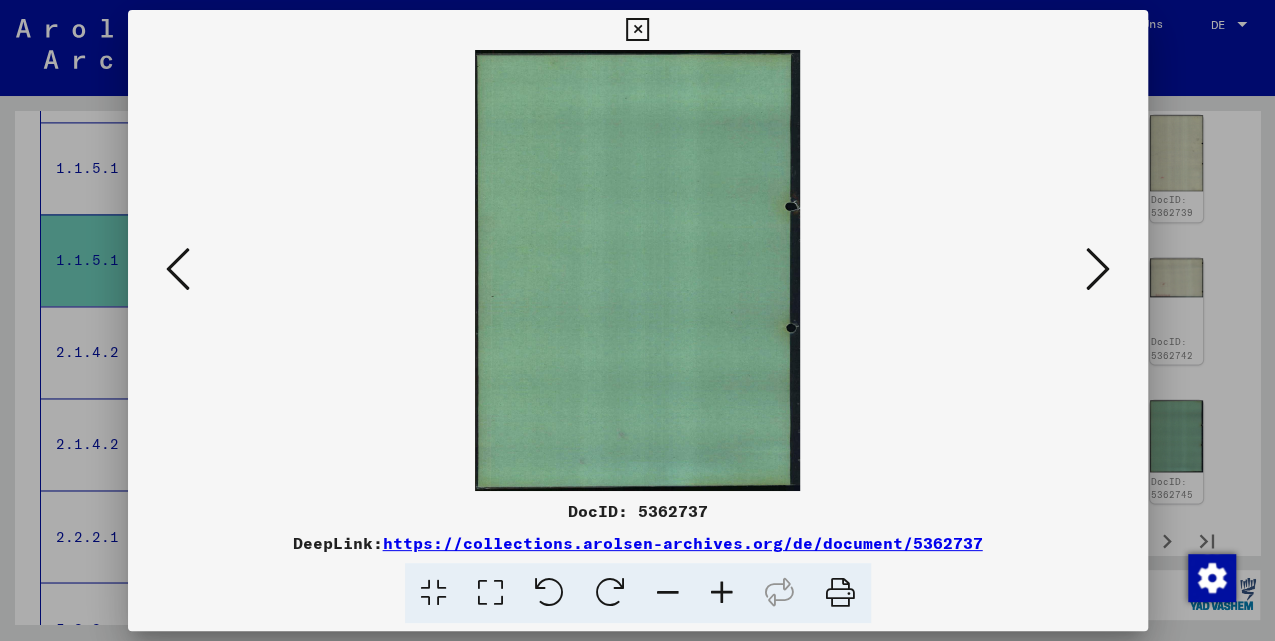 click at bounding box center (1098, 269) 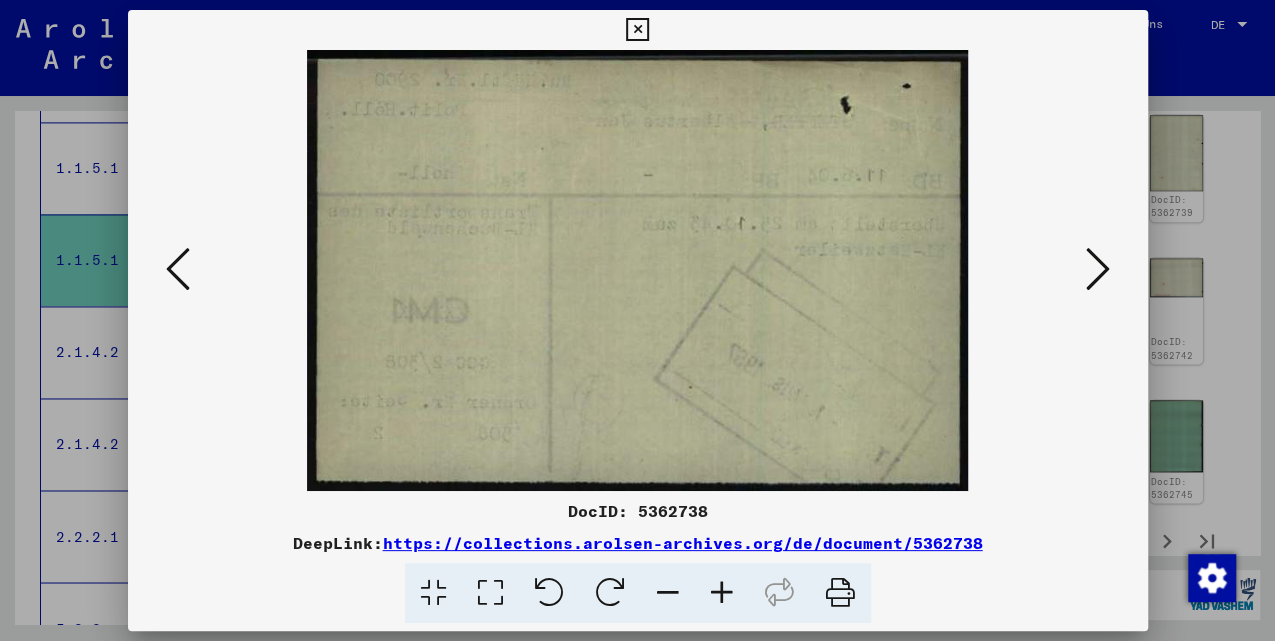click at bounding box center (1098, 269) 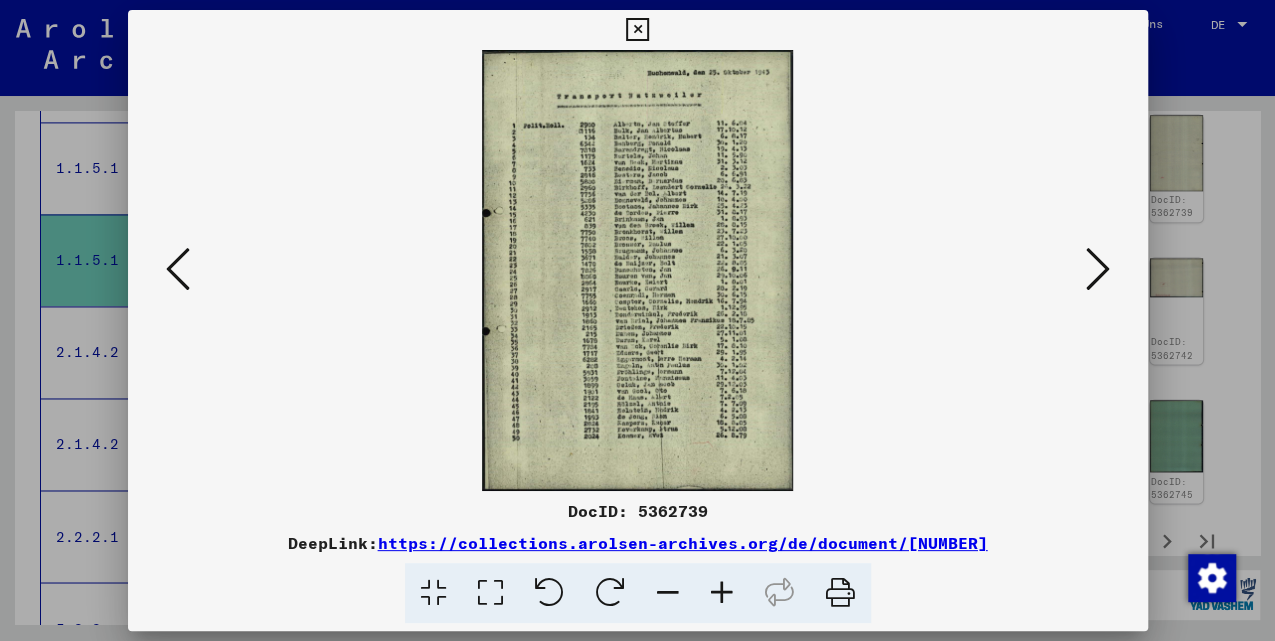 click at bounding box center (1098, 269) 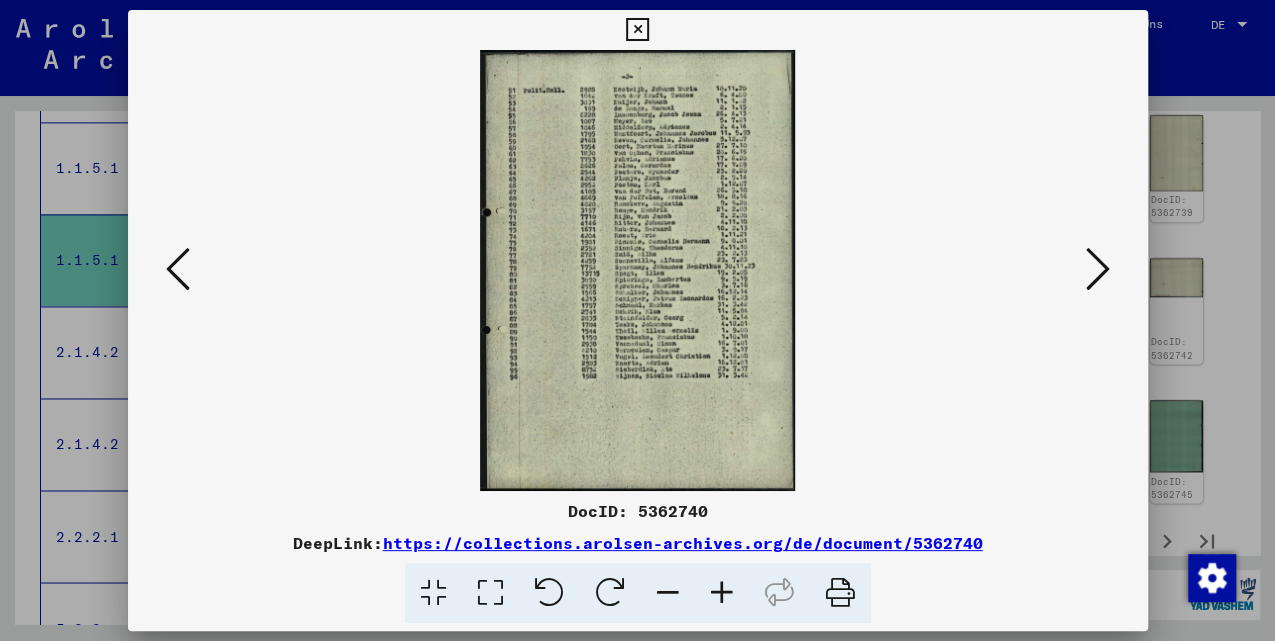 click at bounding box center (1098, 269) 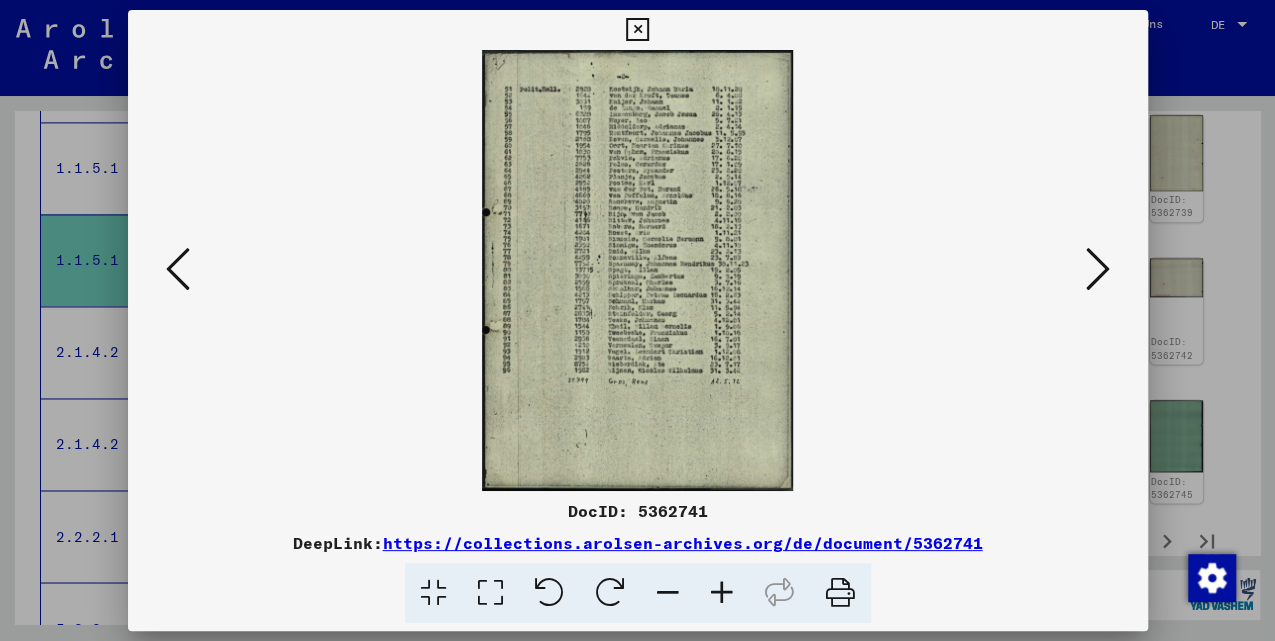 click at bounding box center [1098, 270] 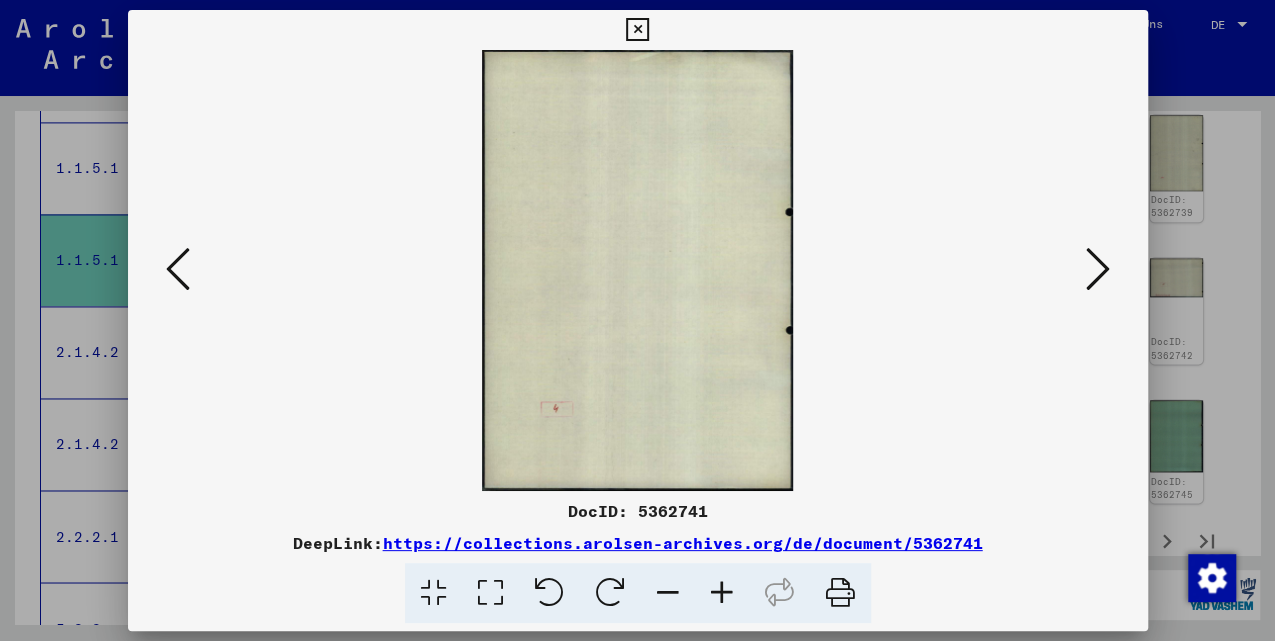 click at bounding box center (1098, 270) 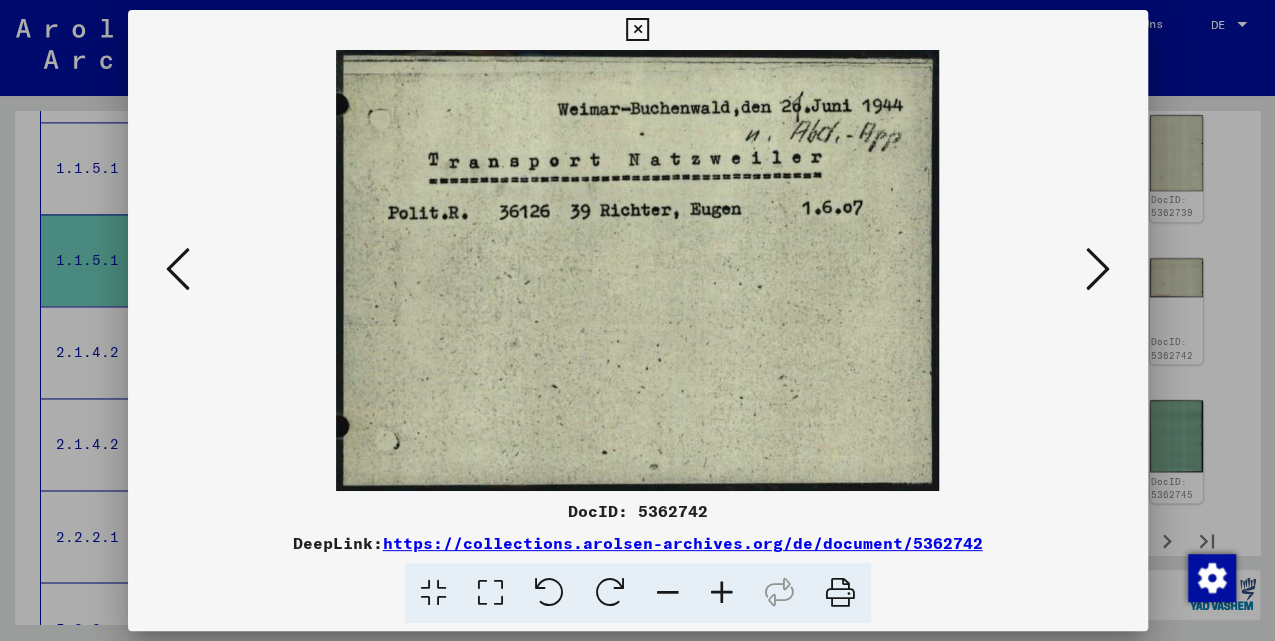 click at bounding box center (1098, 270) 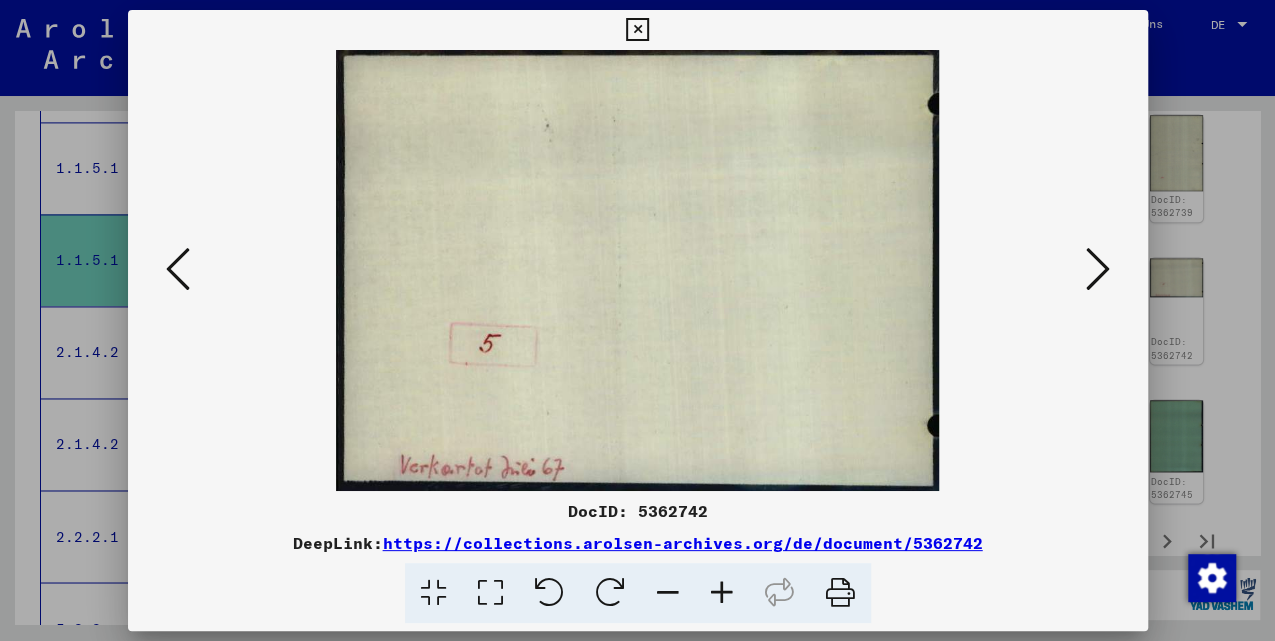 click at bounding box center [1098, 270] 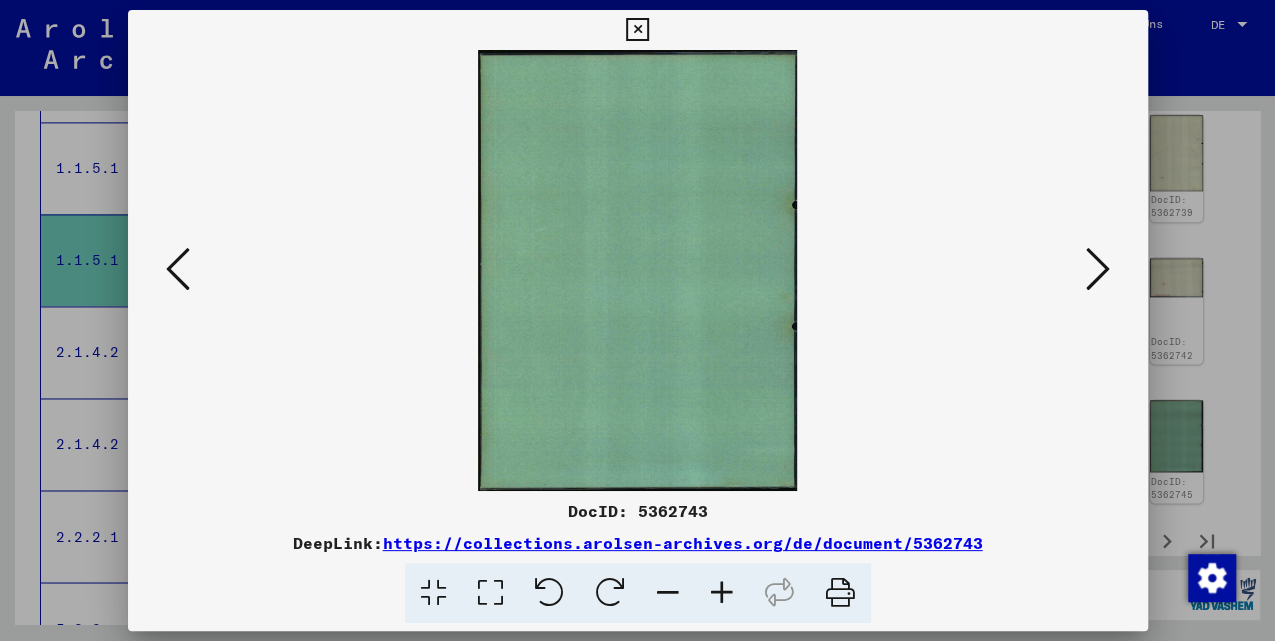 click at bounding box center (1098, 270) 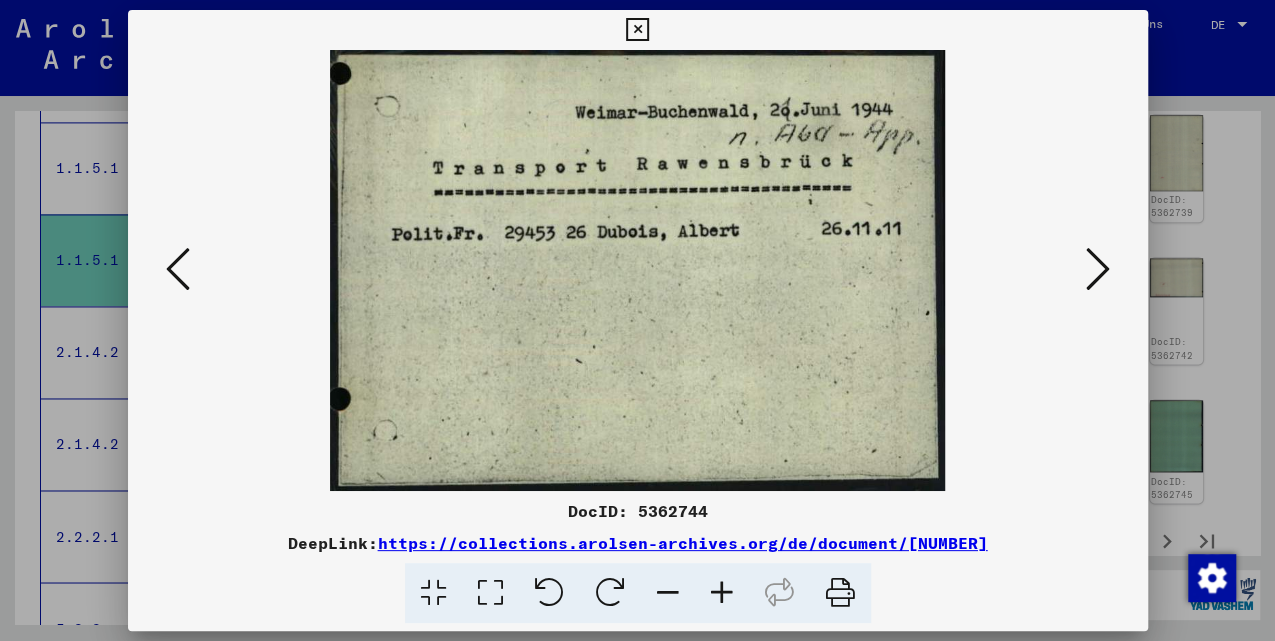 click at bounding box center (1098, 270) 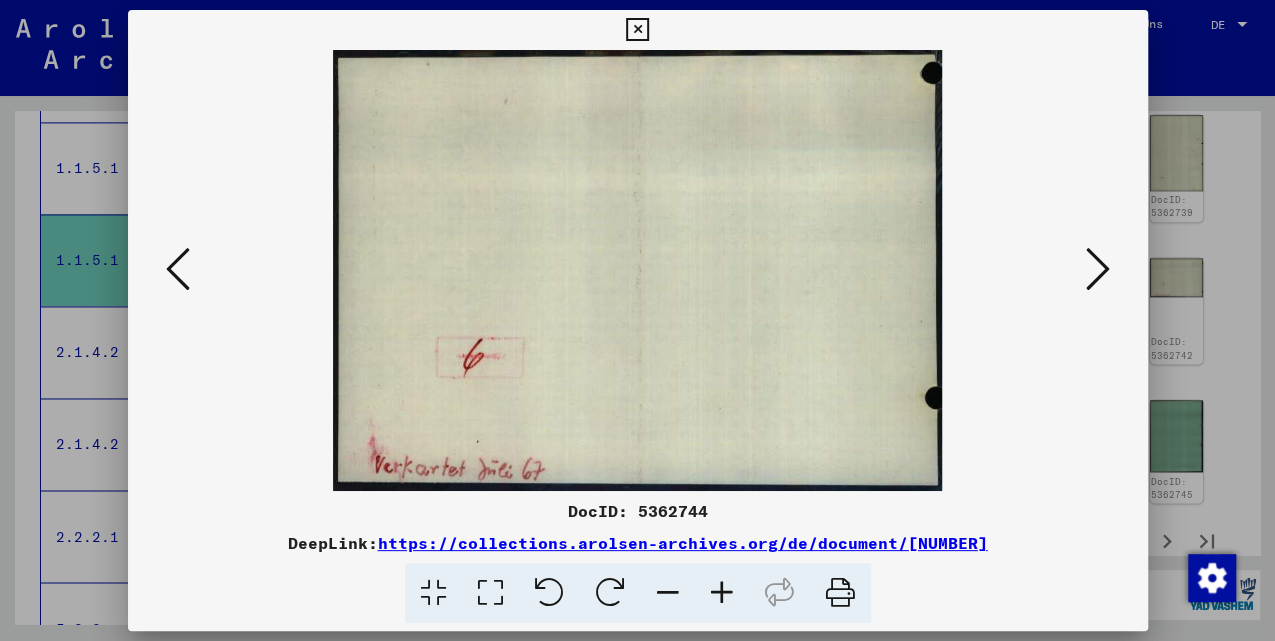 click at bounding box center (1098, 270) 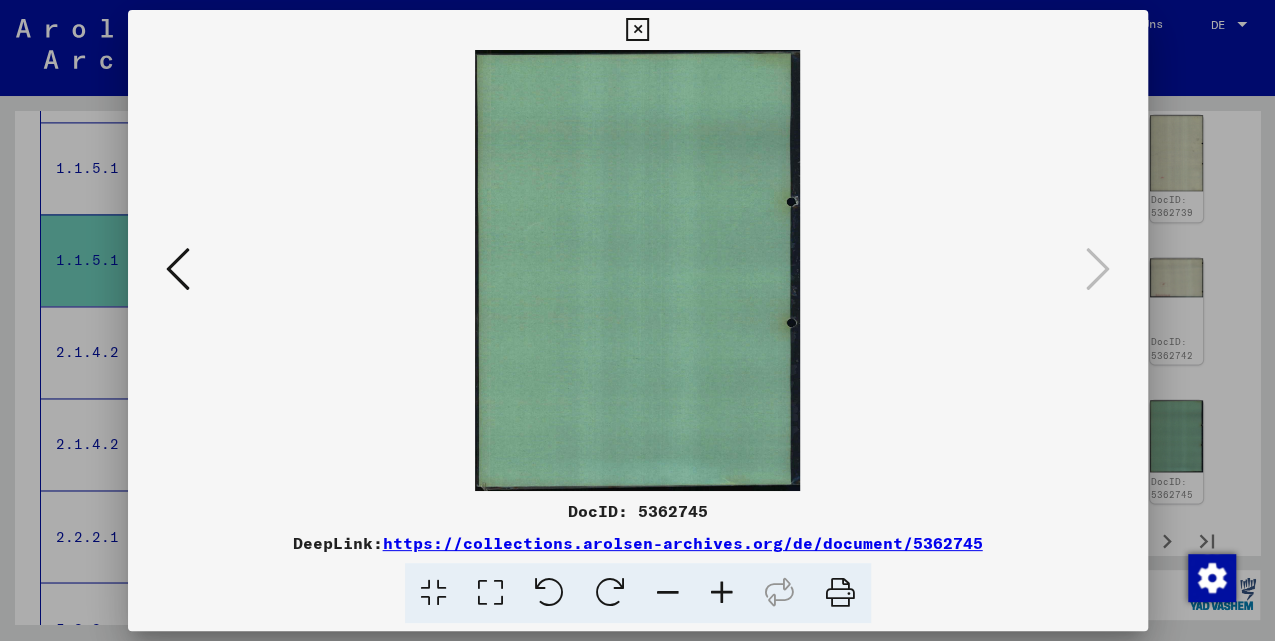 click at bounding box center [637, 30] 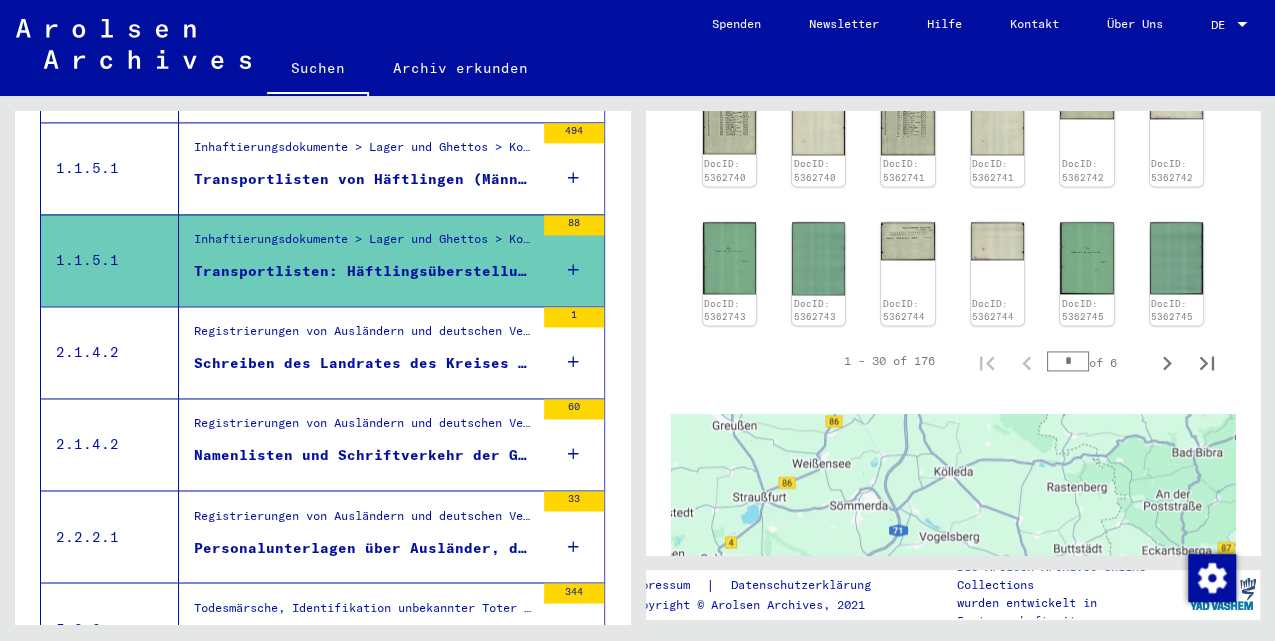 scroll, scrollTop: 1466, scrollLeft: 0, axis: vertical 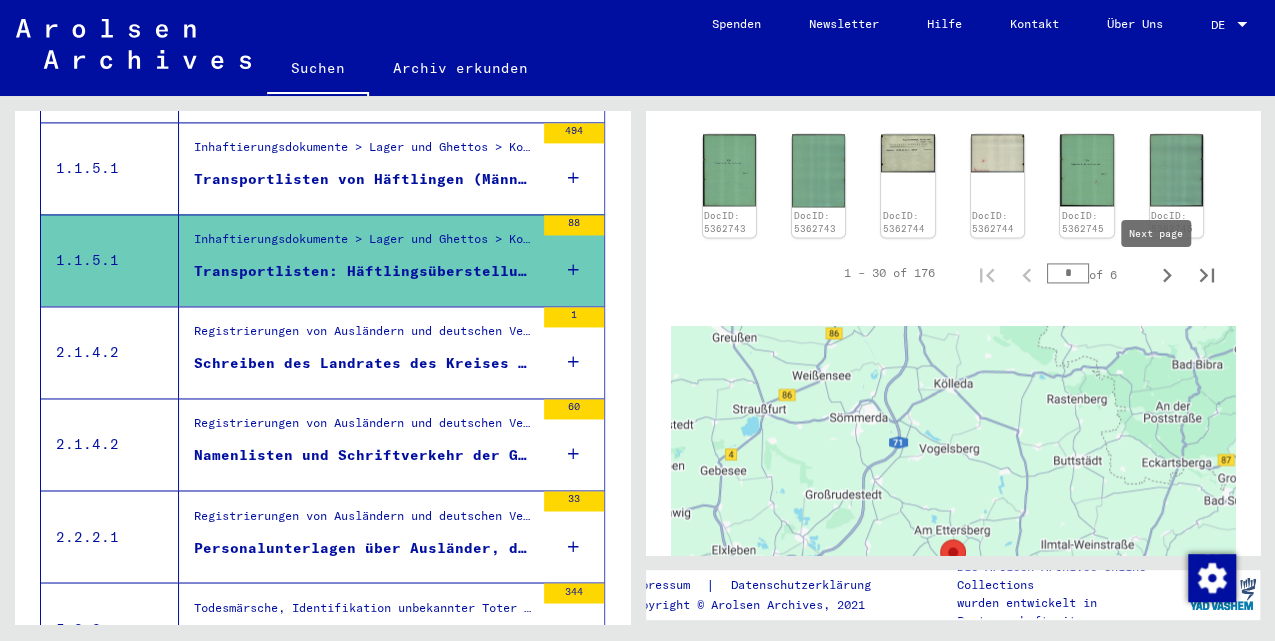 click 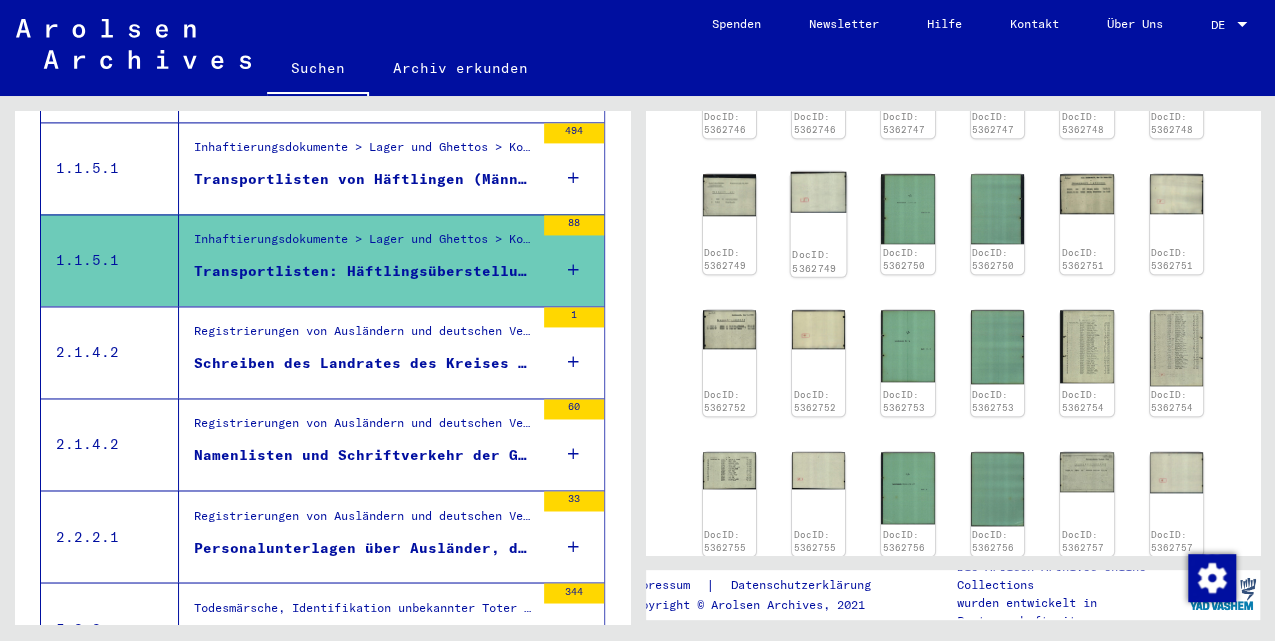scroll, scrollTop: 866, scrollLeft: 0, axis: vertical 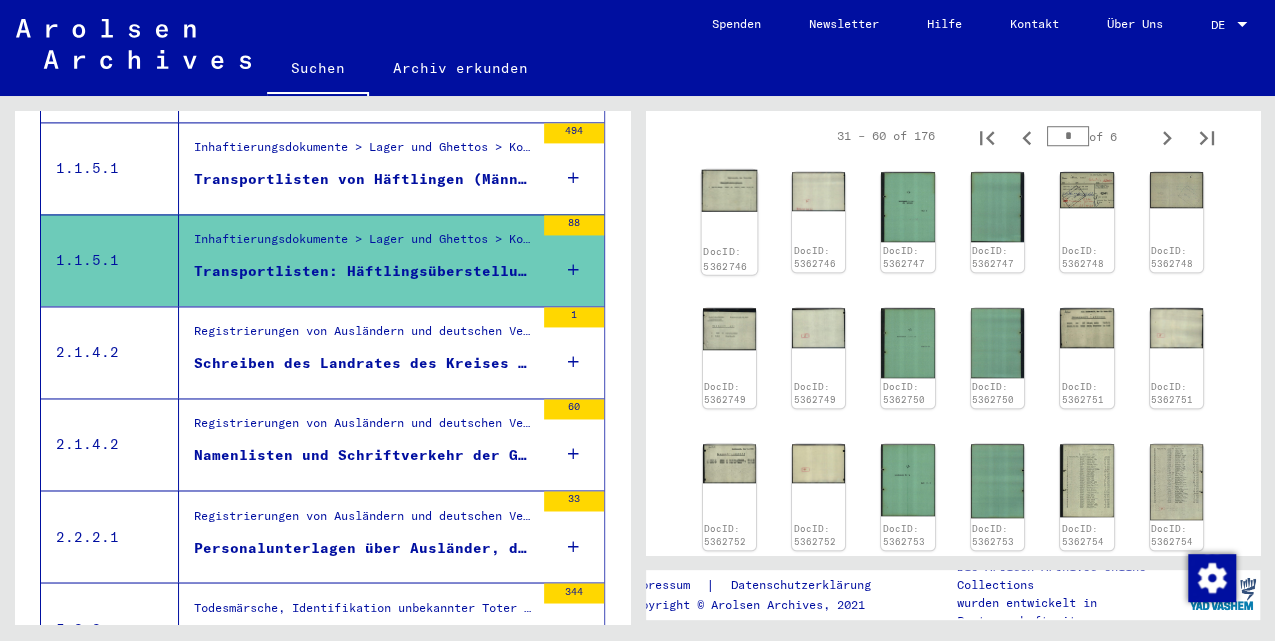 click 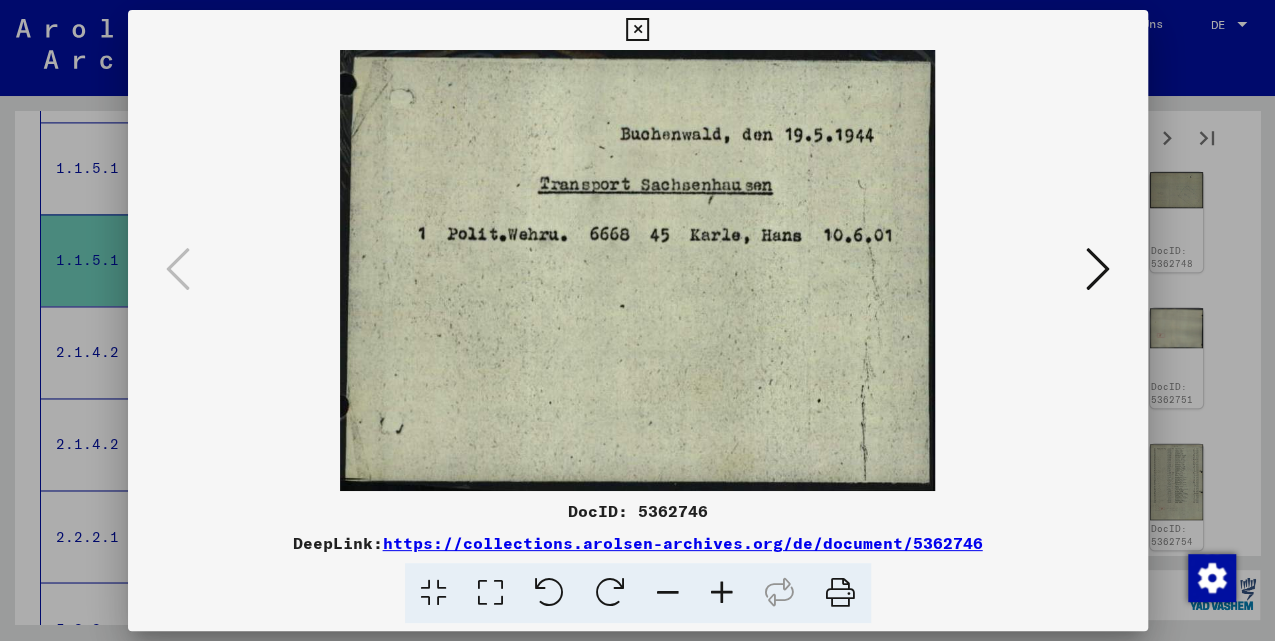 click at bounding box center [1098, 269] 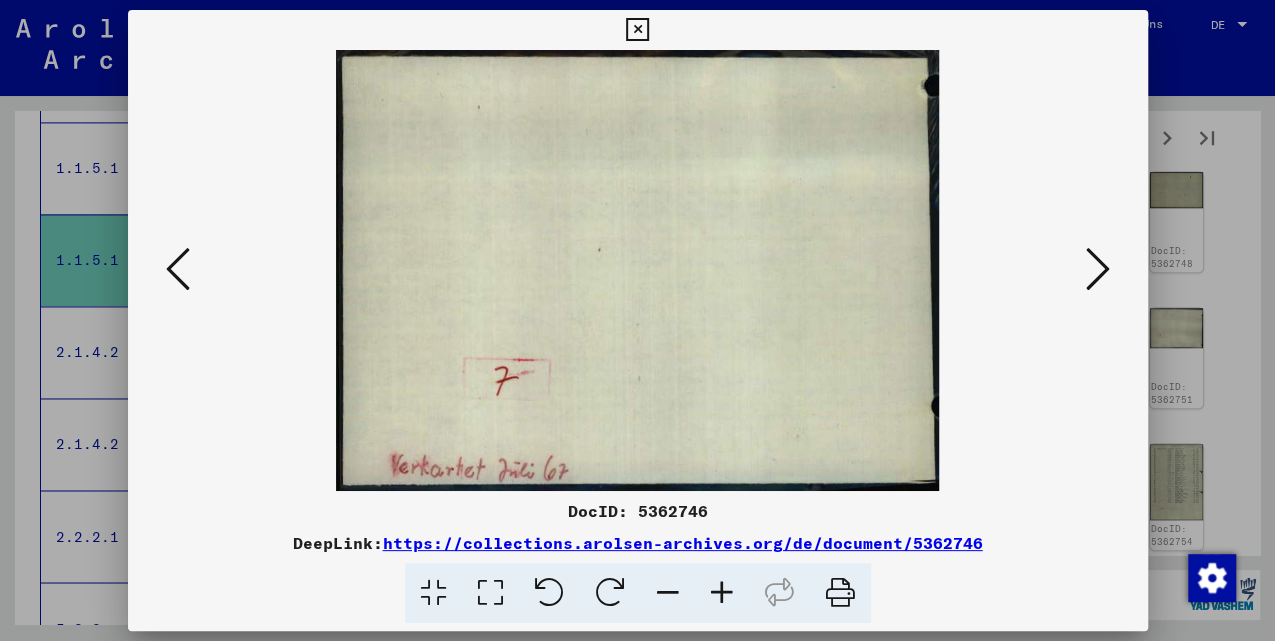 click at bounding box center [1098, 269] 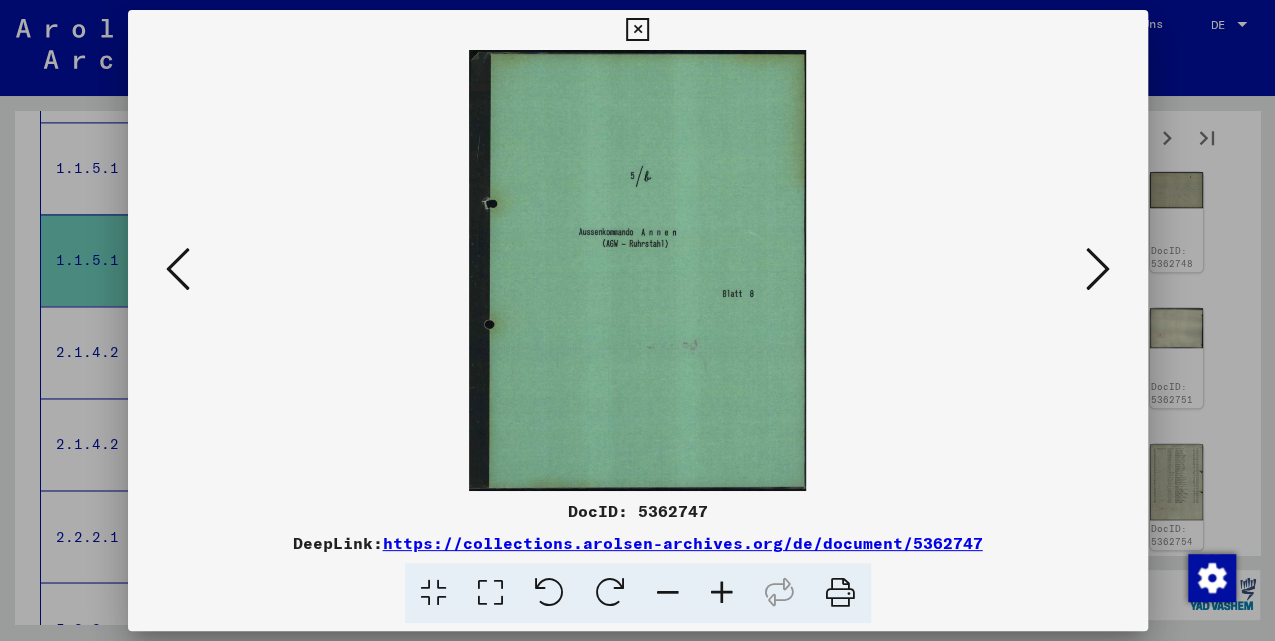 click at bounding box center [1098, 269] 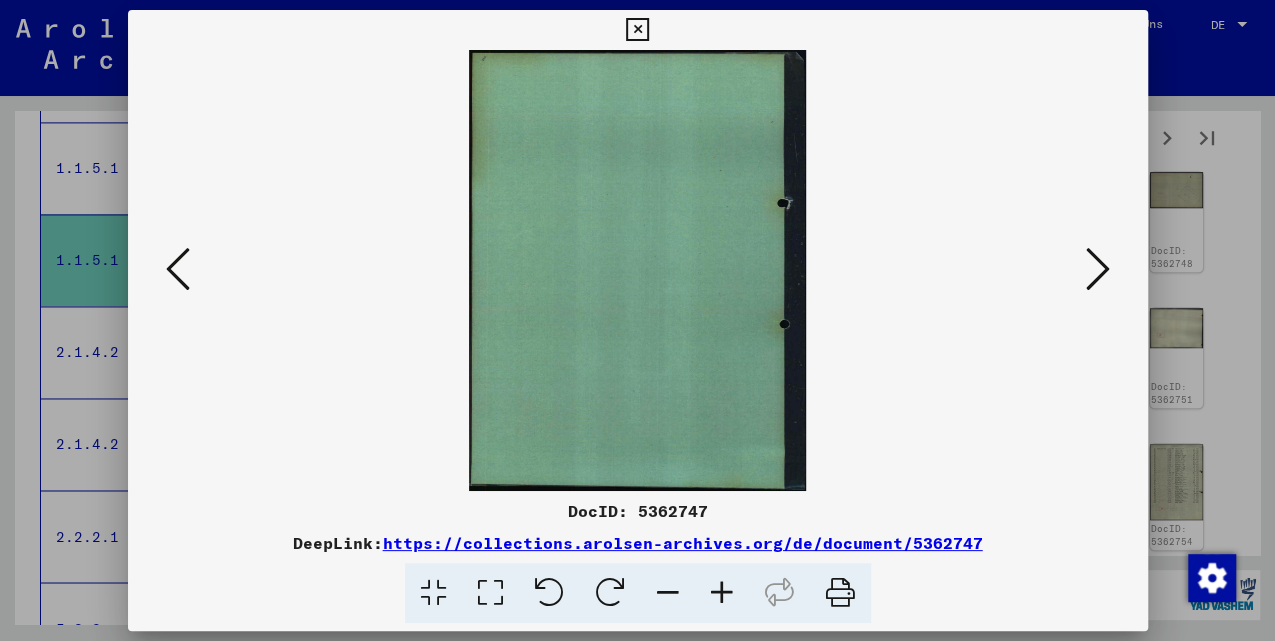 click at bounding box center (1098, 269) 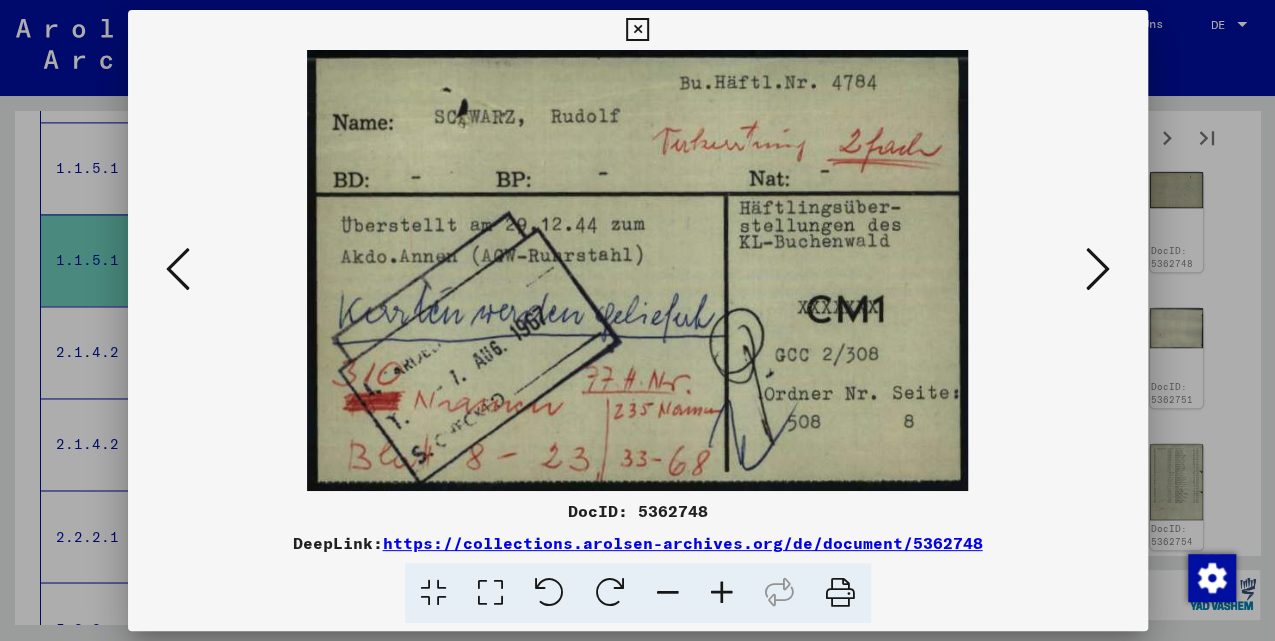 click at bounding box center [1098, 269] 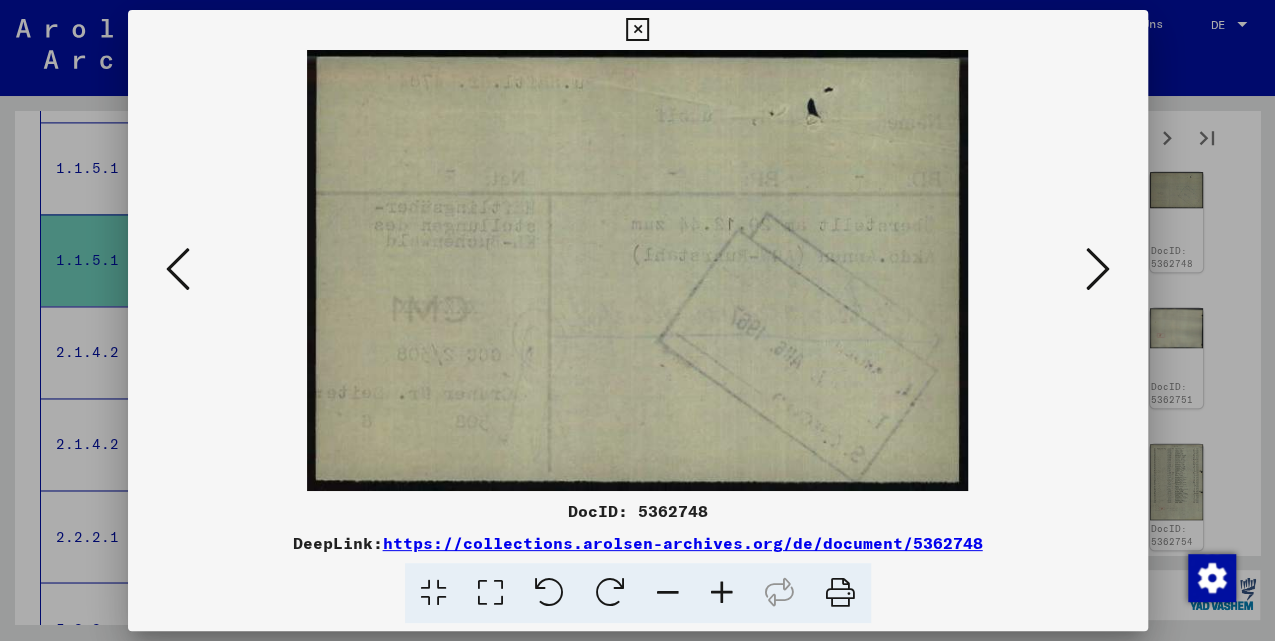 click at bounding box center (1098, 269) 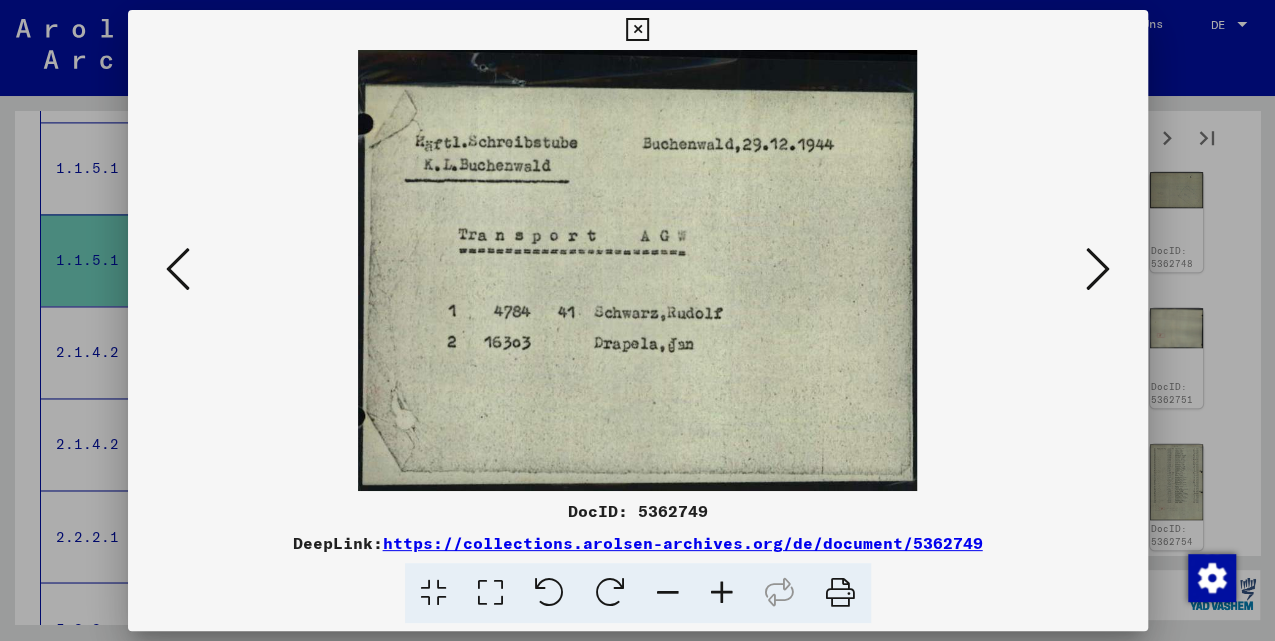 click at bounding box center [1098, 269] 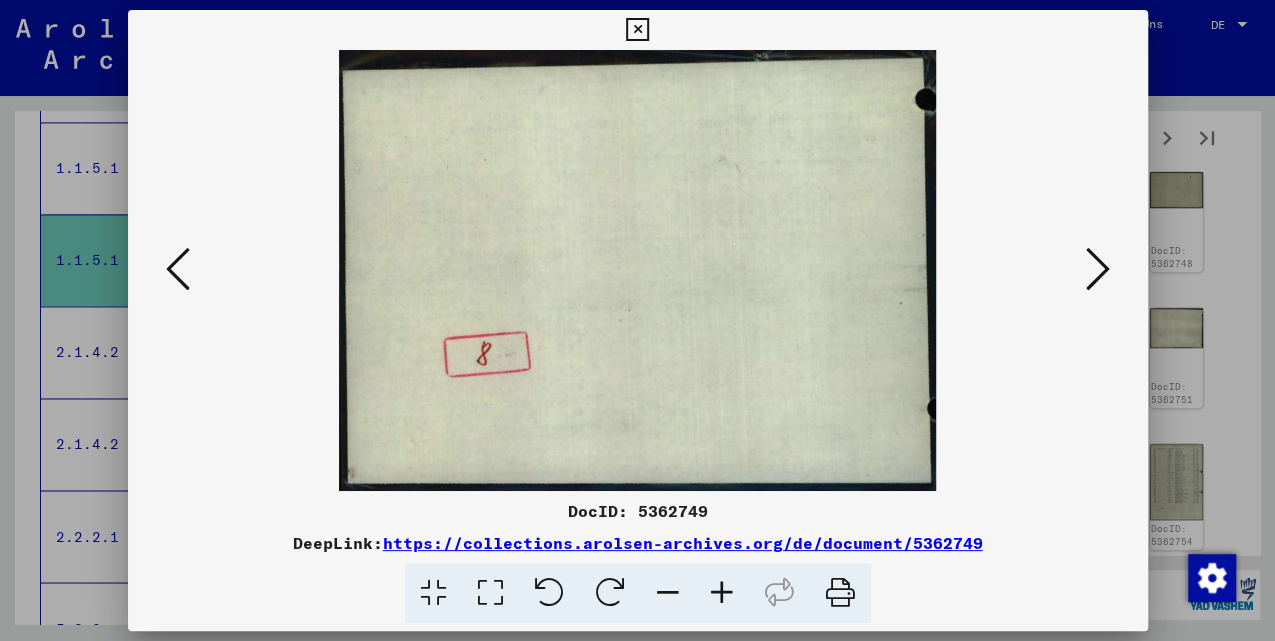 click at bounding box center [1098, 269] 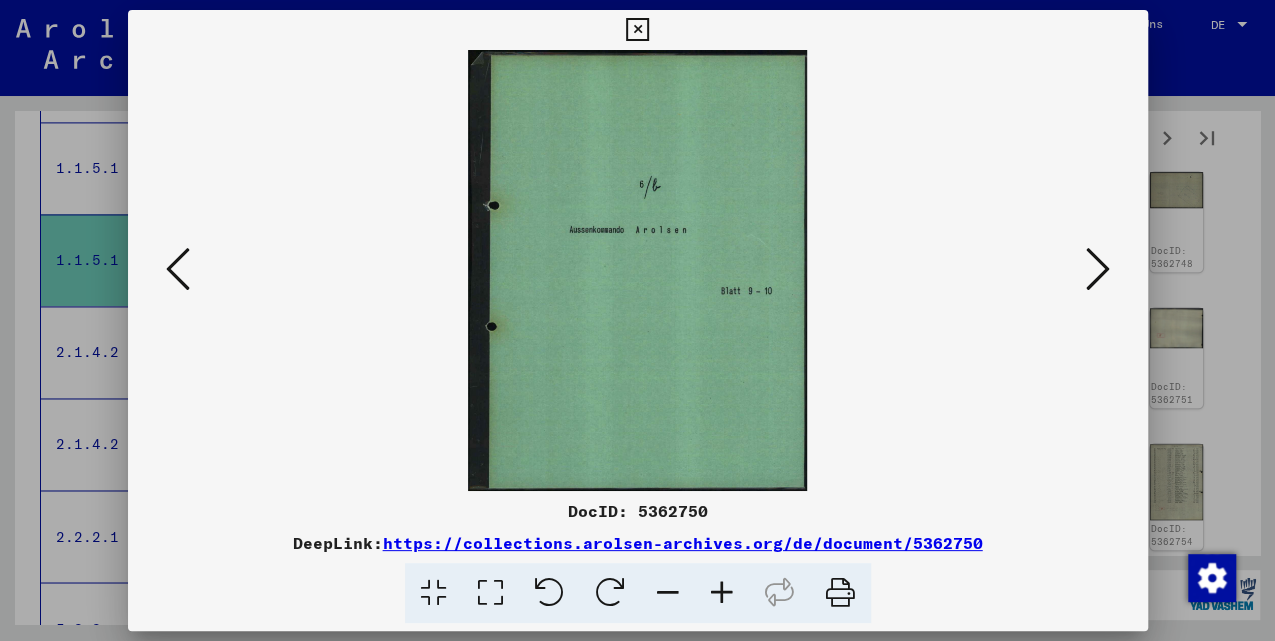 click at bounding box center (1098, 269) 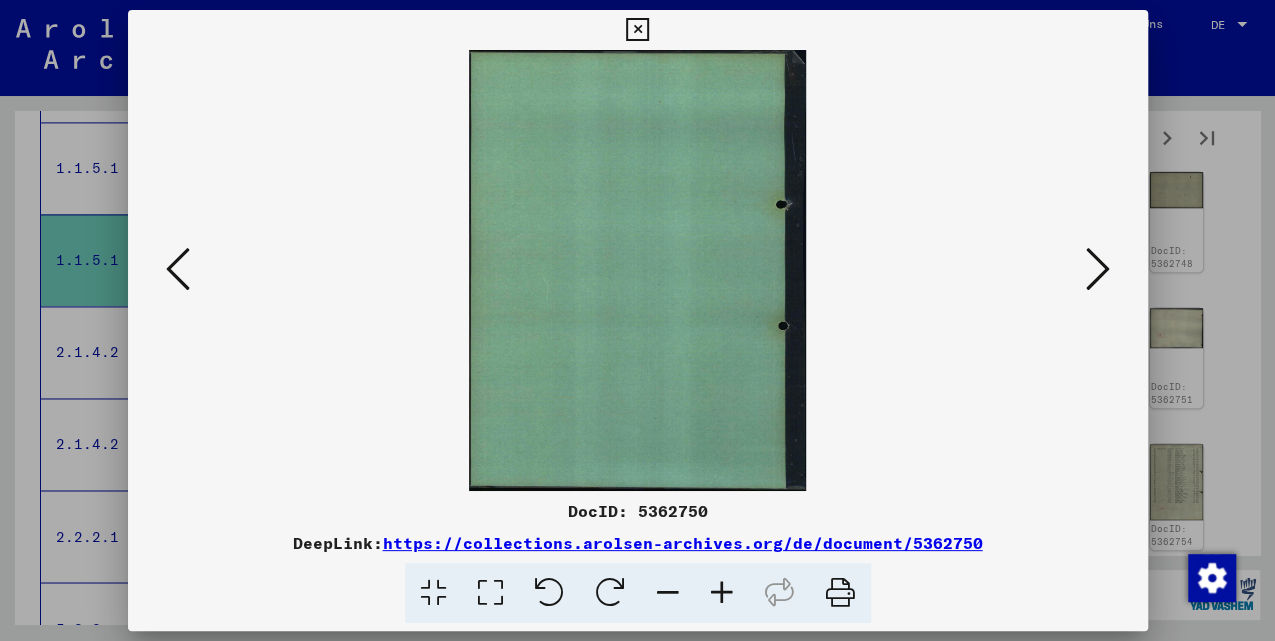 click at bounding box center (1098, 269) 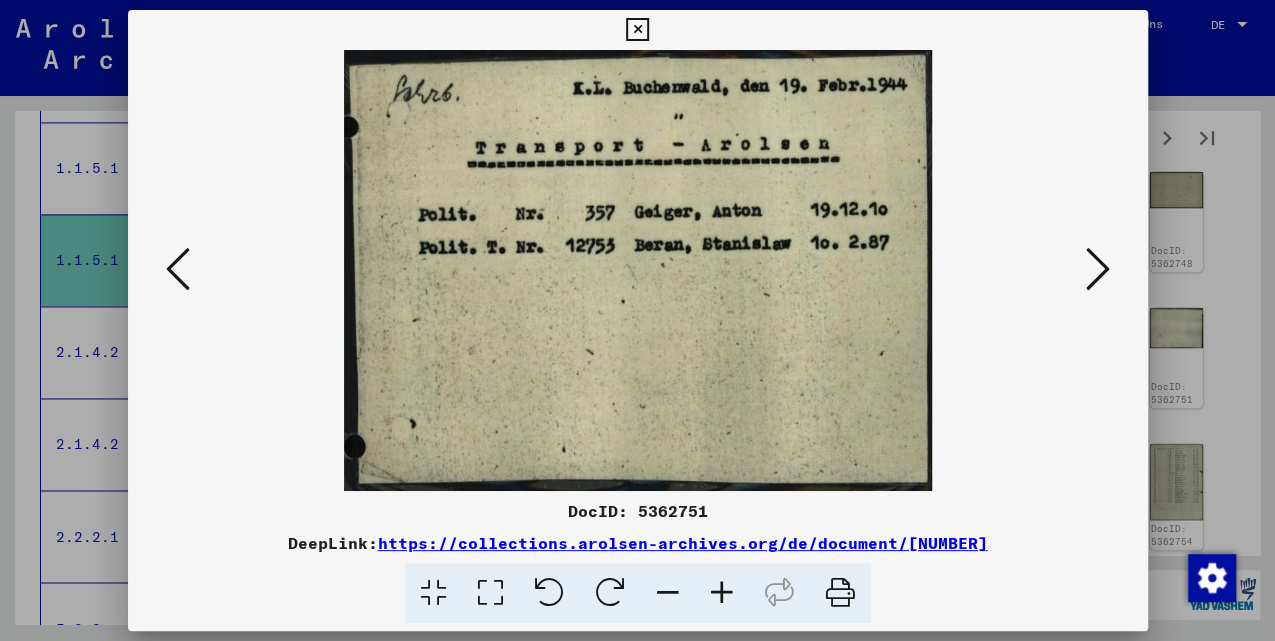 click at bounding box center (1098, 269) 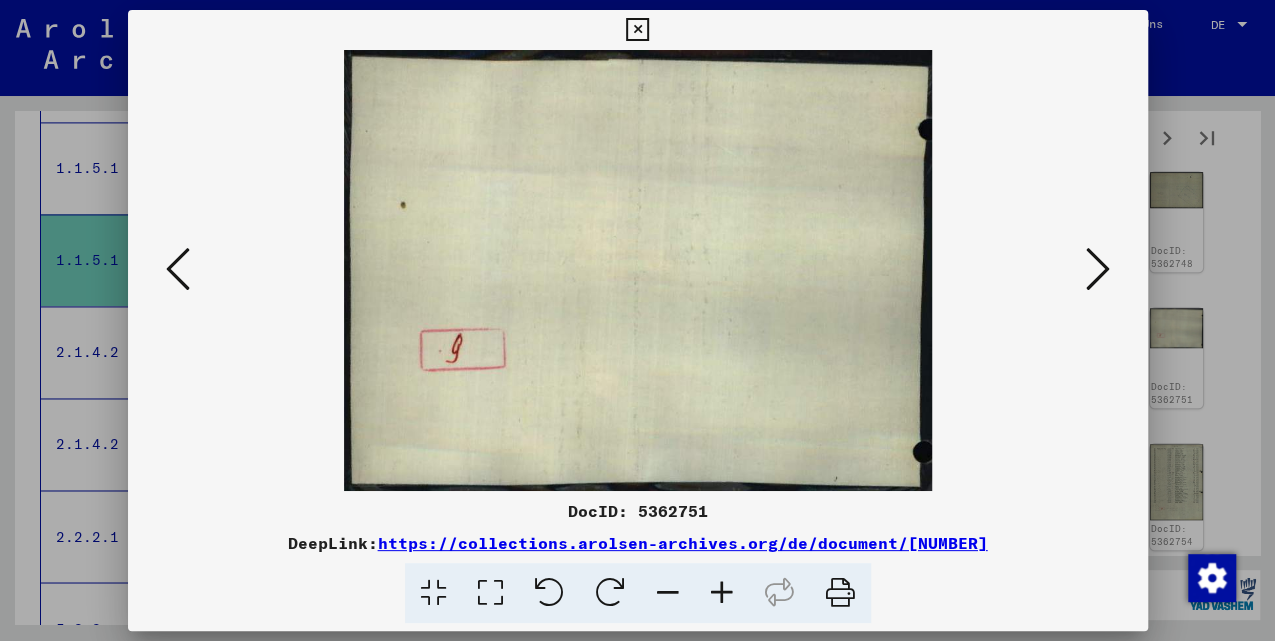 click at bounding box center (1098, 269) 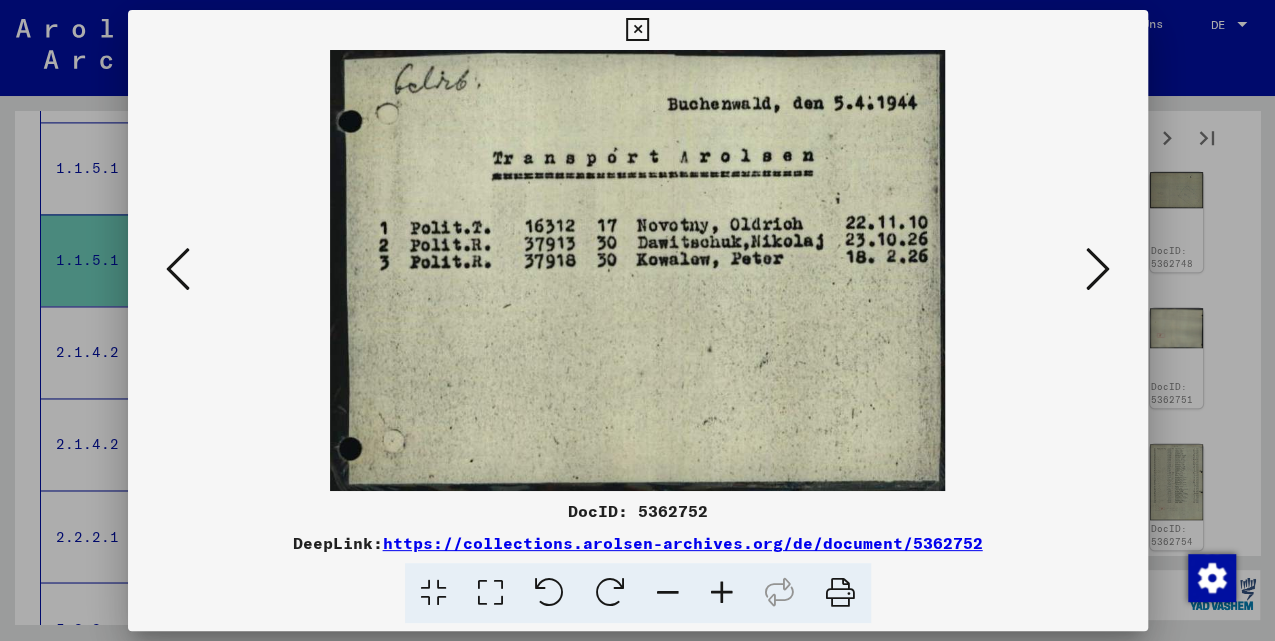 click at bounding box center (1098, 269) 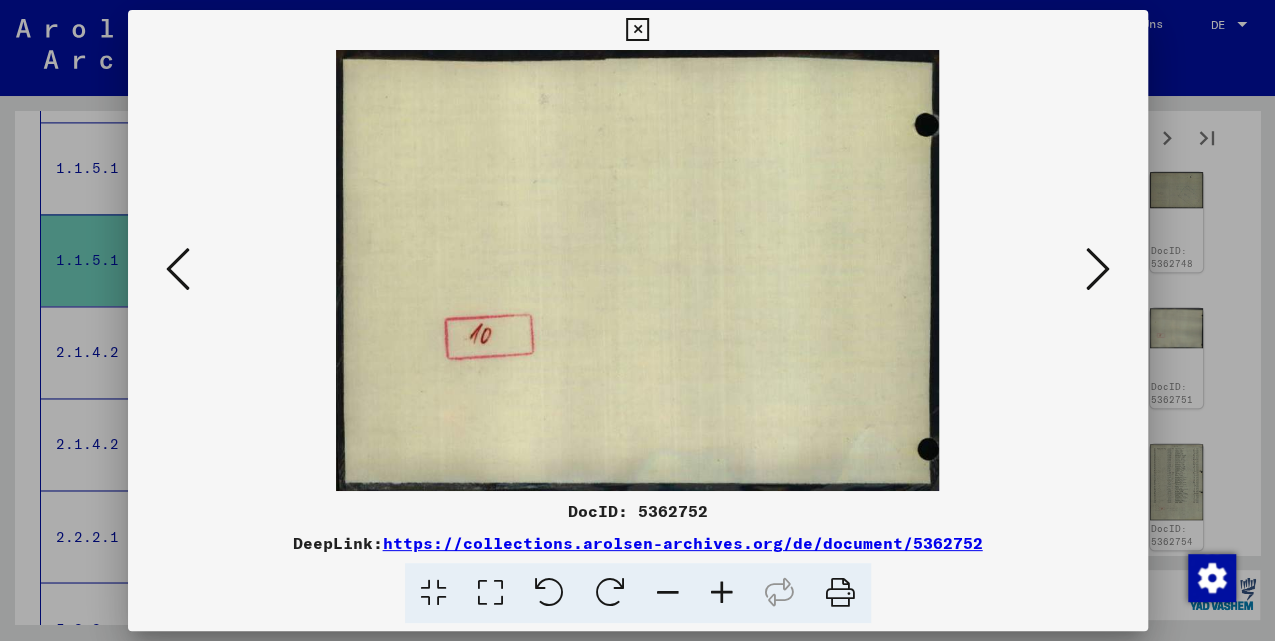 click at bounding box center (1098, 269) 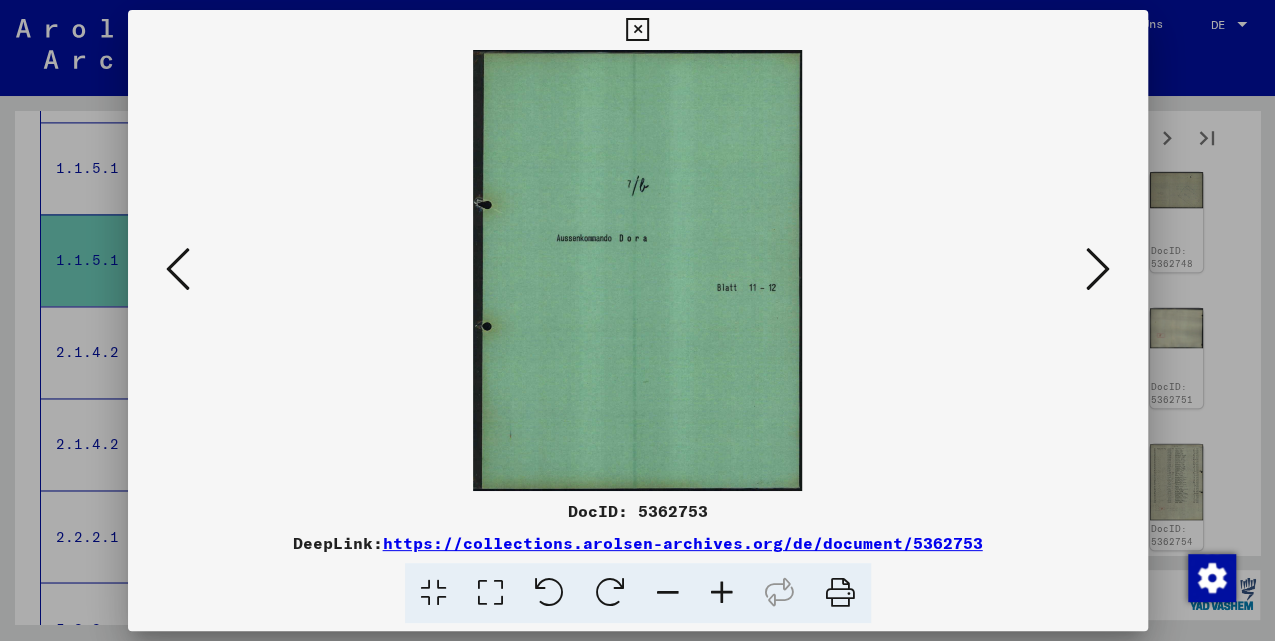click at bounding box center [1098, 269] 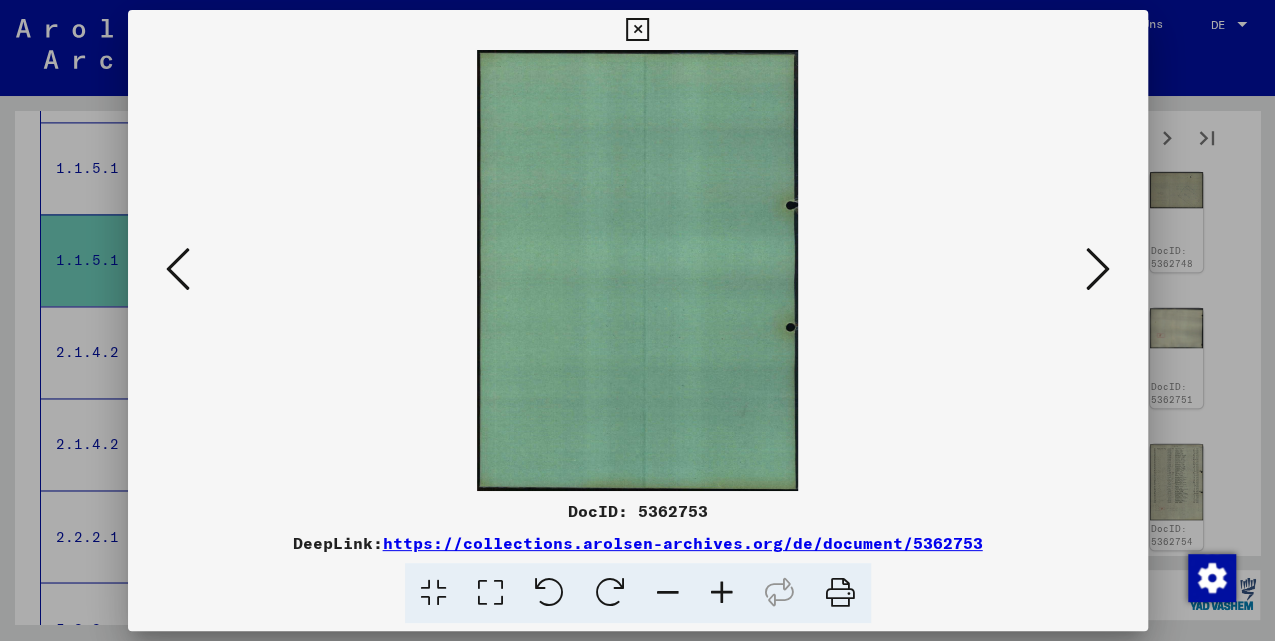 click at bounding box center [1098, 269] 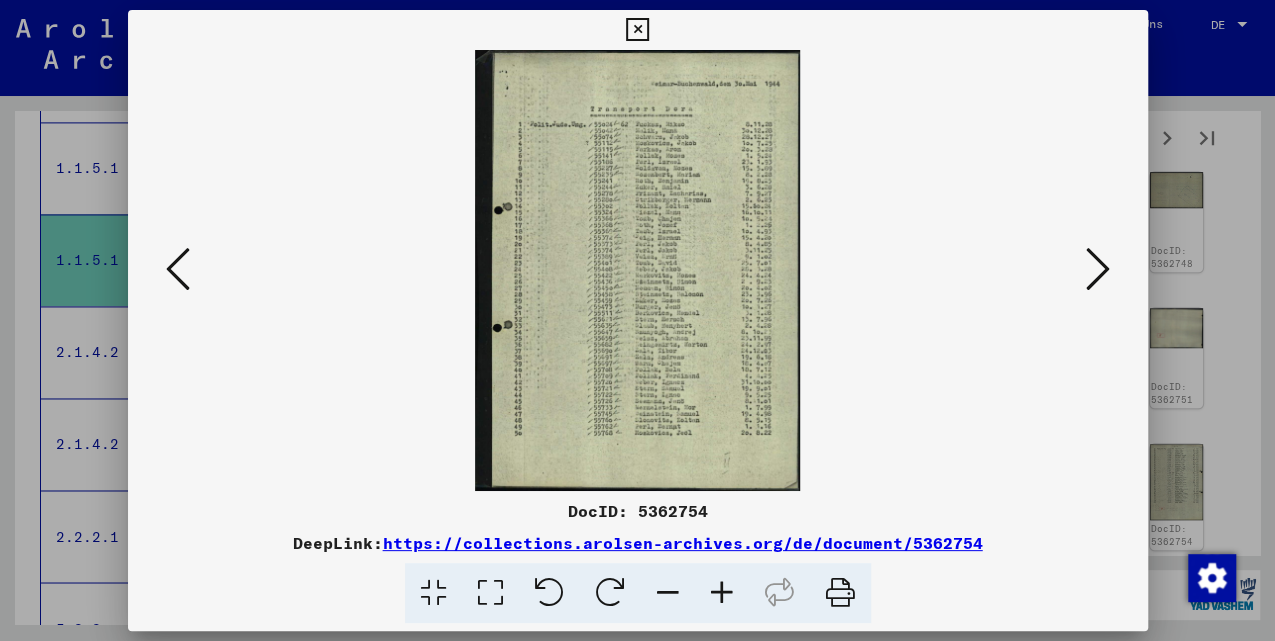 click at bounding box center [1098, 269] 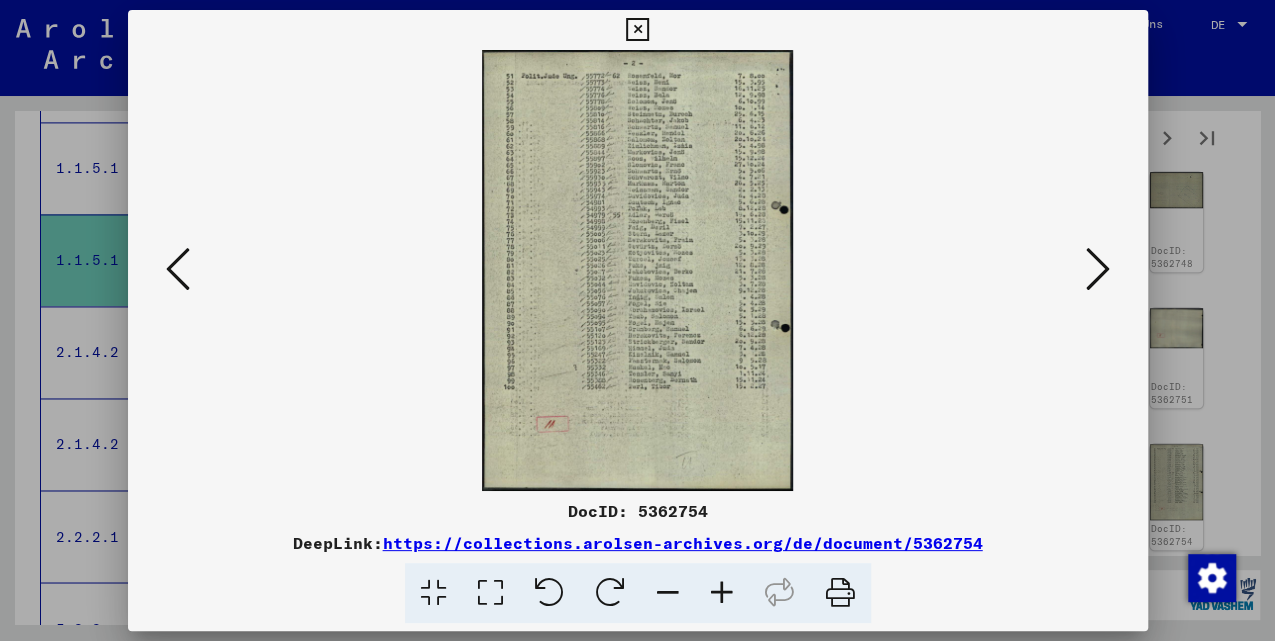 click at bounding box center [1098, 269] 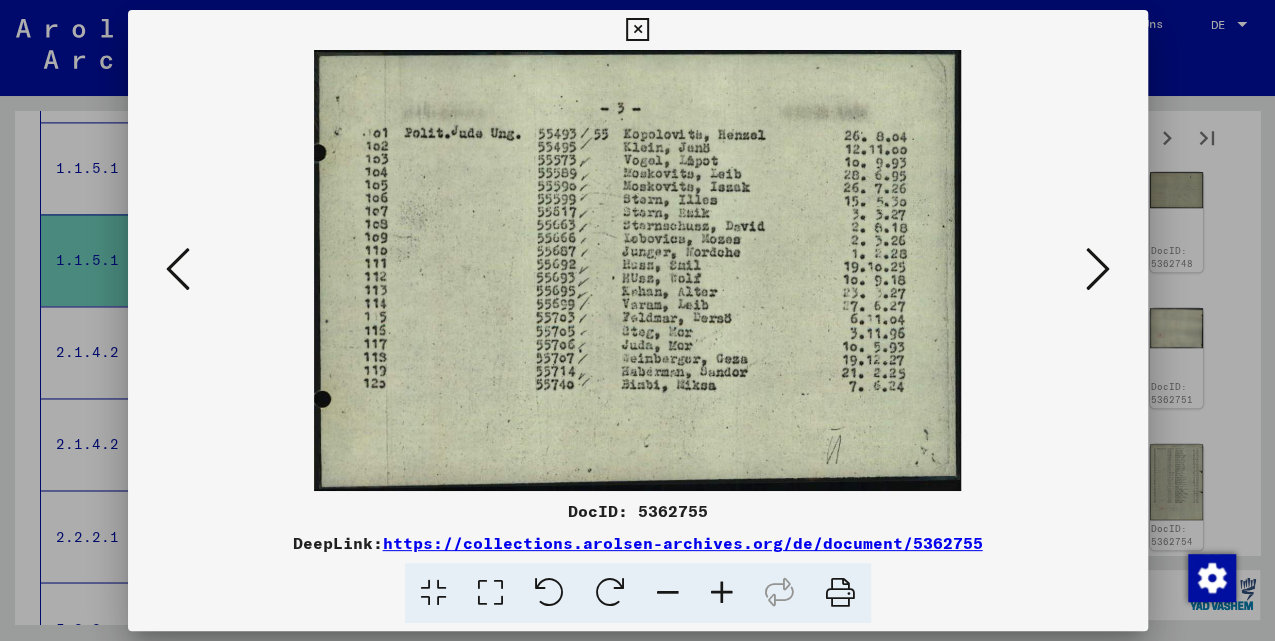 click at bounding box center (1098, 269) 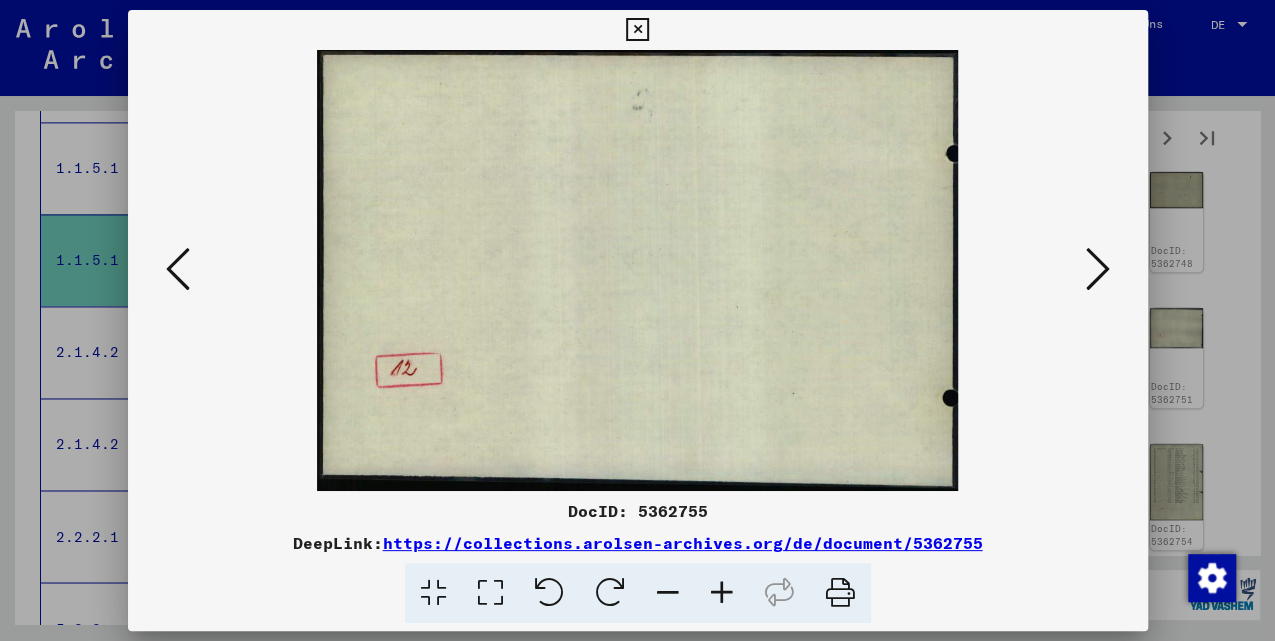 click at bounding box center (1098, 269) 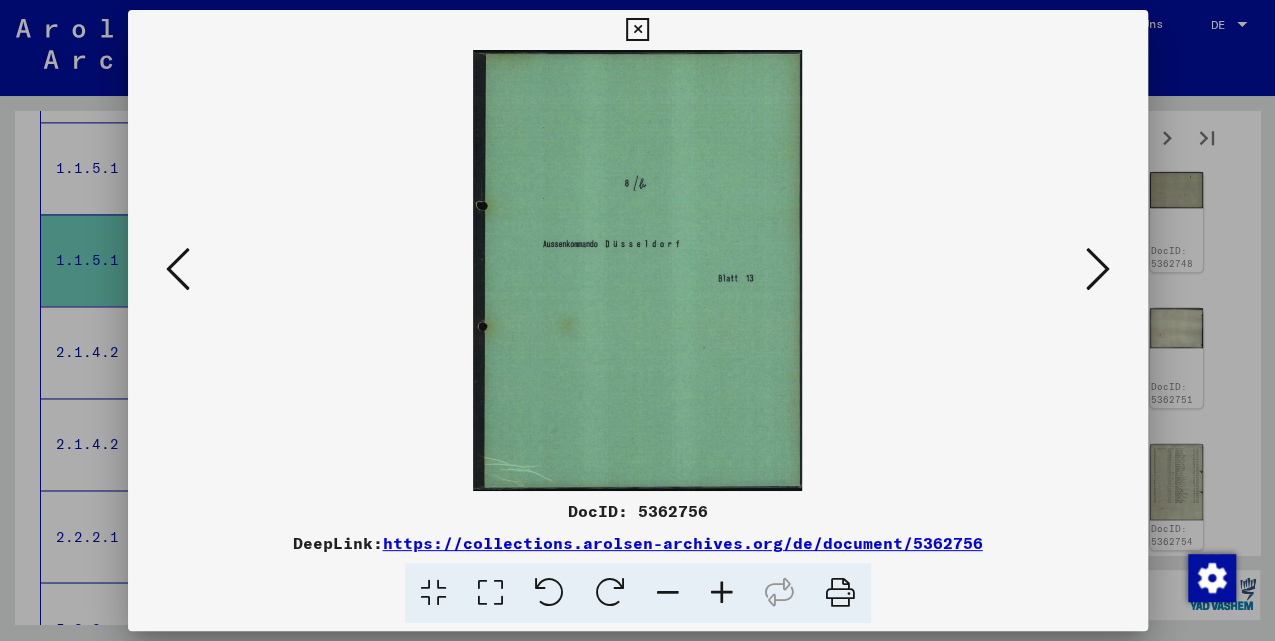 click at bounding box center (1098, 269) 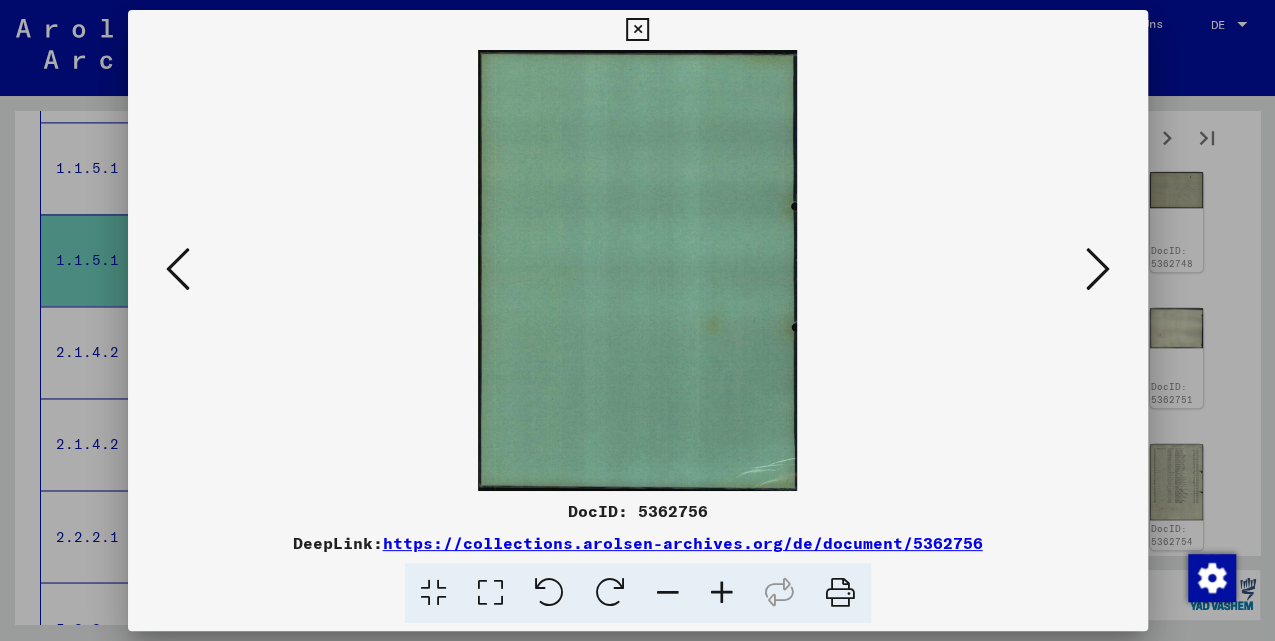 click at bounding box center [1098, 269] 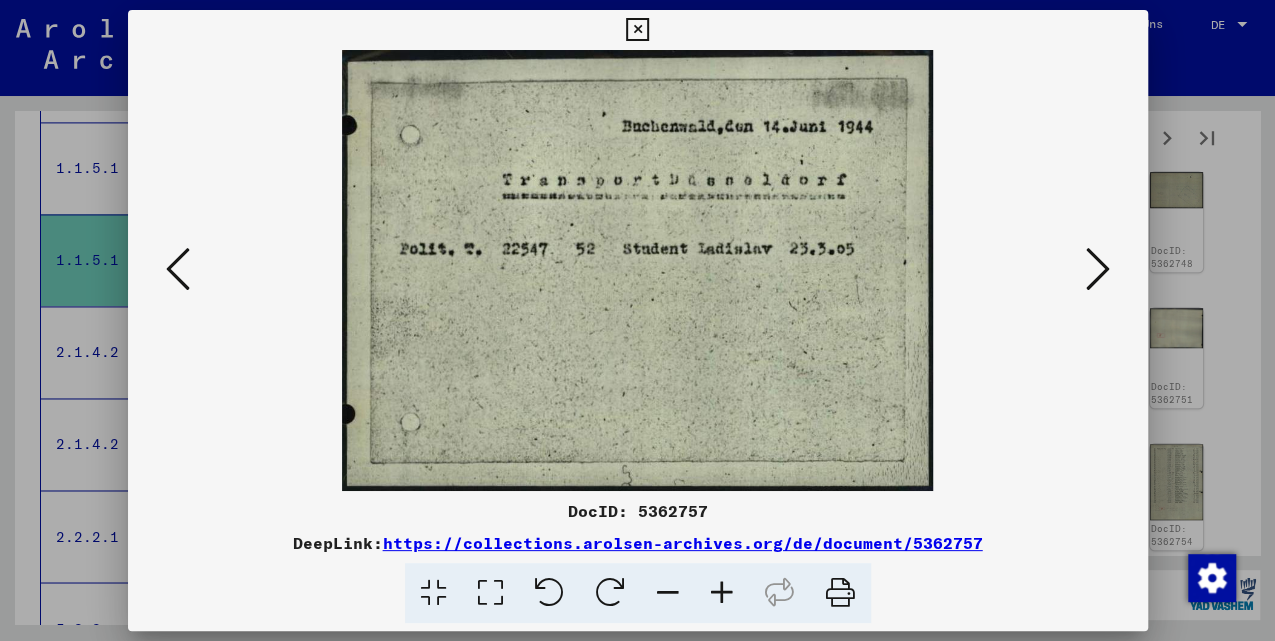 click at bounding box center (1098, 269) 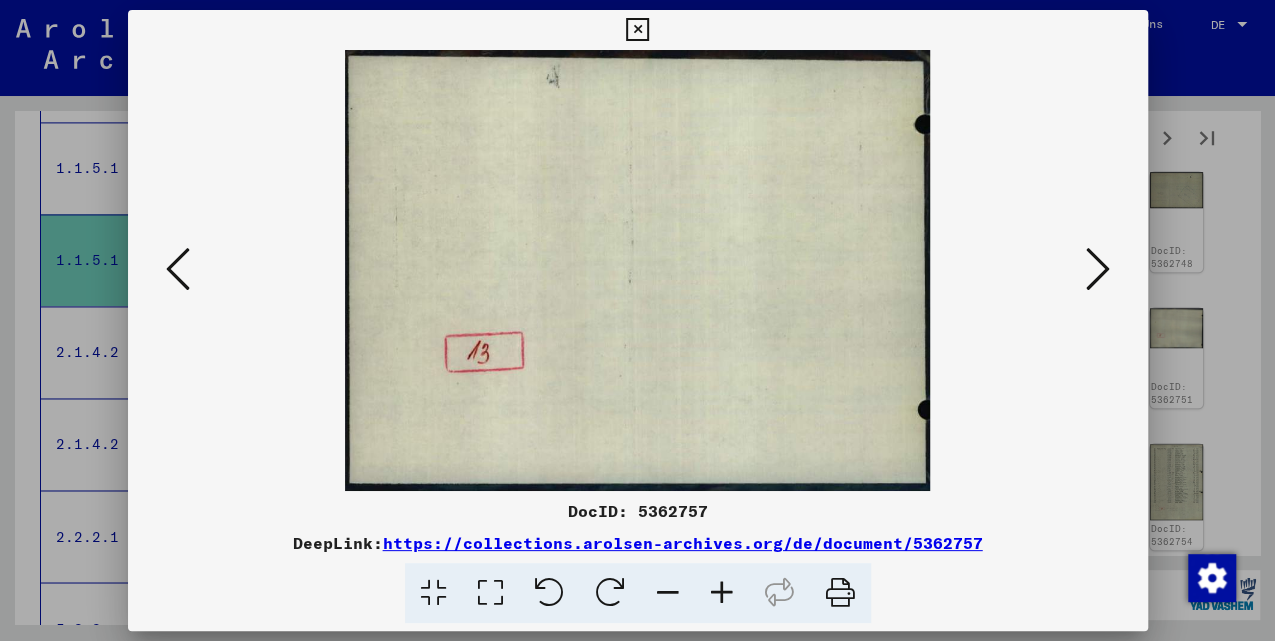 click at bounding box center [1098, 269] 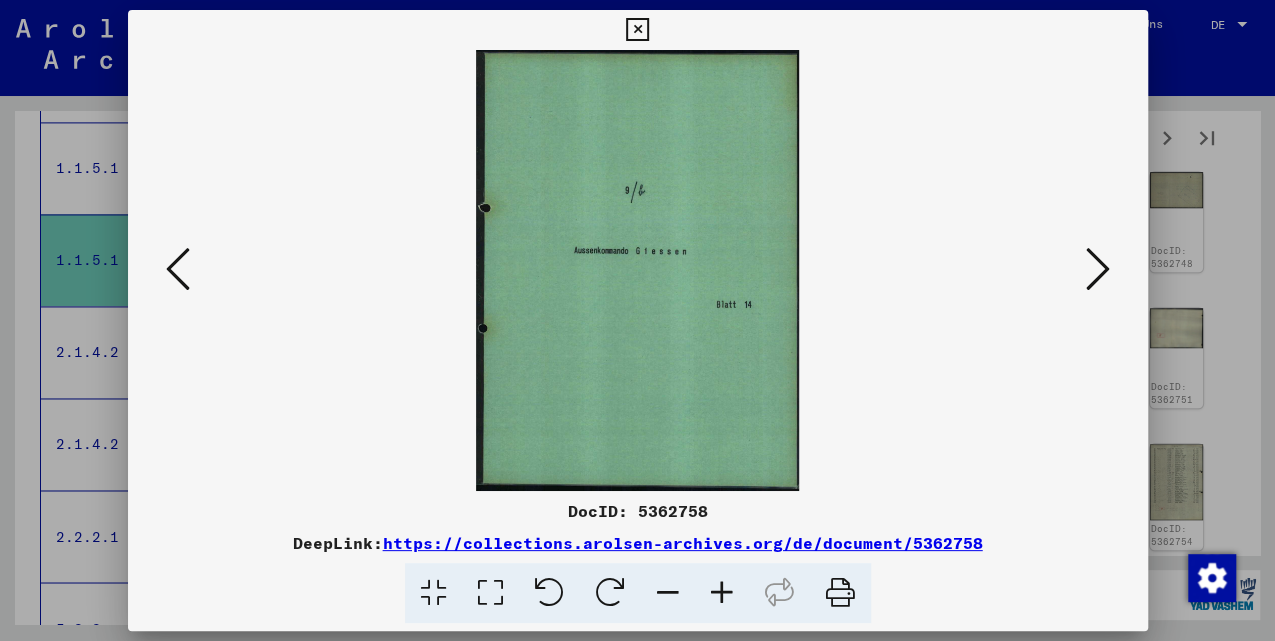 click at bounding box center [1098, 269] 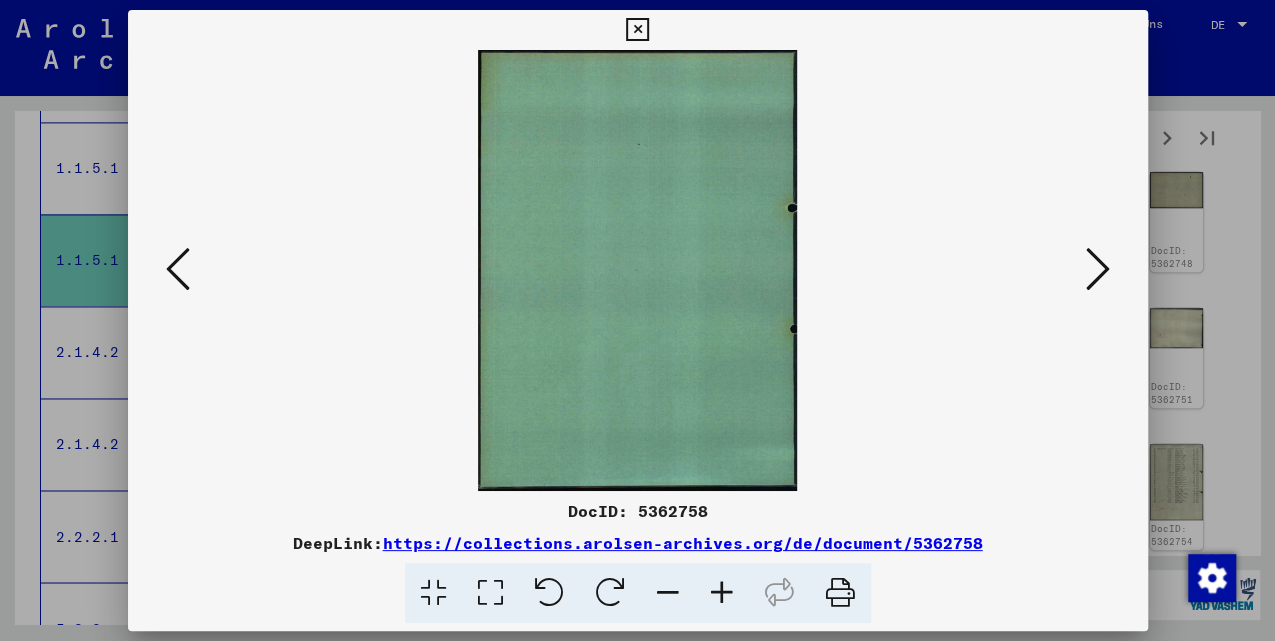 click at bounding box center (1098, 269) 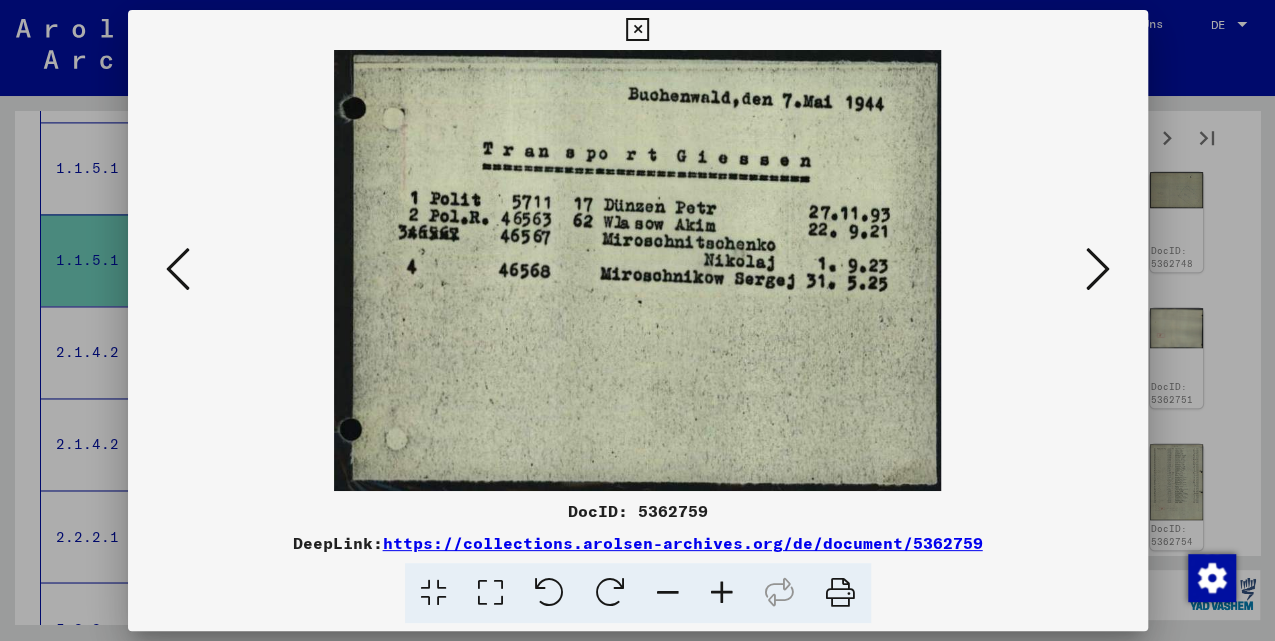 click at bounding box center (1098, 269) 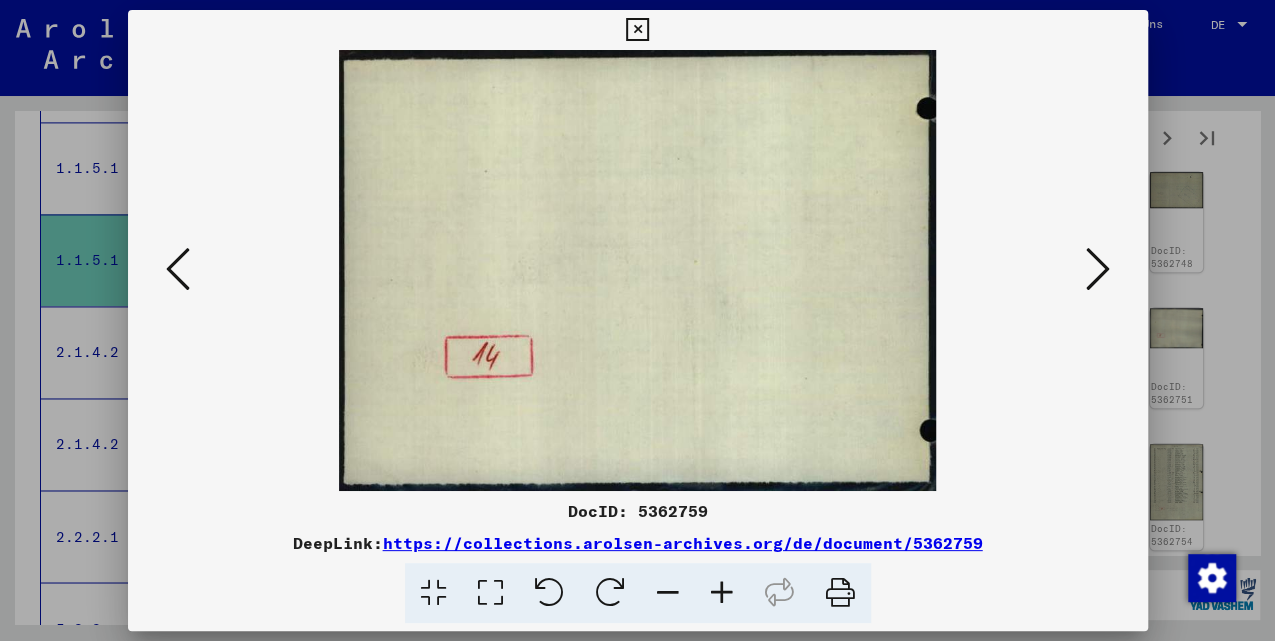 click at bounding box center (178, 269) 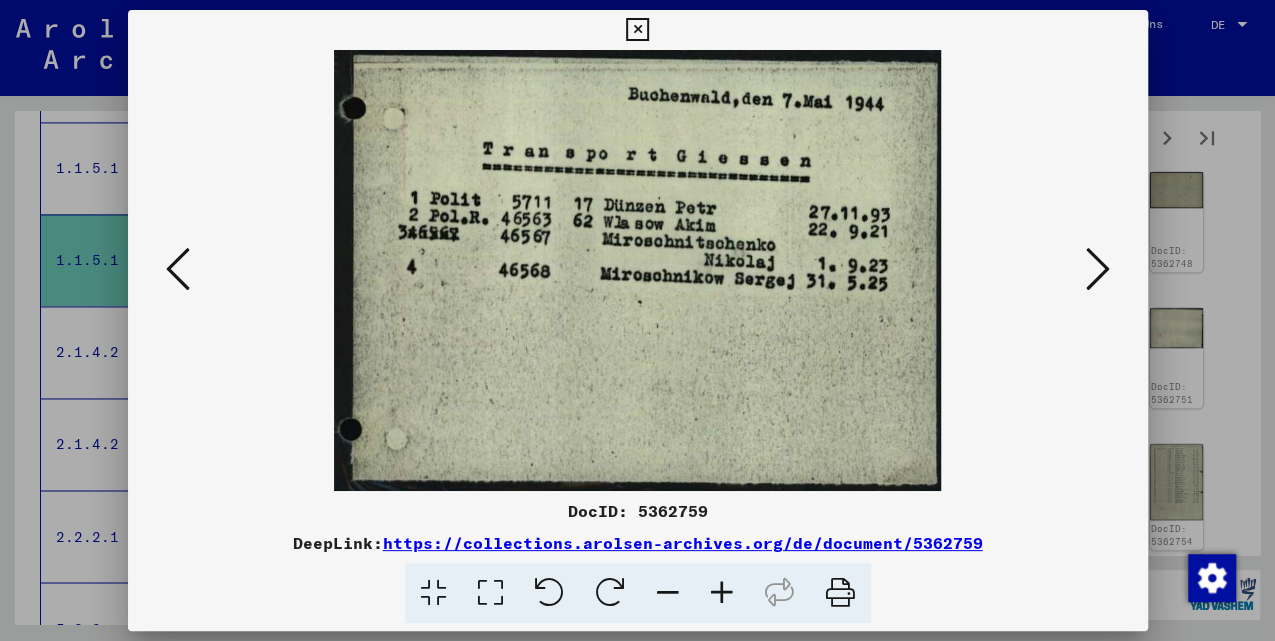 click at bounding box center [178, 269] 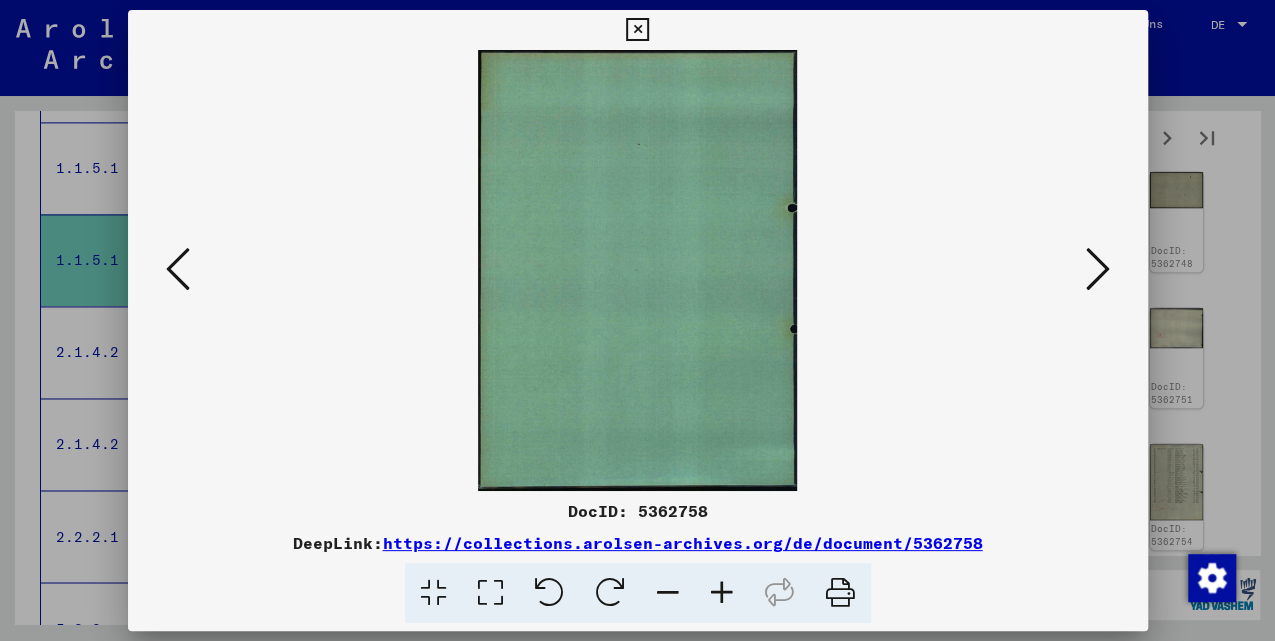 click at bounding box center [178, 269] 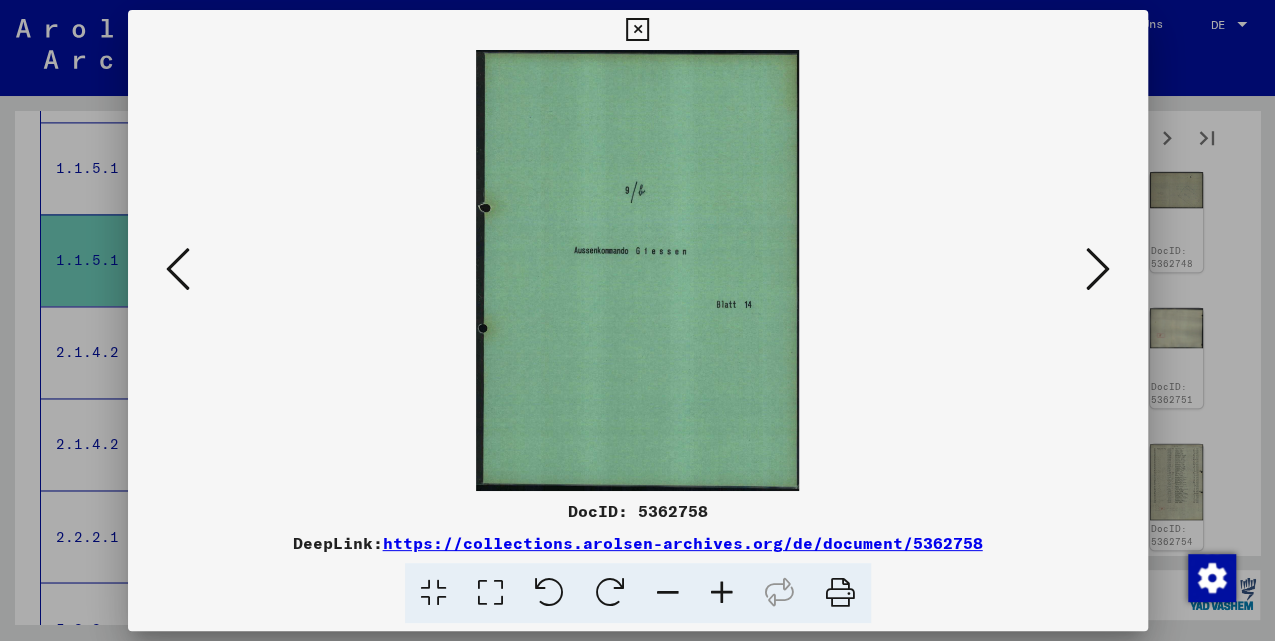 click at bounding box center [178, 269] 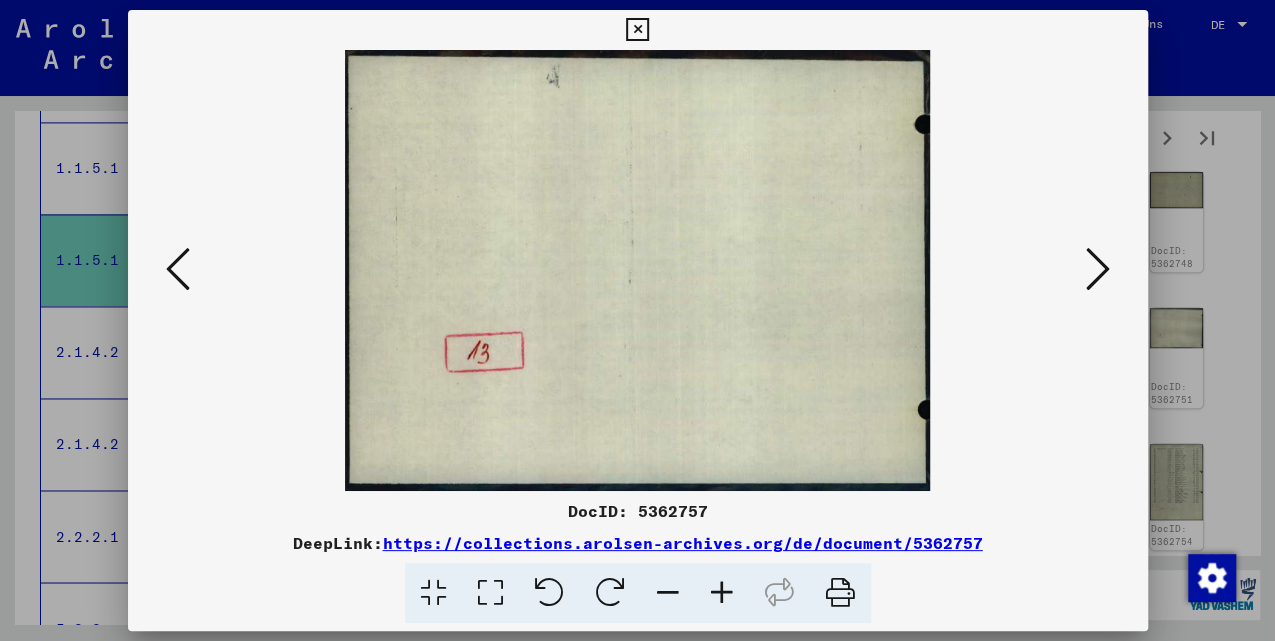 click at bounding box center [1098, 269] 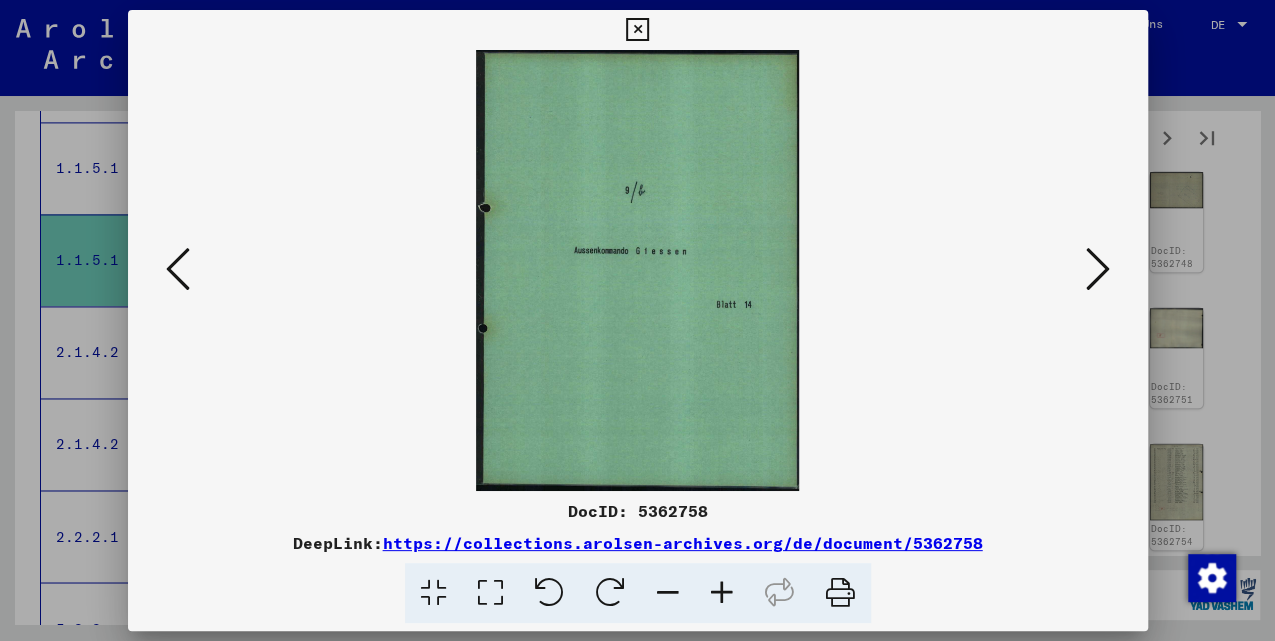 click at bounding box center [1098, 269] 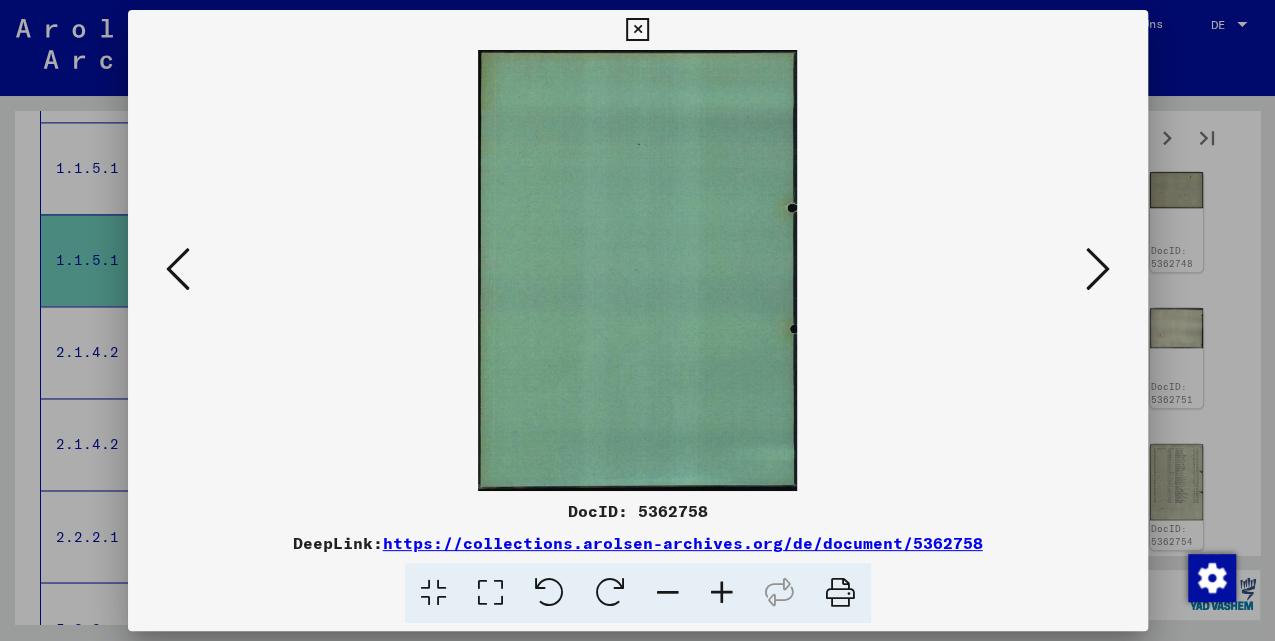 click at bounding box center (1098, 269) 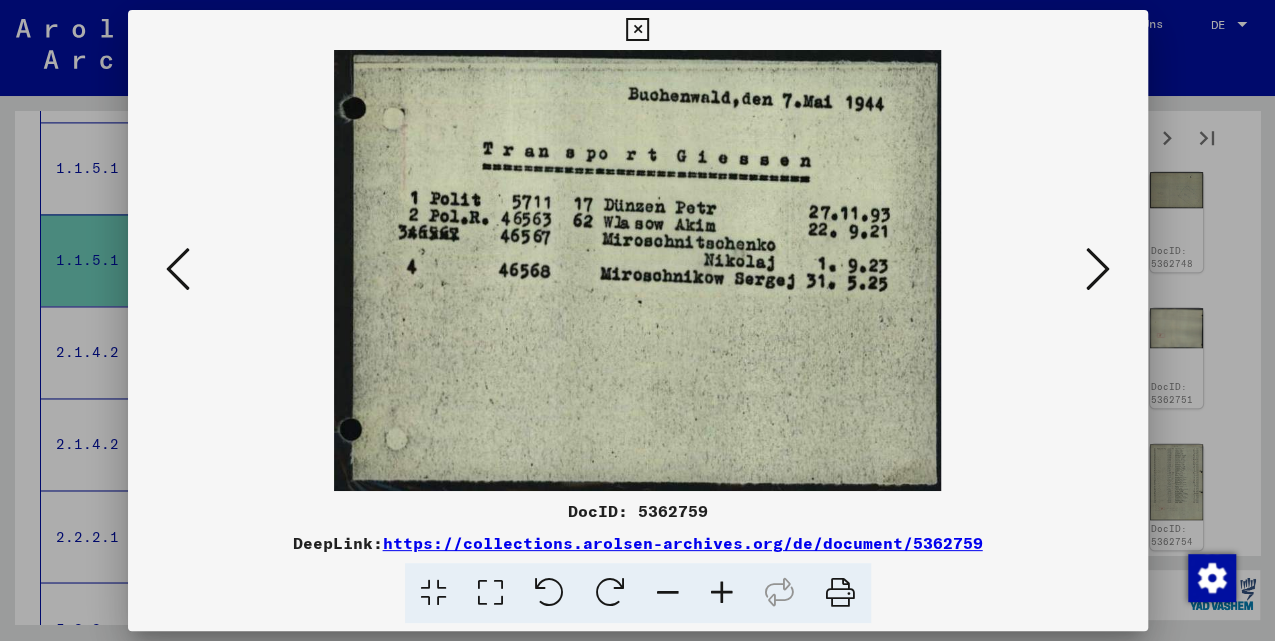 click at bounding box center [1098, 269] 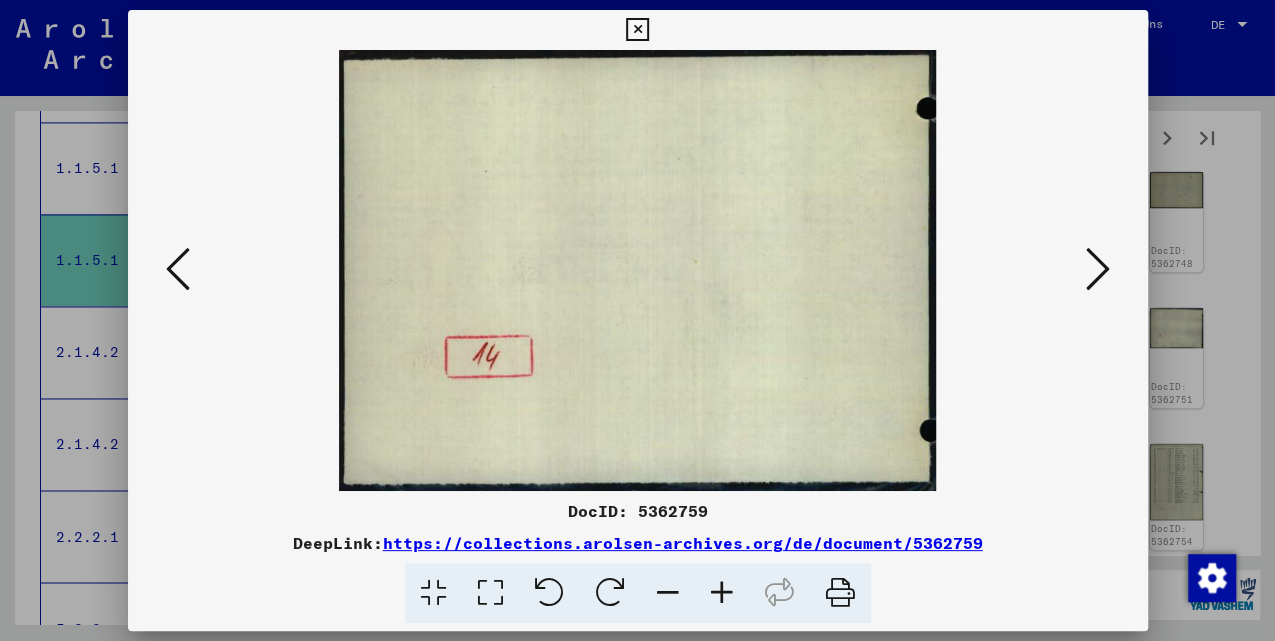 click at bounding box center [1098, 269] 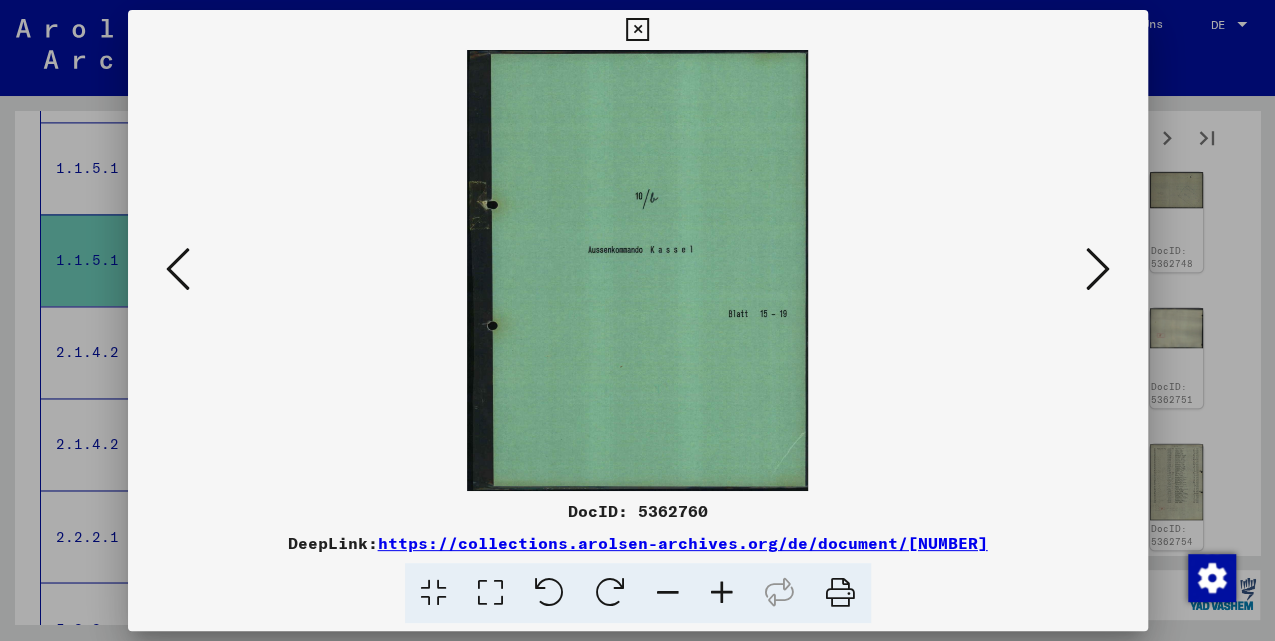 click at bounding box center [1098, 269] 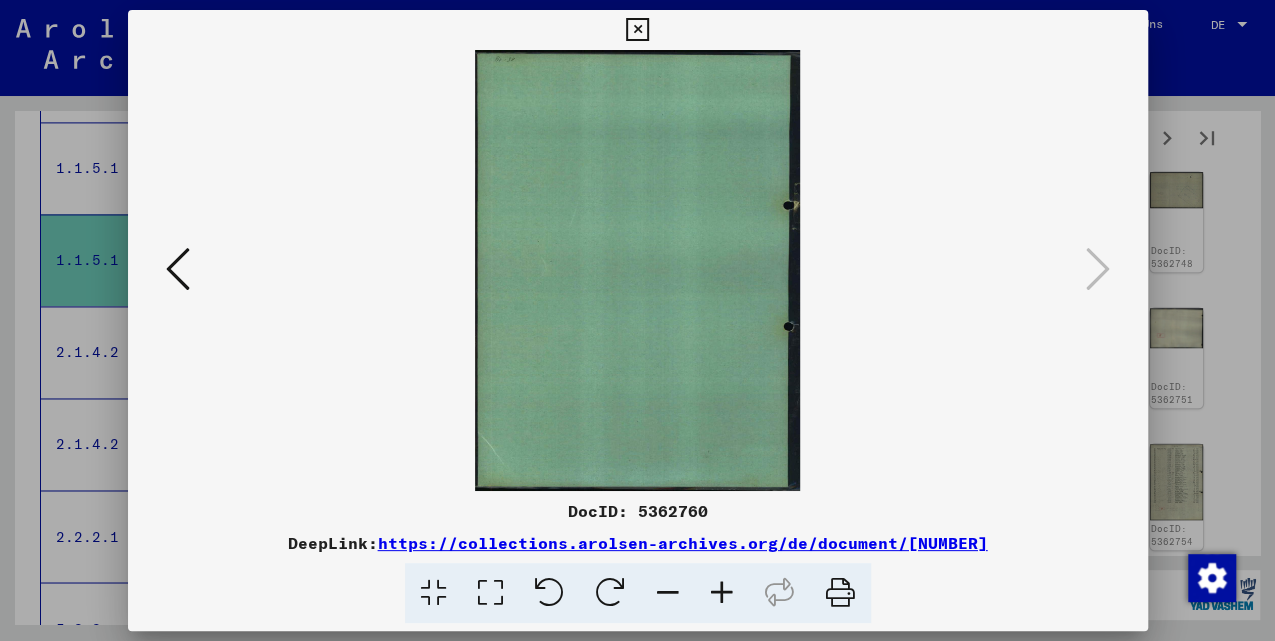 click at bounding box center [637, 30] 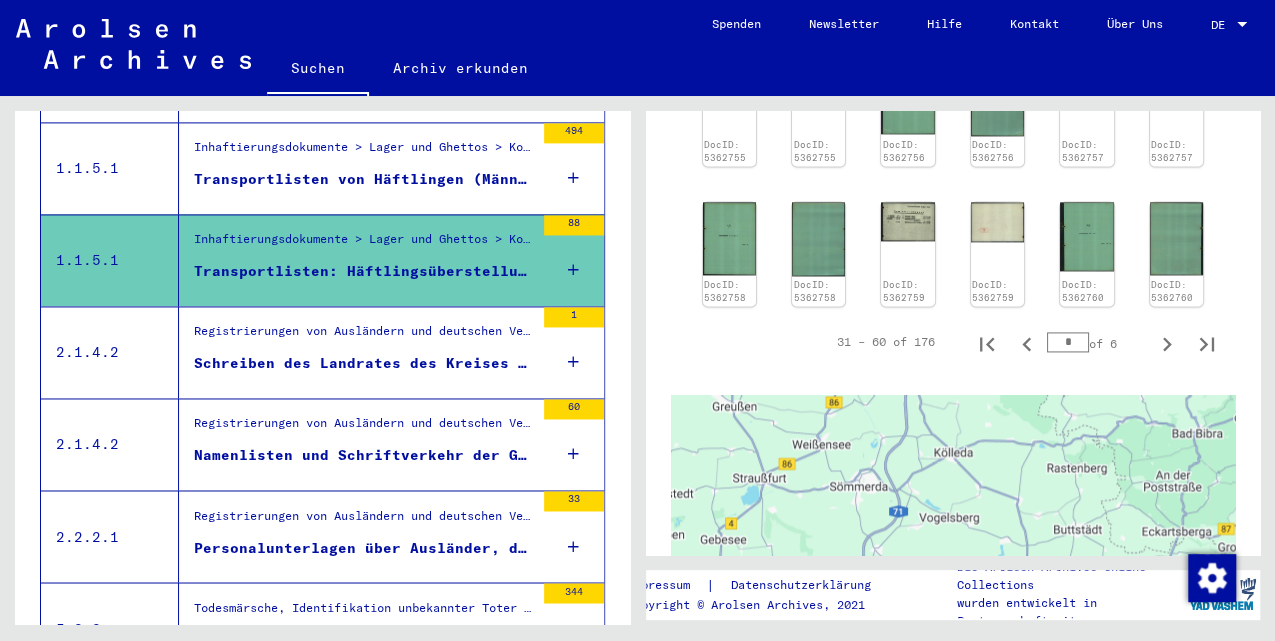 scroll, scrollTop: 1400, scrollLeft: 0, axis: vertical 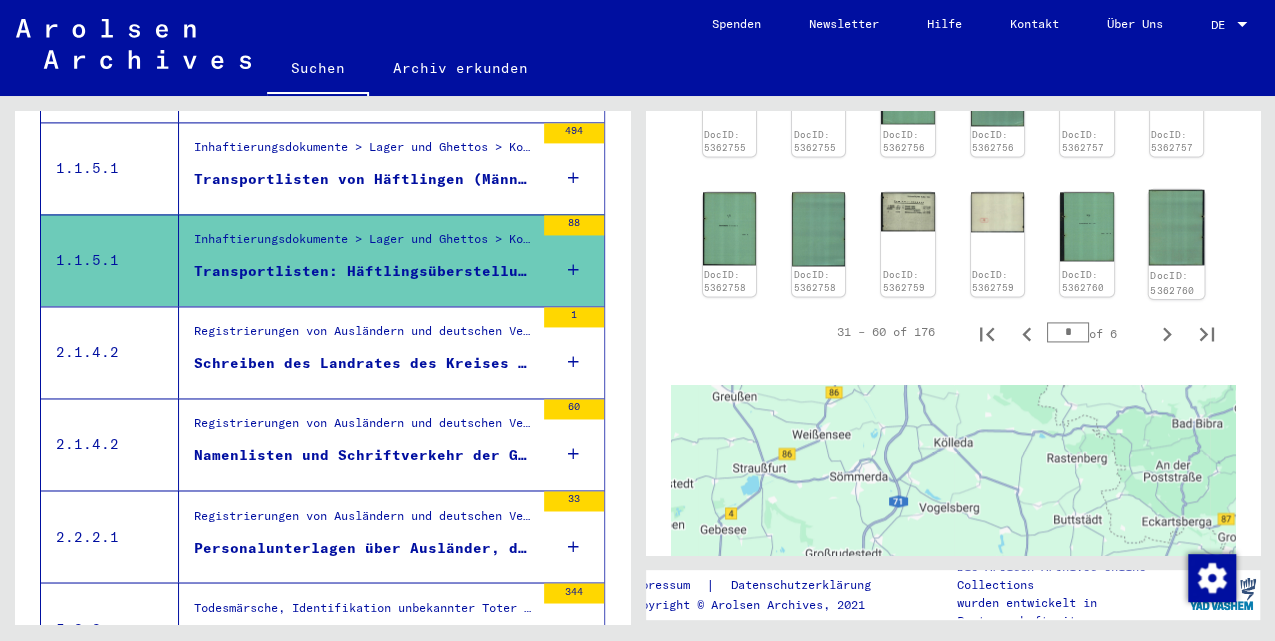 click 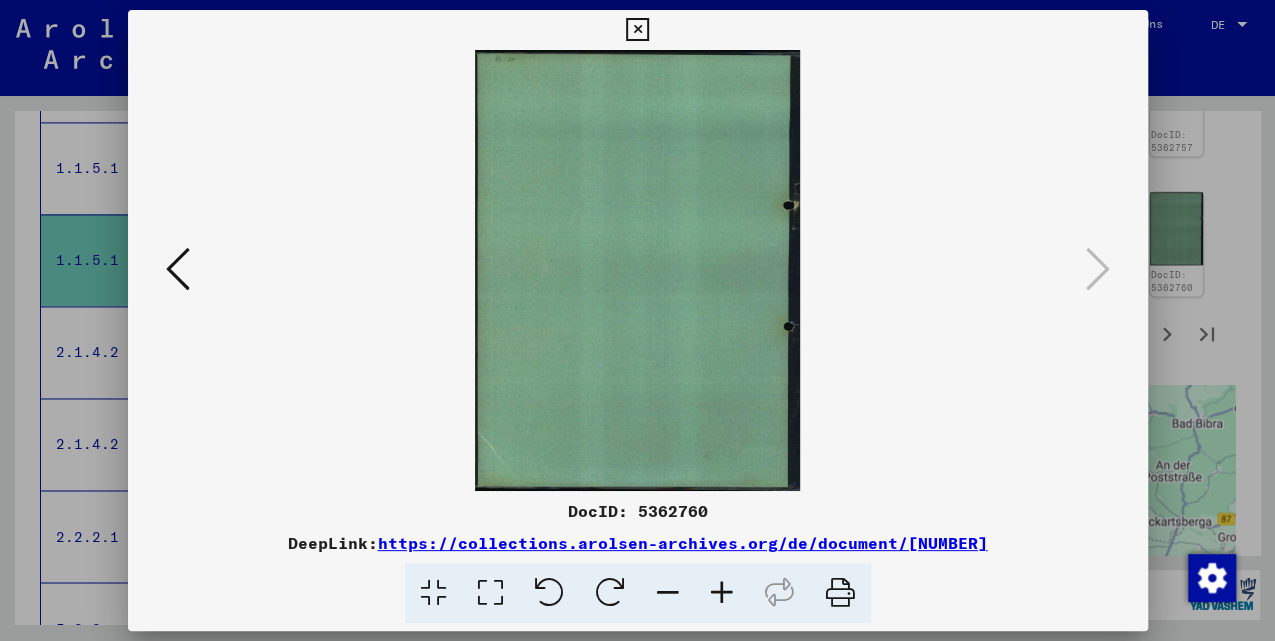 click at bounding box center [178, 269] 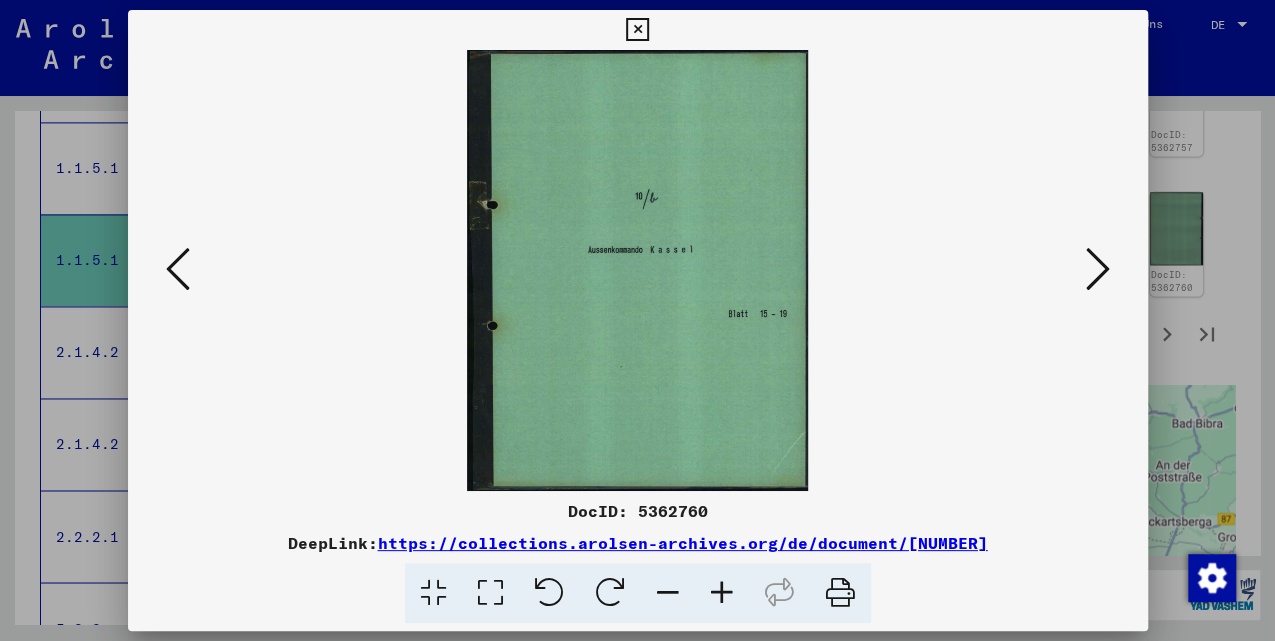 click at bounding box center (637, 30) 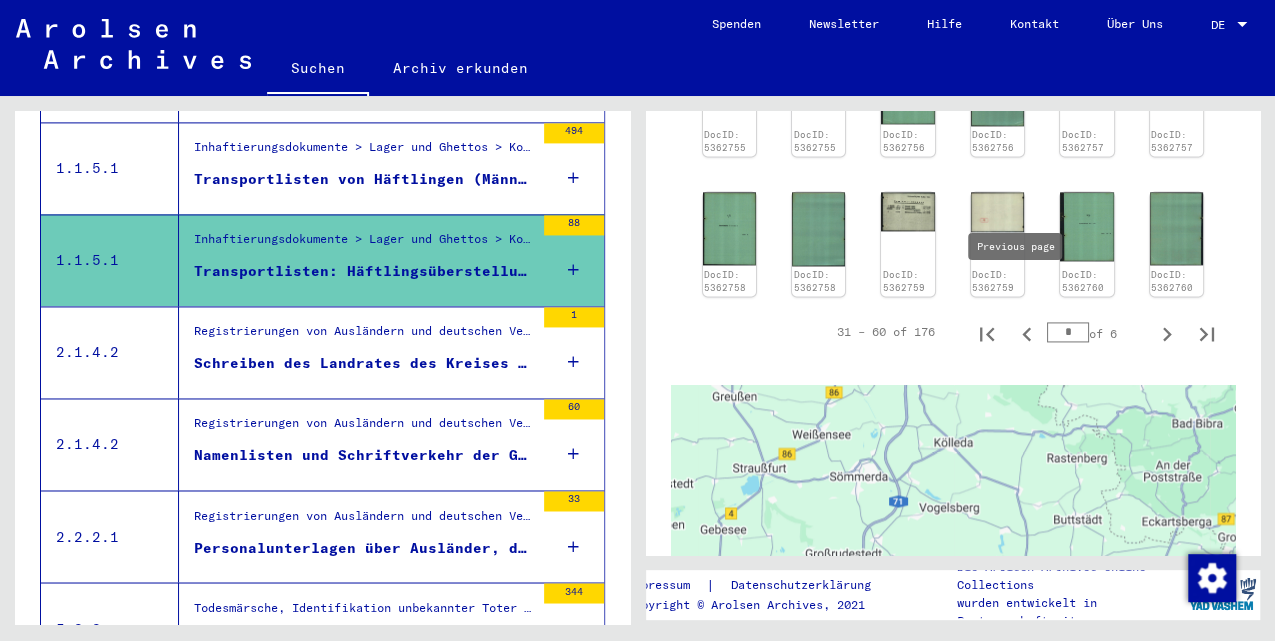 scroll, scrollTop: 1600, scrollLeft: 0, axis: vertical 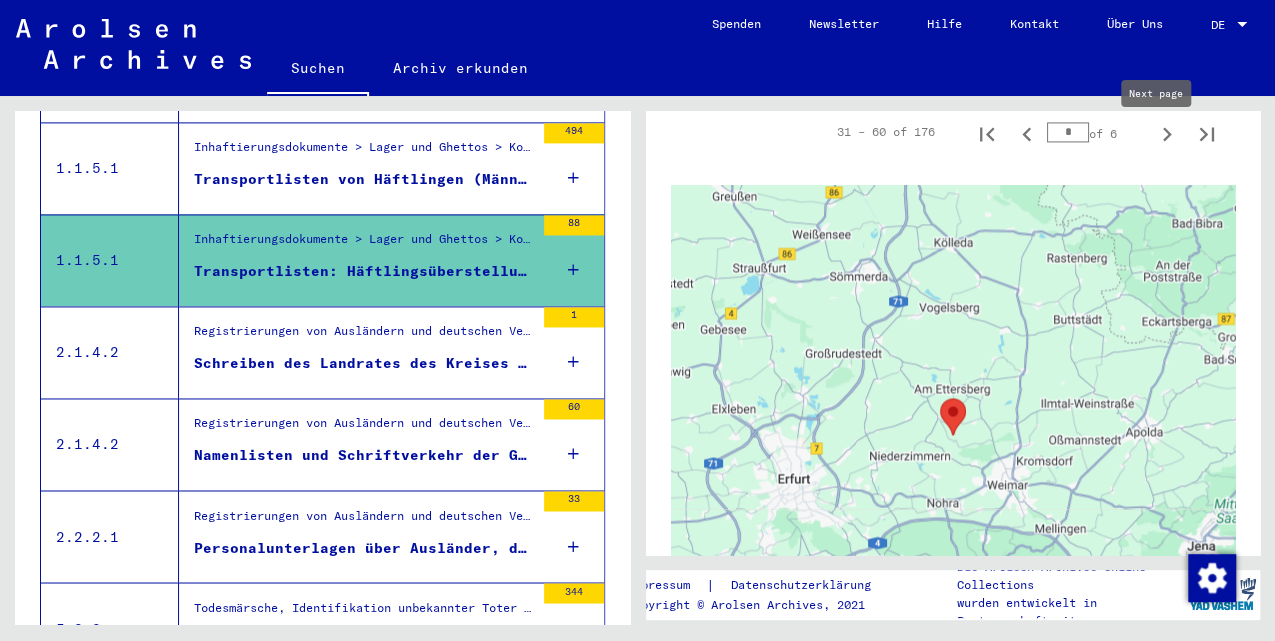click 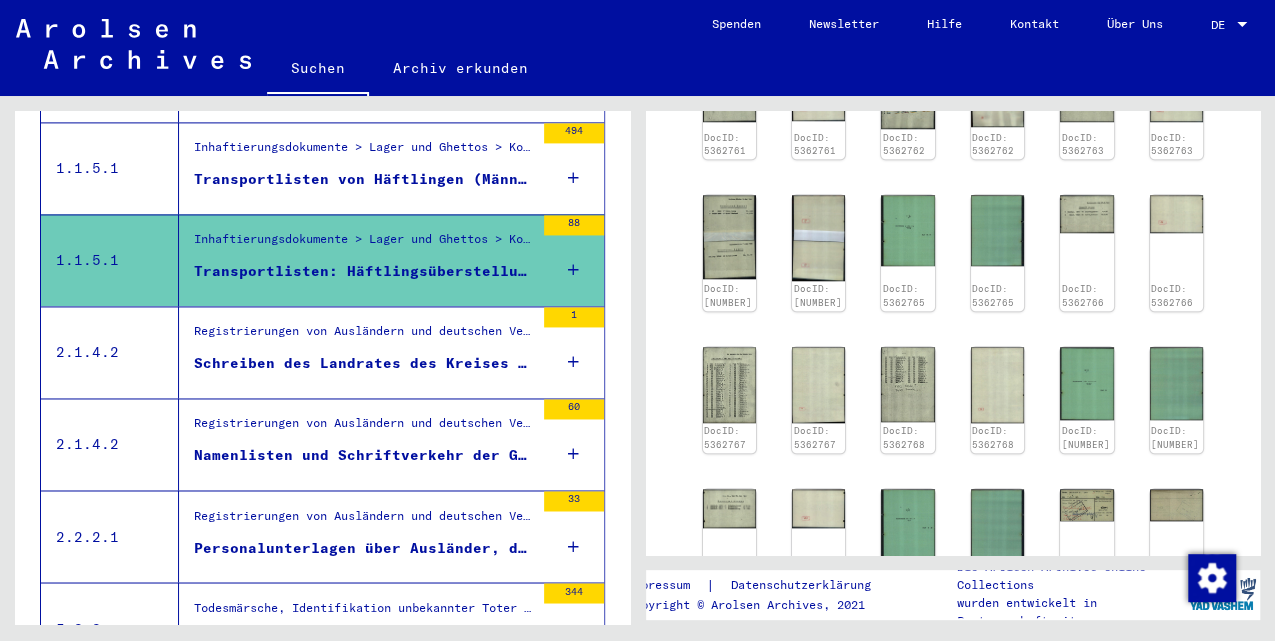 scroll, scrollTop: 800, scrollLeft: 0, axis: vertical 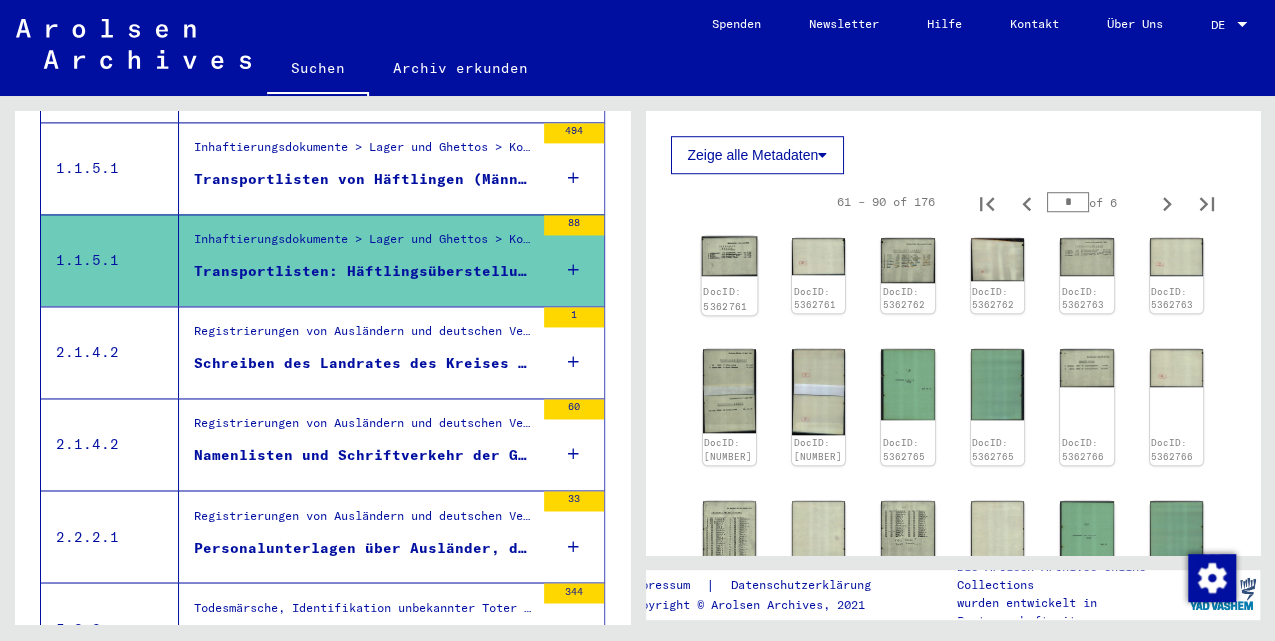 click 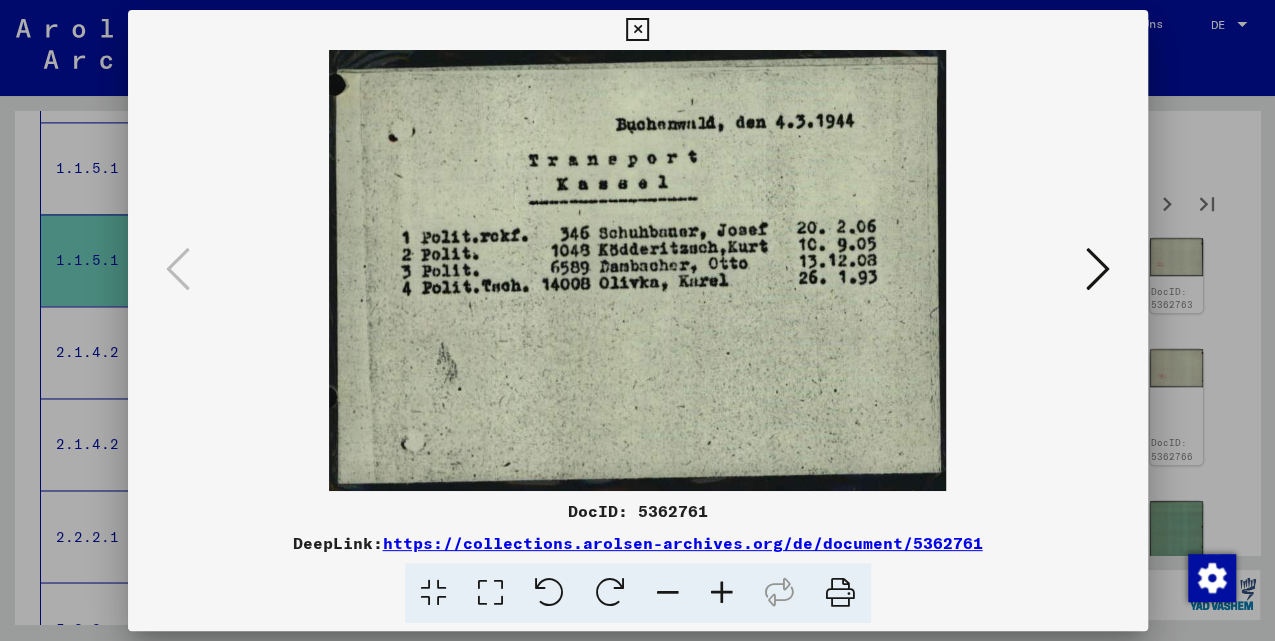 click at bounding box center (1098, 269) 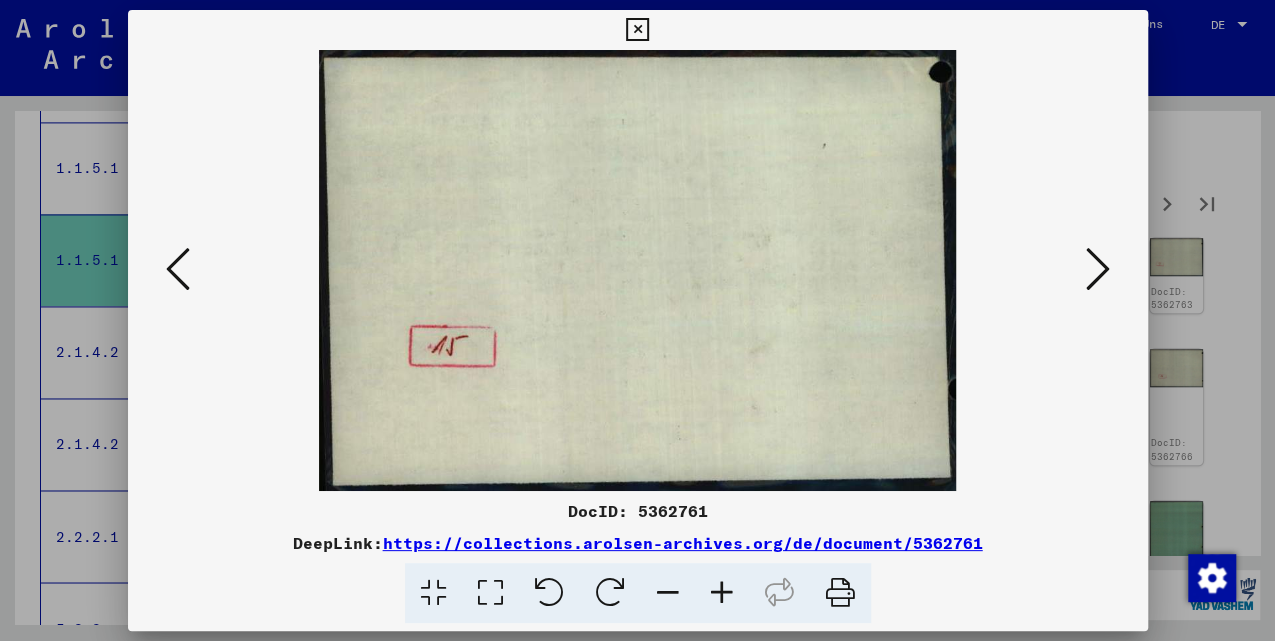 click at bounding box center [1098, 270] 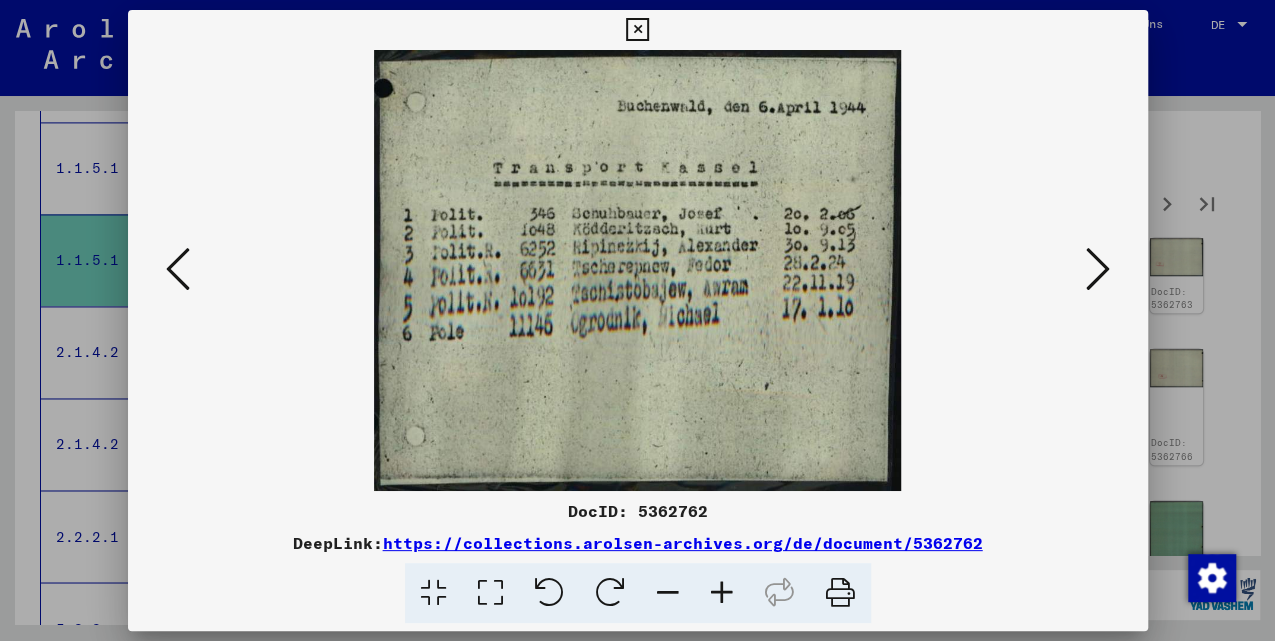 click at bounding box center [1098, 270] 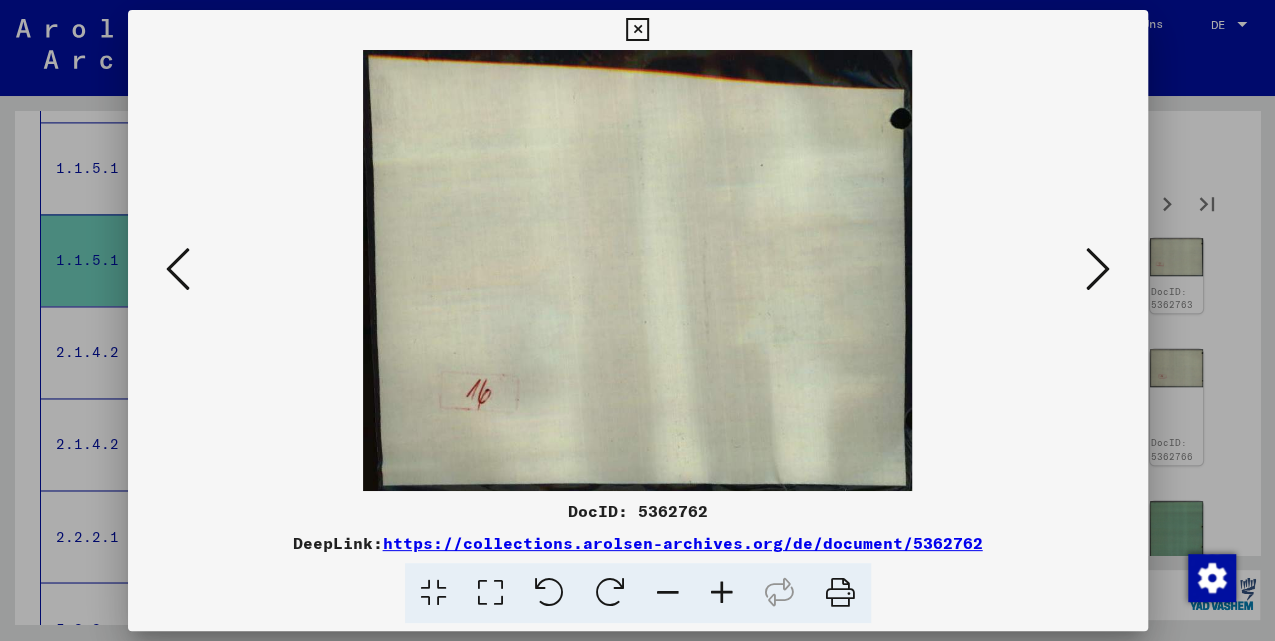 click at bounding box center (1098, 269) 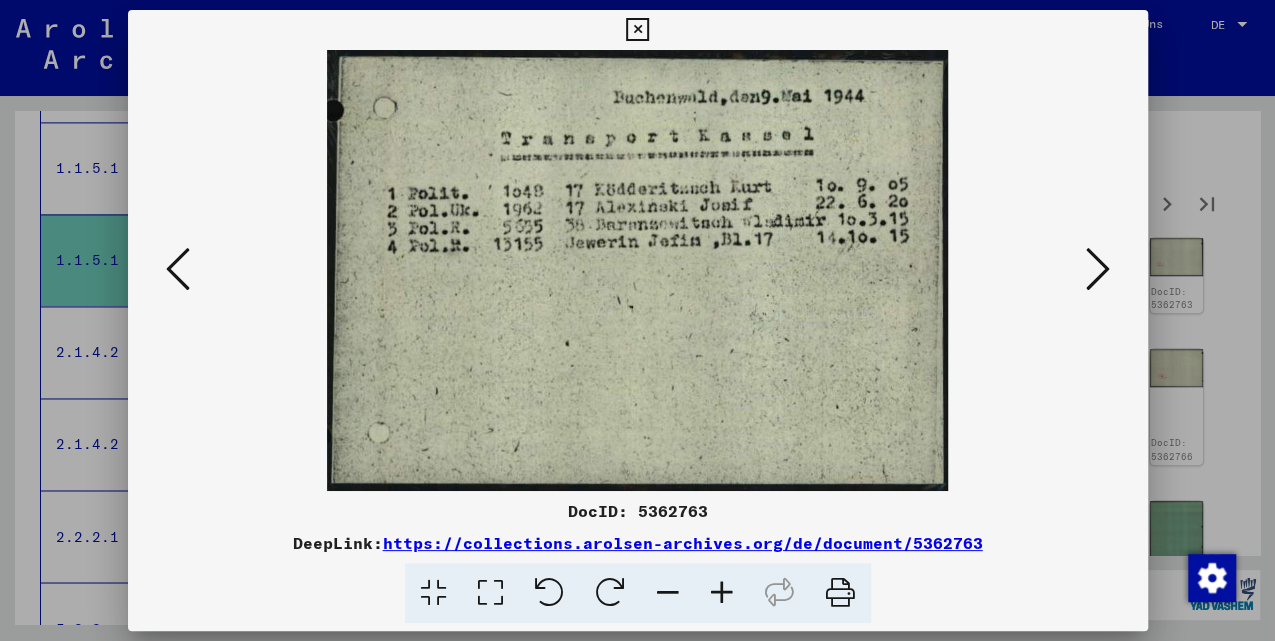 click at bounding box center (1098, 269) 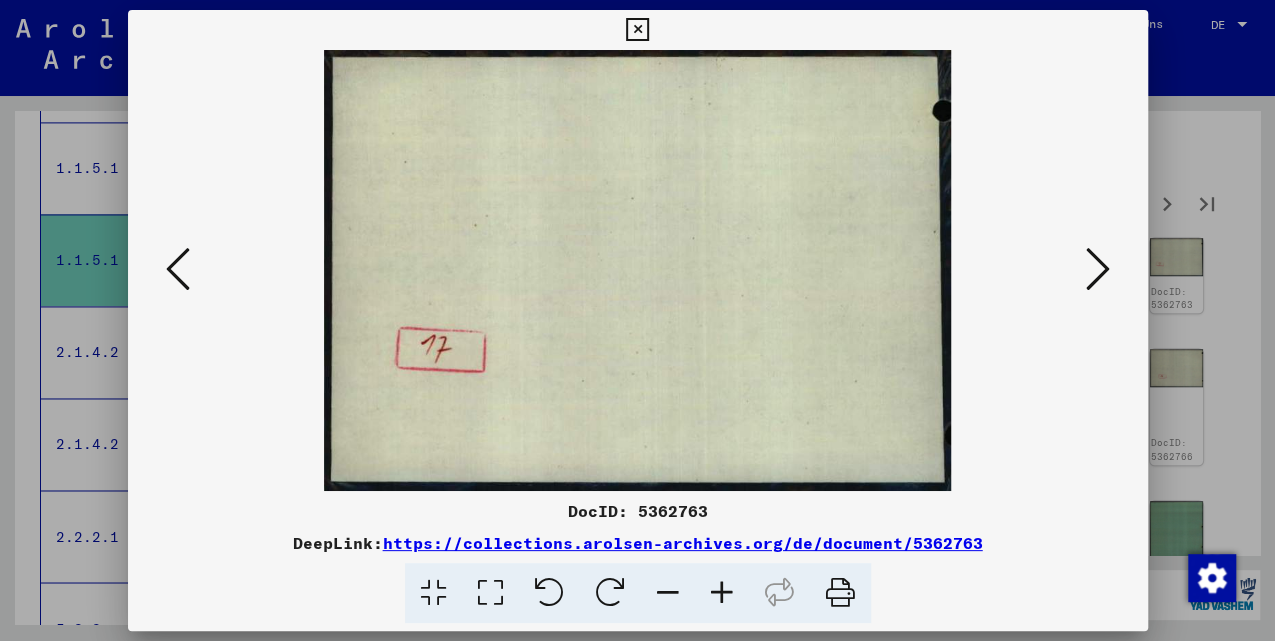 click at bounding box center (1098, 269) 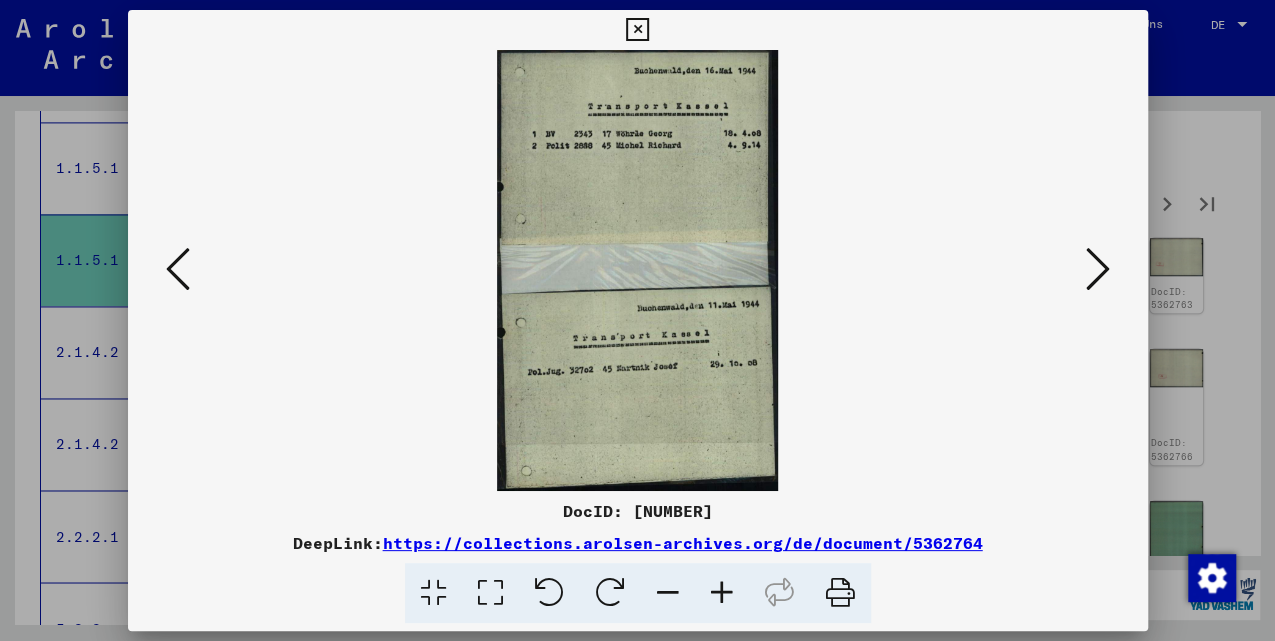click at bounding box center [1098, 269] 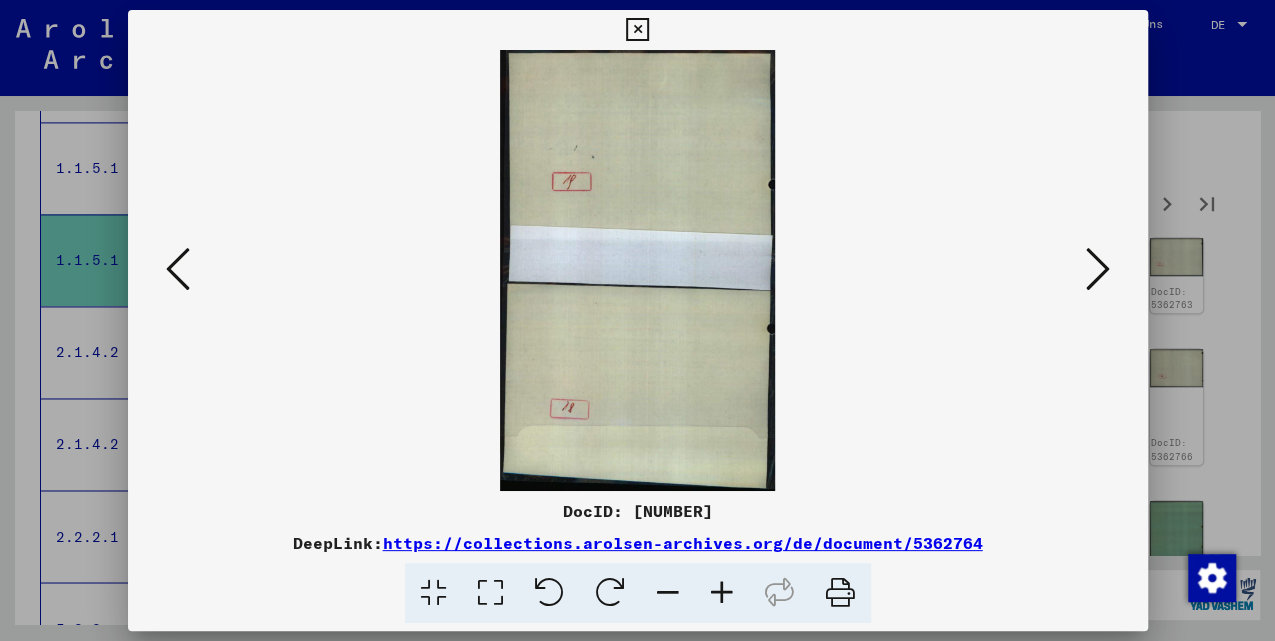 click at bounding box center [1098, 269] 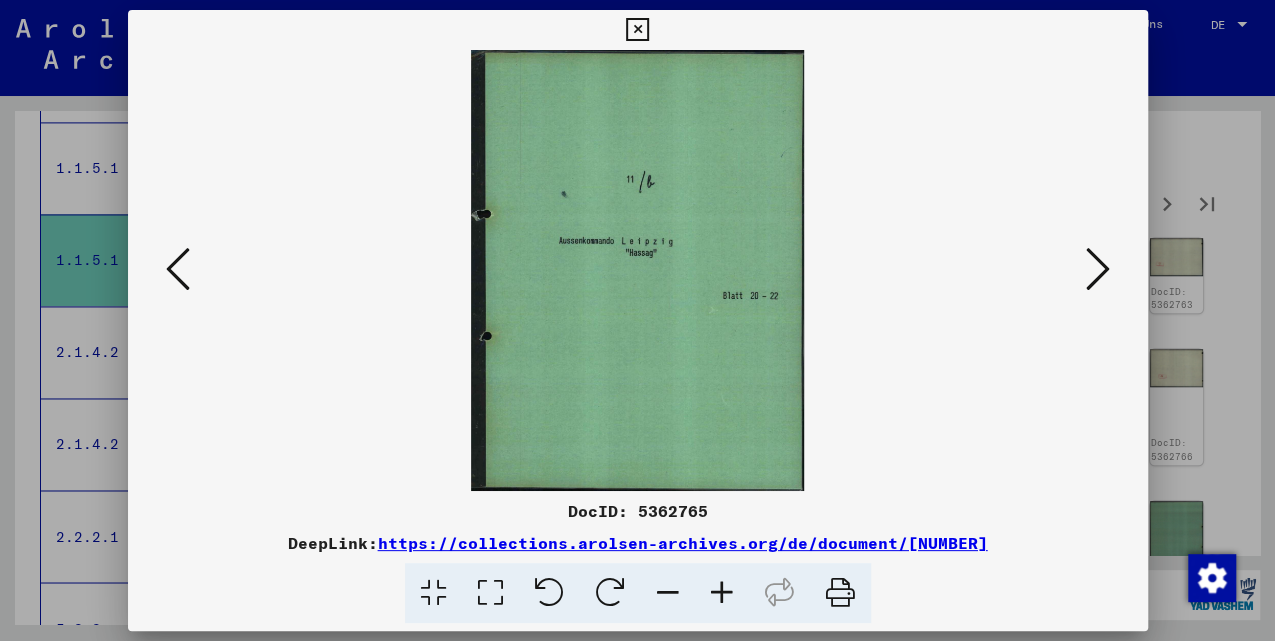 click at bounding box center [1098, 269] 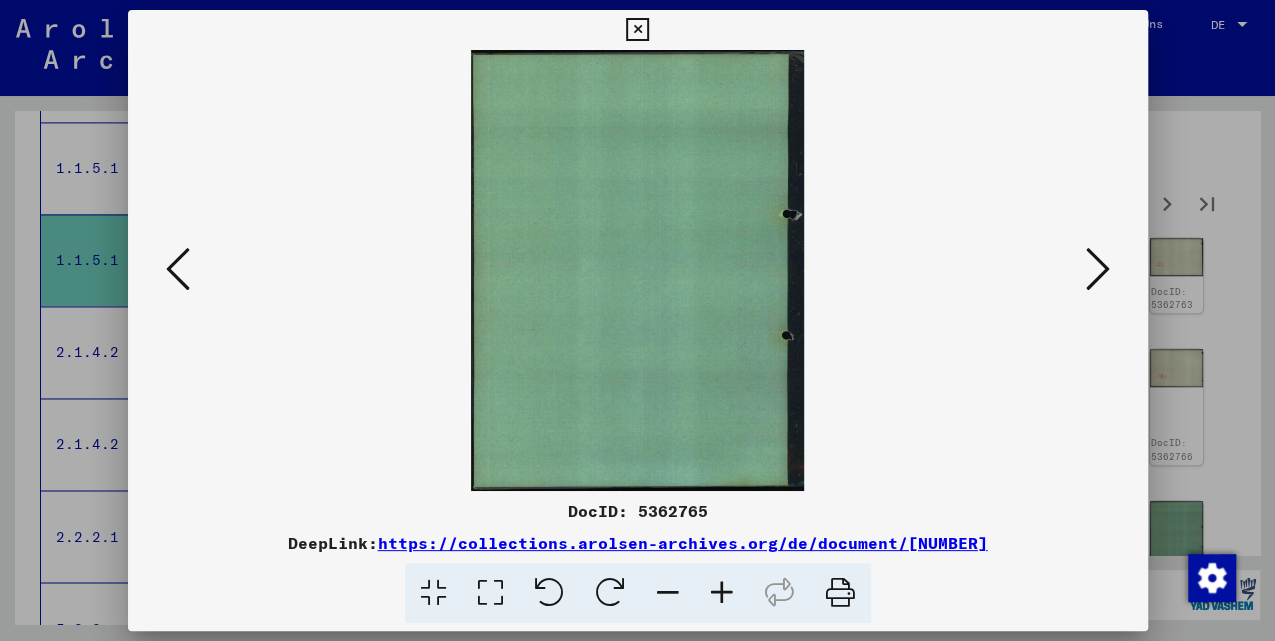 click at bounding box center [1098, 269] 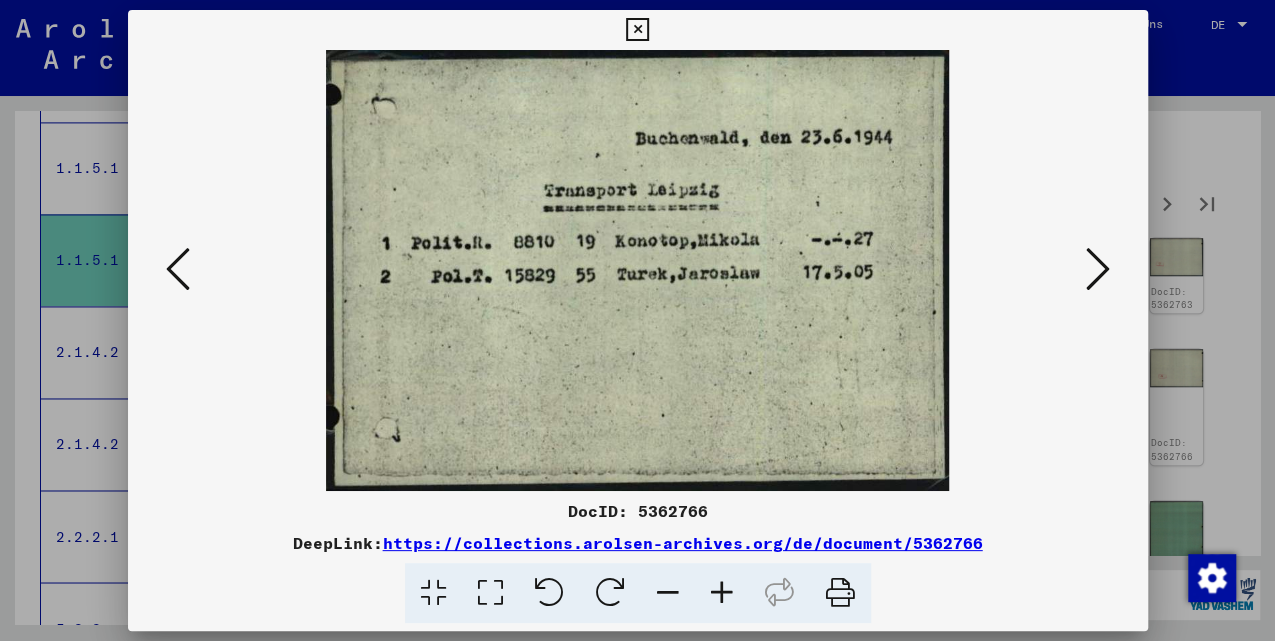click at bounding box center (1098, 269) 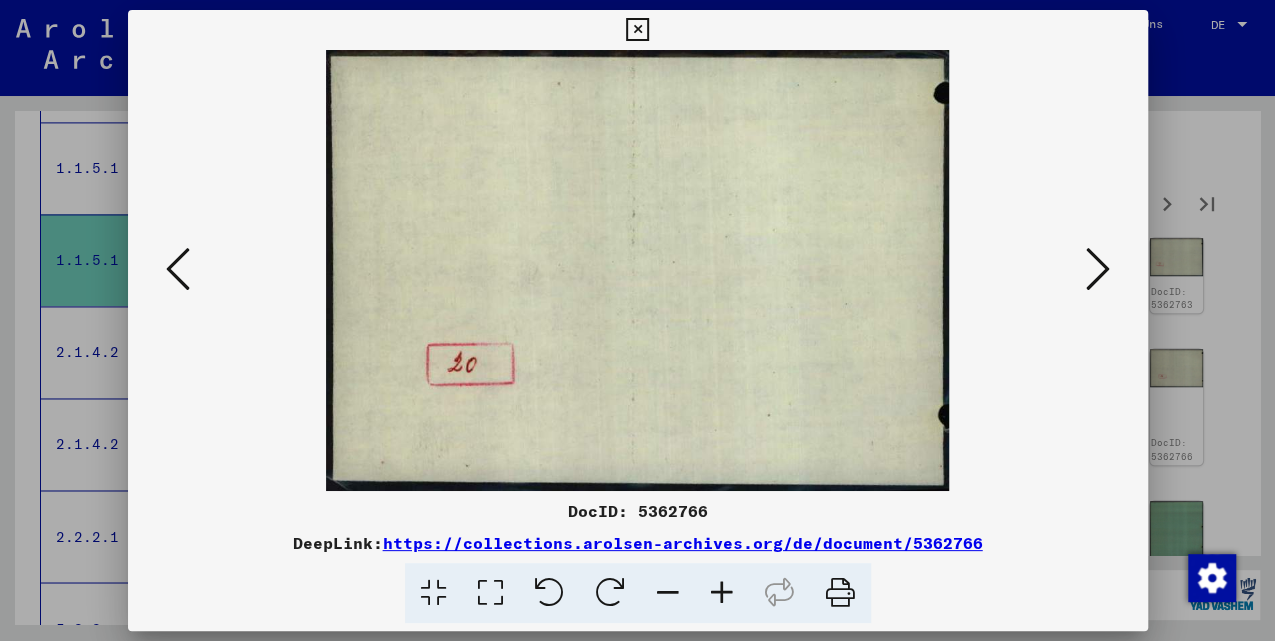 click at bounding box center [1098, 269] 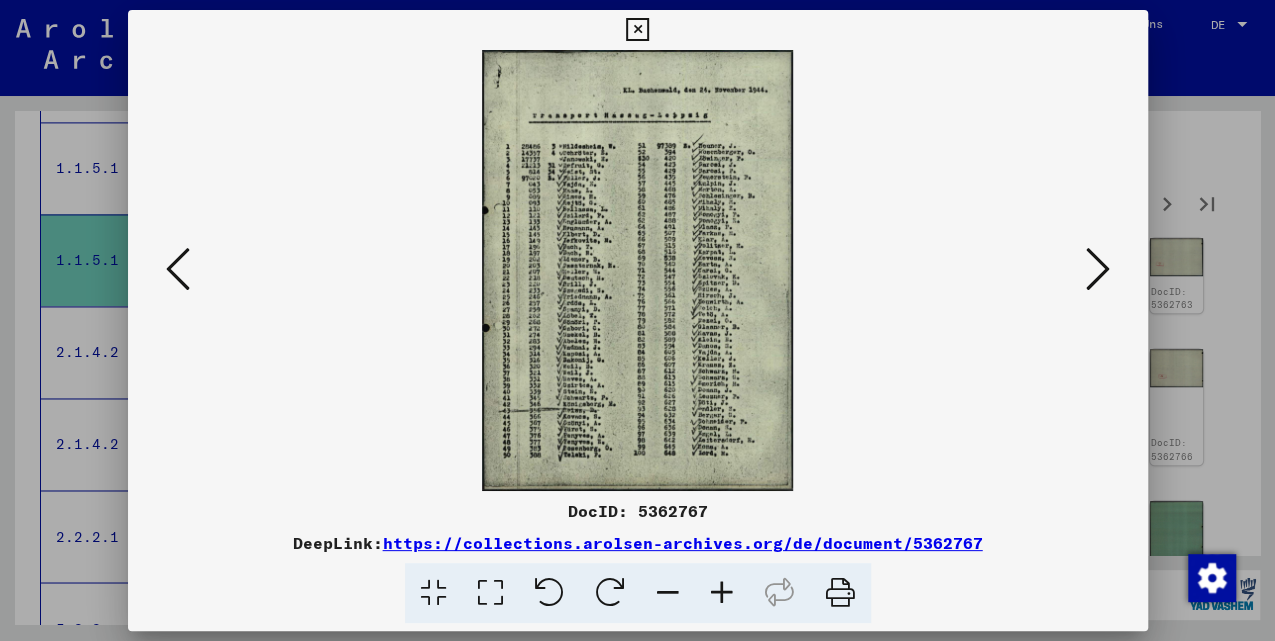 click at bounding box center [1098, 269] 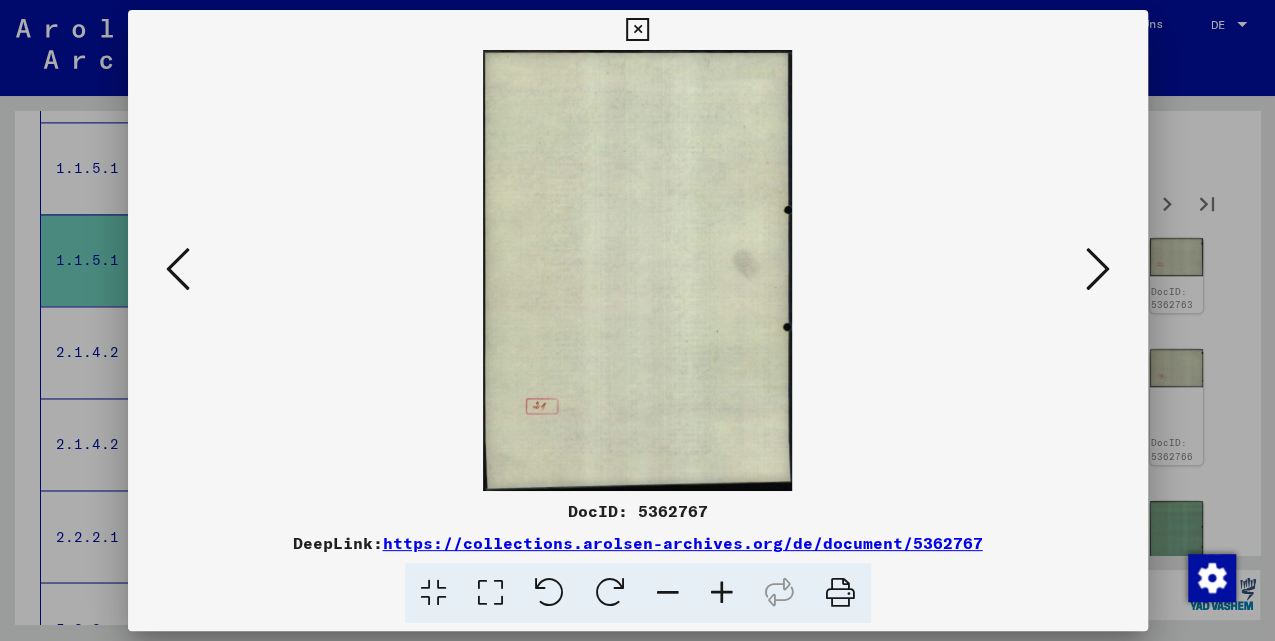 click at bounding box center [1098, 269] 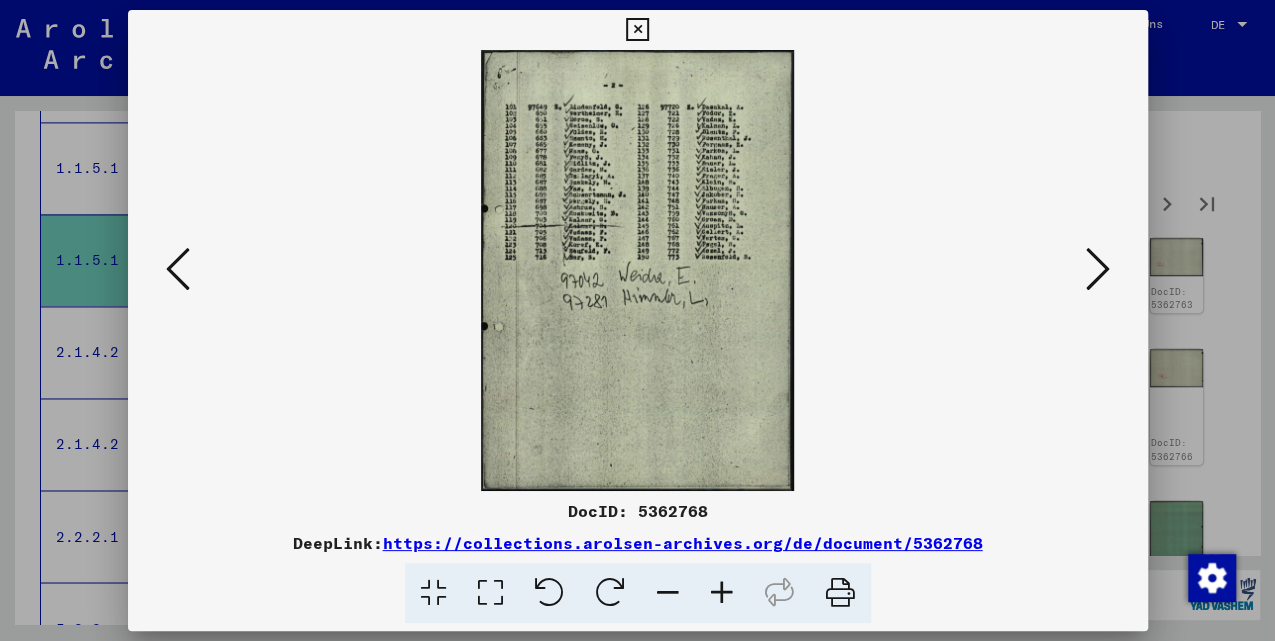 click at bounding box center [1098, 269] 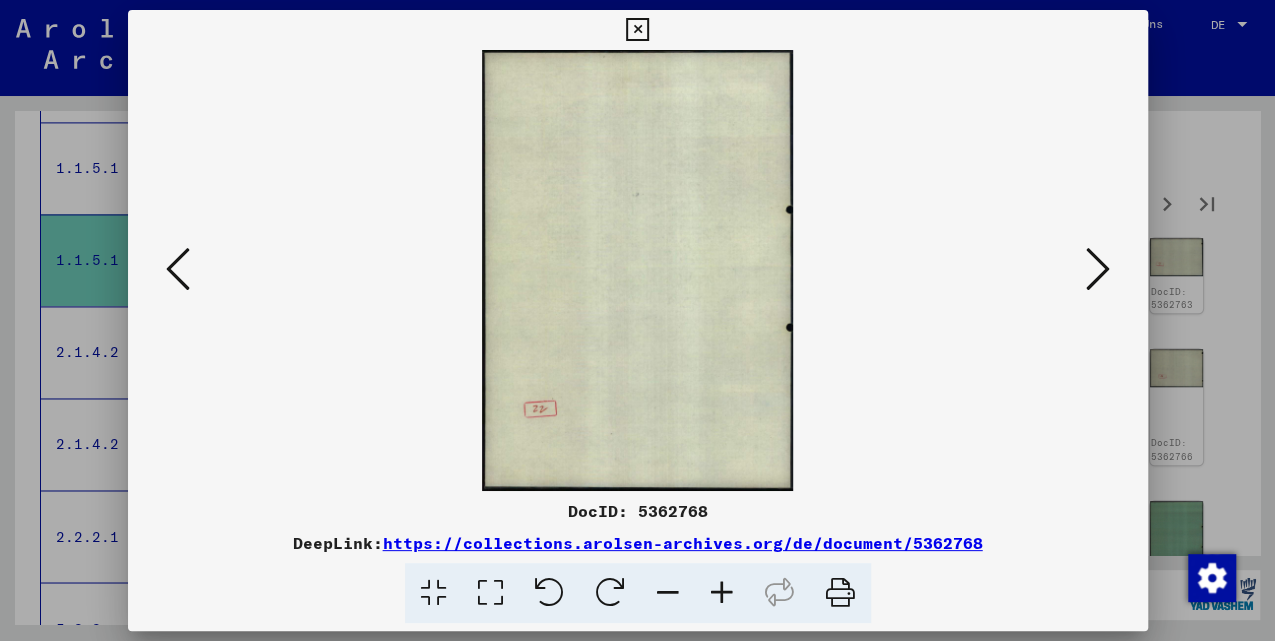 click at bounding box center (1098, 269) 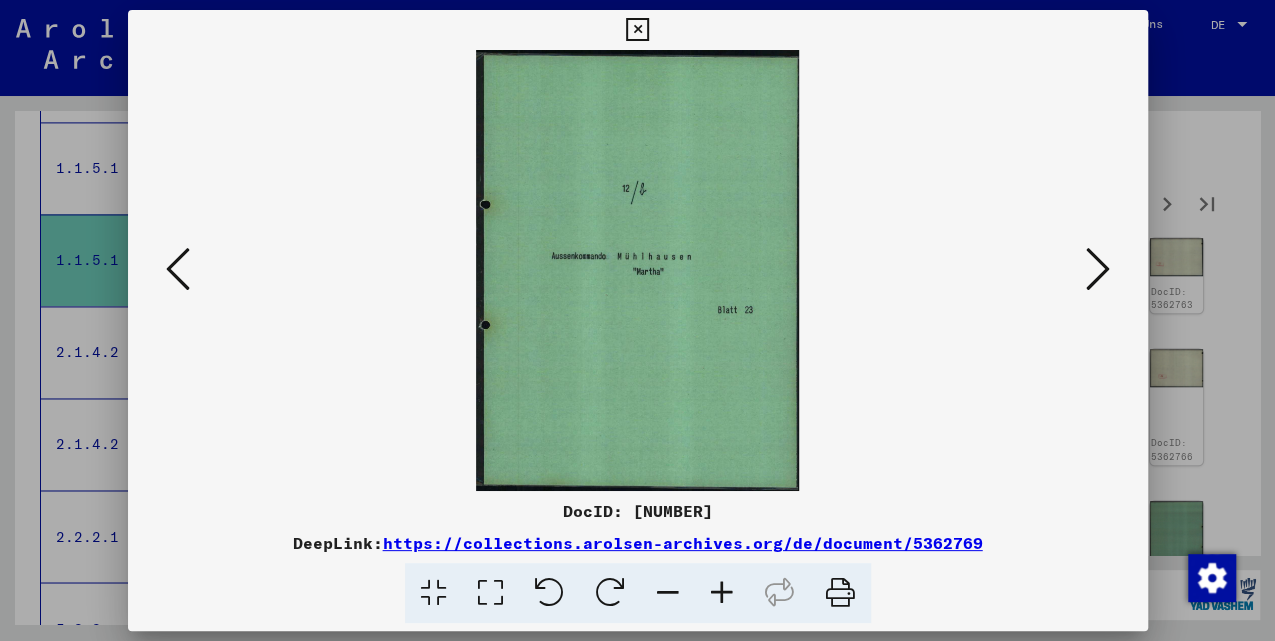 click at bounding box center [1098, 269] 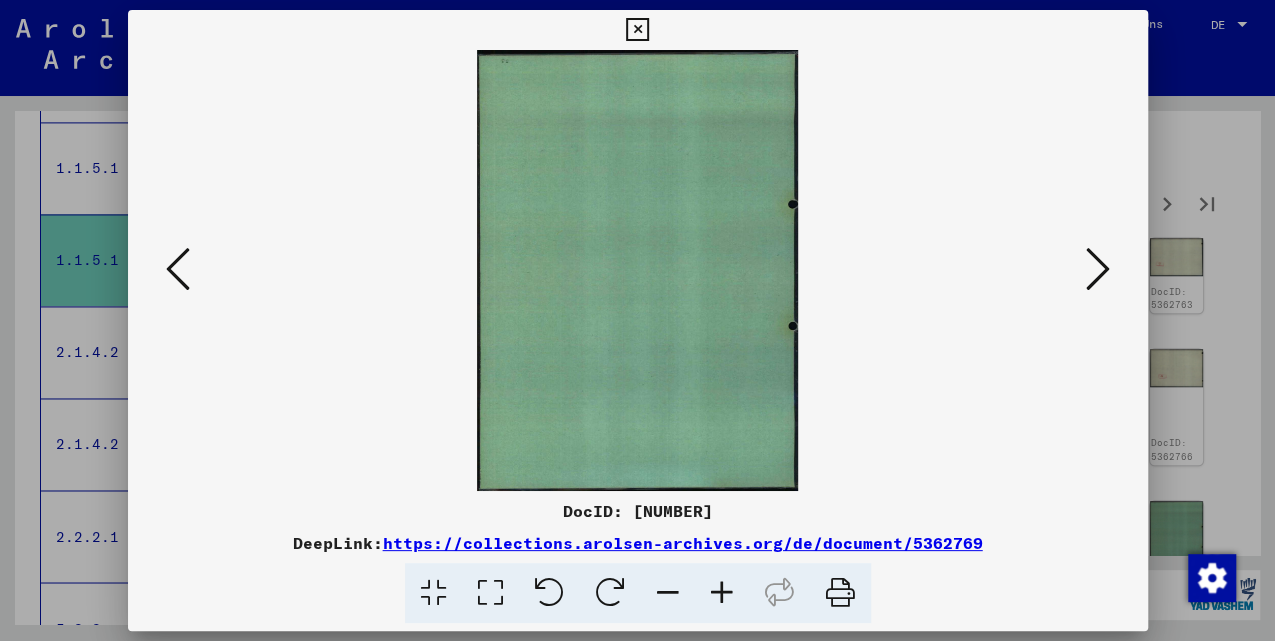 click at bounding box center (1098, 269) 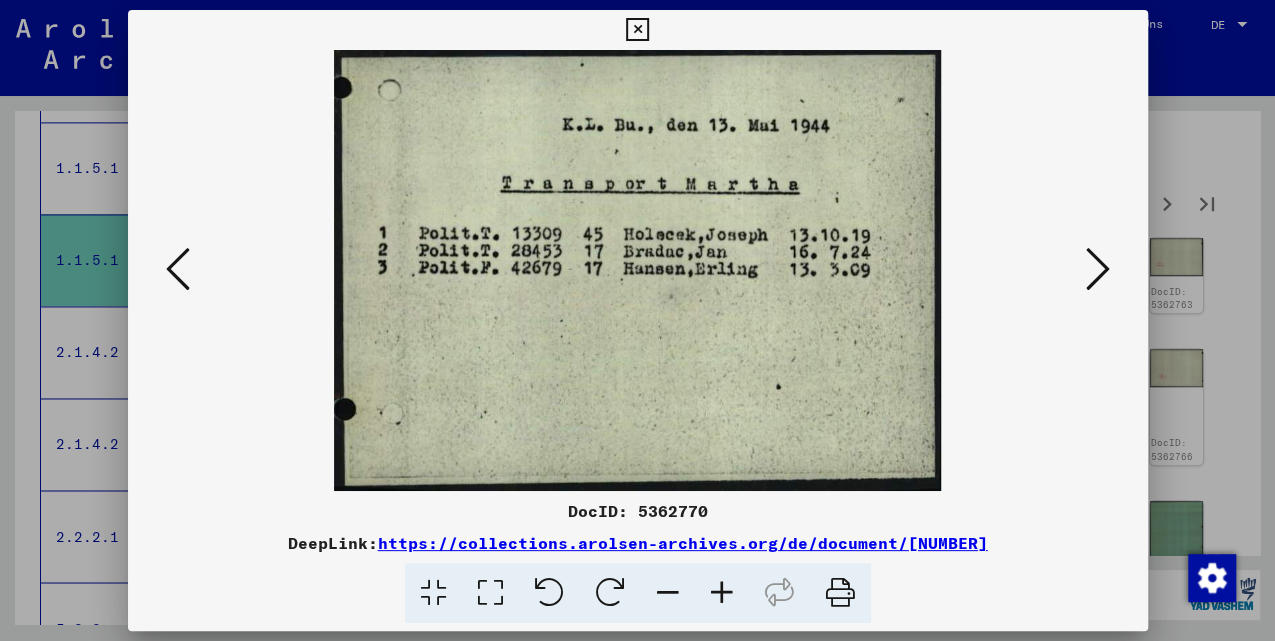click at bounding box center [1098, 269] 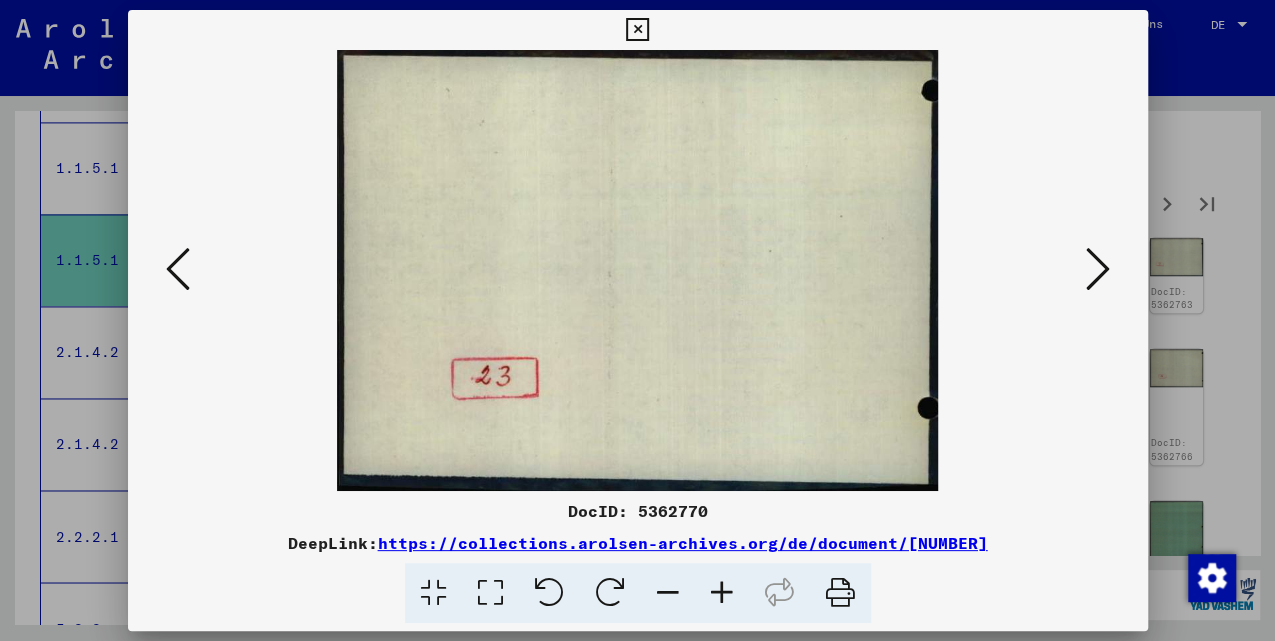 click at bounding box center (1098, 269) 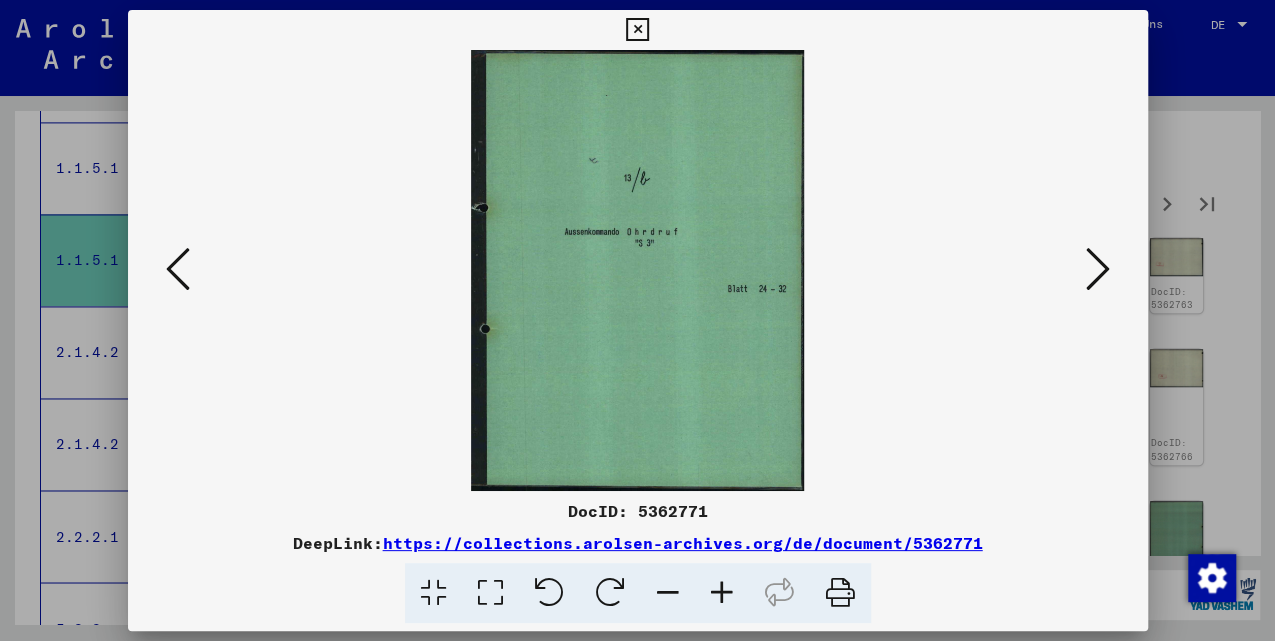 click at bounding box center (1098, 269) 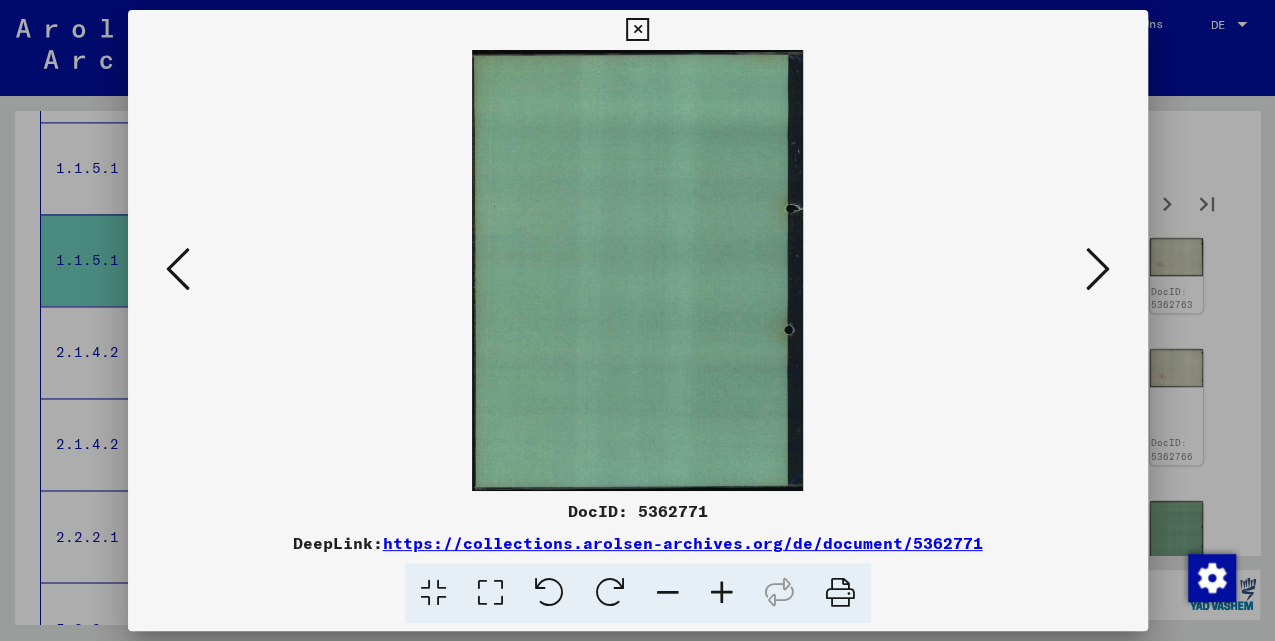 click at bounding box center (1098, 269) 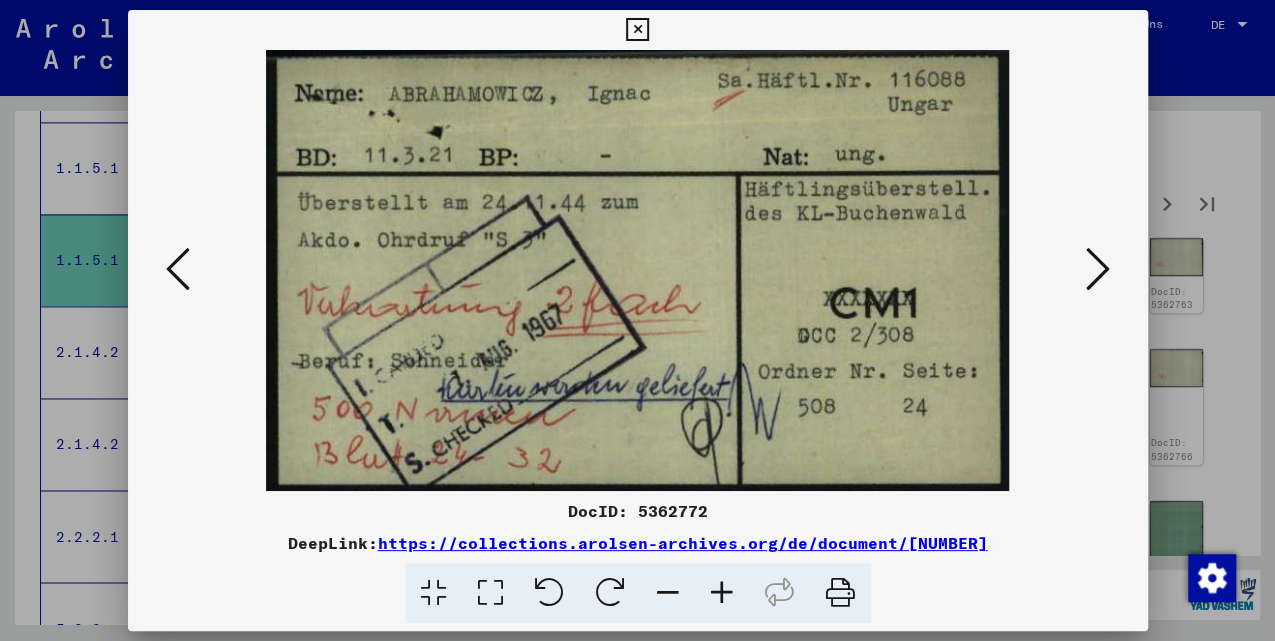 click at bounding box center [1098, 269] 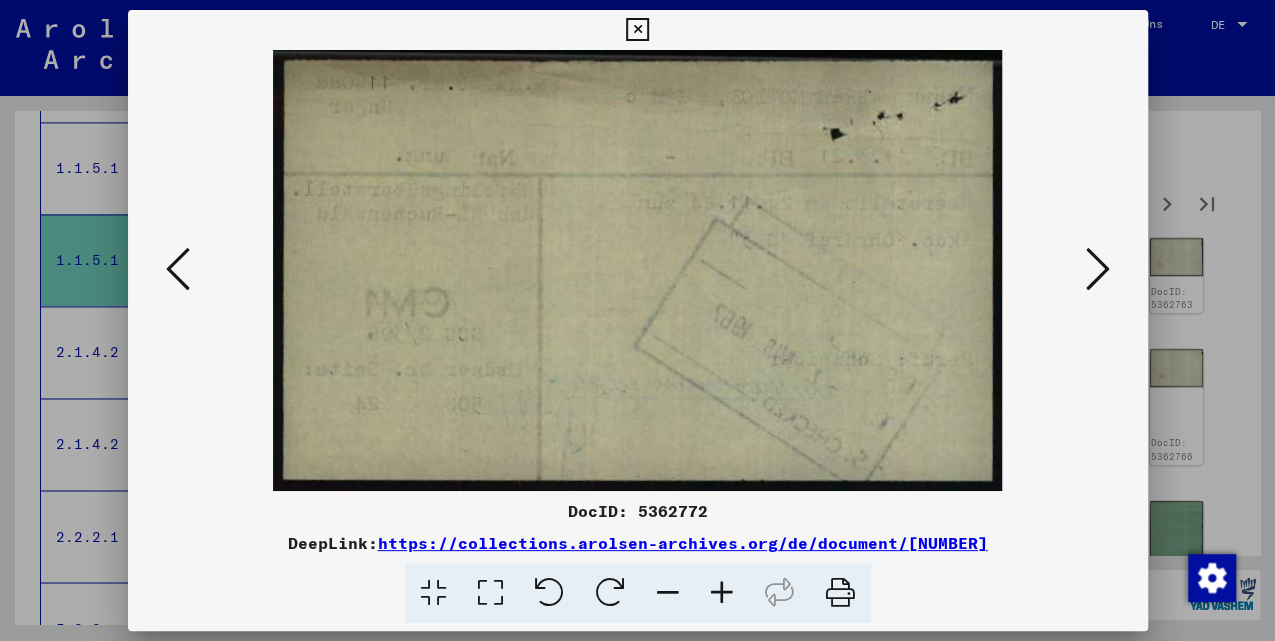 click at bounding box center [1098, 269] 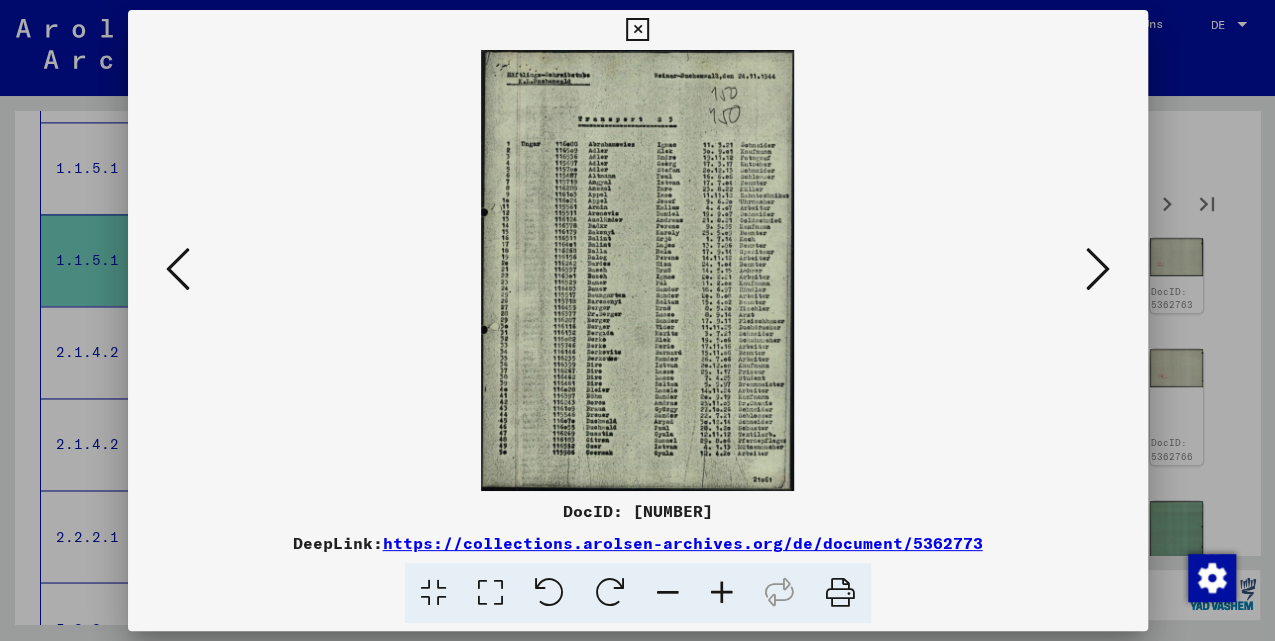 click at bounding box center (638, 270) 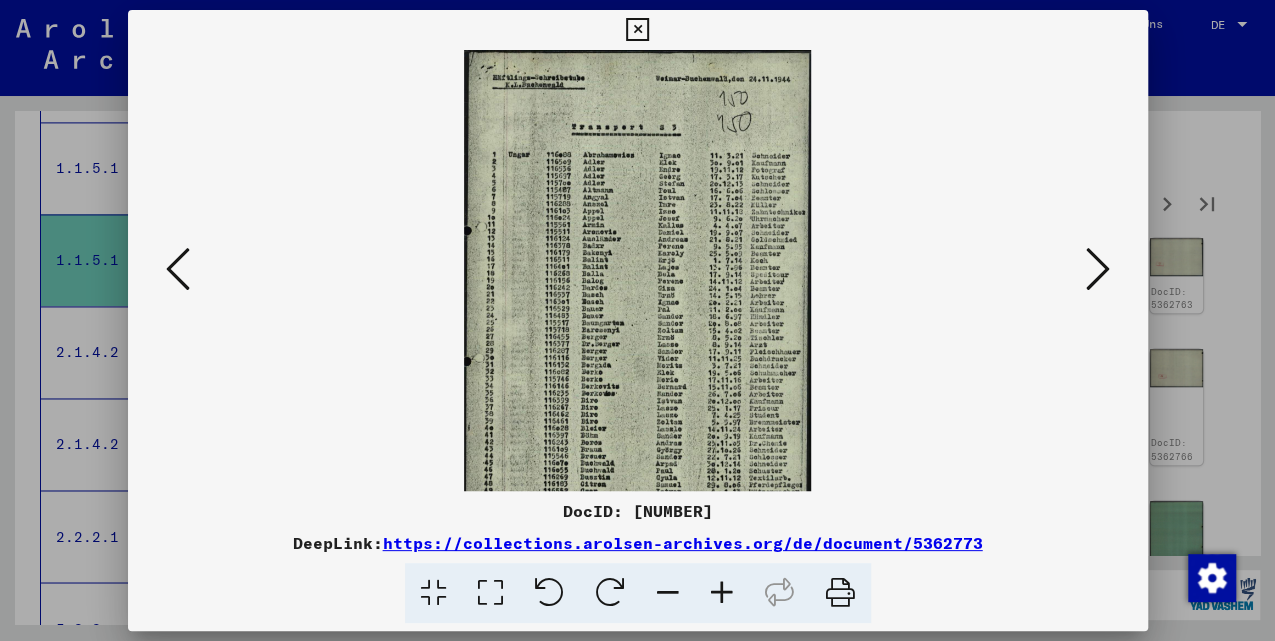 click at bounding box center [722, 593] 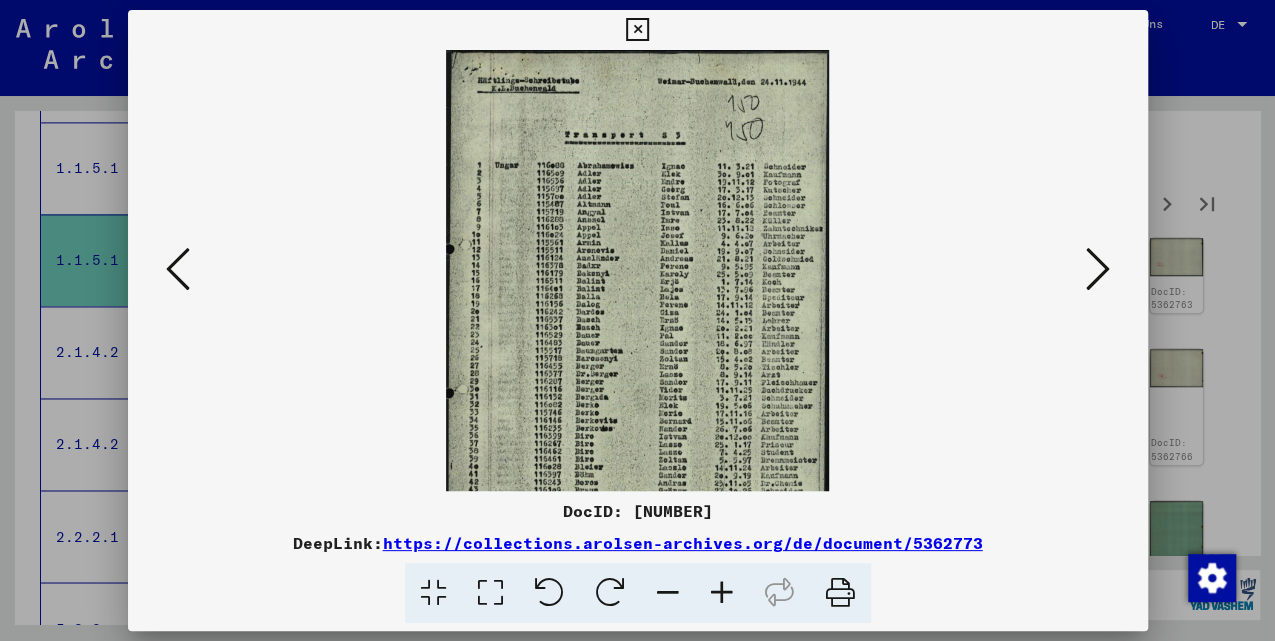 click at bounding box center [722, 593] 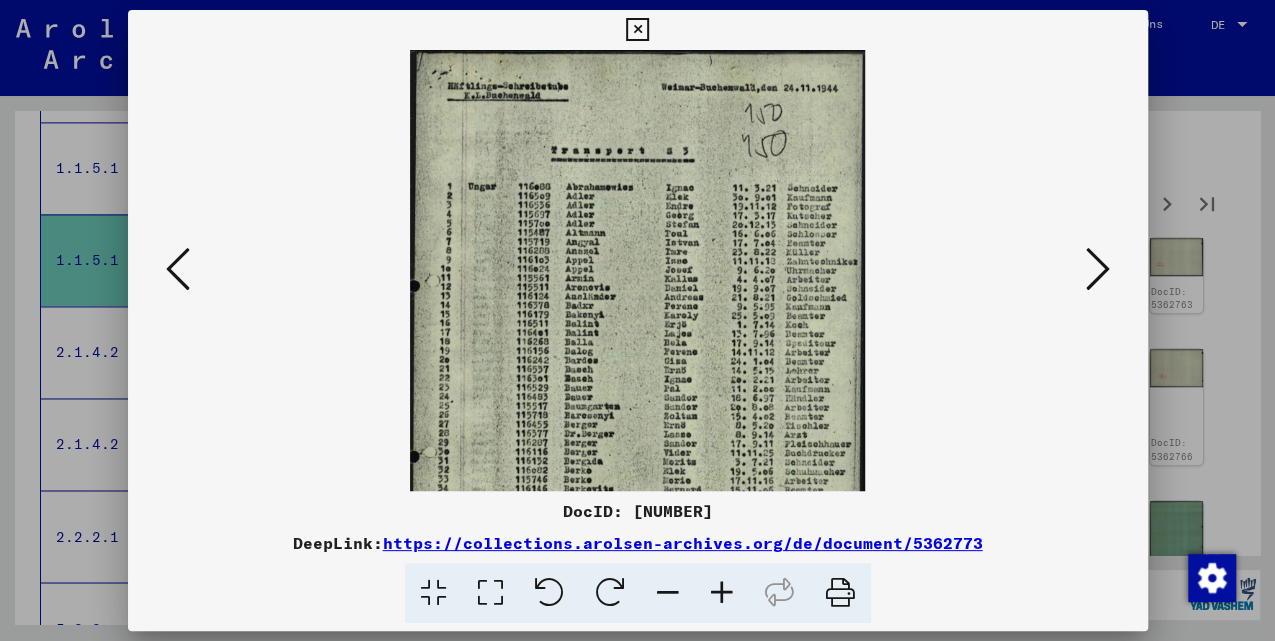 click at bounding box center [722, 593] 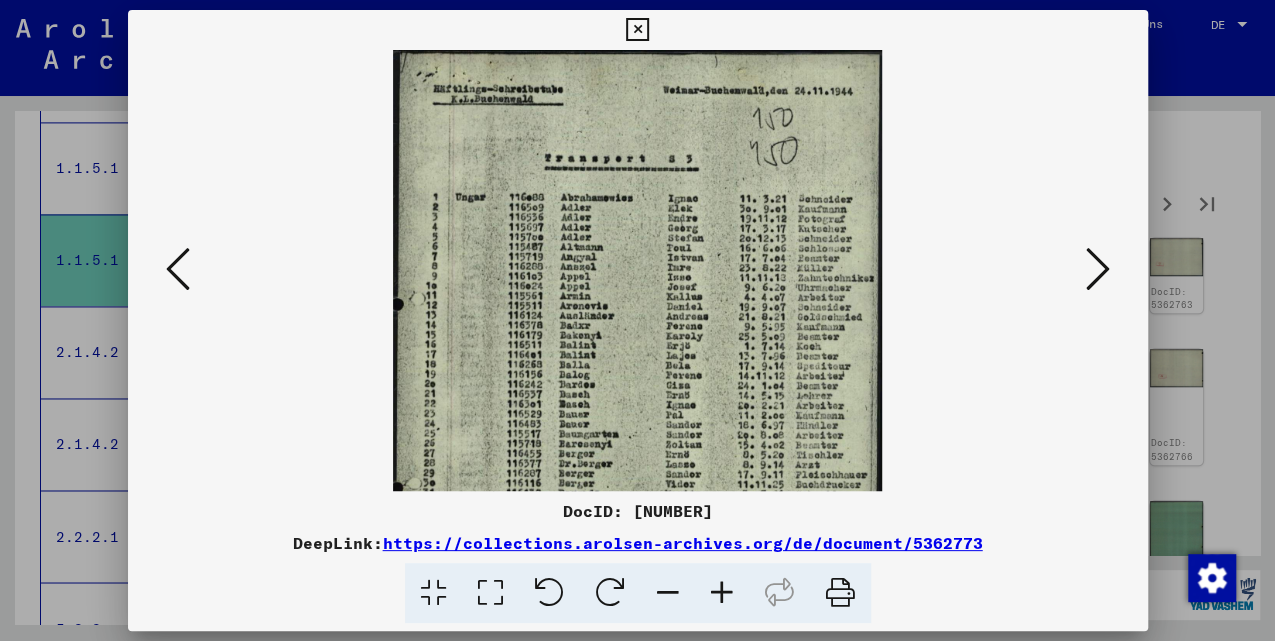click at bounding box center (722, 593) 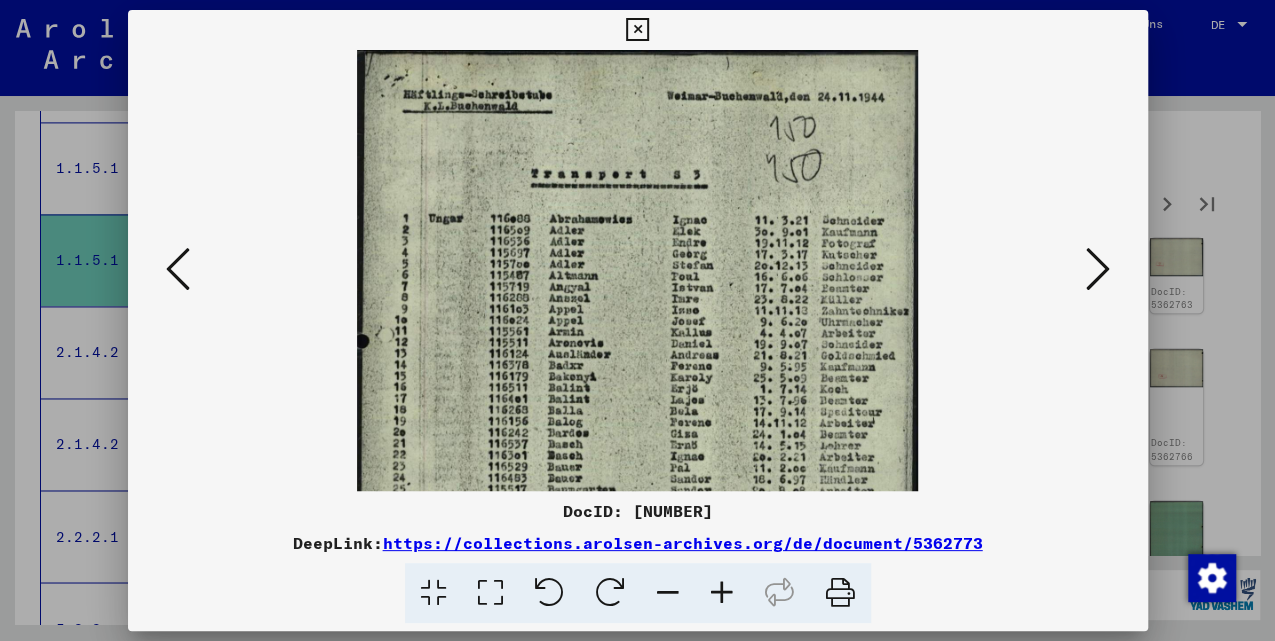 click at bounding box center [722, 593] 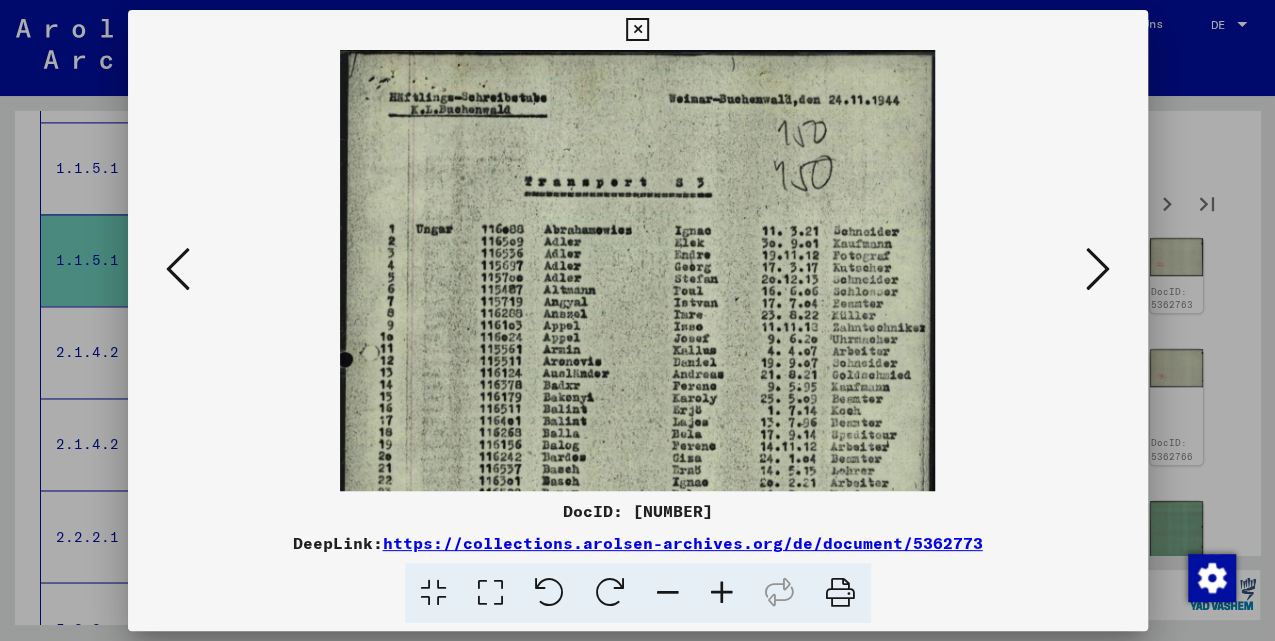 click at bounding box center [1098, 269] 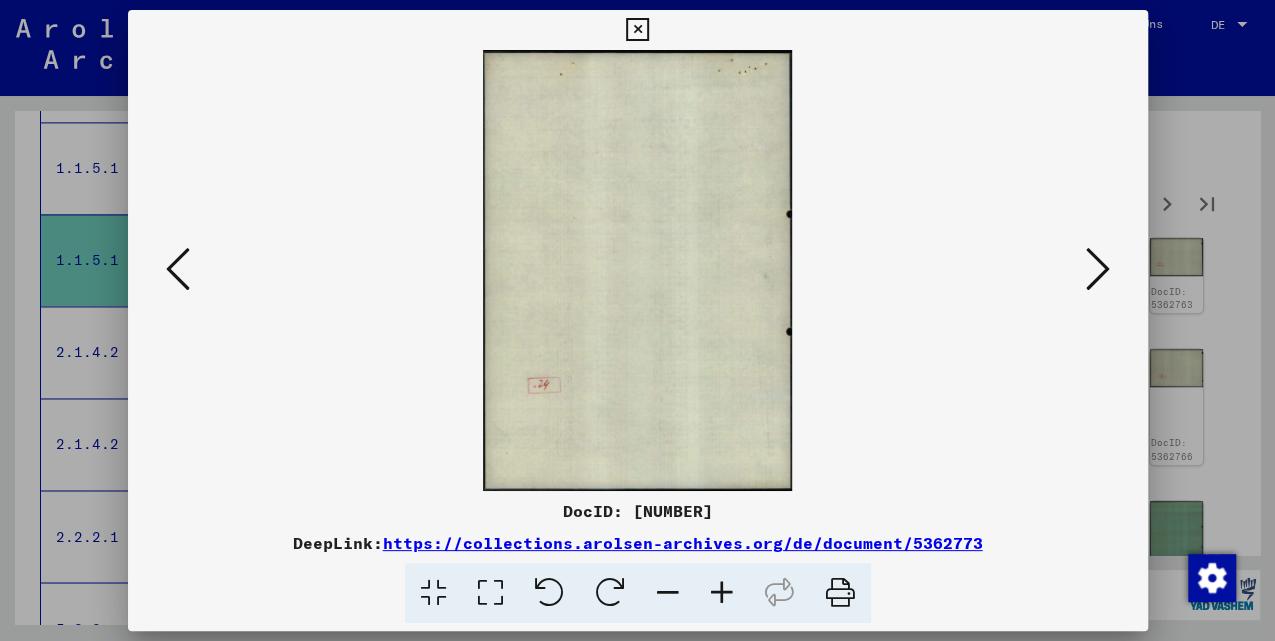 click at bounding box center [1098, 269] 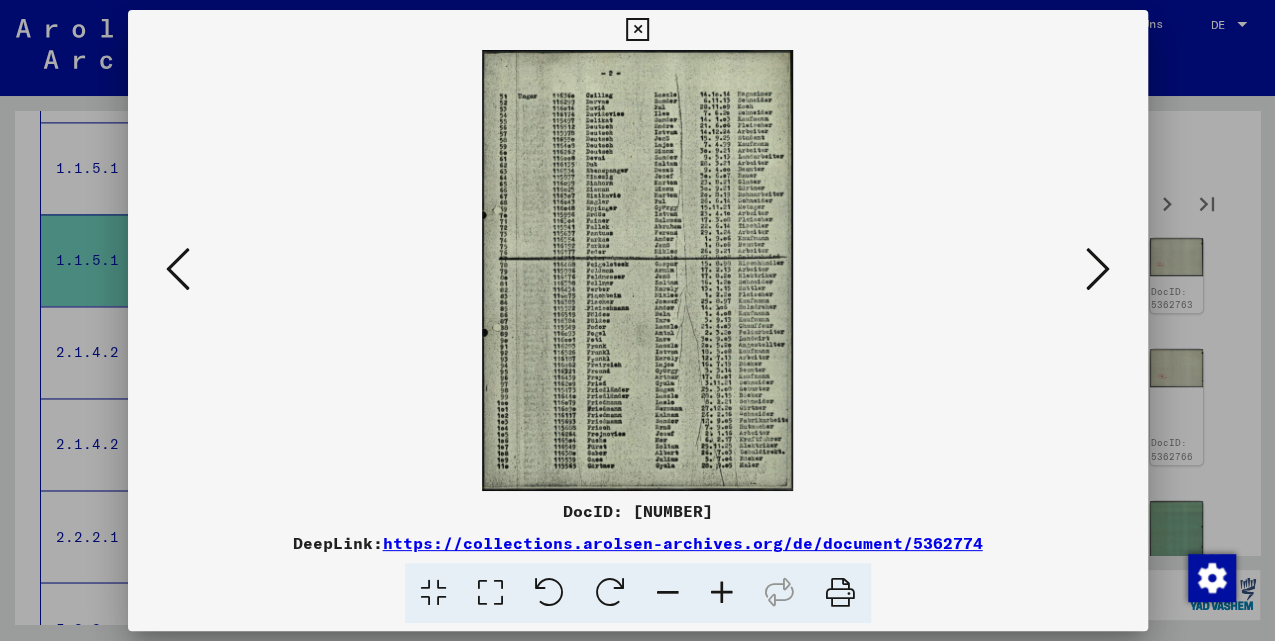 click at bounding box center (1098, 269) 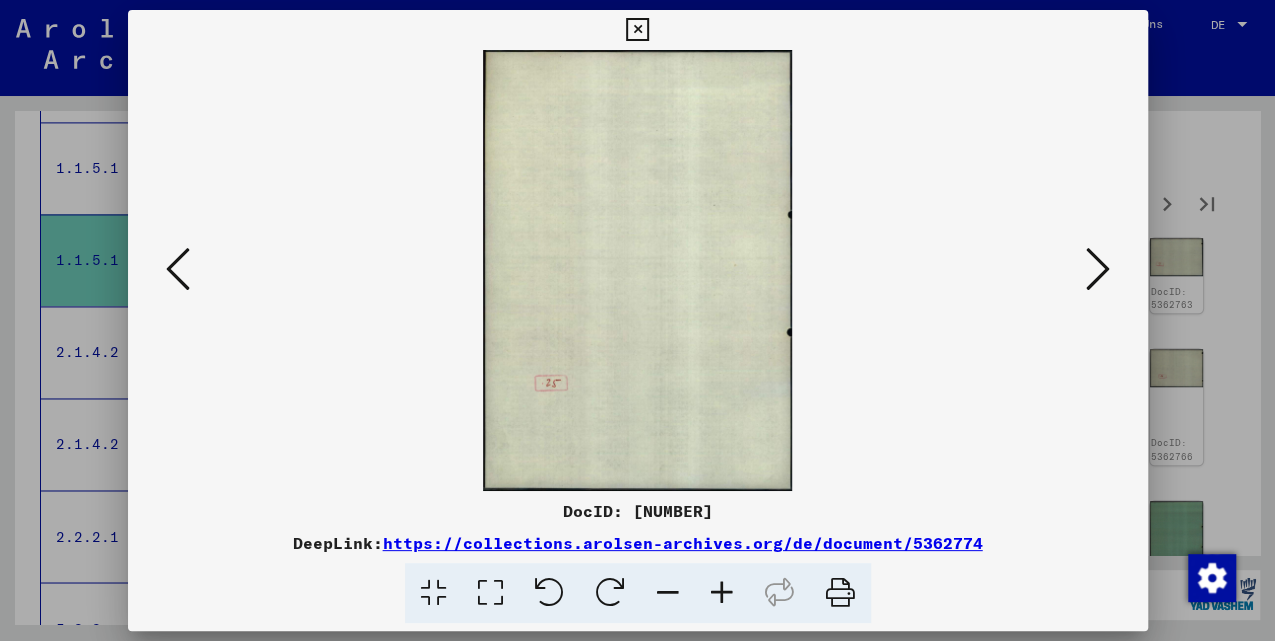 click at bounding box center [1098, 269] 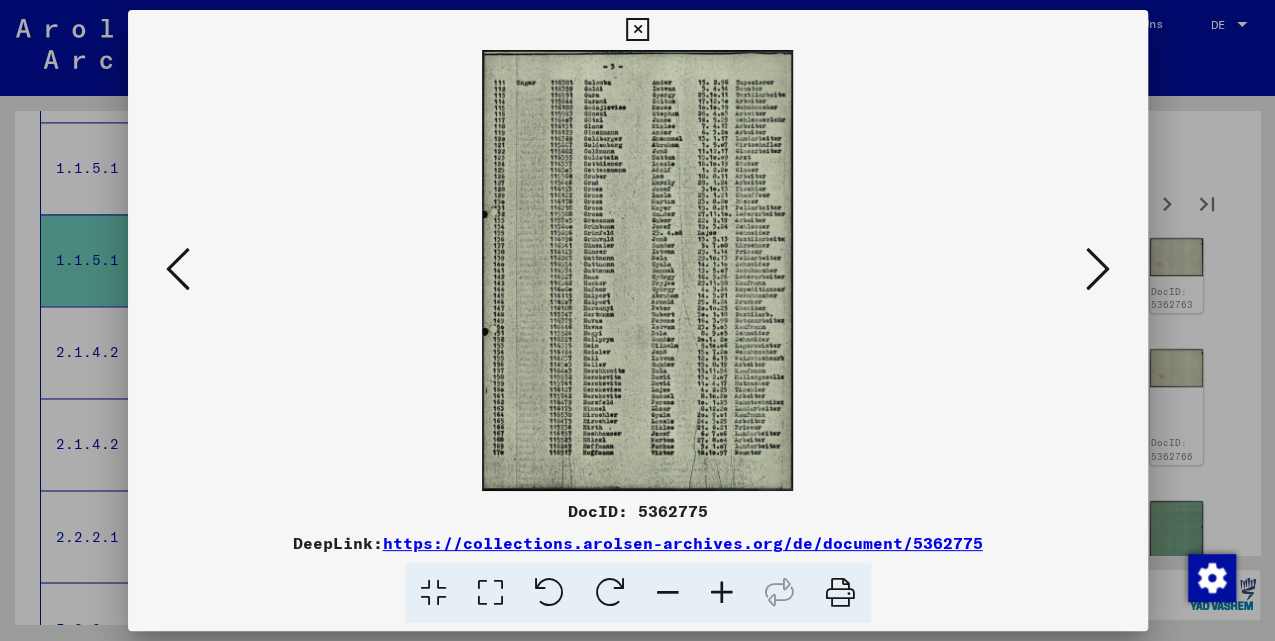 click at bounding box center (1098, 269) 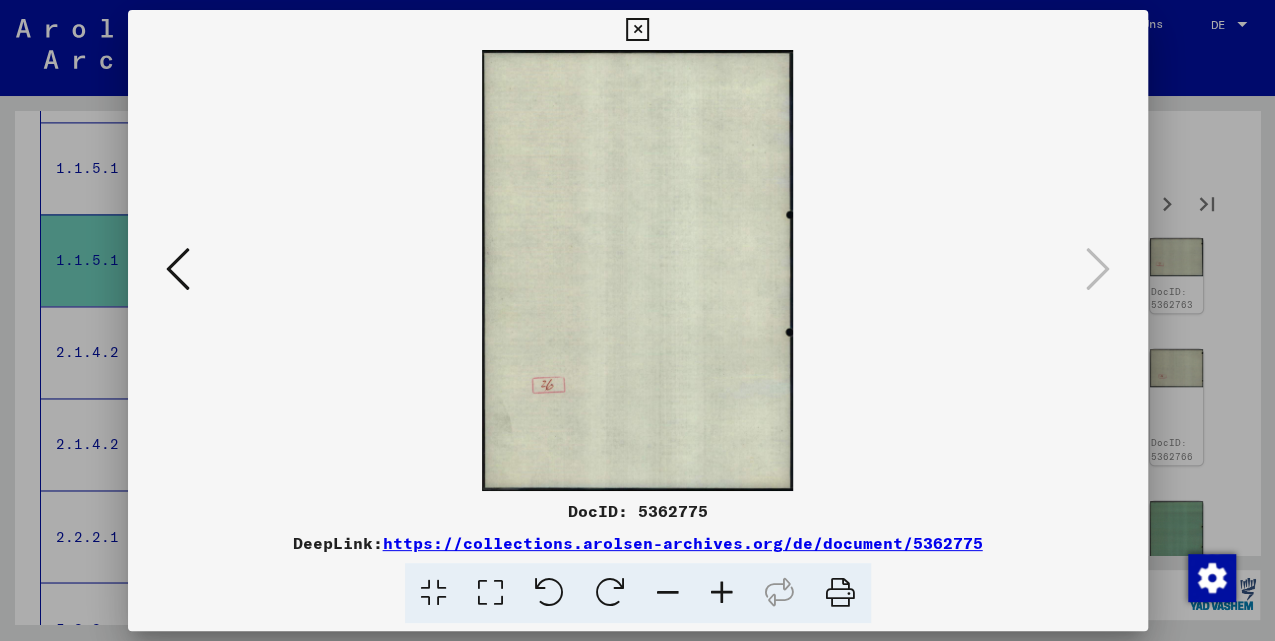 click at bounding box center (637, 30) 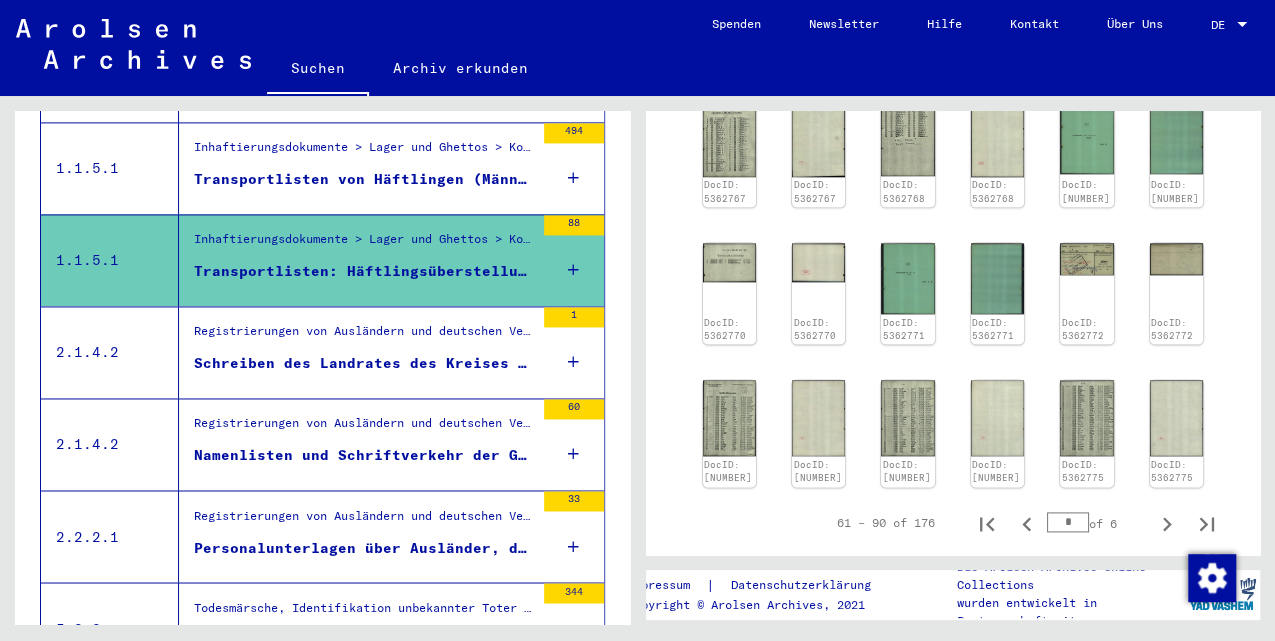 scroll, scrollTop: 1466, scrollLeft: 0, axis: vertical 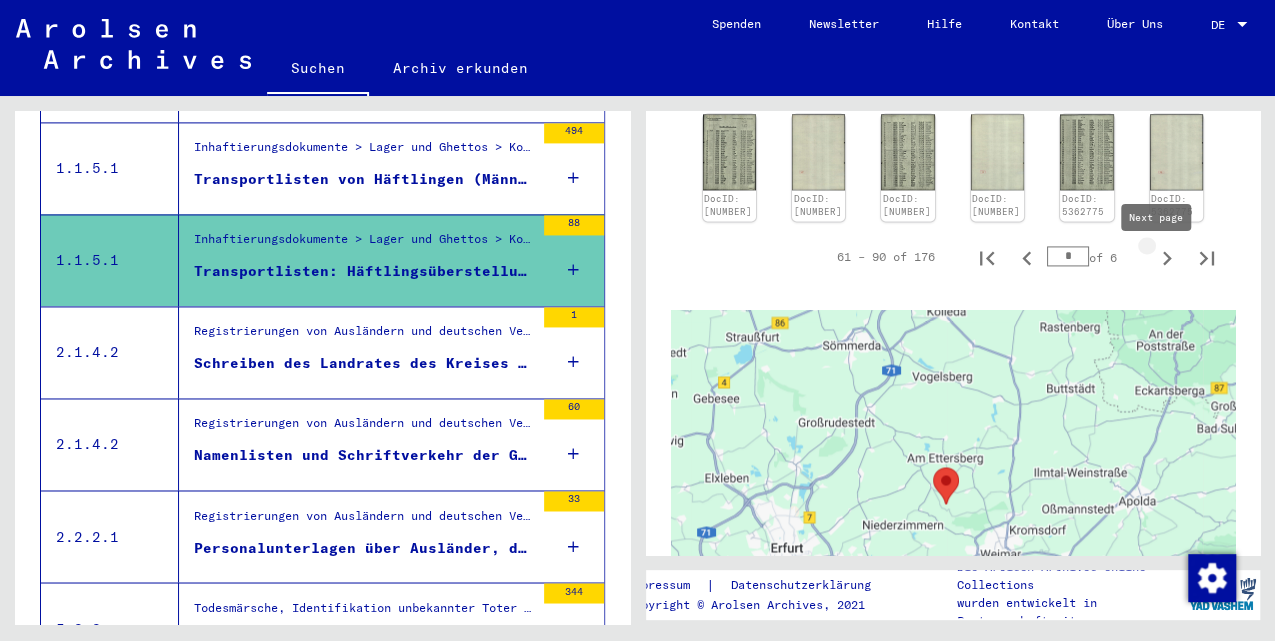 click 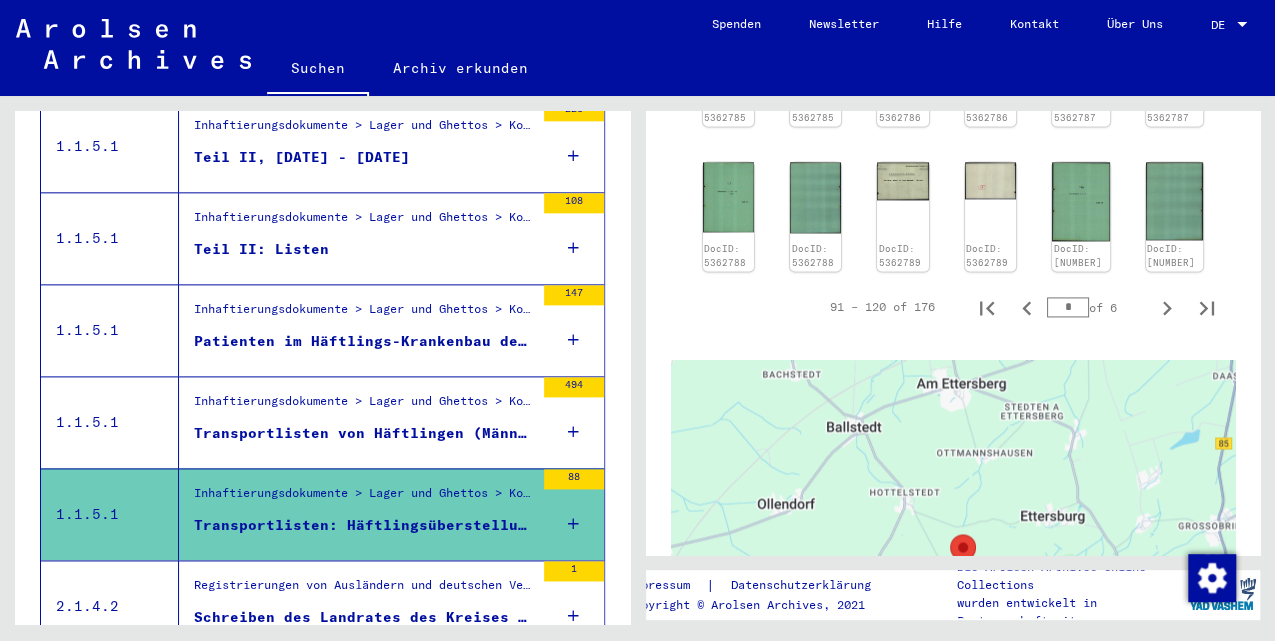 scroll, scrollTop: 1171, scrollLeft: 0, axis: vertical 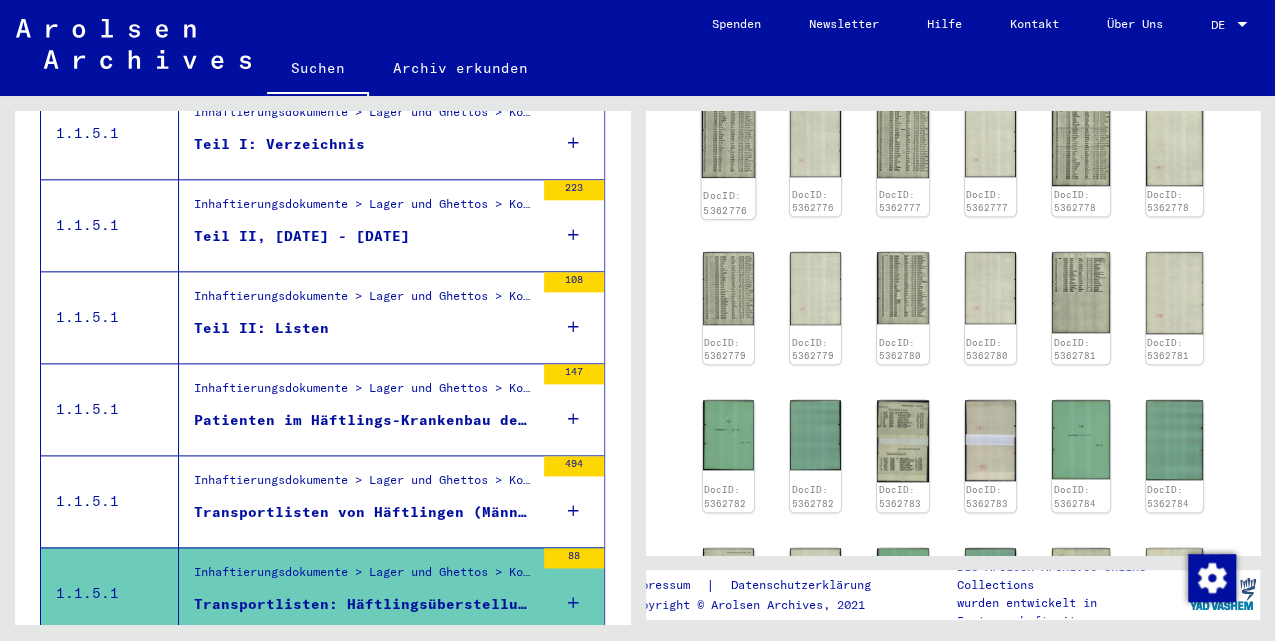 click 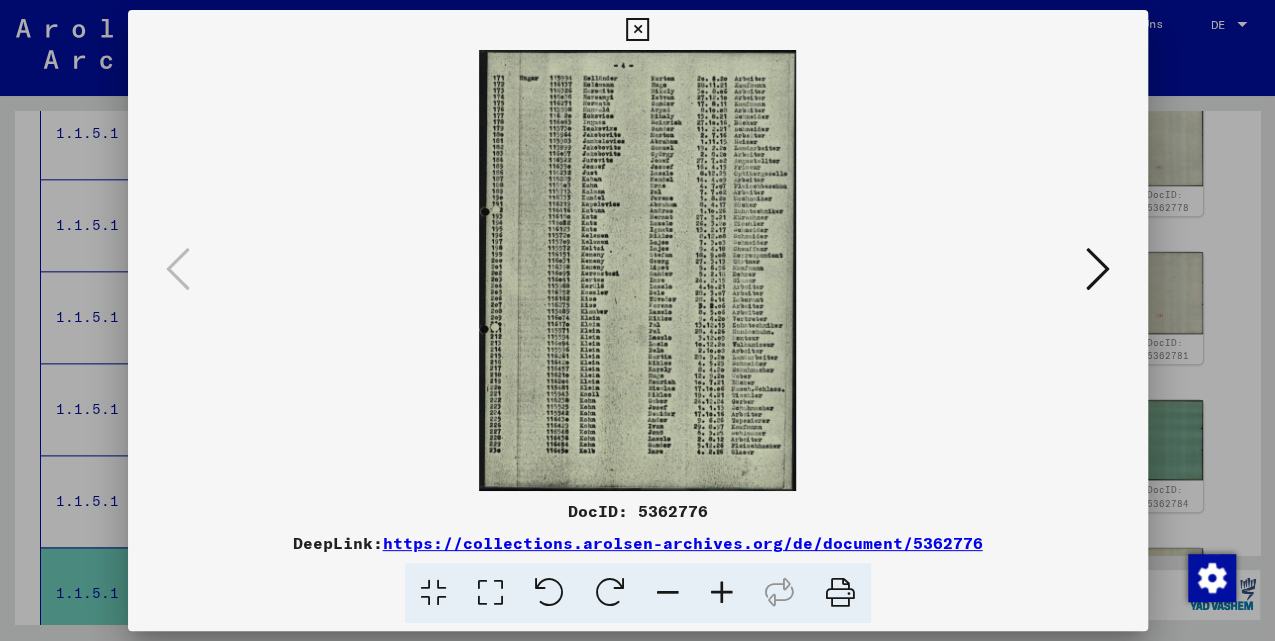 click at bounding box center [1098, 270] 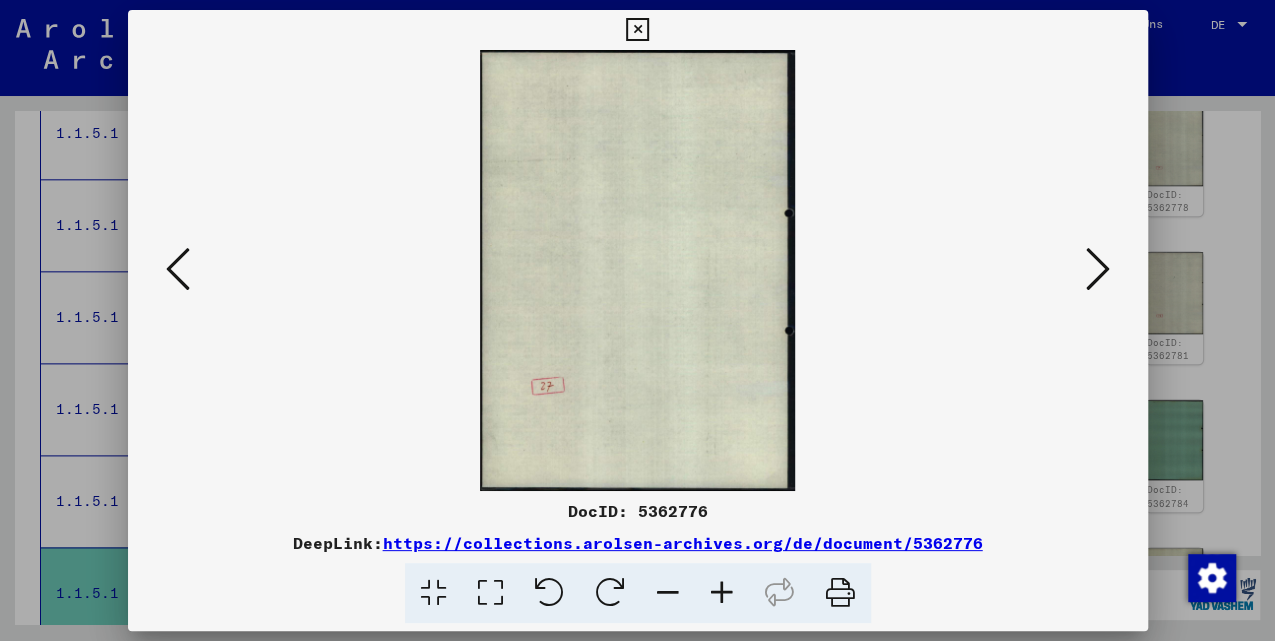 click at bounding box center [1098, 270] 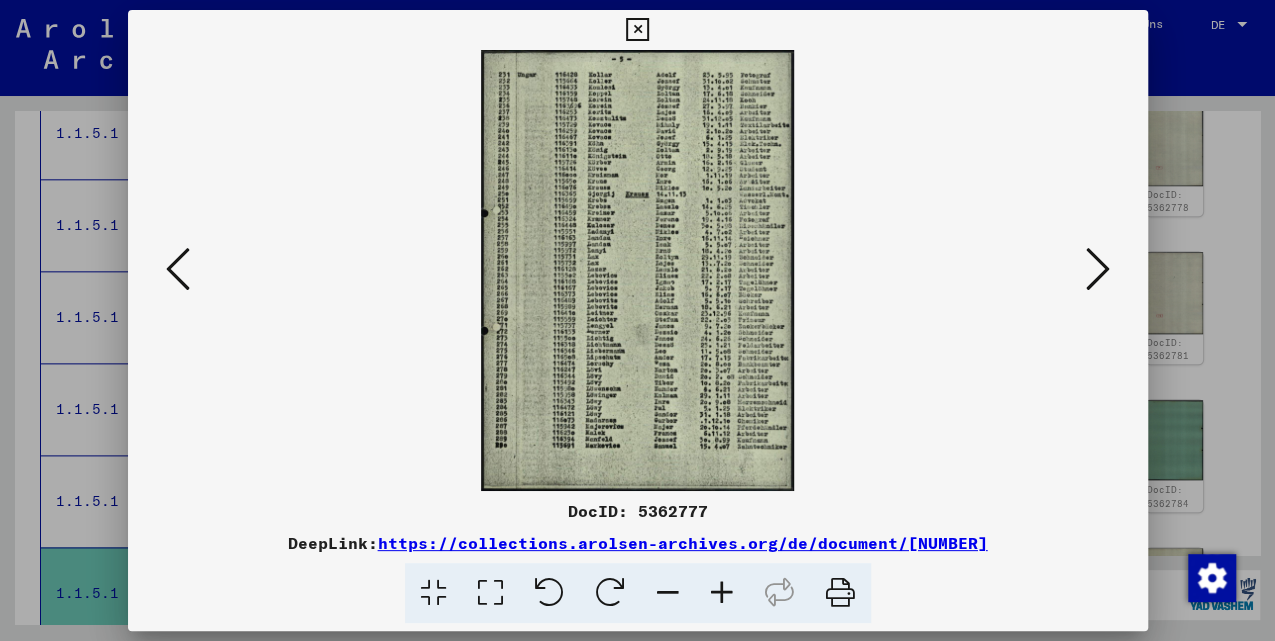 click at bounding box center (1098, 270) 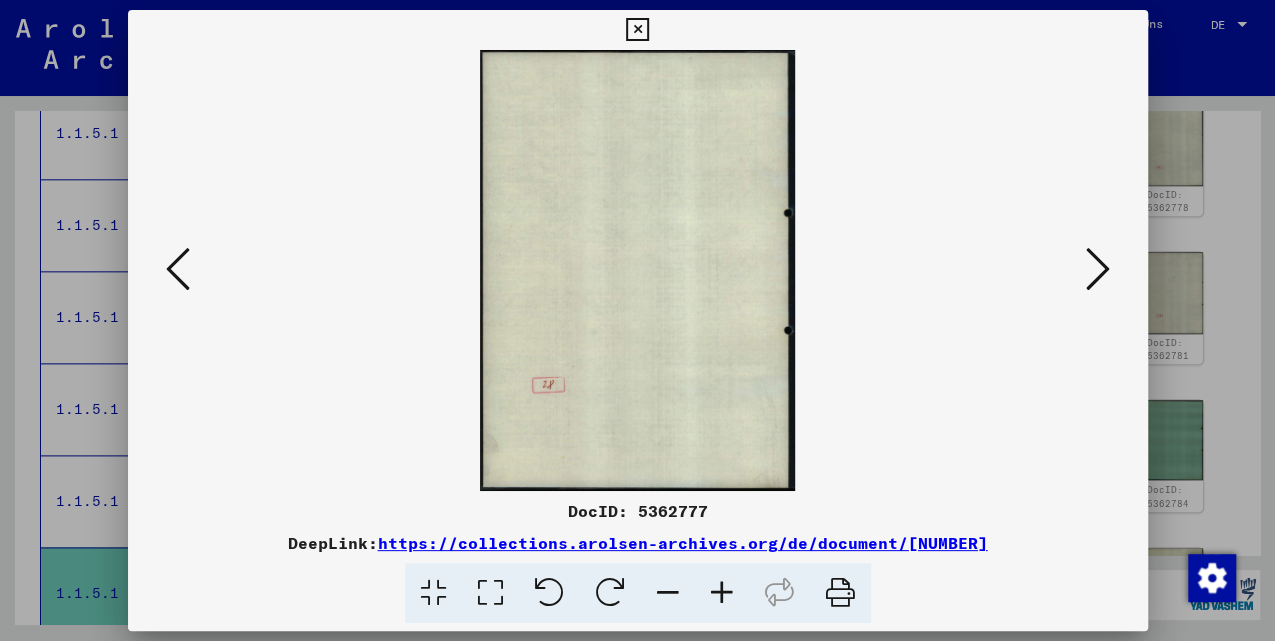 click at bounding box center [1098, 270] 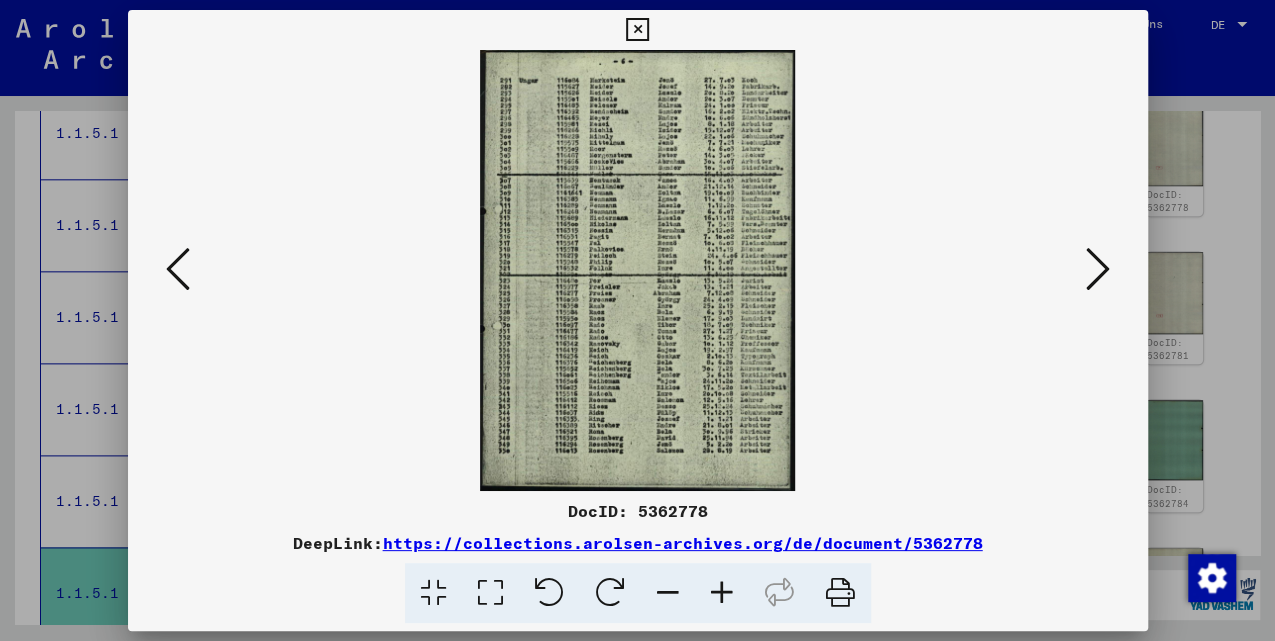 click at bounding box center [1098, 270] 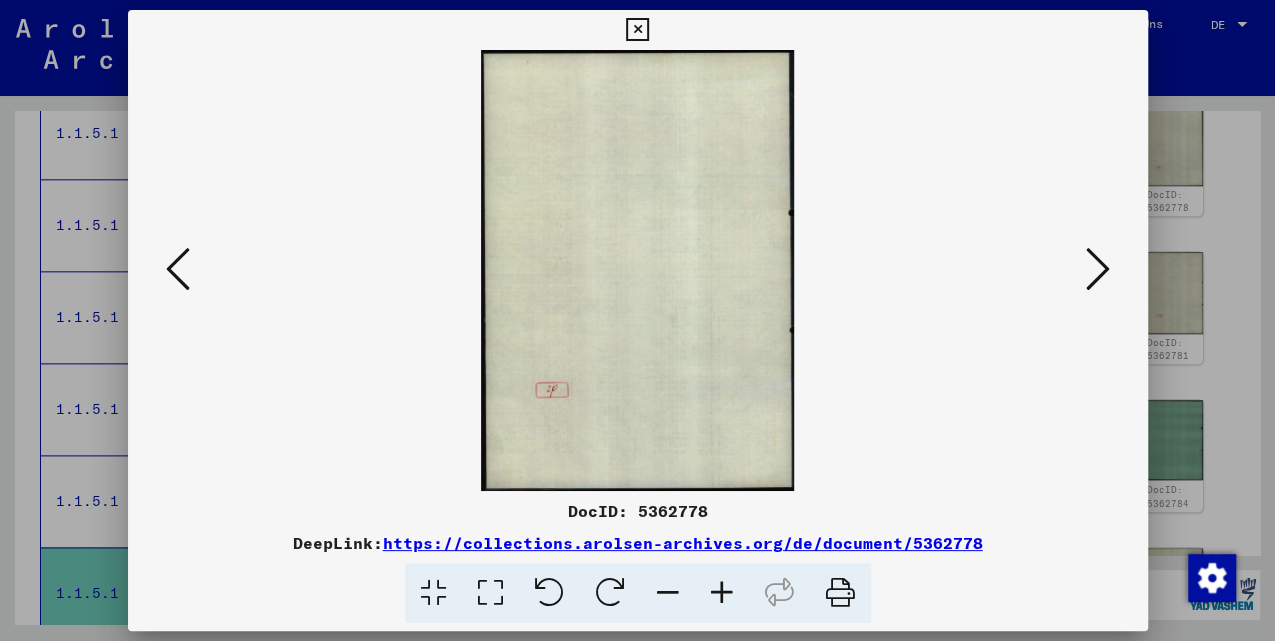 click at bounding box center (1098, 270) 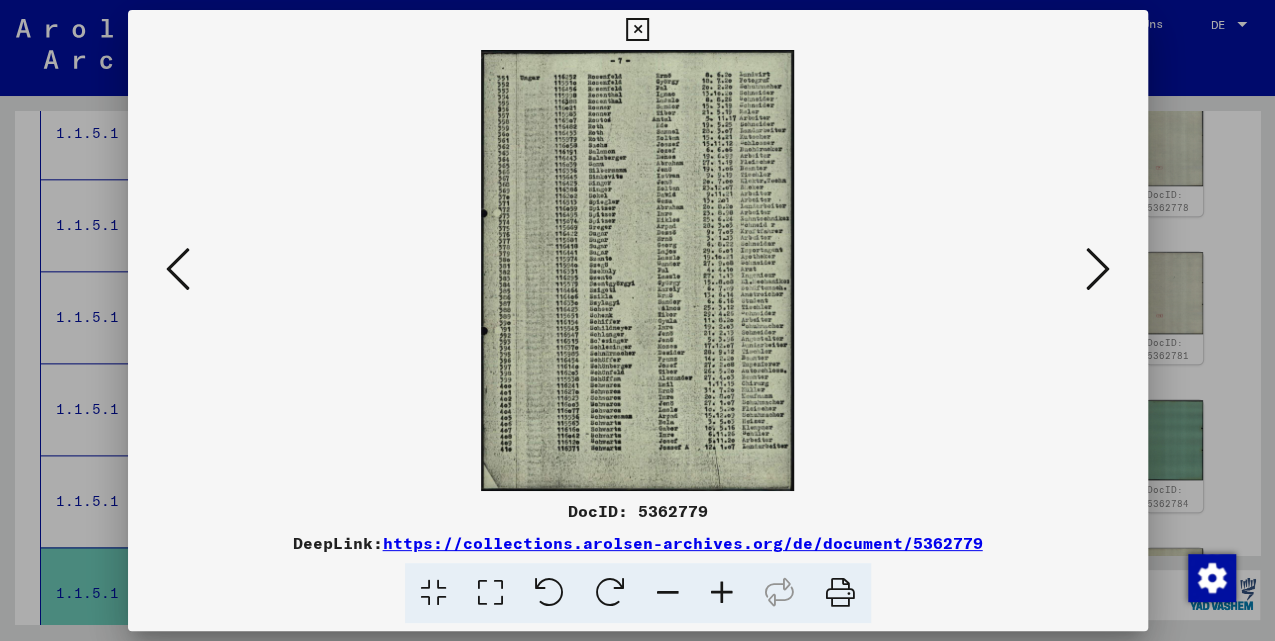 click at bounding box center [1098, 270] 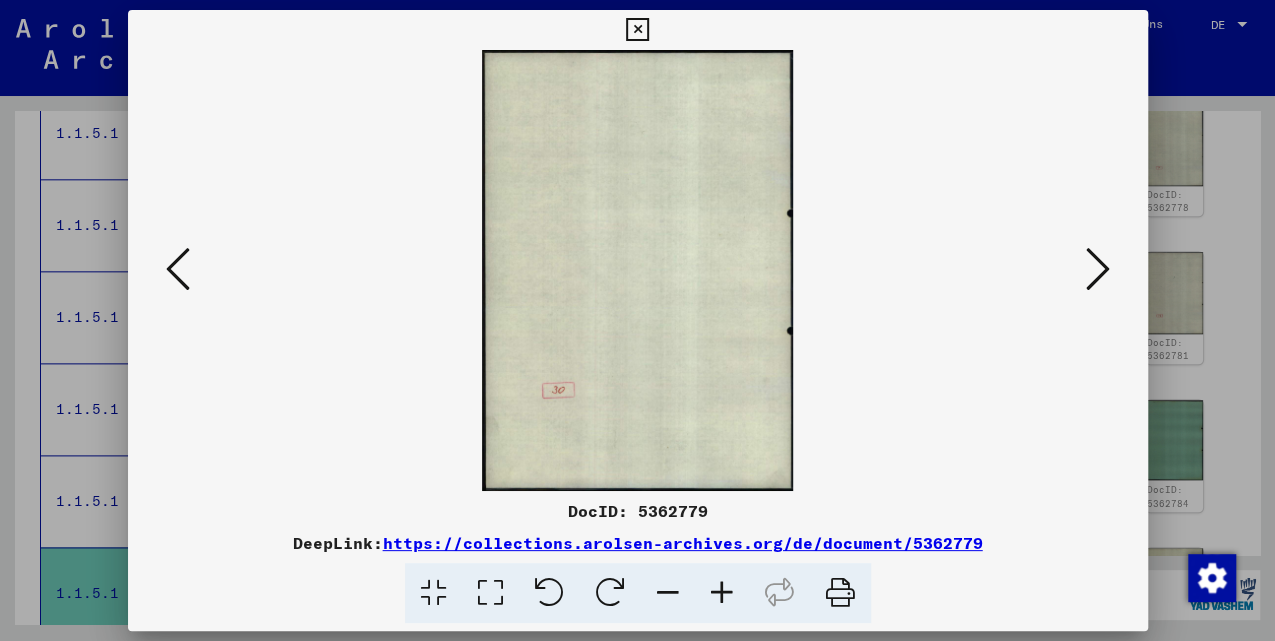 click at bounding box center (1098, 270) 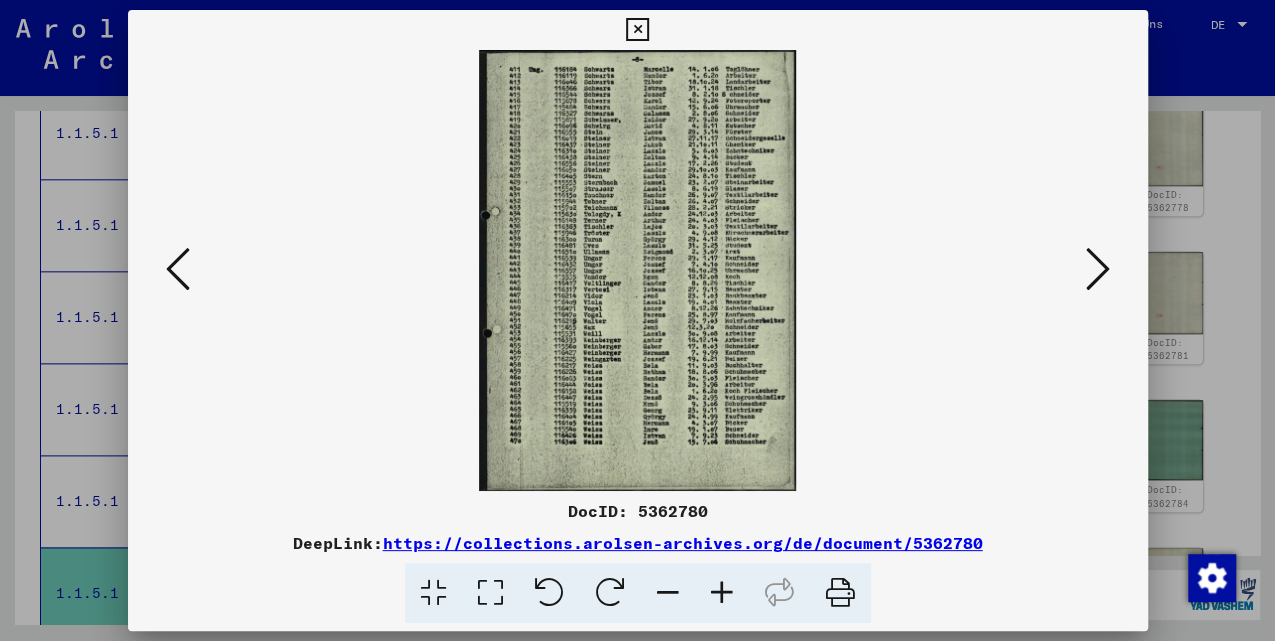 click at bounding box center [1098, 270] 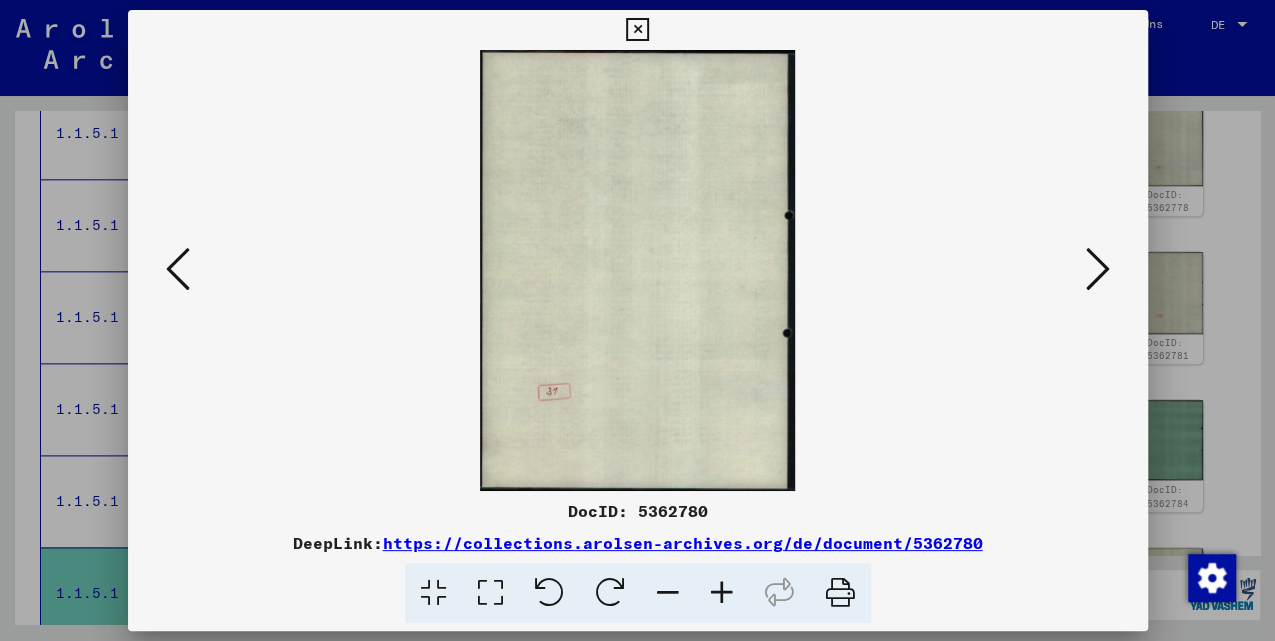 click at bounding box center [1098, 270] 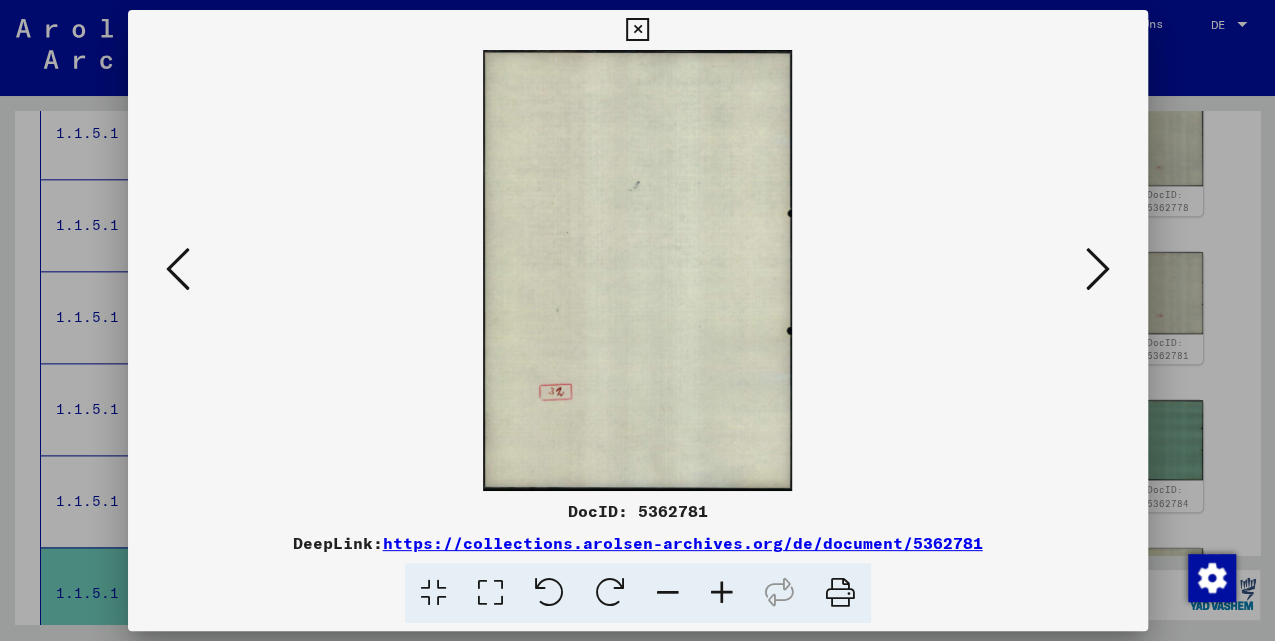 click at bounding box center [1098, 270] 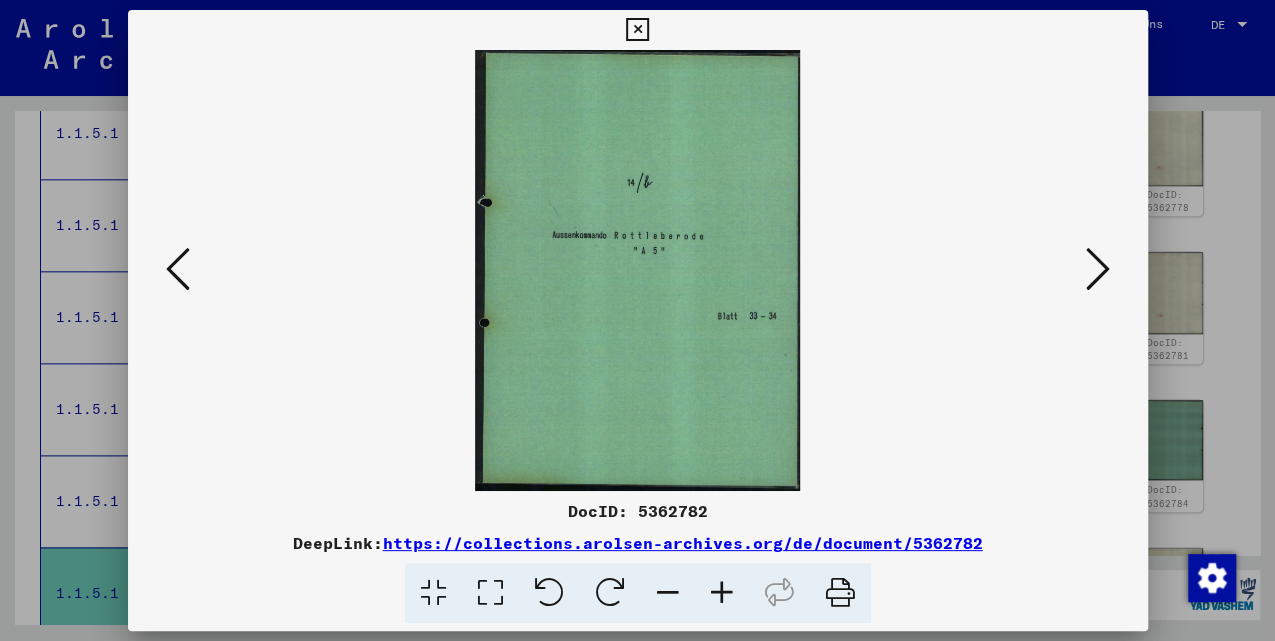 click at bounding box center [1098, 270] 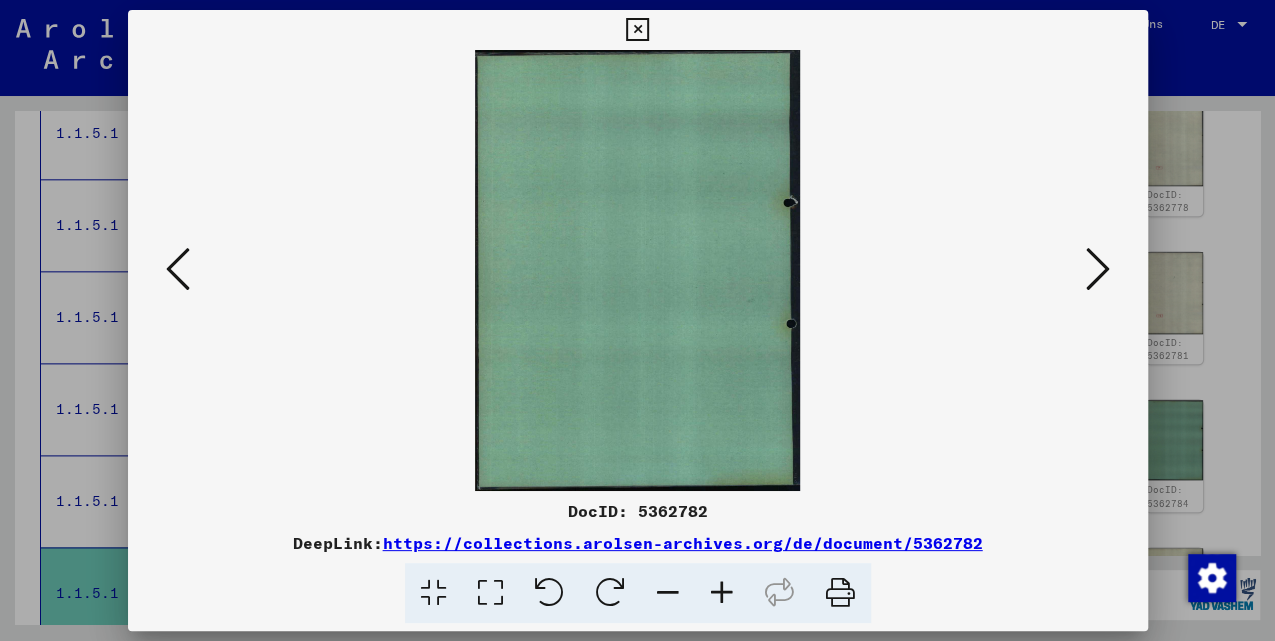 click at bounding box center [178, 270] 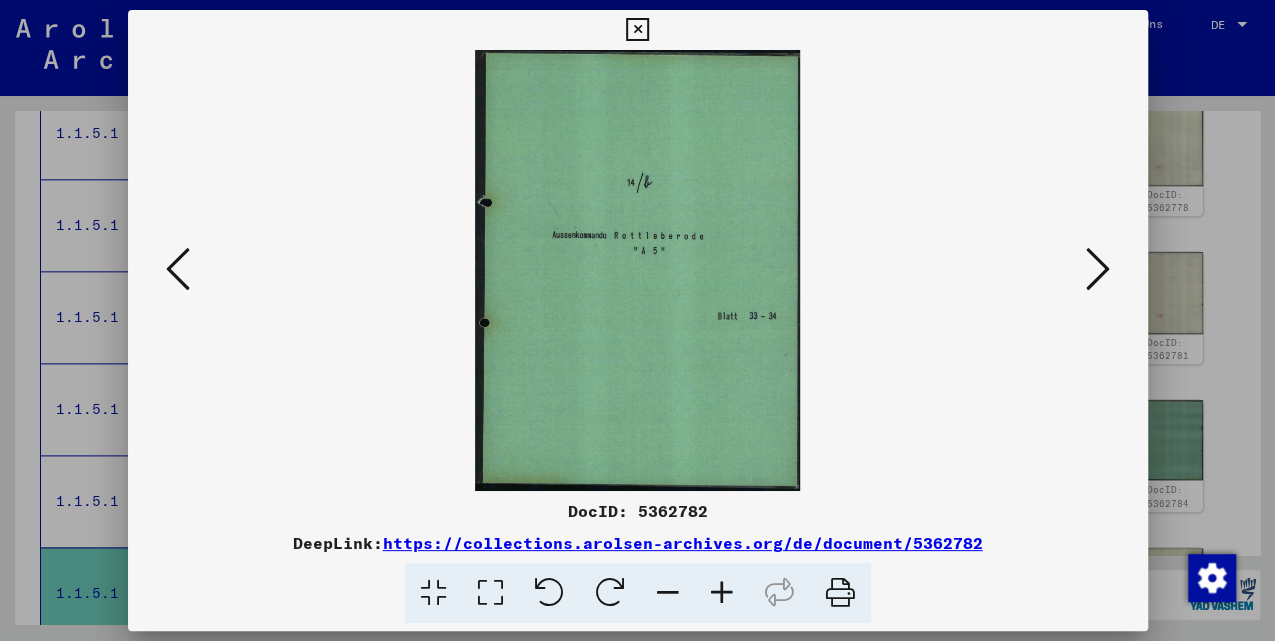 click at bounding box center (1098, 269) 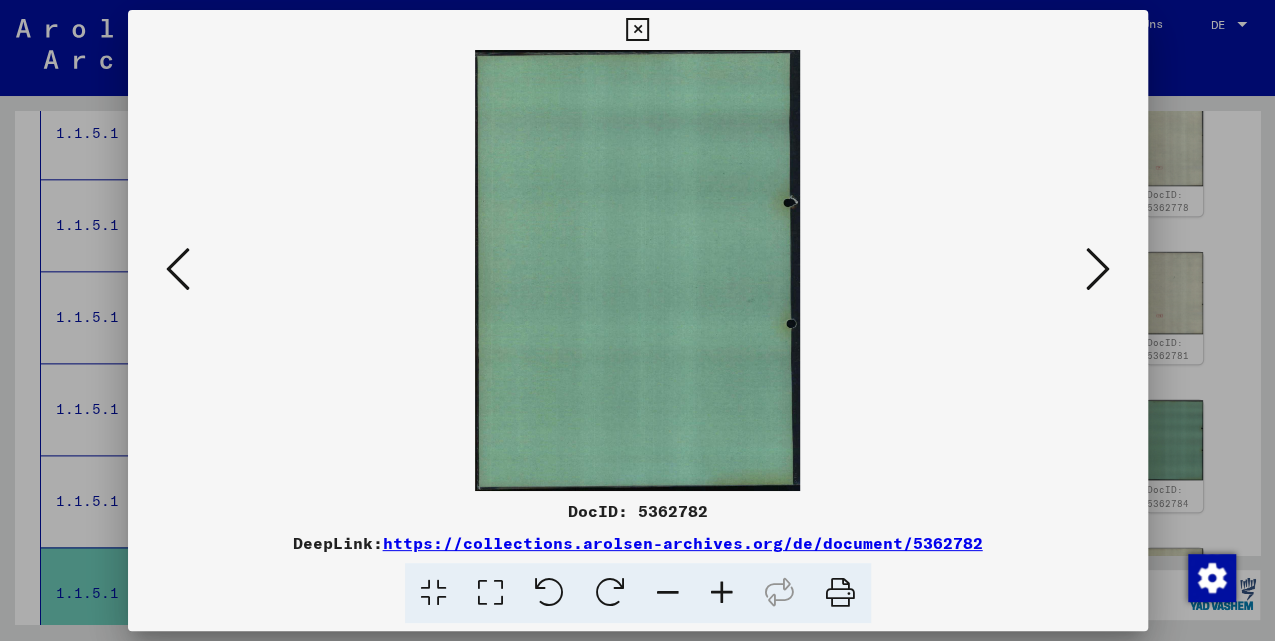 click at bounding box center [1098, 269] 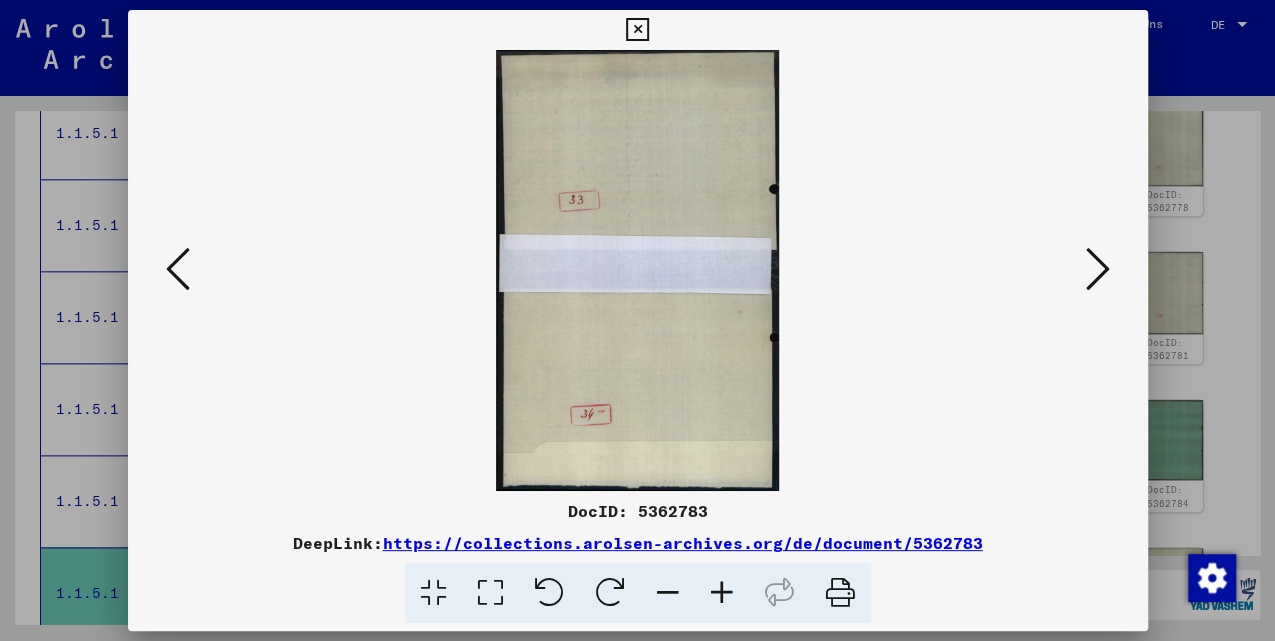 click at bounding box center [1098, 270] 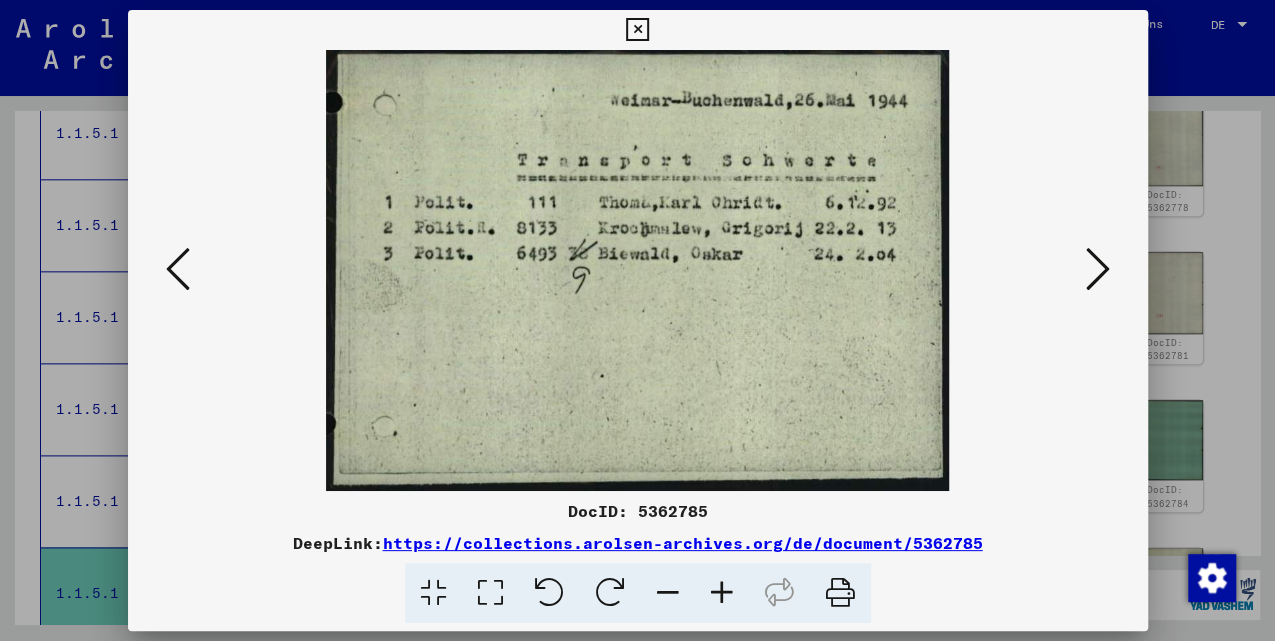 click at bounding box center (1098, 270) 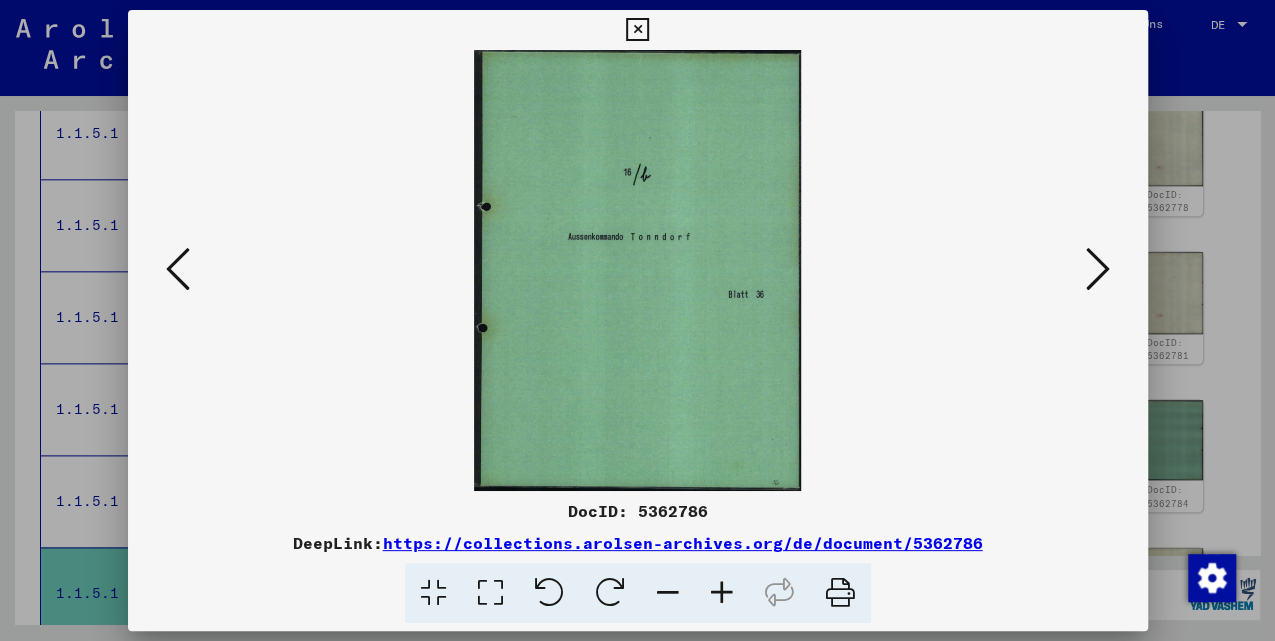 click at bounding box center [1098, 269] 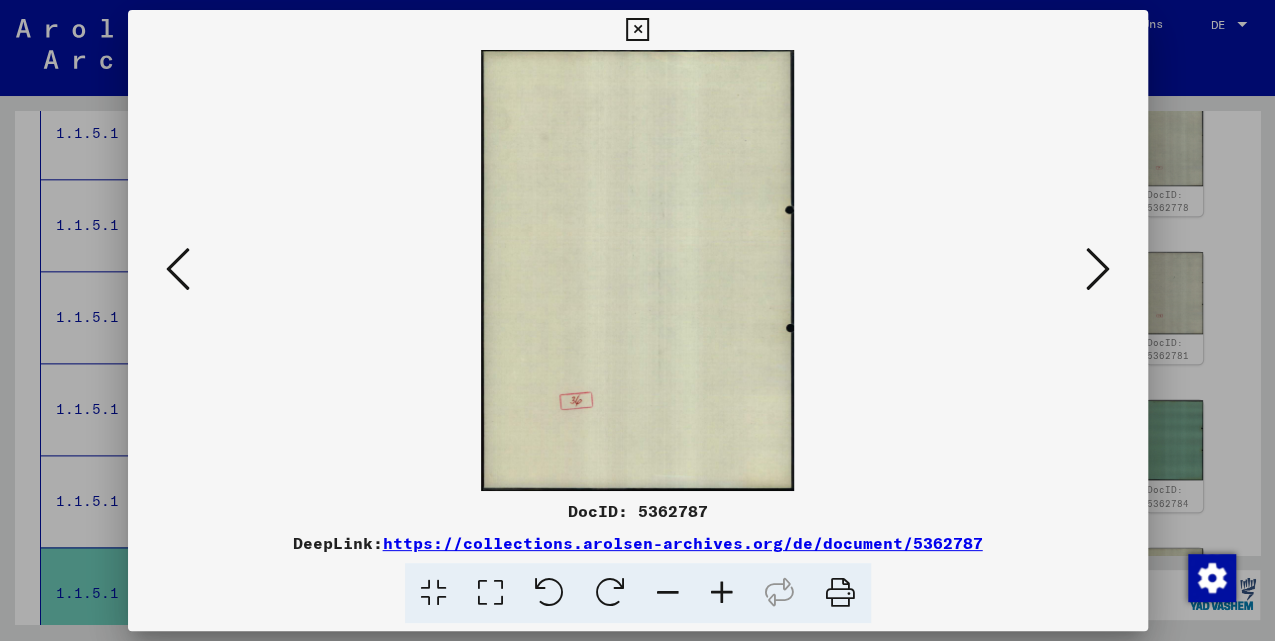 click at bounding box center [178, 269] 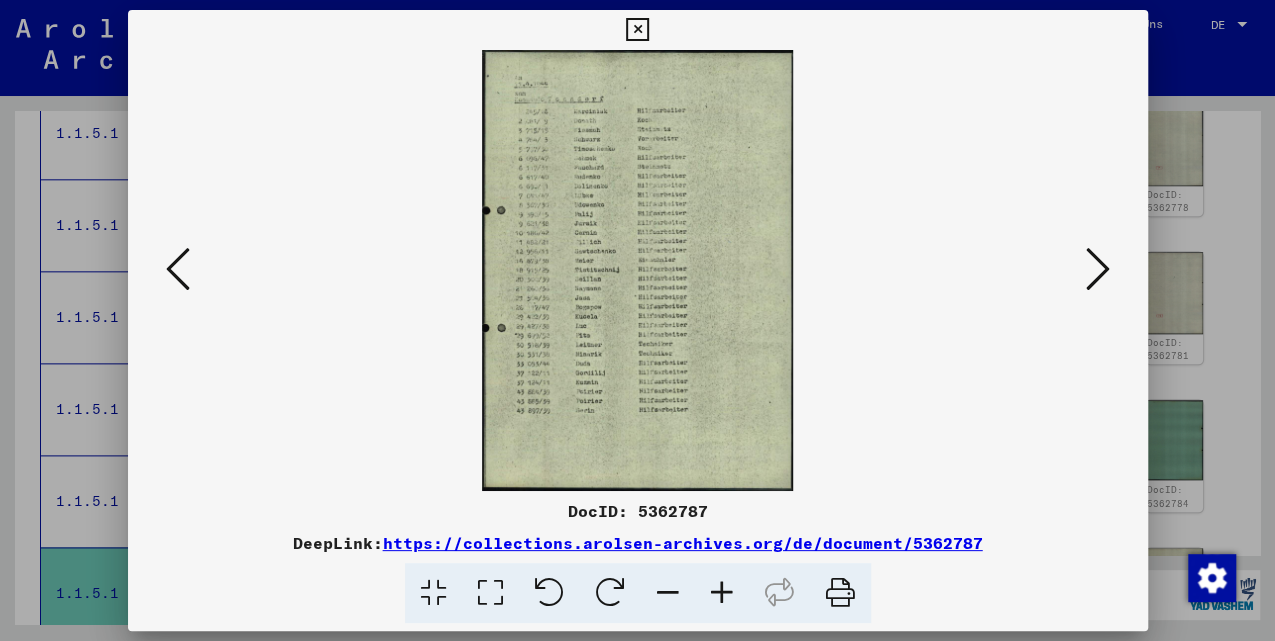 click at bounding box center [178, 269] 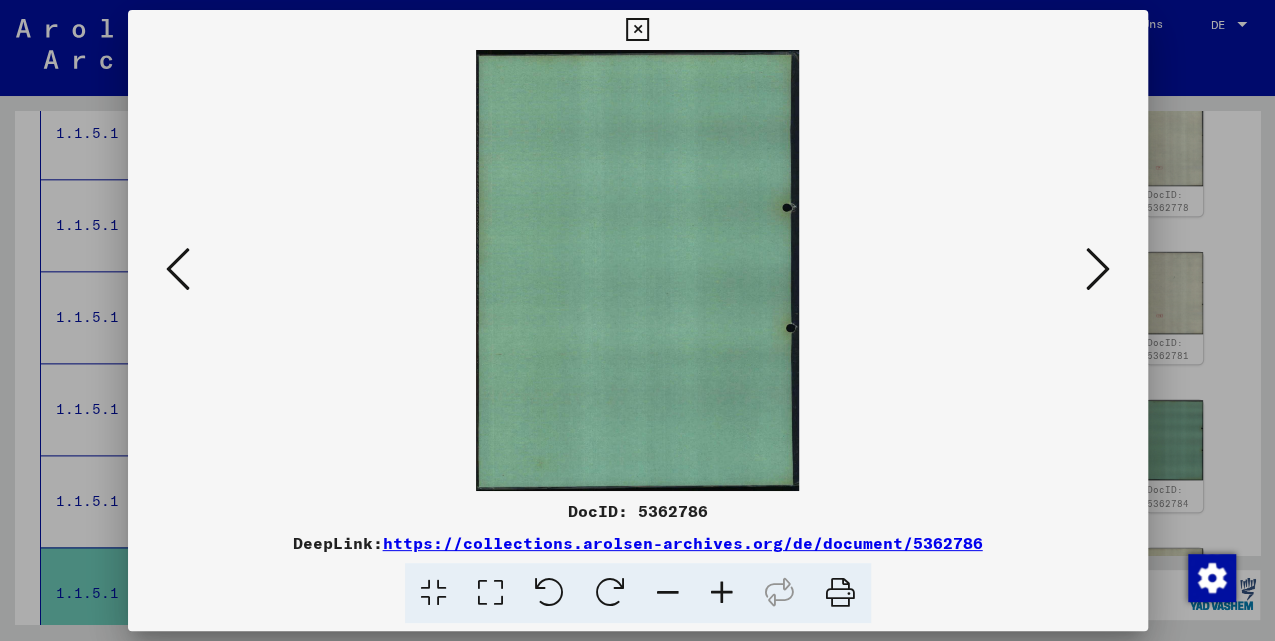 click at bounding box center [178, 269] 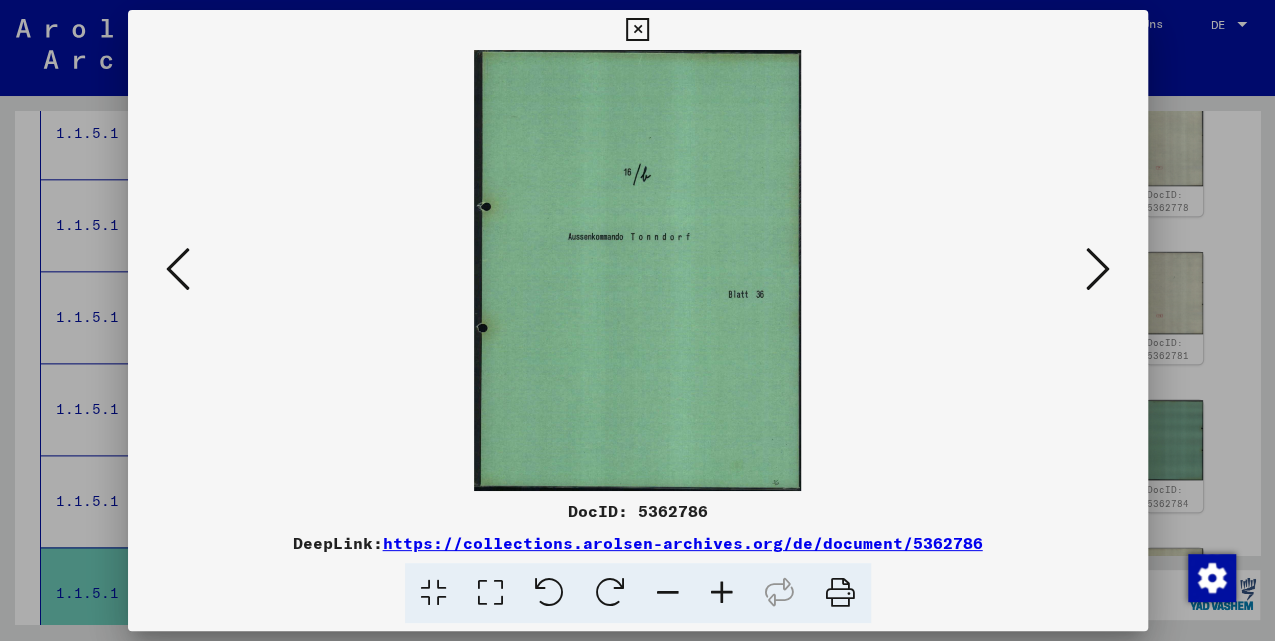 click at bounding box center (178, 269) 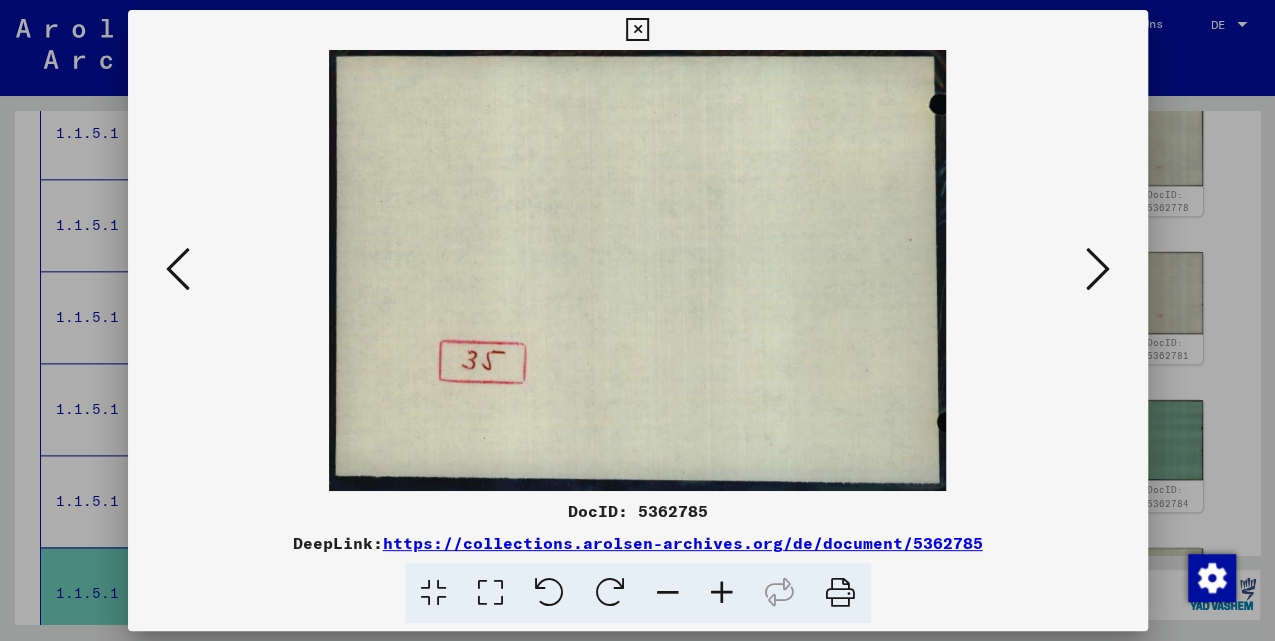 click at bounding box center [178, 269] 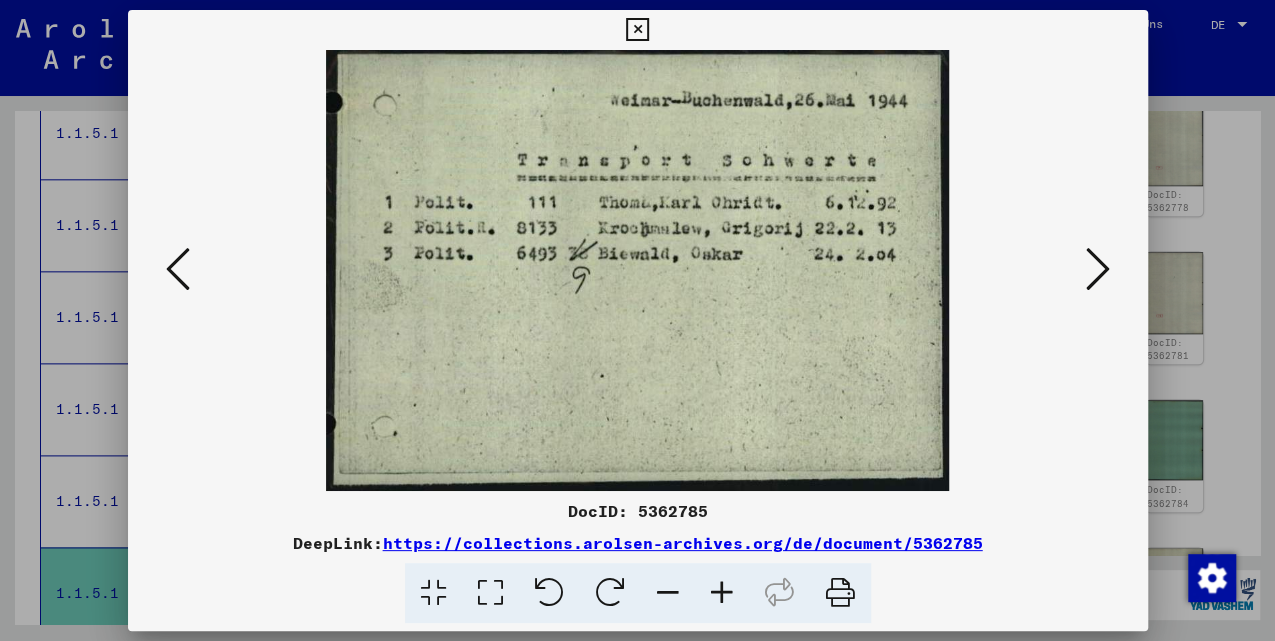 click at bounding box center (1098, 269) 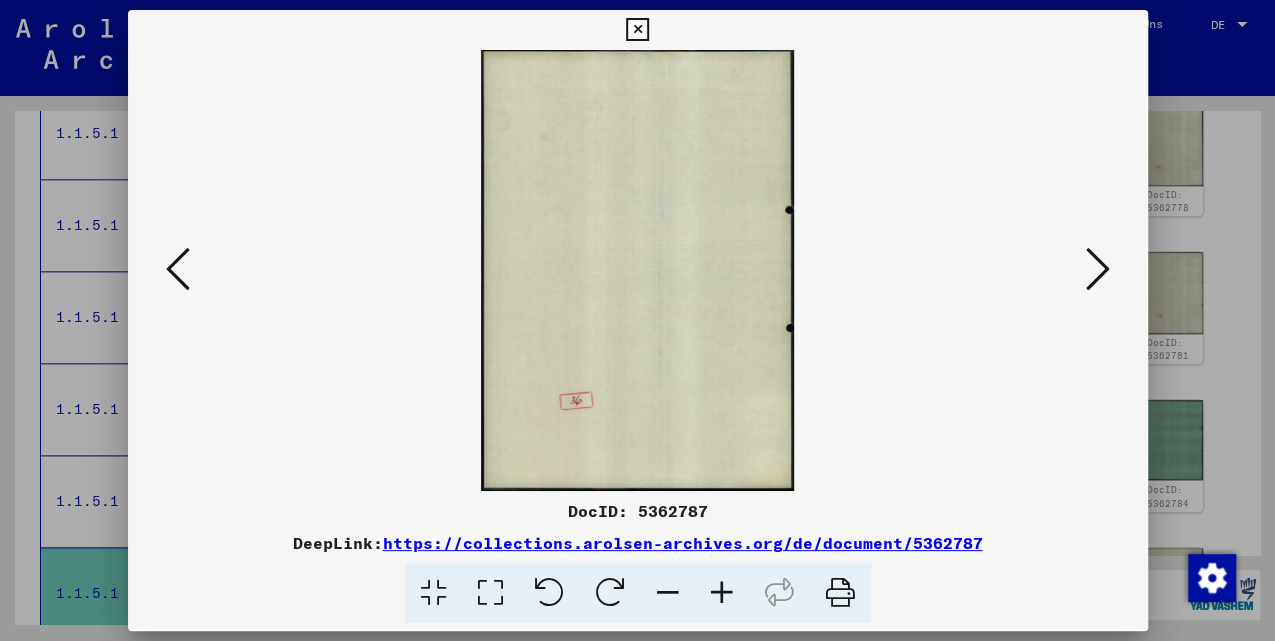 click at bounding box center (1098, 269) 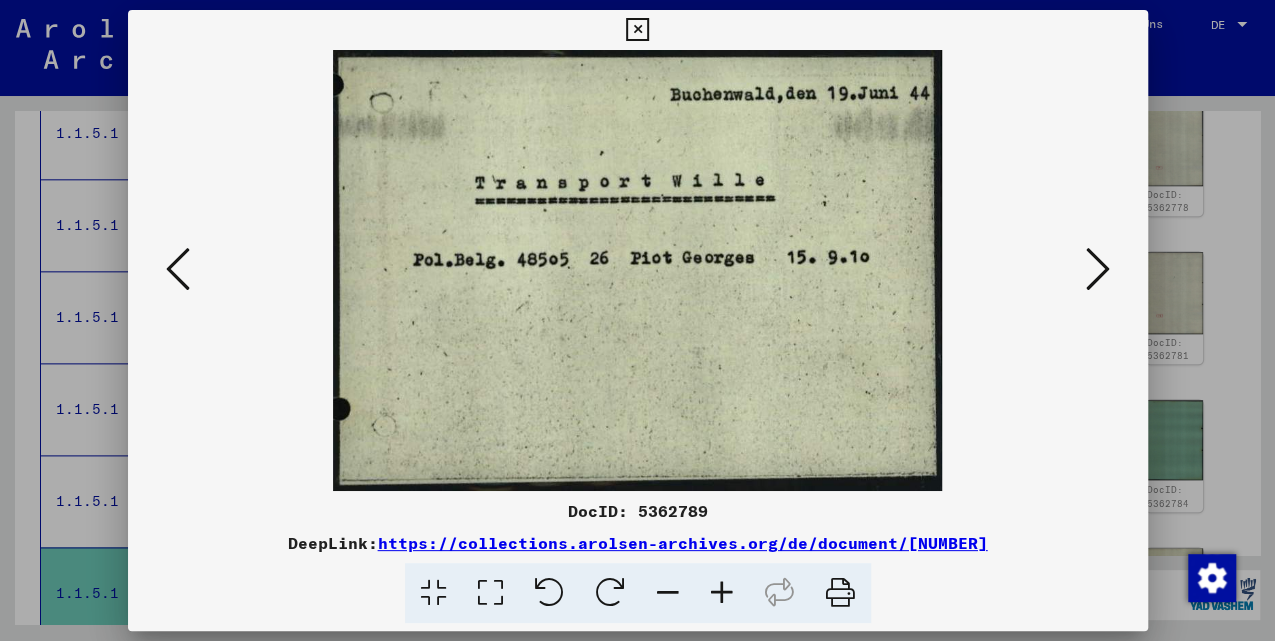 click at bounding box center [1098, 269] 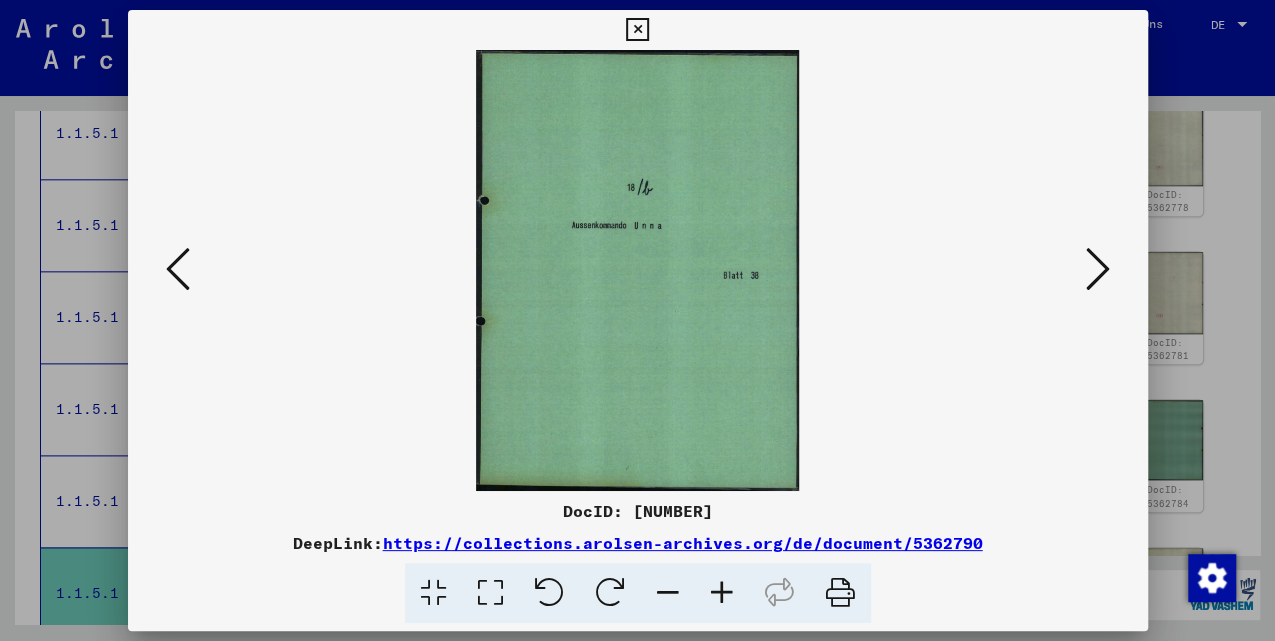 click at bounding box center [1098, 269] 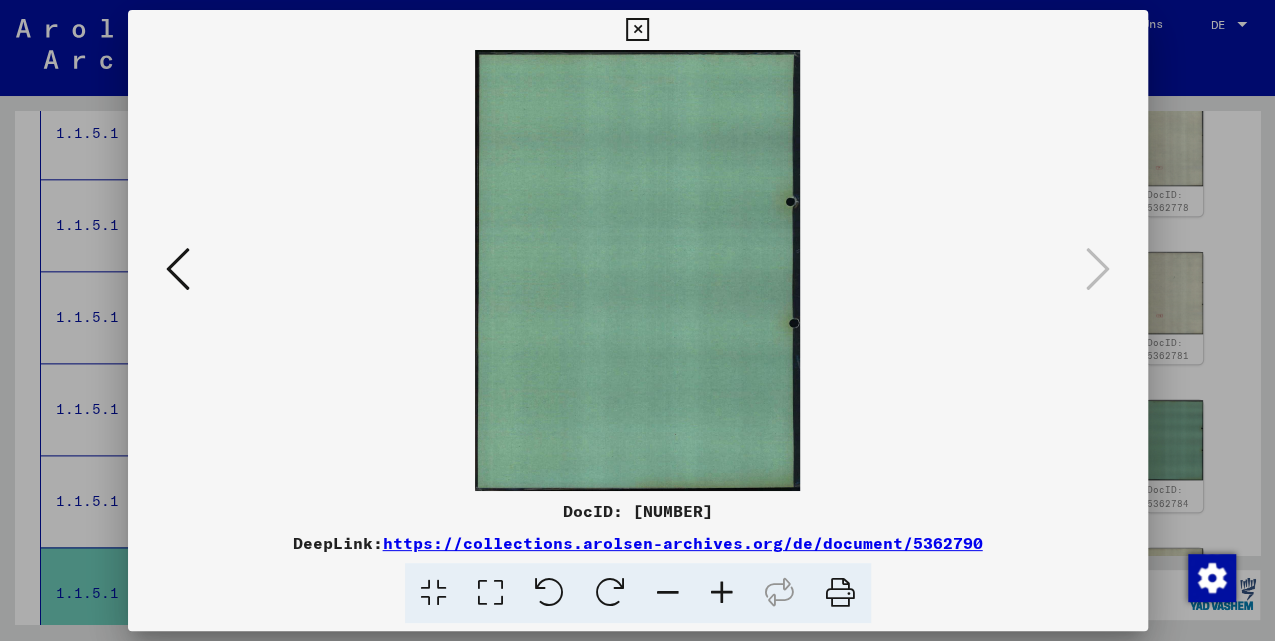 click at bounding box center (637, 30) 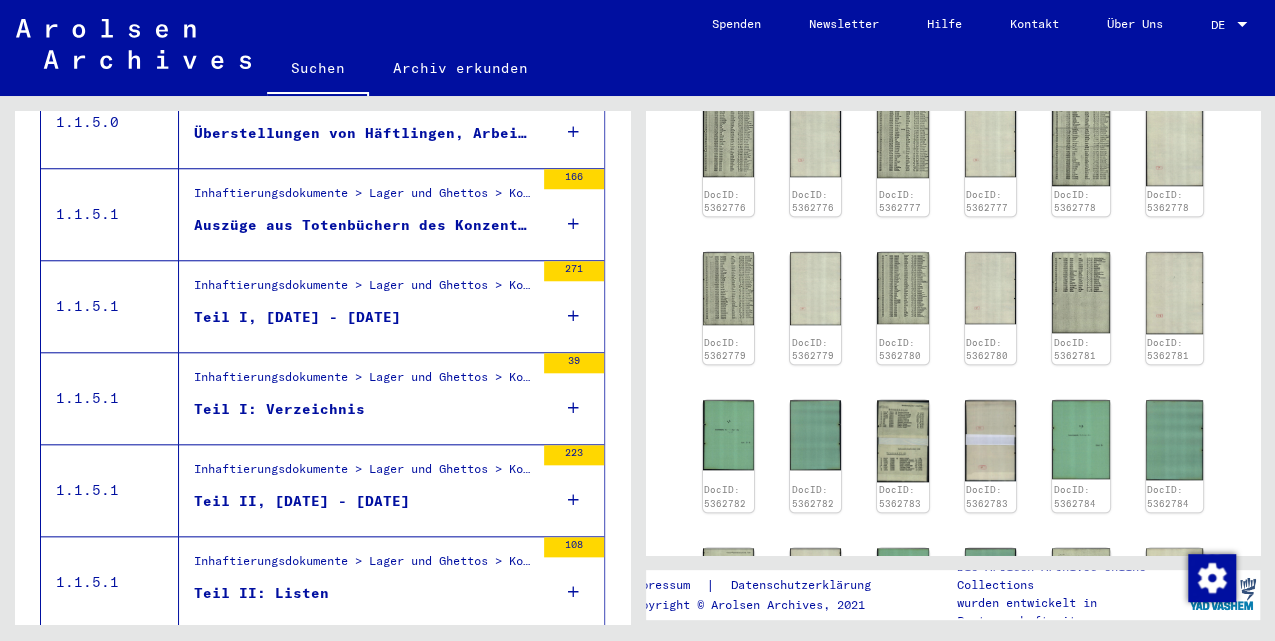 scroll, scrollTop: 904, scrollLeft: 0, axis: vertical 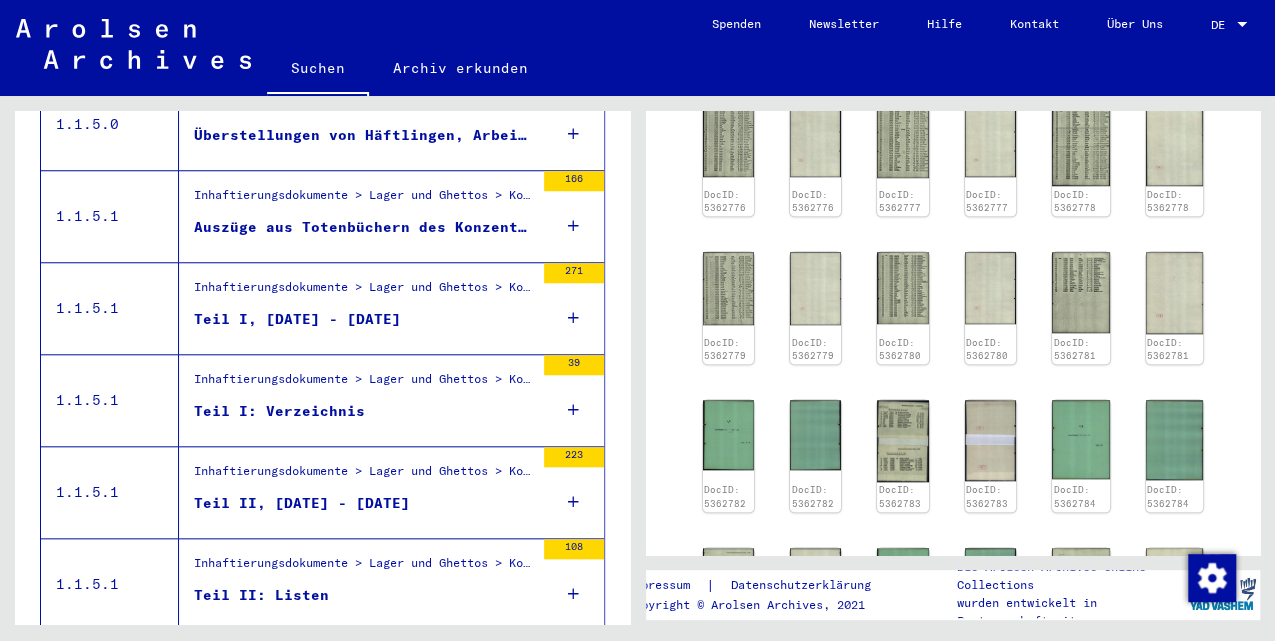 click on "Teil I, [DATE] - [DATE]" at bounding box center (297, 319) 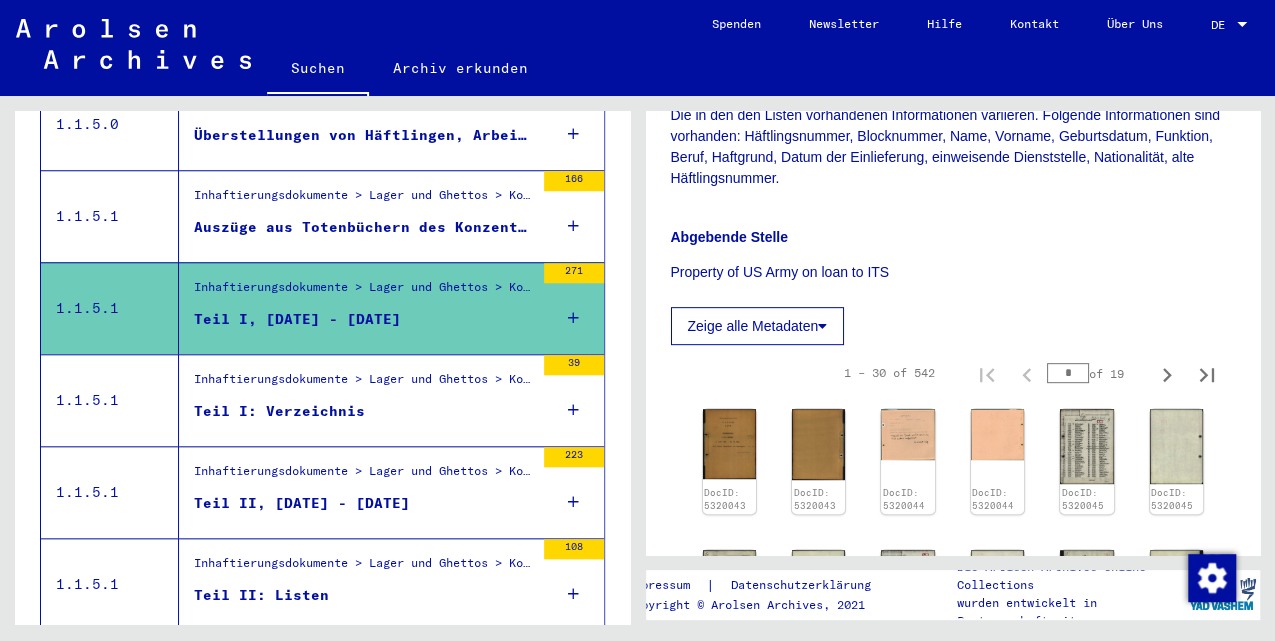scroll, scrollTop: 400, scrollLeft: 0, axis: vertical 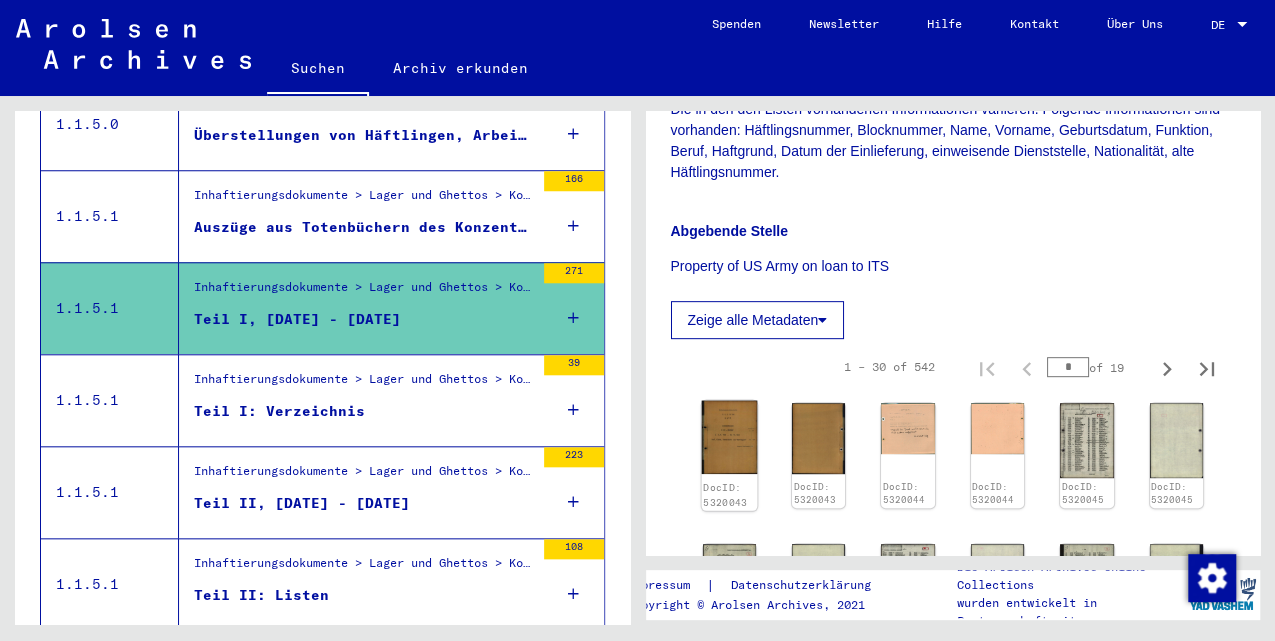 click 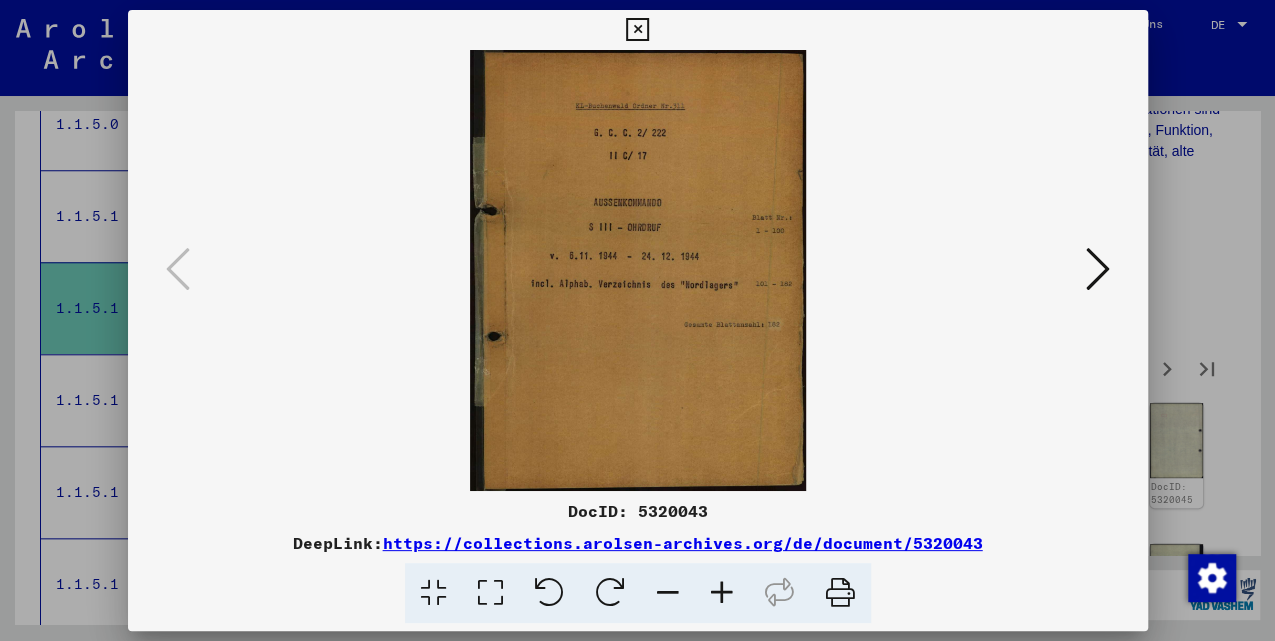 click at bounding box center (722, 593) 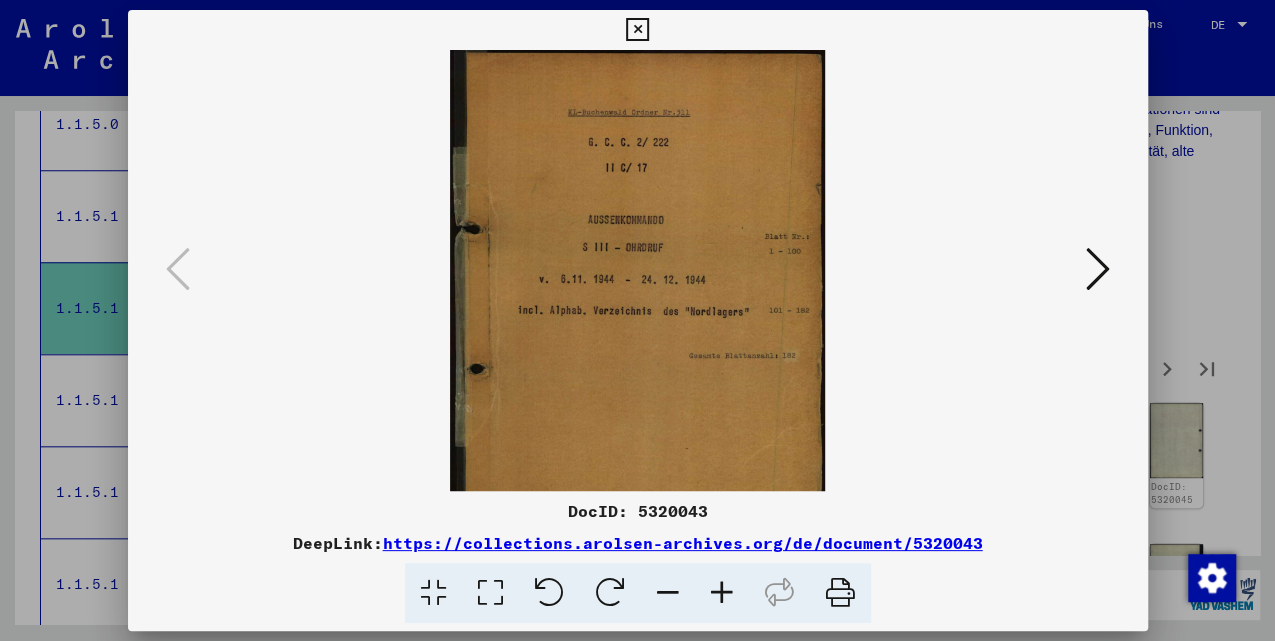 click at bounding box center (722, 593) 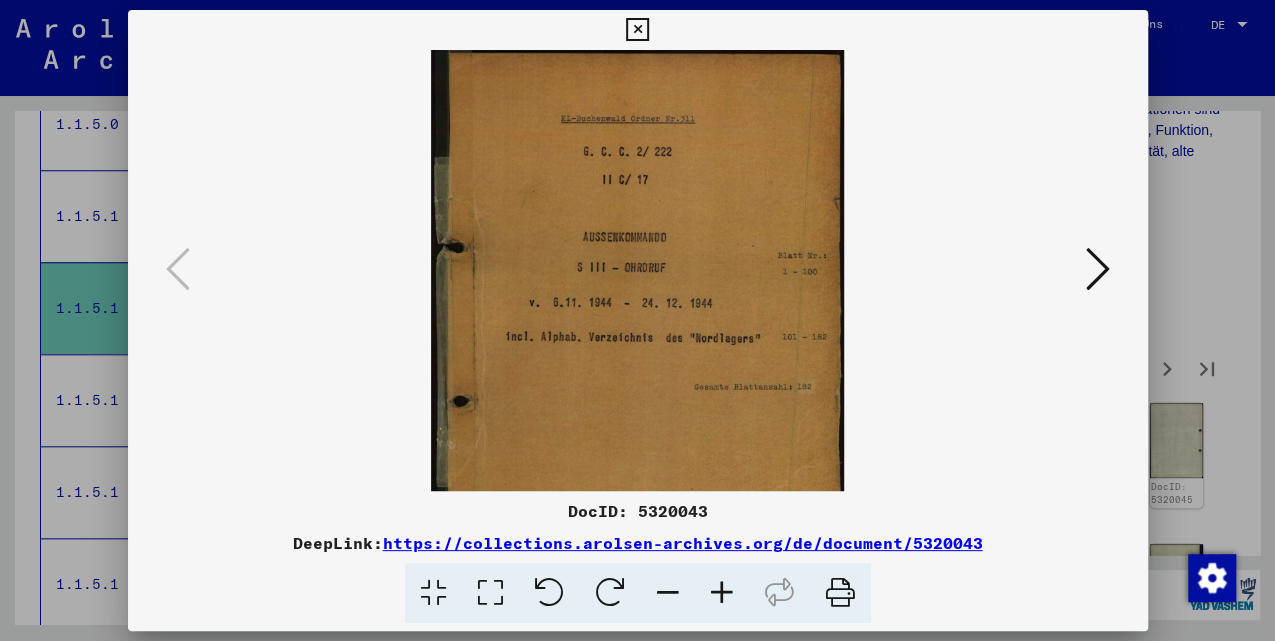 click at bounding box center [722, 593] 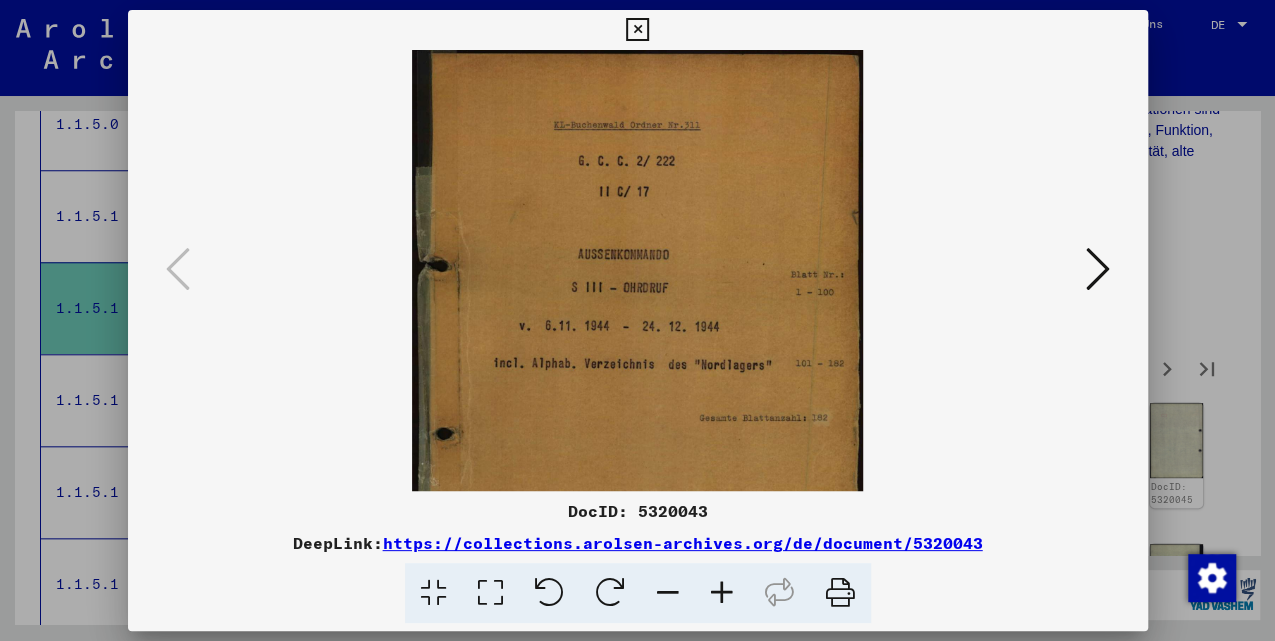 click at bounding box center (722, 593) 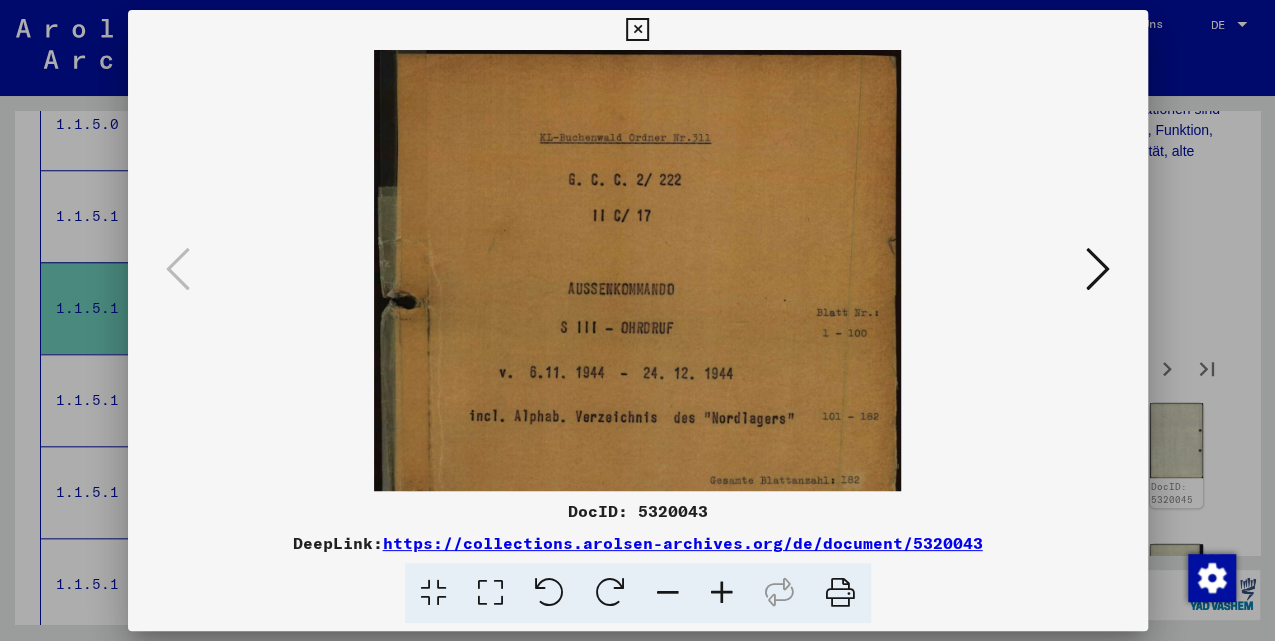 click at bounding box center [722, 593] 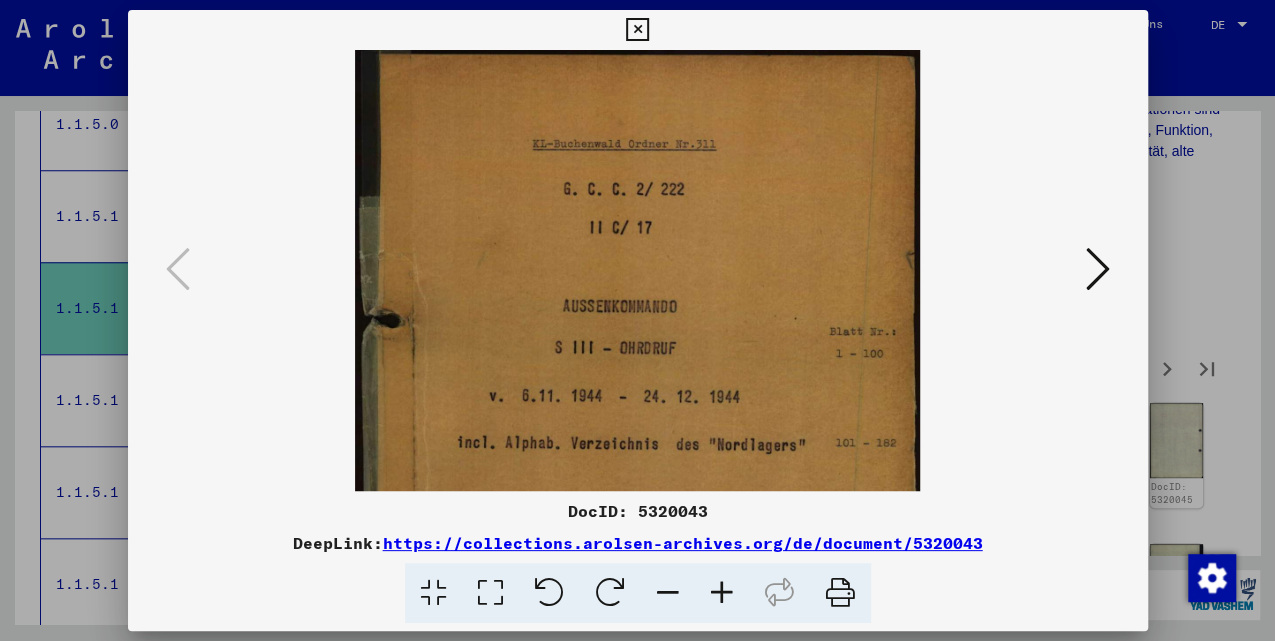 click at bounding box center [1098, 269] 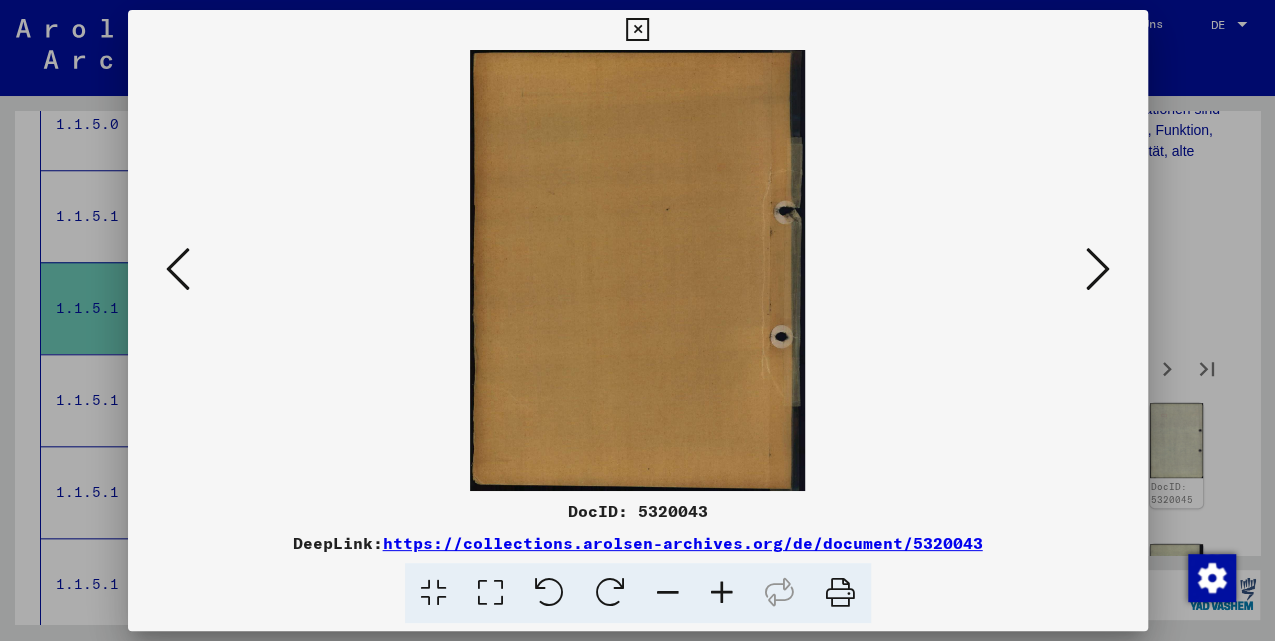 click at bounding box center (1098, 269) 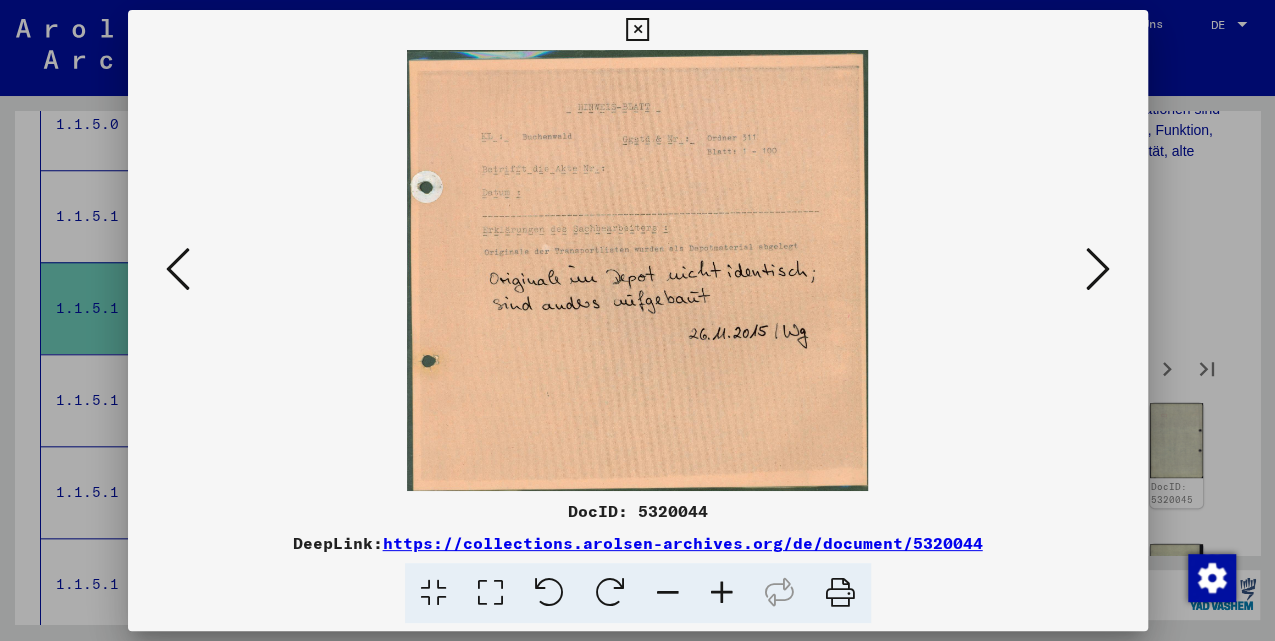 click at bounding box center [1098, 269] 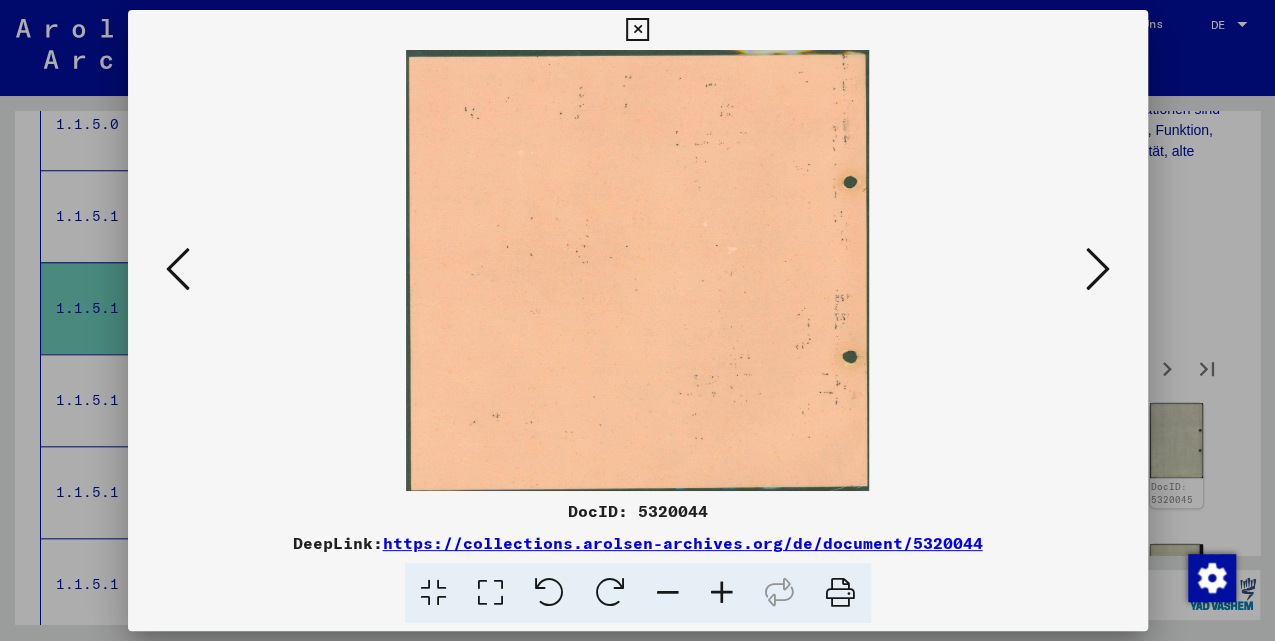 click at bounding box center [1098, 269] 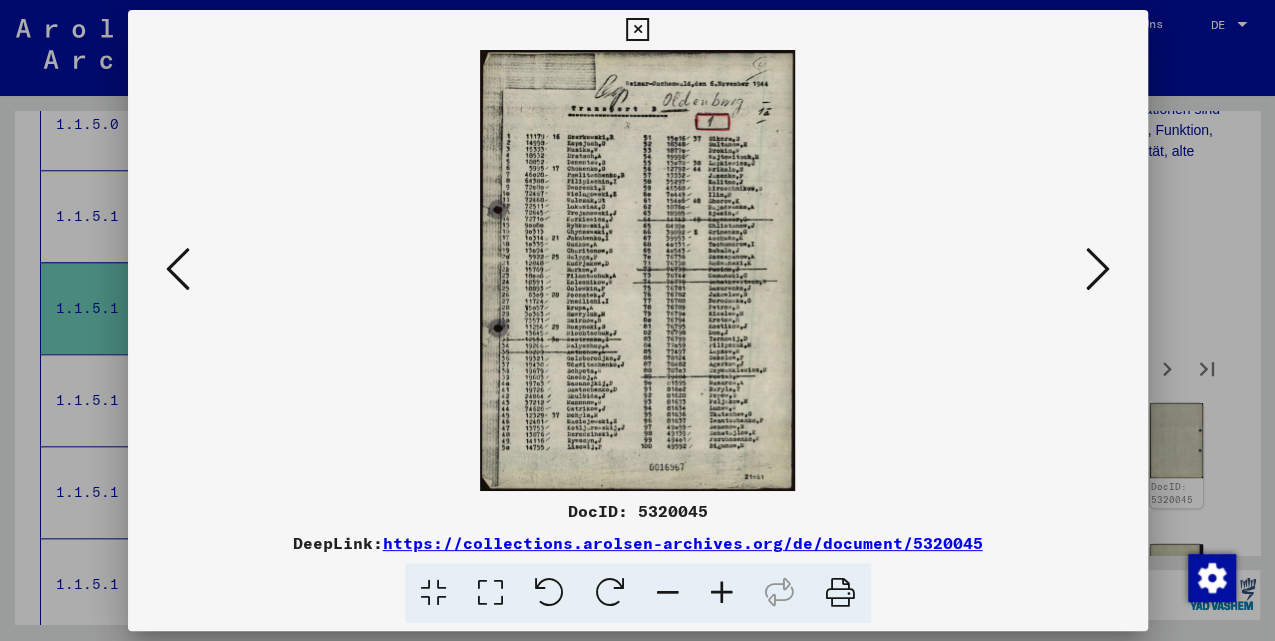 click at bounding box center (722, 593) 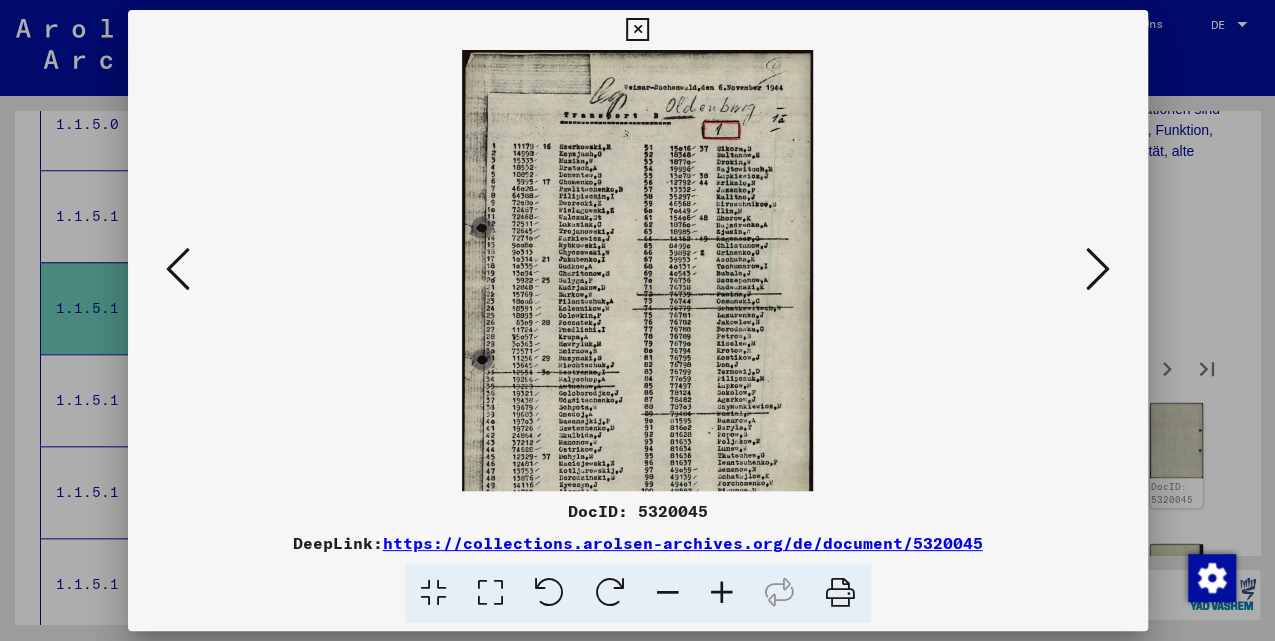 click at bounding box center (722, 593) 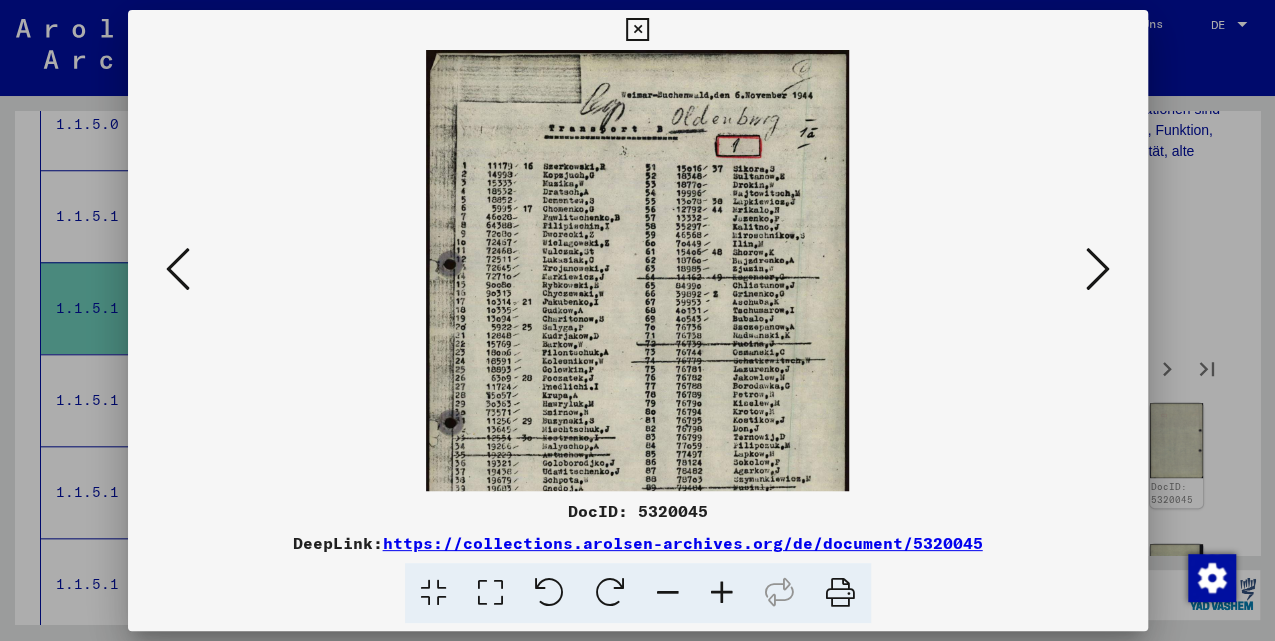 click at bounding box center [722, 593] 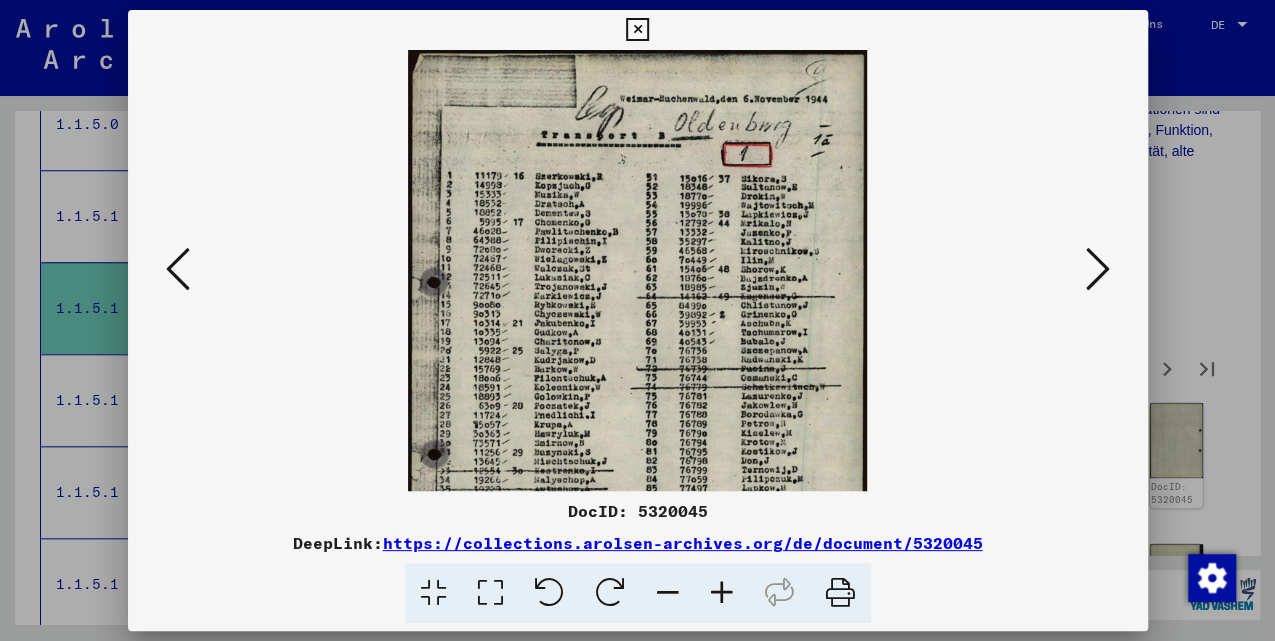 click at bounding box center [722, 593] 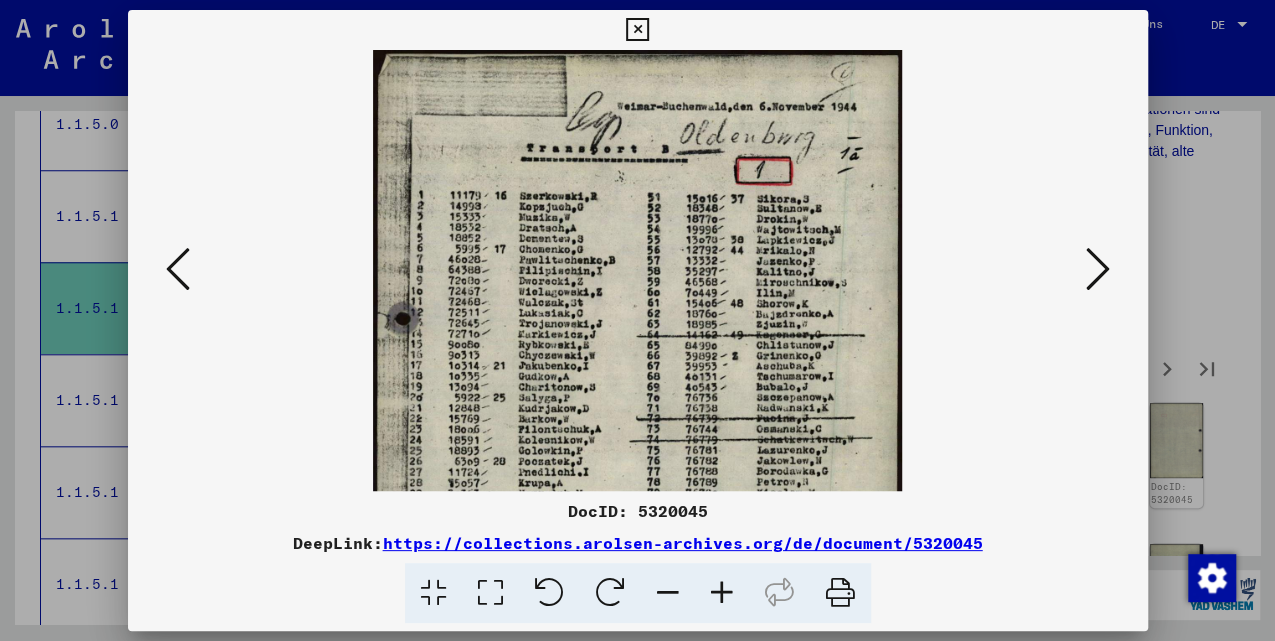 click at bounding box center [722, 593] 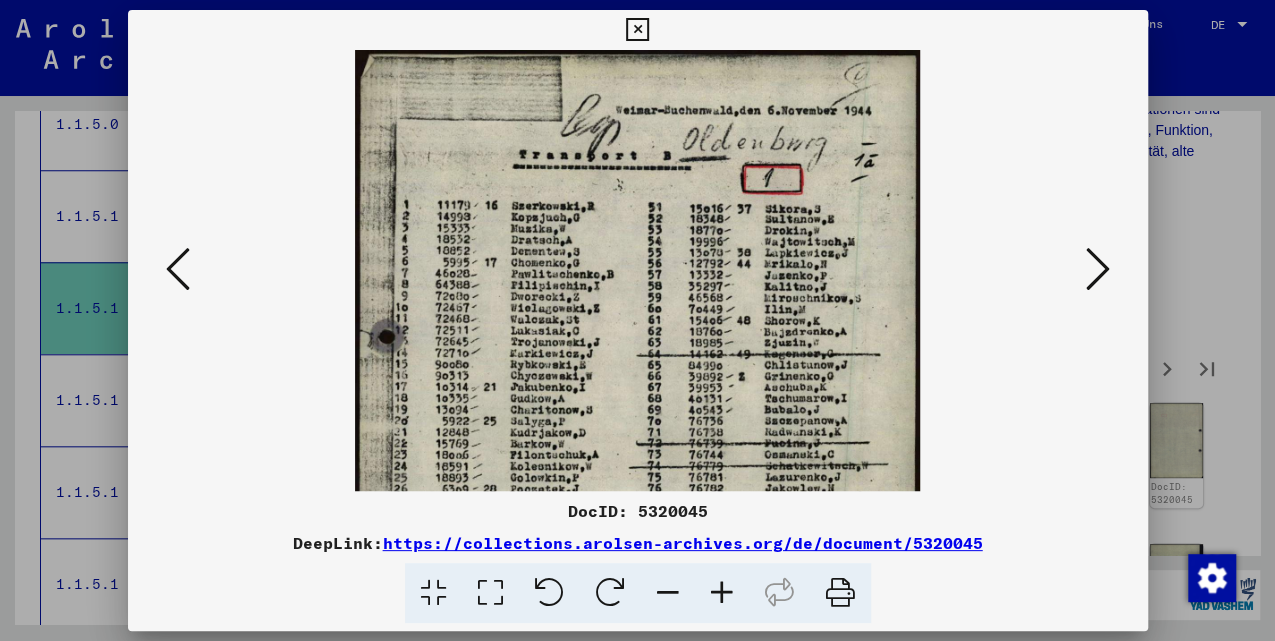 click at bounding box center (1098, 269) 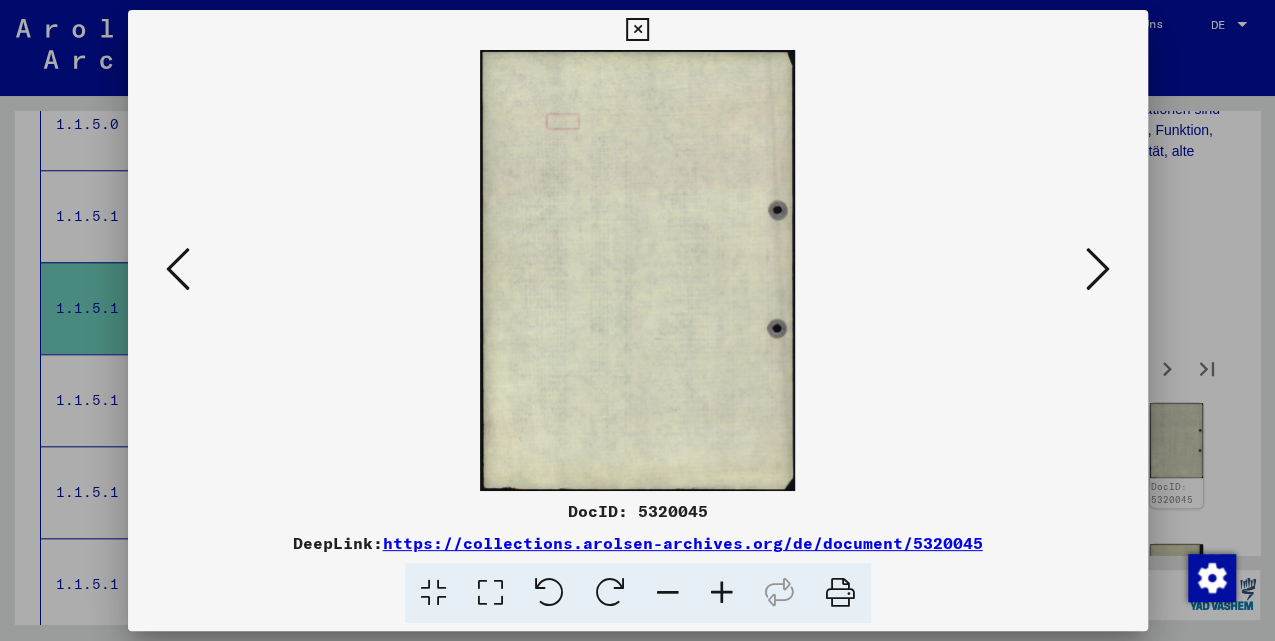click at bounding box center (1098, 269) 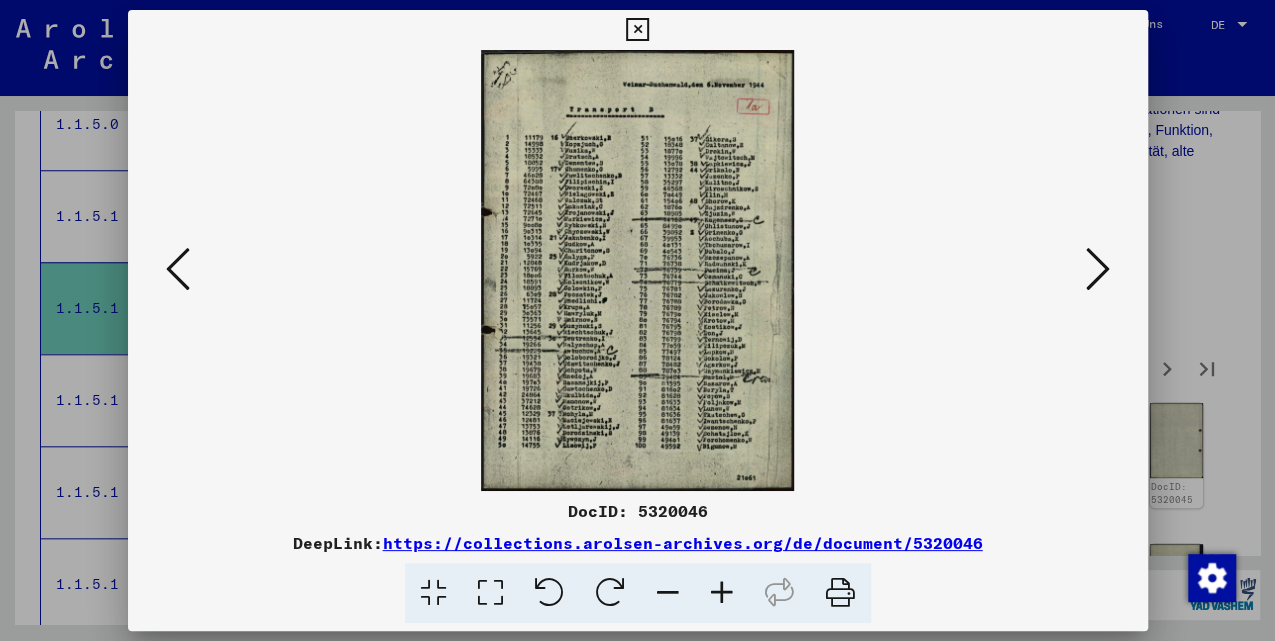 click at bounding box center (1098, 269) 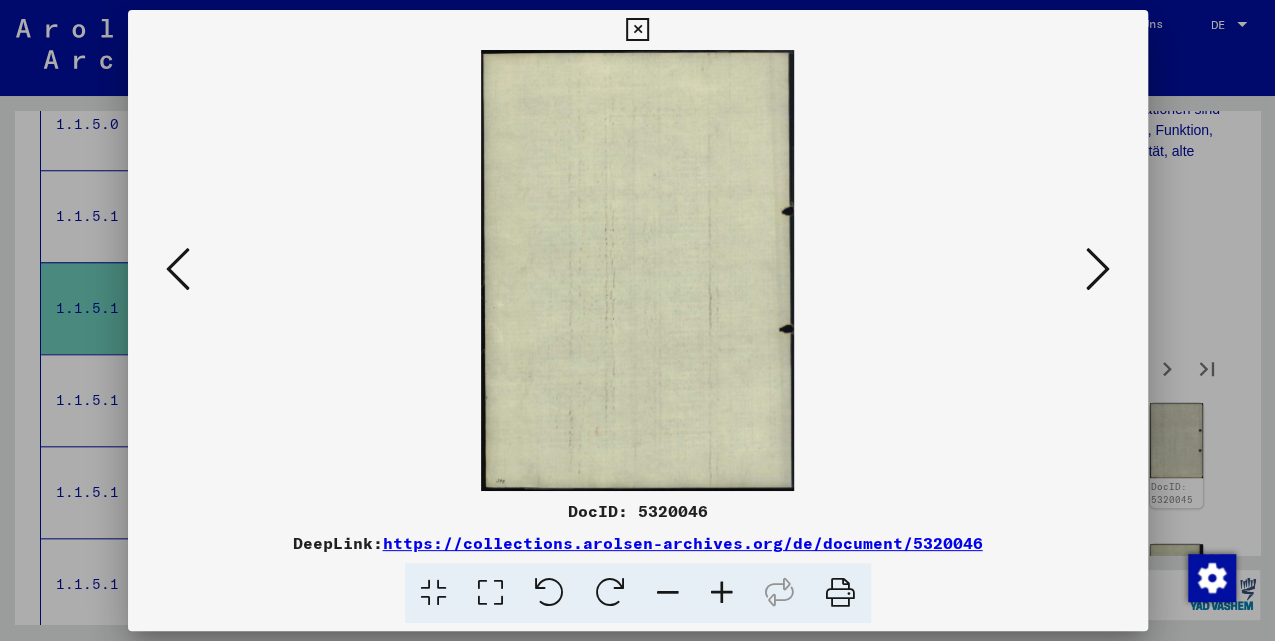 click at bounding box center (1098, 269) 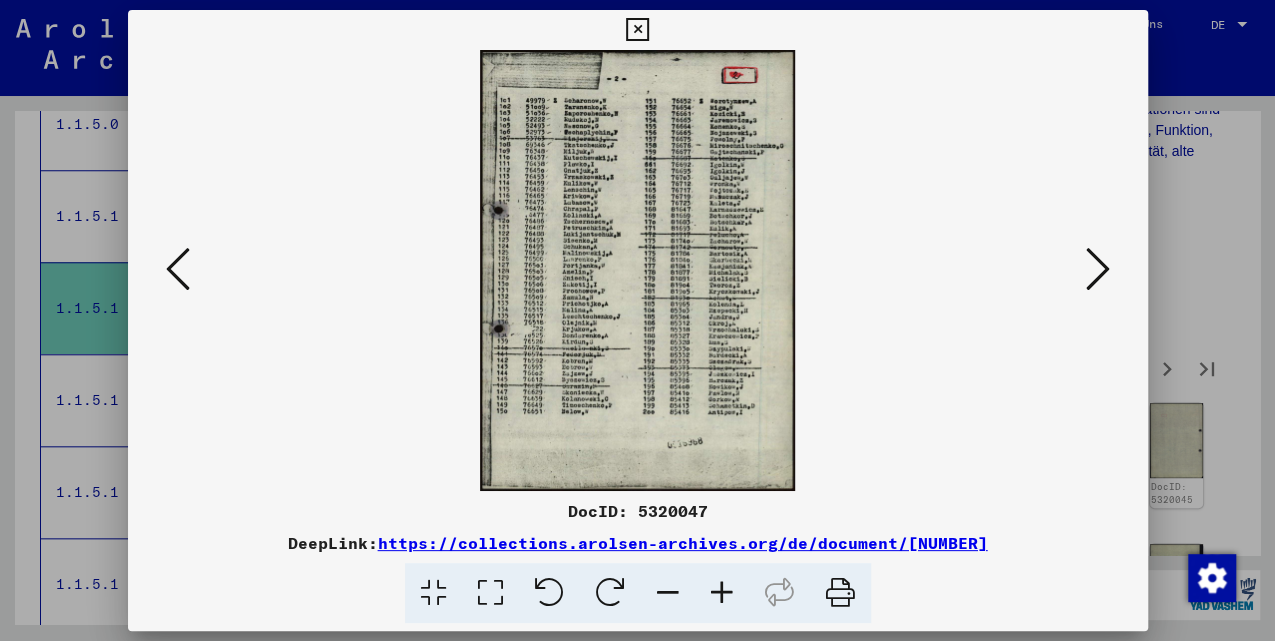 click at bounding box center [1098, 269] 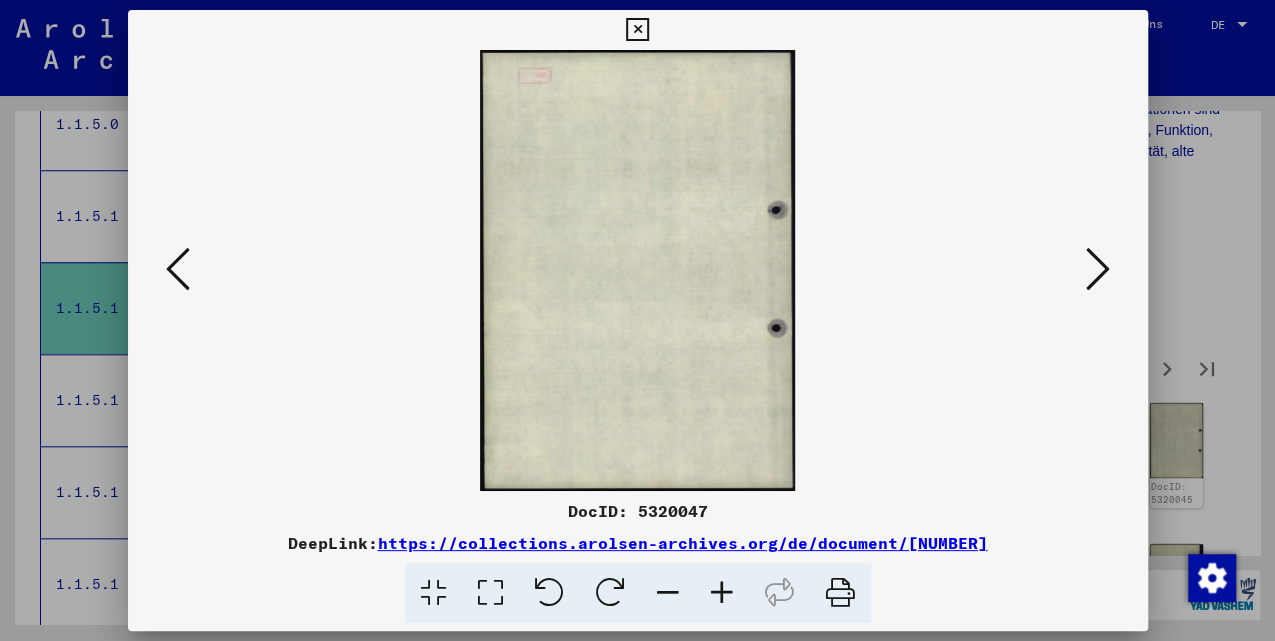 click at bounding box center [1098, 269] 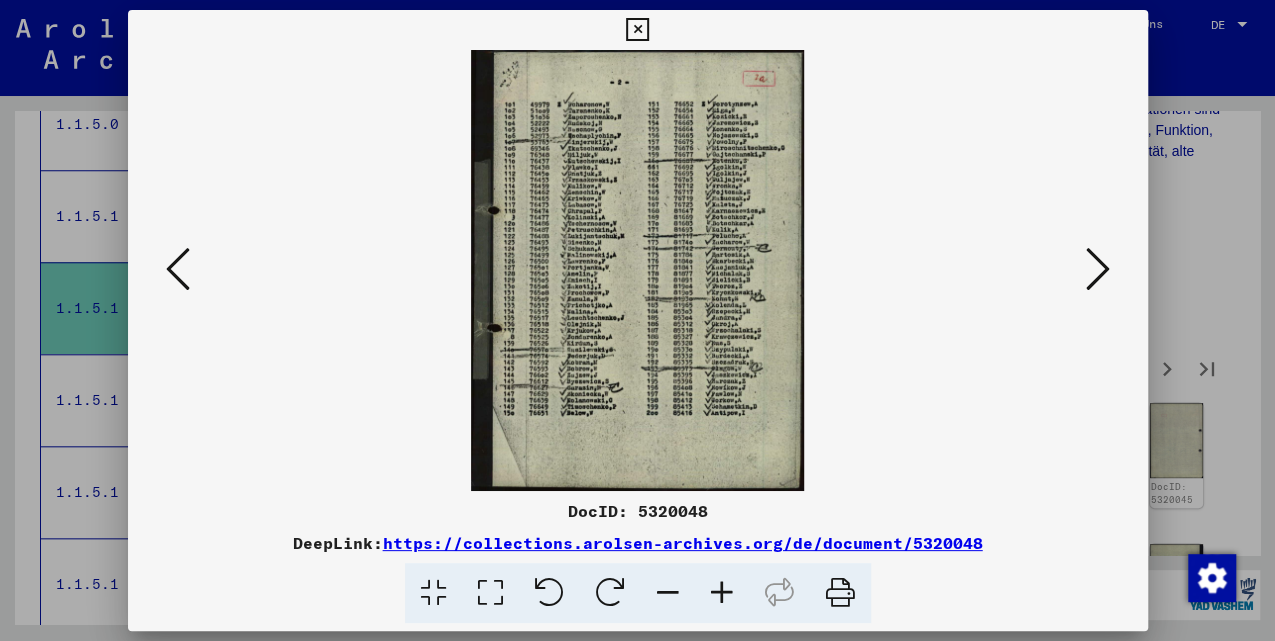 click at bounding box center (1098, 269) 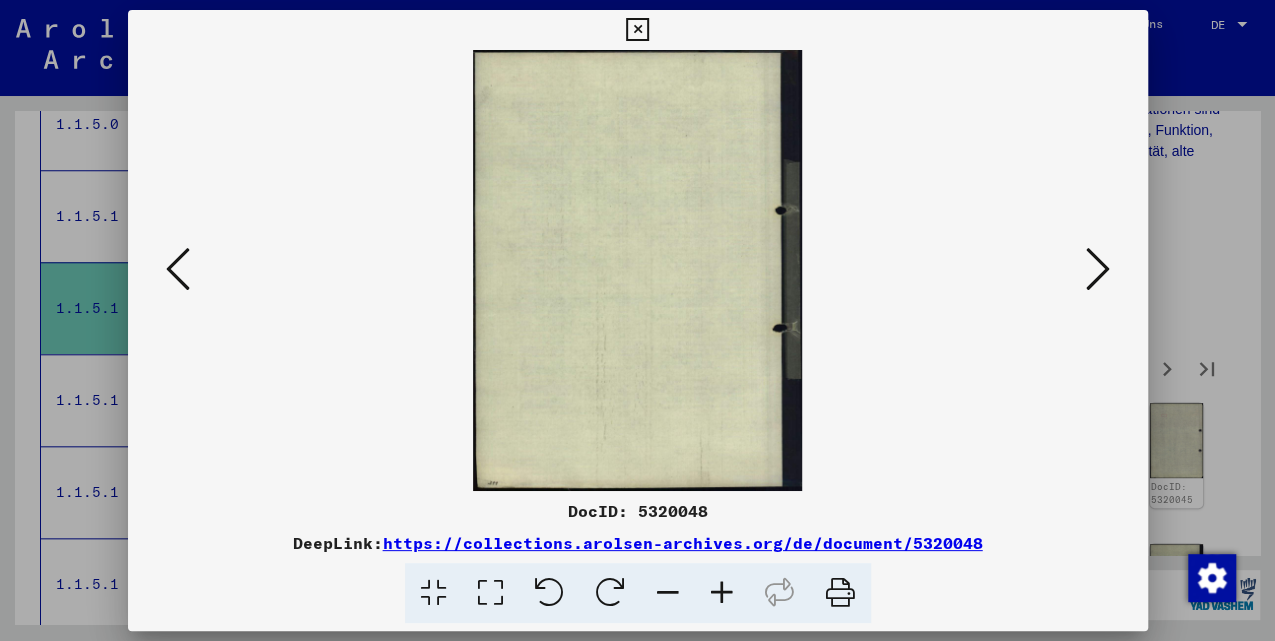 click at bounding box center [1098, 269] 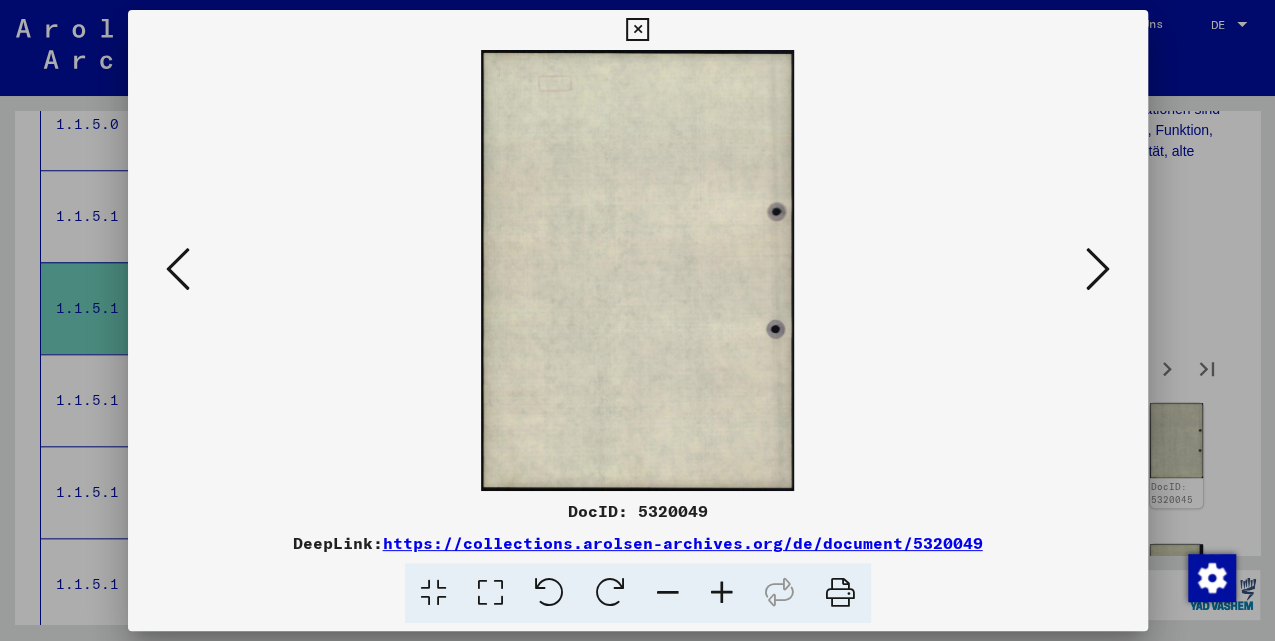 click at bounding box center (1098, 269) 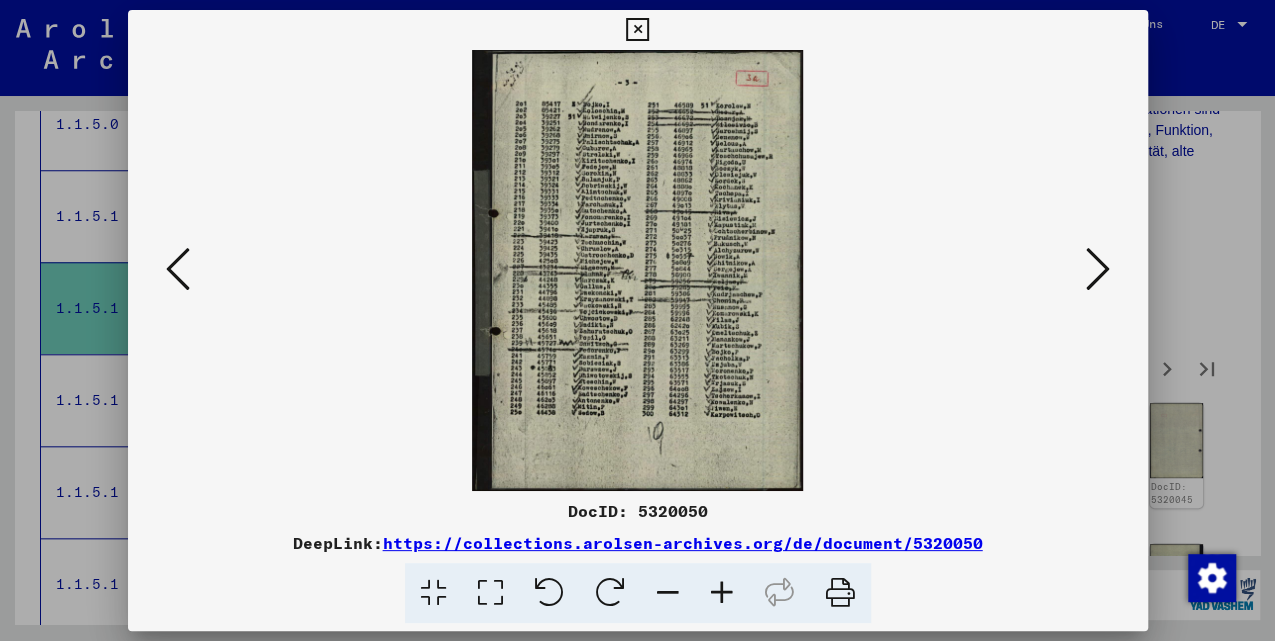 click at bounding box center [1098, 269] 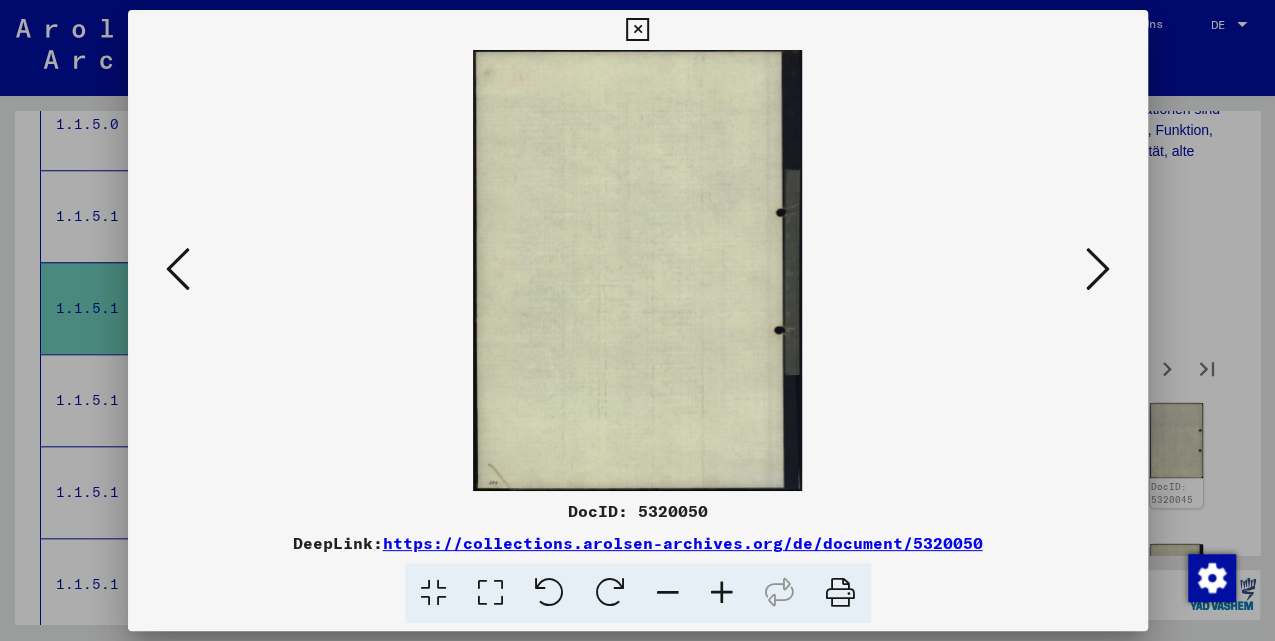 click at bounding box center [1098, 269] 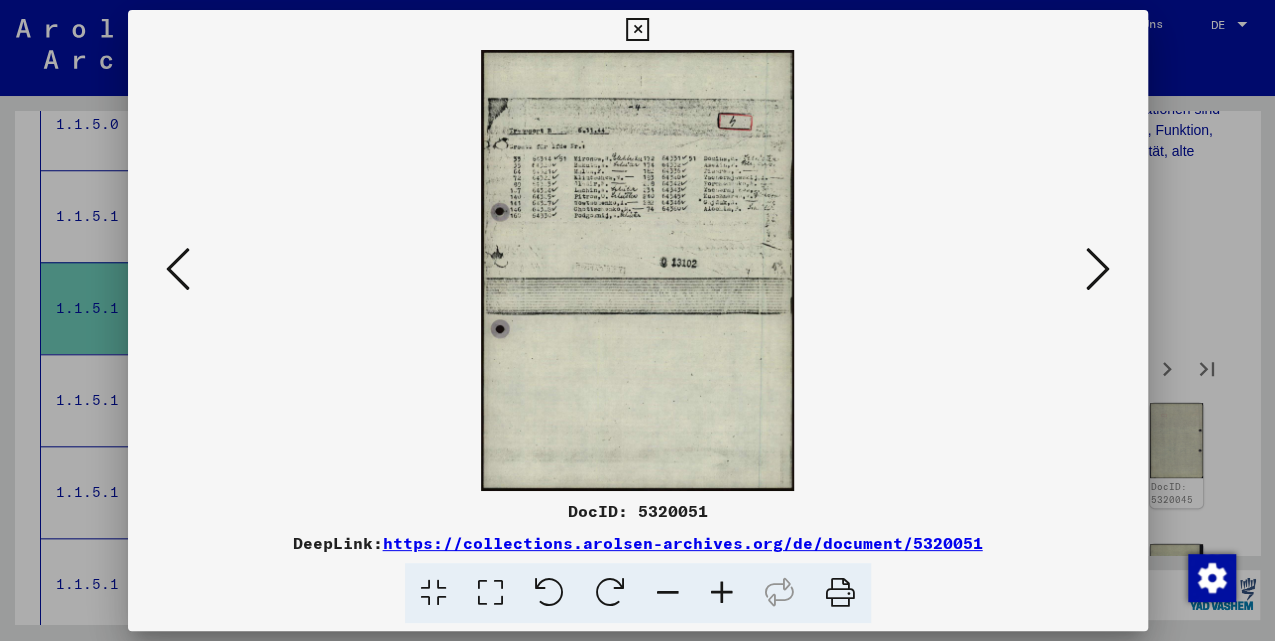 click at bounding box center (1098, 269) 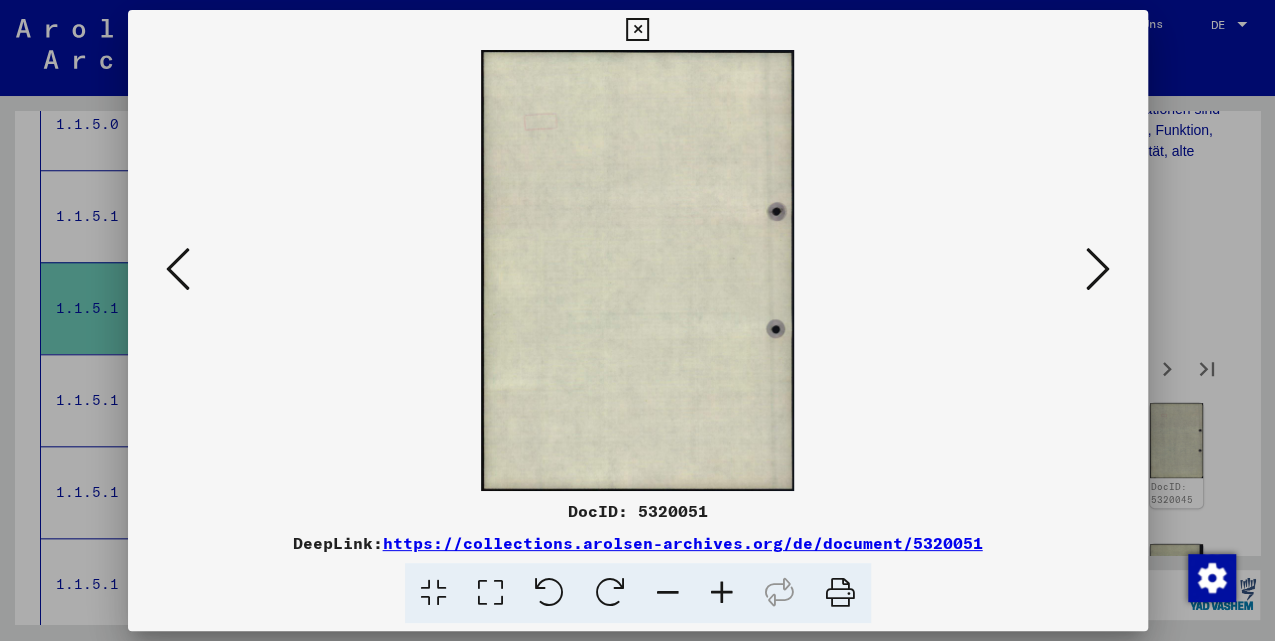 click at bounding box center [1098, 270] 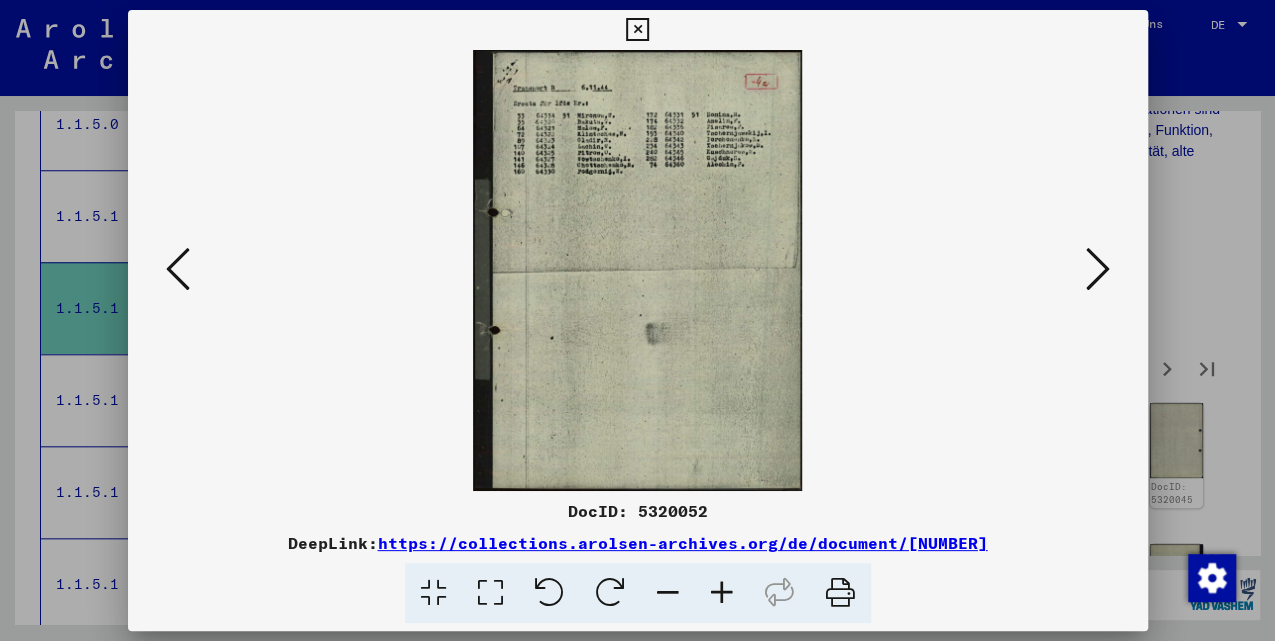click at bounding box center (1098, 270) 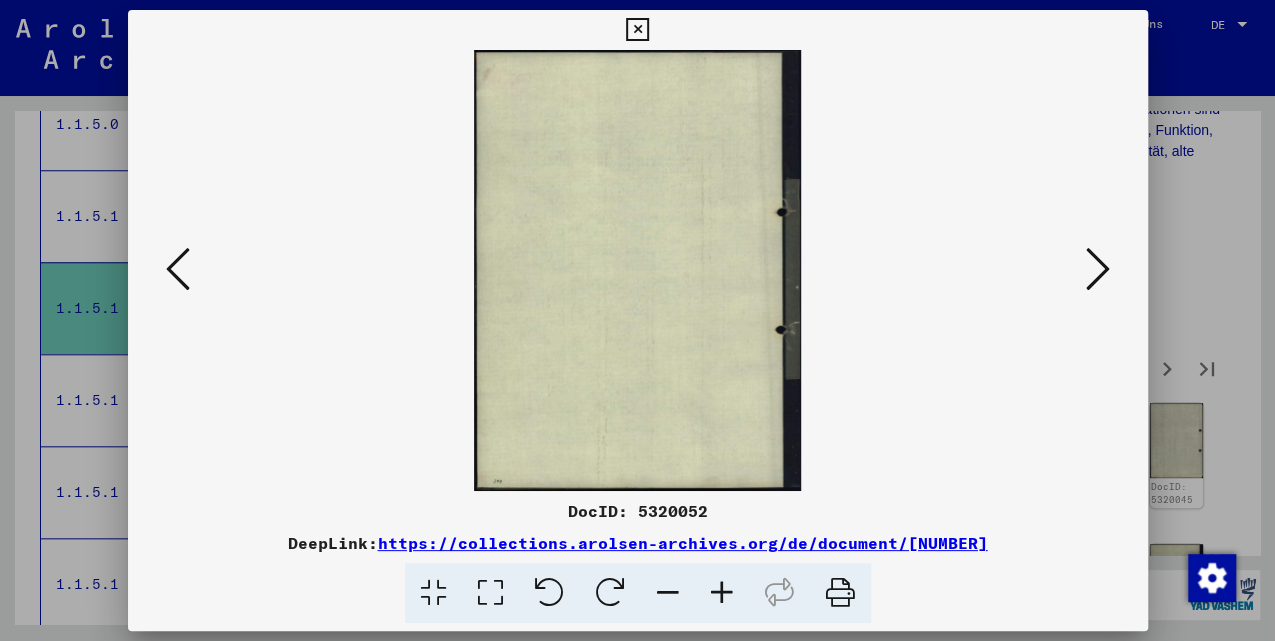 click at bounding box center [1098, 270] 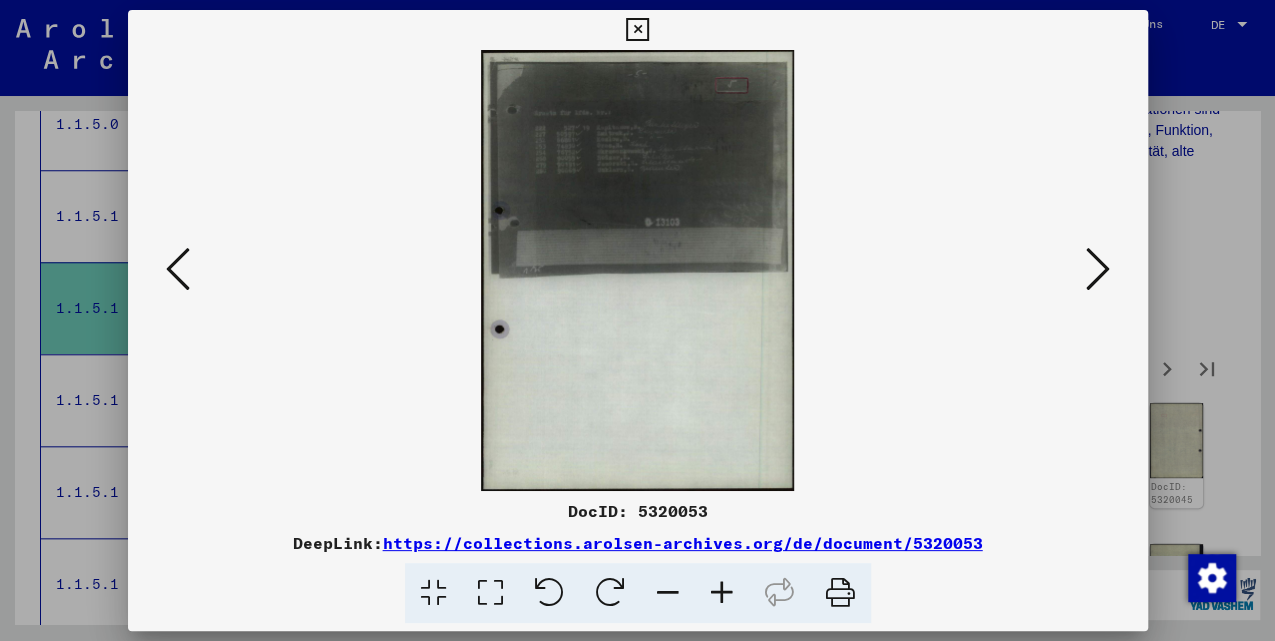 click at bounding box center (1098, 269) 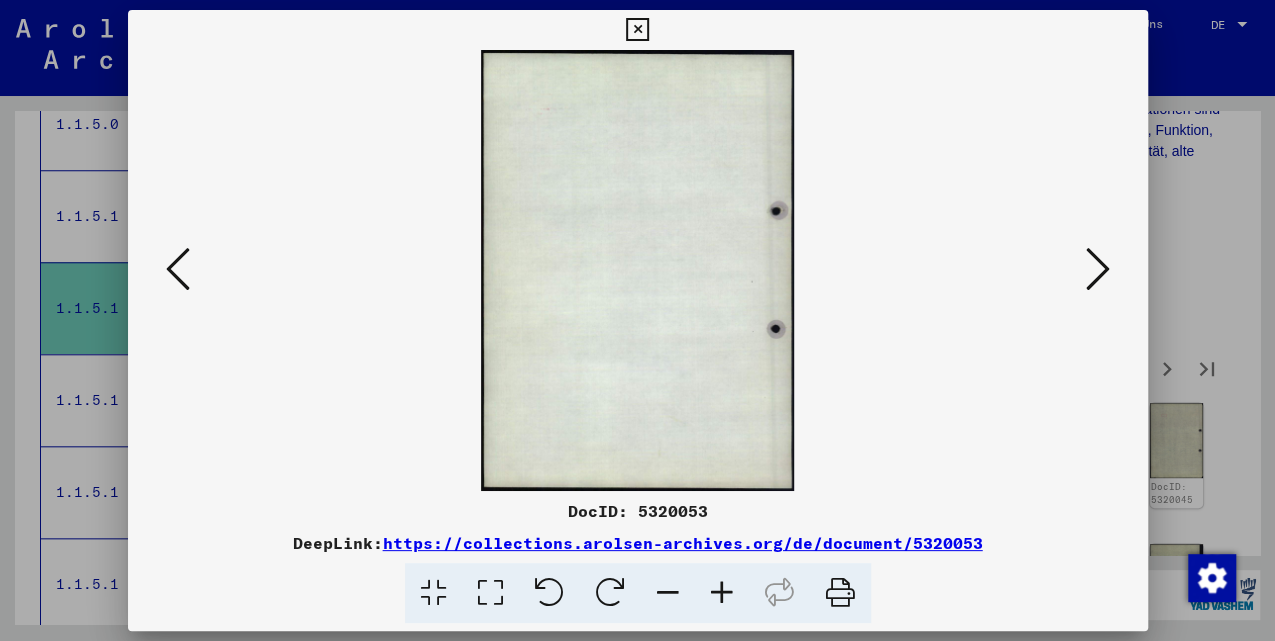 click at bounding box center (1098, 269) 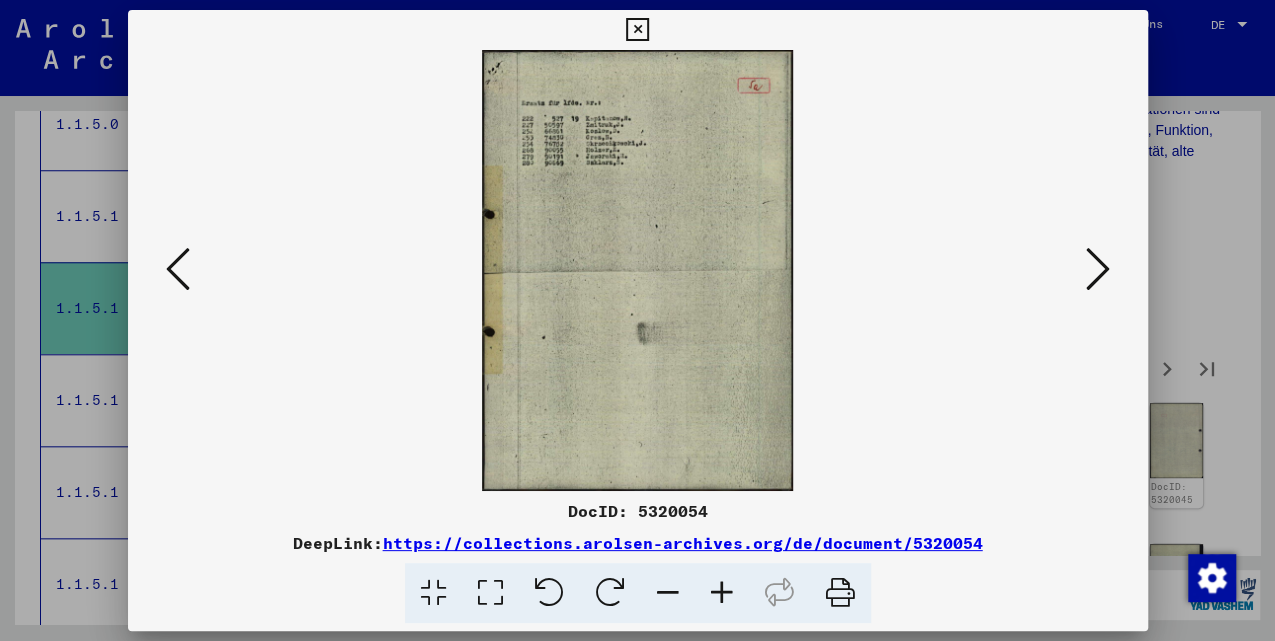click at bounding box center (1098, 269) 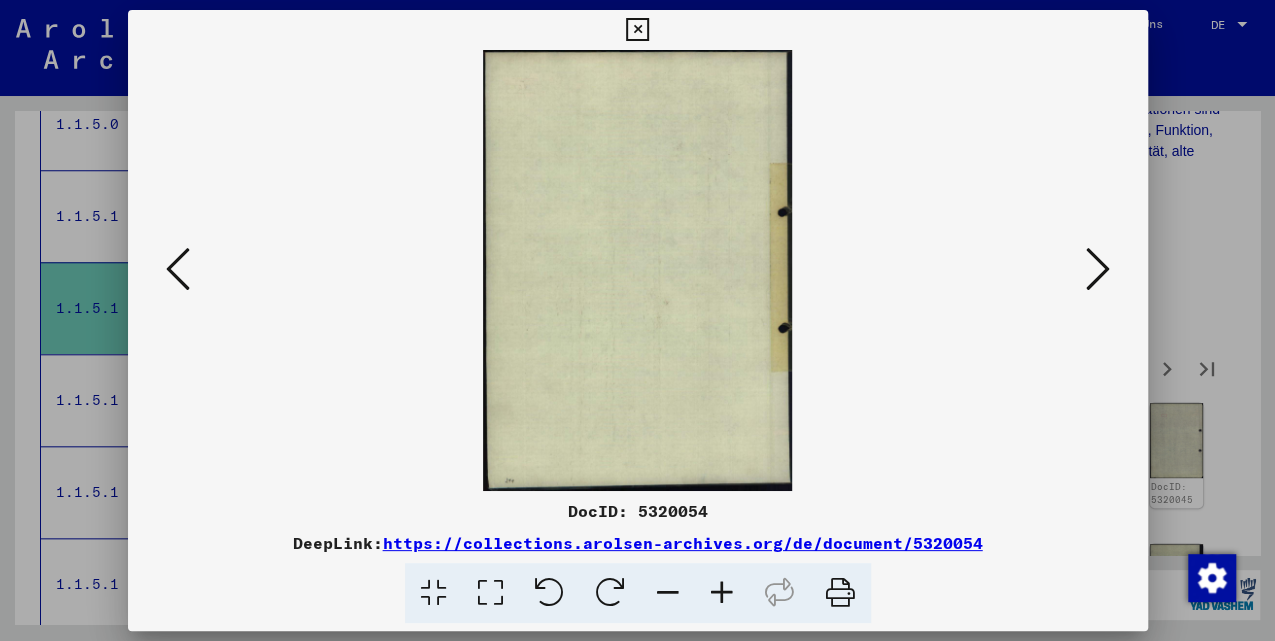 click at bounding box center [1098, 269] 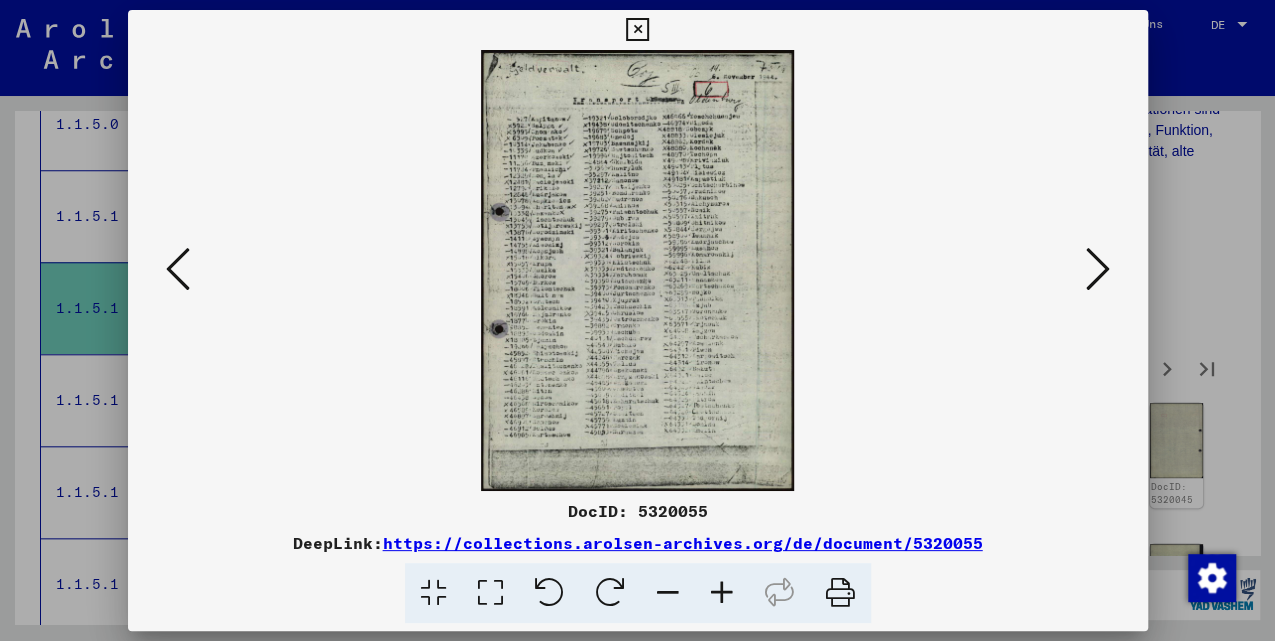 click at bounding box center (1098, 269) 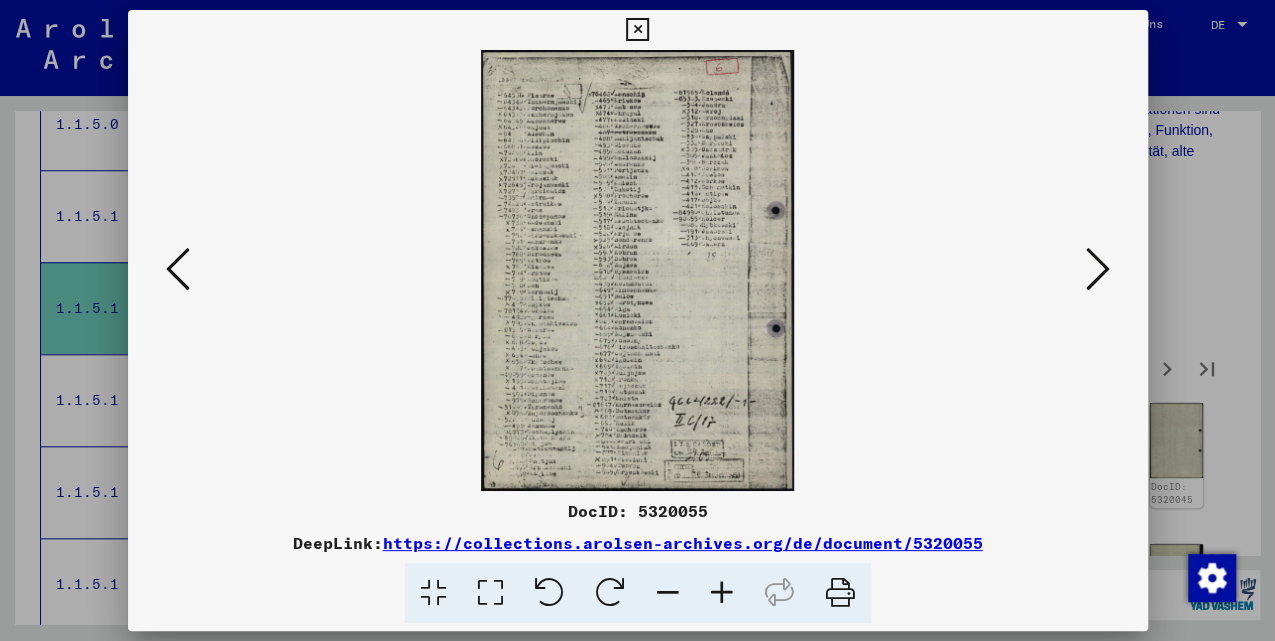 click at bounding box center [1098, 269] 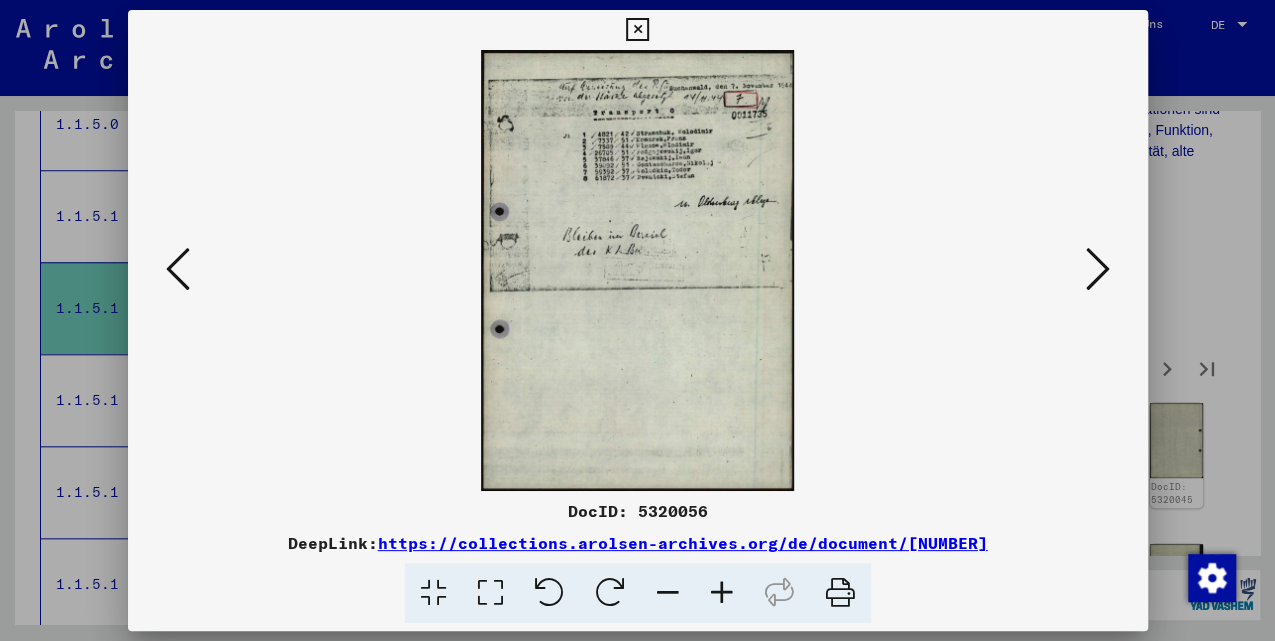 click at bounding box center (1098, 269) 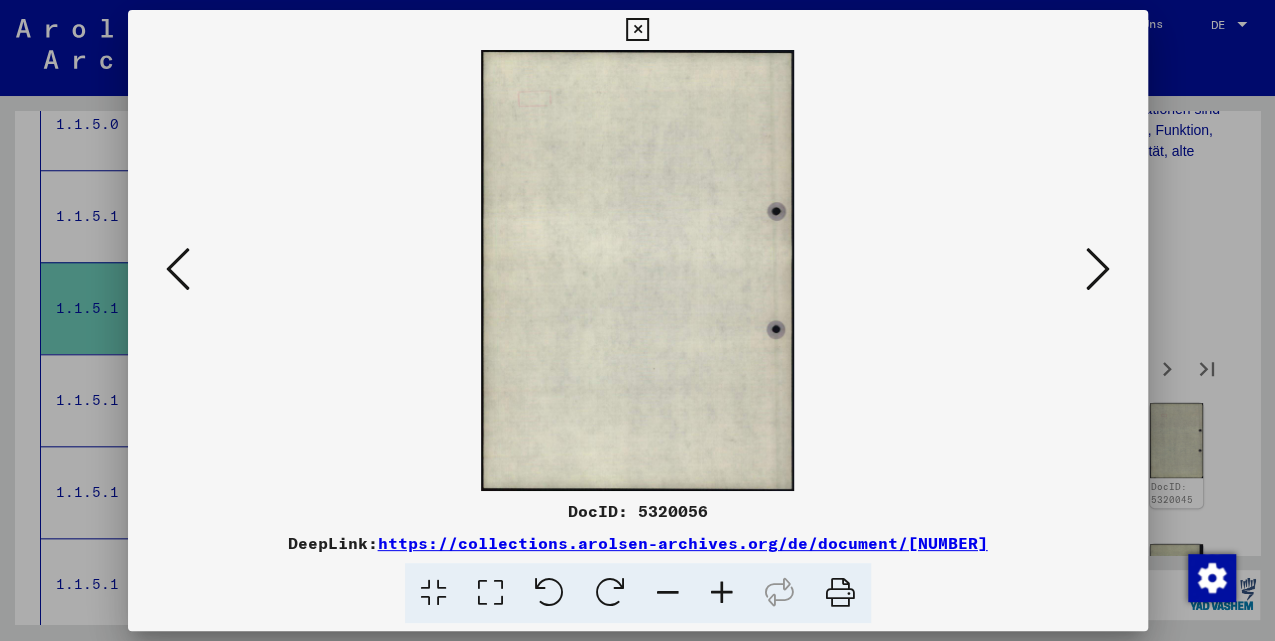 click at bounding box center [1098, 269] 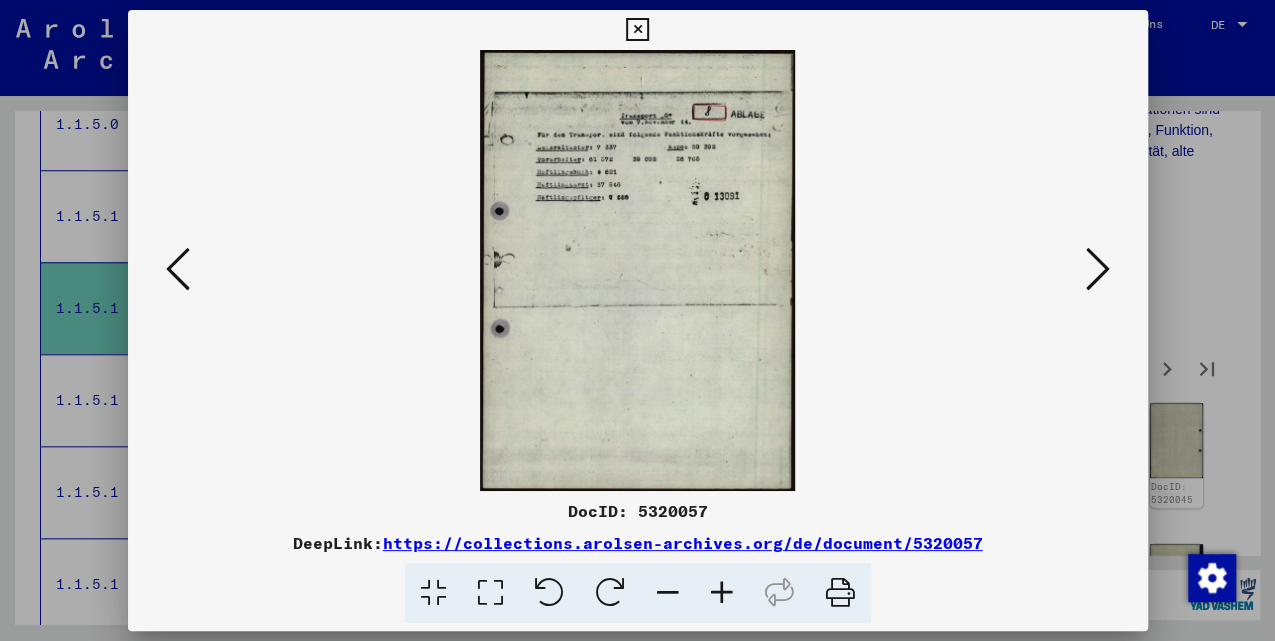 click at bounding box center [1098, 269] 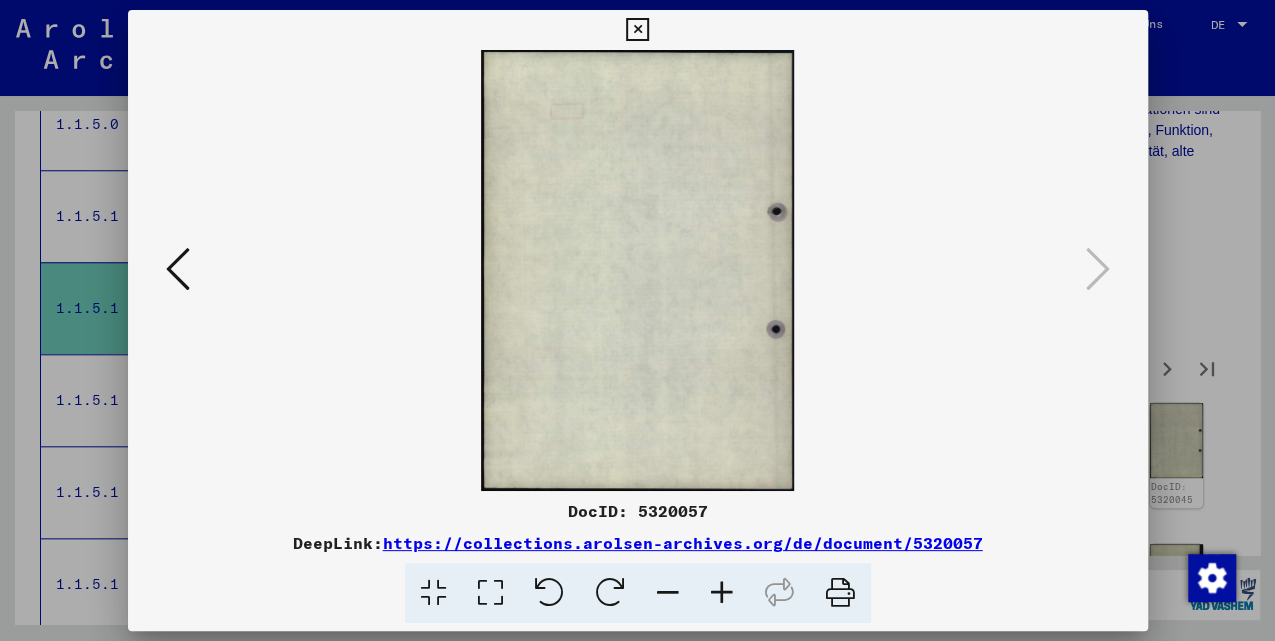 click at bounding box center (178, 269) 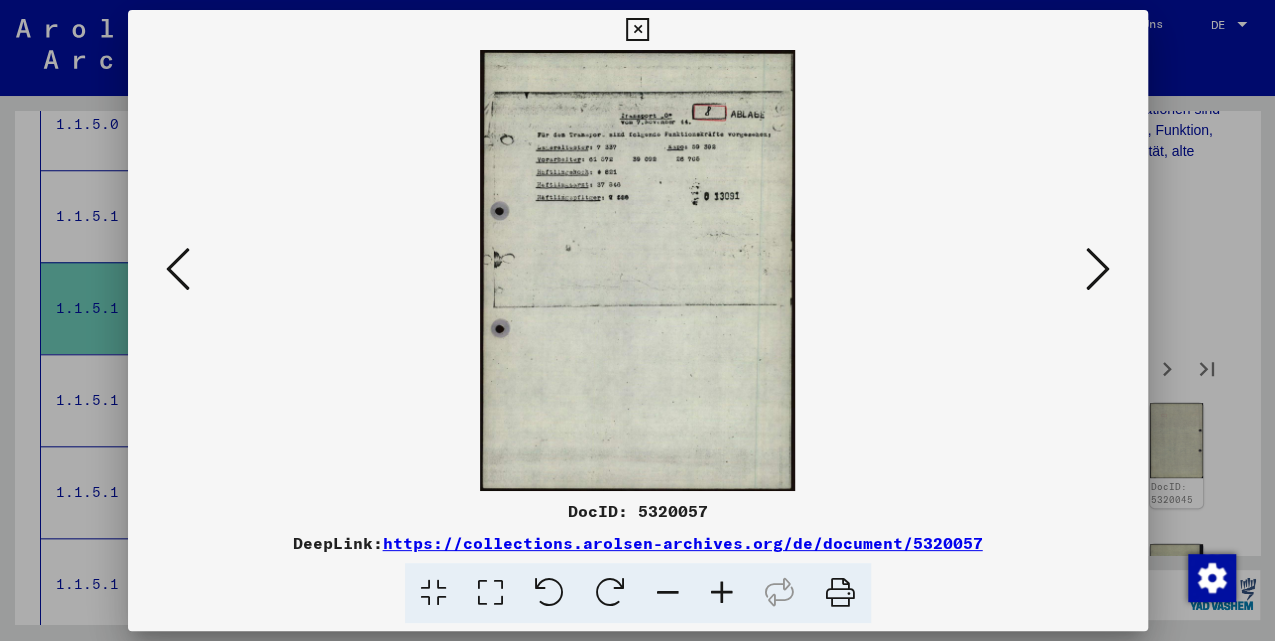 click at bounding box center (722, 593) 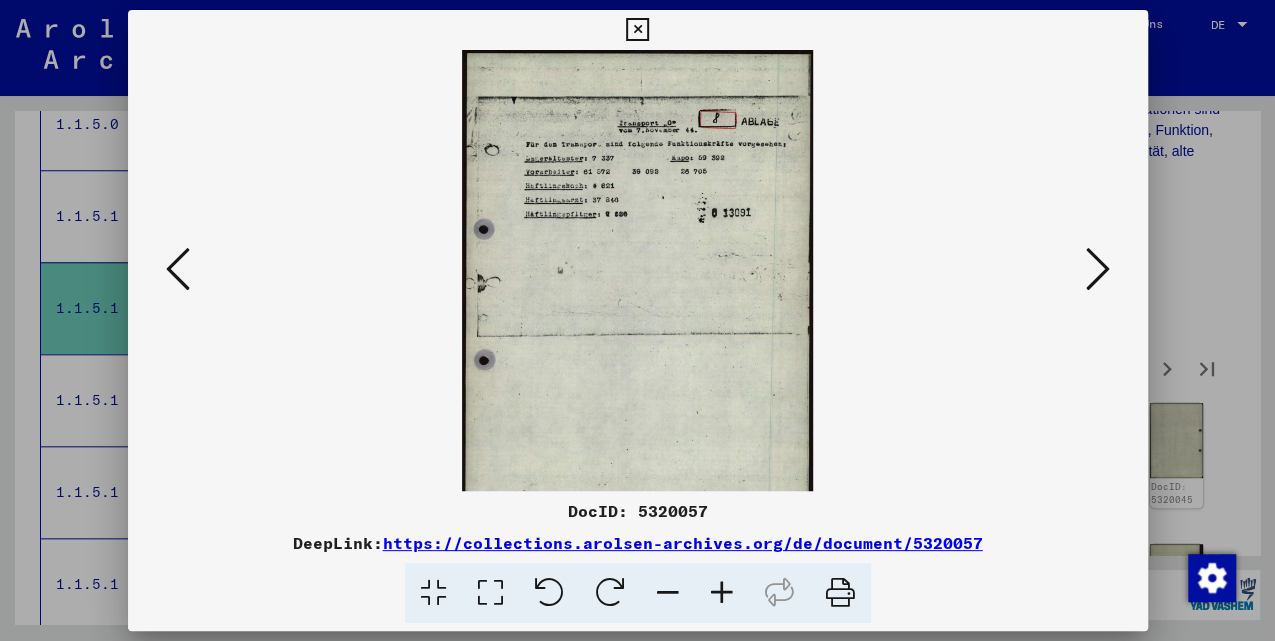 click at bounding box center (722, 593) 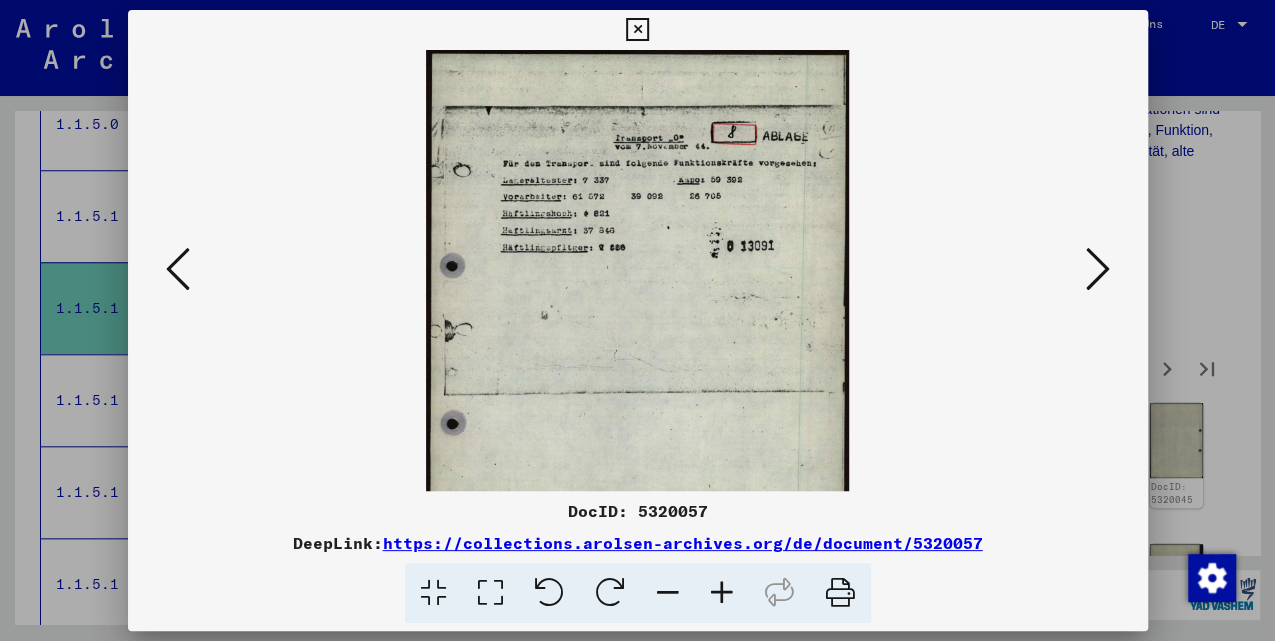 click at bounding box center [722, 593] 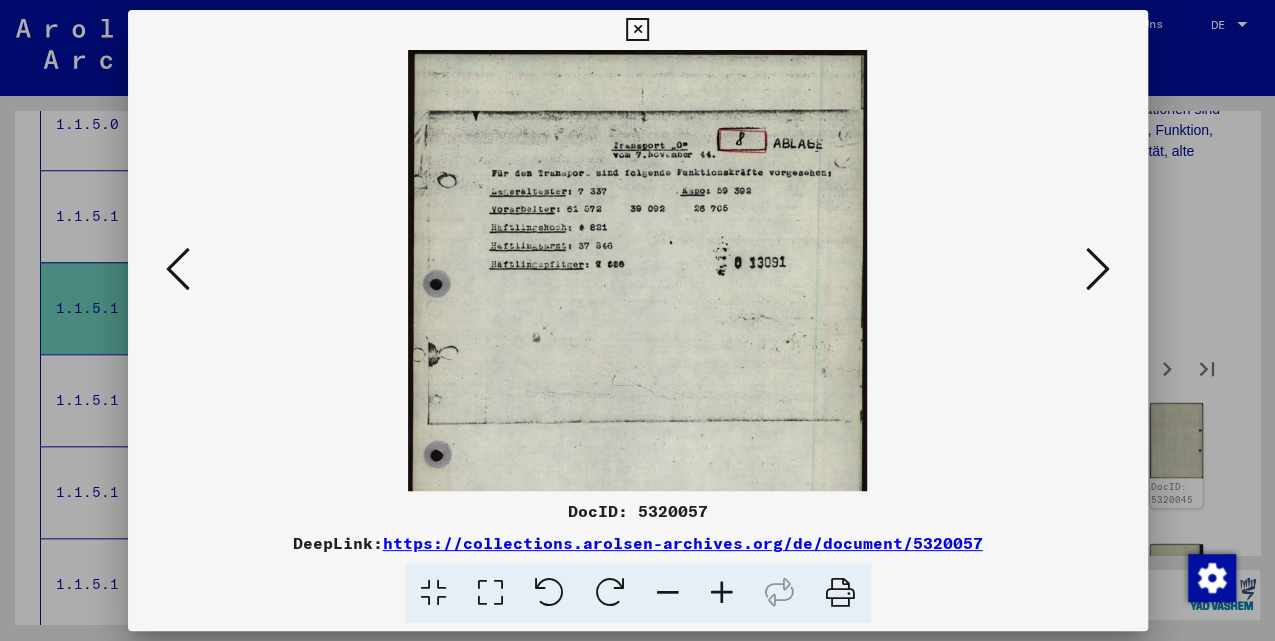click at bounding box center (722, 593) 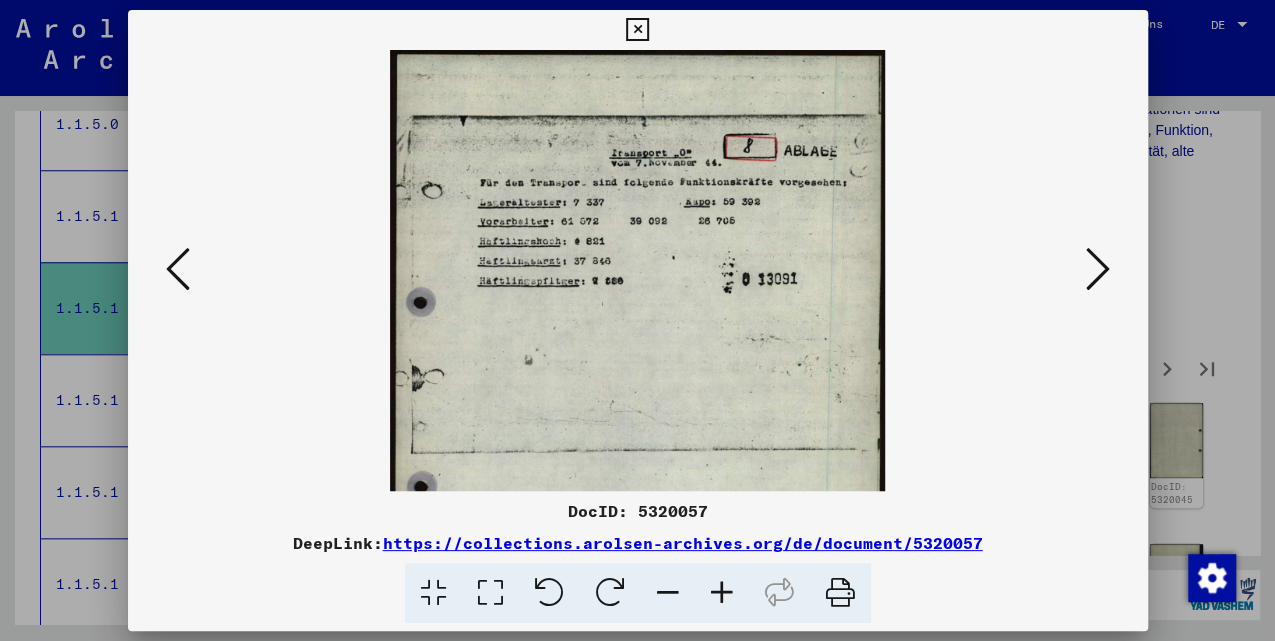 click at bounding box center (722, 593) 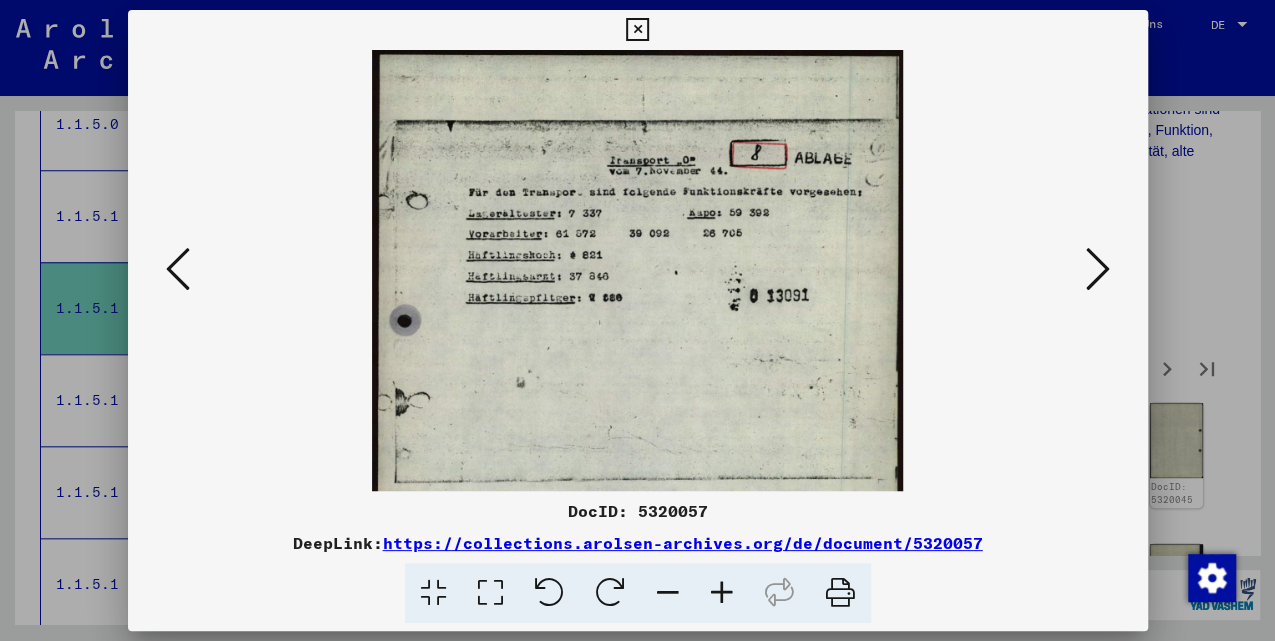 click at bounding box center [722, 593] 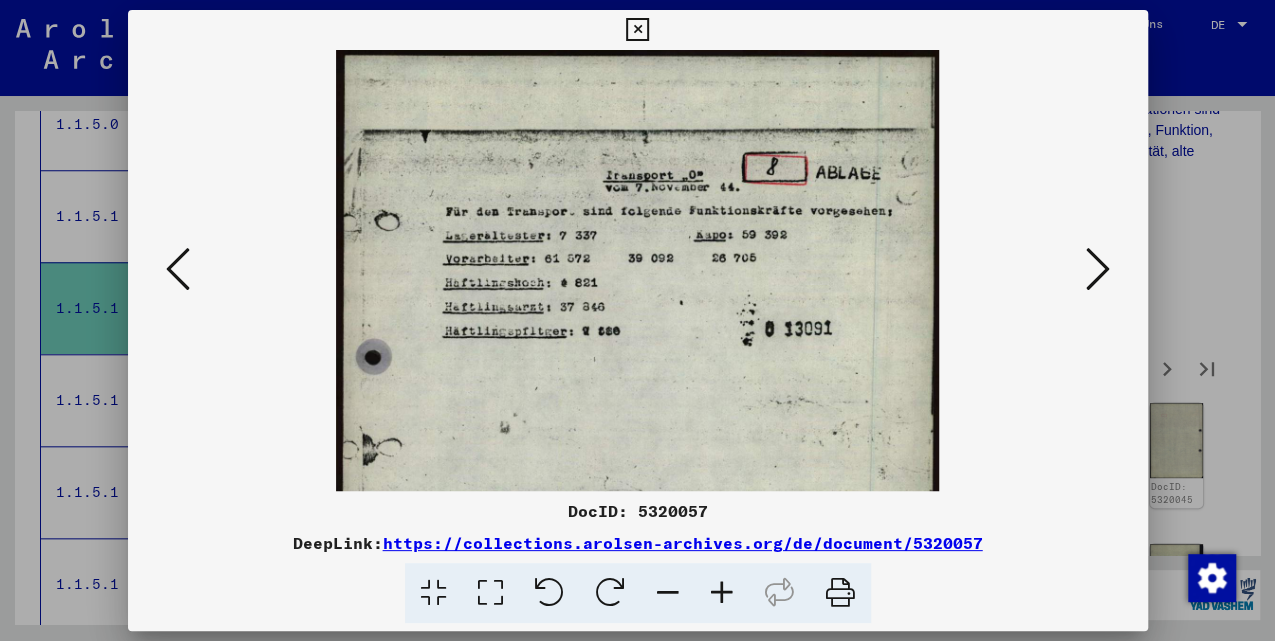 click at bounding box center [722, 593] 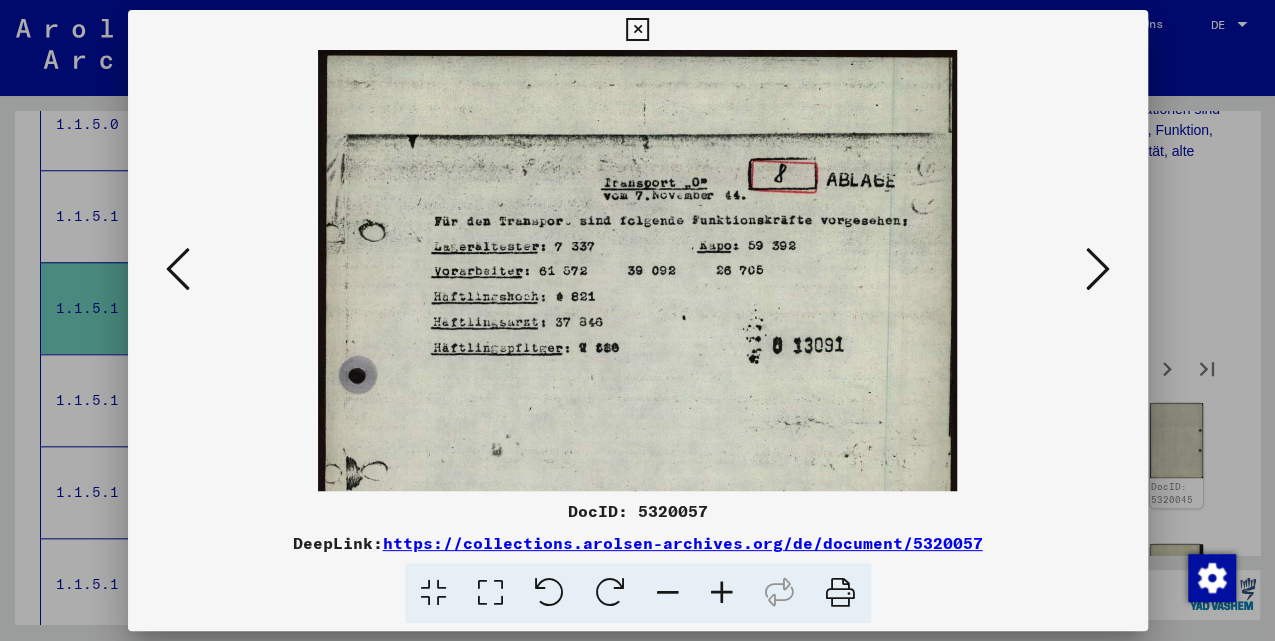 click at bounding box center [1098, 269] 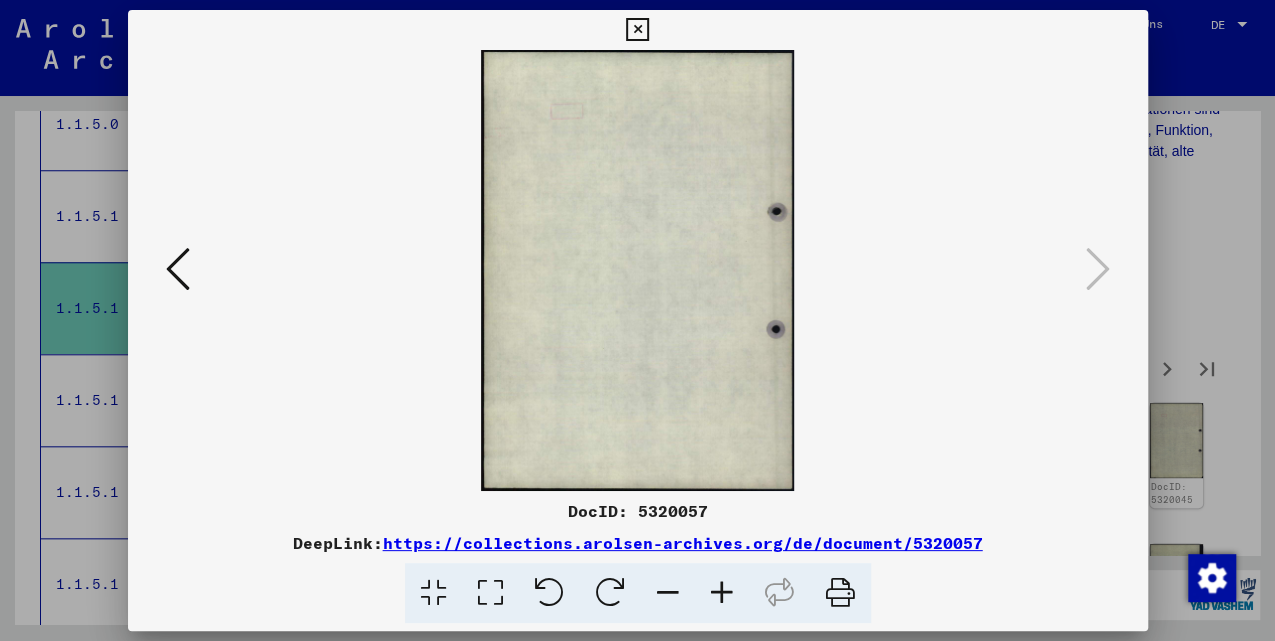 click at bounding box center [637, 30] 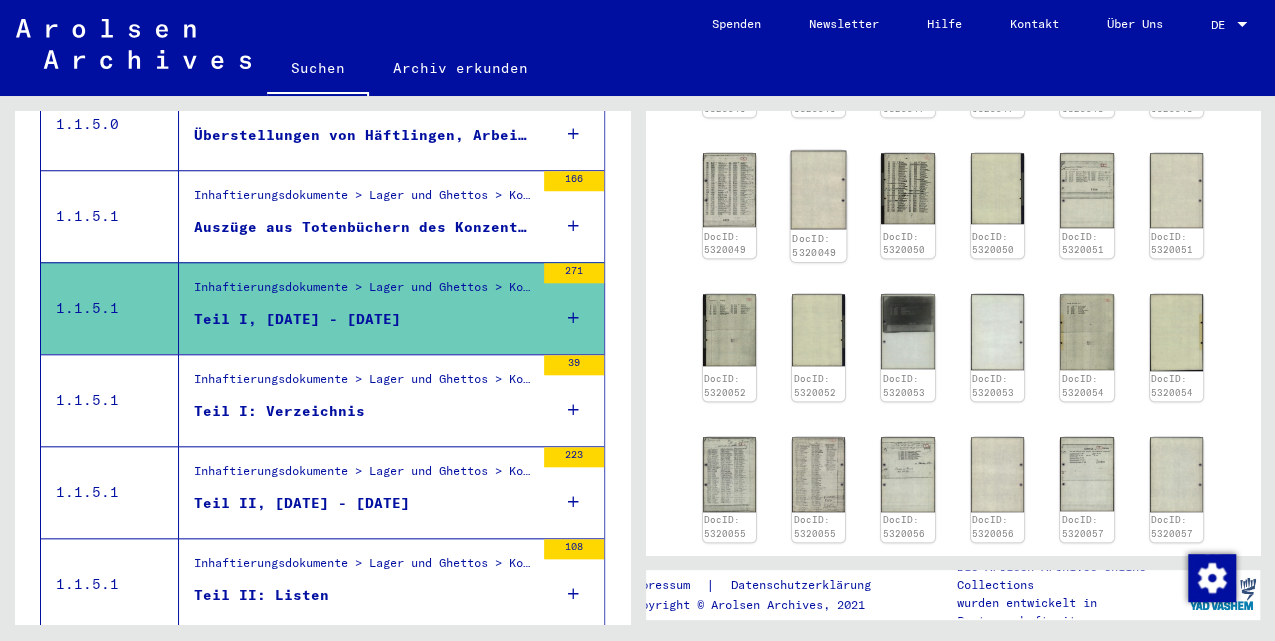 scroll, scrollTop: 1266, scrollLeft: 0, axis: vertical 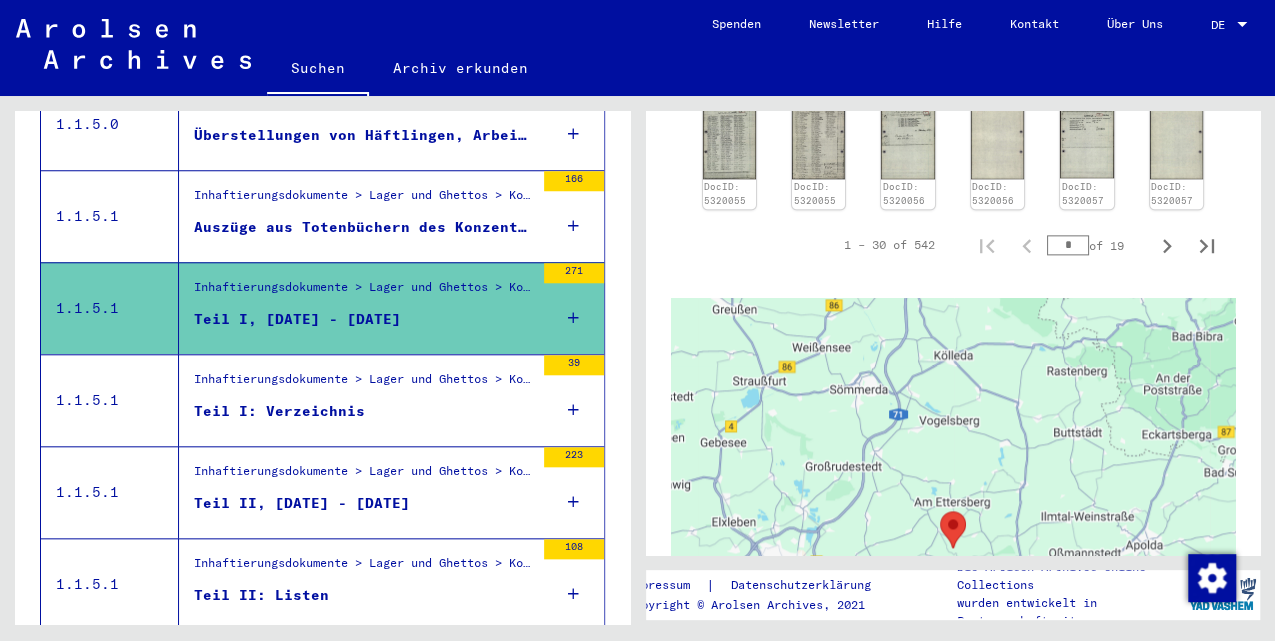 click 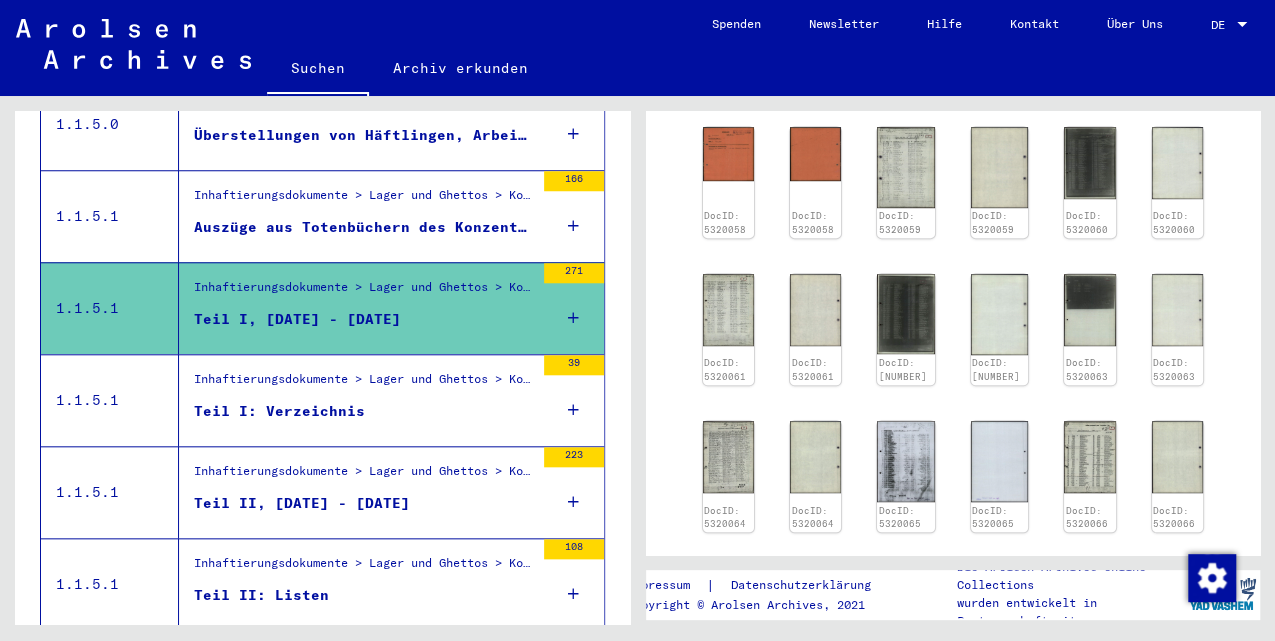 scroll, scrollTop: 600, scrollLeft: 0, axis: vertical 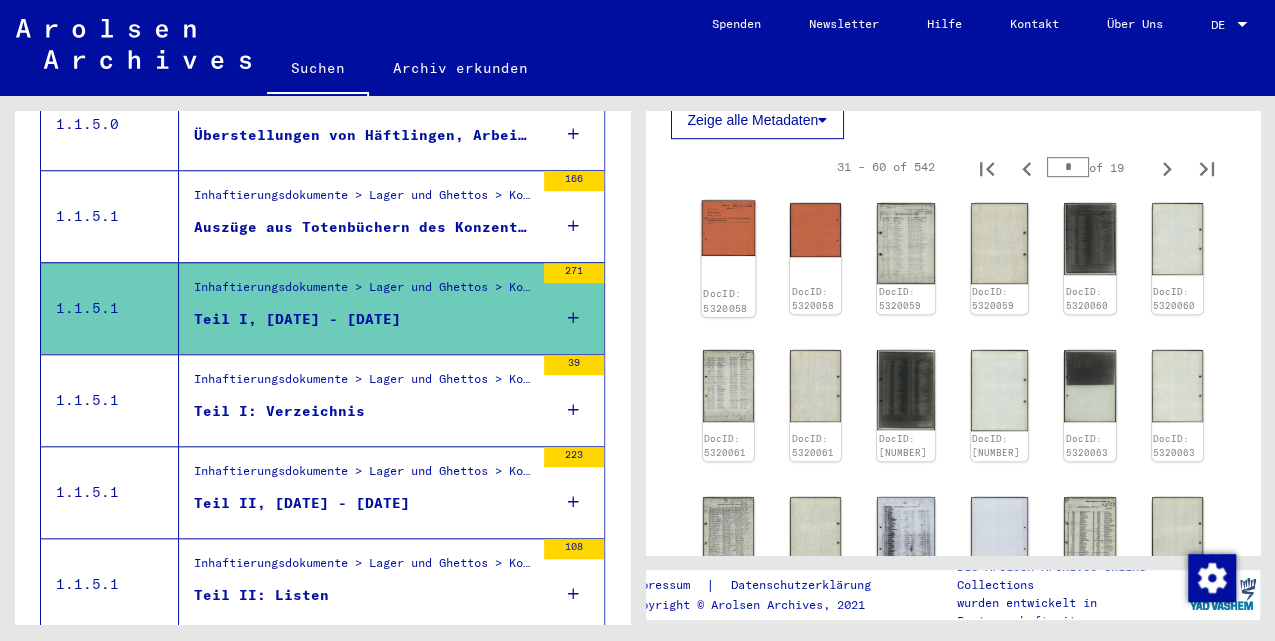 click 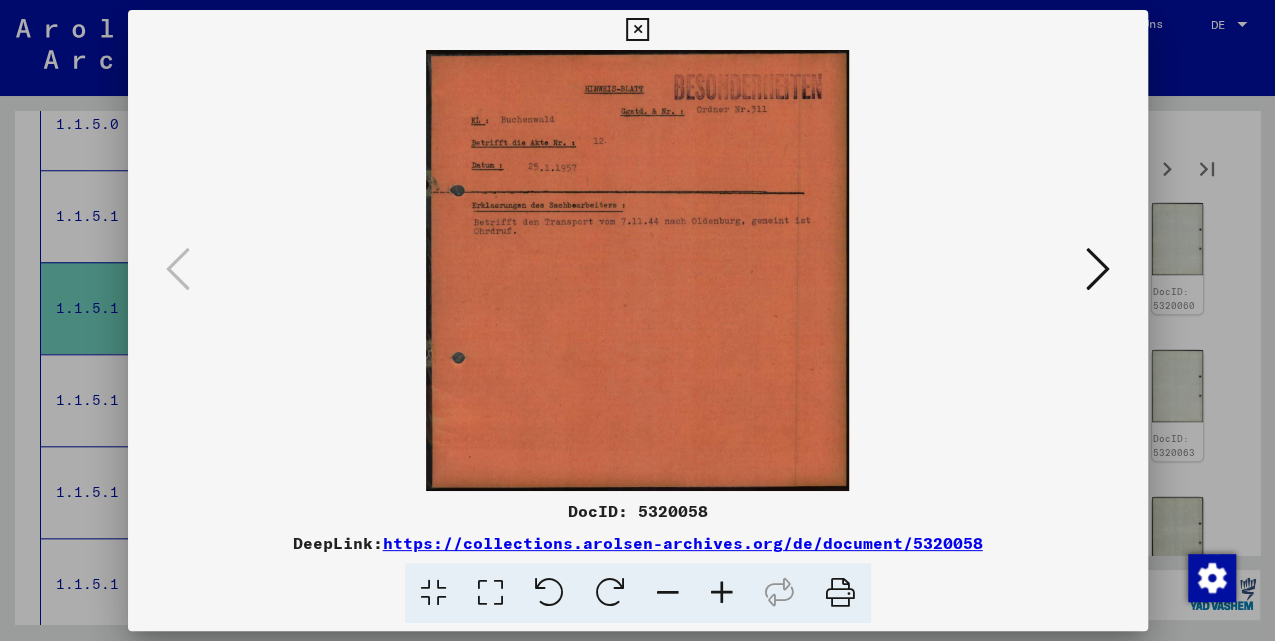 click at bounding box center [722, 593] 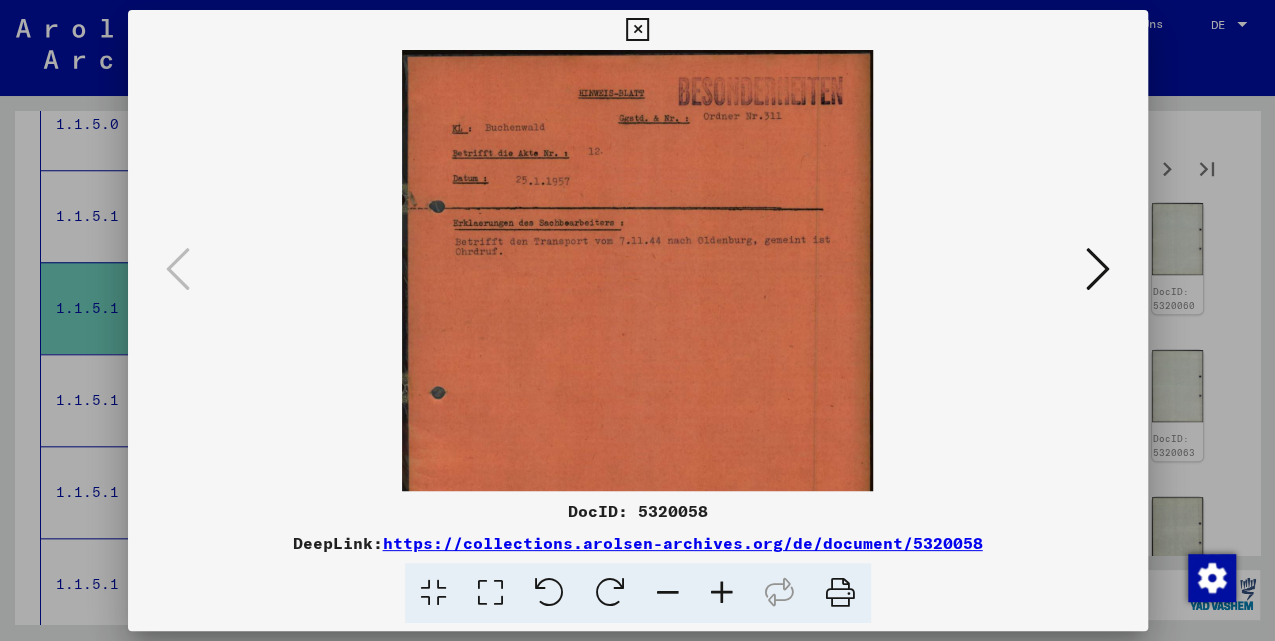 click at bounding box center [722, 593] 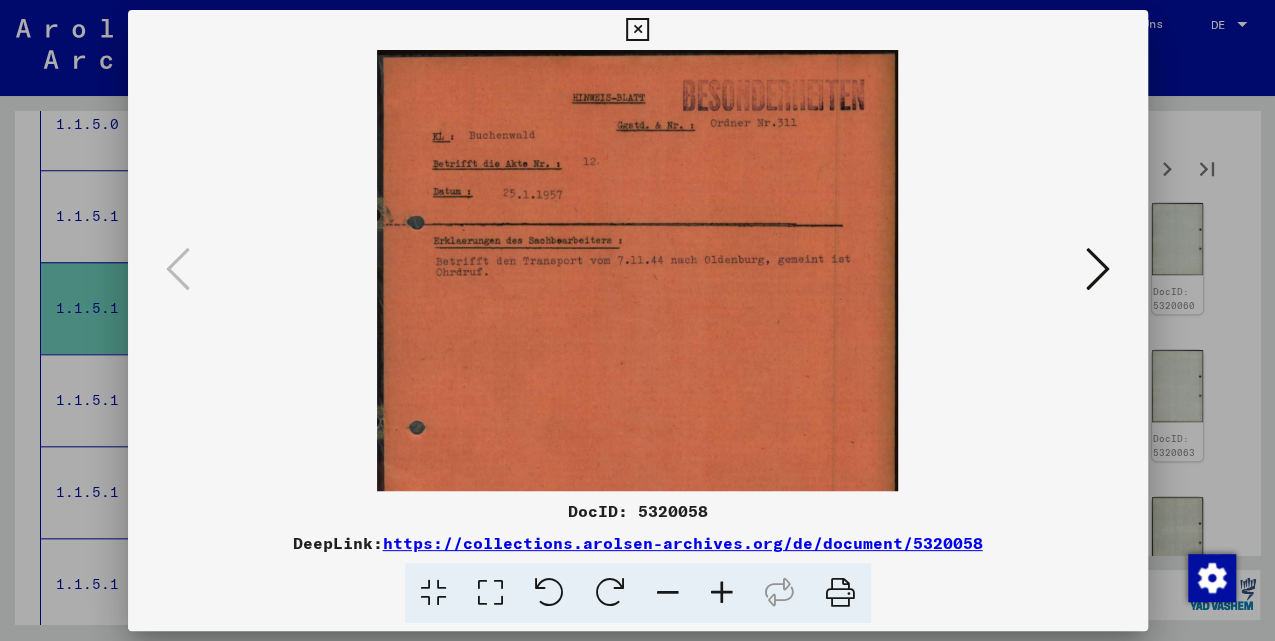 click at bounding box center [722, 593] 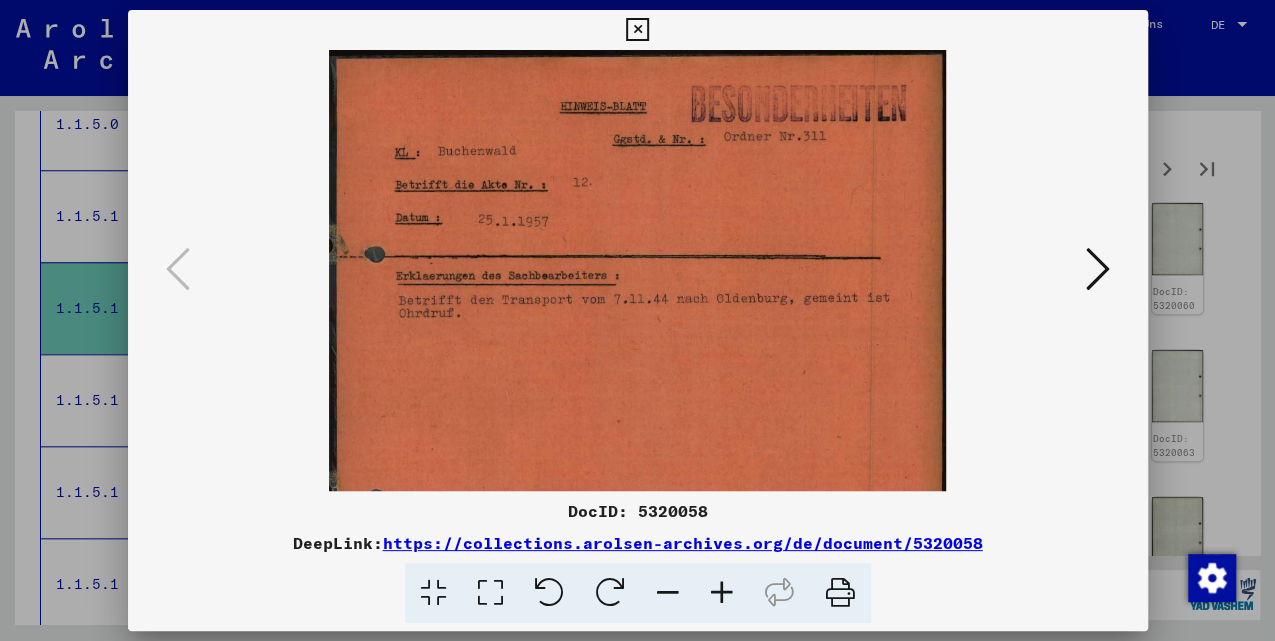 click at bounding box center [722, 593] 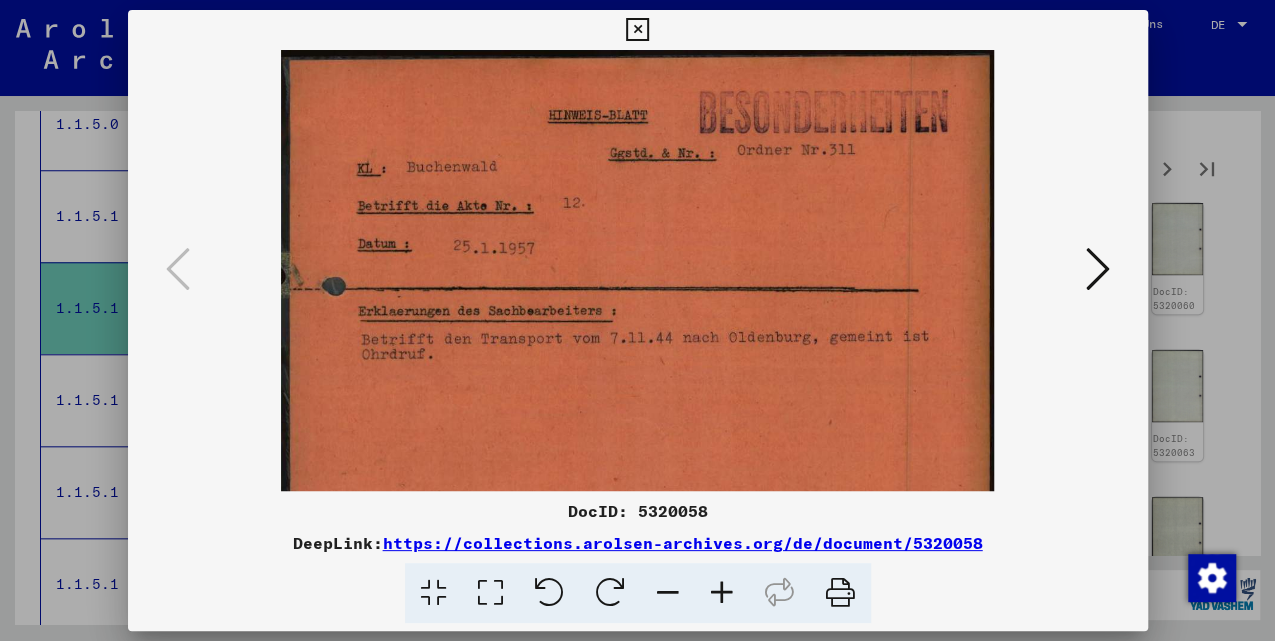 click at bounding box center (722, 593) 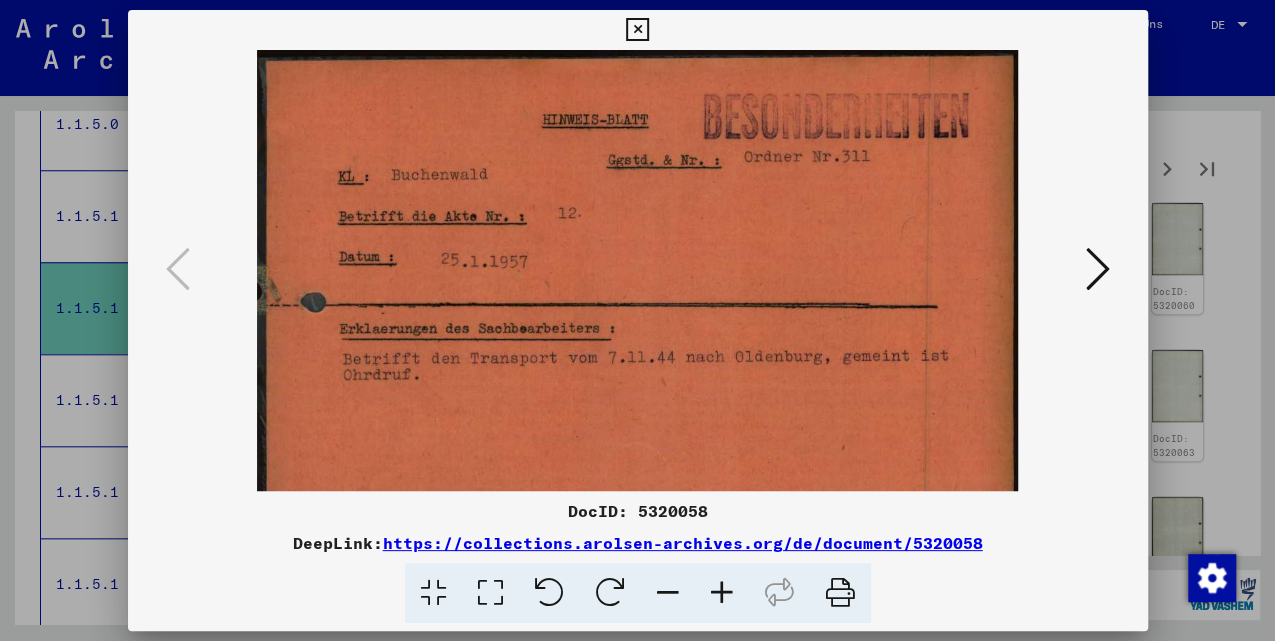 click at bounding box center (1098, 269) 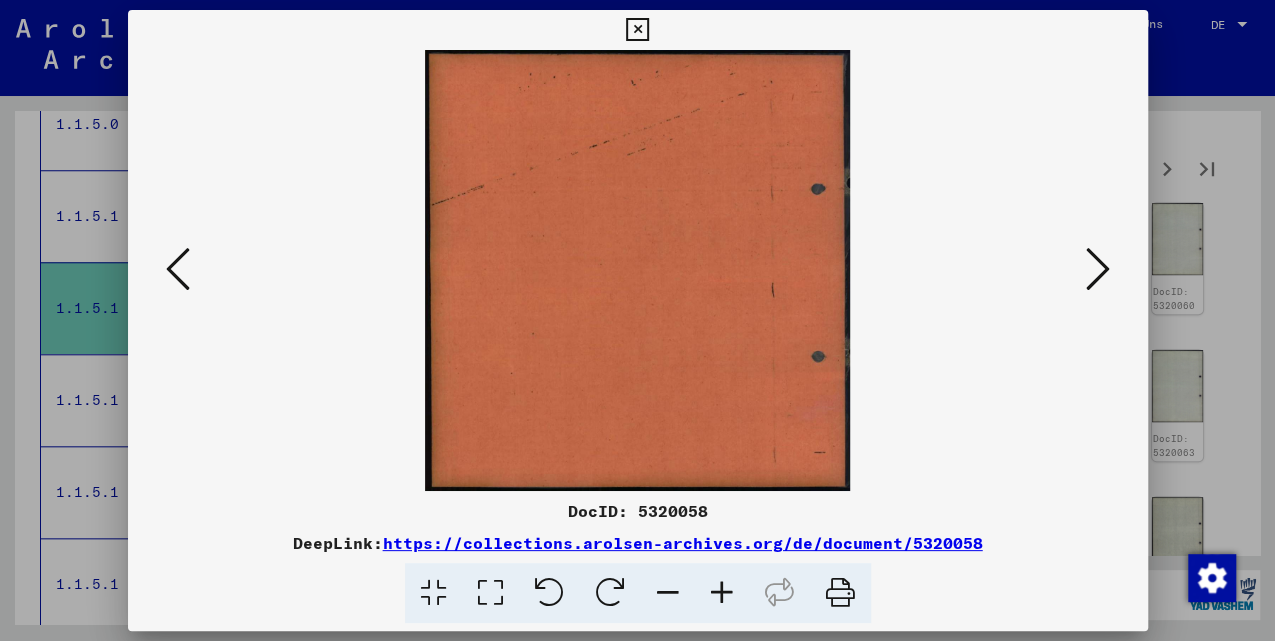 click at bounding box center [1098, 269] 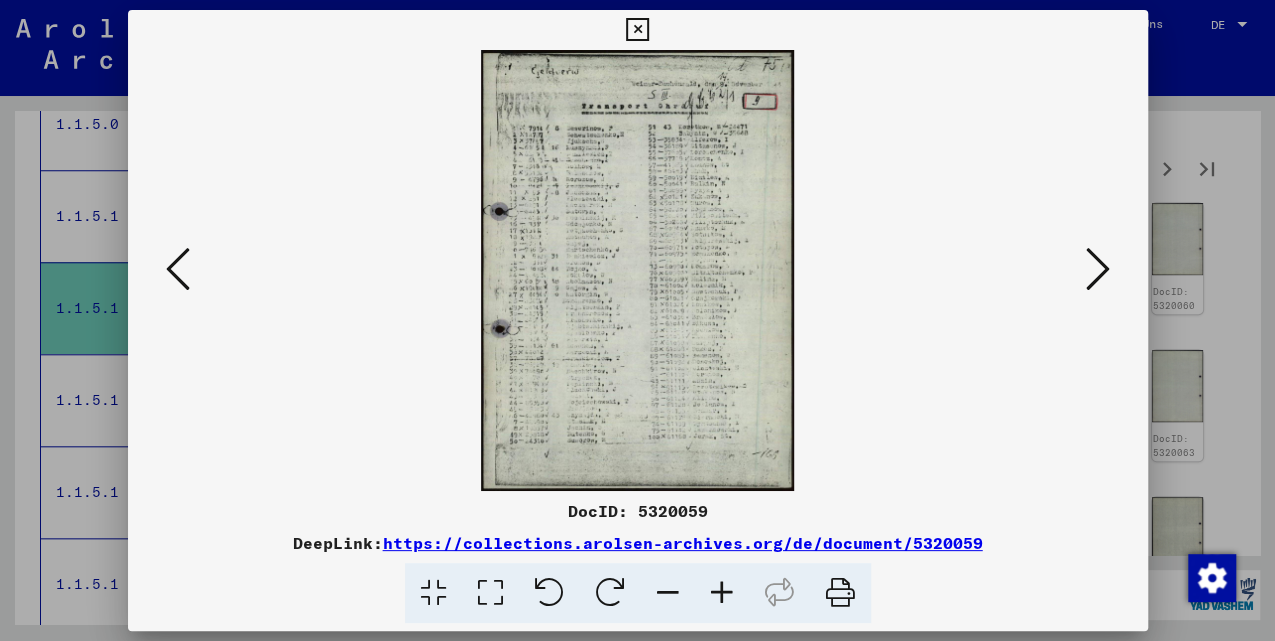 click at bounding box center (1098, 269) 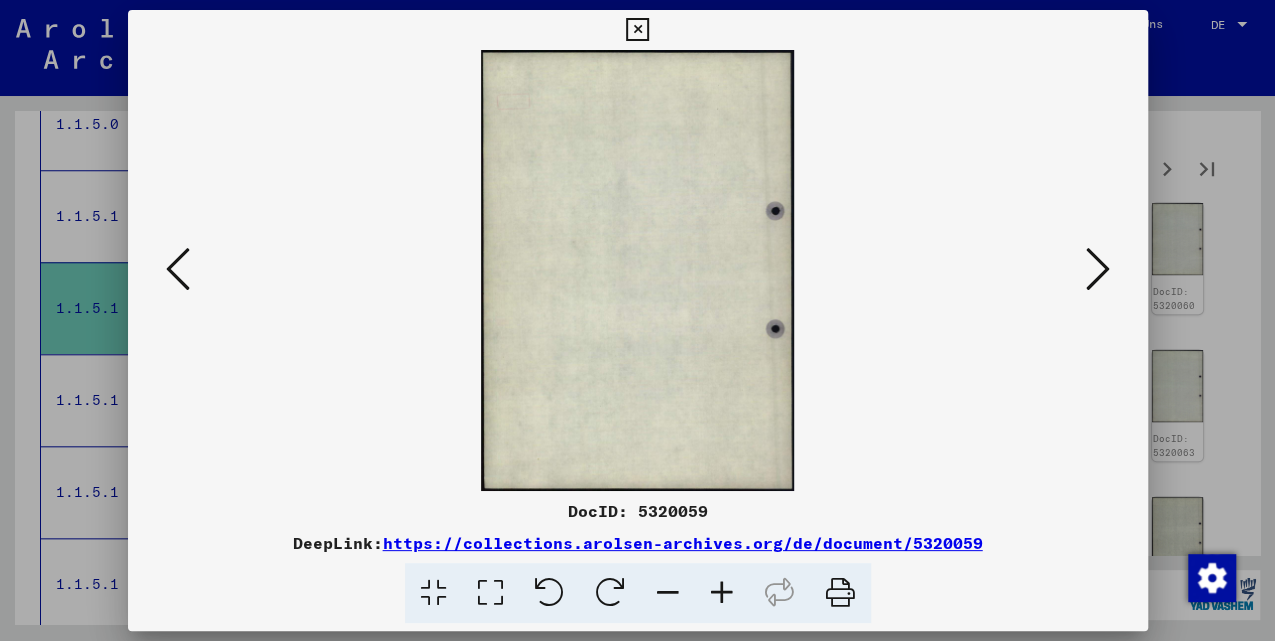 click at bounding box center (638, 270) 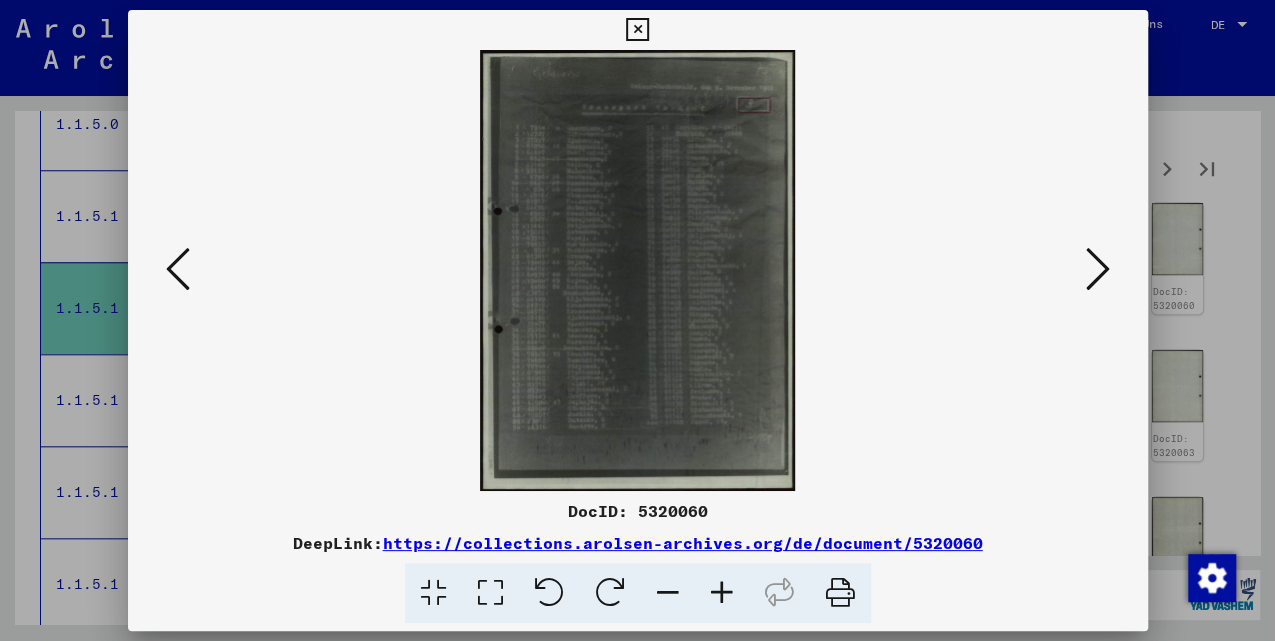 click at bounding box center [1098, 269] 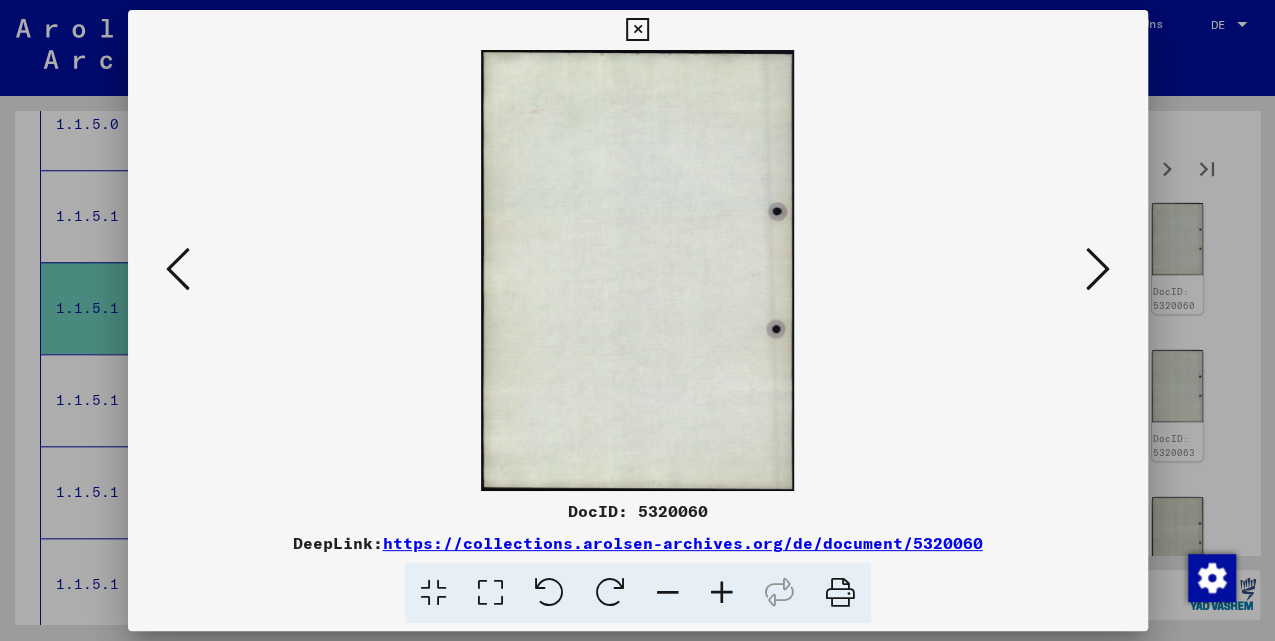 click at bounding box center (1098, 269) 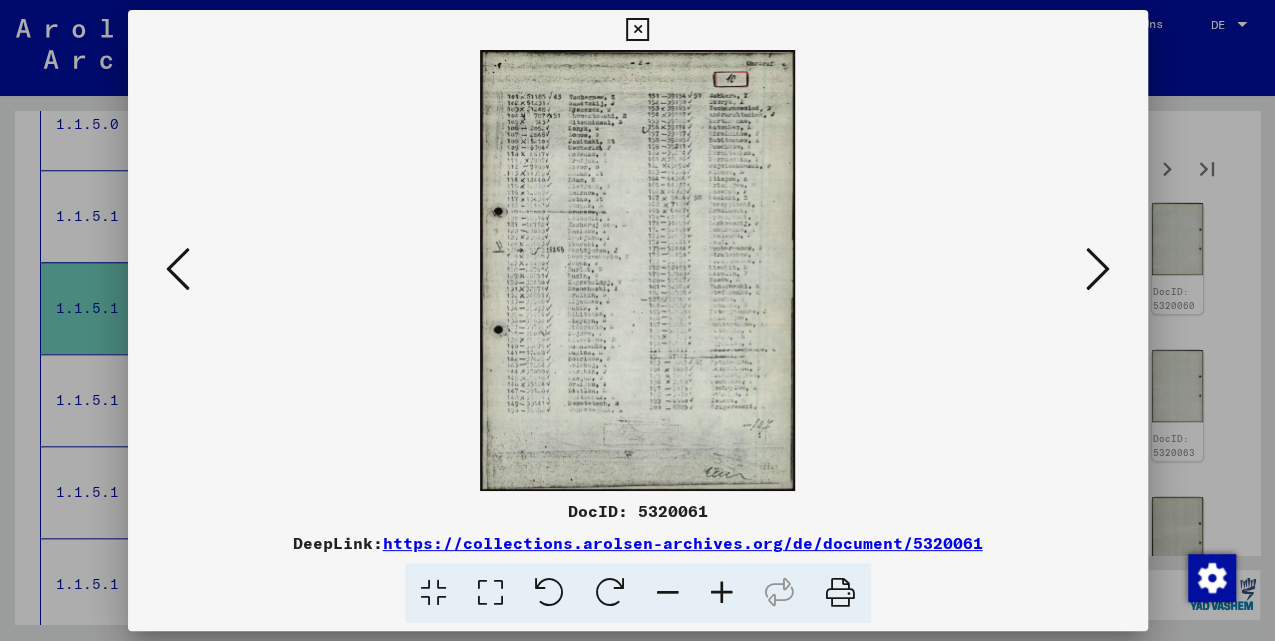 click at bounding box center [1098, 269] 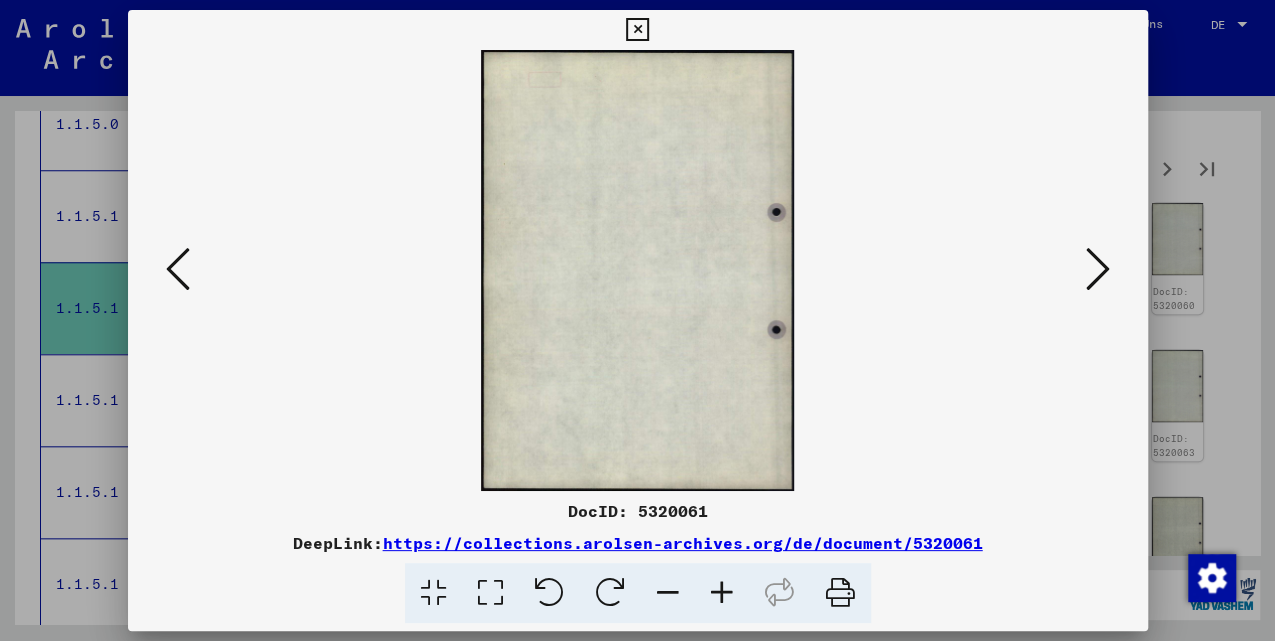 click at bounding box center (1098, 269) 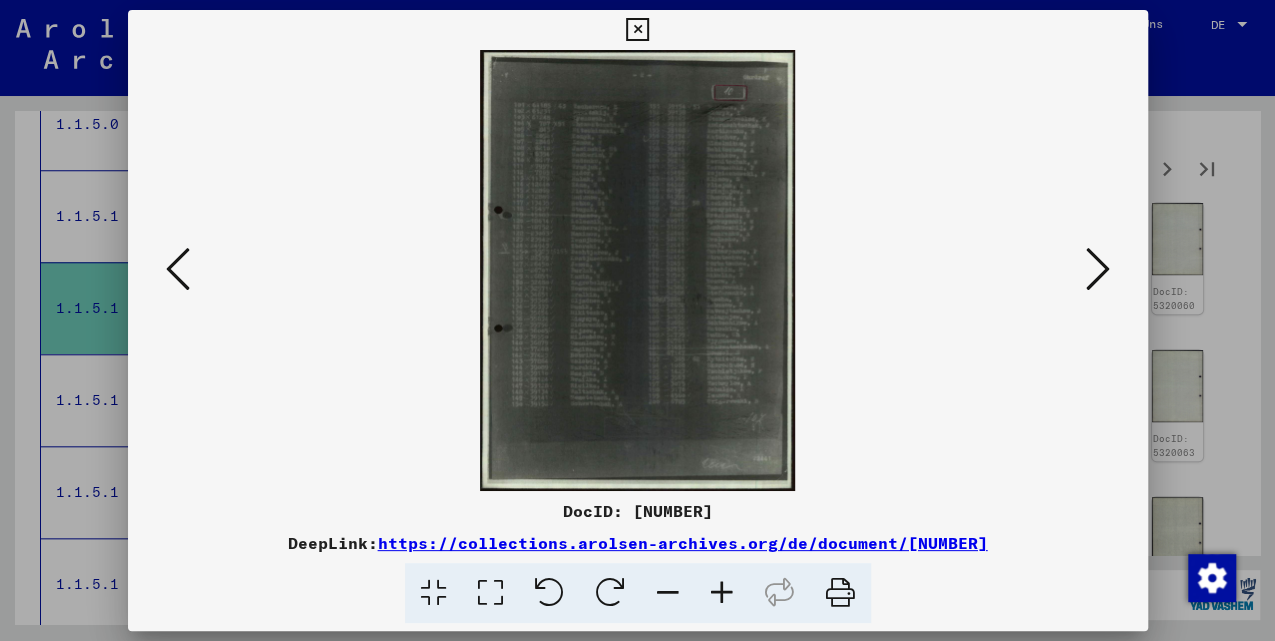 click at bounding box center (1098, 269) 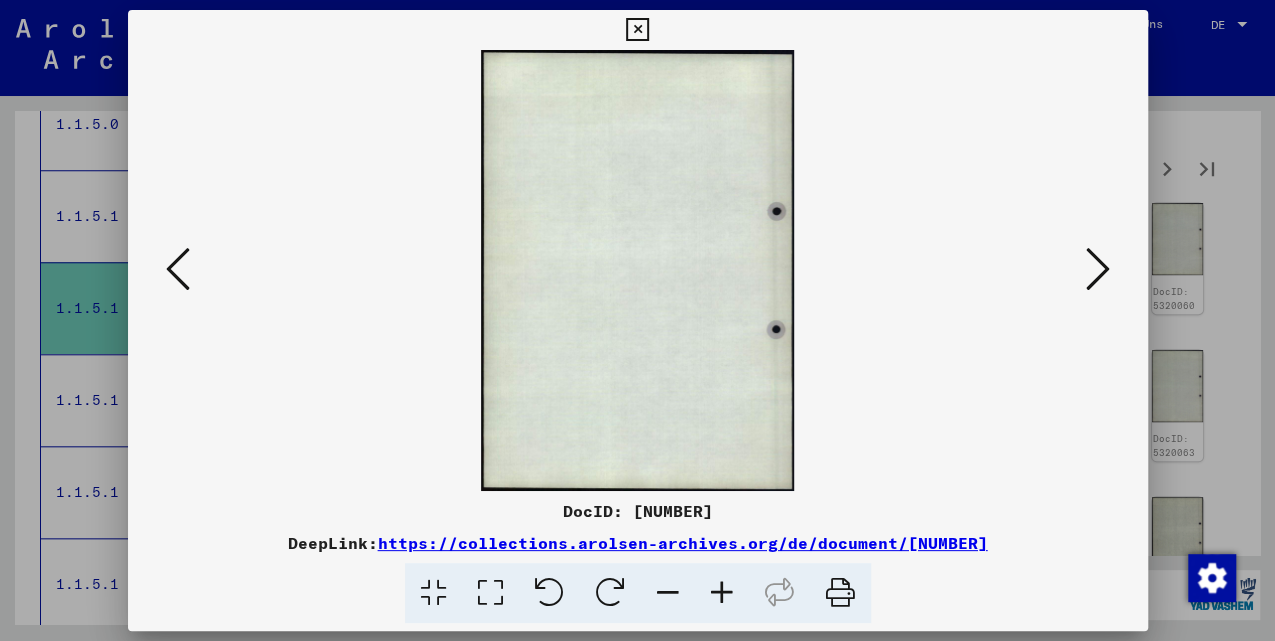 click at bounding box center (1098, 269) 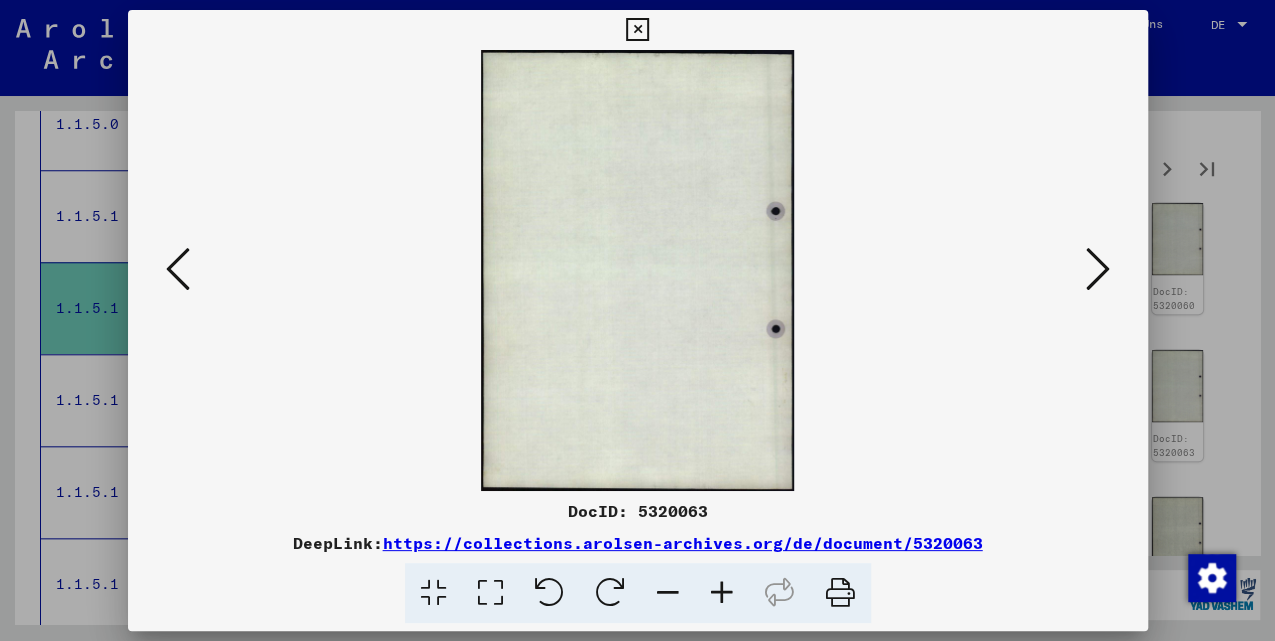 click at bounding box center (178, 270) 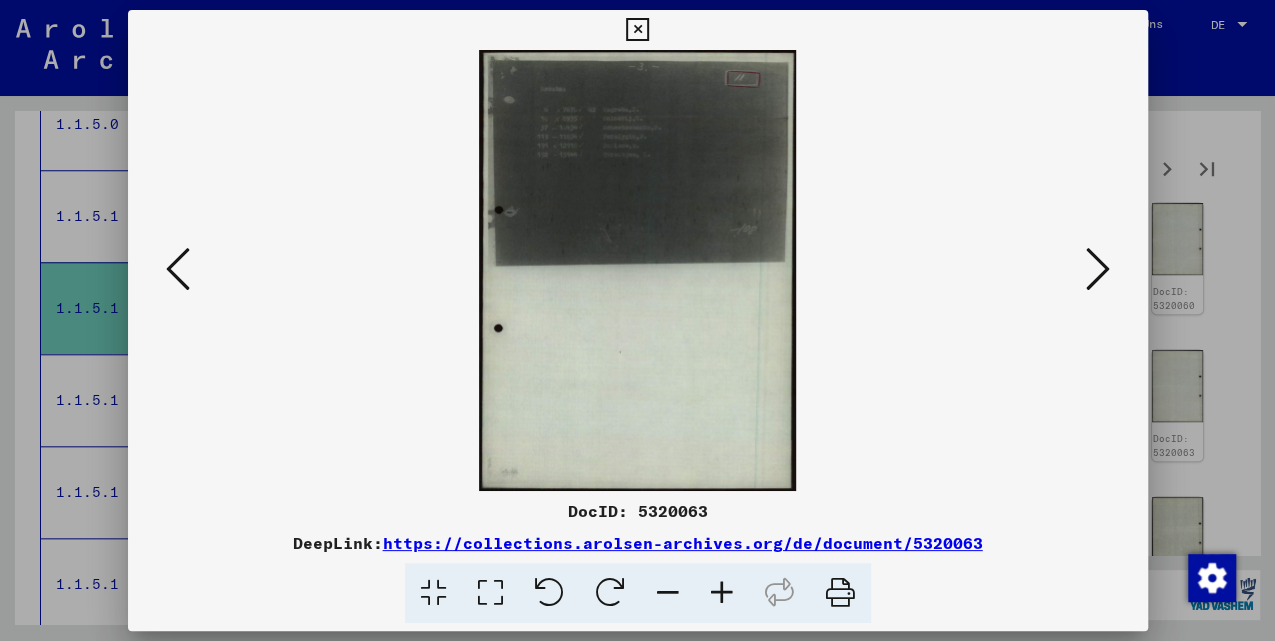 click at bounding box center (1098, 269) 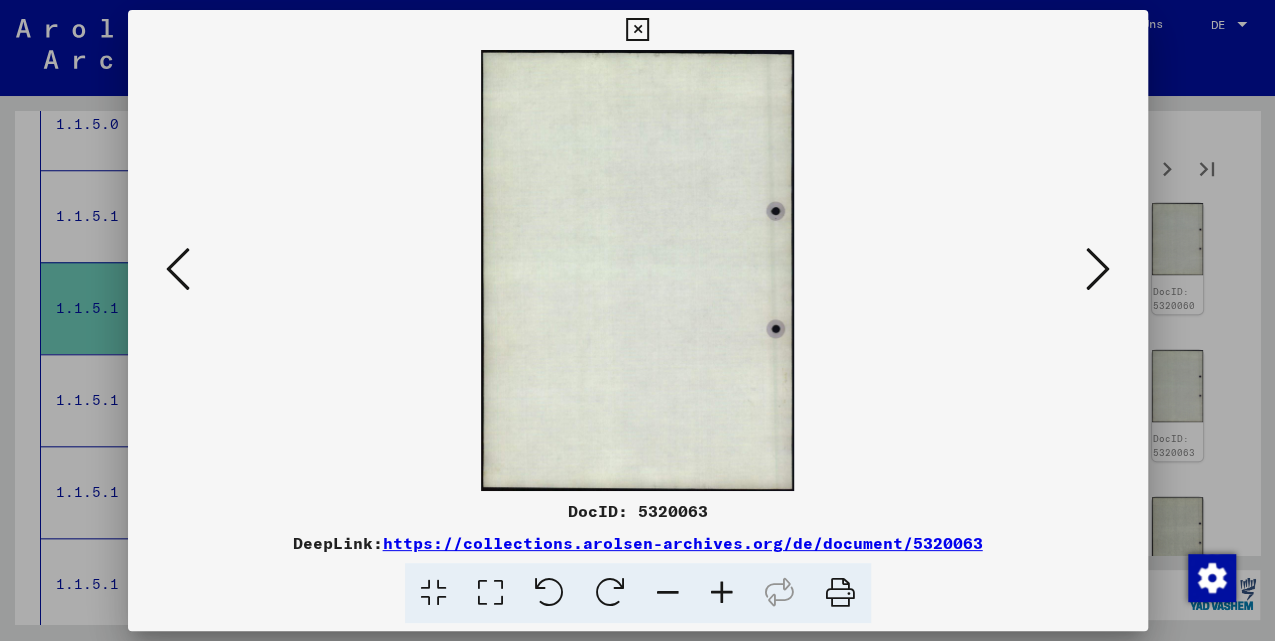 click at bounding box center [1098, 269] 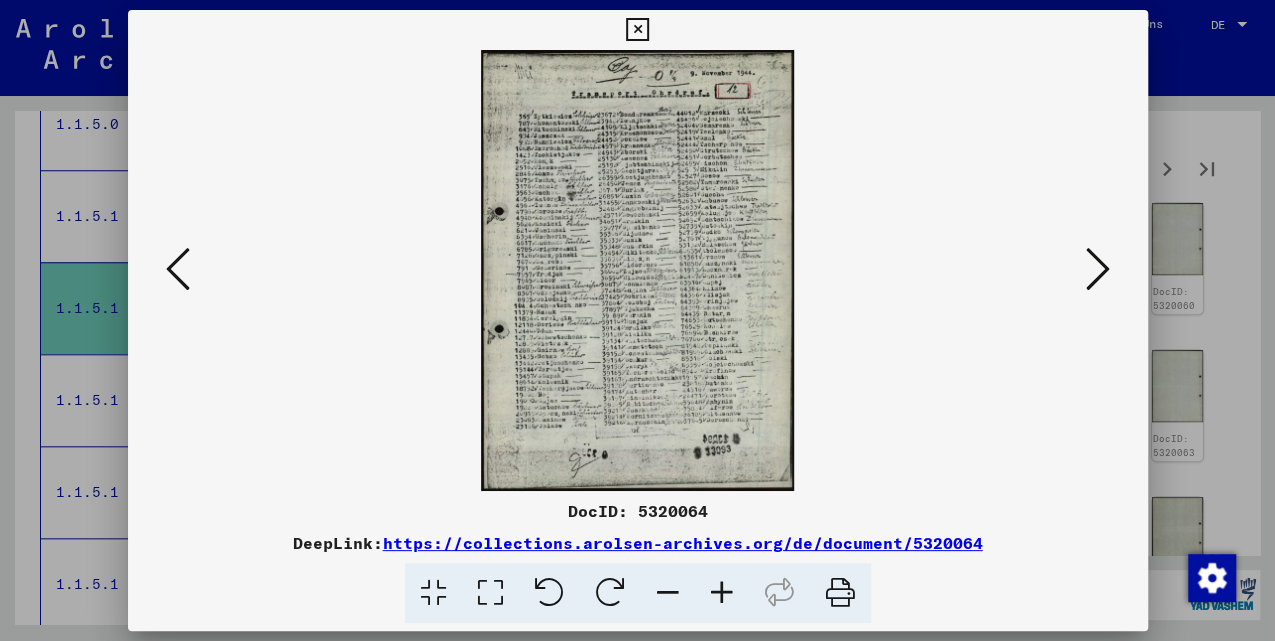 click at bounding box center (1098, 269) 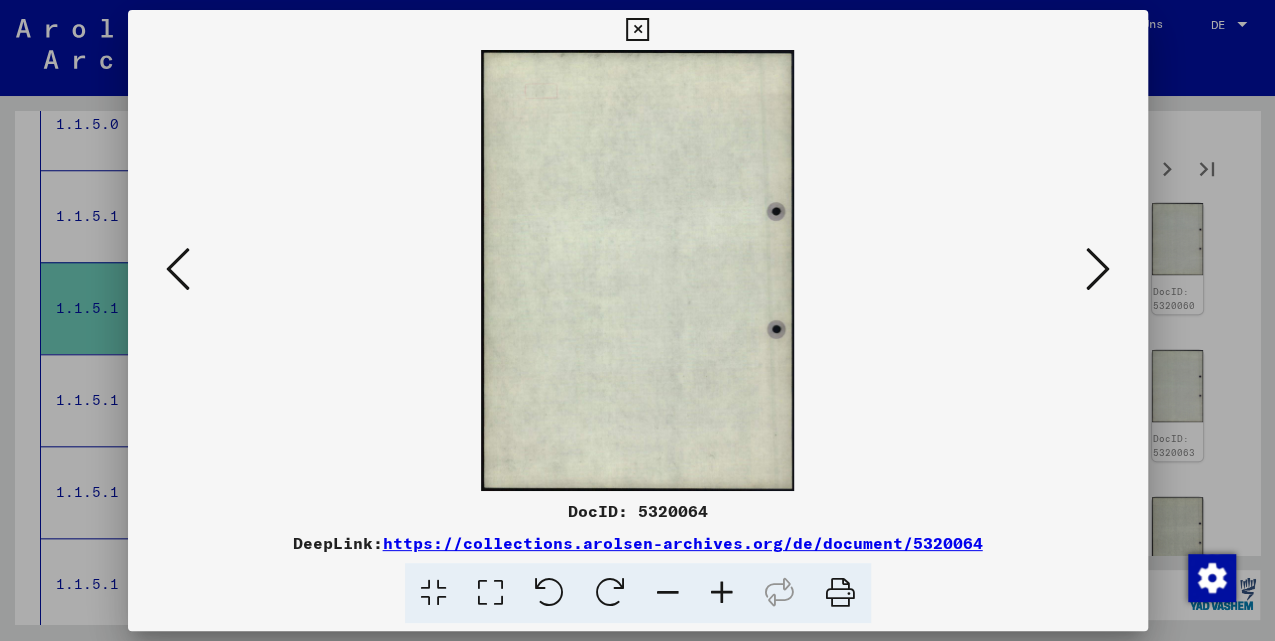 click at bounding box center (1098, 269) 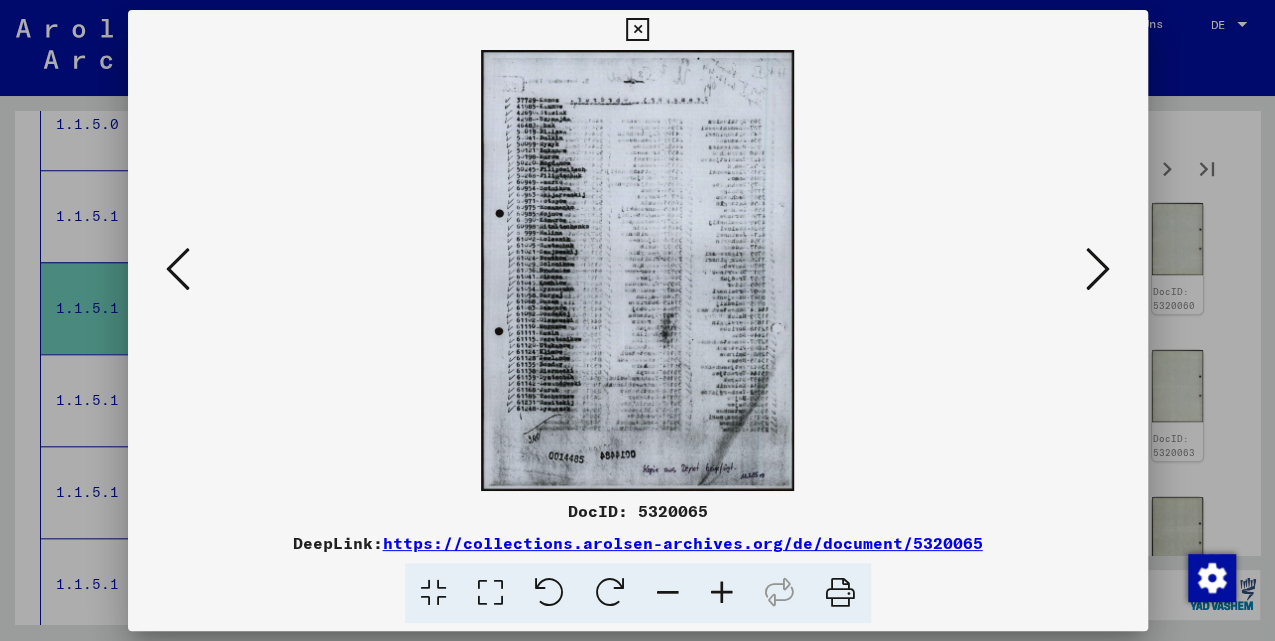click at bounding box center (1098, 269) 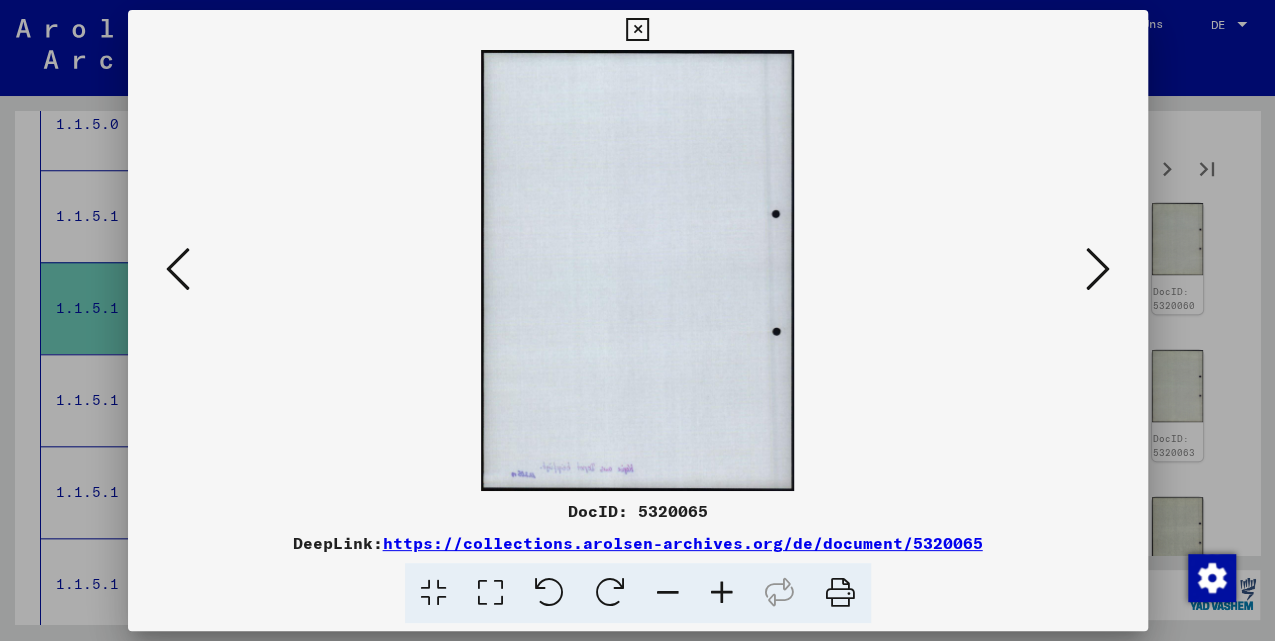 click at bounding box center [1098, 269] 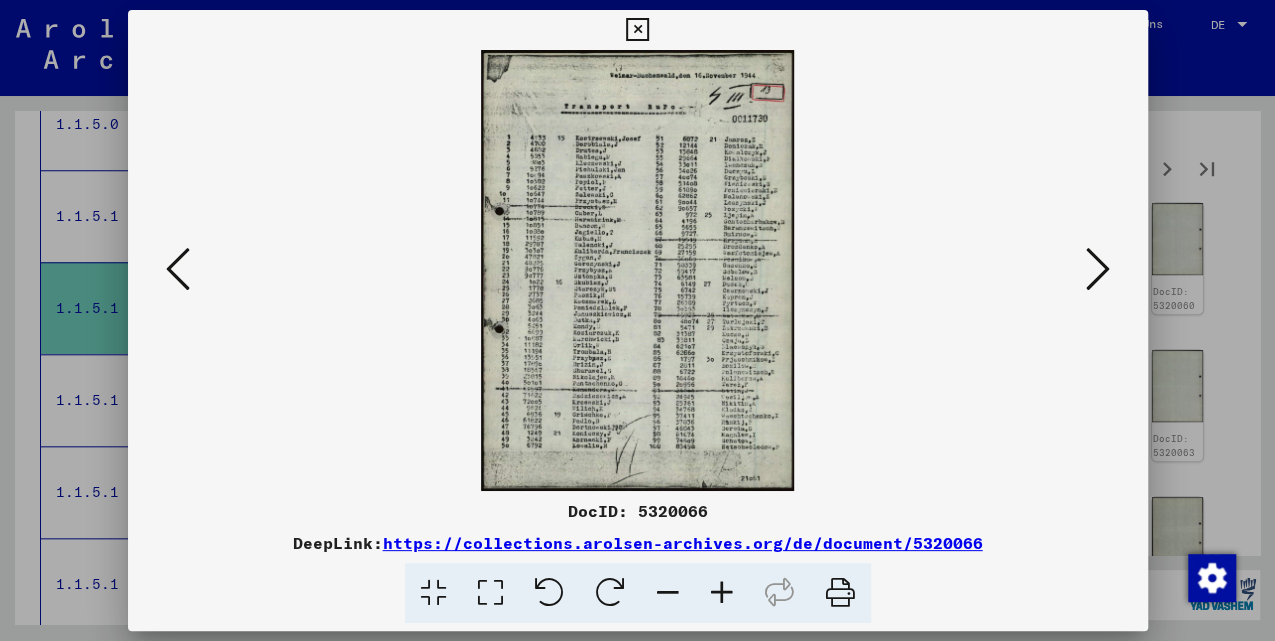 click at bounding box center (1098, 269) 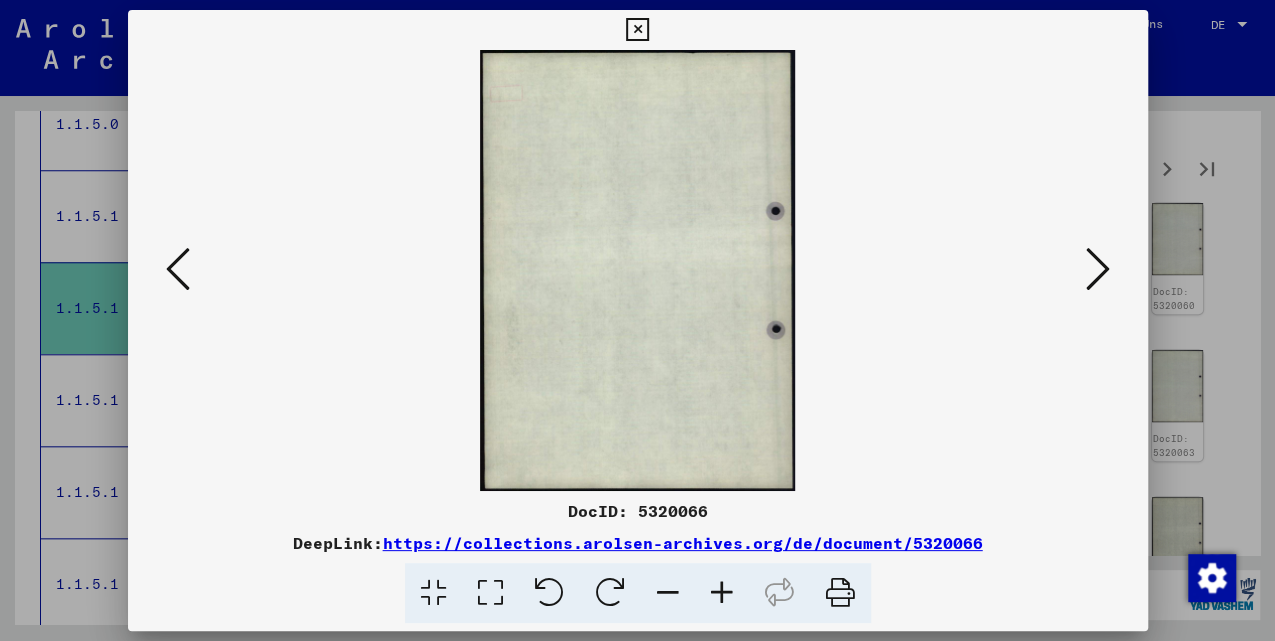 click at bounding box center [1098, 269] 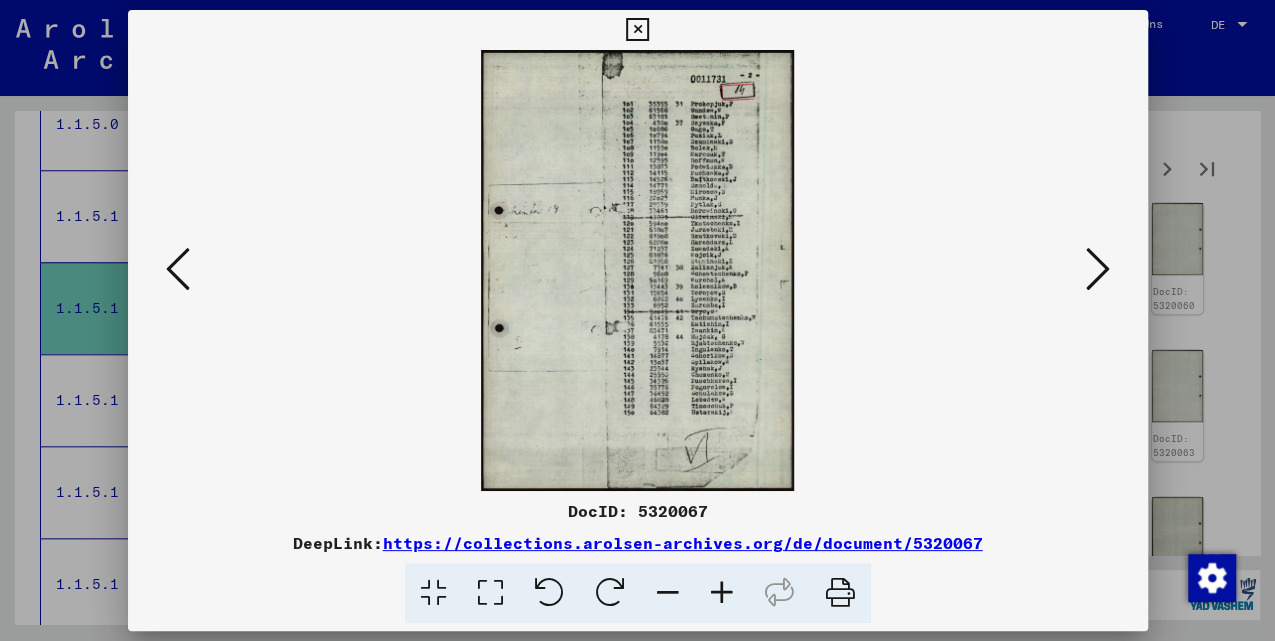 click at bounding box center [1098, 269] 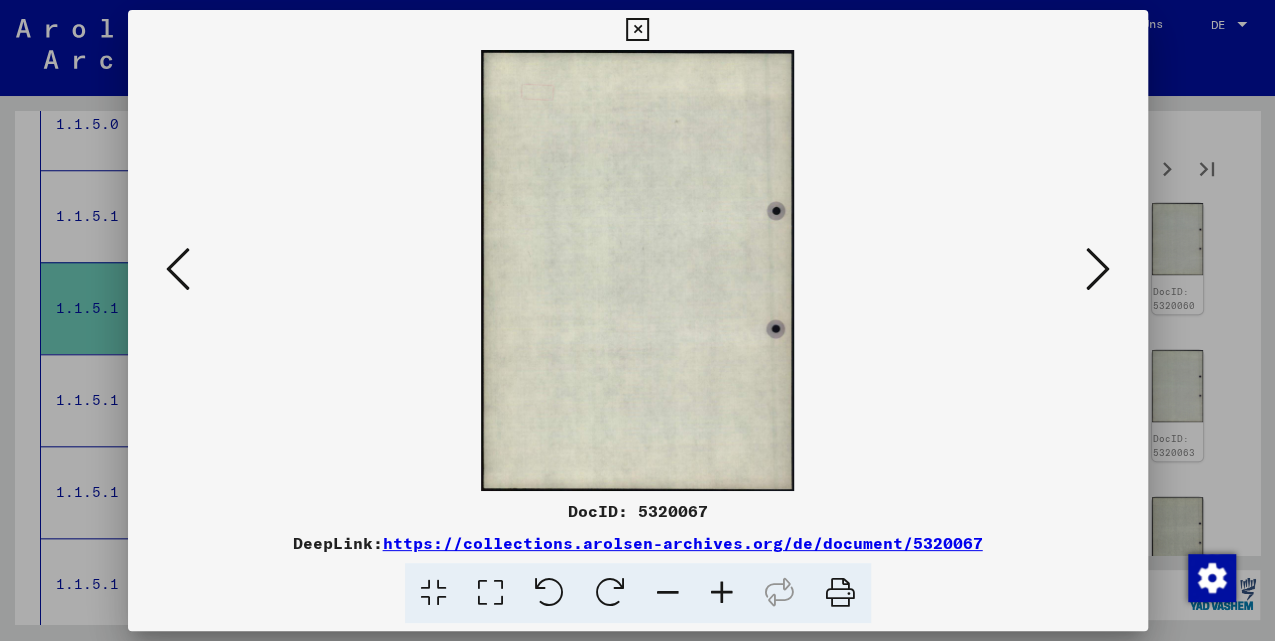 click at bounding box center [1098, 269] 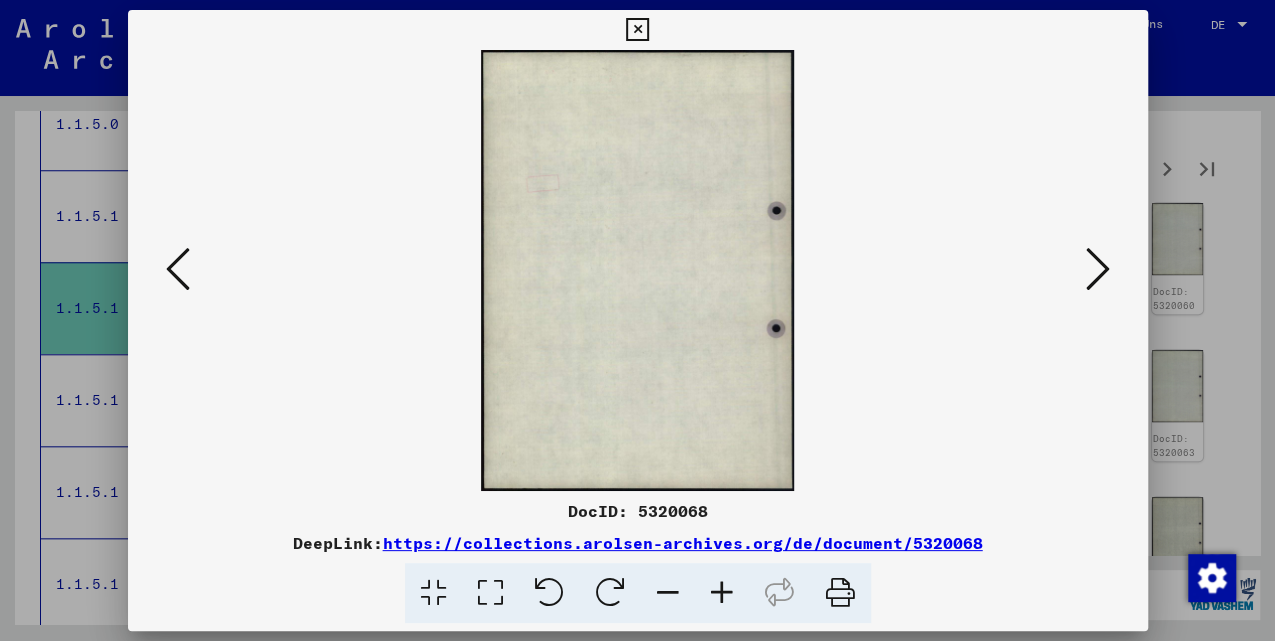 click at bounding box center (1098, 269) 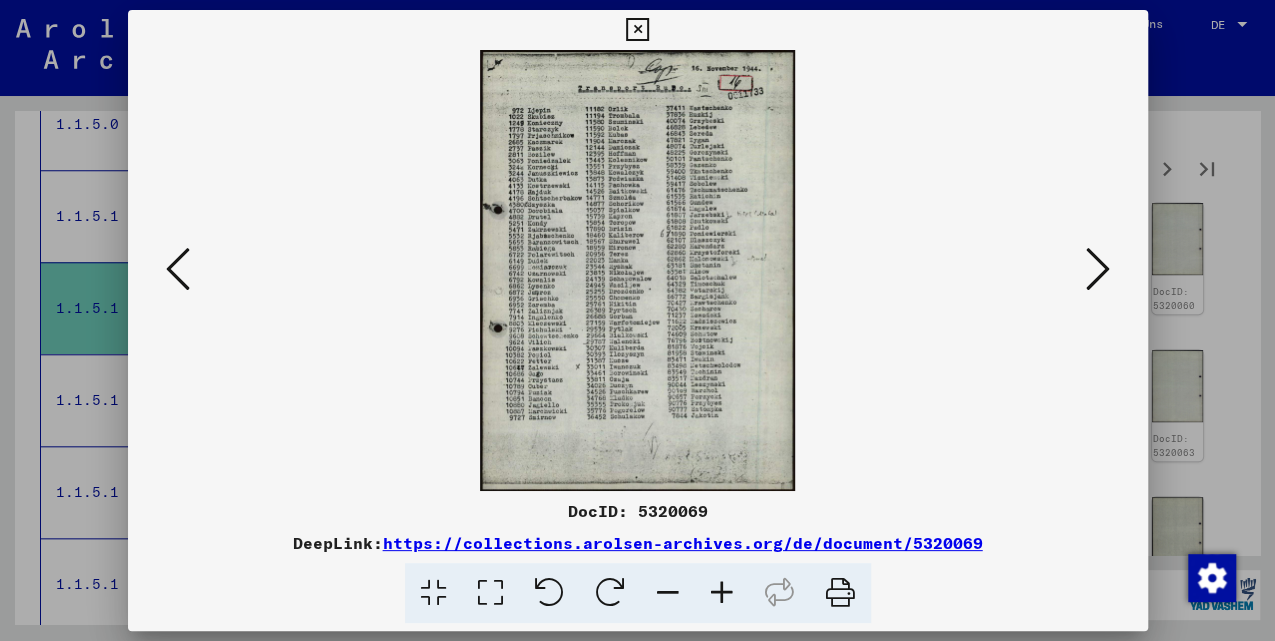 click at bounding box center [638, 270] 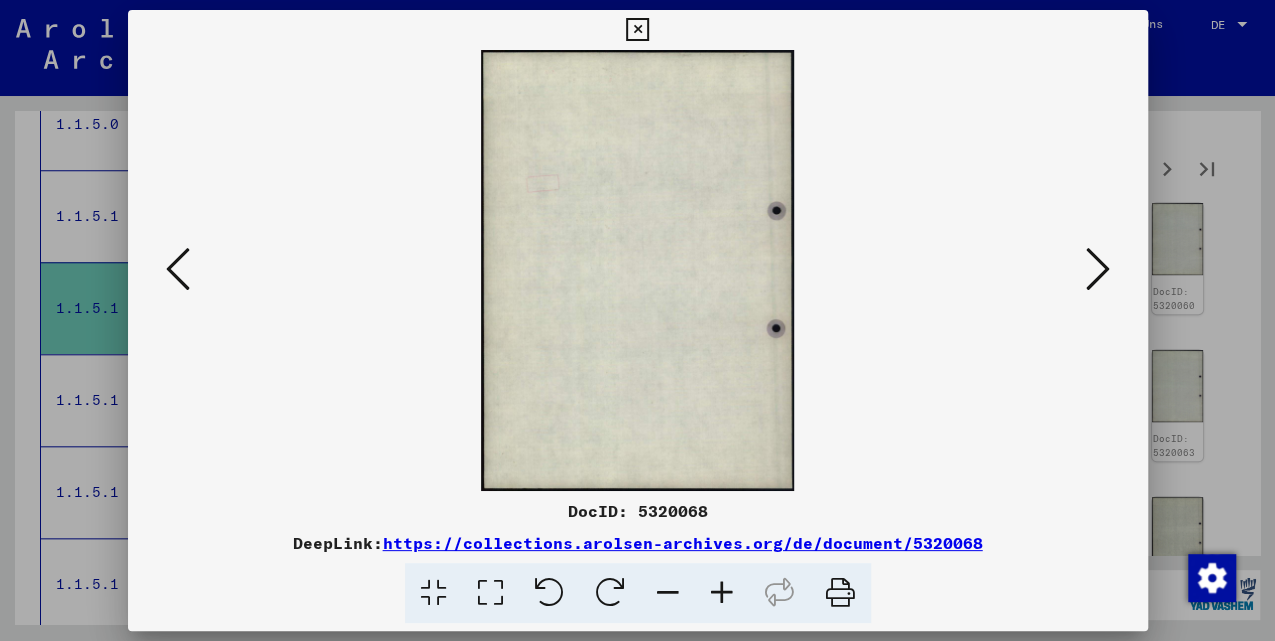 click at bounding box center [178, 270] 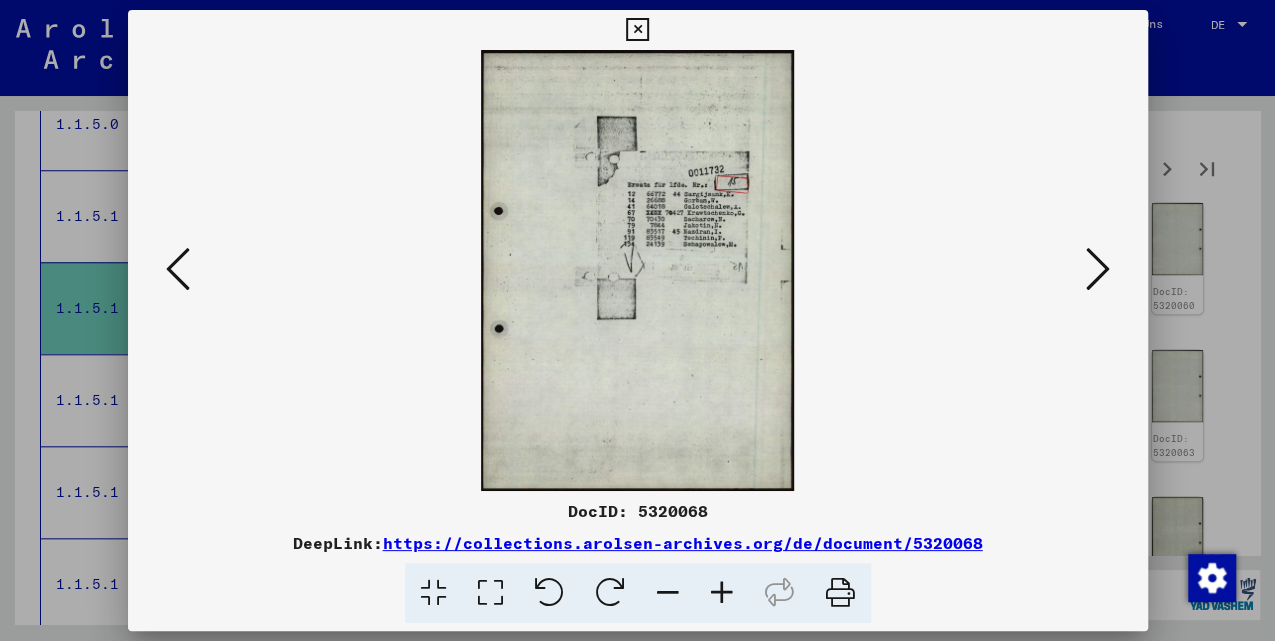 click at bounding box center (1098, 269) 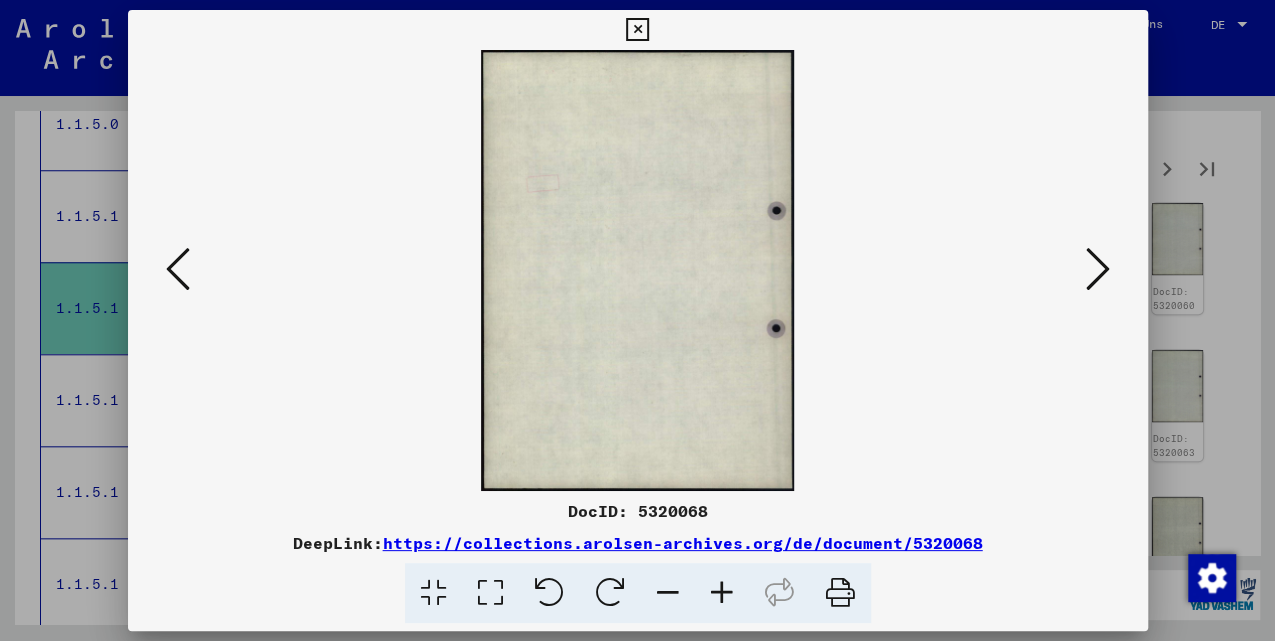 click at bounding box center (1098, 269) 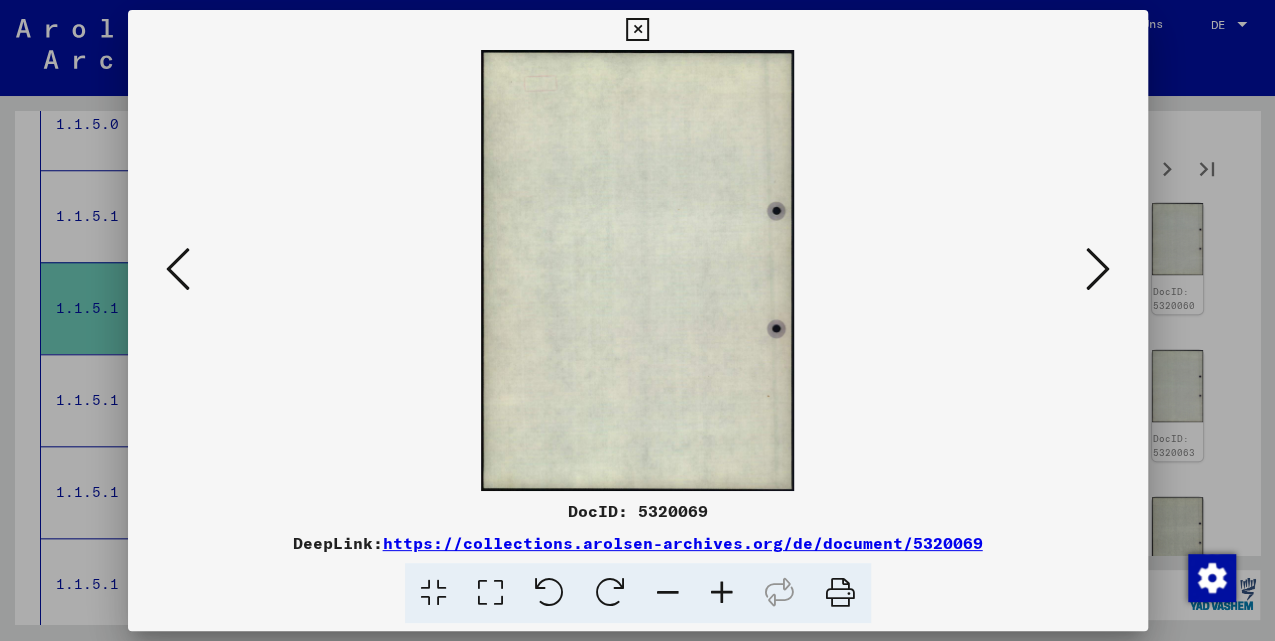 click at bounding box center [178, 270] 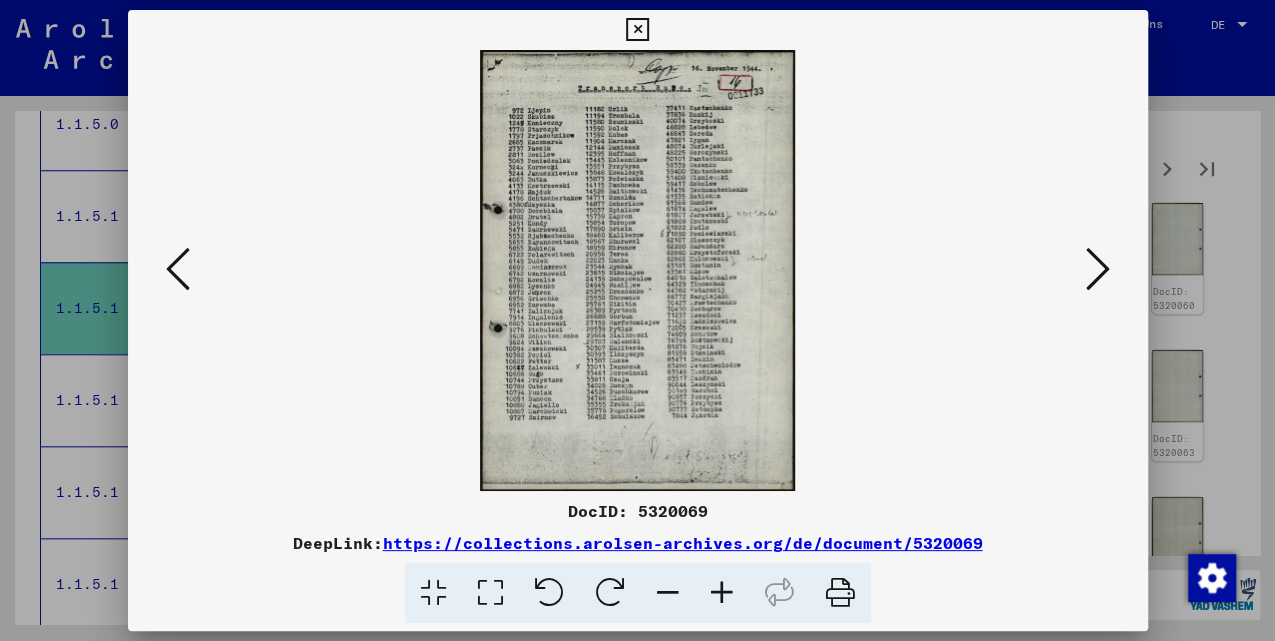 click at bounding box center (1098, 269) 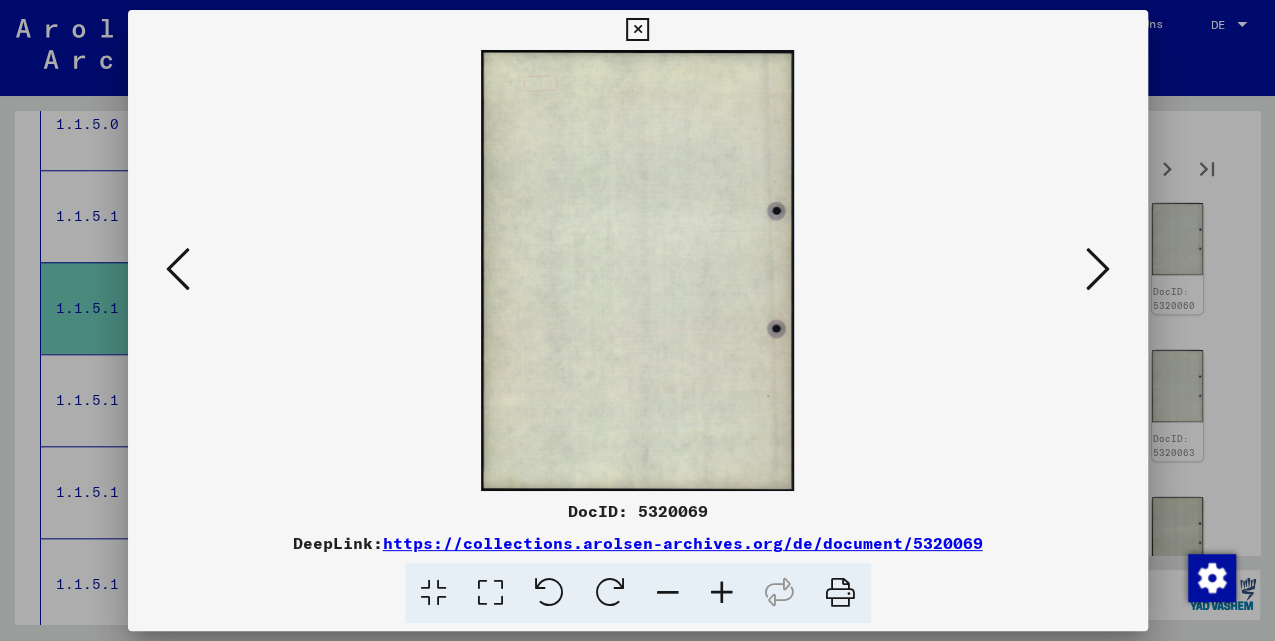 click at bounding box center (1098, 269) 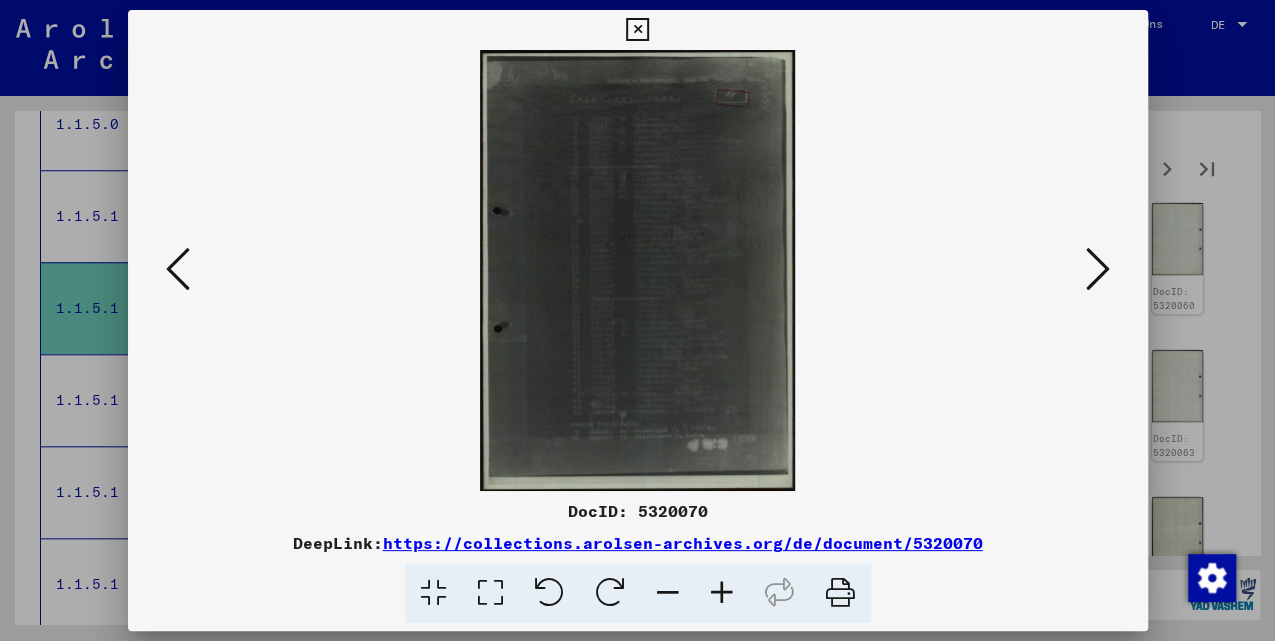 click at bounding box center (1098, 269) 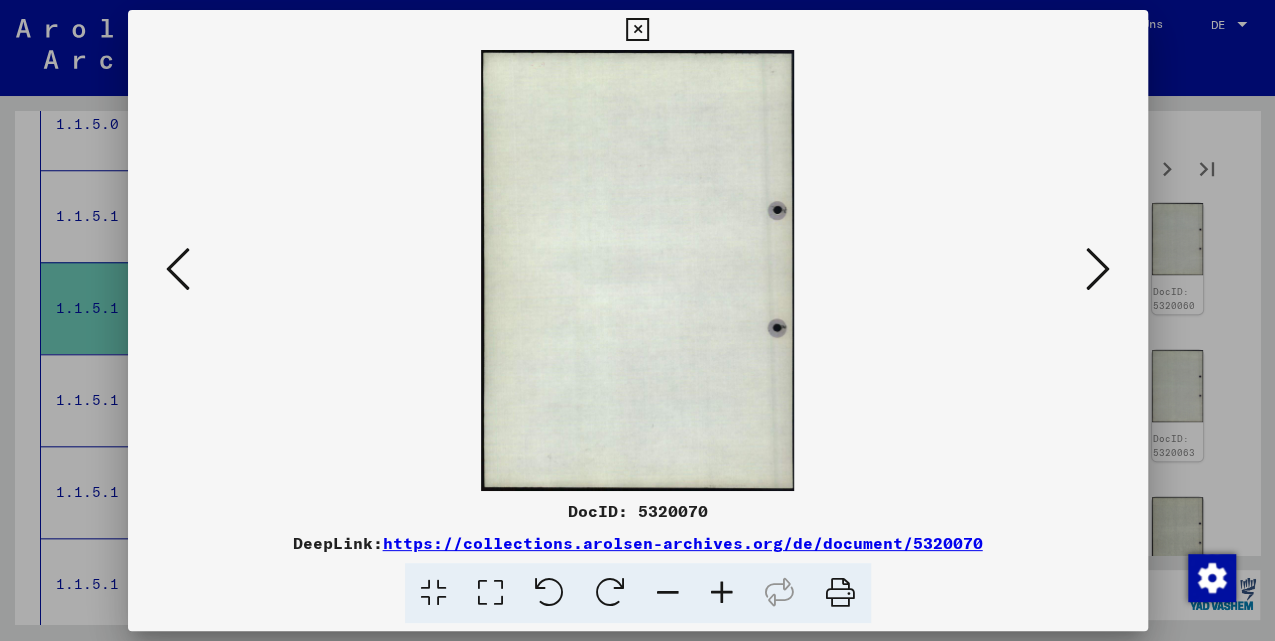 click at bounding box center (1098, 269) 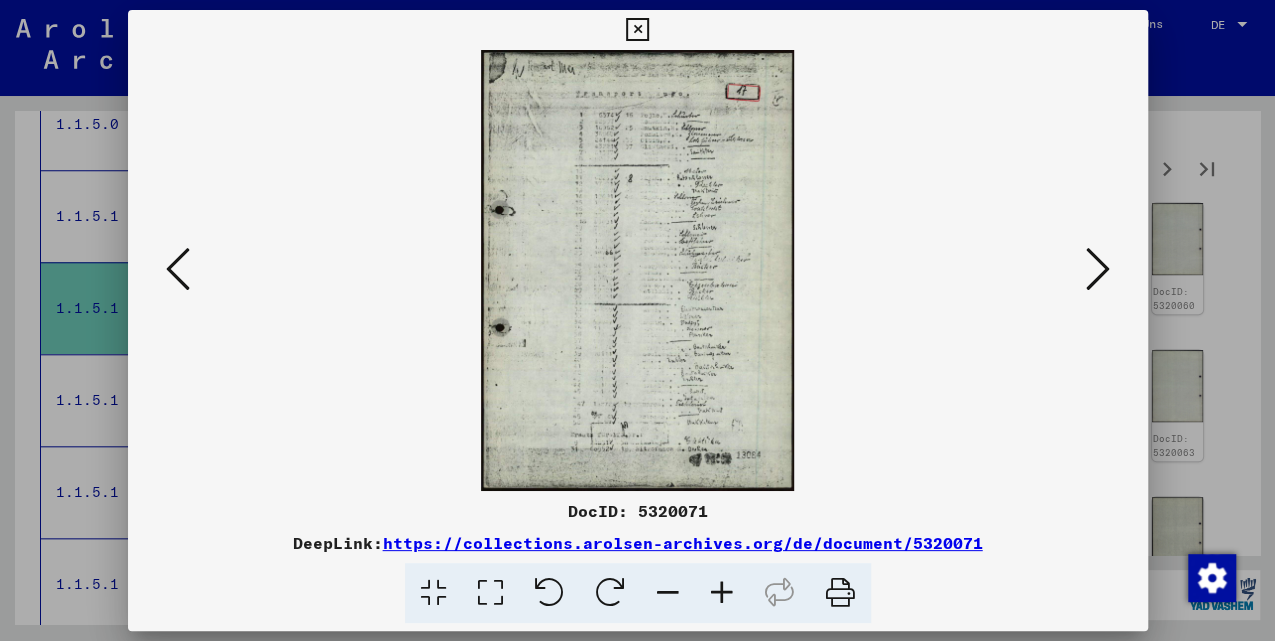click at bounding box center (1098, 269) 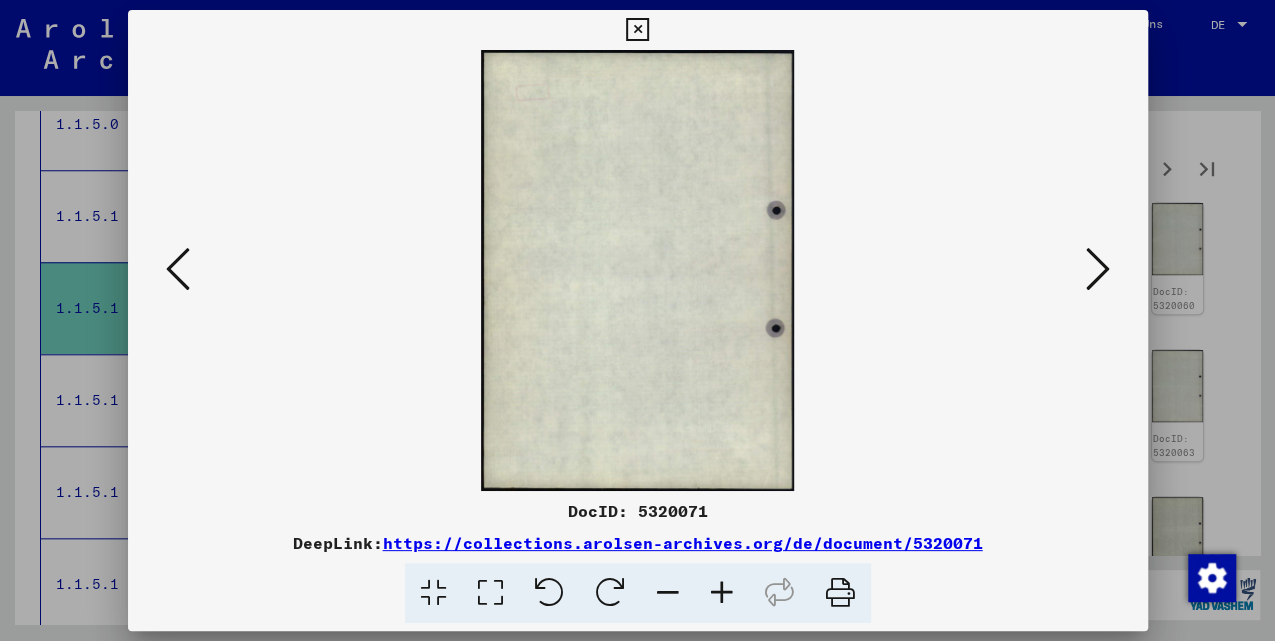 click at bounding box center (1098, 269) 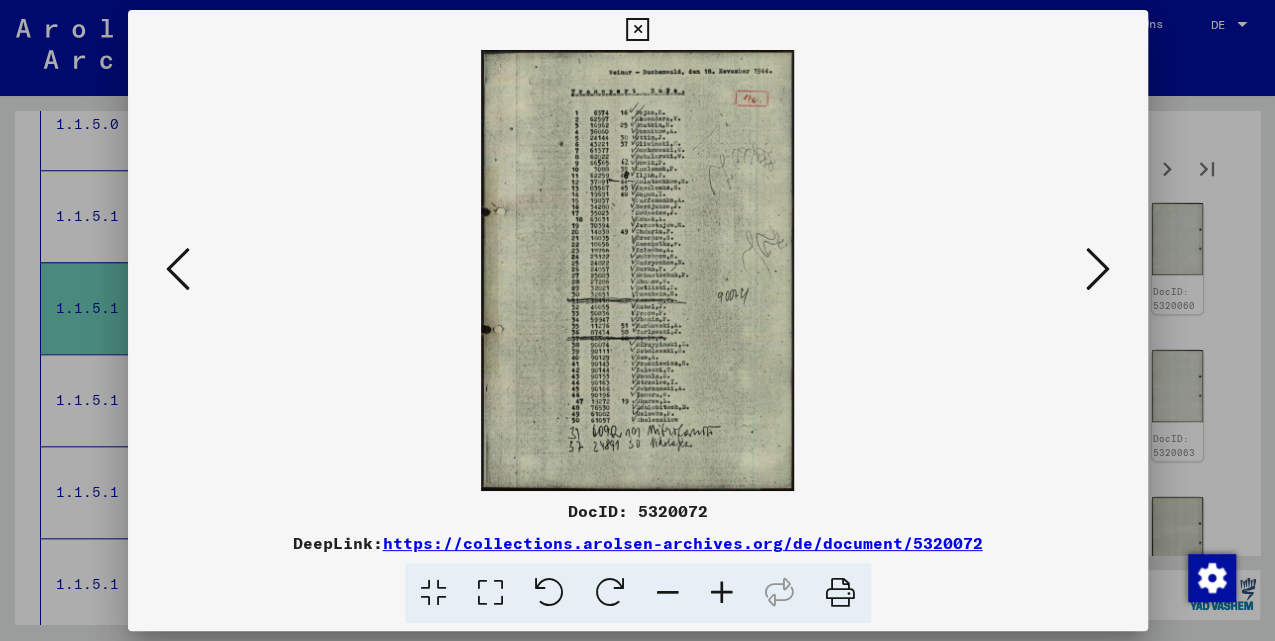 click at bounding box center (1098, 269) 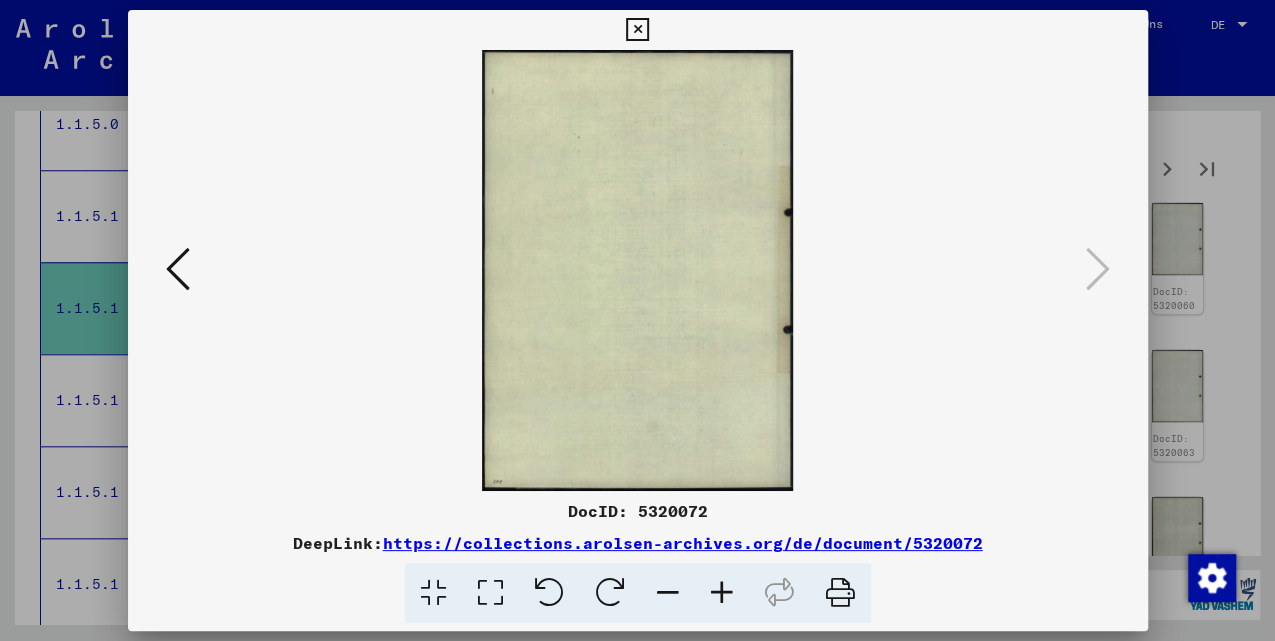 click at bounding box center [637, 30] 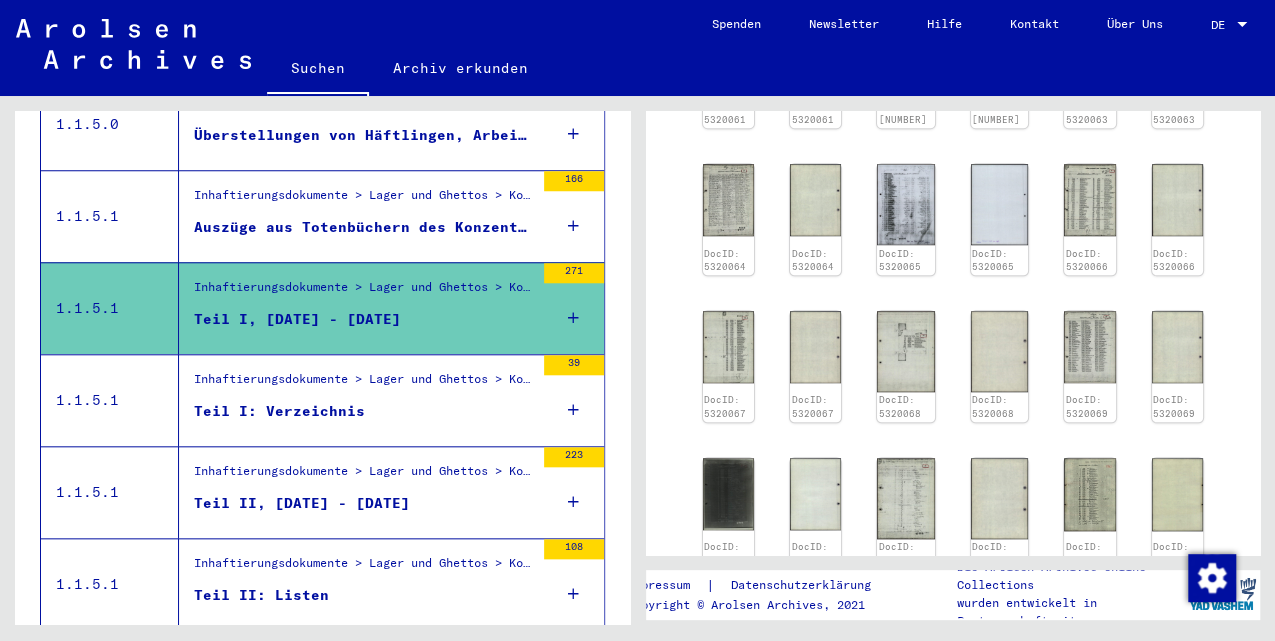 scroll, scrollTop: 1333, scrollLeft: 0, axis: vertical 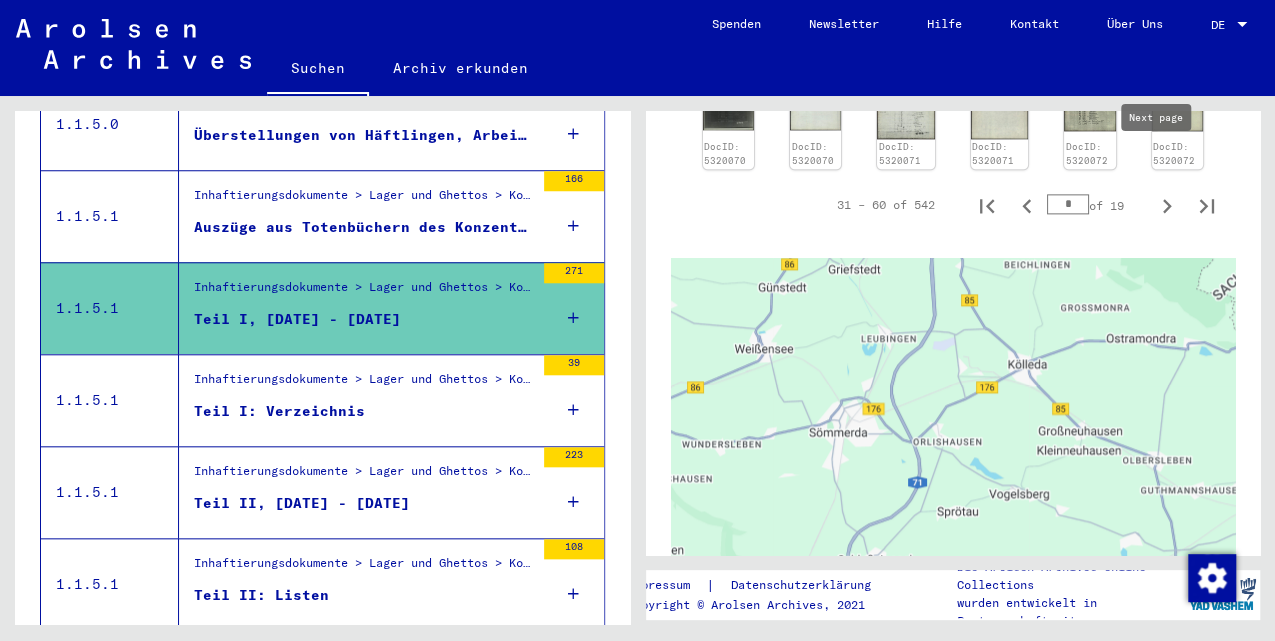 click 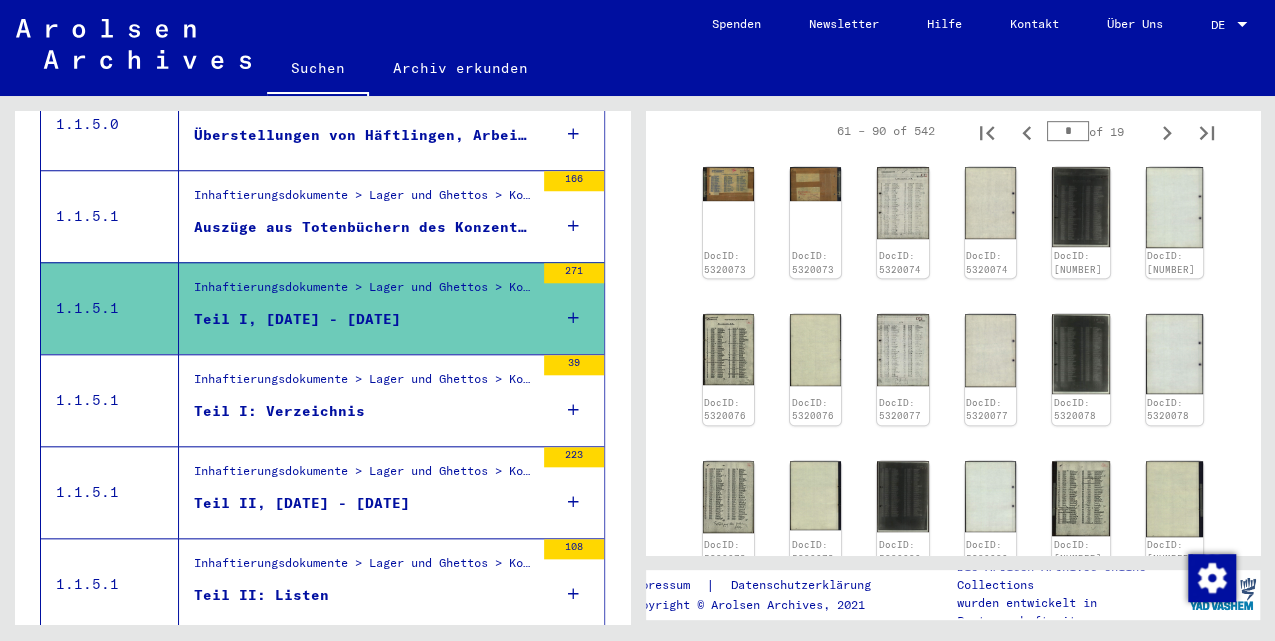 scroll, scrollTop: 606, scrollLeft: 0, axis: vertical 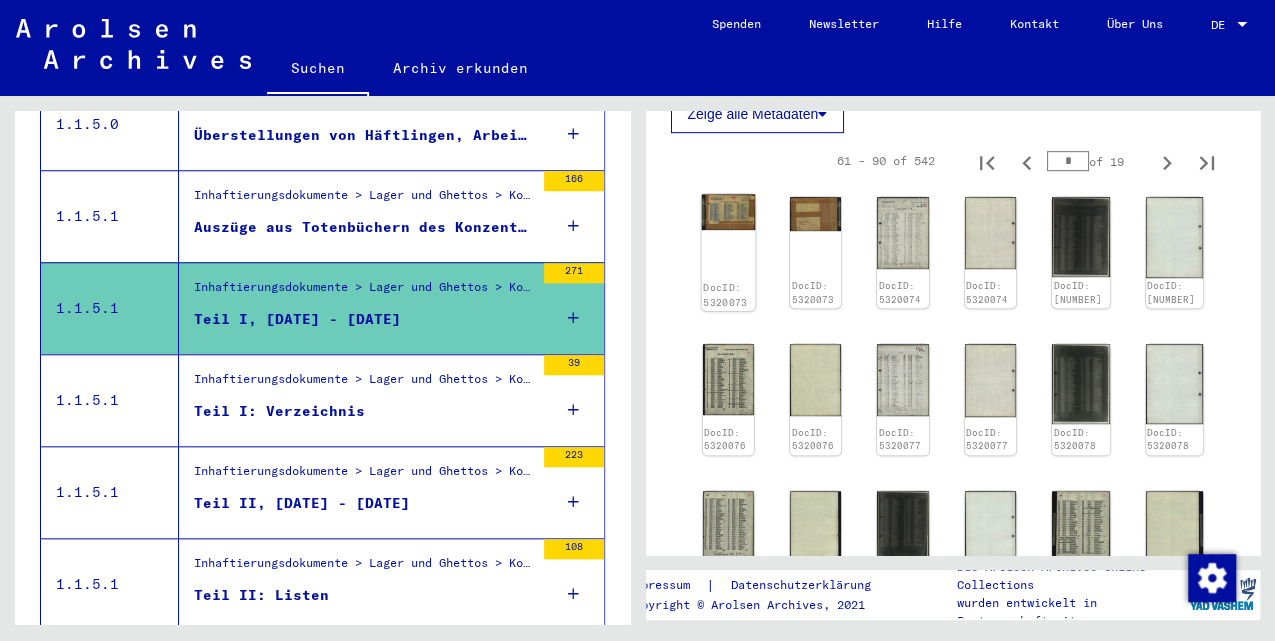 click 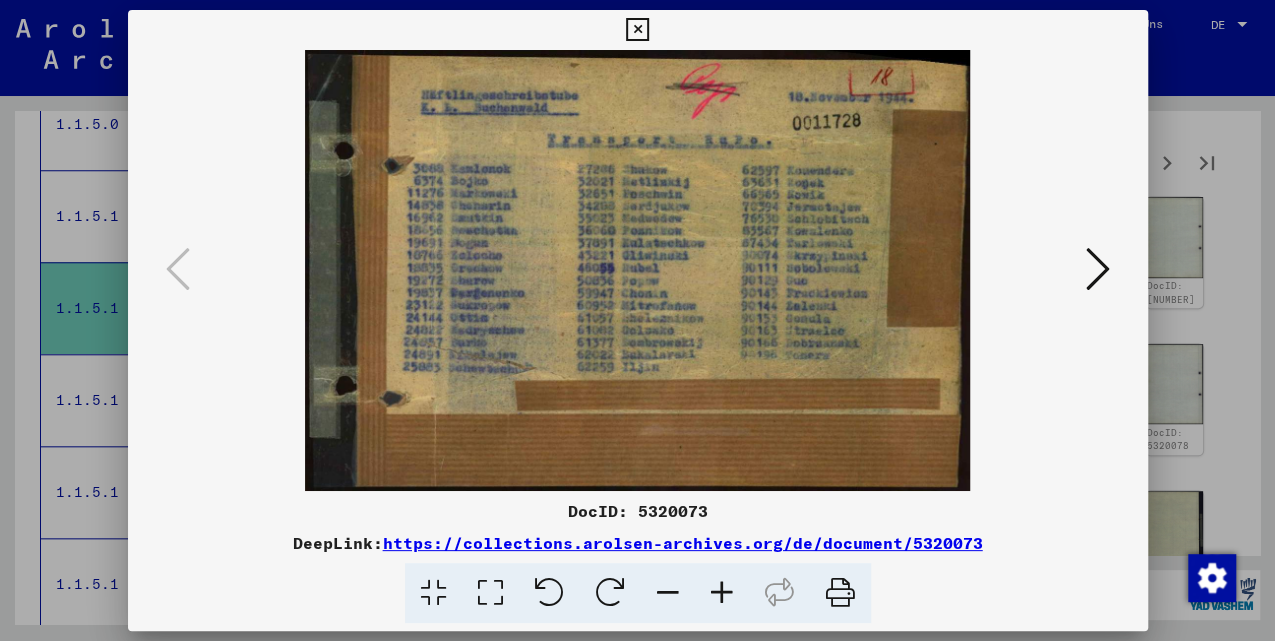click at bounding box center (1098, 269) 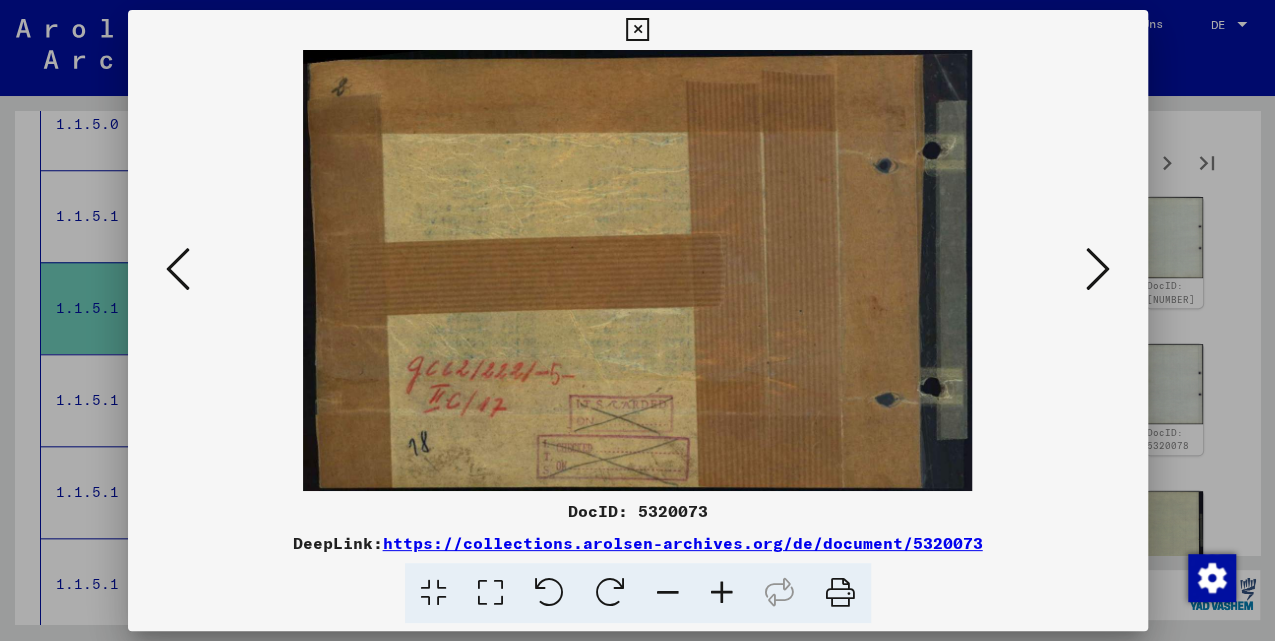 click at bounding box center (638, 270) 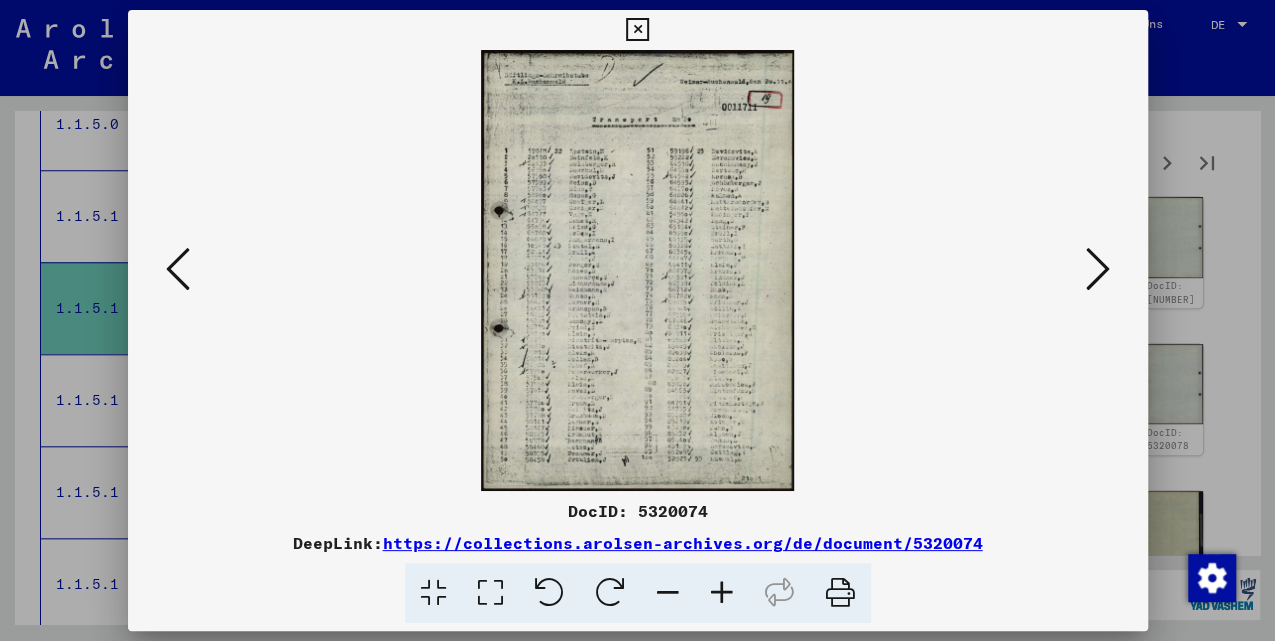 click at bounding box center [1098, 269] 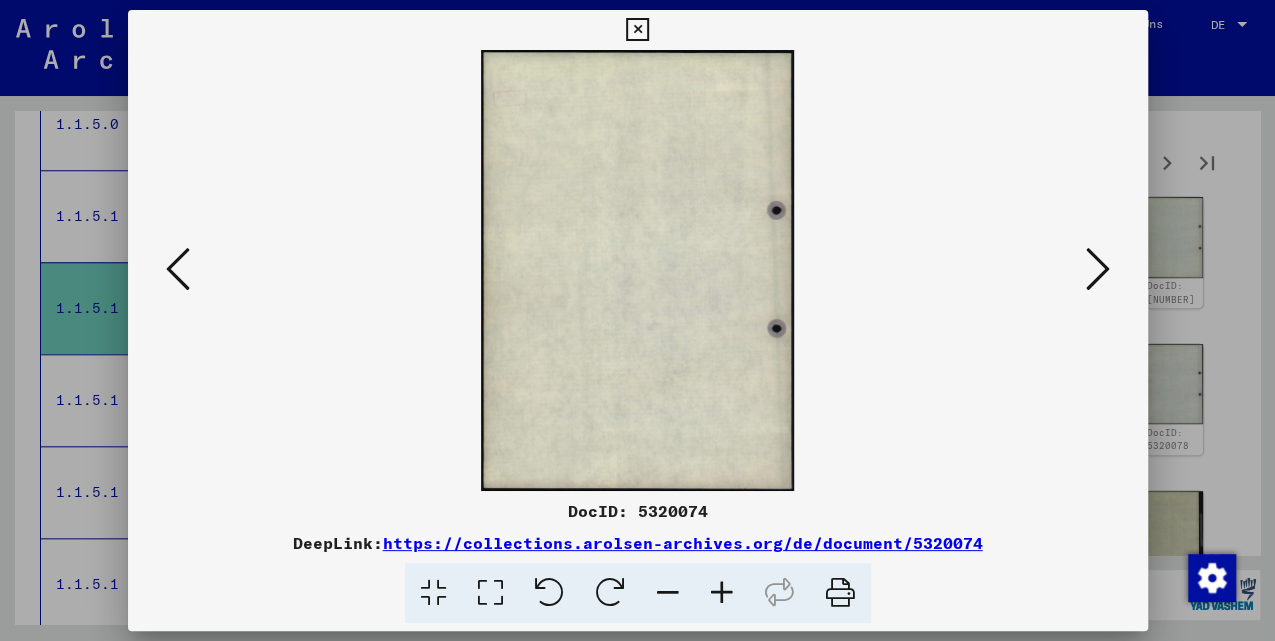 click at bounding box center (1098, 269) 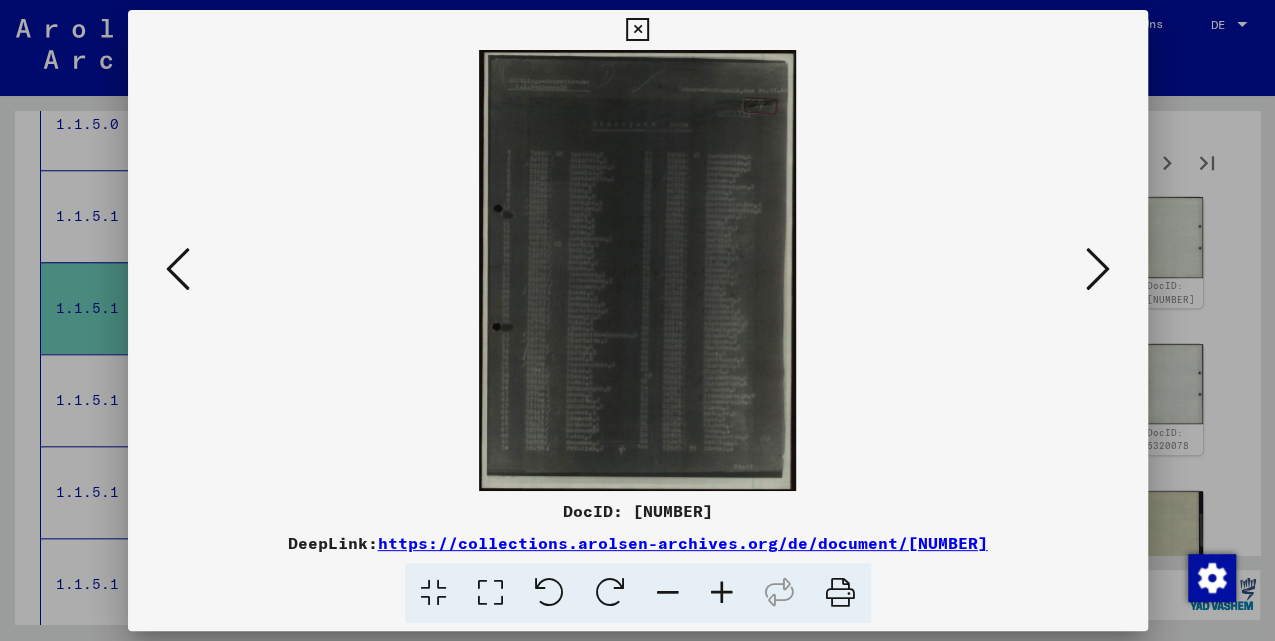 click at bounding box center [1098, 269] 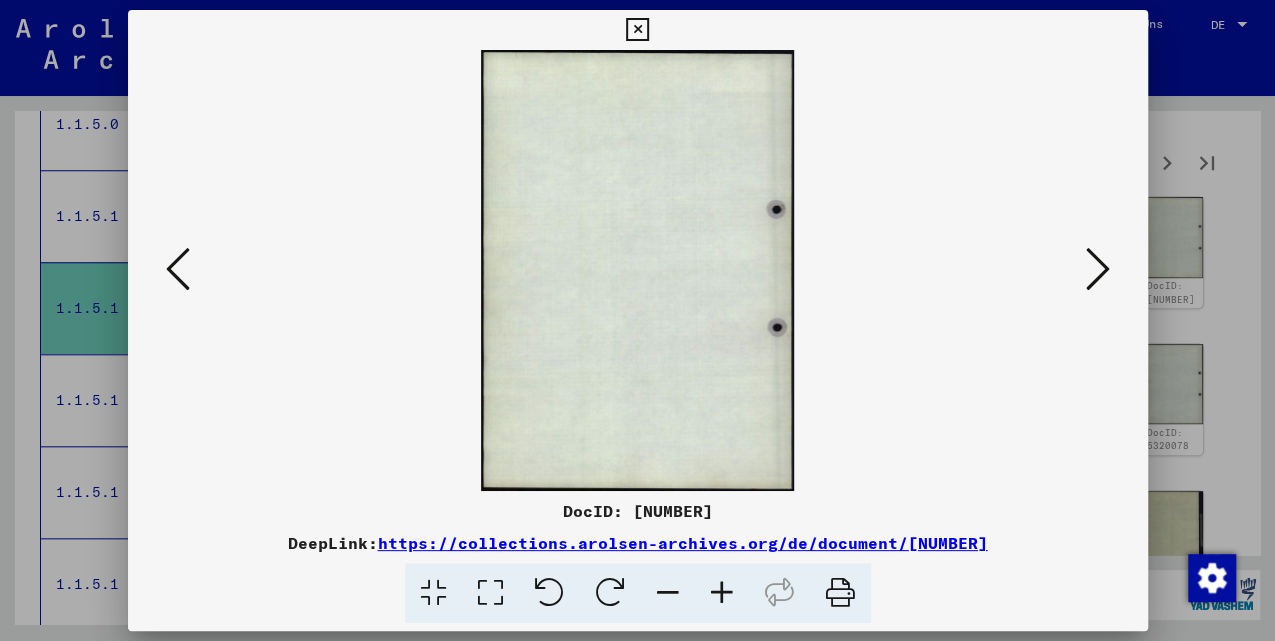 click at bounding box center (1098, 269) 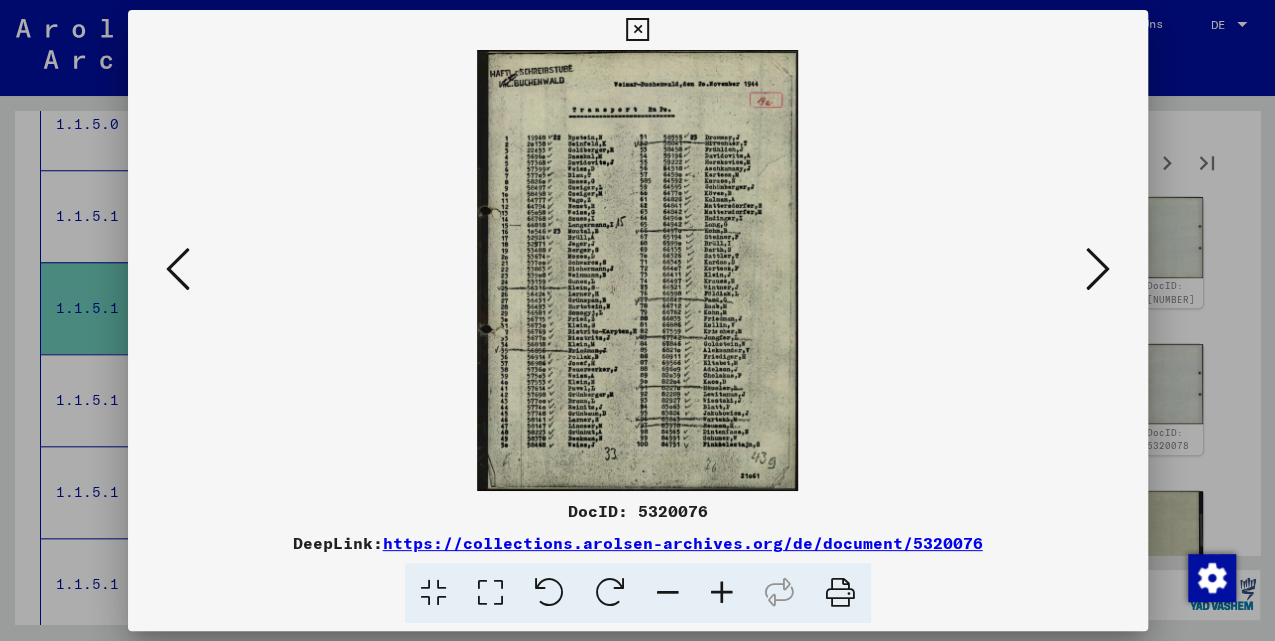 click at bounding box center [1098, 269] 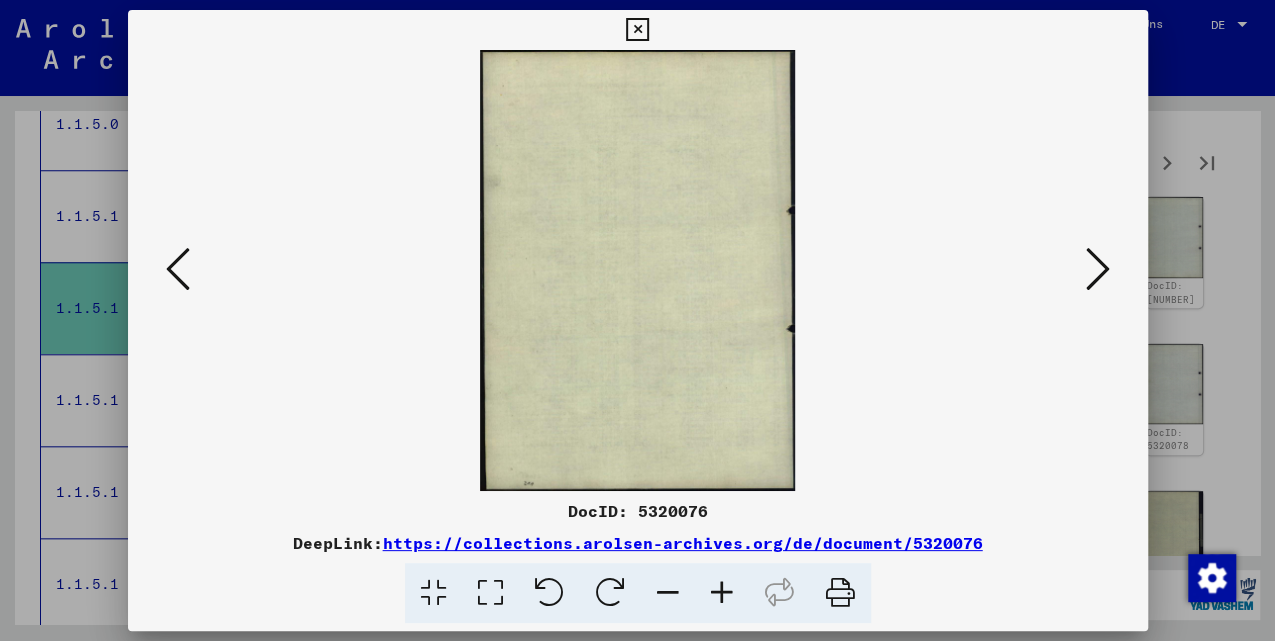 click at bounding box center [1098, 269] 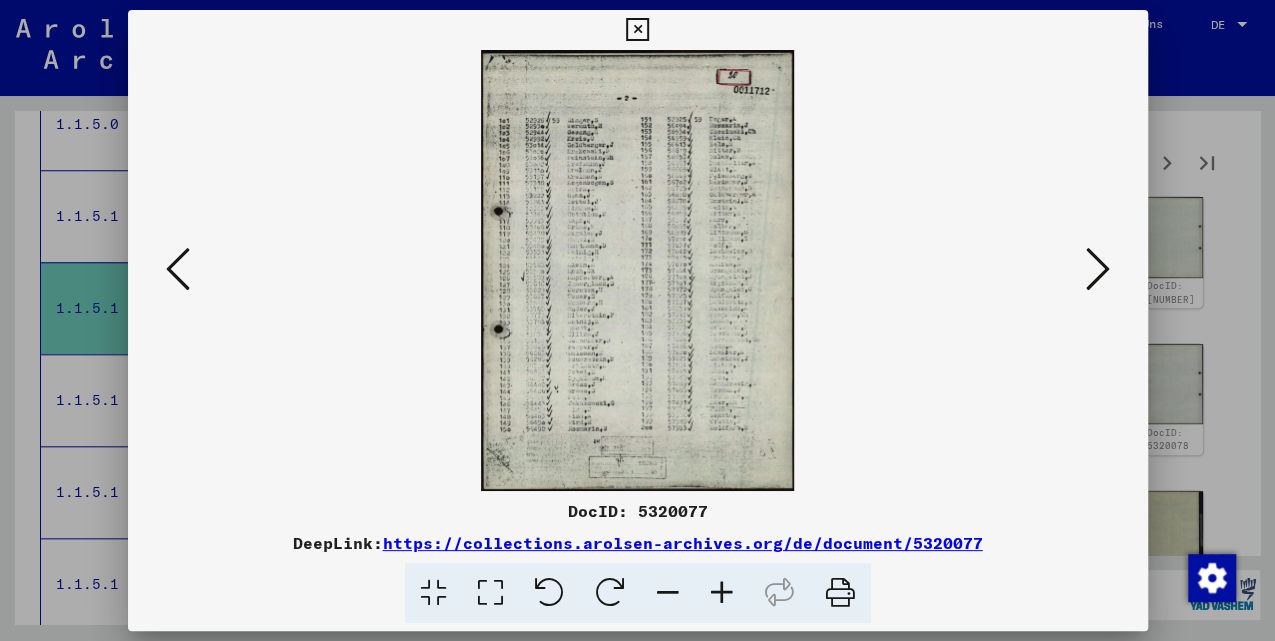 click at bounding box center [1098, 269] 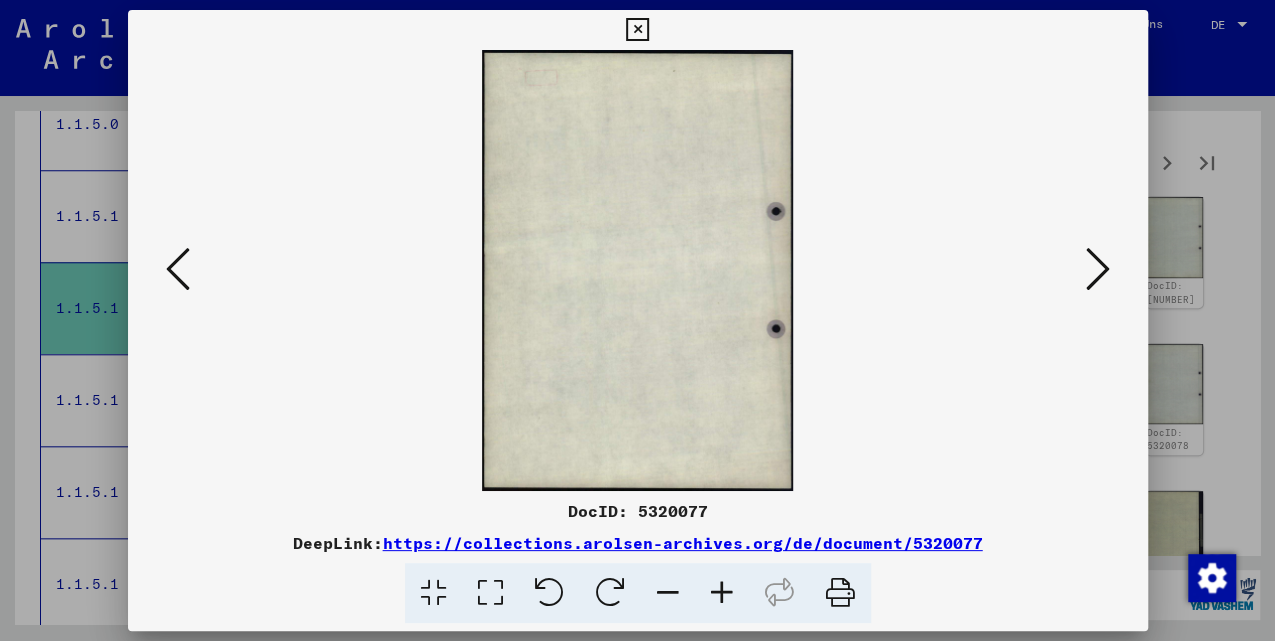 click at bounding box center (1098, 269) 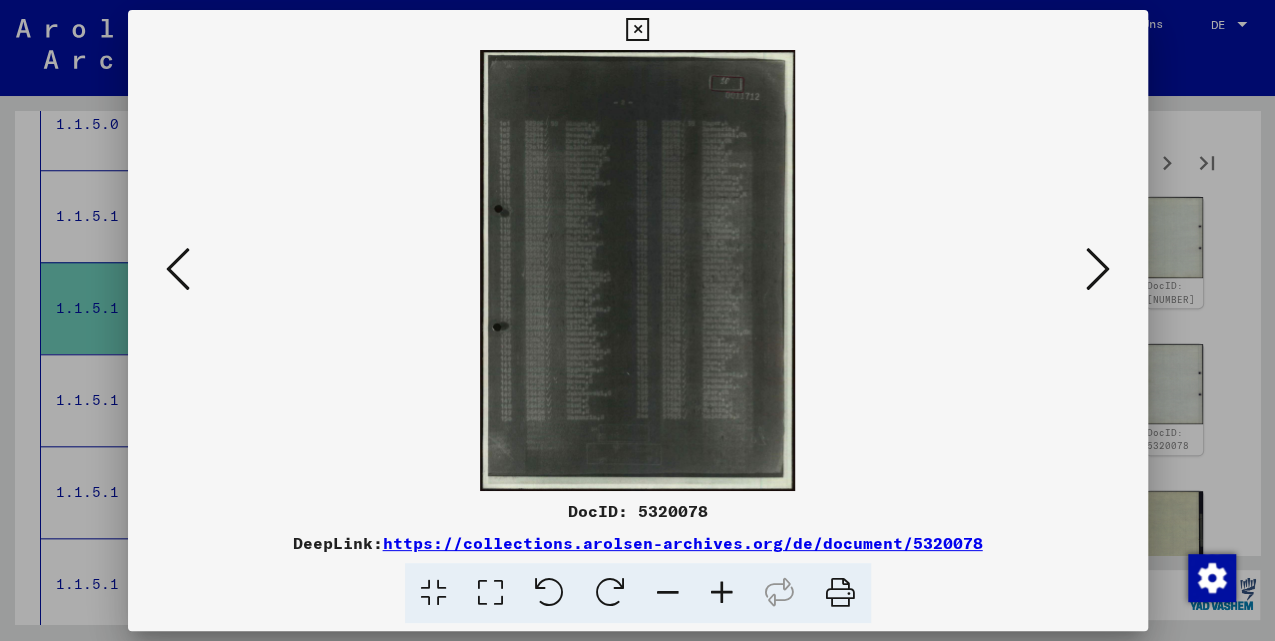 click at bounding box center [1098, 269] 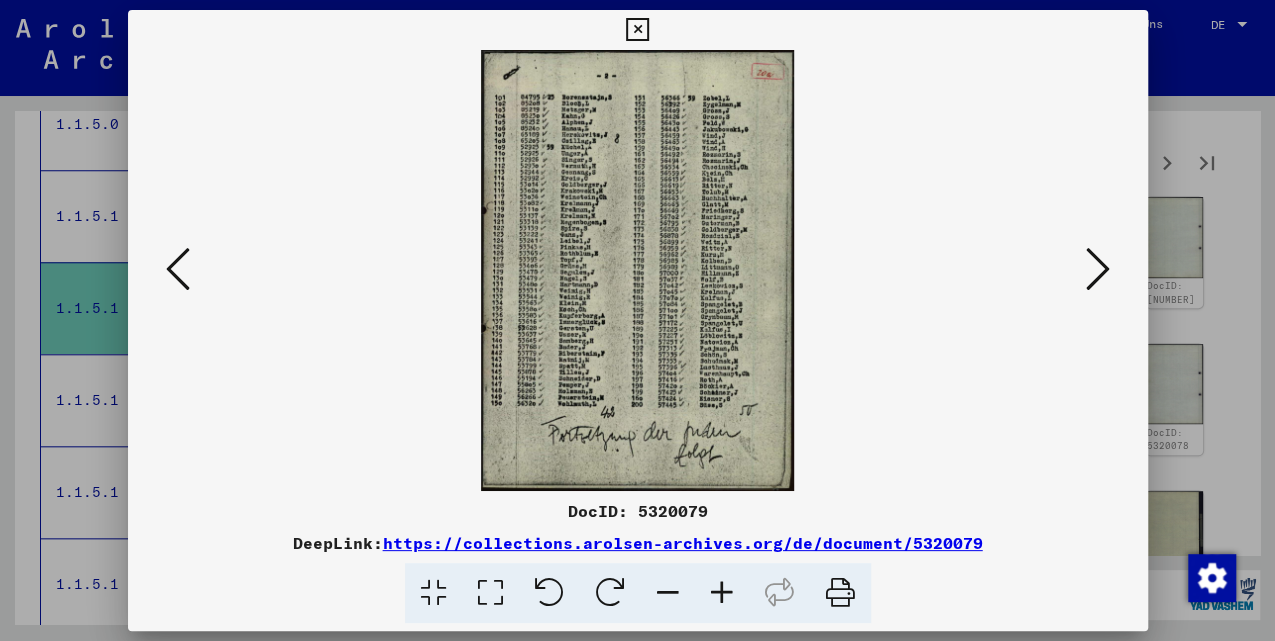 click at bounding box center (1098, 269) 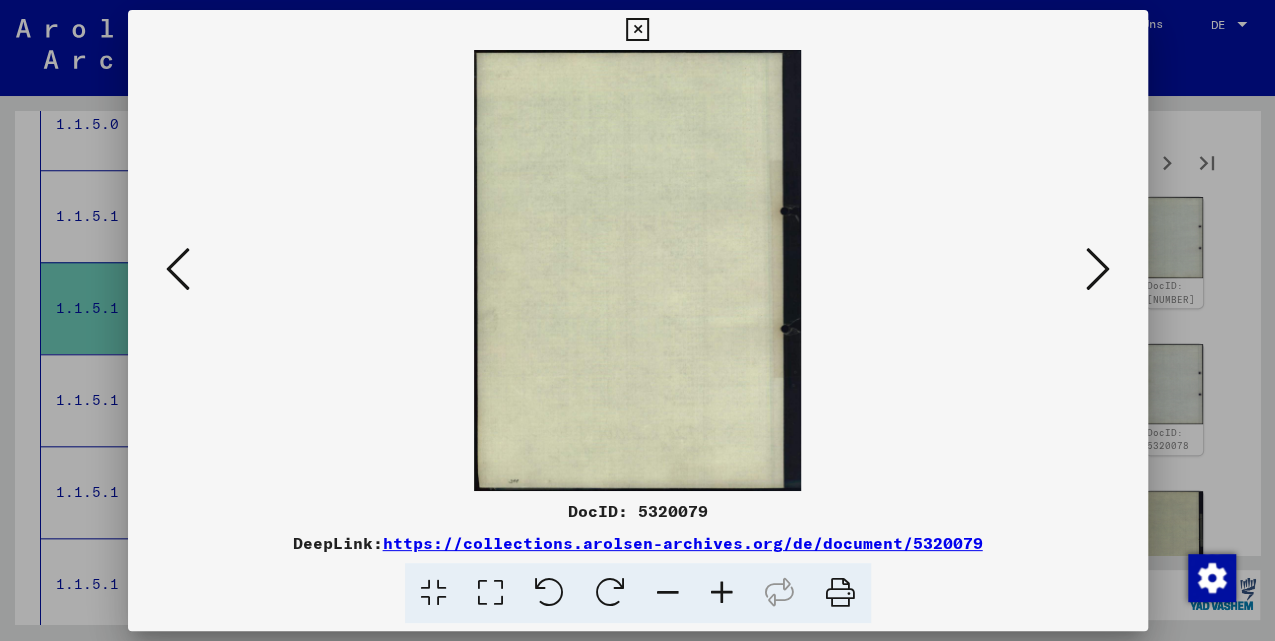 click at bounding box center [1098, 269] 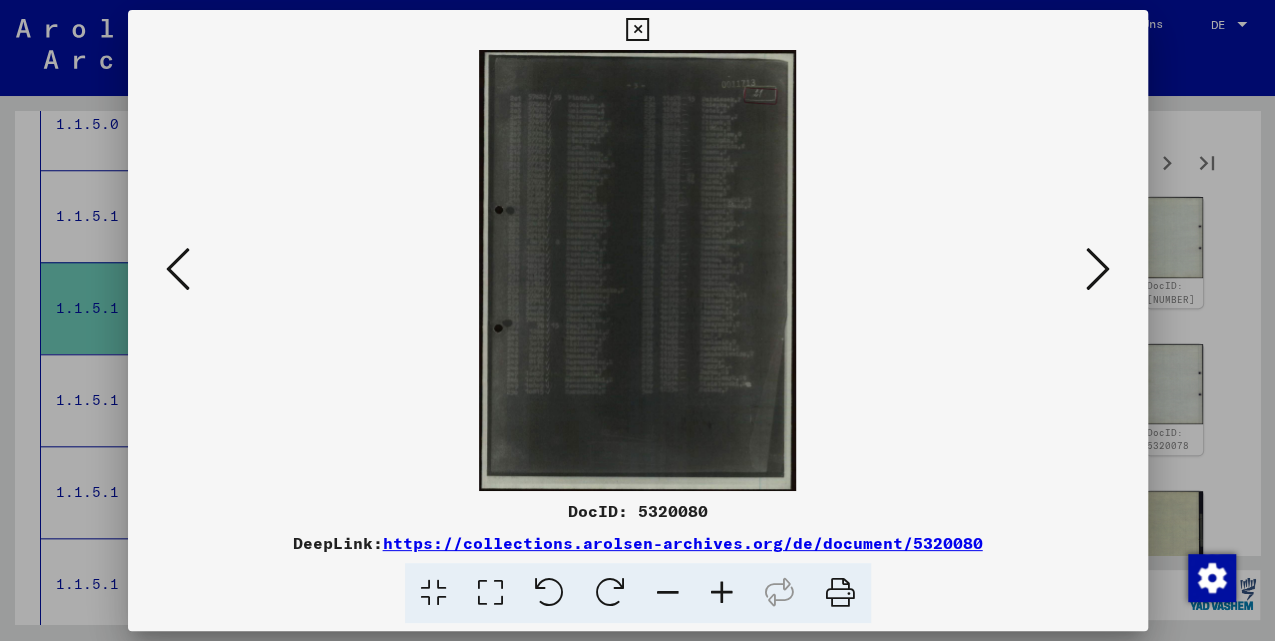 click at bounding box center [1098, 269] 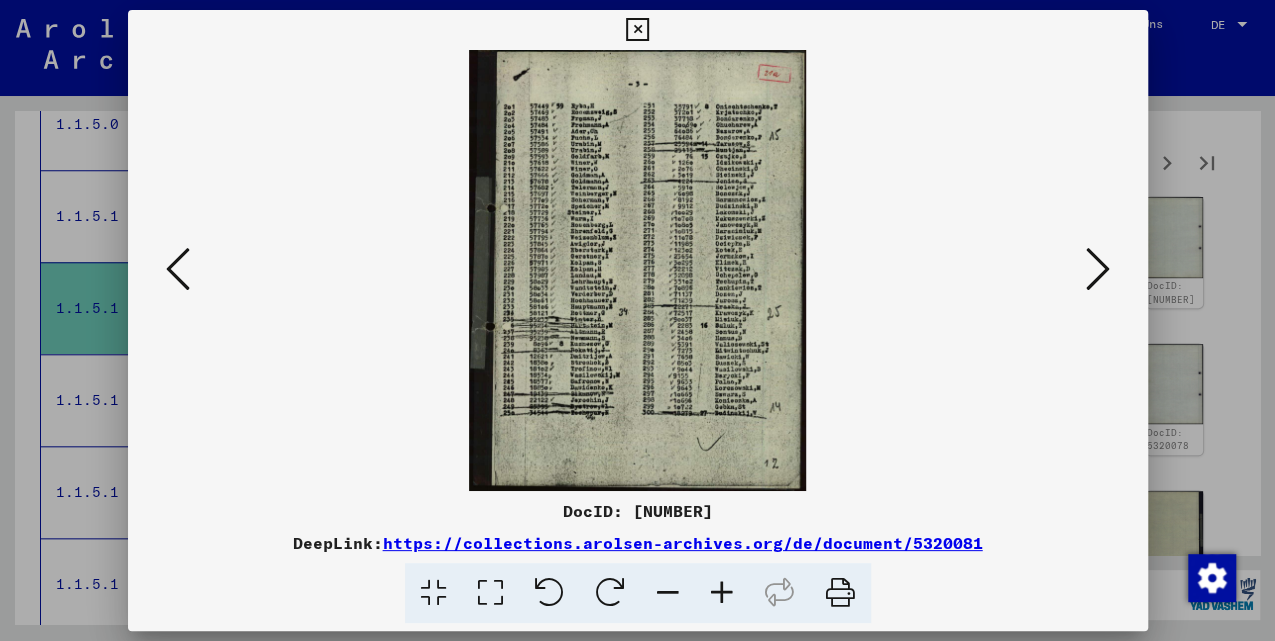 click at bounding box center [1098, 269] 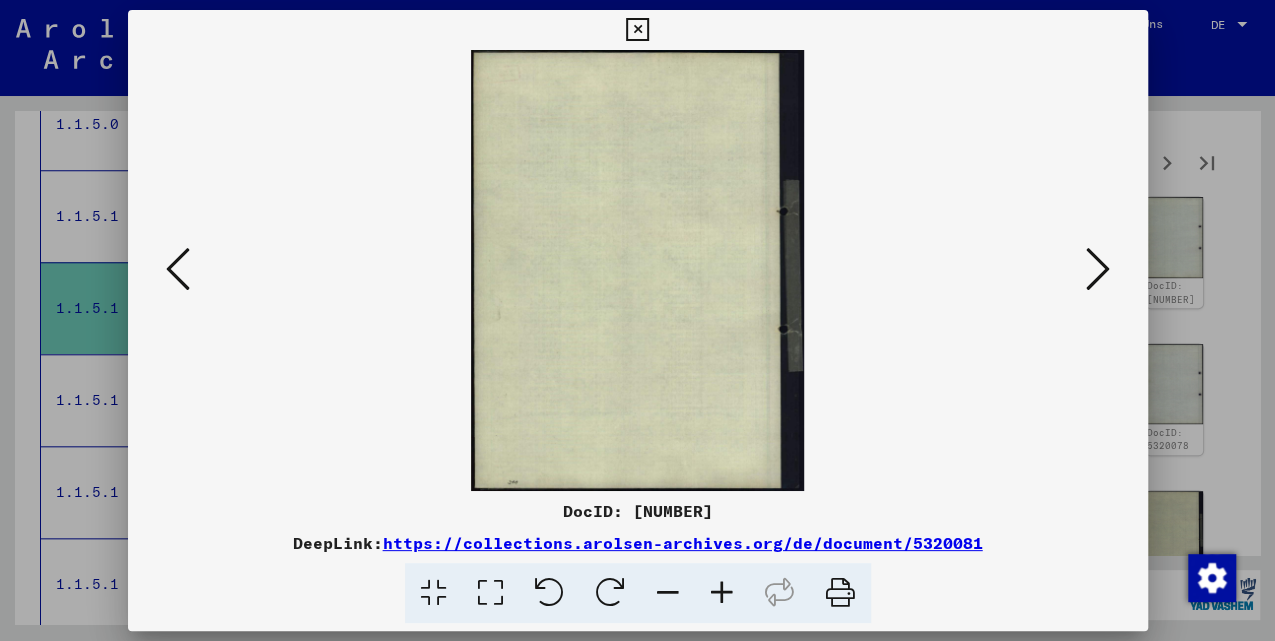 click at bounding box center [1098, 269] 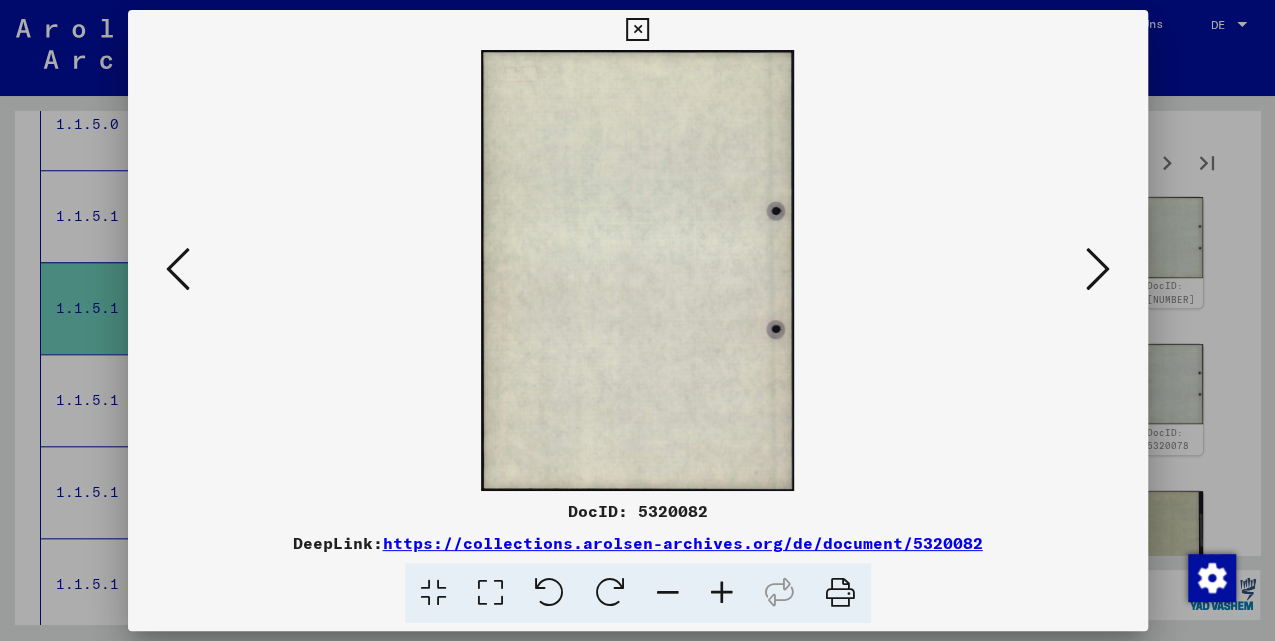 click at bounding box center (1098, 269) 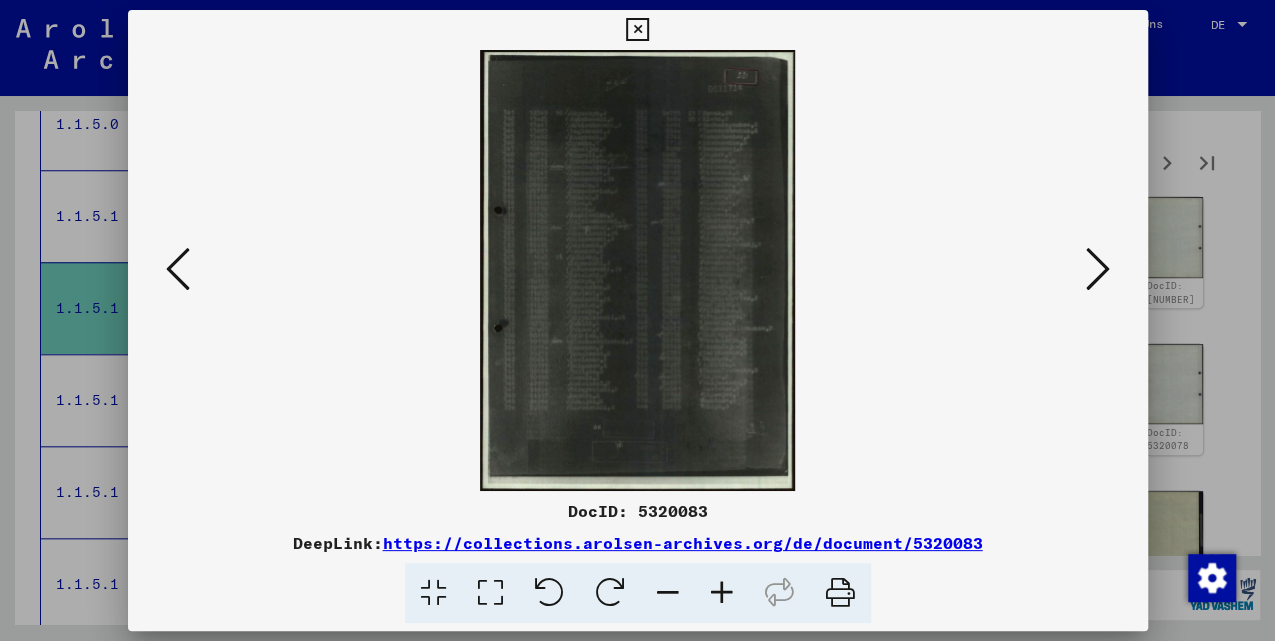 click at bounding box center (1098, 269) 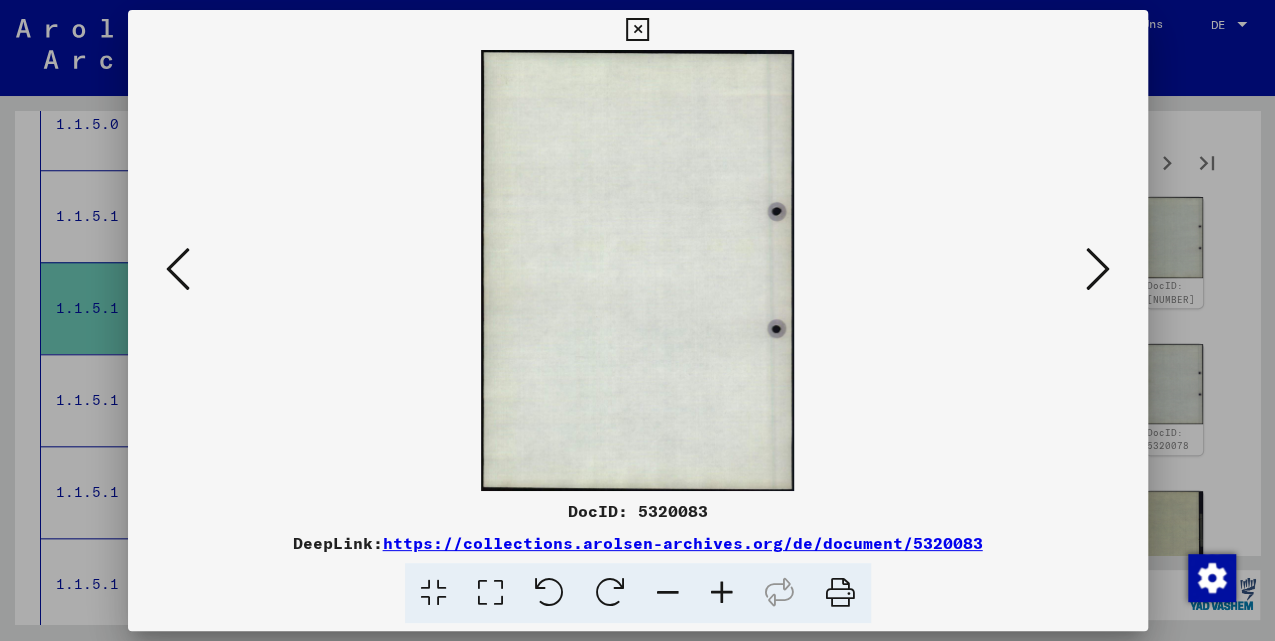 click at bounding box center (1098, 269) 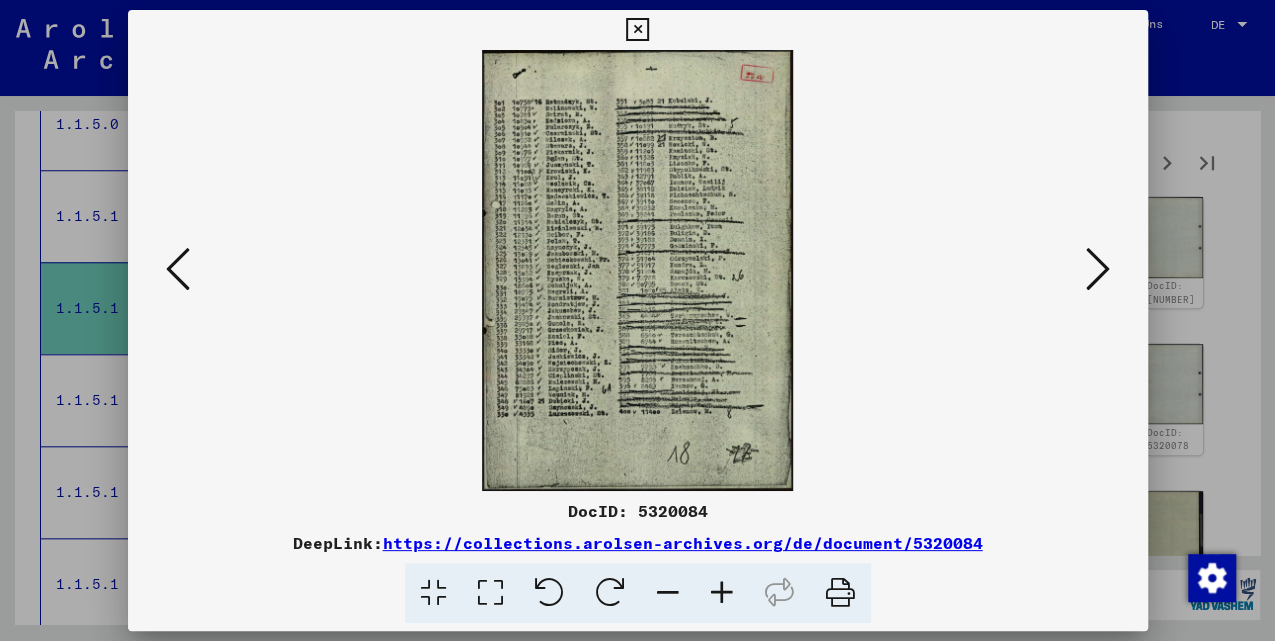 click at bounding box center [1098, 269] 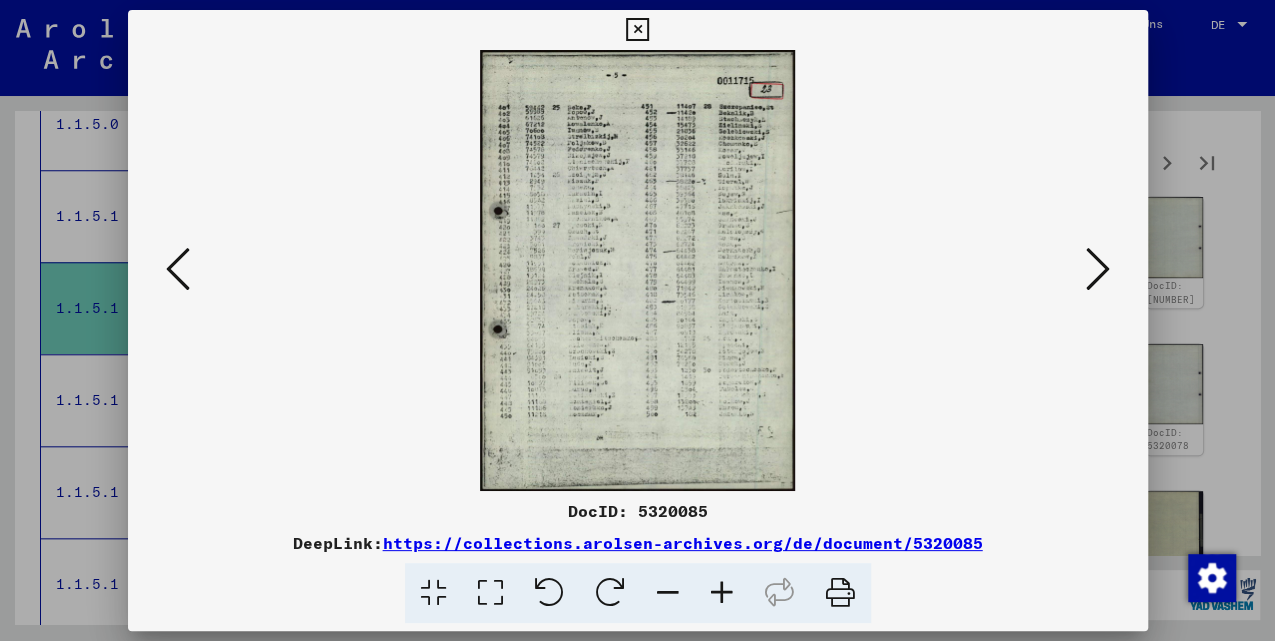 click at bounding box center [1098, 269] 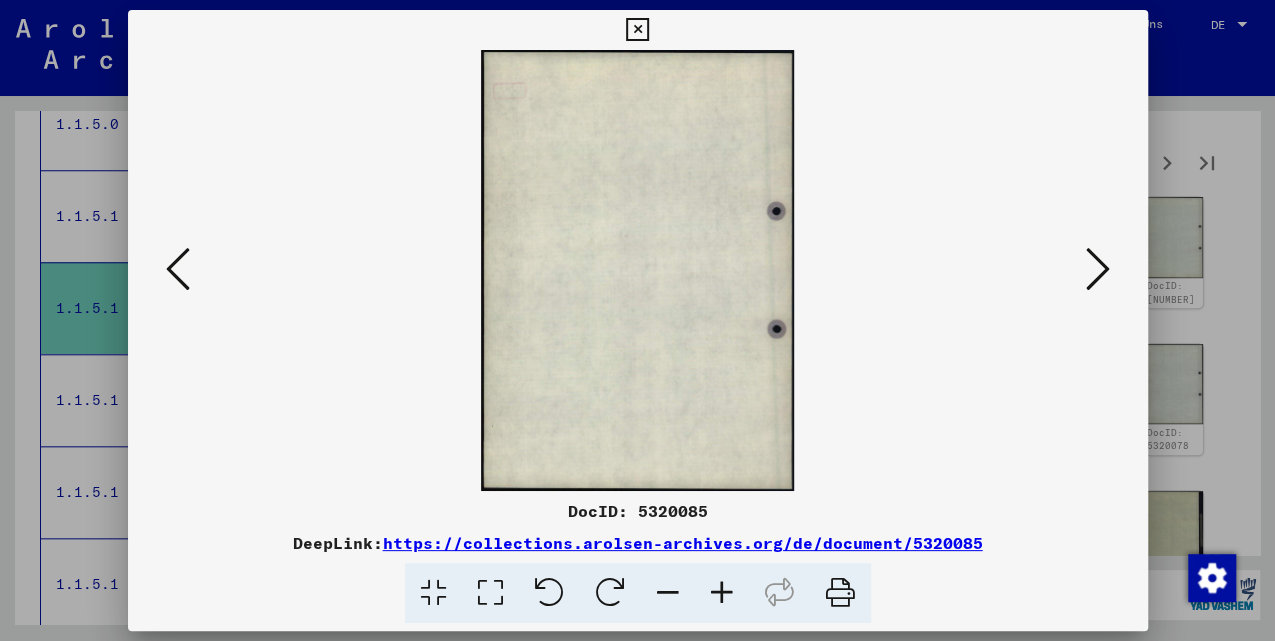 click at bounding box center [178, 269] 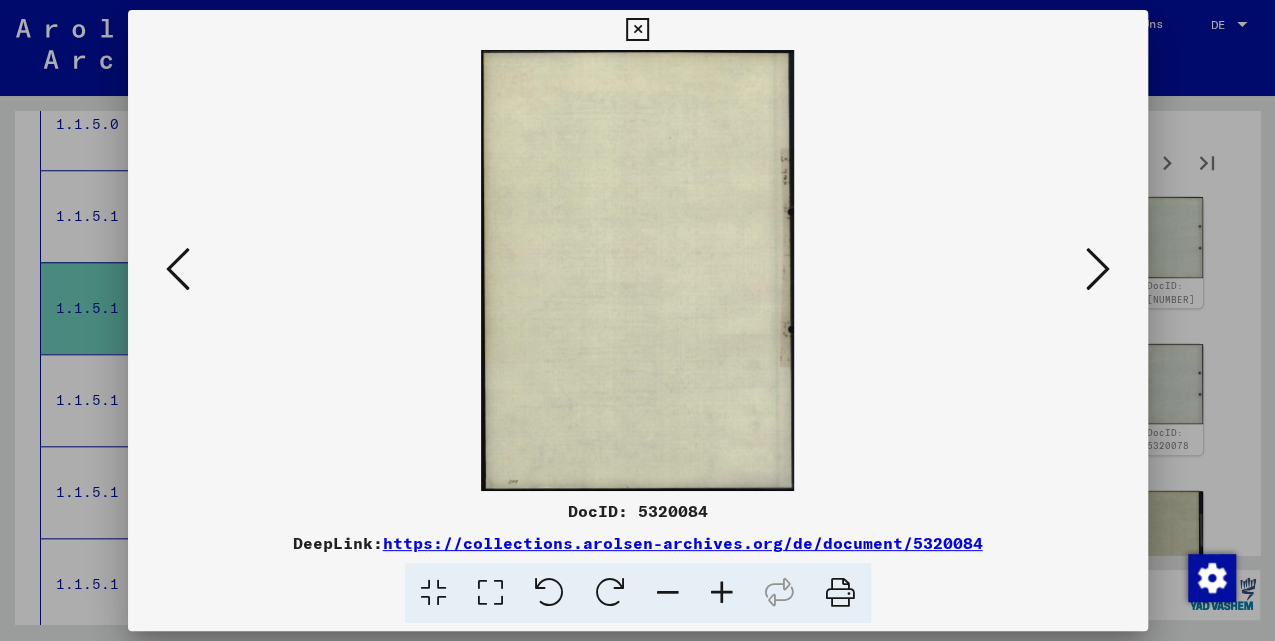click at bounding box center (178, 269) 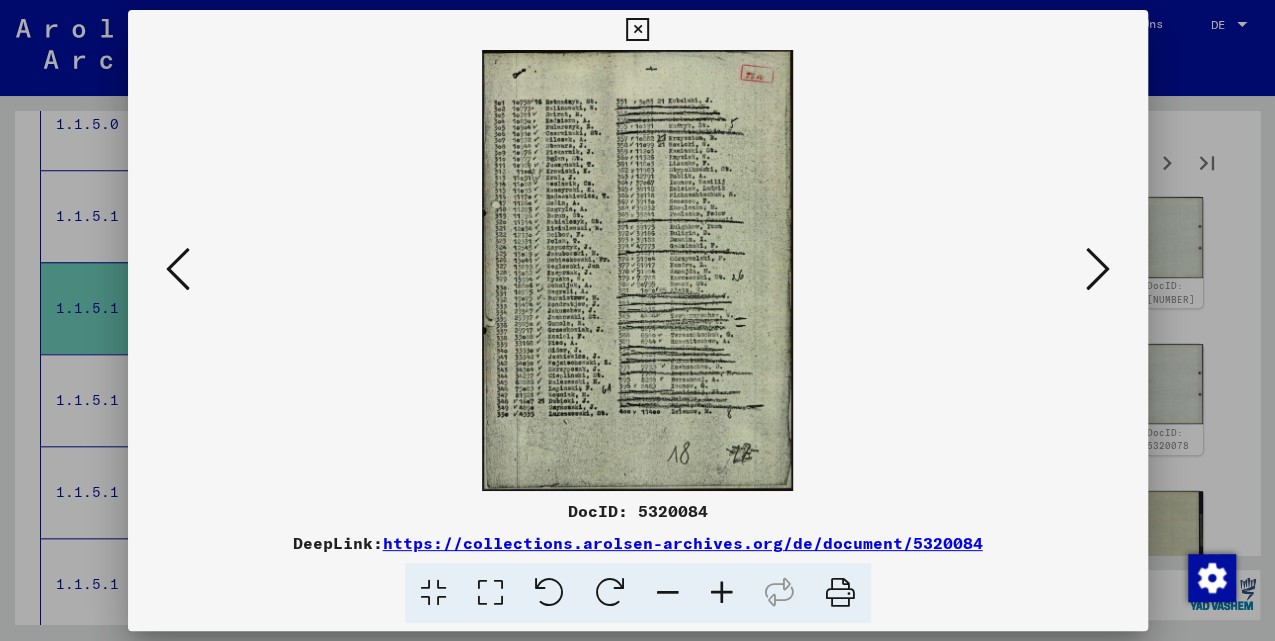 click at bounding box center (1098, 270) 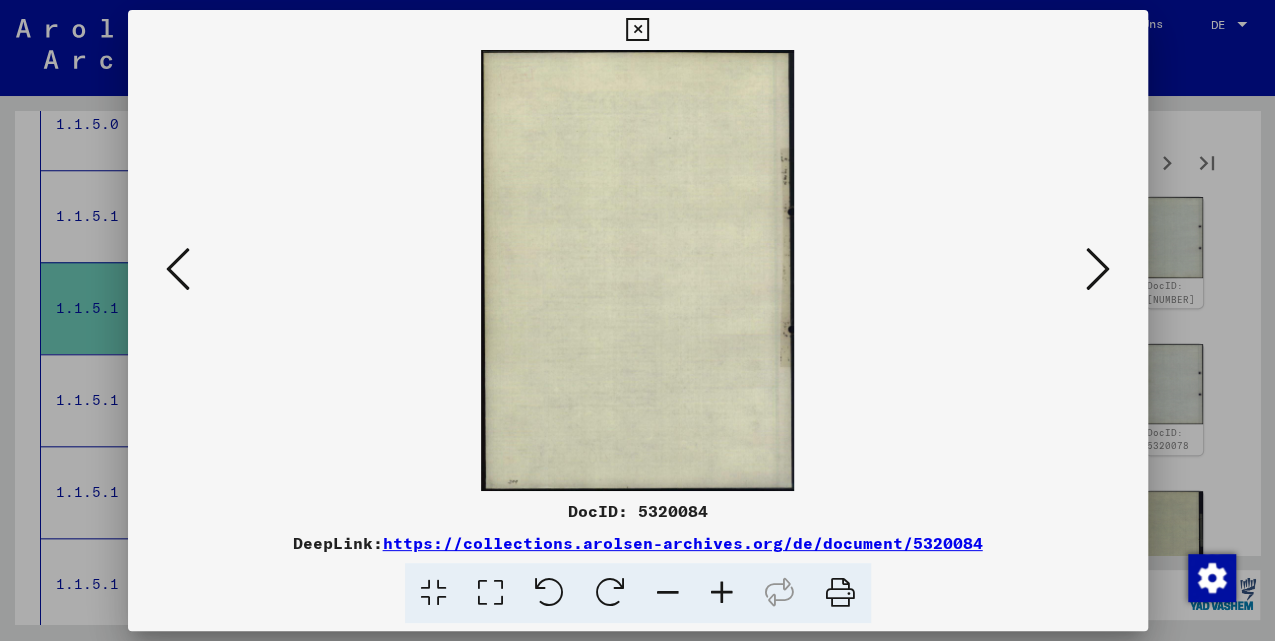 click at bounding box center [1098, 269] 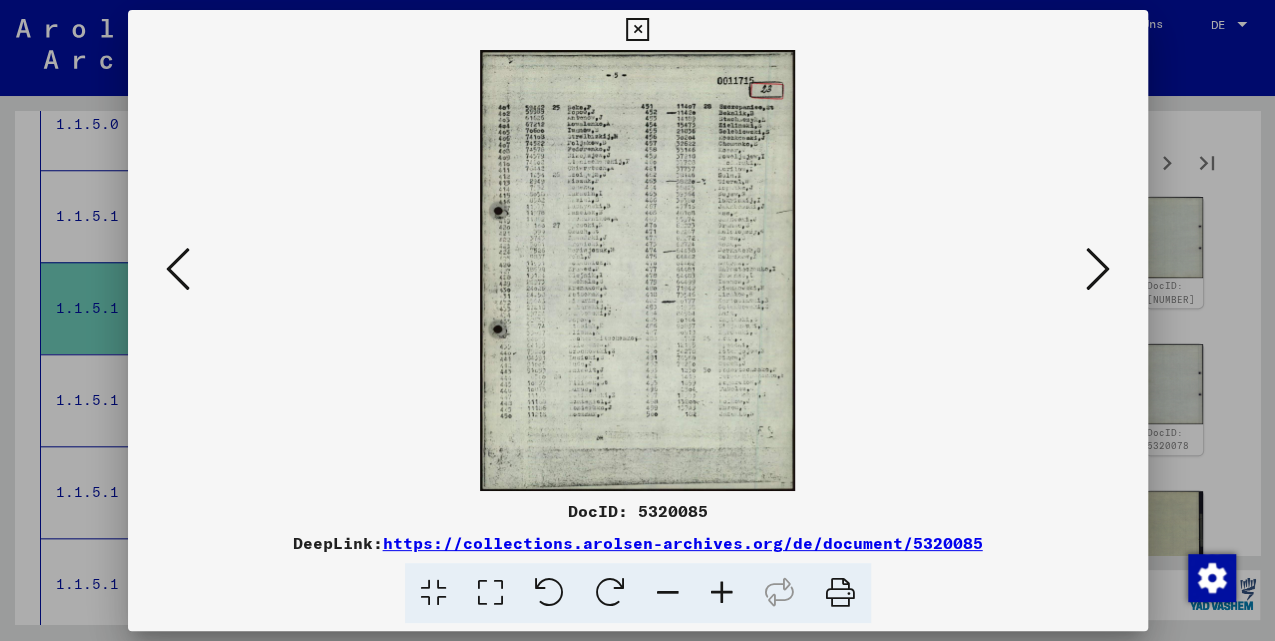 click at bounding box center (1098, 269) 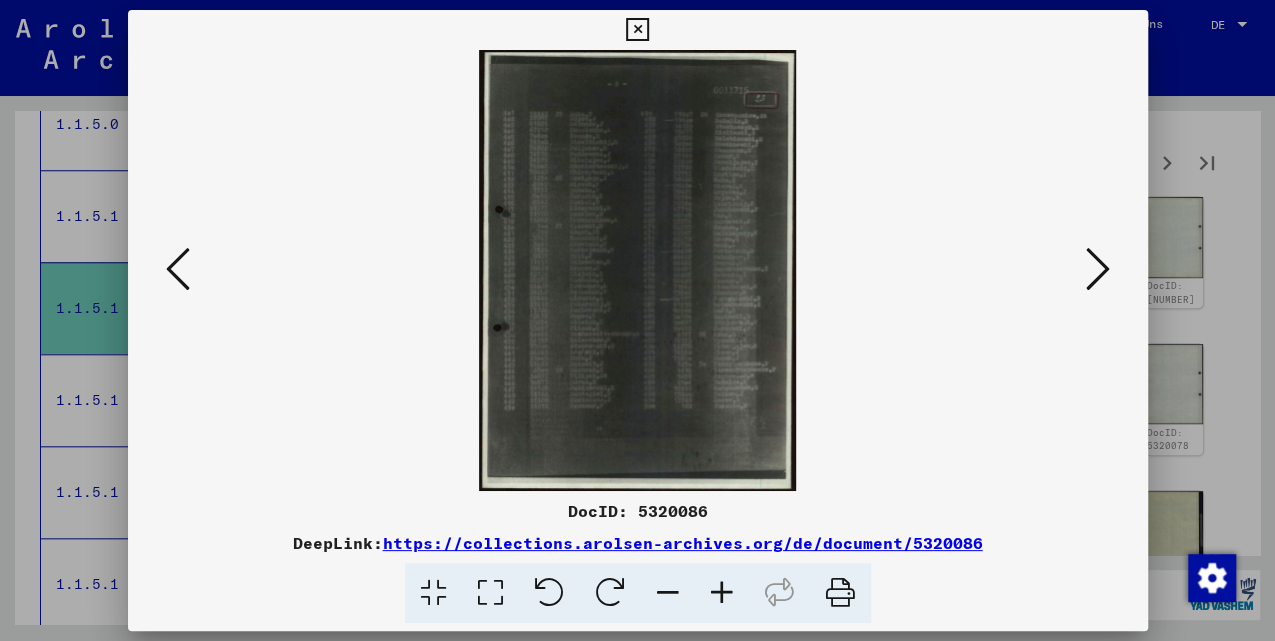 click at bounding box center [1098, 269] 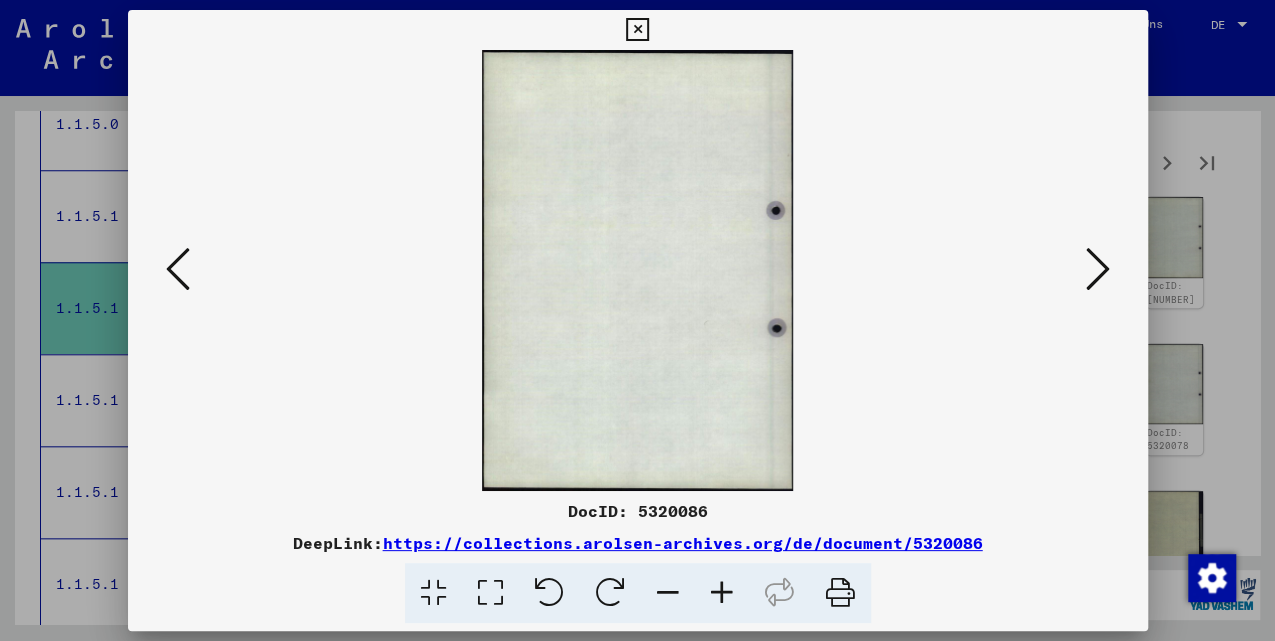 click at bounding box center (1098, 269) 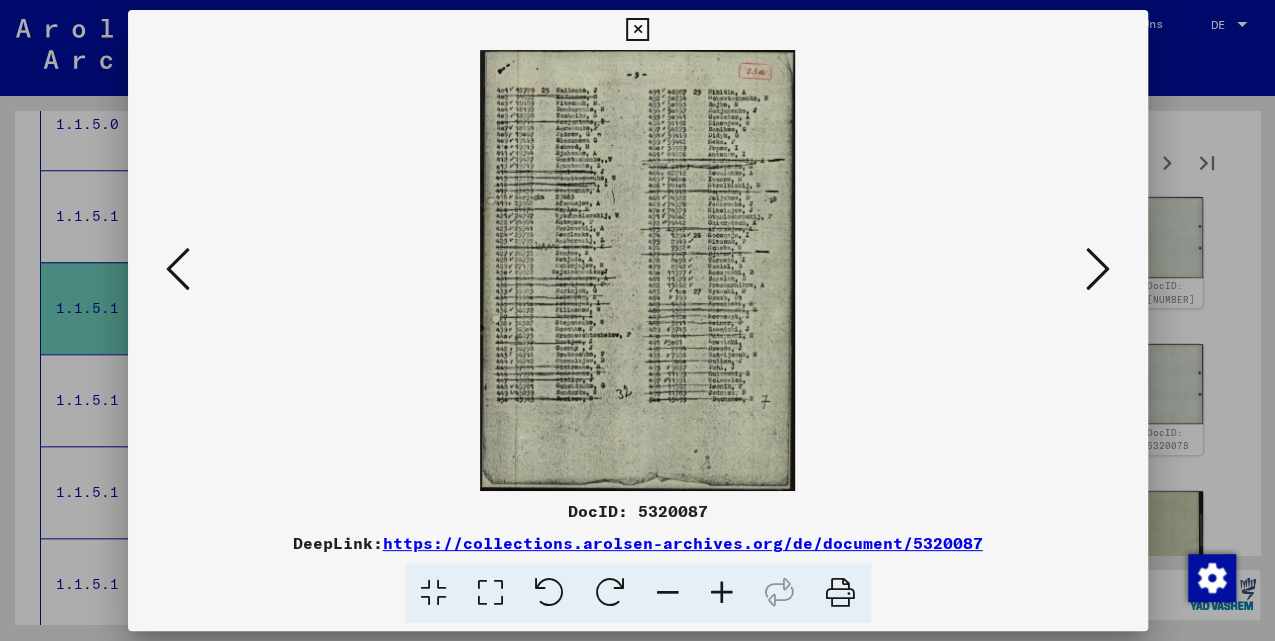click at bounding box center [1098, 269] 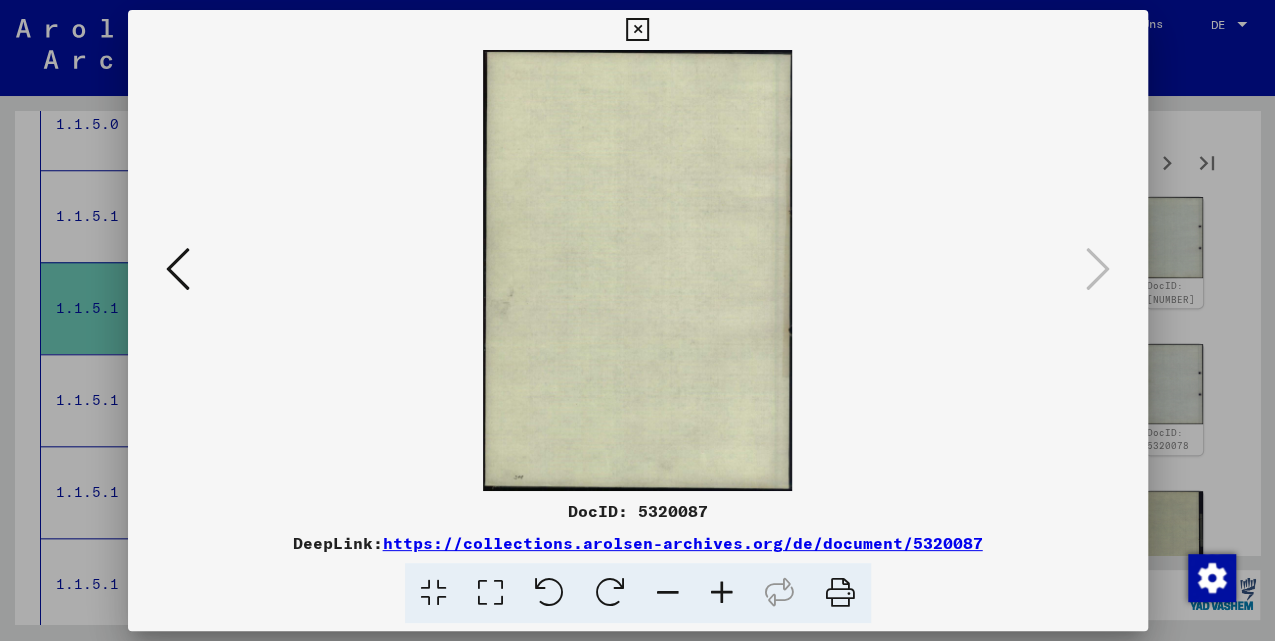 click at bounding box center (637, 30) 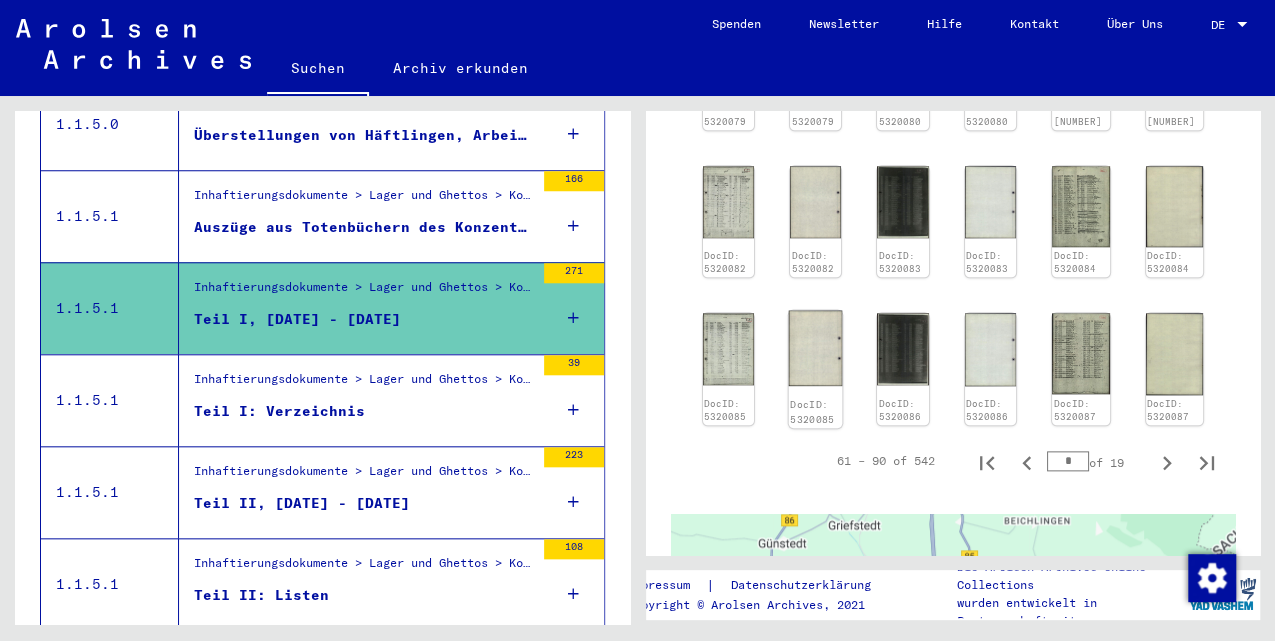 scroll, scrollTop: 1273, scrollLeft: 0, axis: vertical 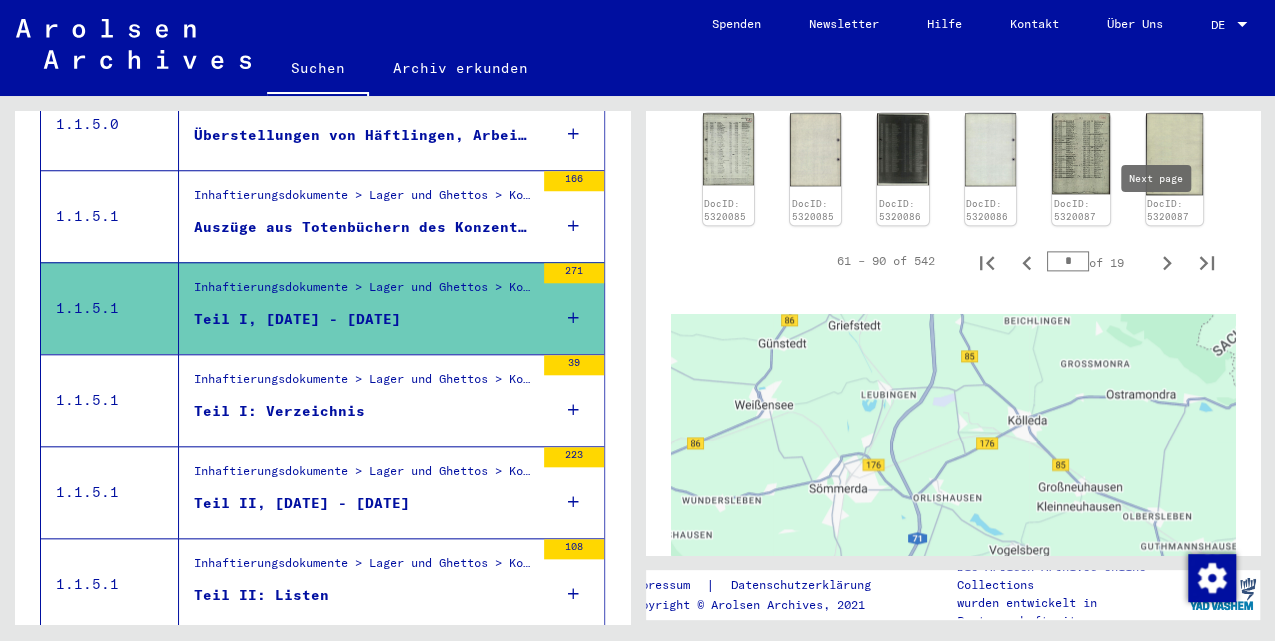 click 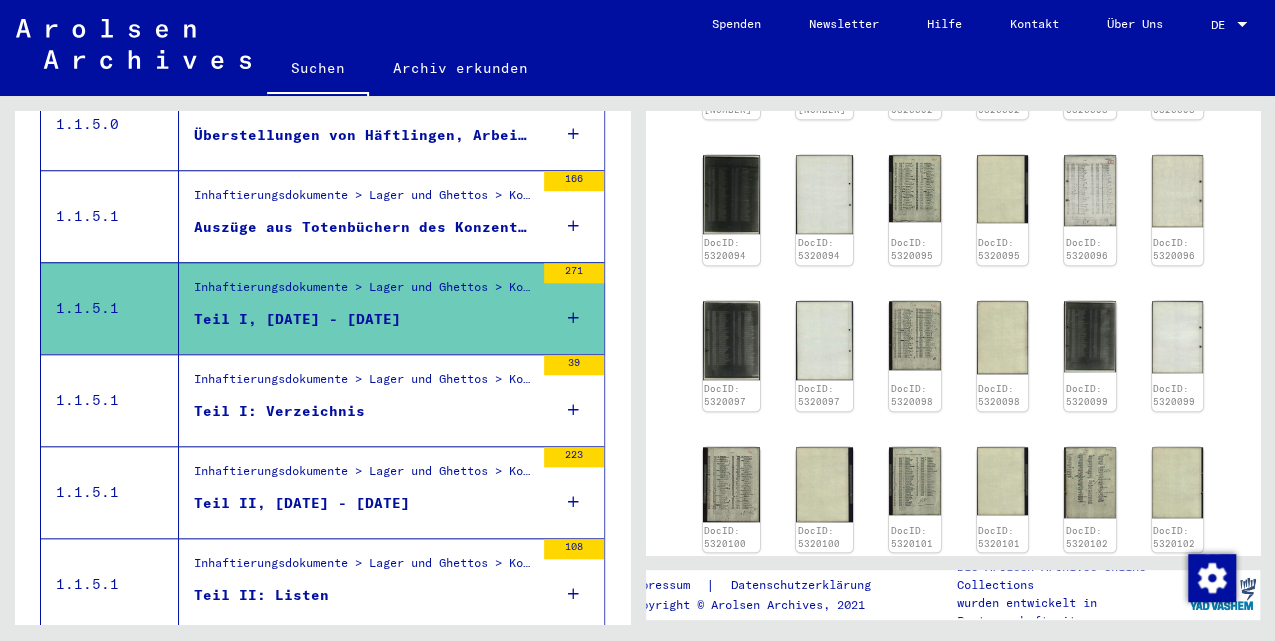 scroll, scrollTop: 1008, scrollLeft: 0, axis: vertical 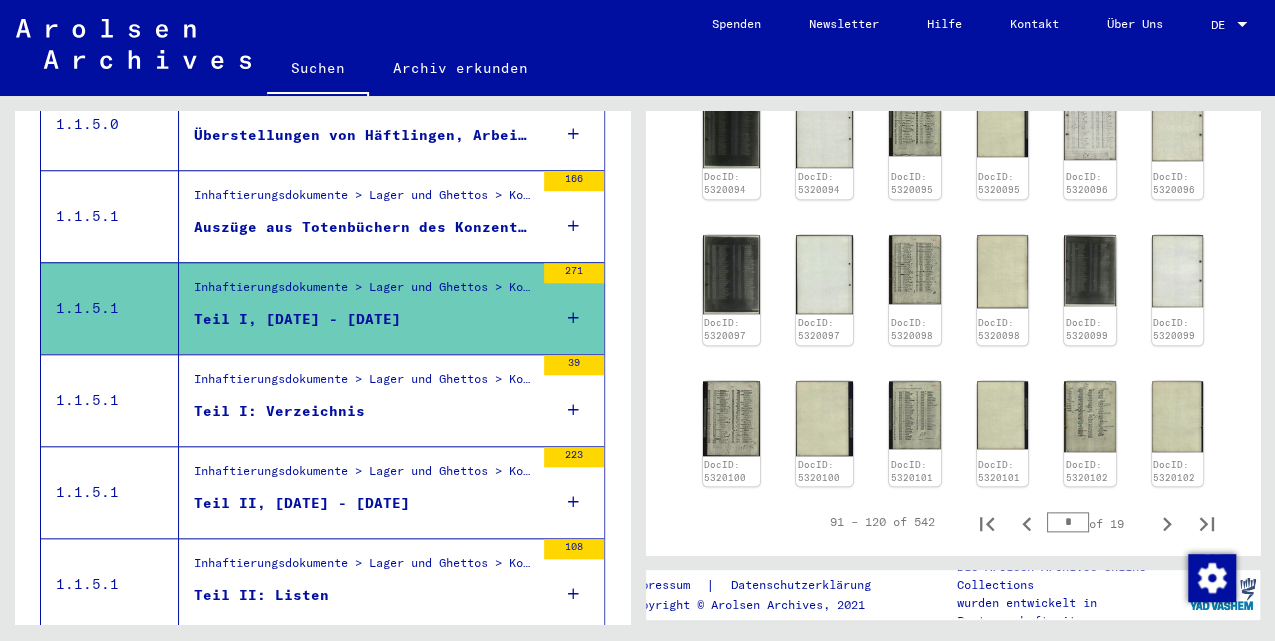 click on "Teil I: Verzeichnis" at bounding box center (364, 416) 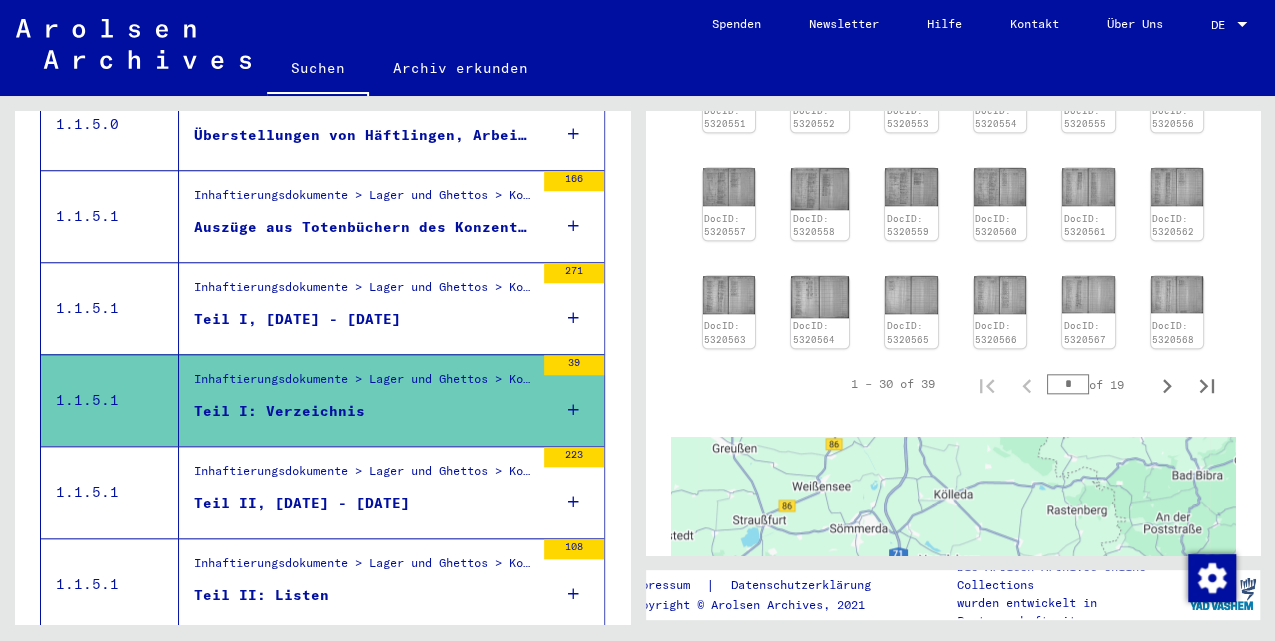 scroll, scrollTop: 1000, scrollLeft: 0, axis: vertical 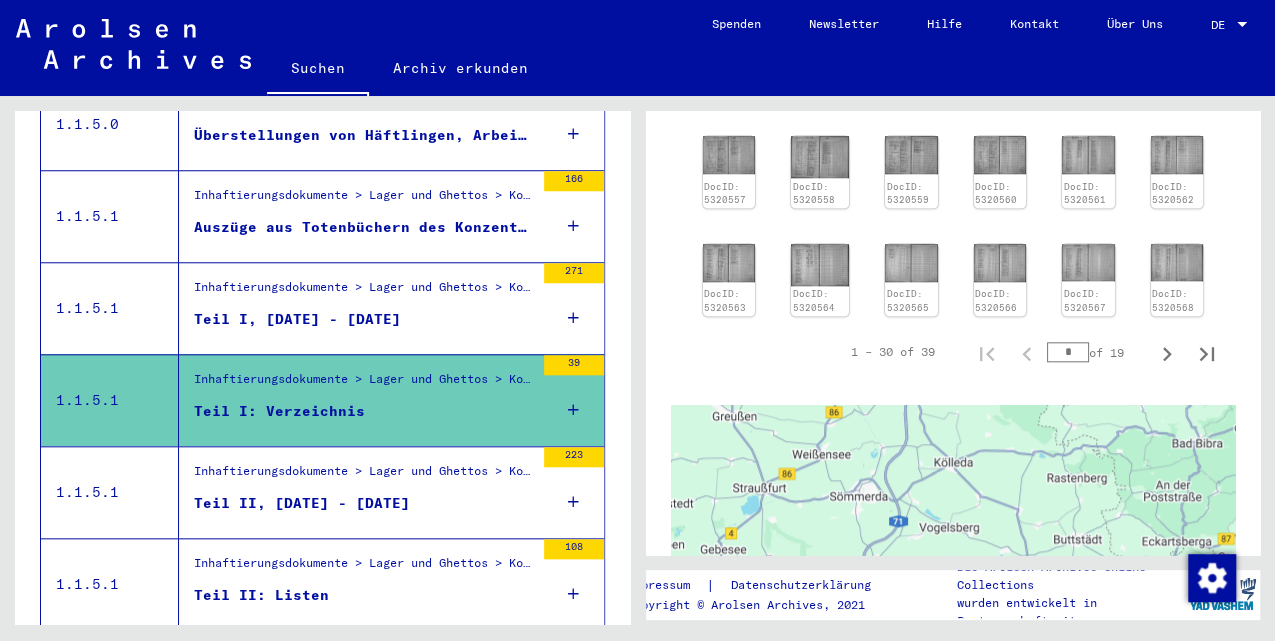 click on "Teil II, [DATE] - [DATE]" at bounding box center (302, 503) 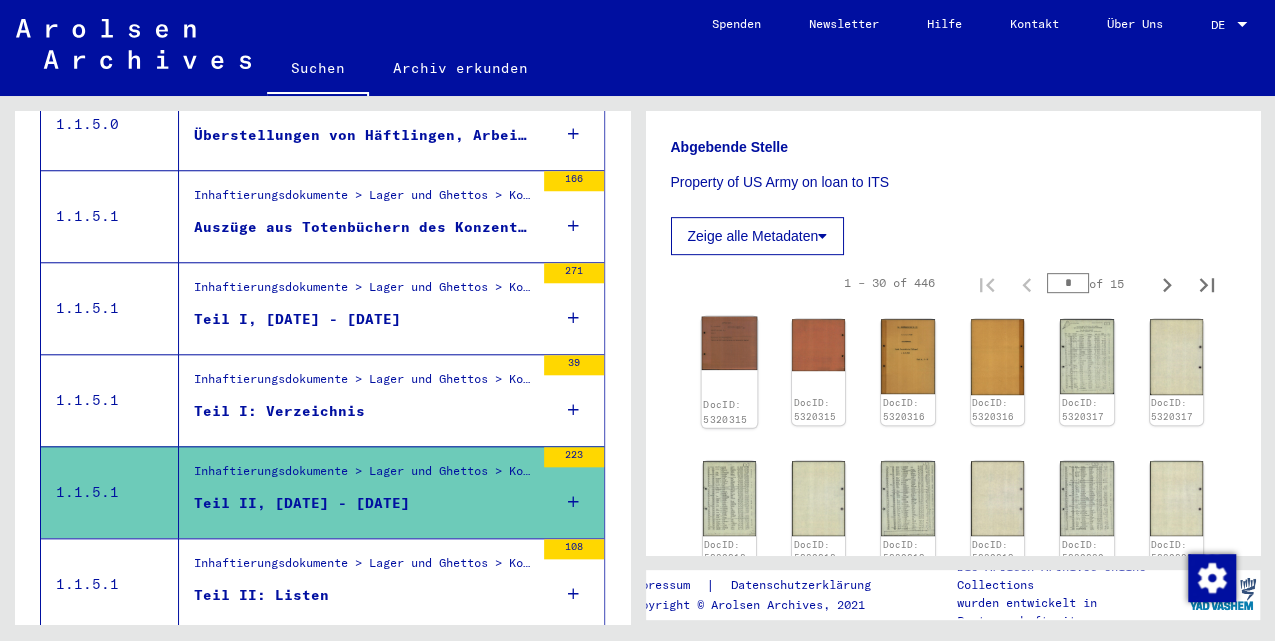 scroll, scrollTop: 466, scrollLeft: 0, axis: vertical 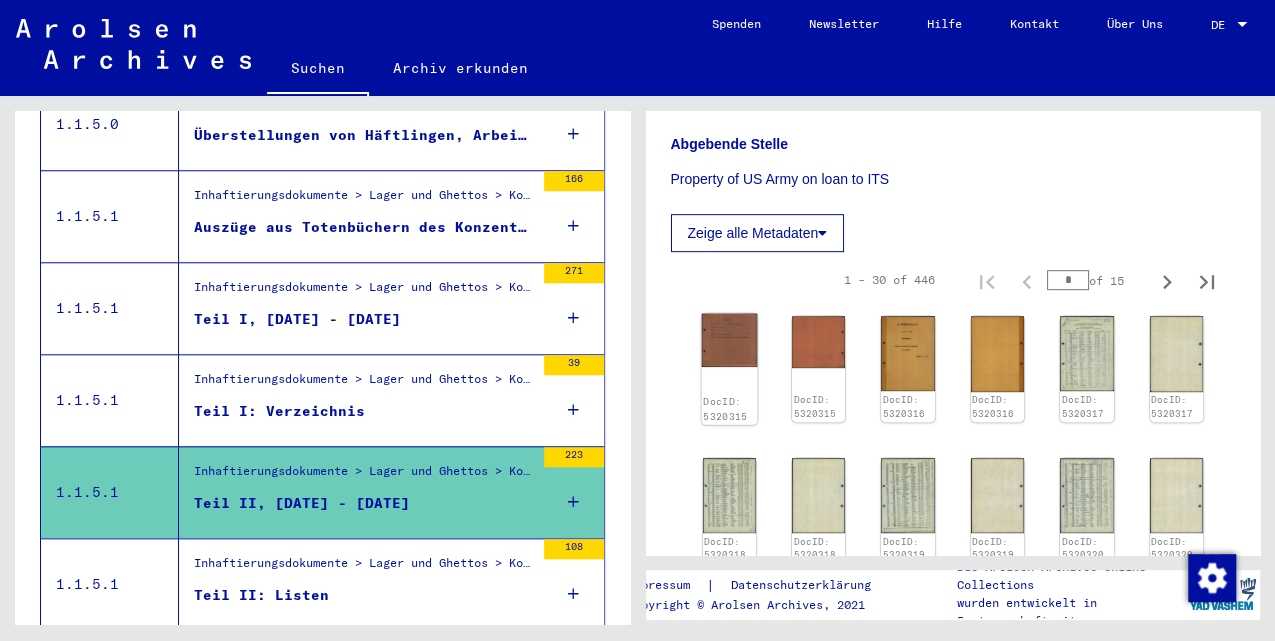 click 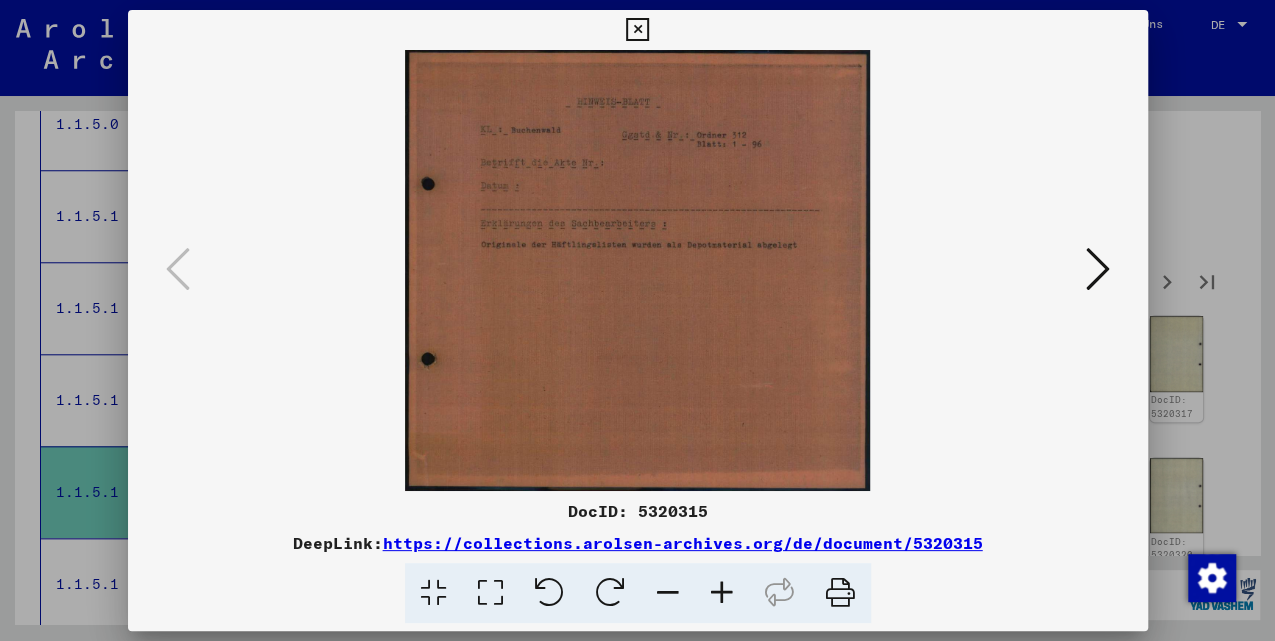 click at bounding box center [722, 593] 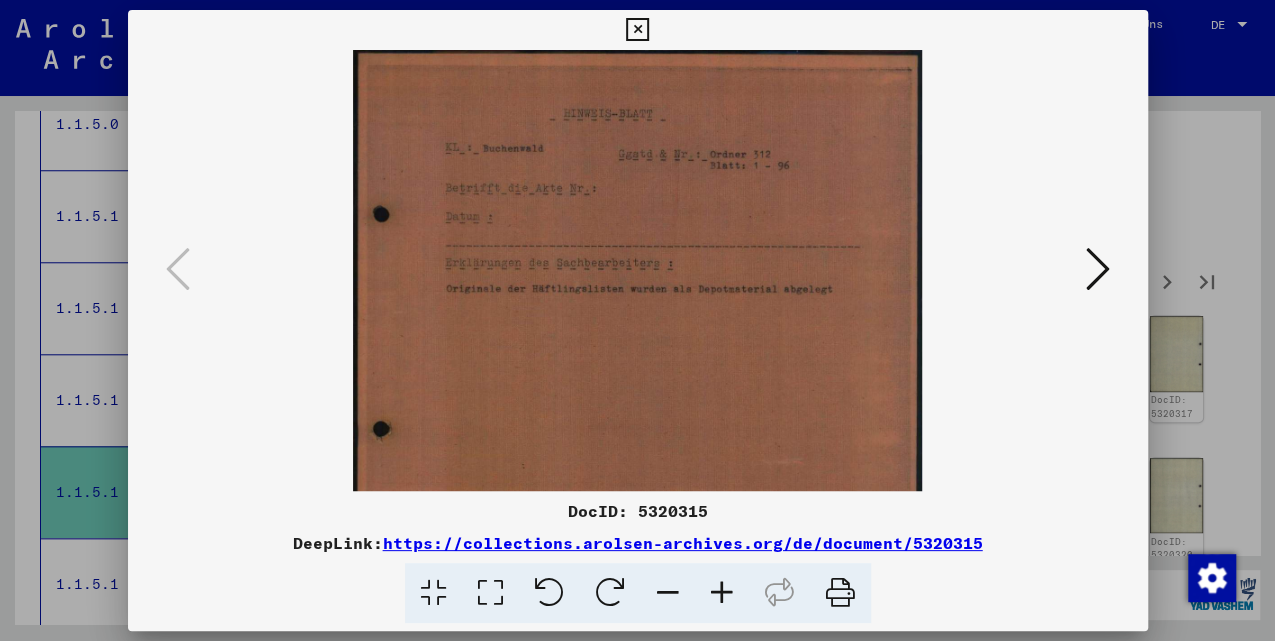 click at bounding box center [722, 593] 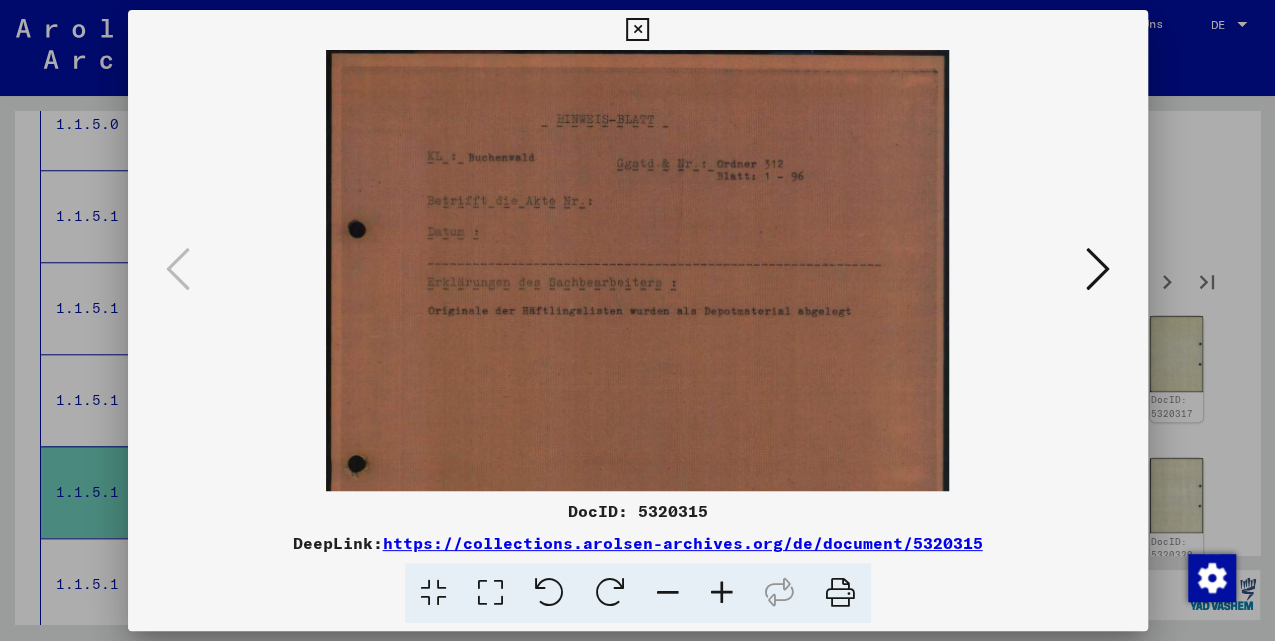 click at bounding box center [1098, 269] 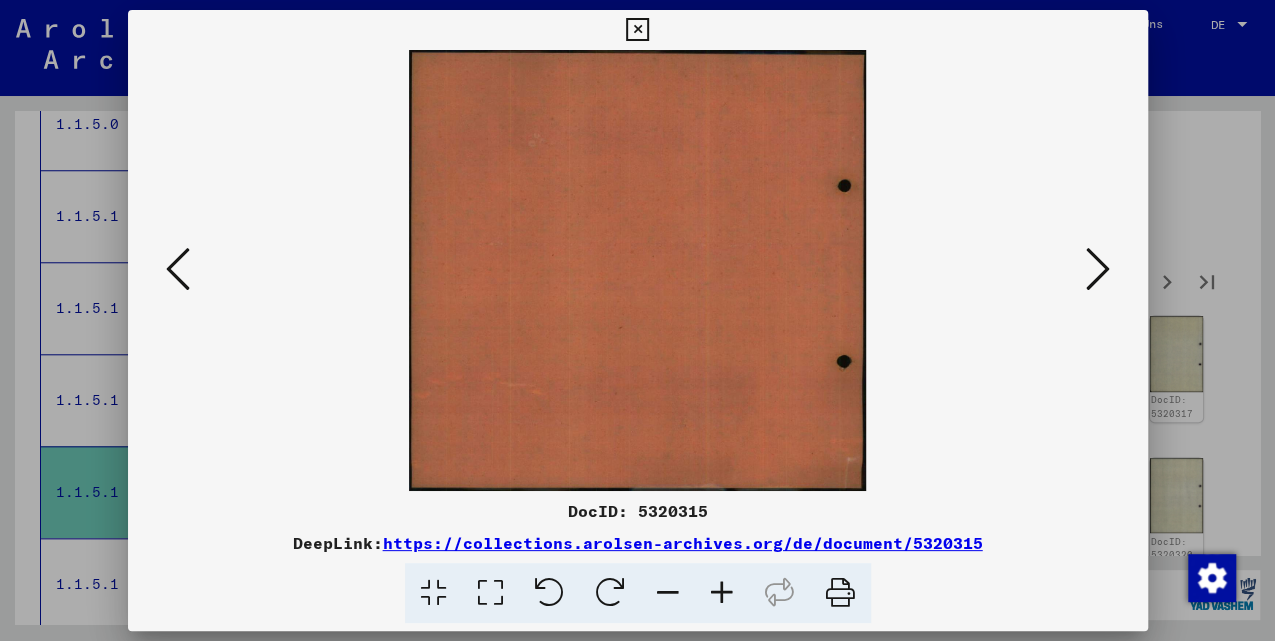 click at bounding box center [1098, 269] 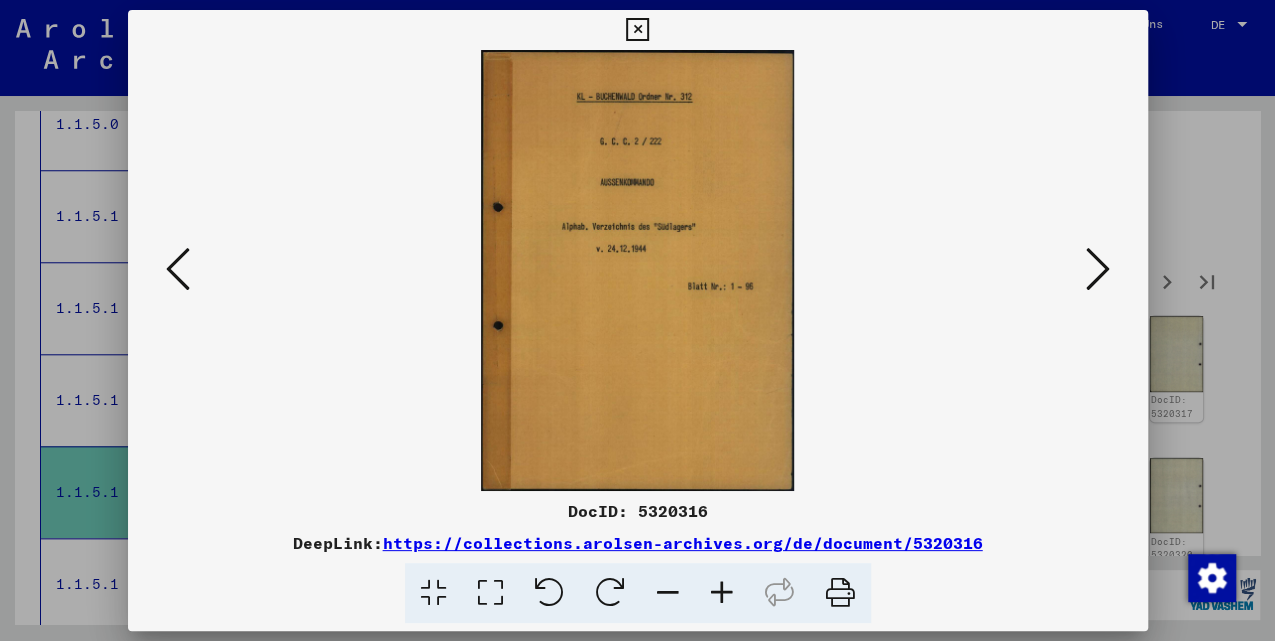 click at bounding box center [1098, 269] 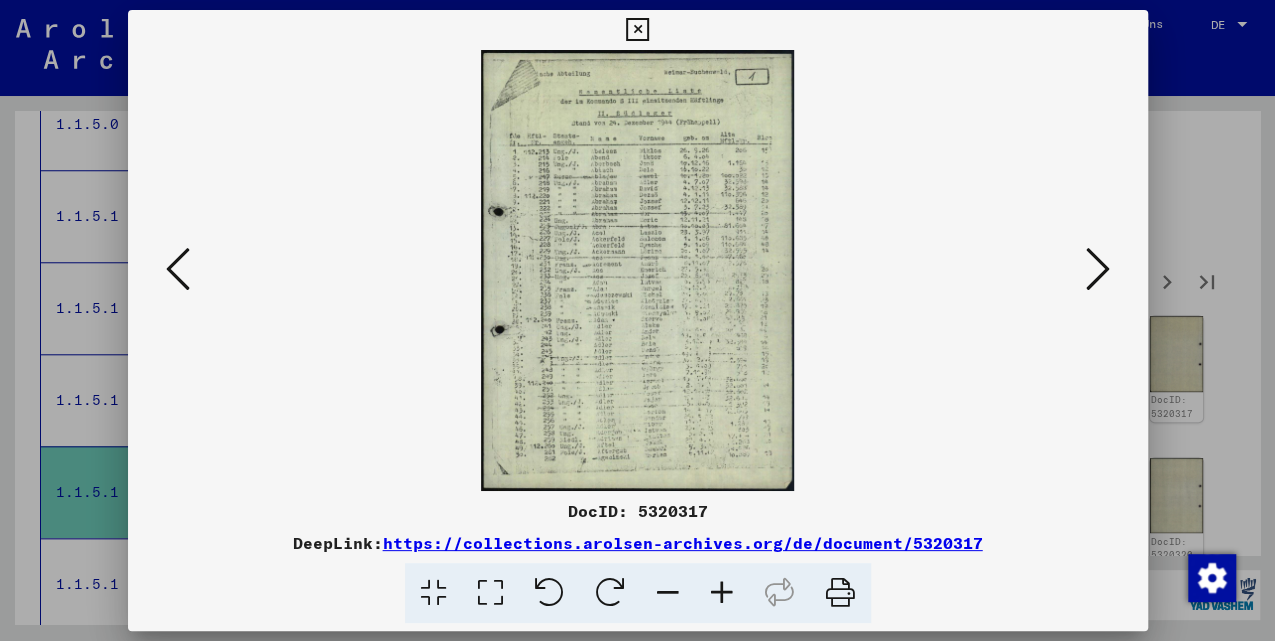 click at bounding box center (638, 270) 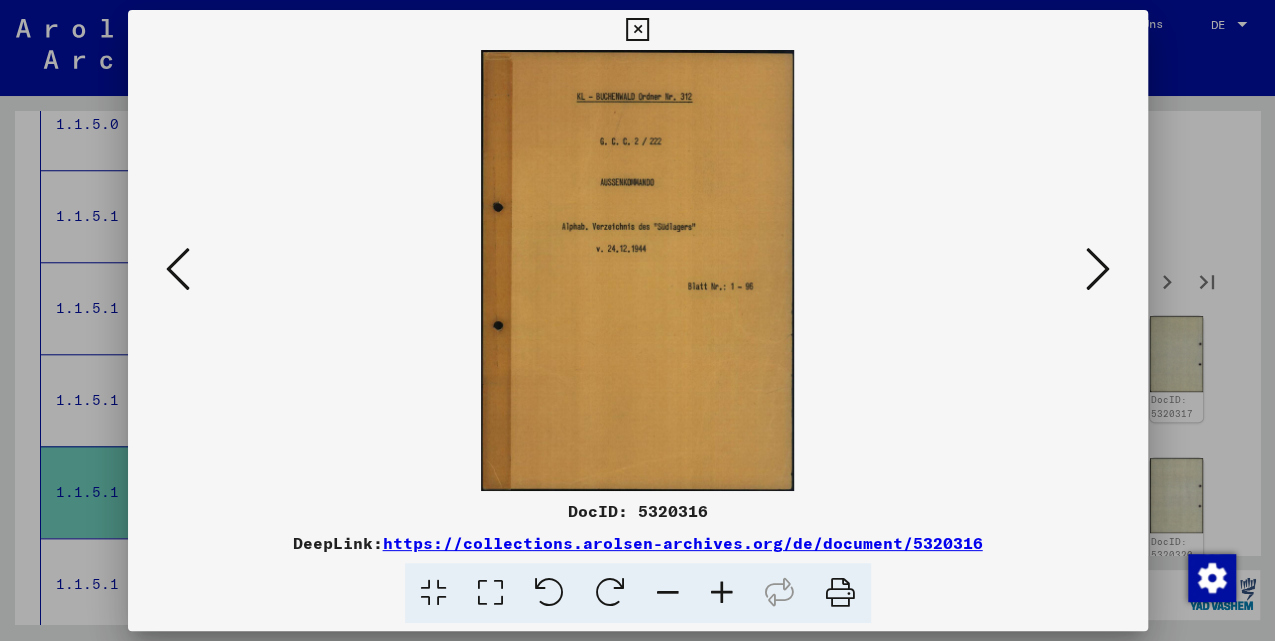 click at bounding box center [722, 593] 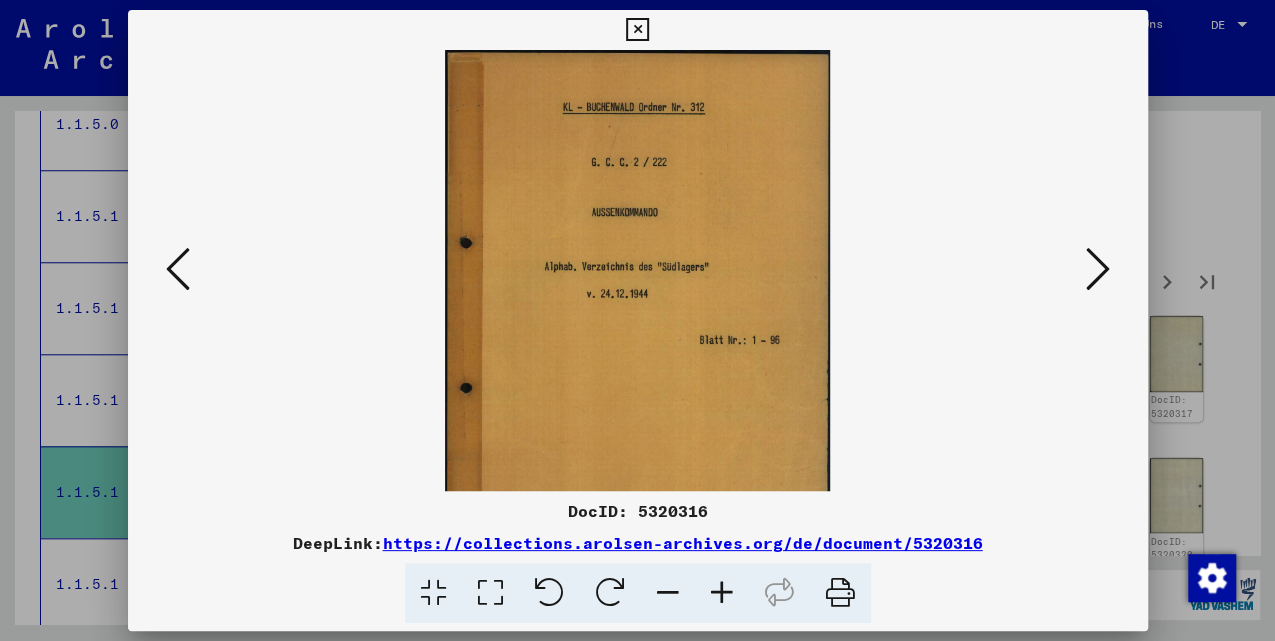 click at bounding box center (722, 593) 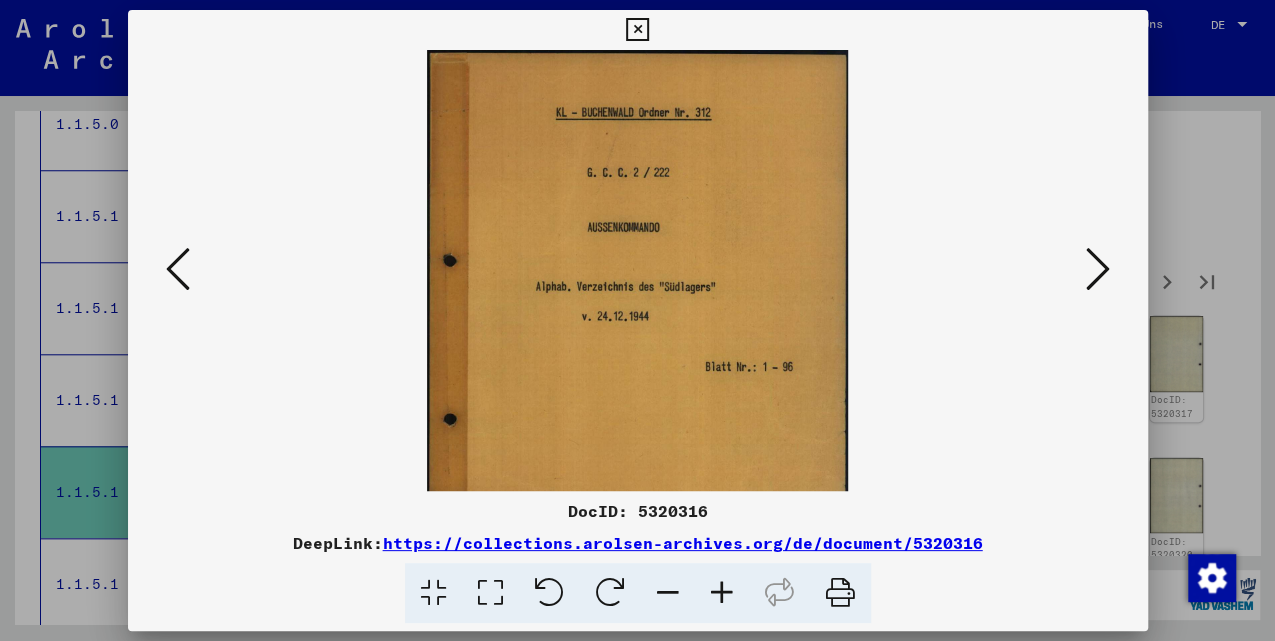 click at bounding box center (722, 593) 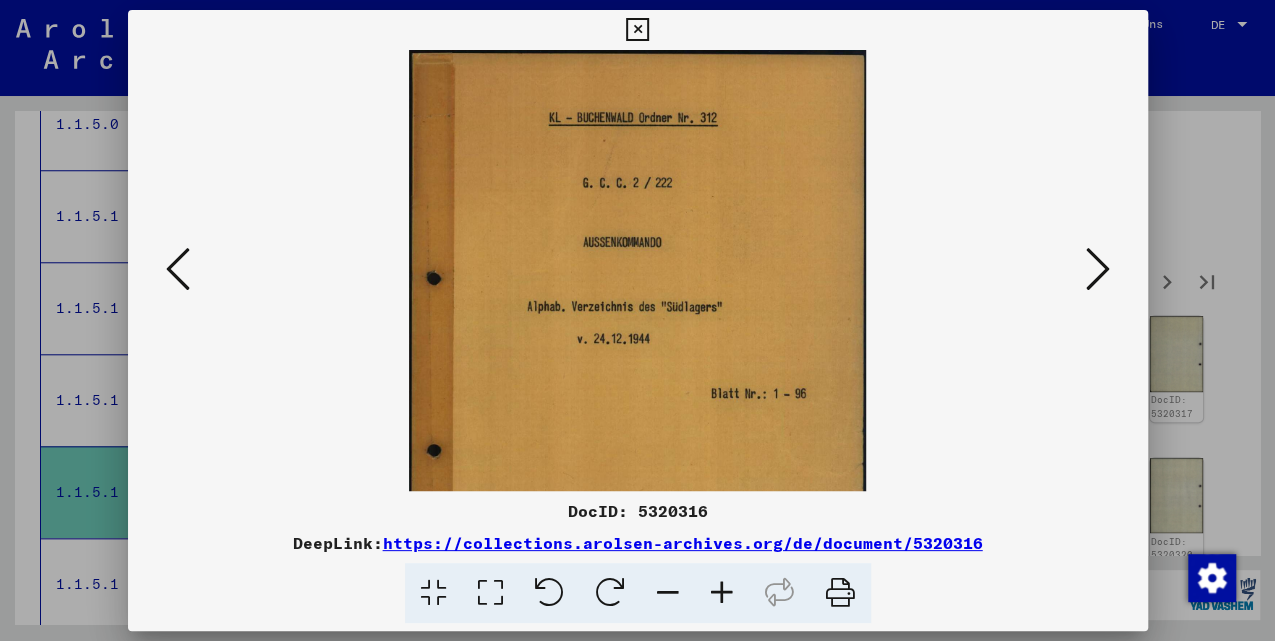click at bounding box center [722, 593] 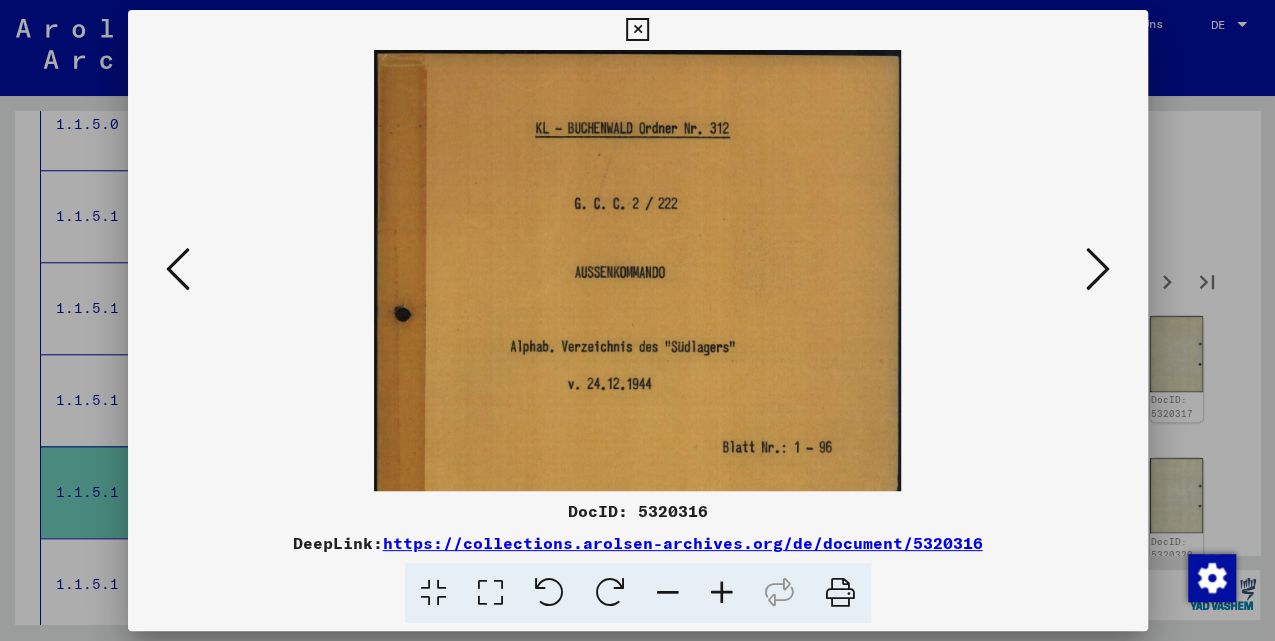 drag, startPoint x: 724, startPoint y: 583, endPoint x: 719, endPoint y: 551, distance: 32.38827 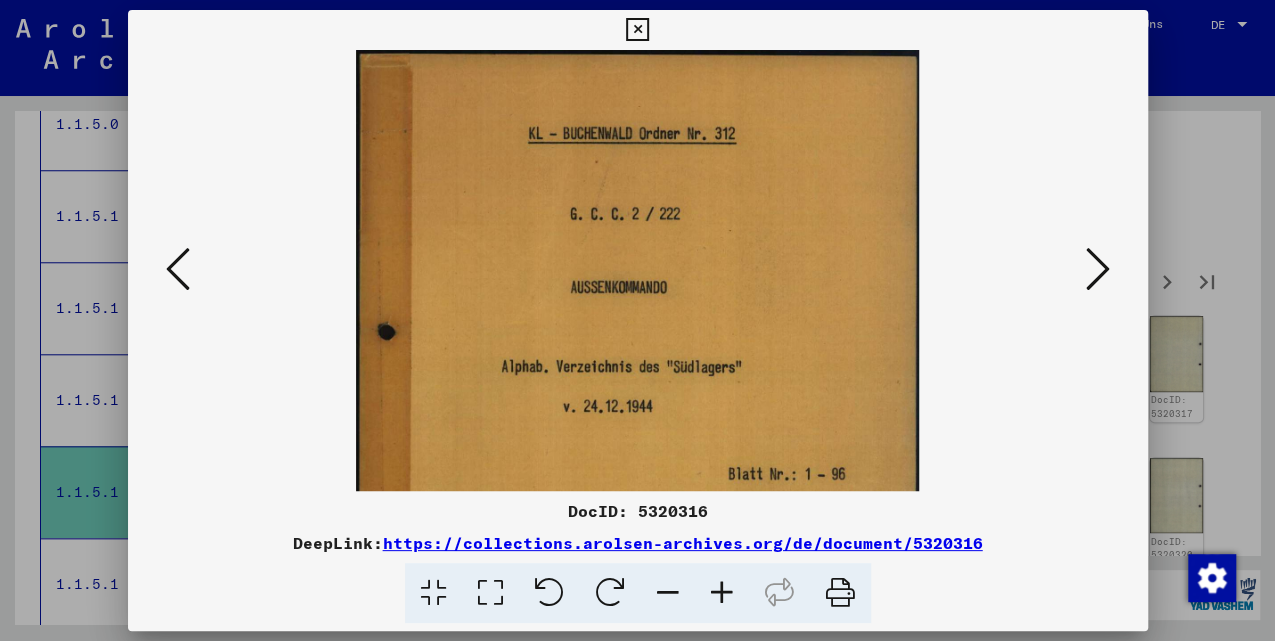 click at bounding box center [1098, 269] 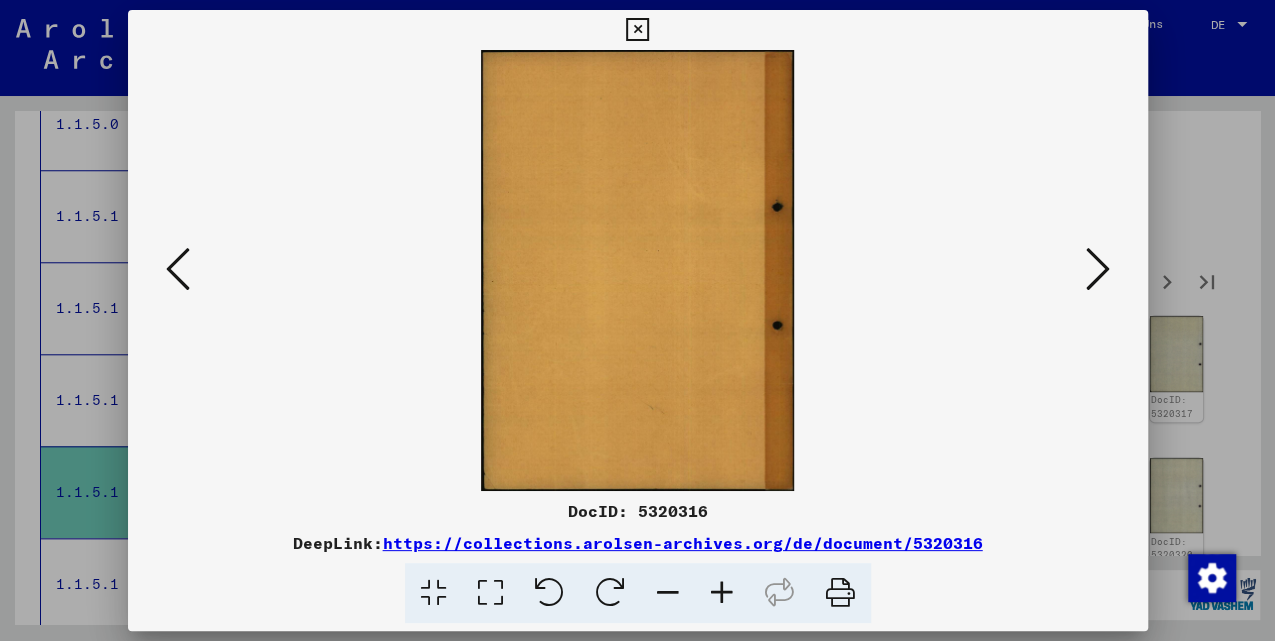 click at bounding box center [1098, 269] 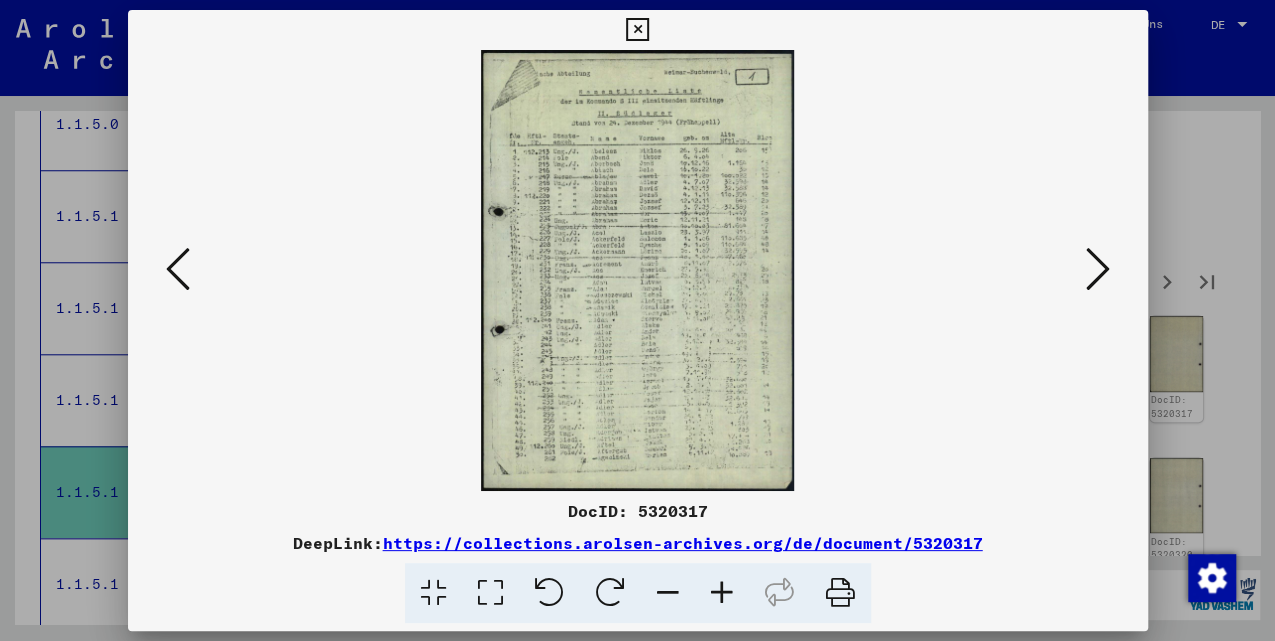 click at bounding box center [1098, 269] 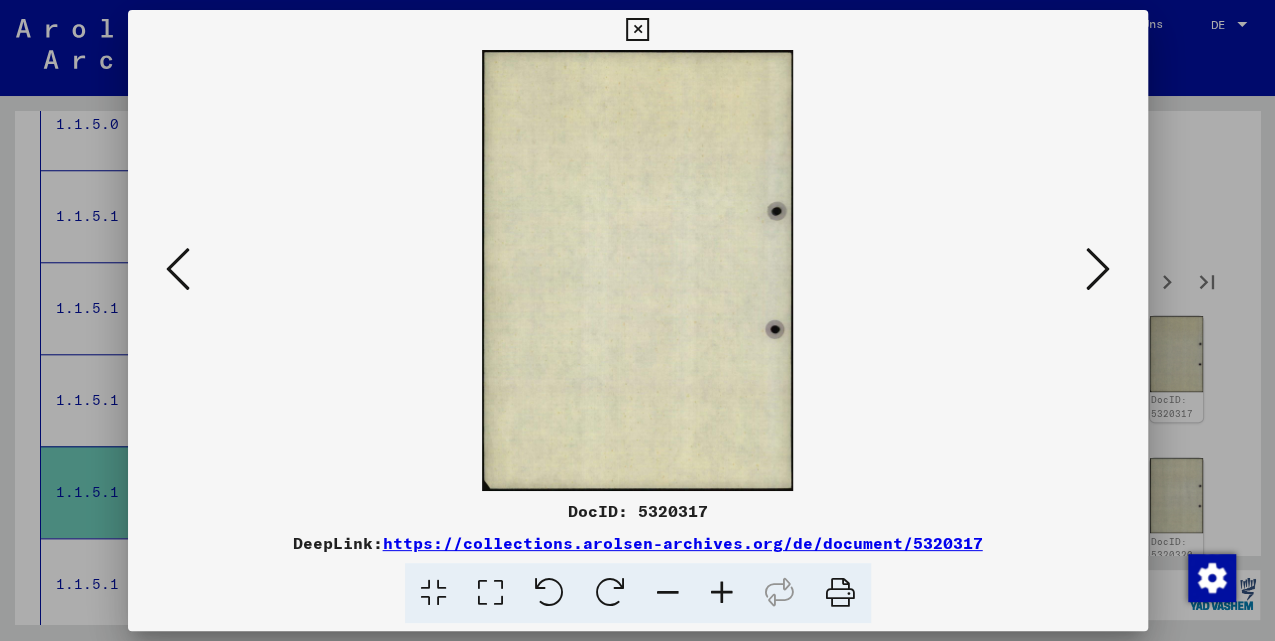 click at bounding box center [1098, 269] 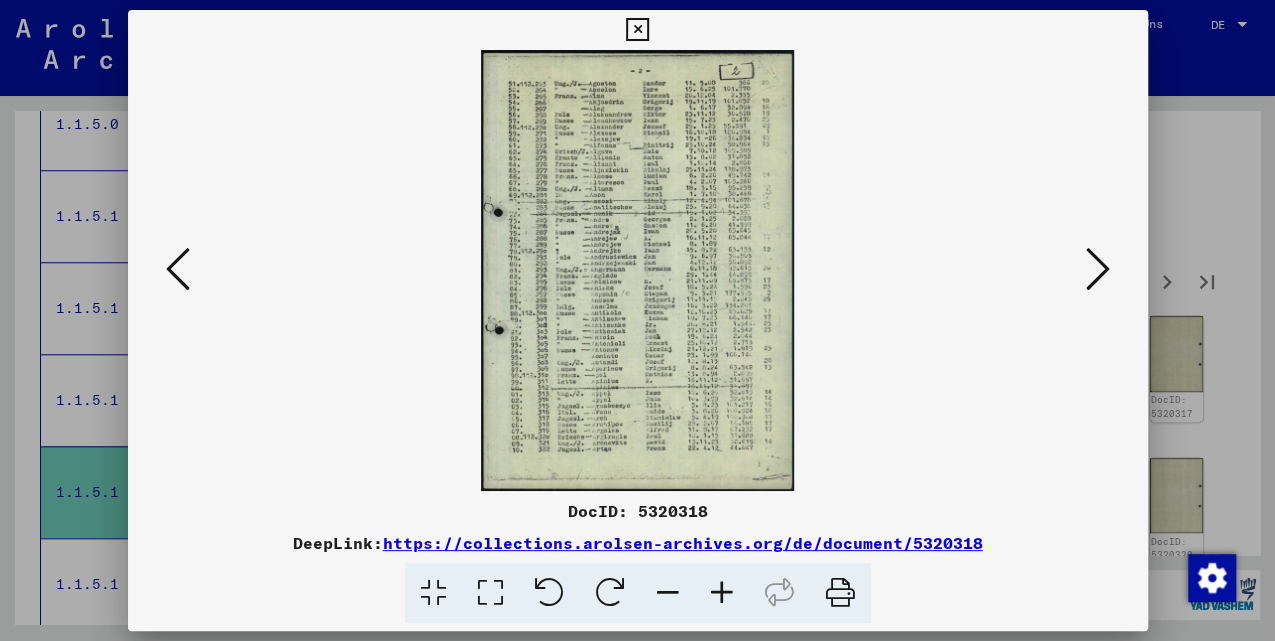click at bounding box center (1098, 269) 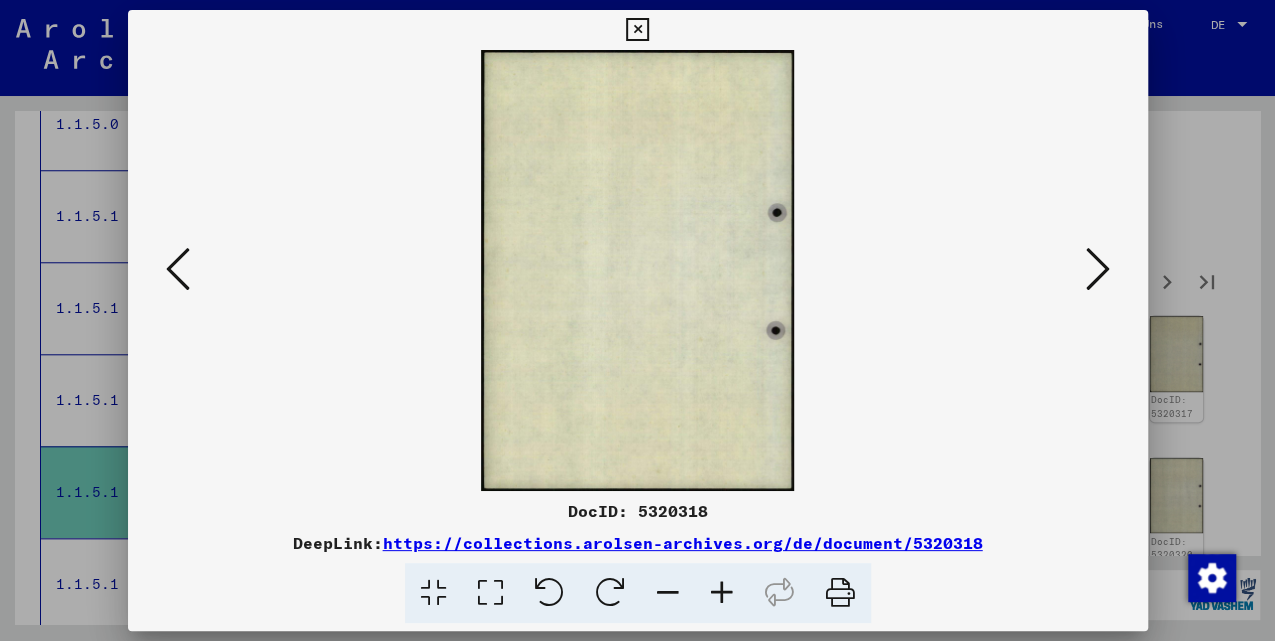 click at bounding box center [1098, 269] 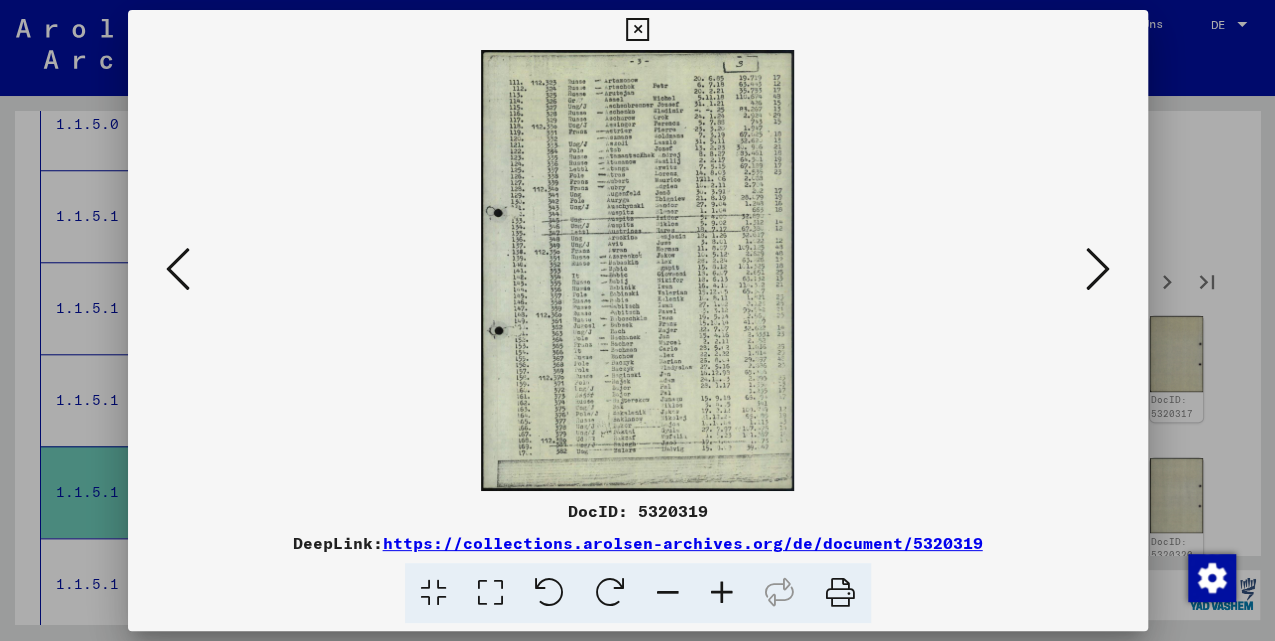 click at bounding box center [1098, 269] 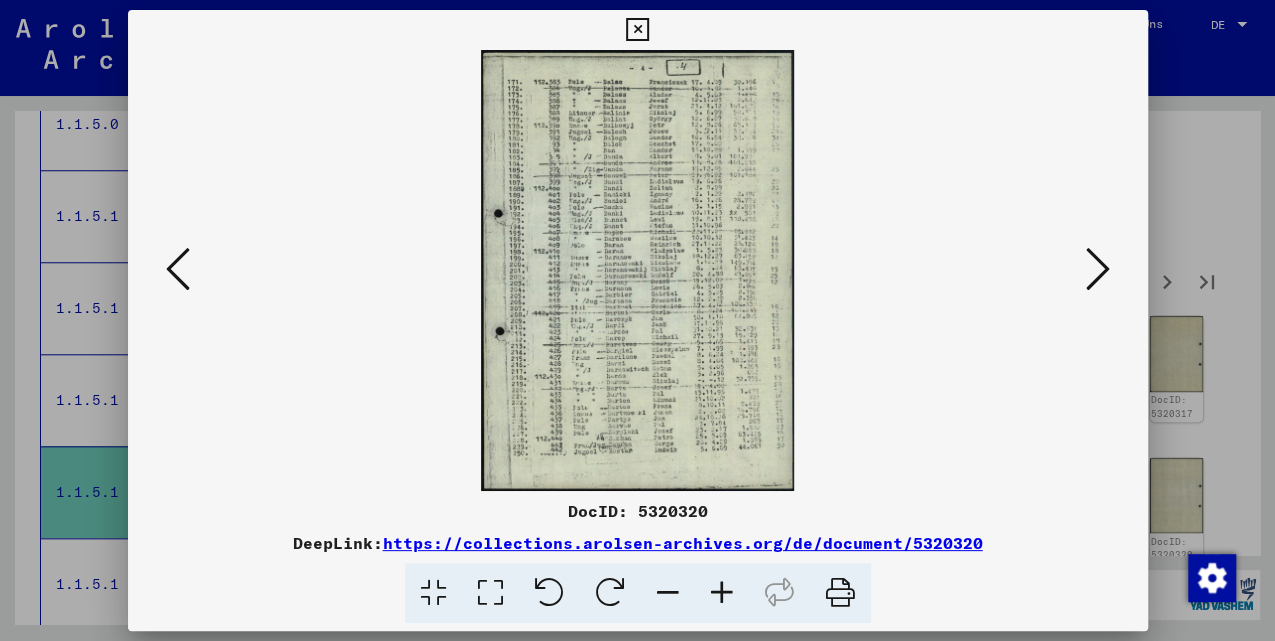click at bounding box center (1098, 269) 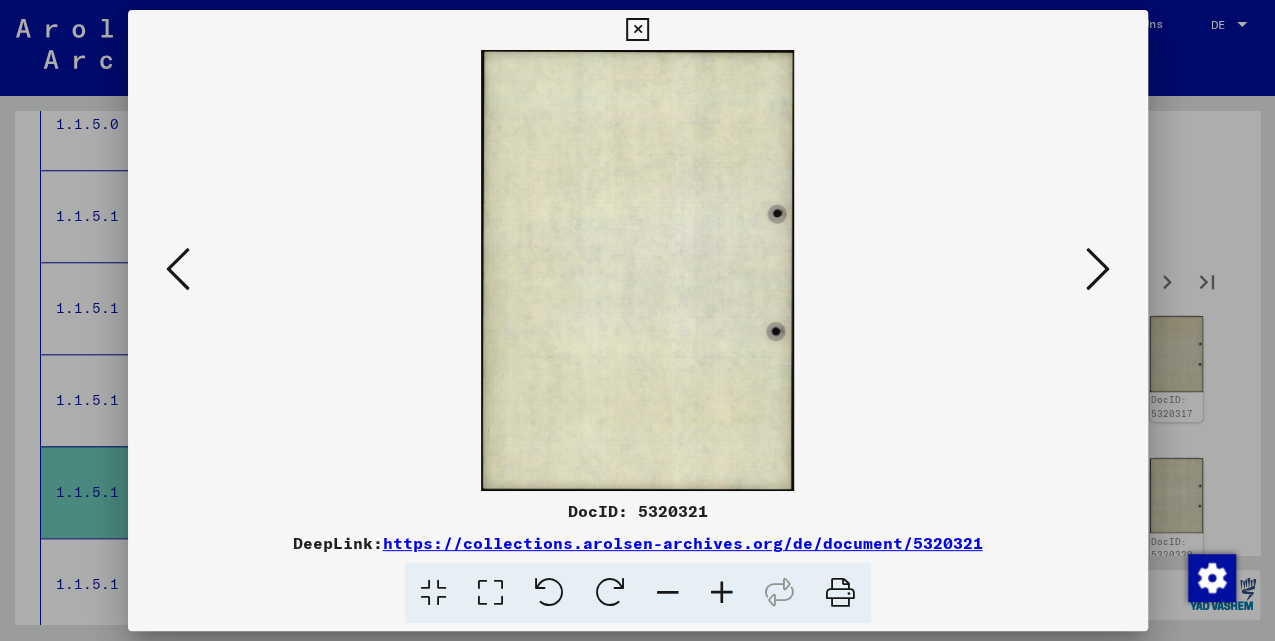 click at bounding box center (1098, 269) 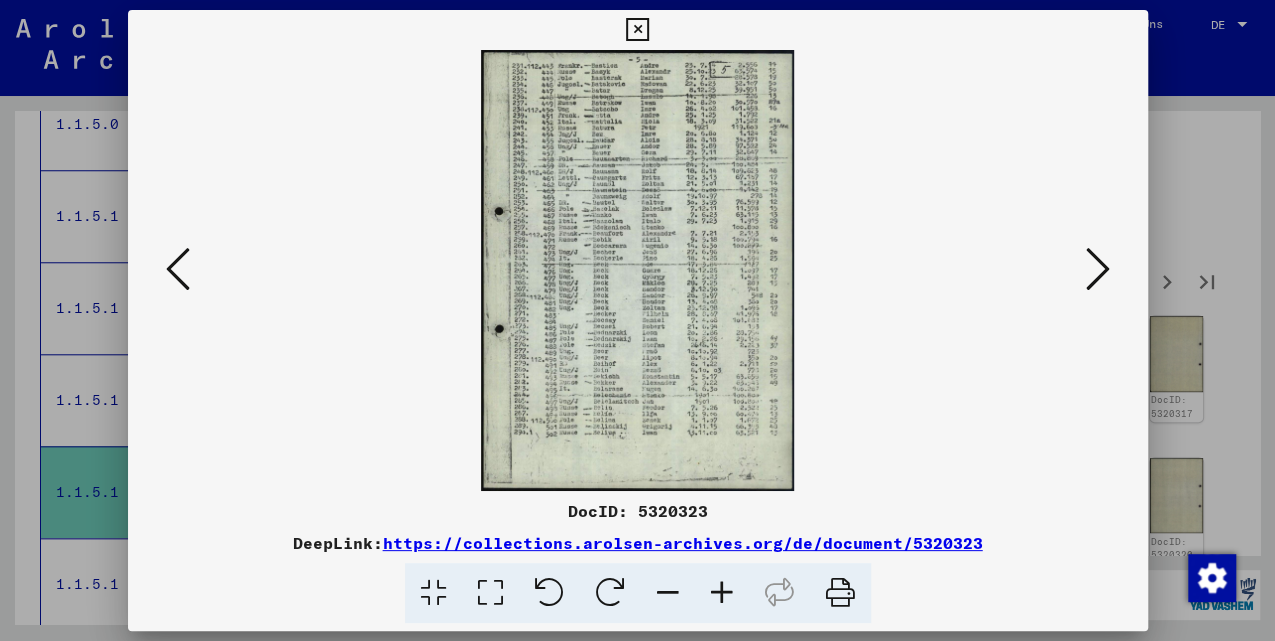 click at bounding box center [1098, 269] 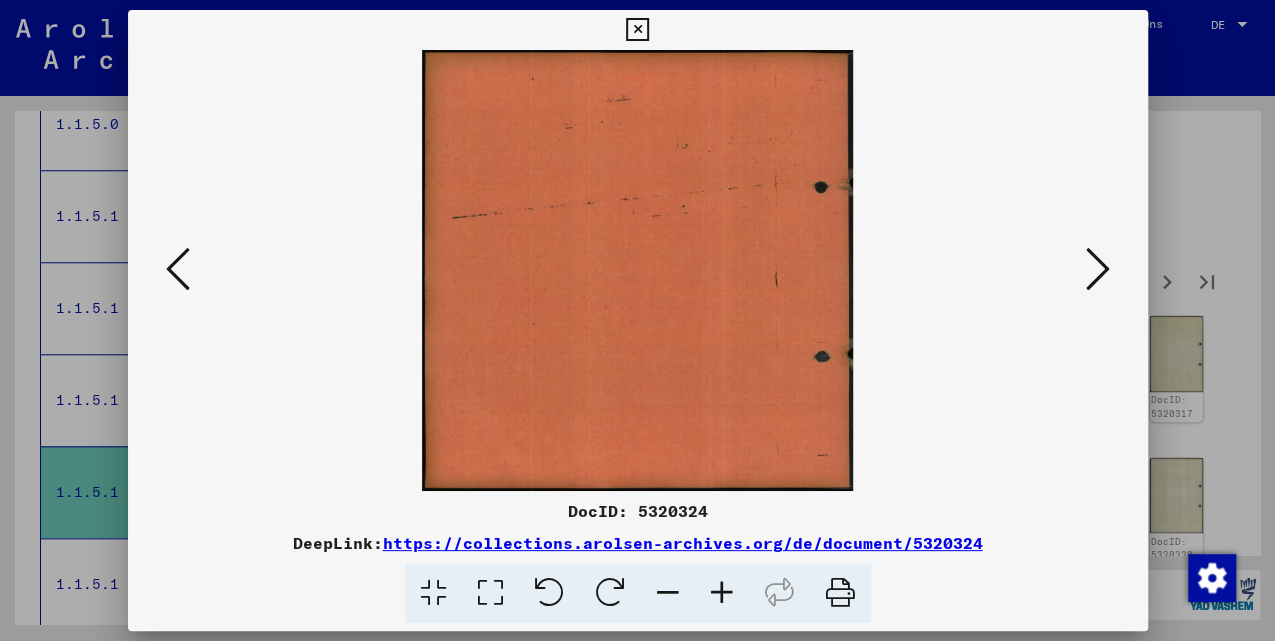 click at bounding box center [178, 269] 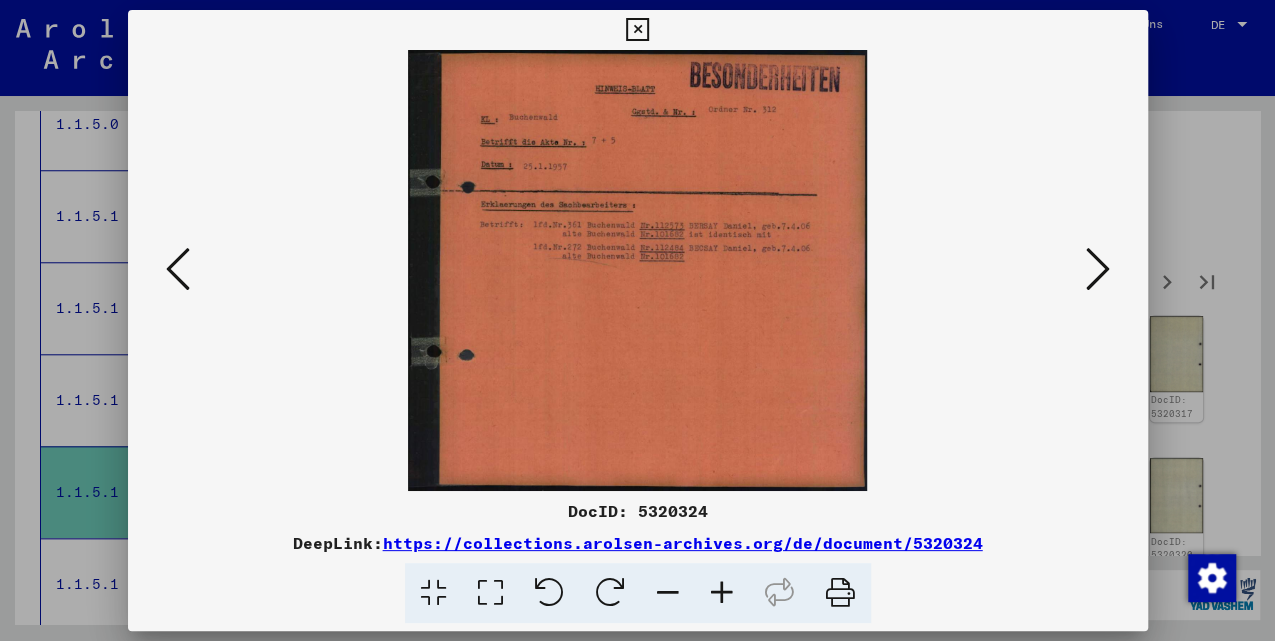 click at bounding box center [1098, 269] 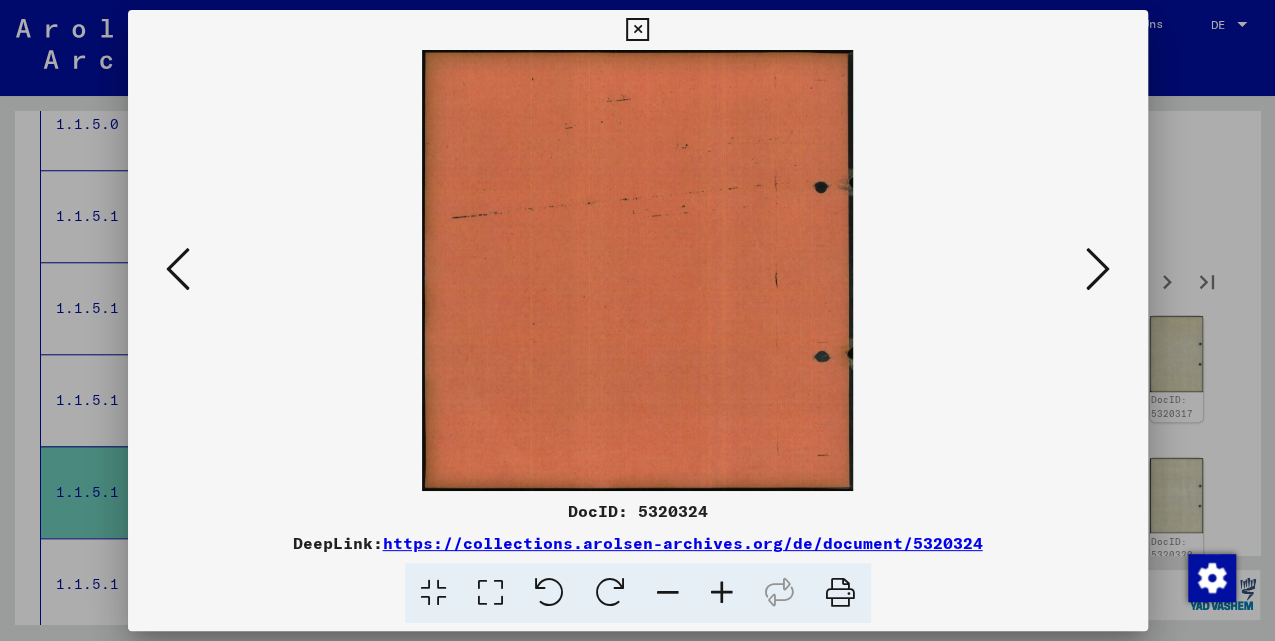 click at bounding box center (1098, 269) 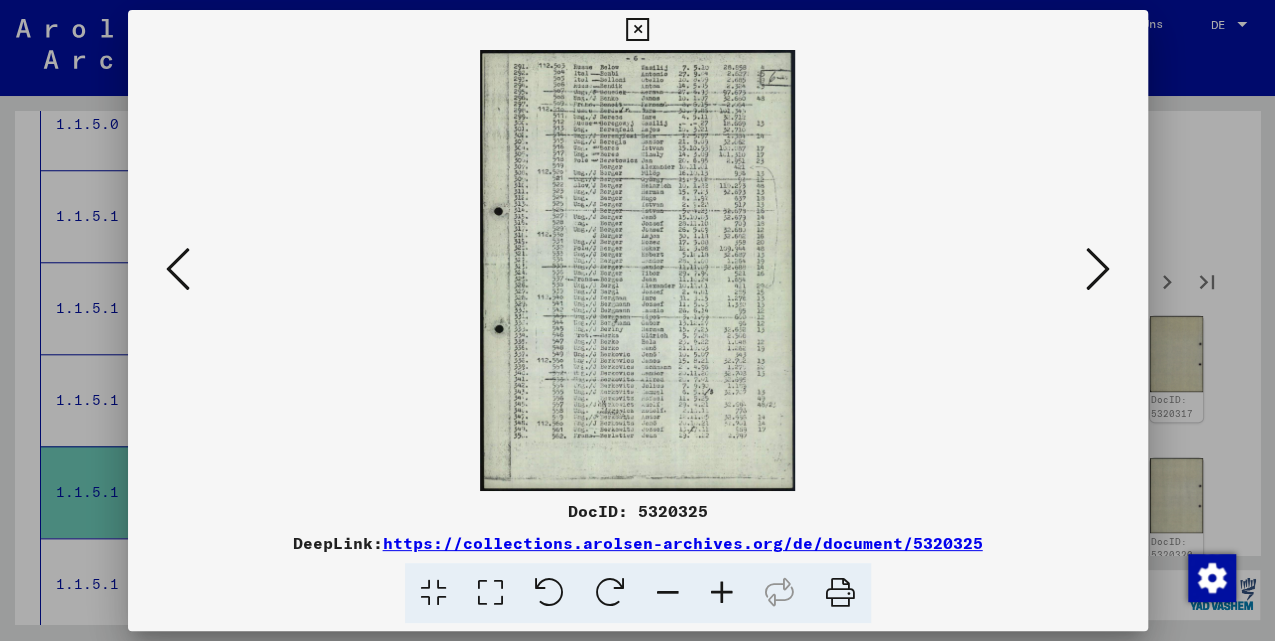 click at bounding box center (1098, 269) 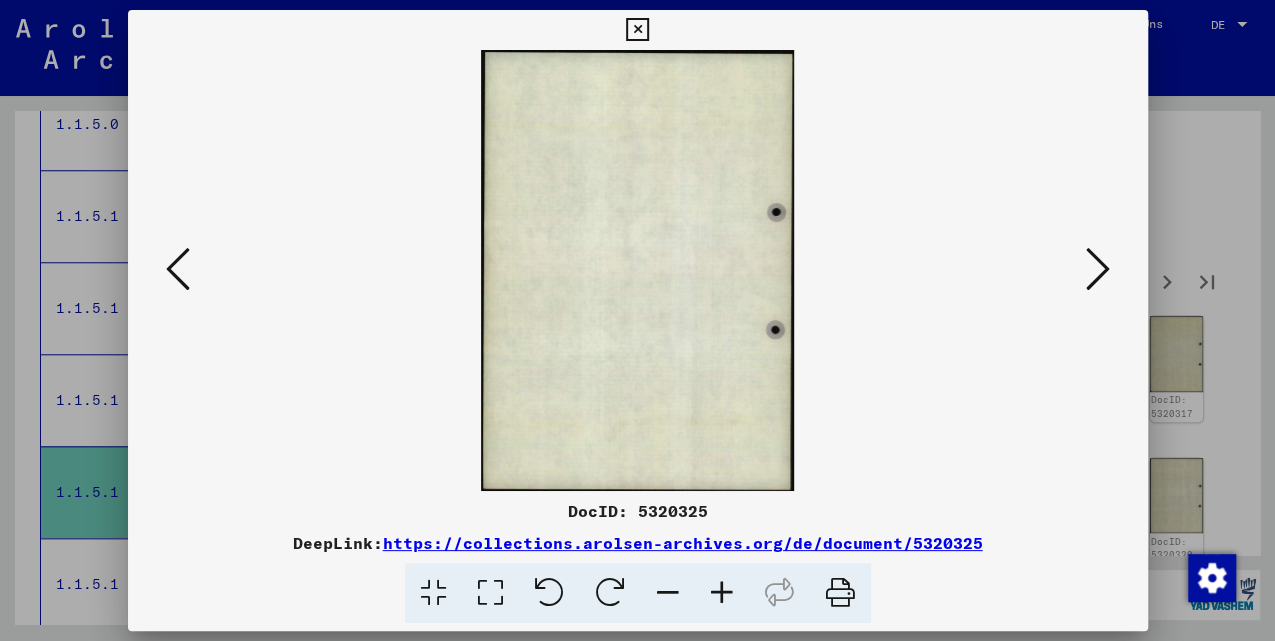 click at bounding box center (1098, 269) 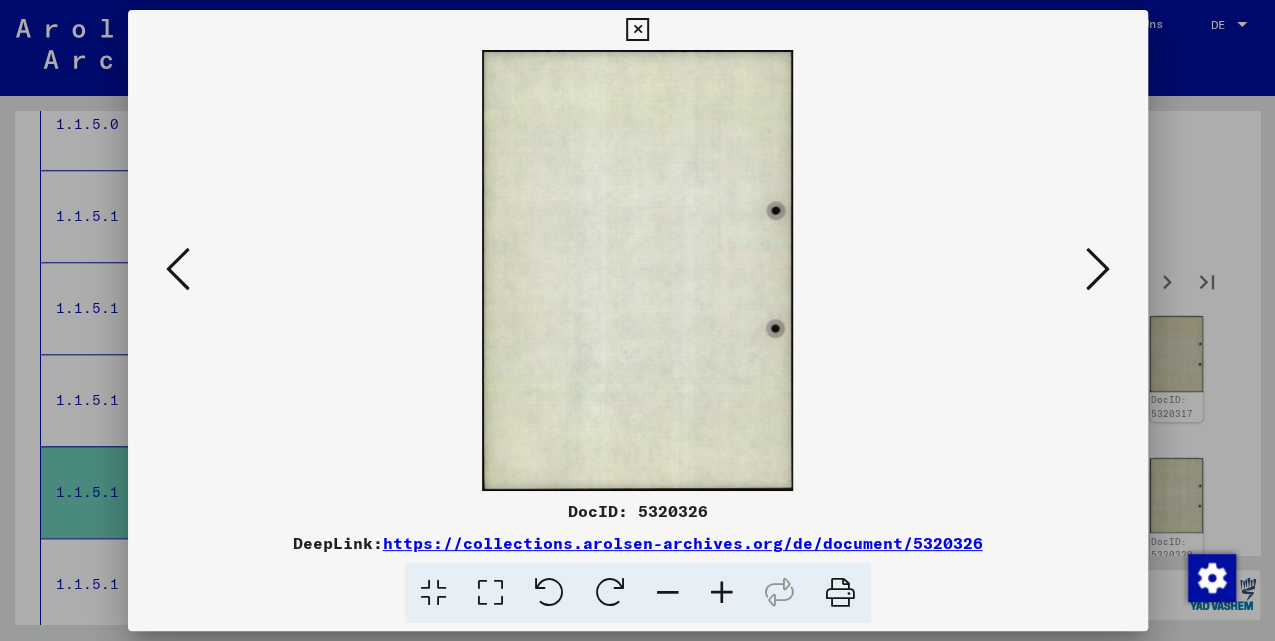 click at bounding box center (1098, 269) 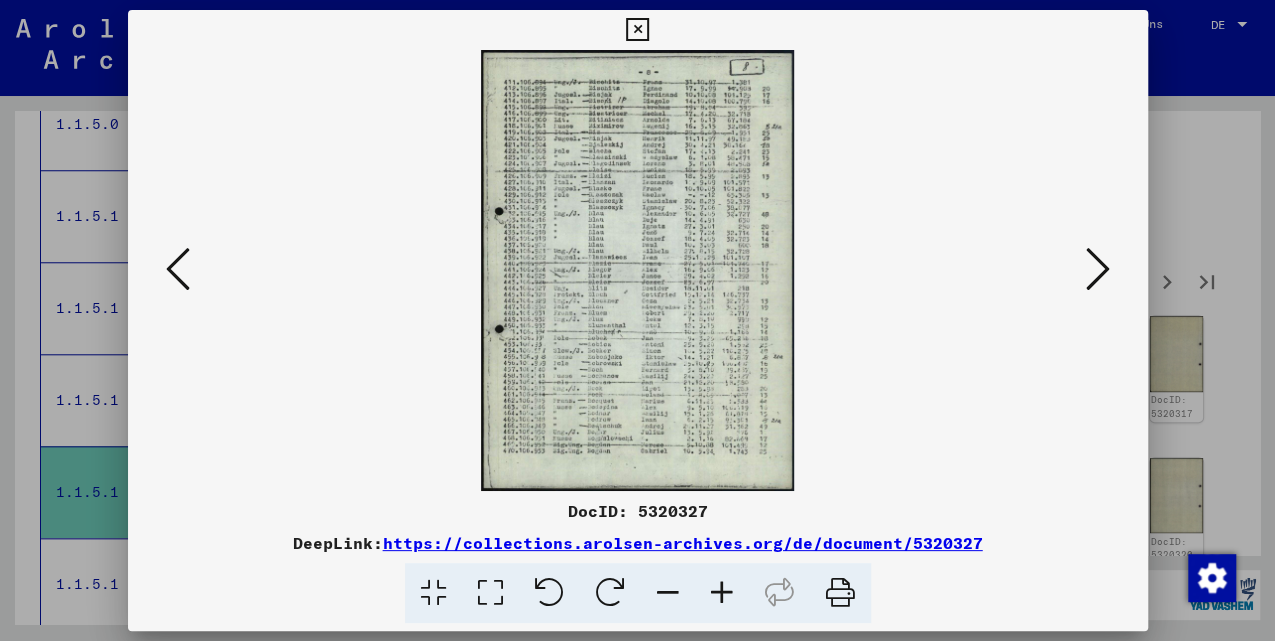 click at bounding box center [1098, 269] 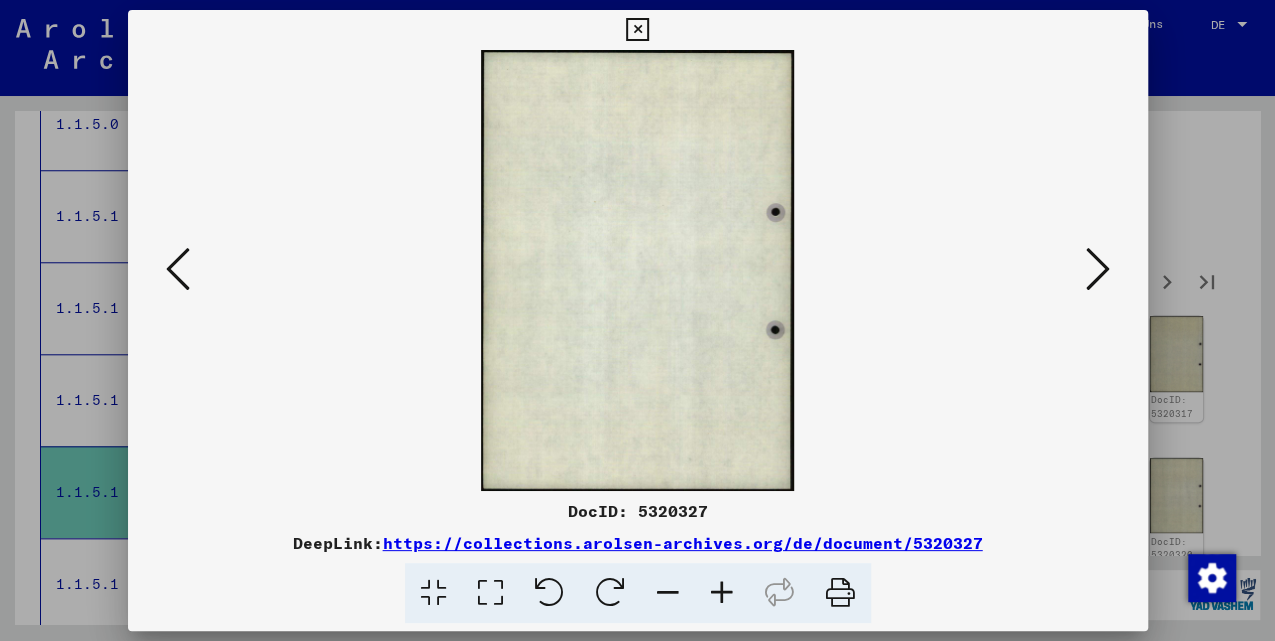 click at bounding box center (1098, 269) 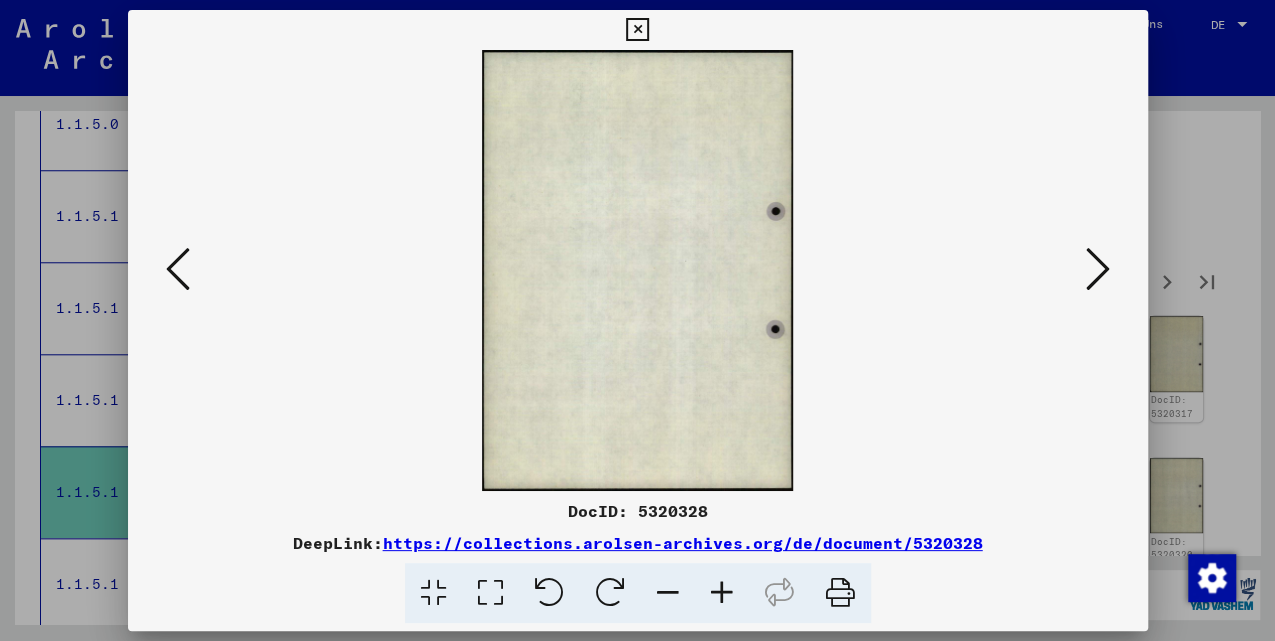 click at bounding box center (1098, 269) 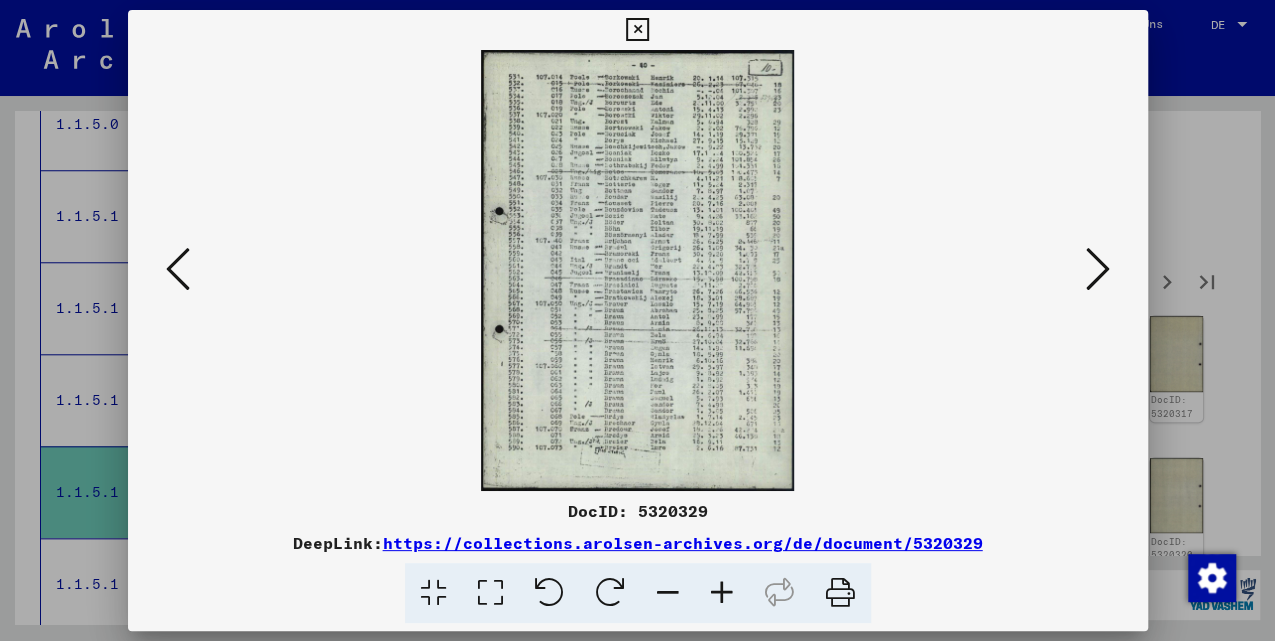 click at bounding box center [1098, 269] 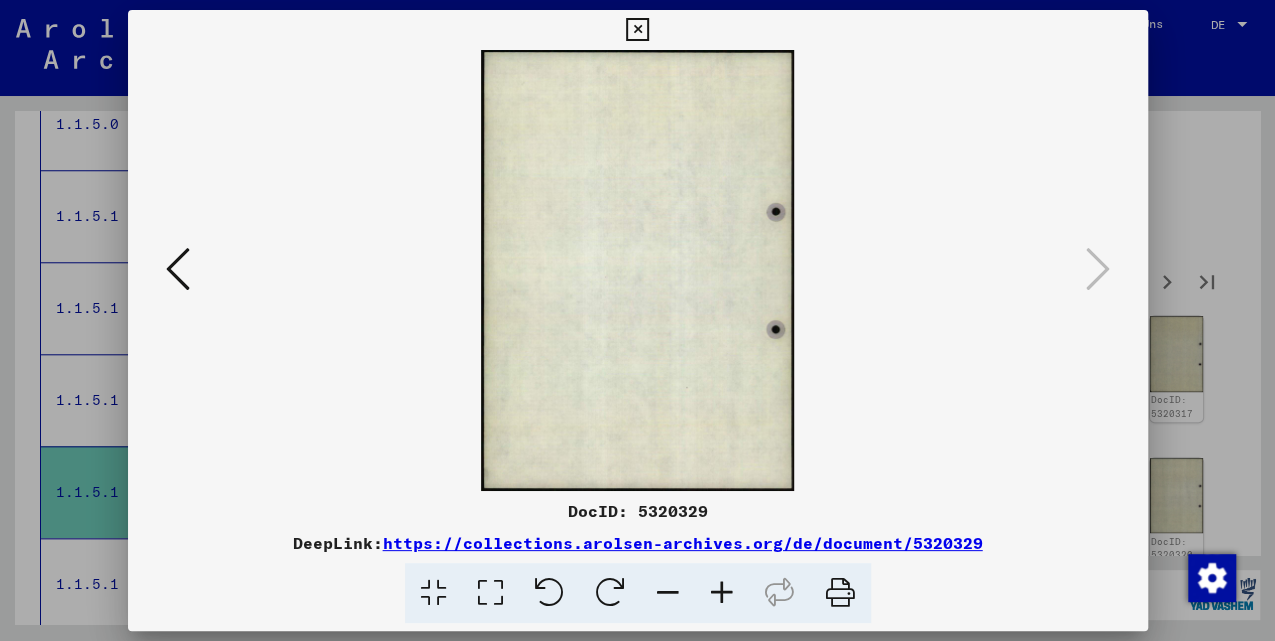 click at bounding box center (638, 270) 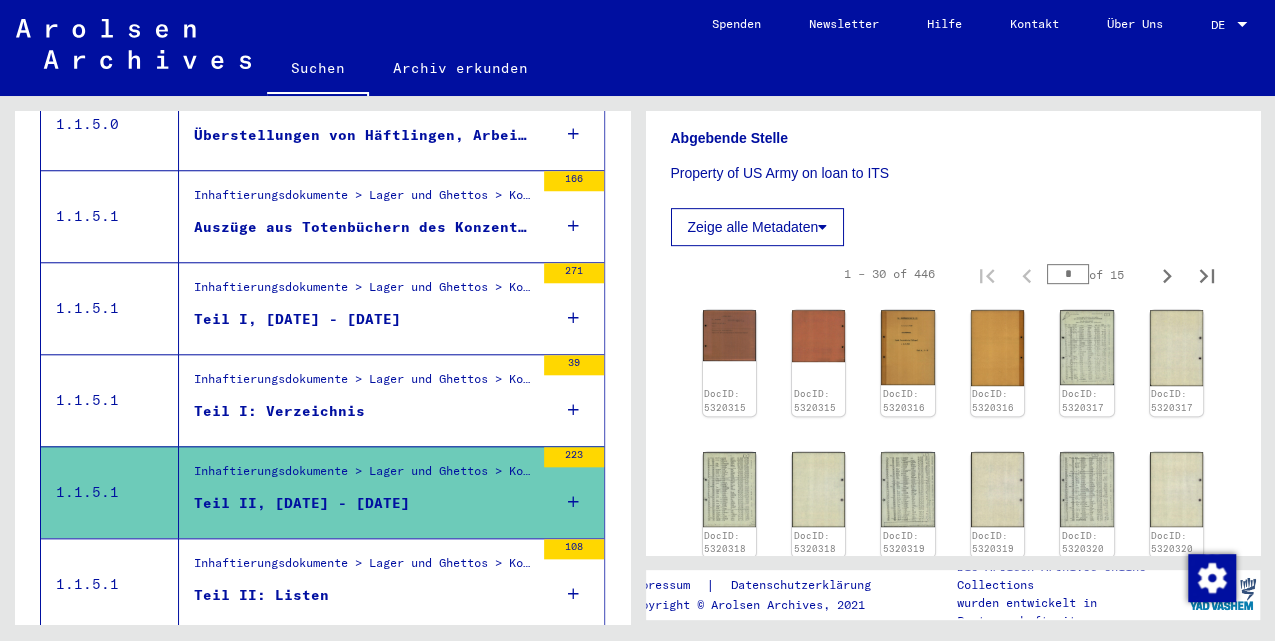 scroll, scrollTop: 466, scrollLeft: 0, axis: vertical 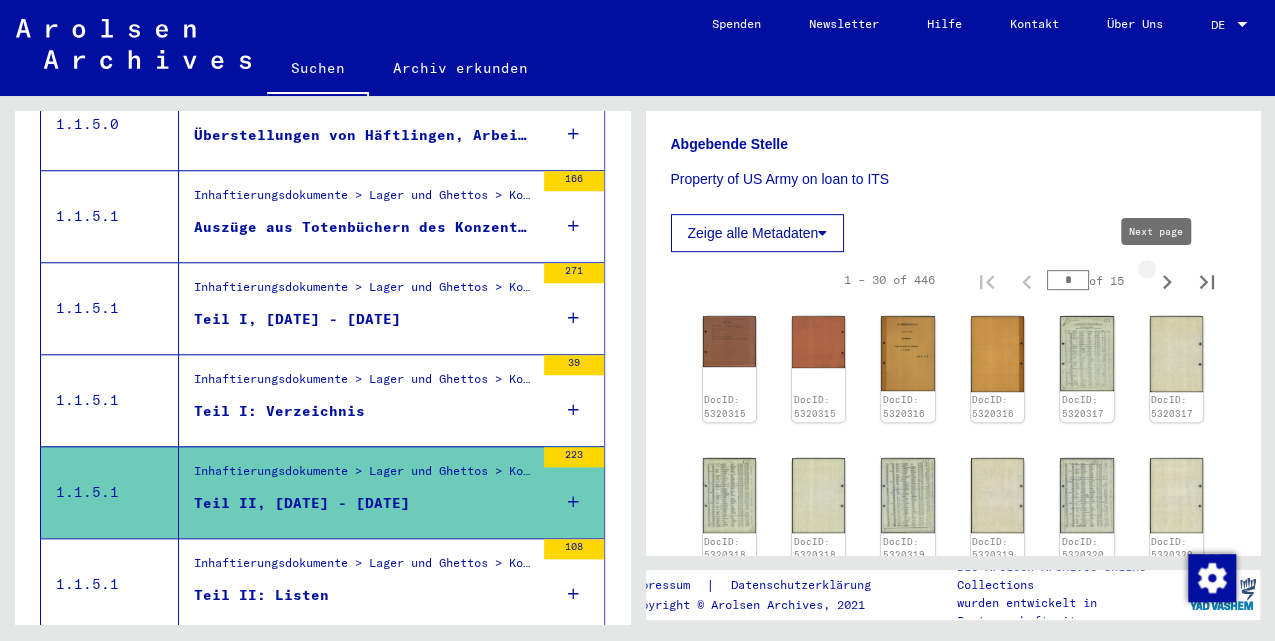 click 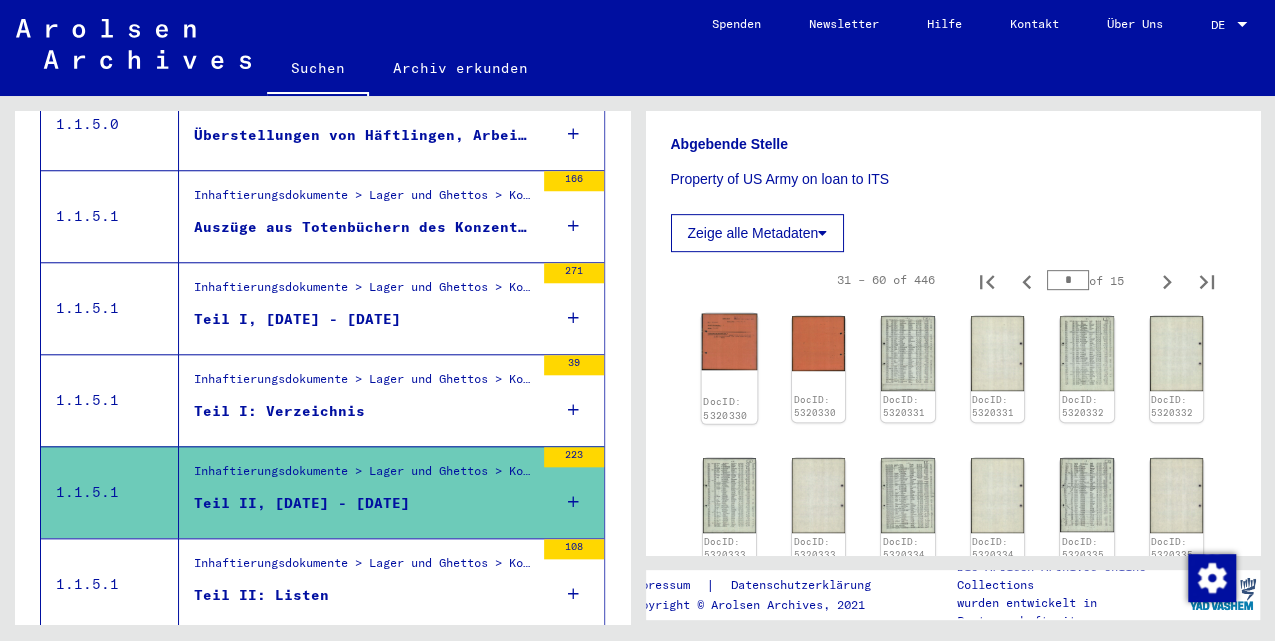 click 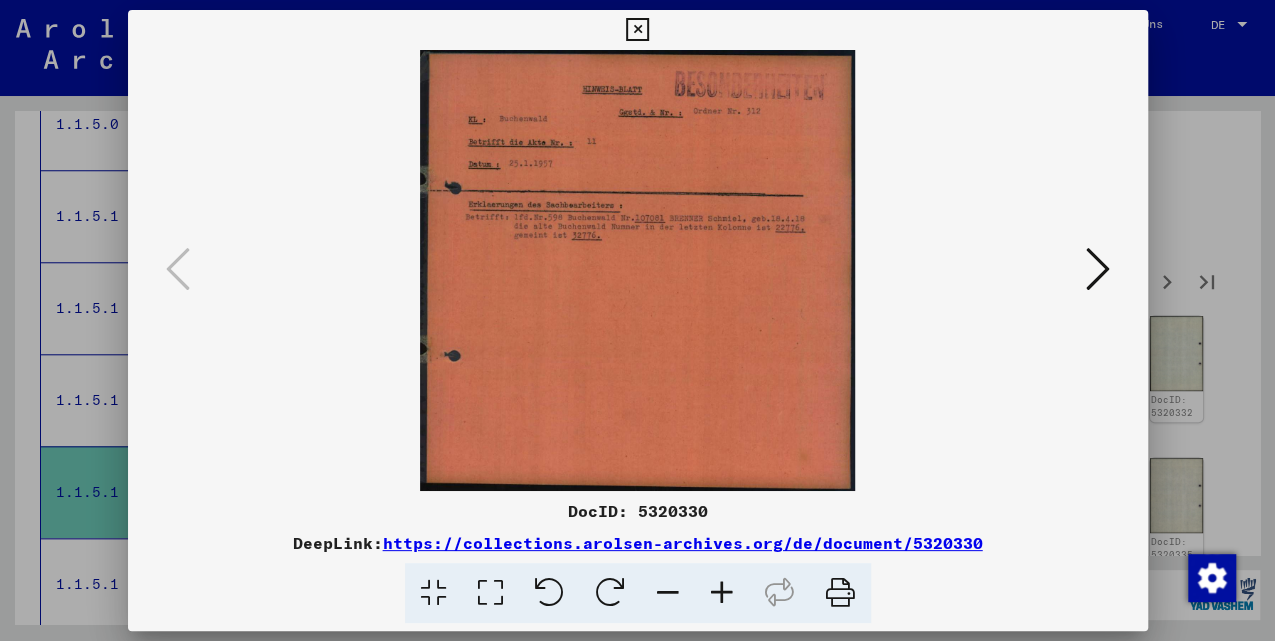 click at bounding box center [722, 593] 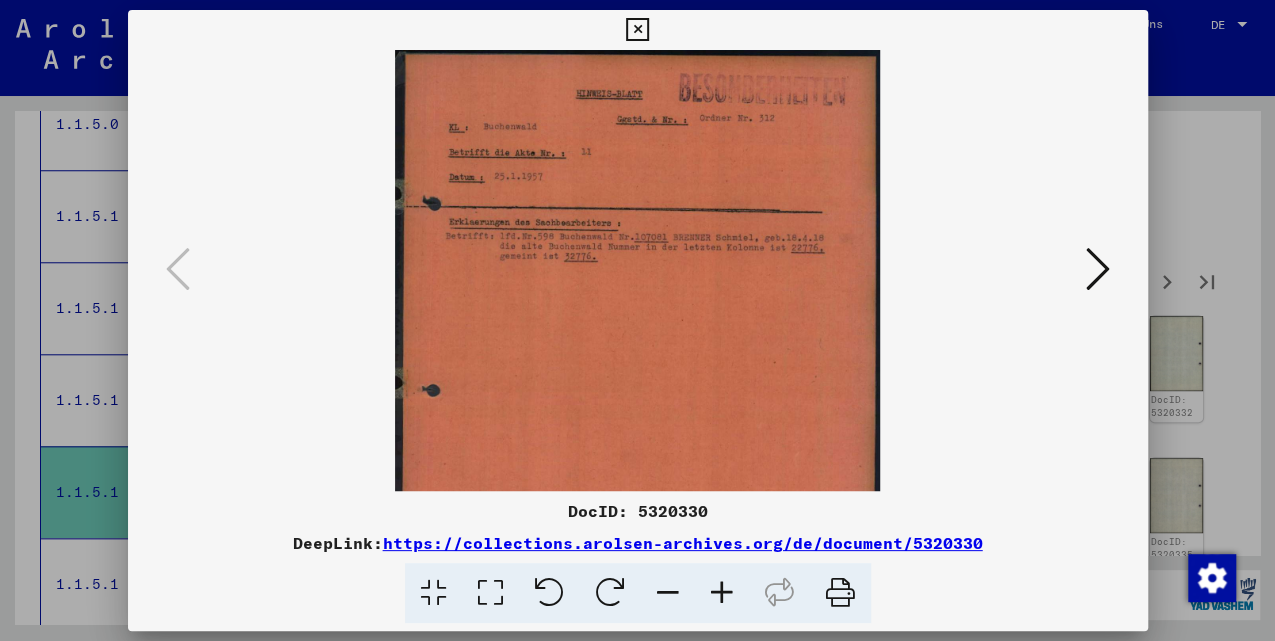click at bounding box center [722, 593] 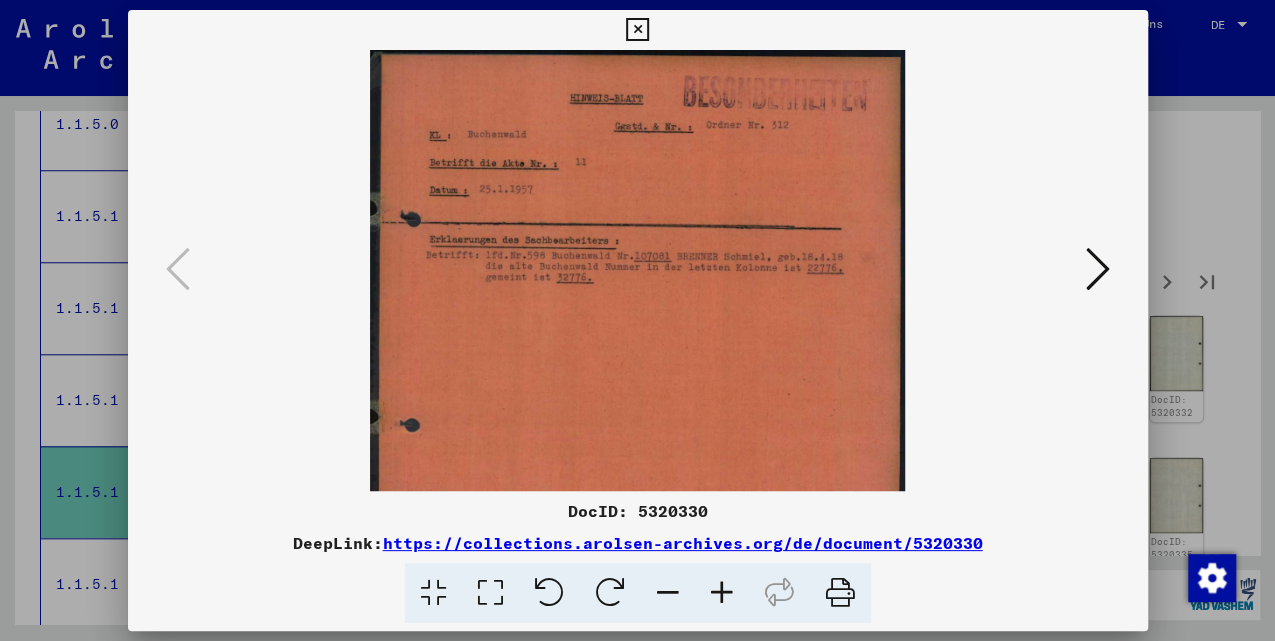 click at bounding box center [722, 593] 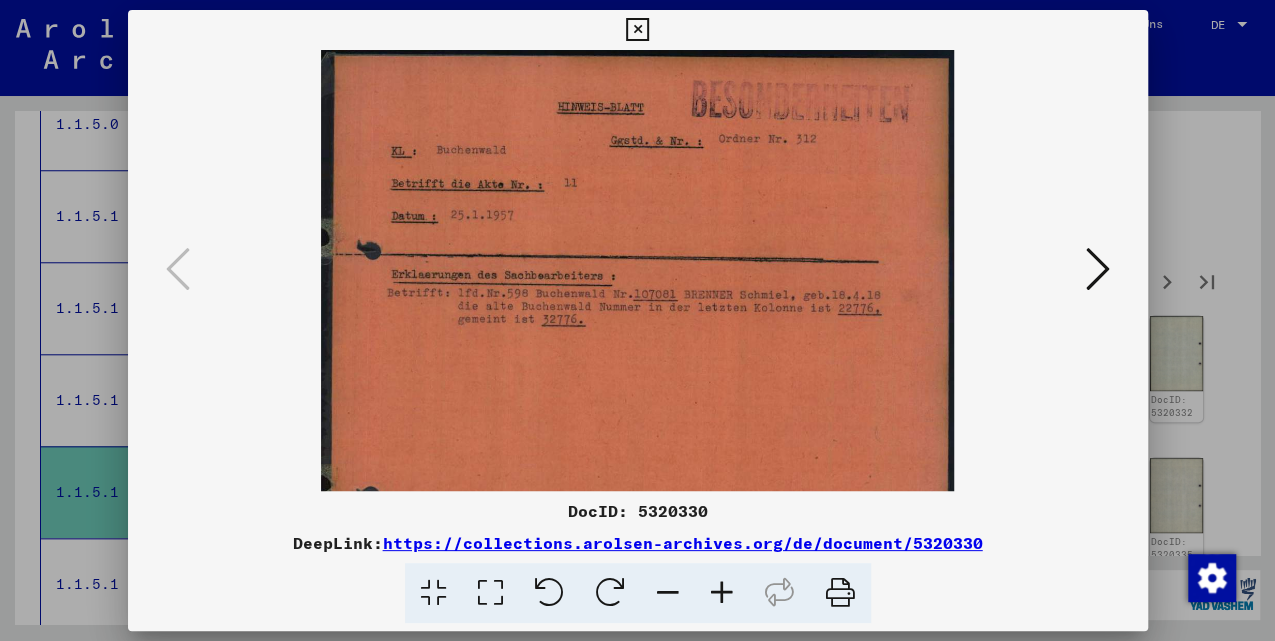 click at bounding box center [722, 593] 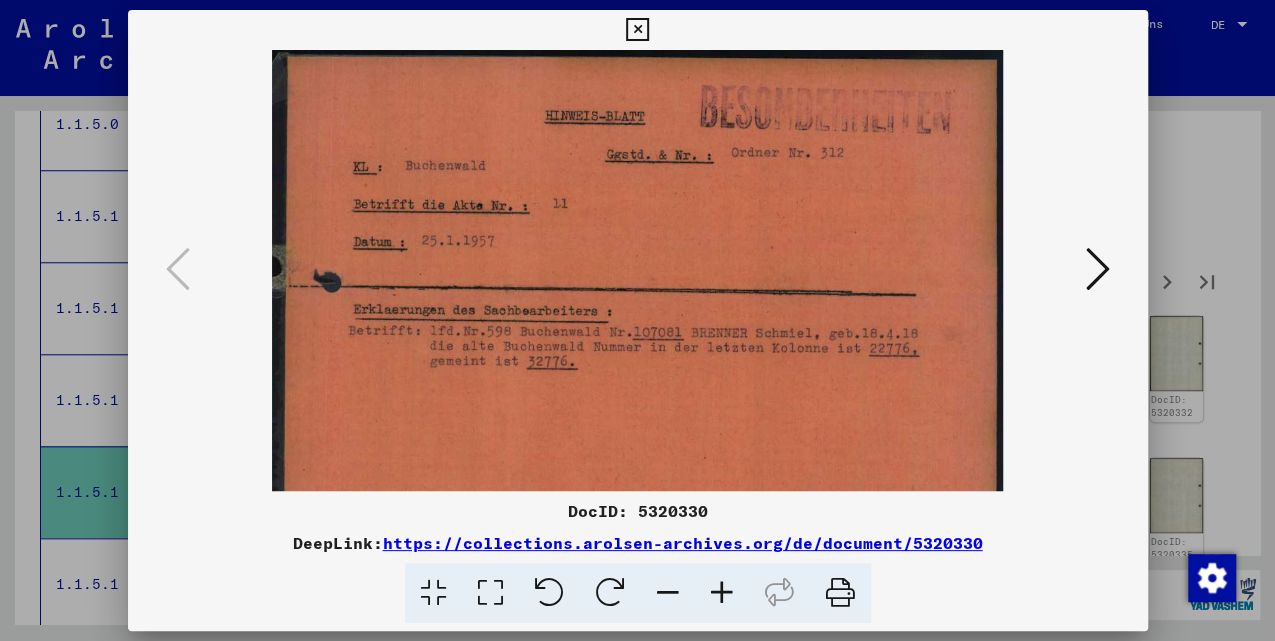 click at bounding box center (1098, 269) 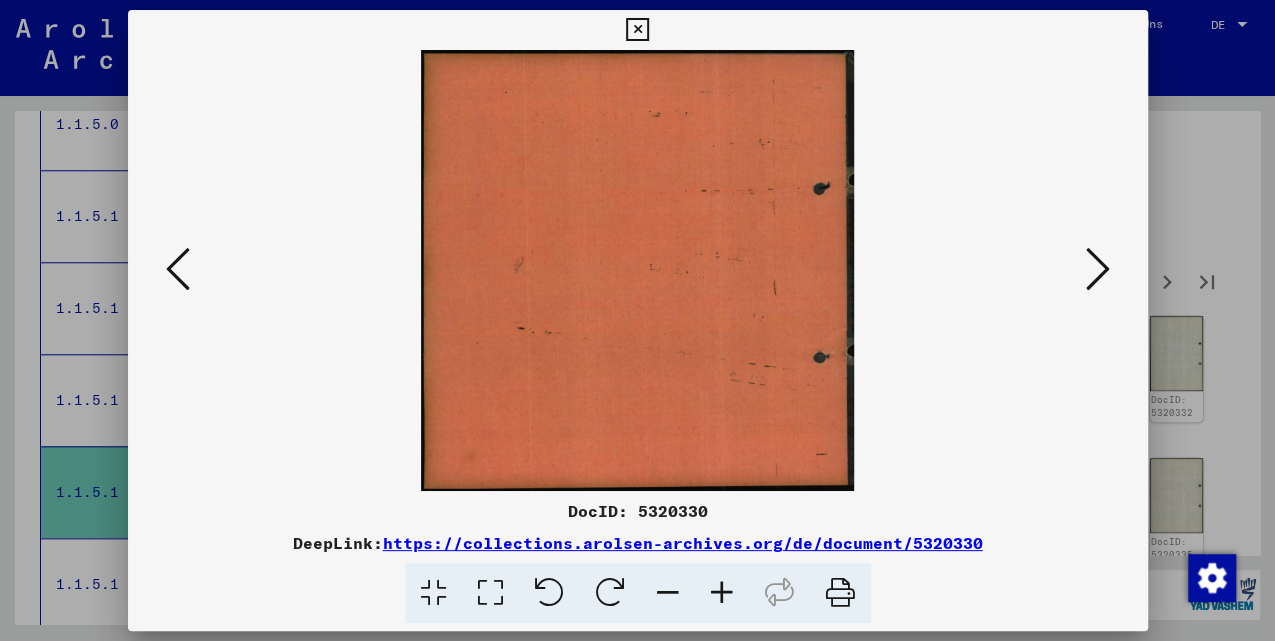 click at bounding box center (1098, 269) 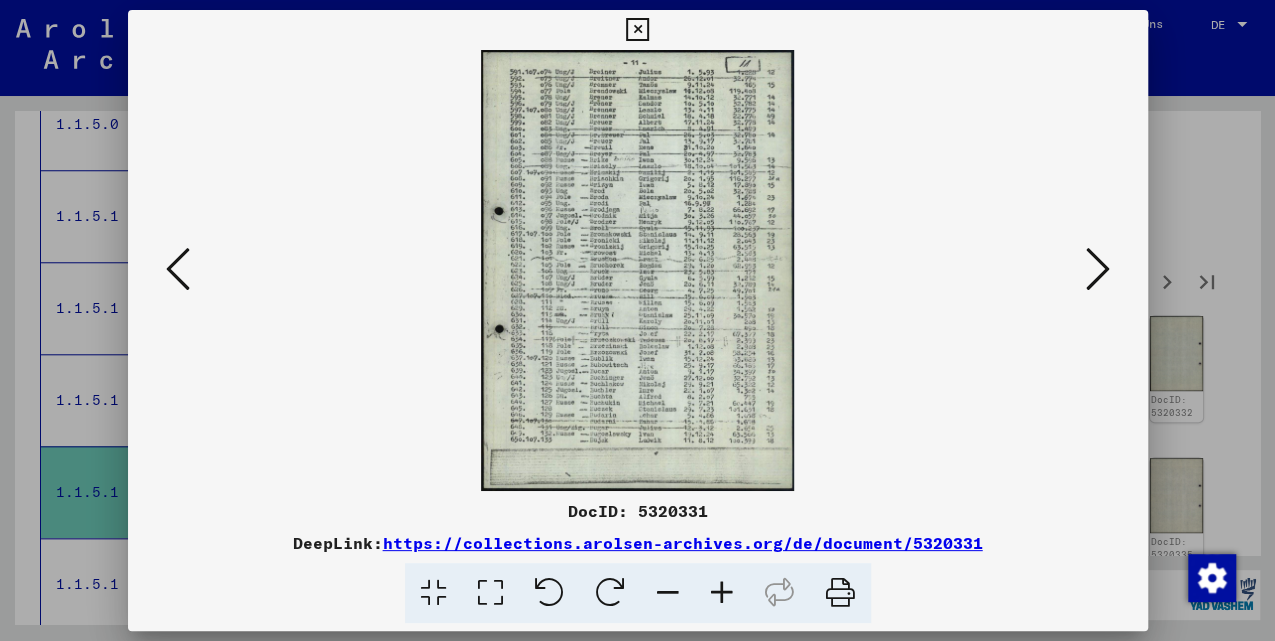 click at bounding box center [1098, 269] 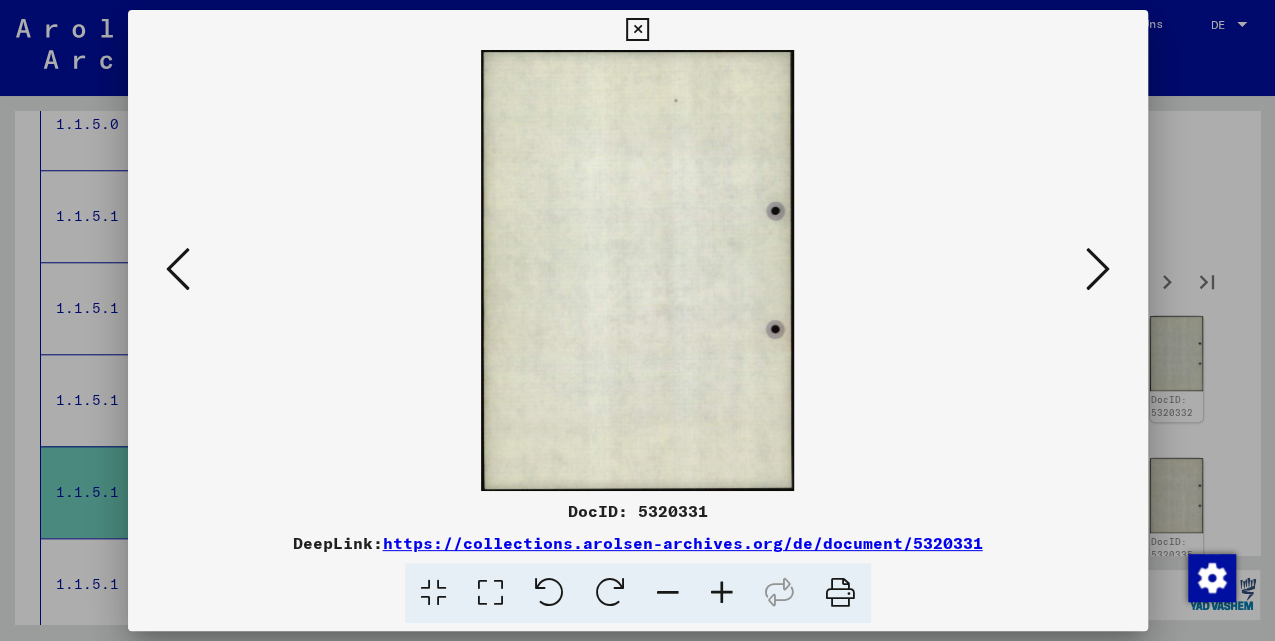 click at bounding box center (1098, 269) 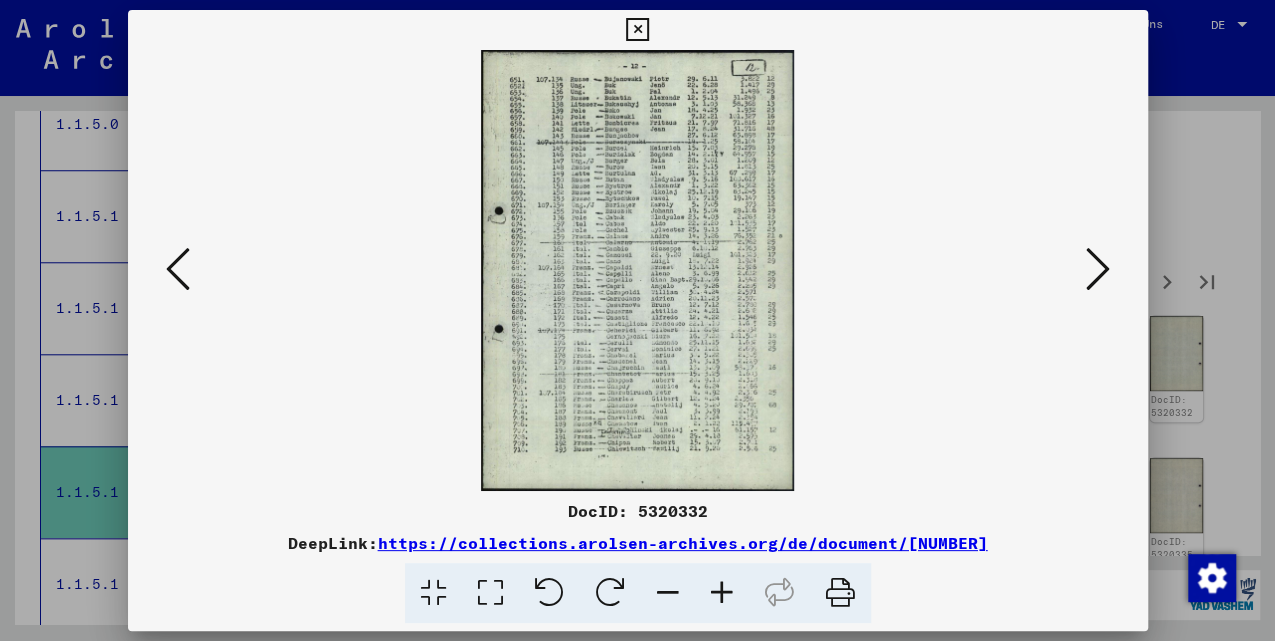 click at bounding box center (1098, 269) 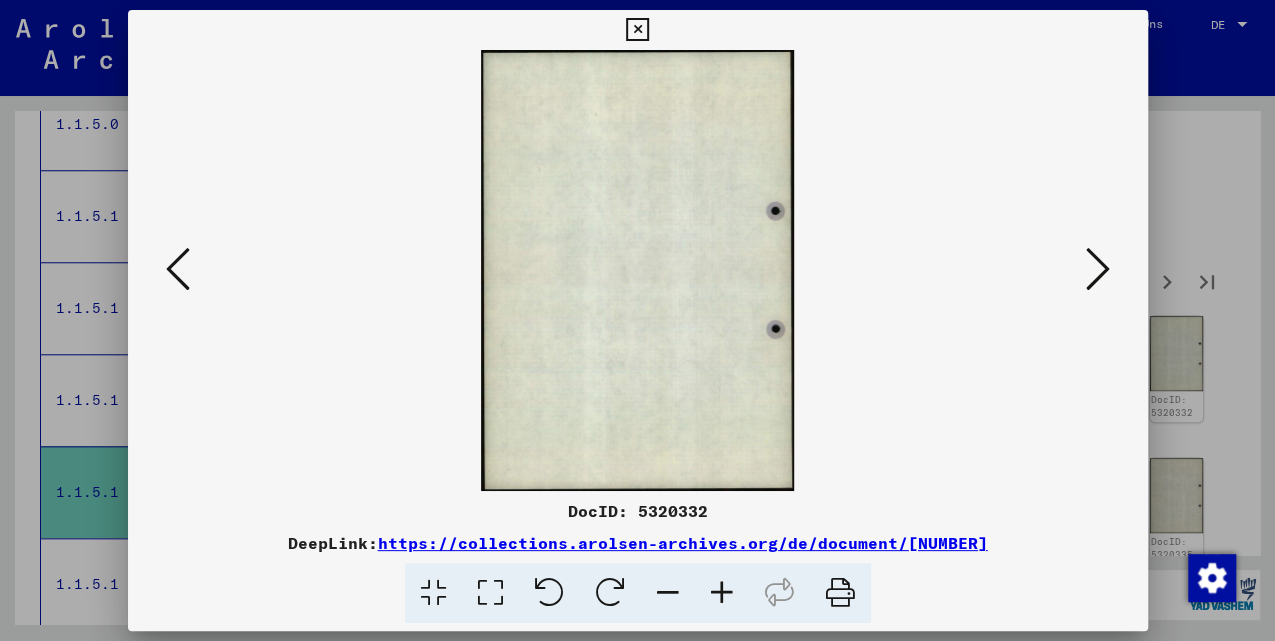 click at bounding box center (1098, 269) 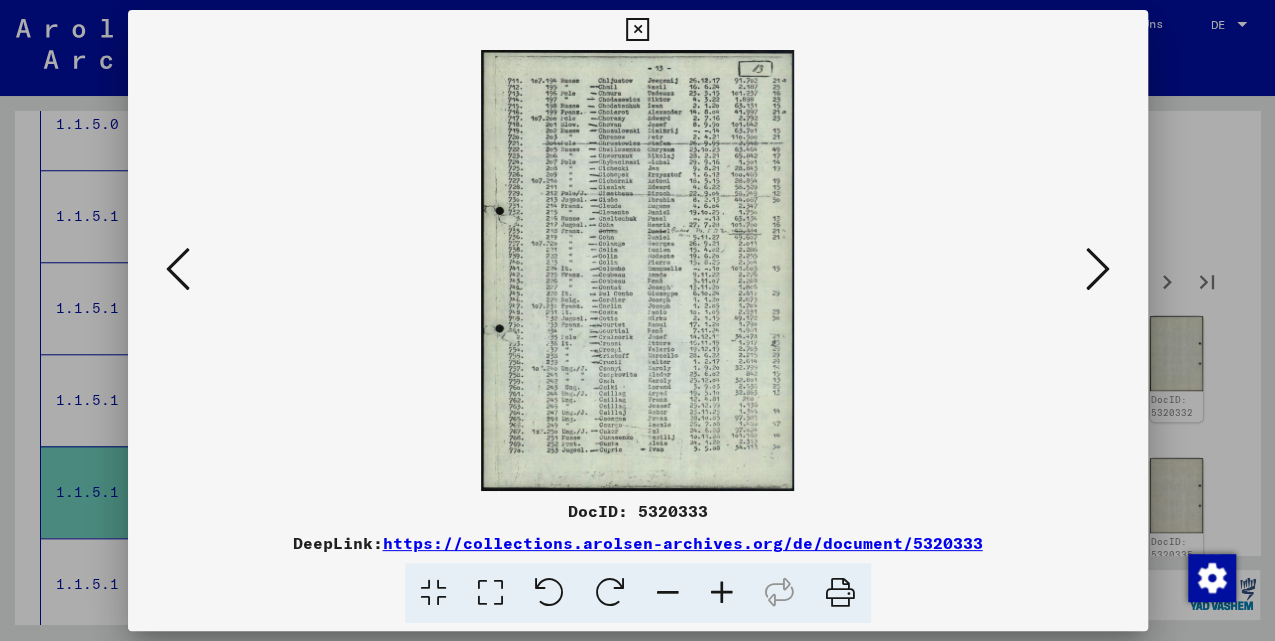 click at bounding box center [1098, 269] 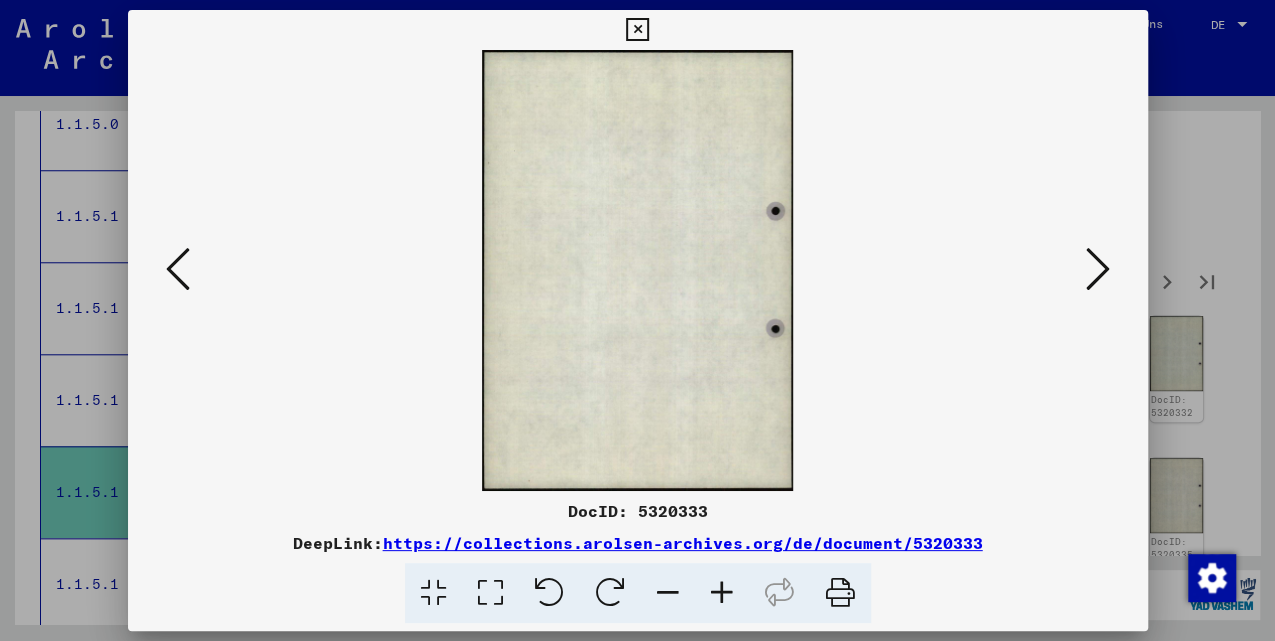 click at bounding box center [1098, 269] 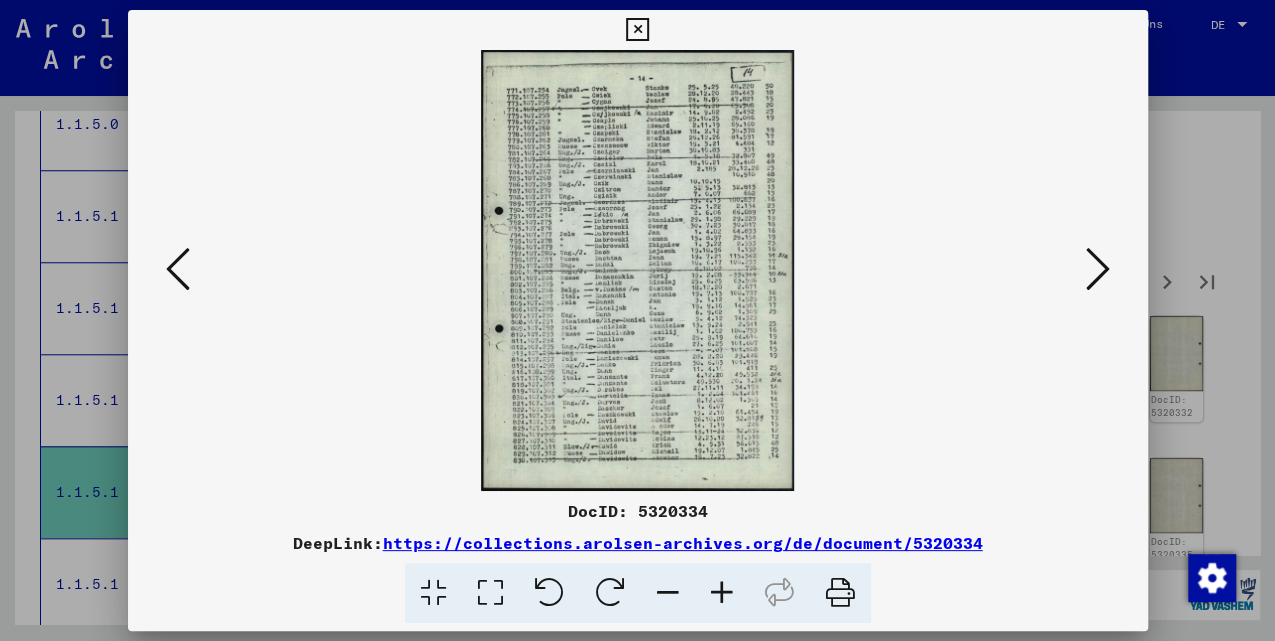click at bounding box center (1098, 269) 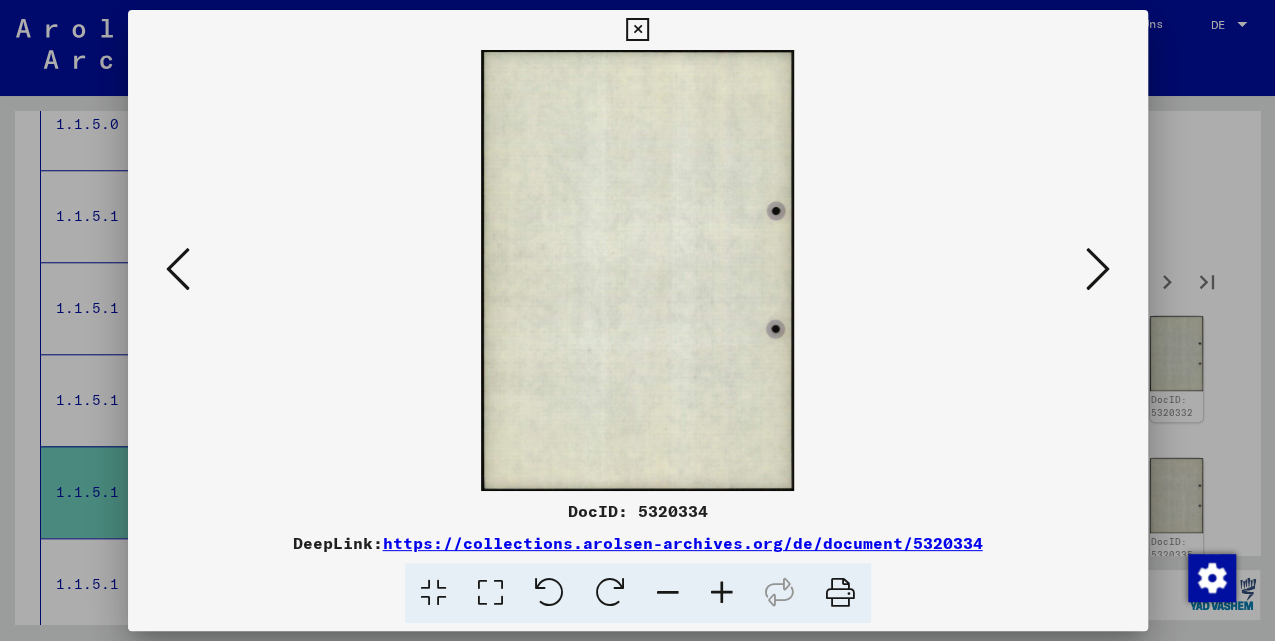 click at bounding box center [1098, 269] 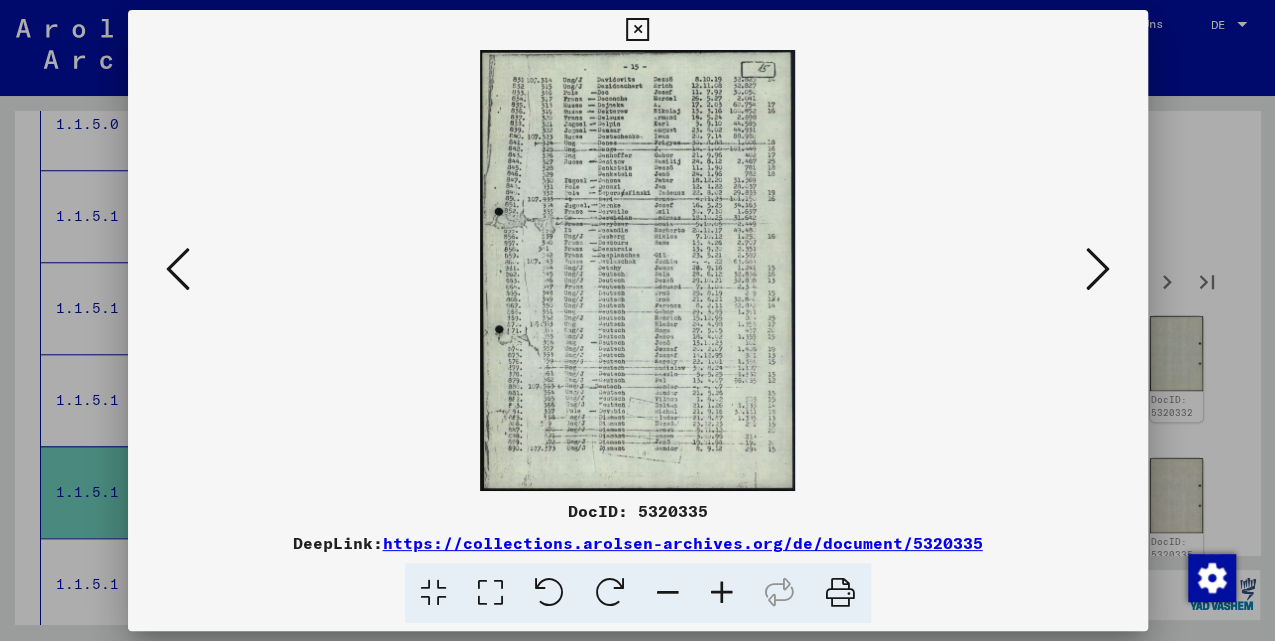 click at bounding box center (1098, 270) 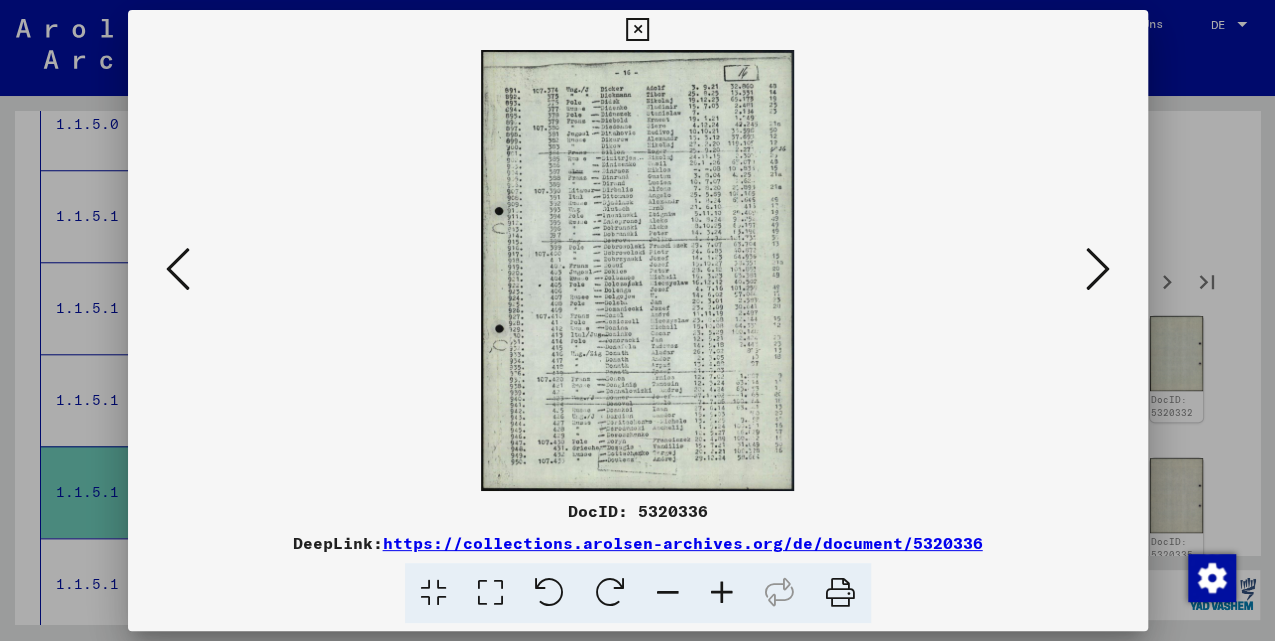 click at bounding box center [1098, 270] 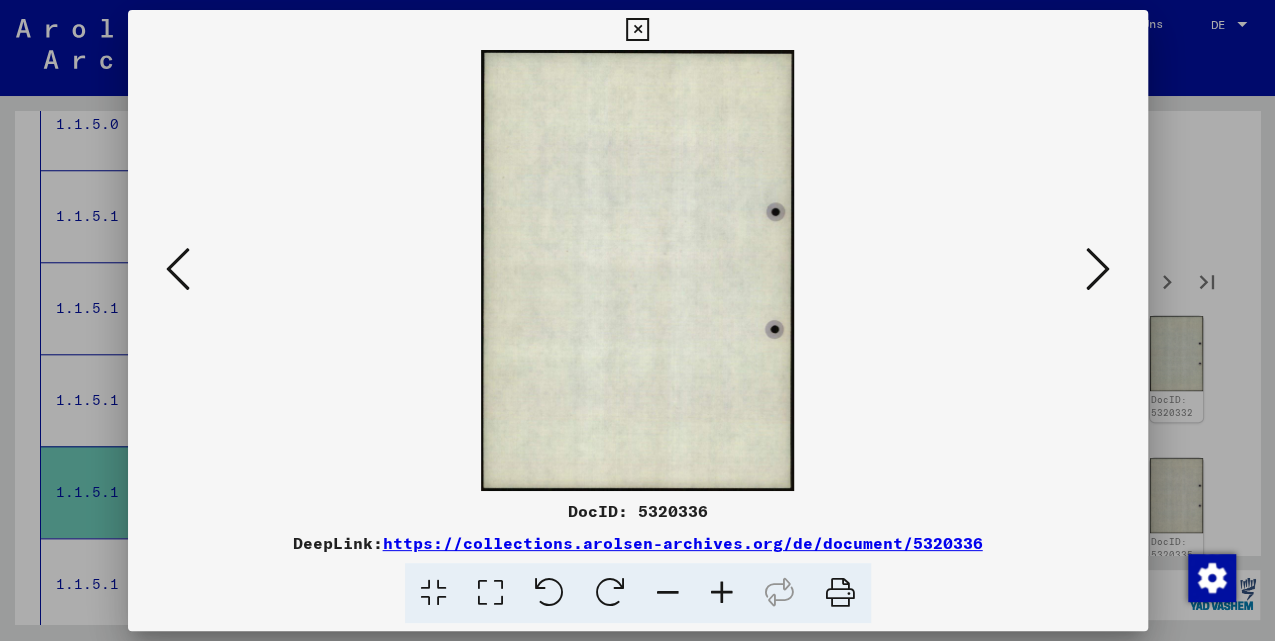 click at bounding box center (638, 270) 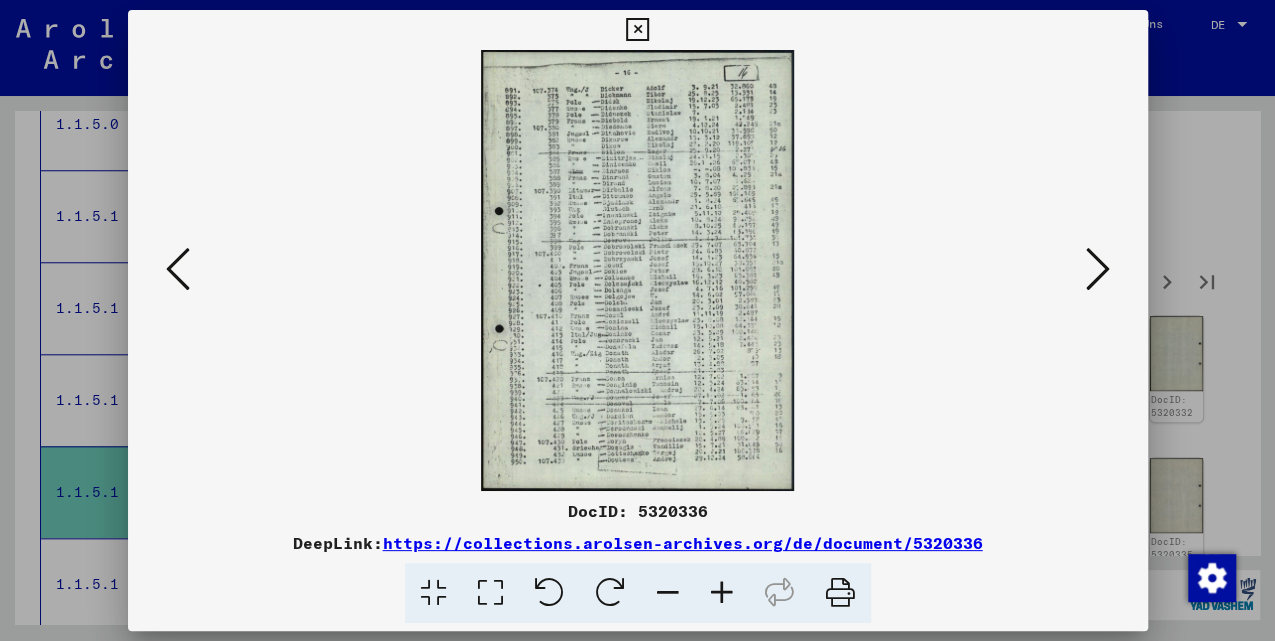 click at bounding box center [178, 269] 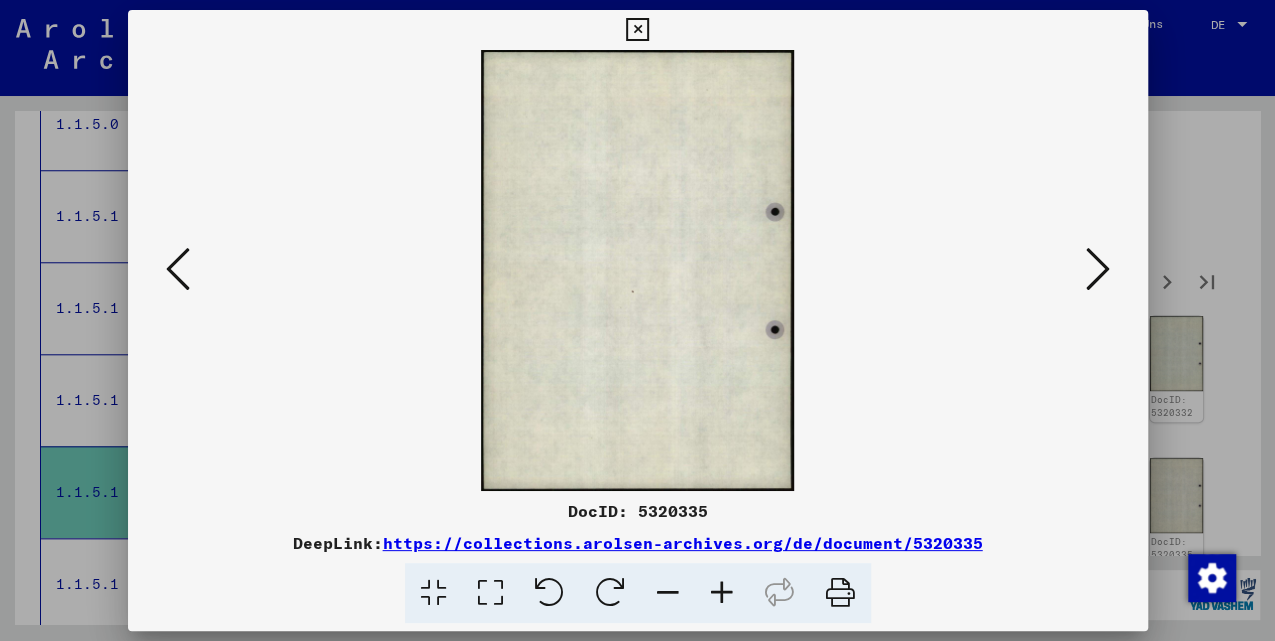 click at bounding box center (1098, 269) 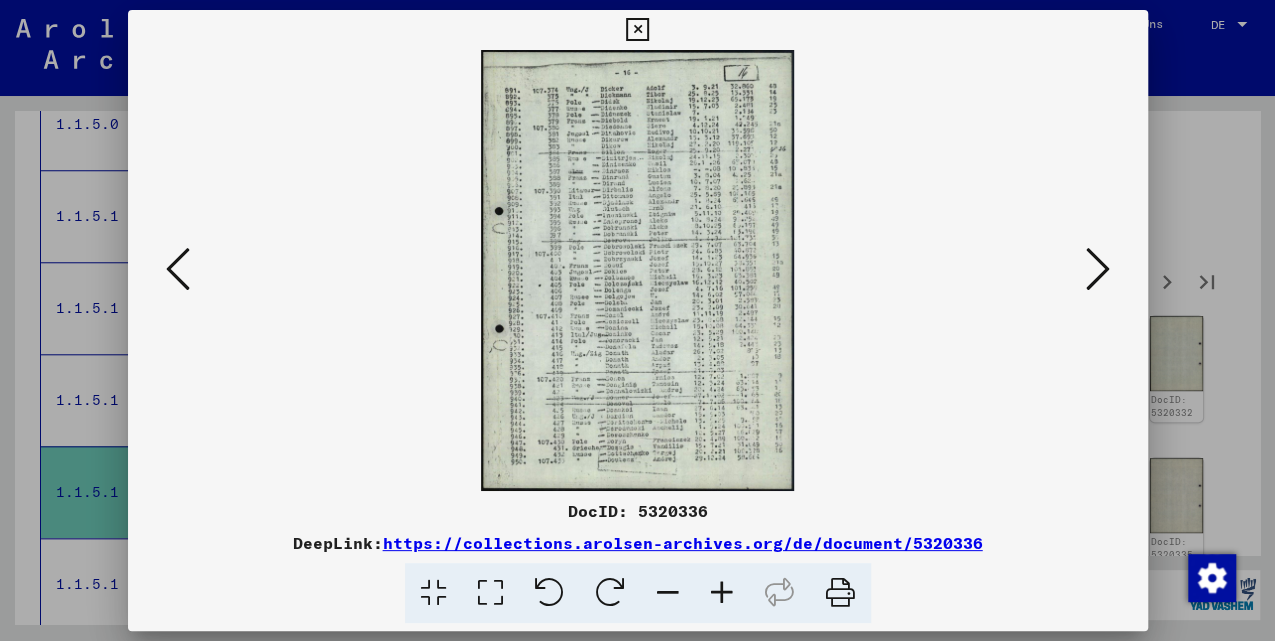 click at bounding box center [1098, 269] 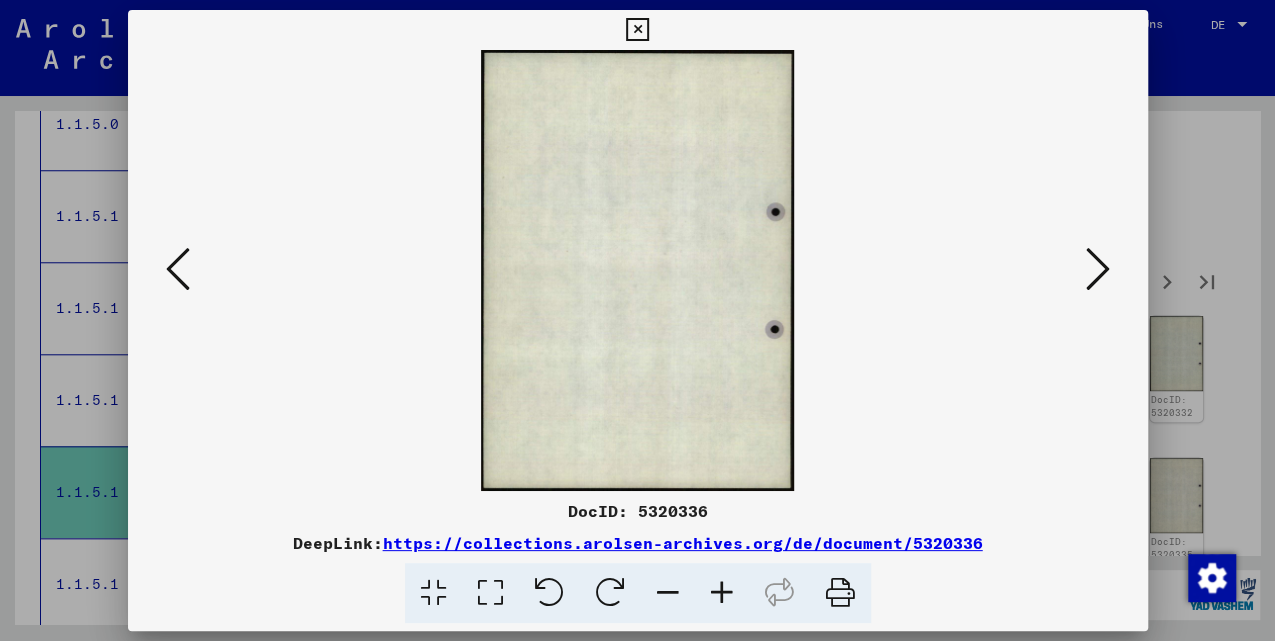 click at bounding box center (1098, 269) 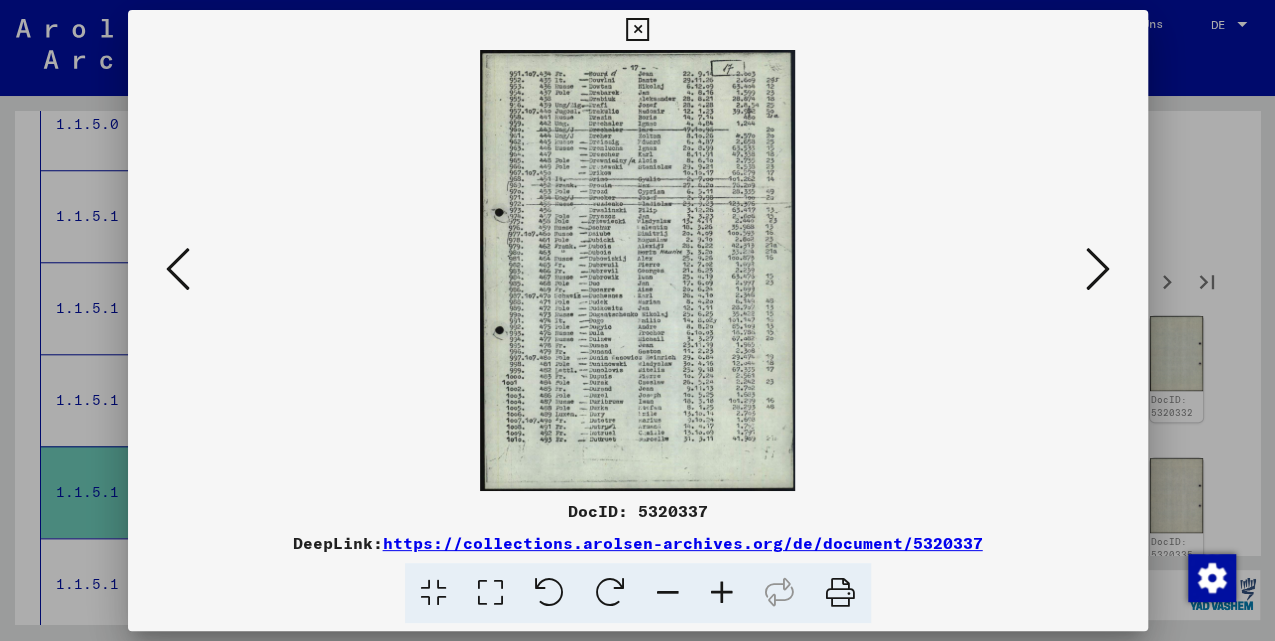 click at bounding box center [1098, 269] 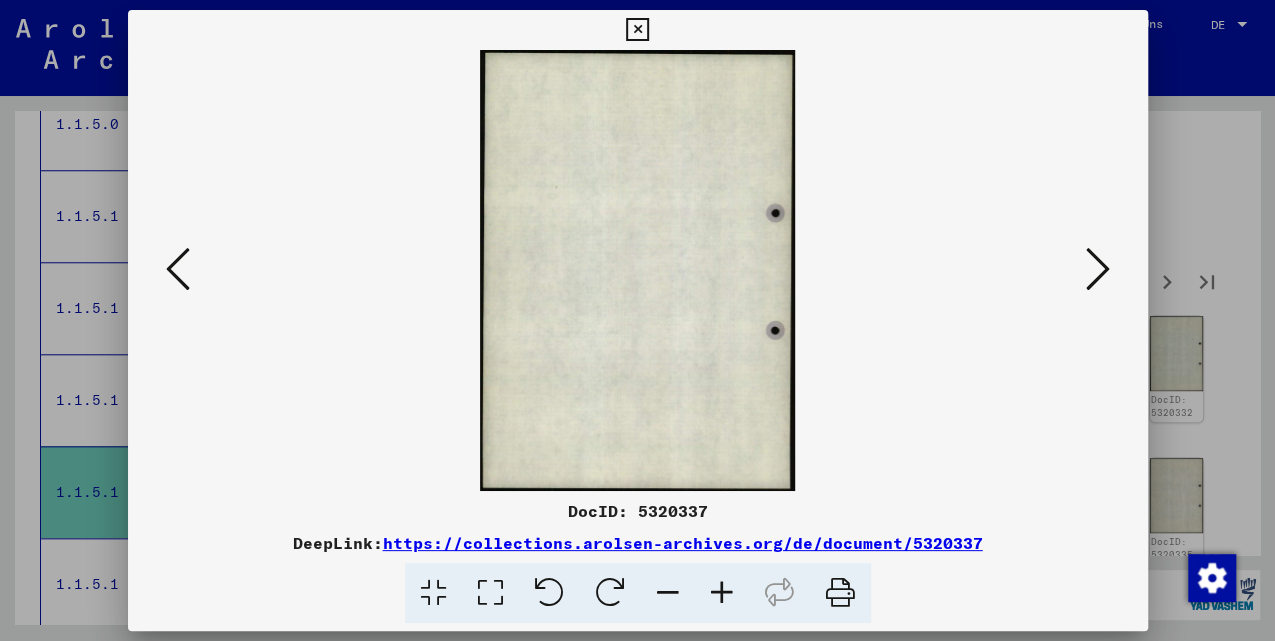 click at bounding box center (1098, 269) 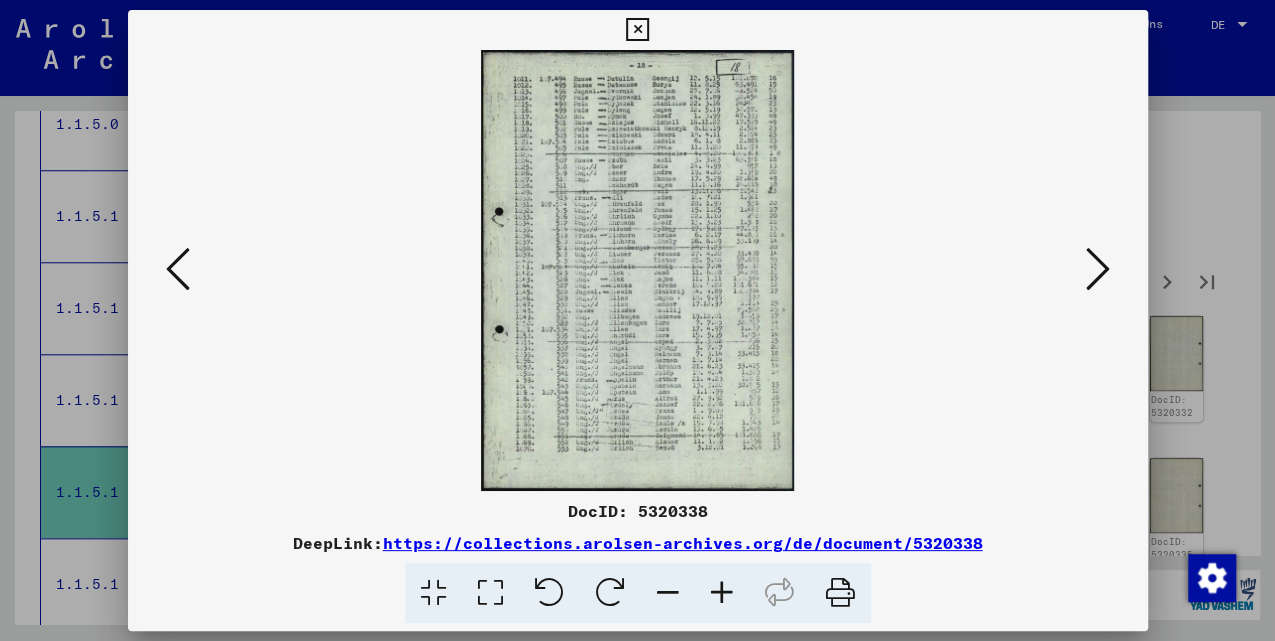 click at bounding box center (1098, 269) 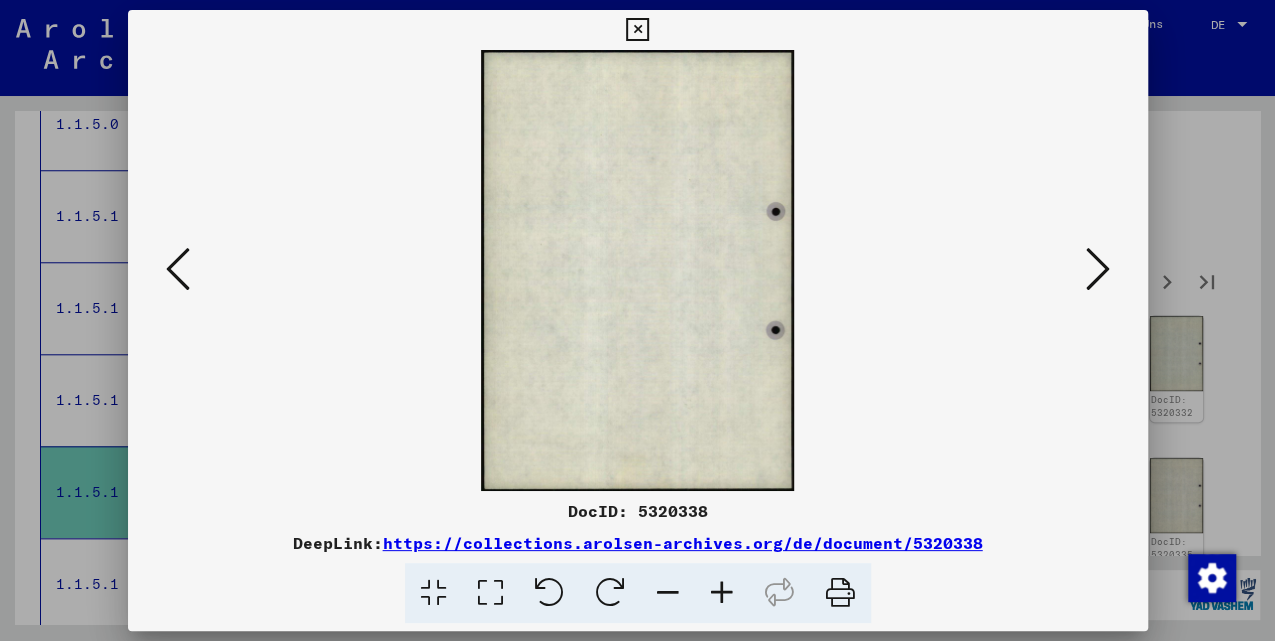click at bounding box center [1098, 269] 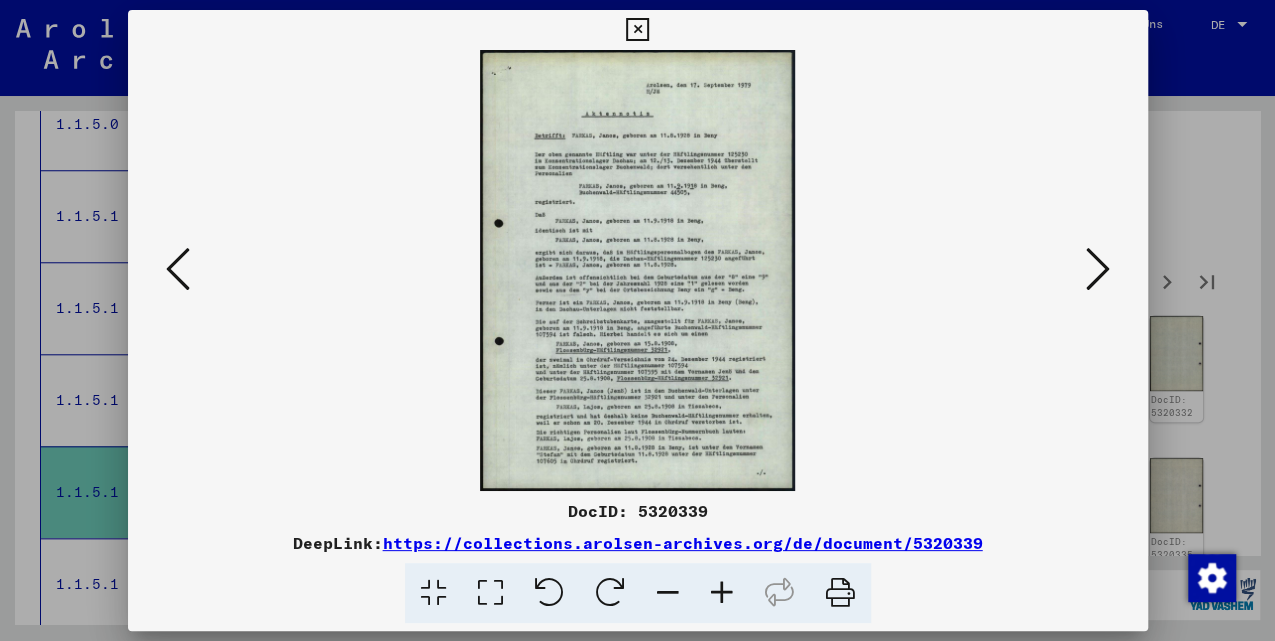 click at bounding box center [1098, 269] 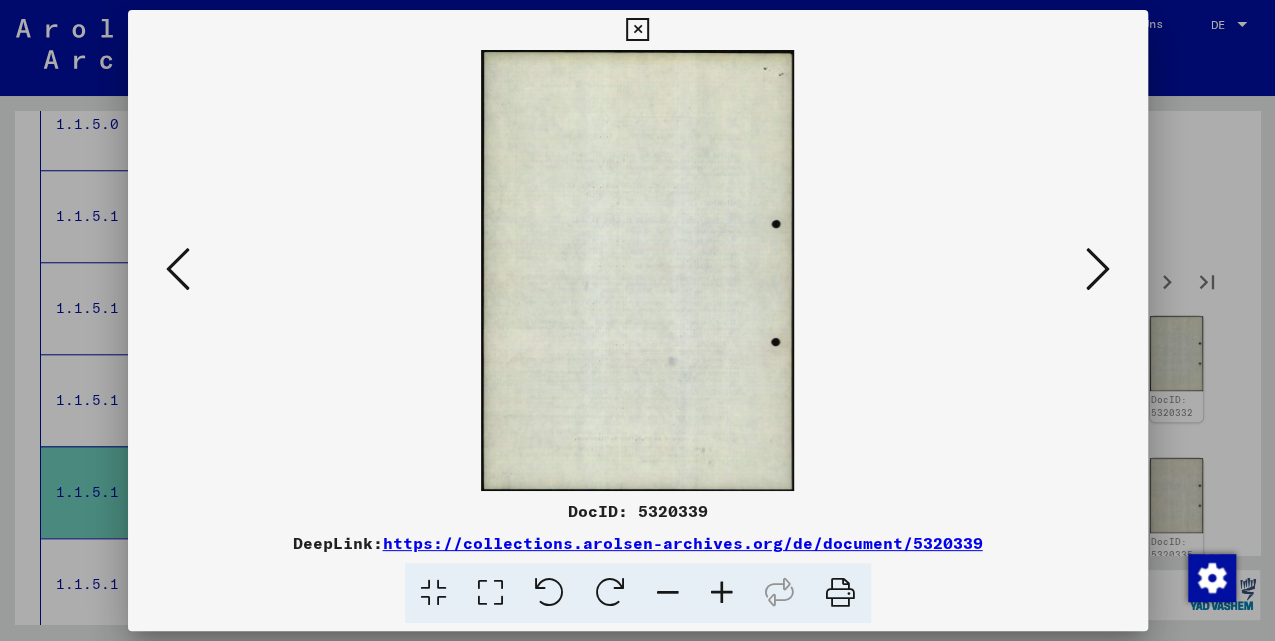 click at bounding box center (1098, 269) 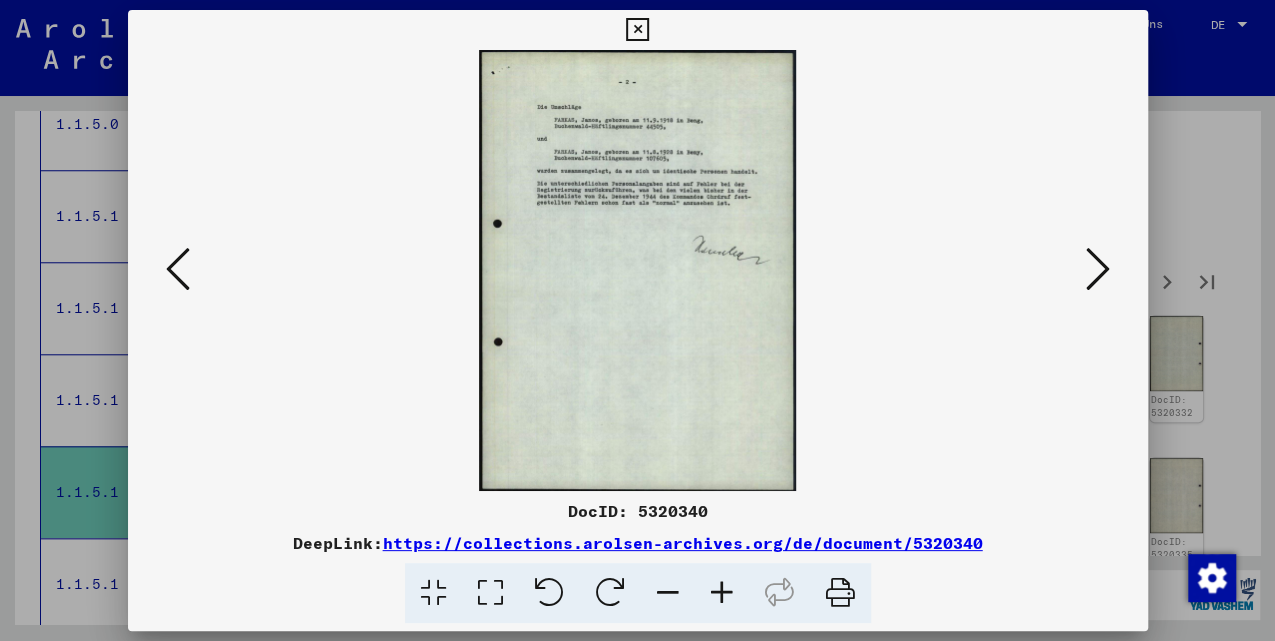 click at bounding box center [178, 269] 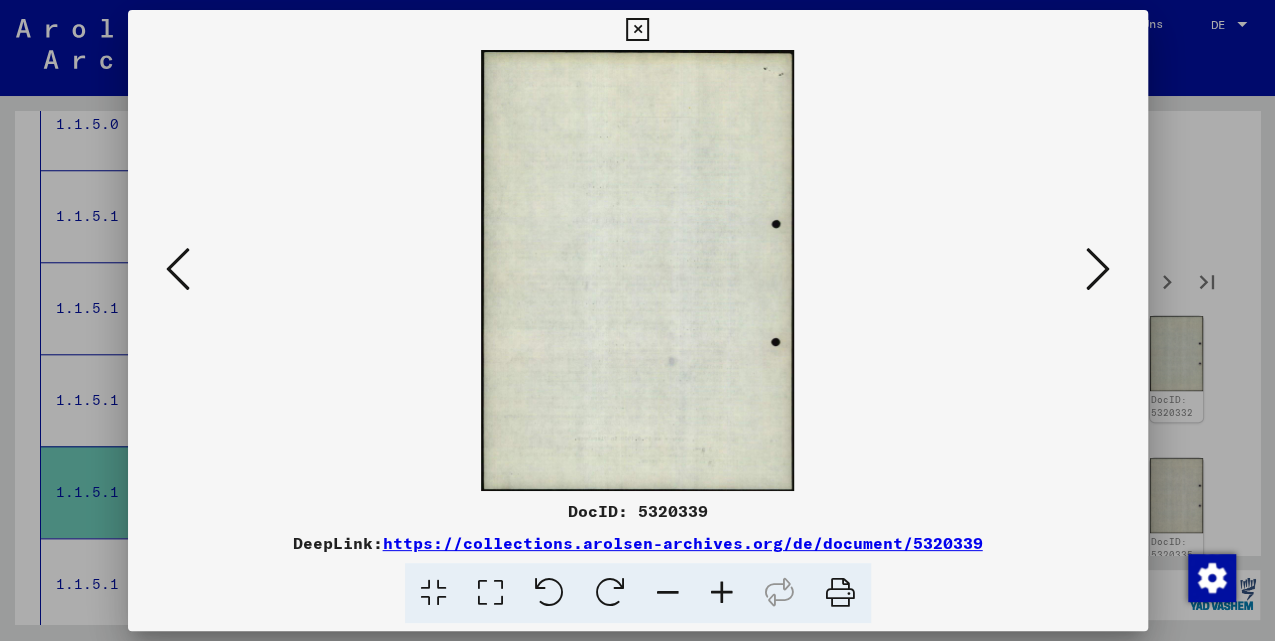 click at bounding box center (178, 269) 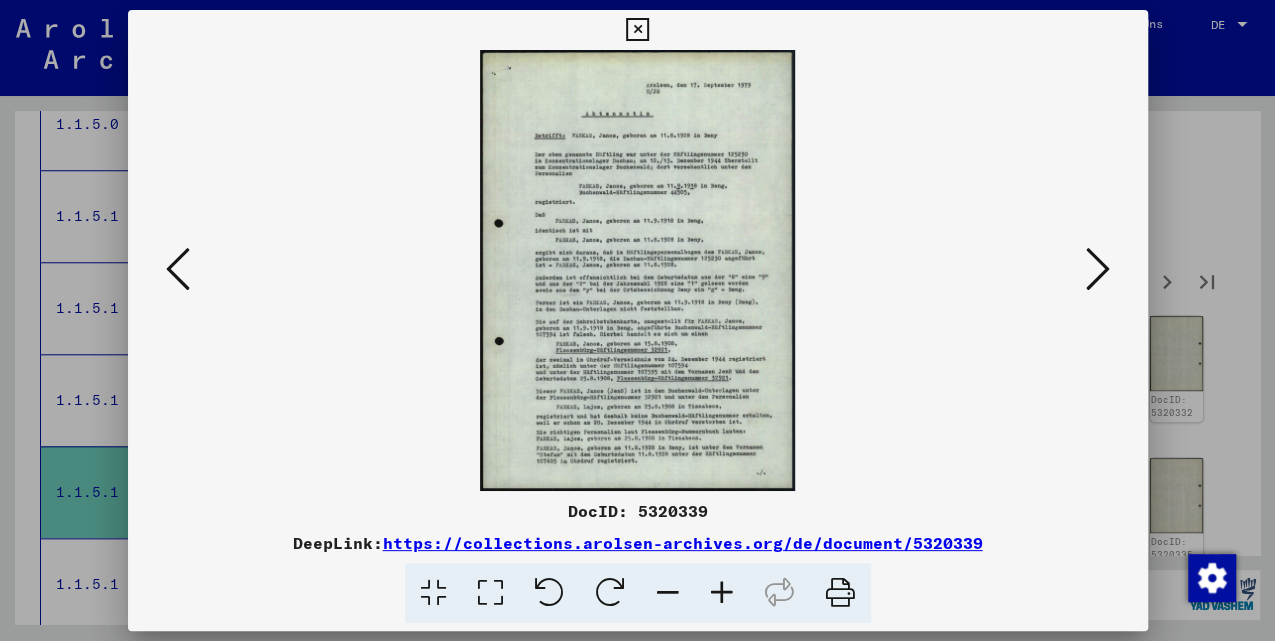 click at bounding box center (722, 593) 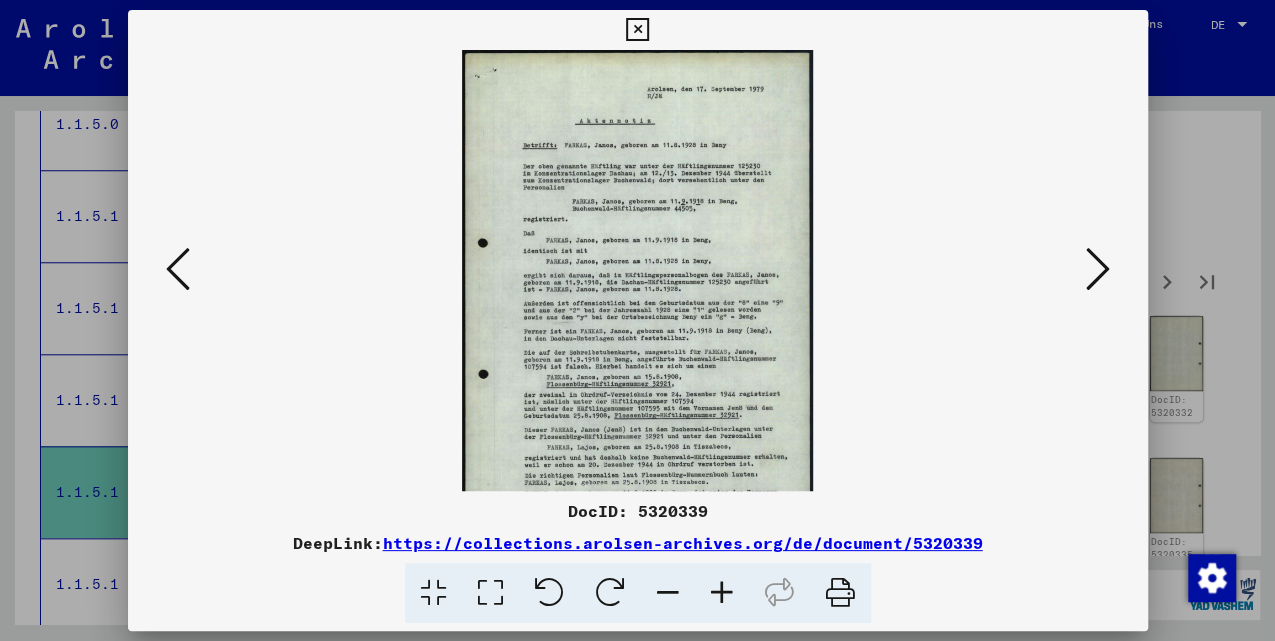 click at bounding box center (722, 593) 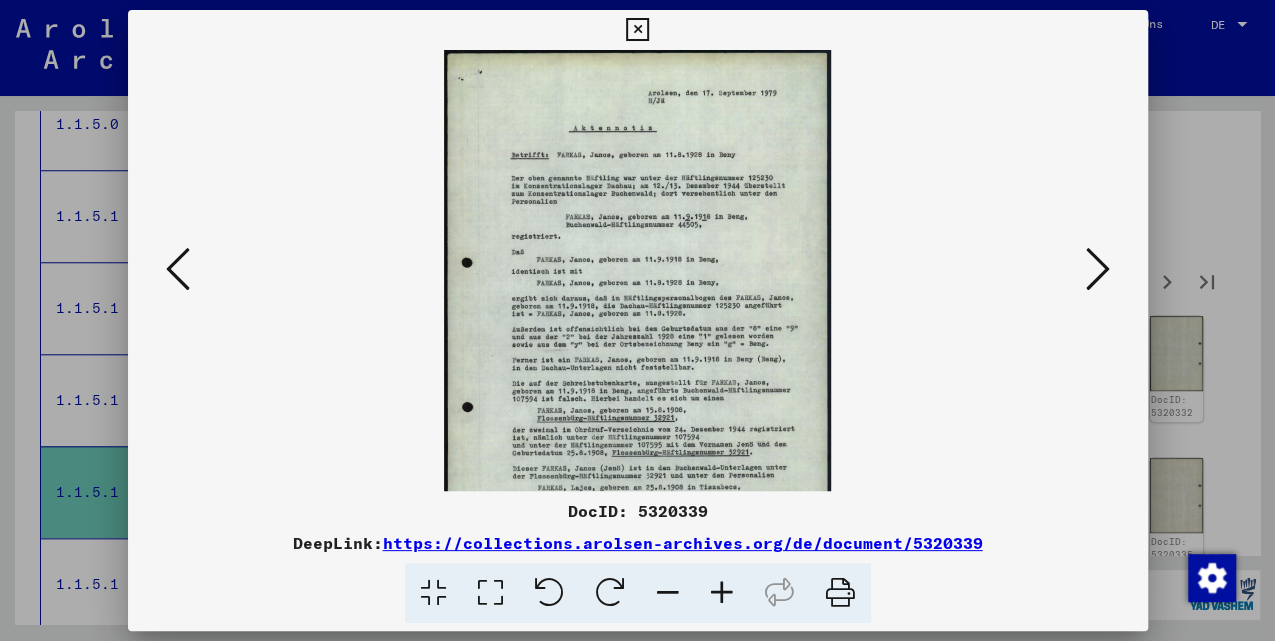 click at bounding box center (722, 593) 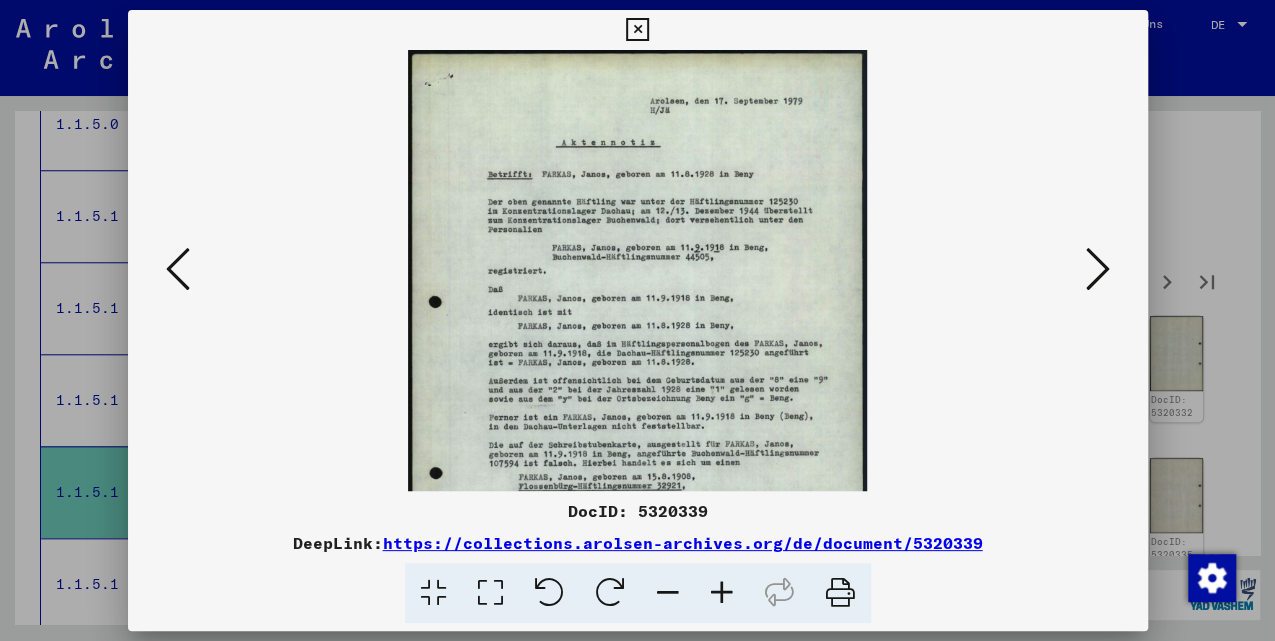 click at bounding box center [722, 593] 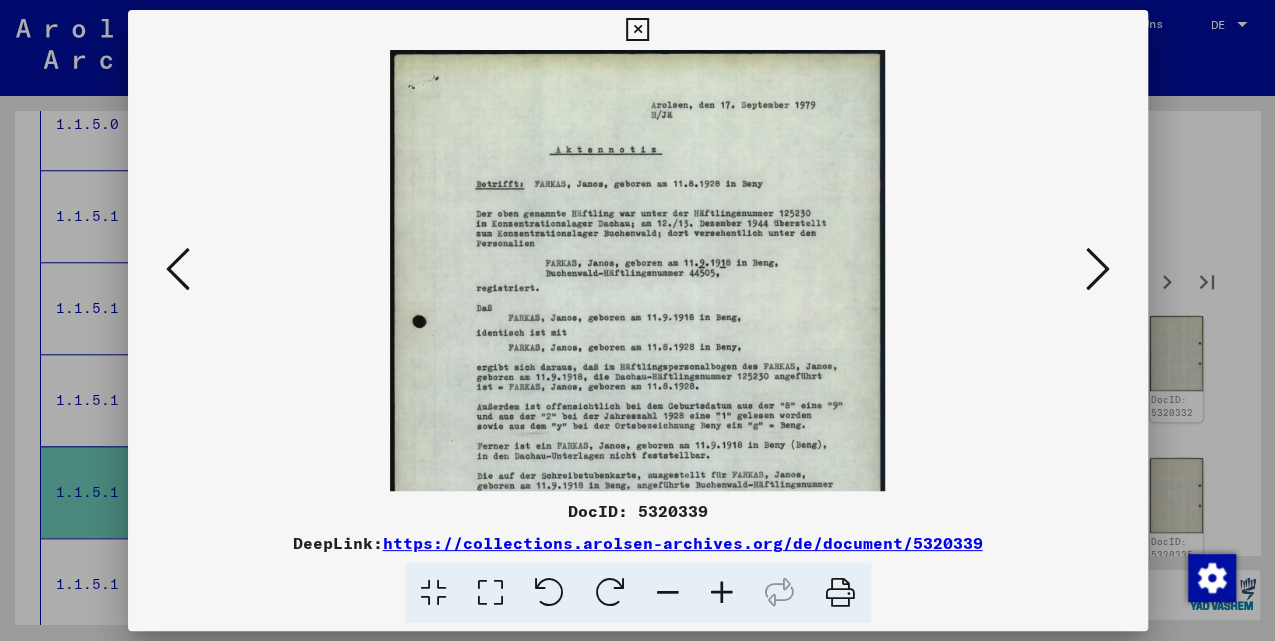 click at bounding box center (722, 593) 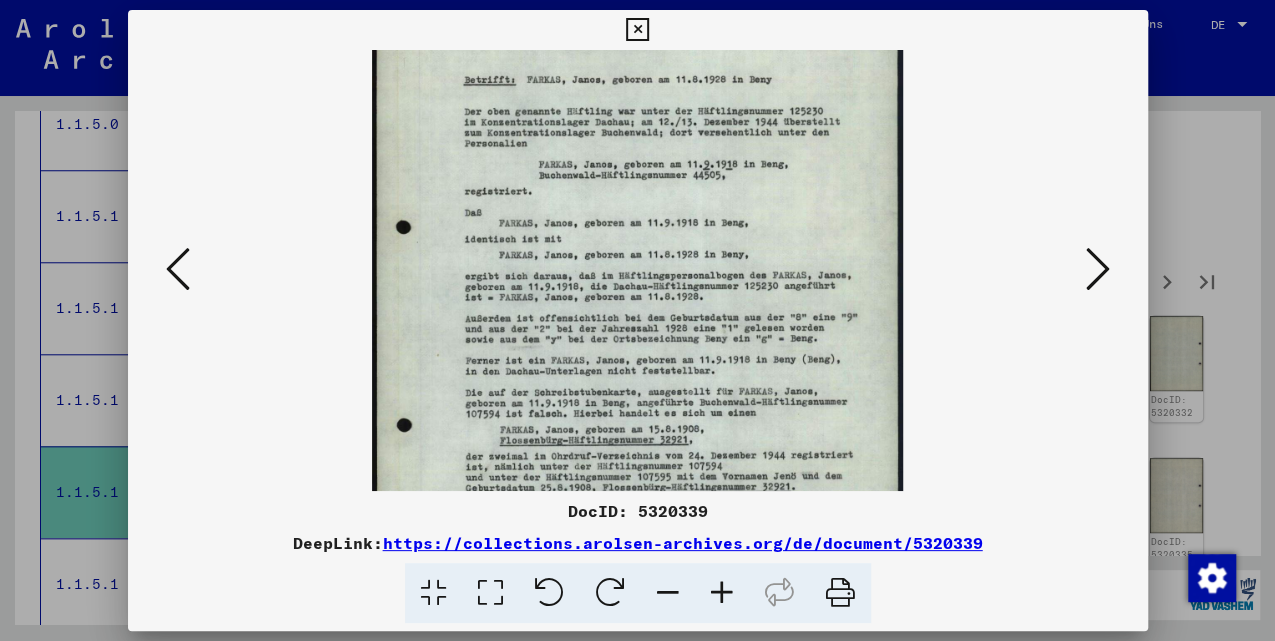 drag, startPoint x: 670, startPoint y: 418, endPoint x: 674, endPoint y: 313, distance: 105.076164 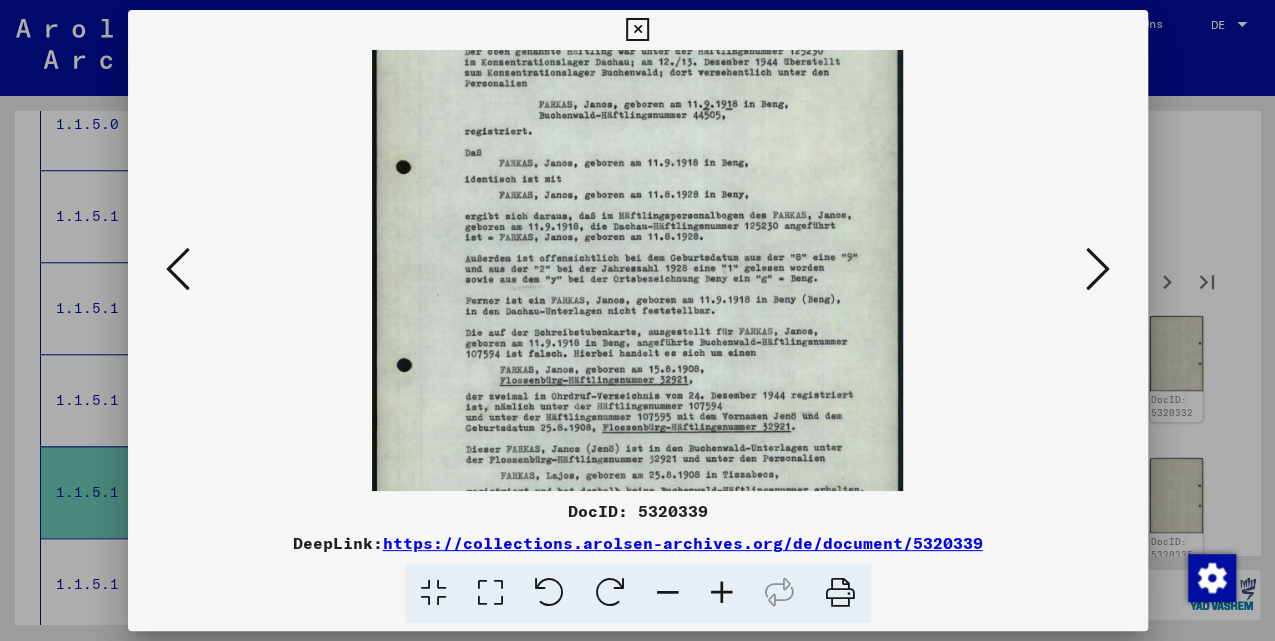 drag, startPoint x: 666, startPoint y: 354, endPoint x: 661, endPoint y: 316, distance: 38.327538 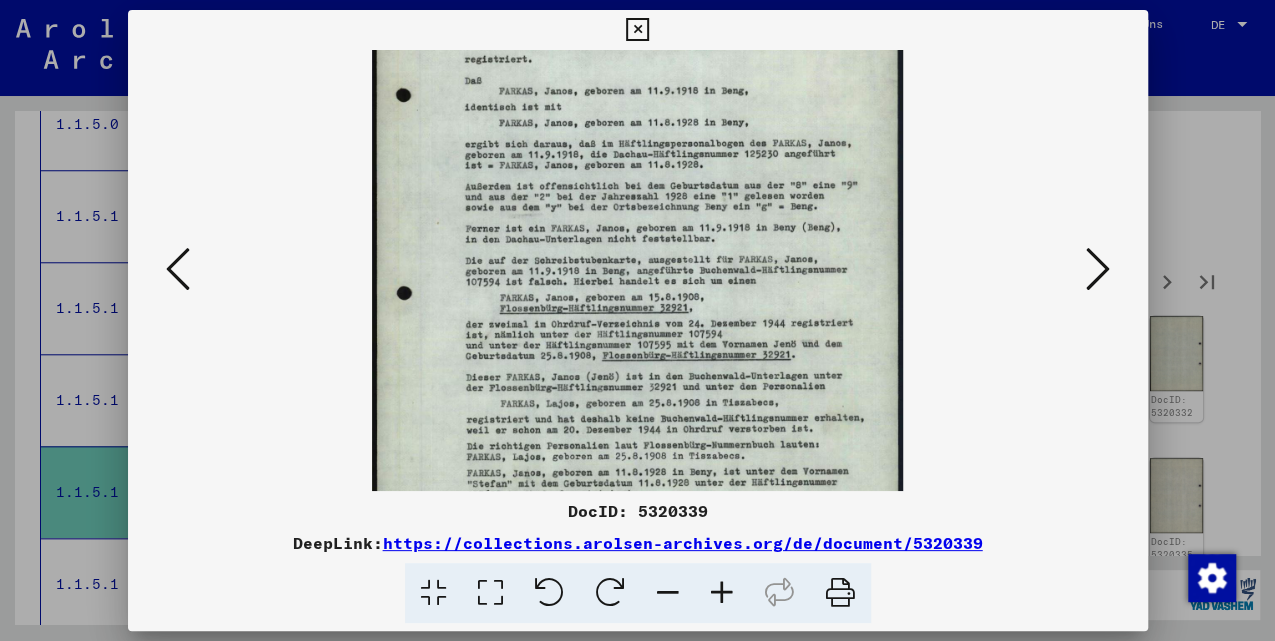 drag, startPoint x: 648, startPoint y: 336, endPoint x: 644, endPoint y: 324, distance: 12.649111 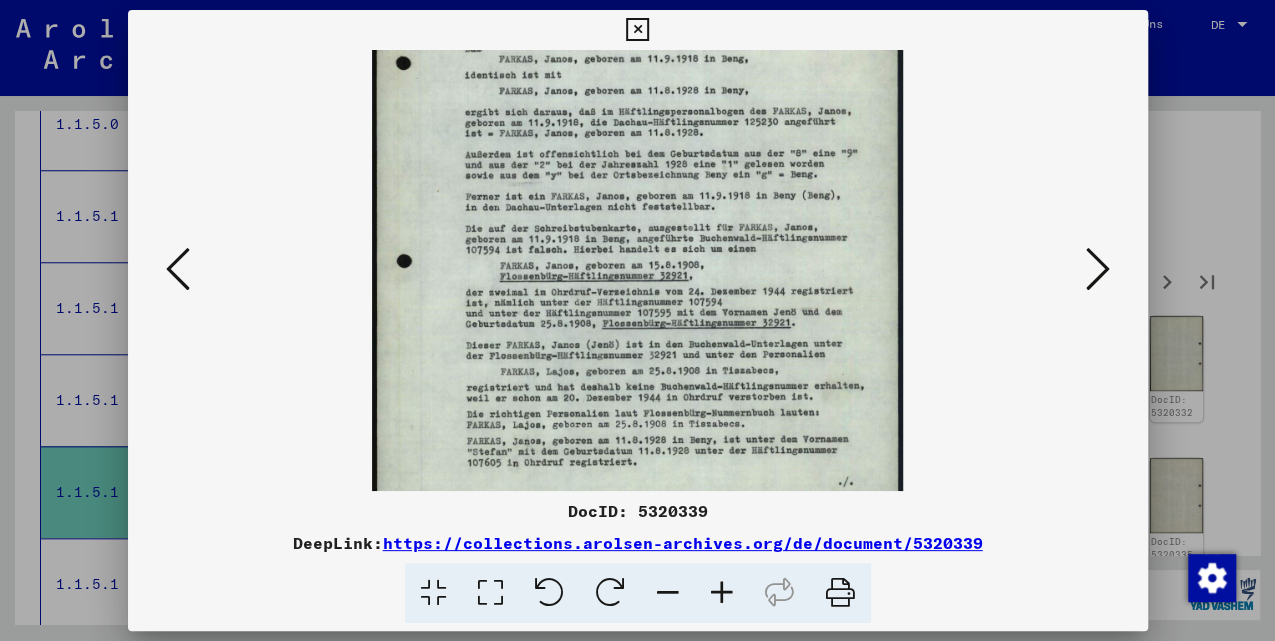 click at bounding box center (637, 142) 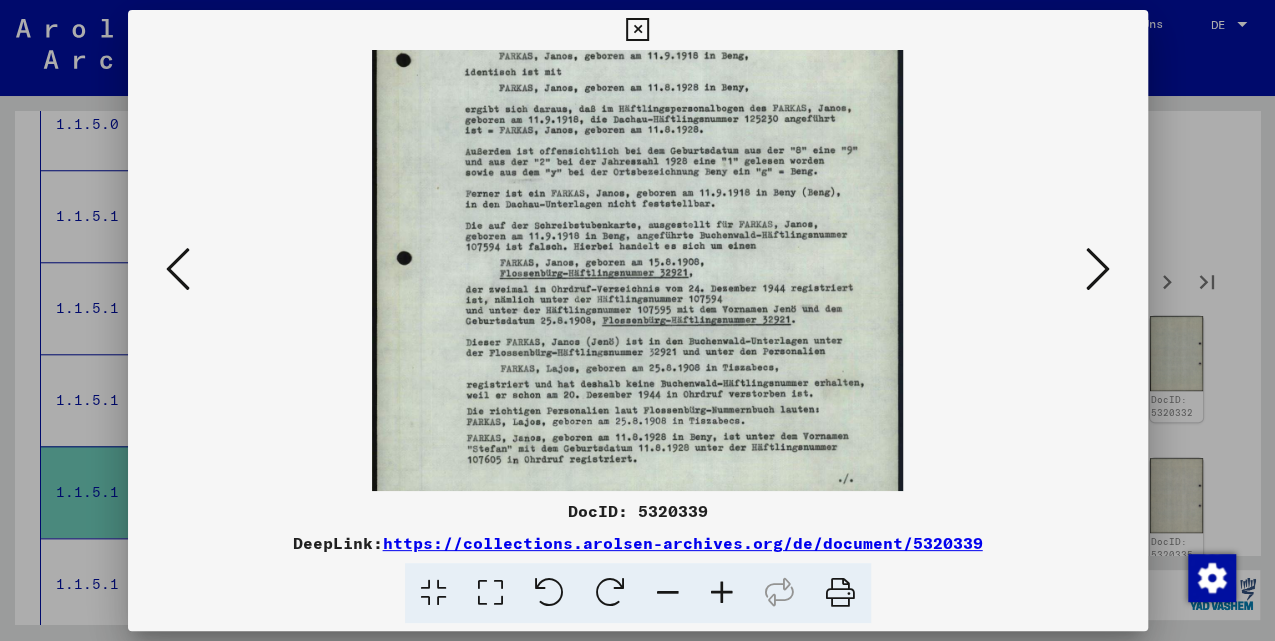 click at bounding box center [1098, 269] 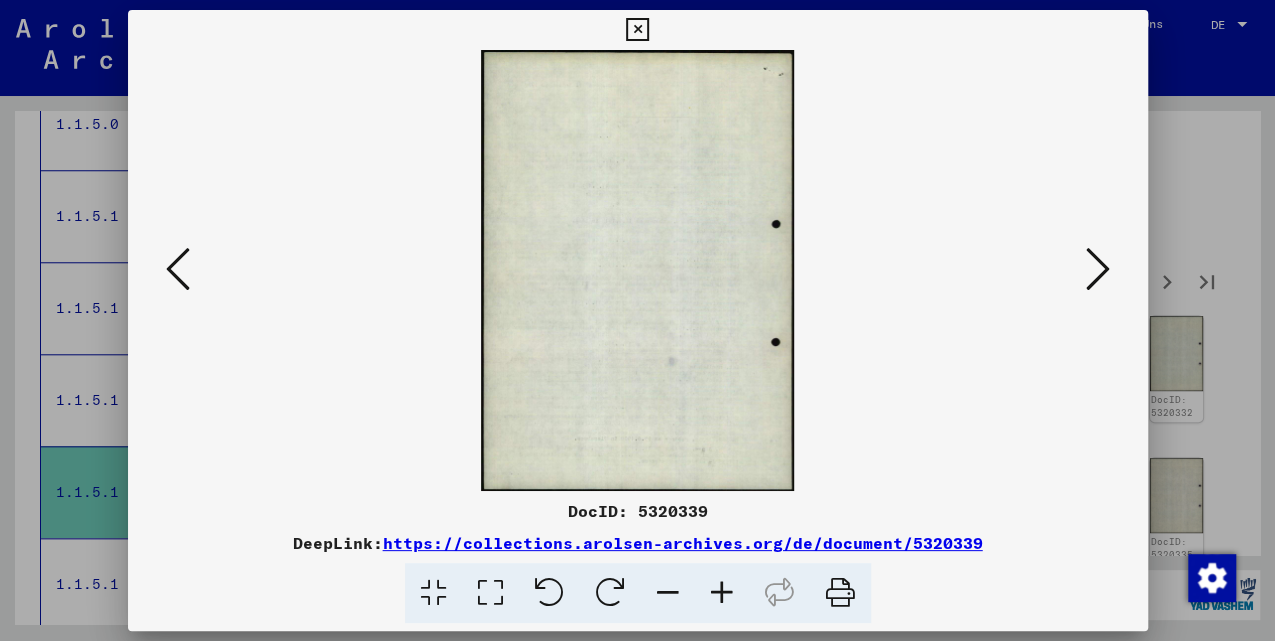 click at bounding box center [1098, 269] 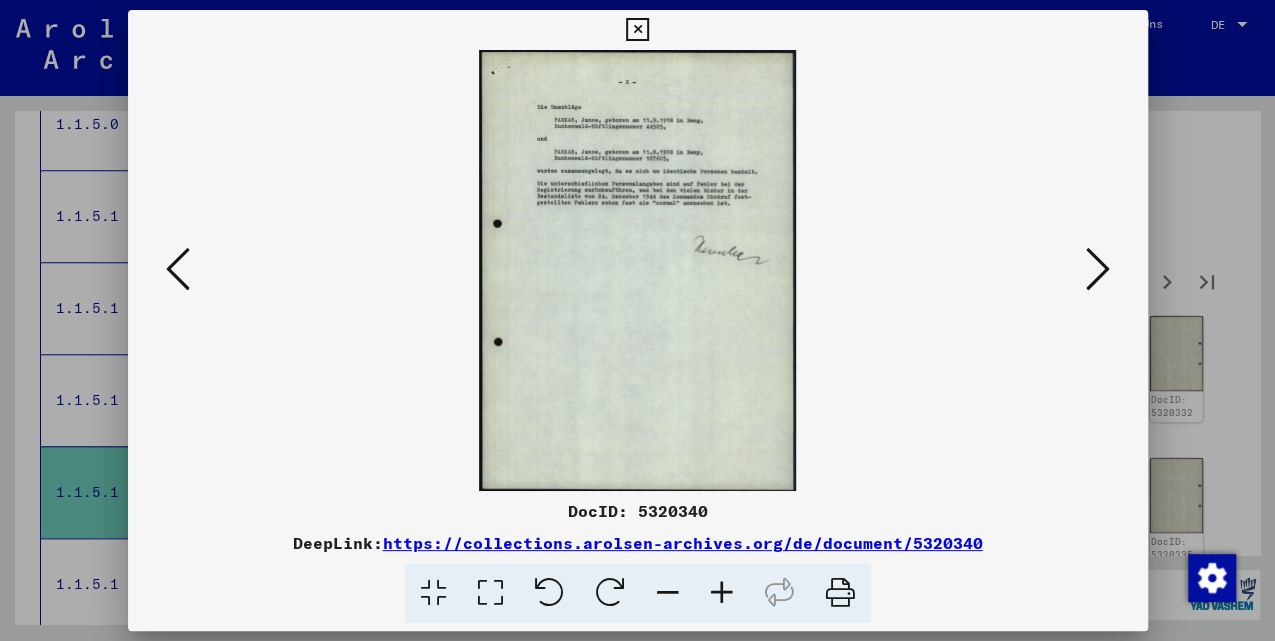 click at bounding box center (722, 593) 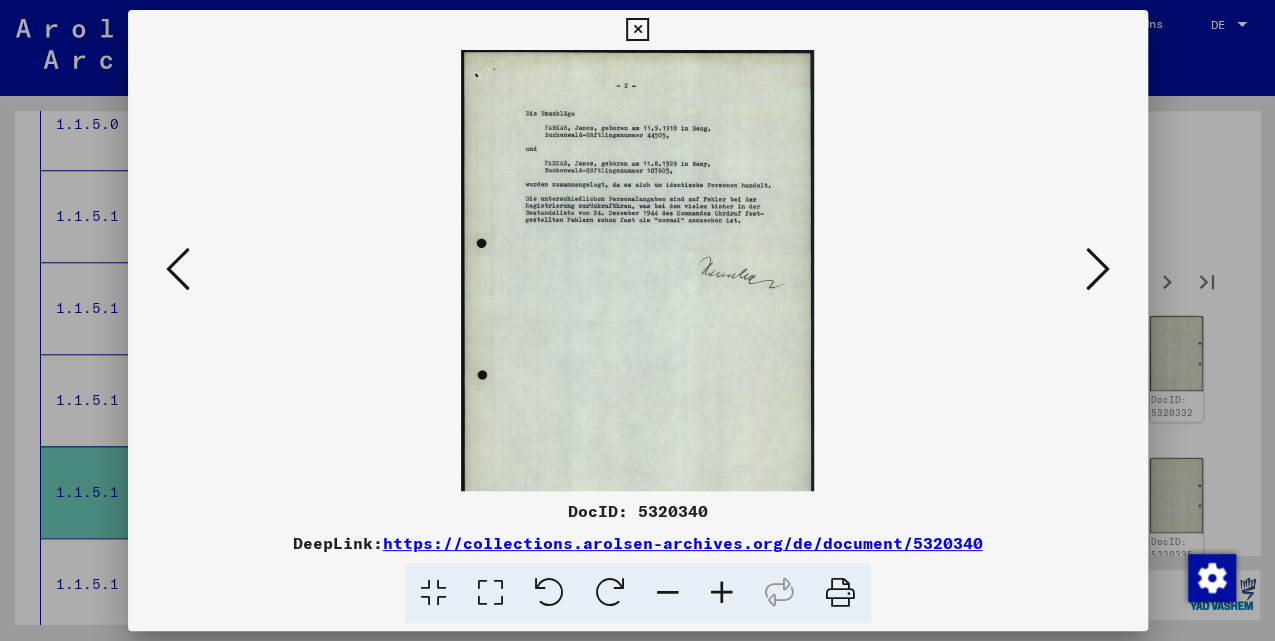 click at bounding box center (722, 593) 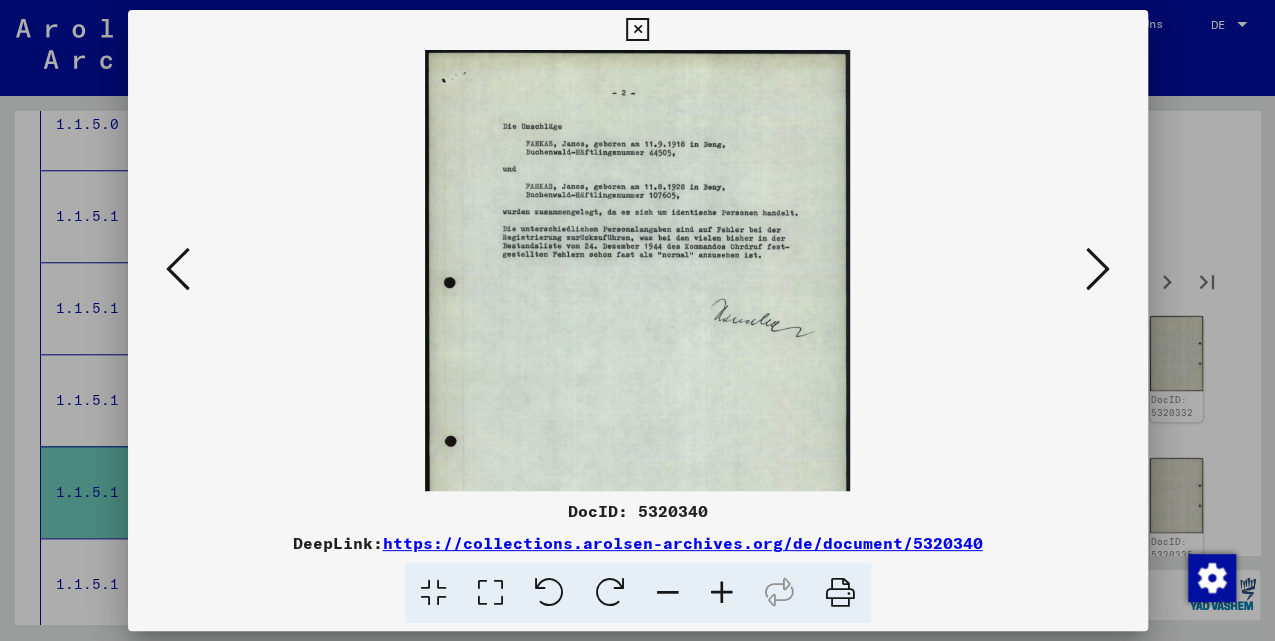 click at bounding box center (722, 593) 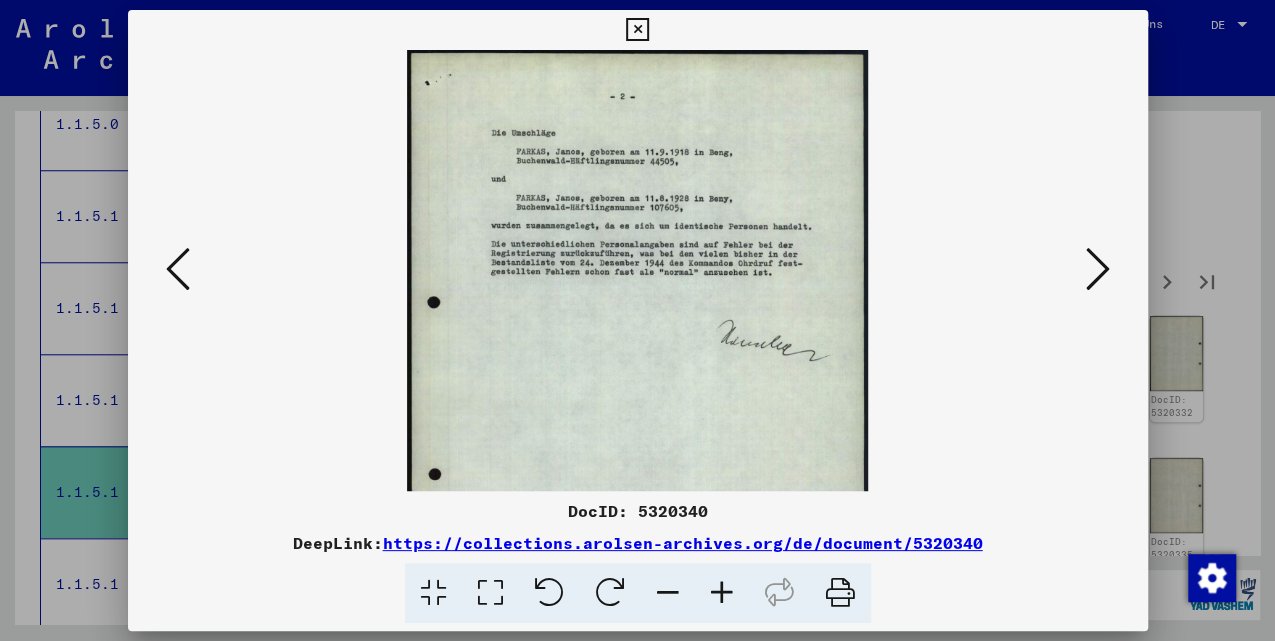 click at bounding box center [722, 593] 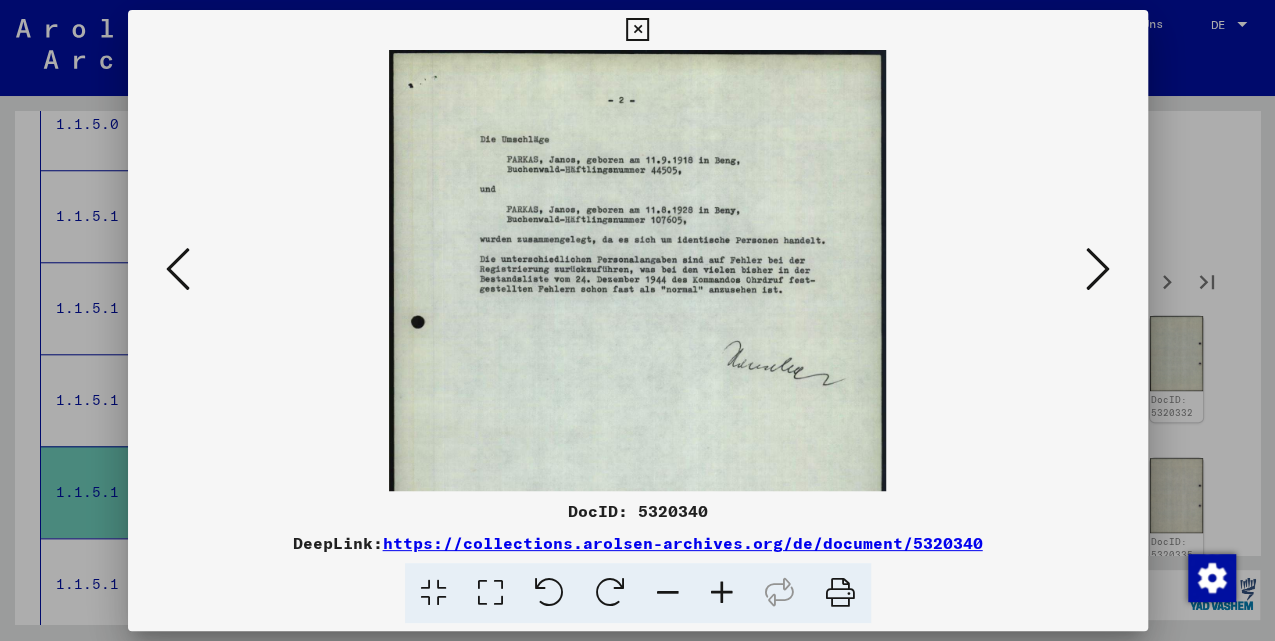 click at bounding box center [722, 593] 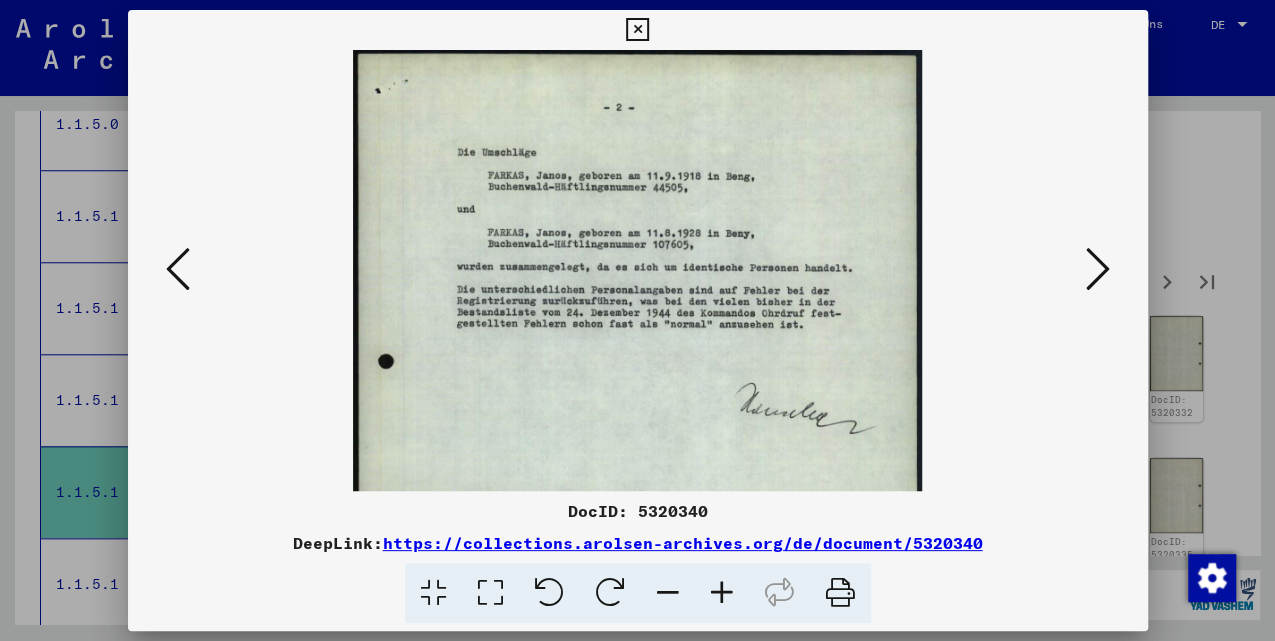 click at bounding box center [722, 593] 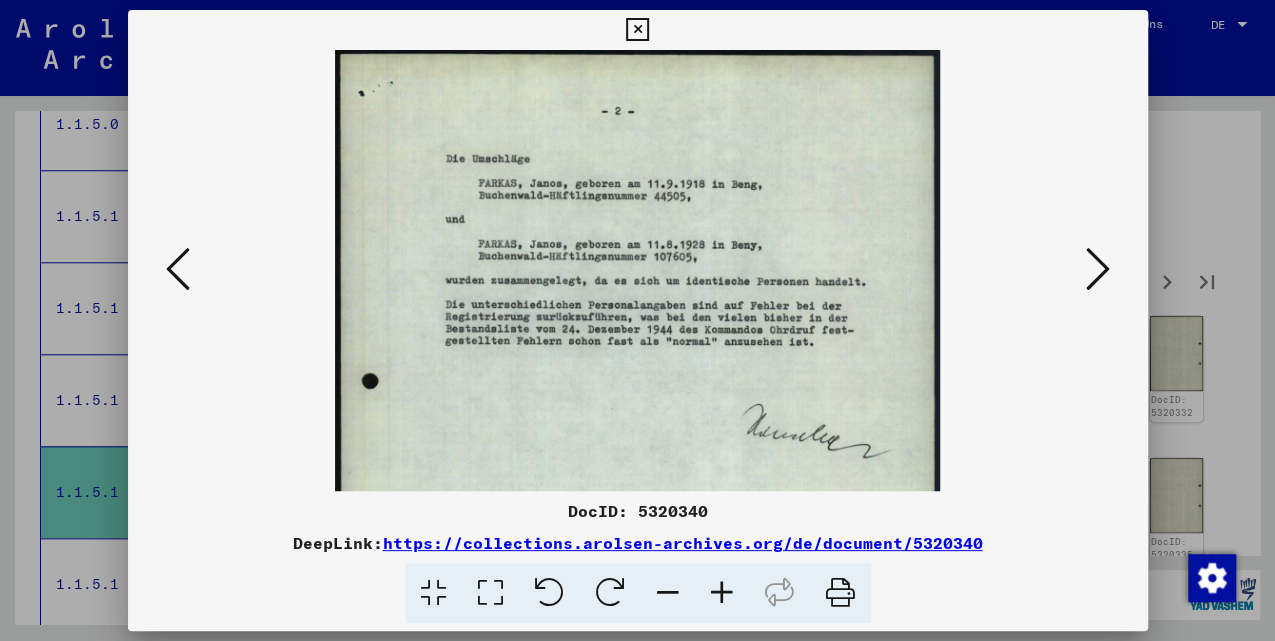 click at bounding box center (1098, 269) 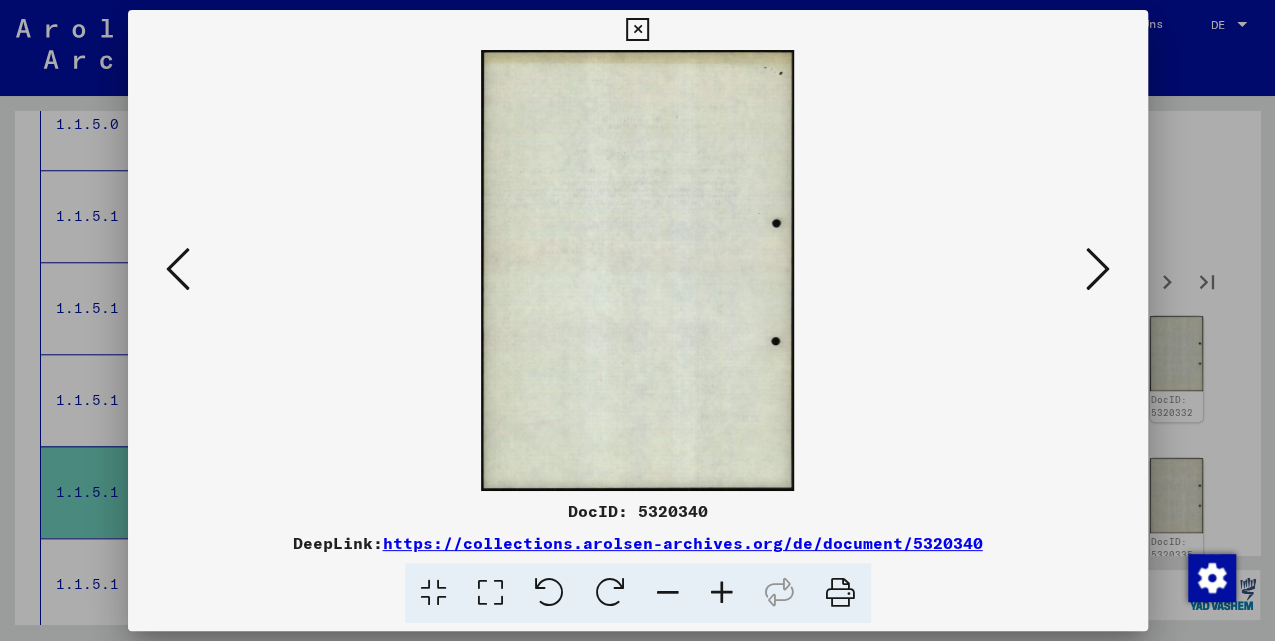 click at bounding box center (1098, 269) 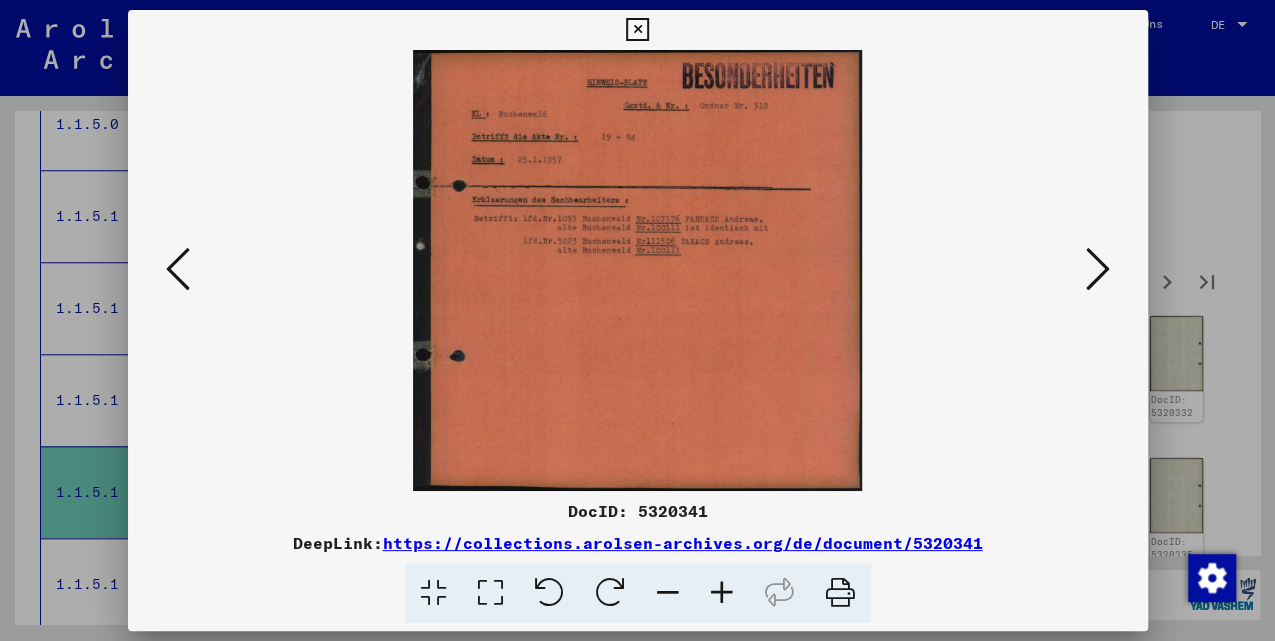 click at bounding box center (1098, 269) 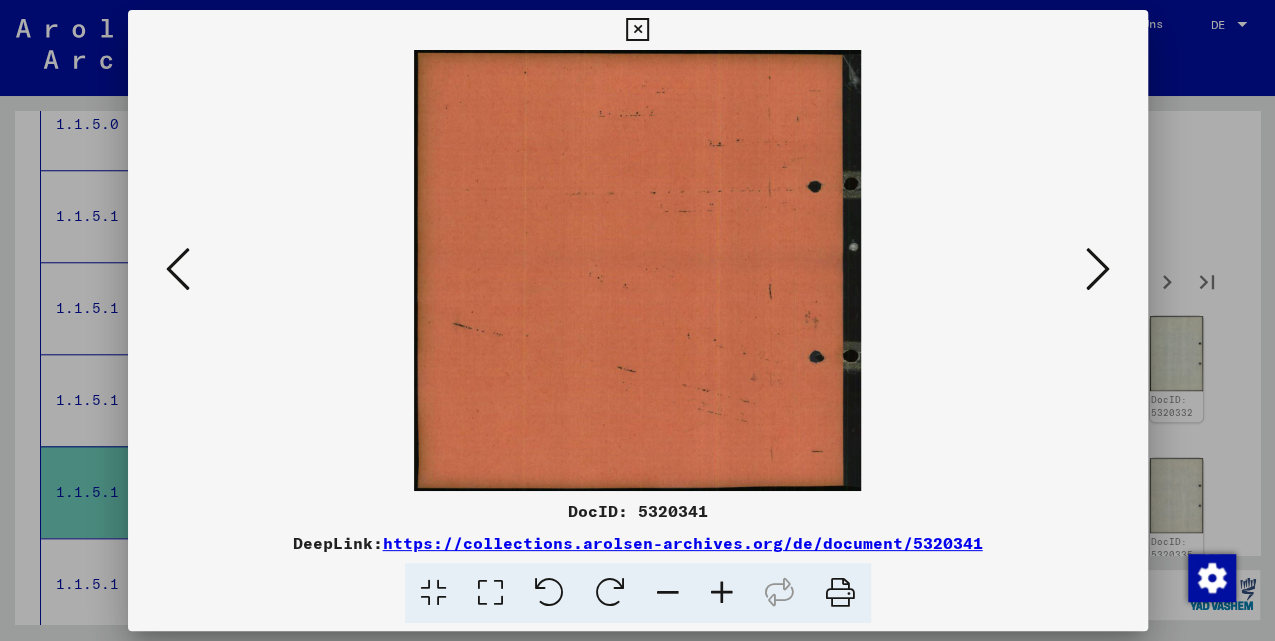 click at bounding box center (1098, 269) 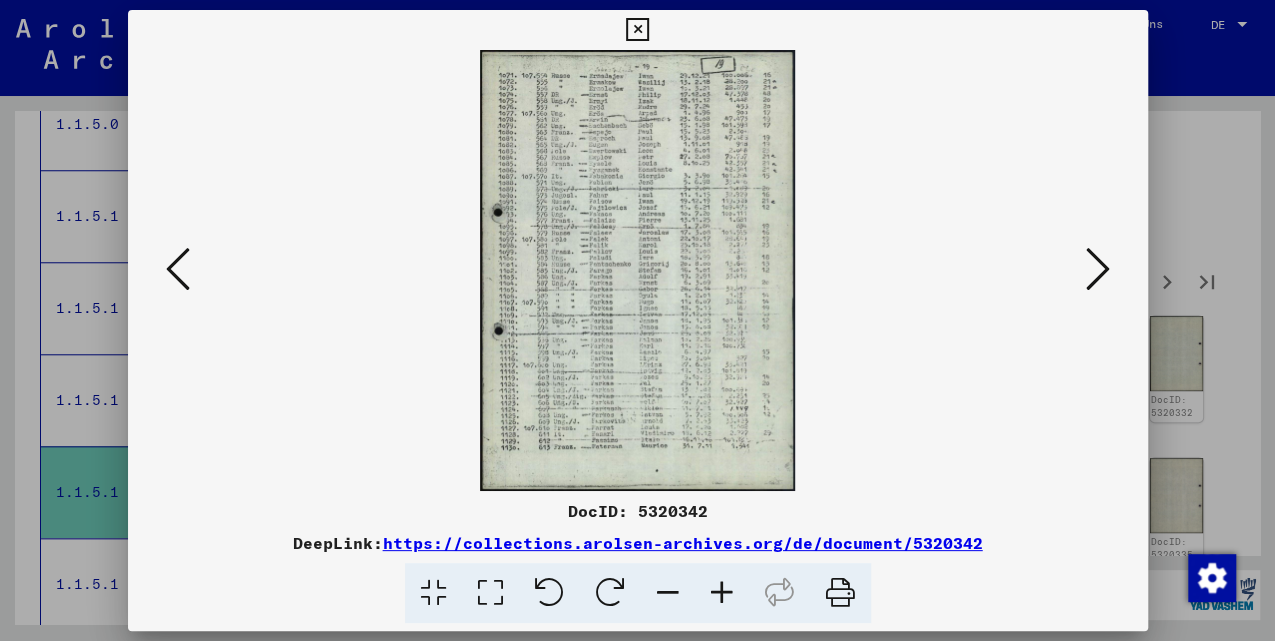 click at bounding box center (1098, 269) 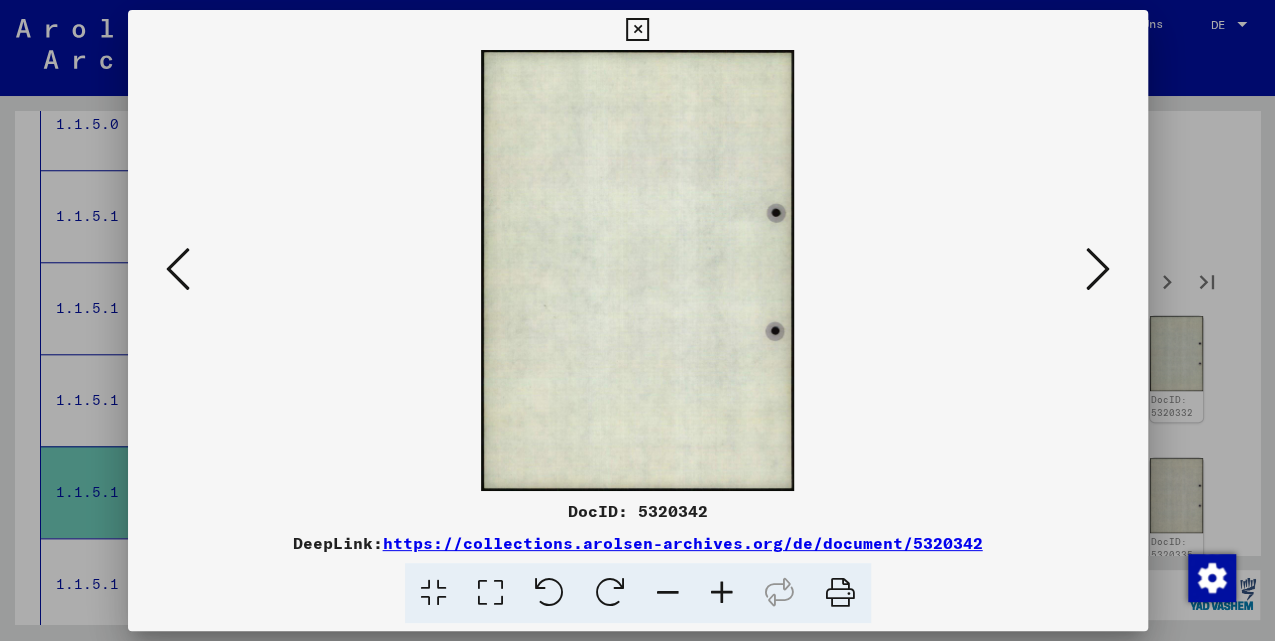 click at bounding box center [1098, 269] 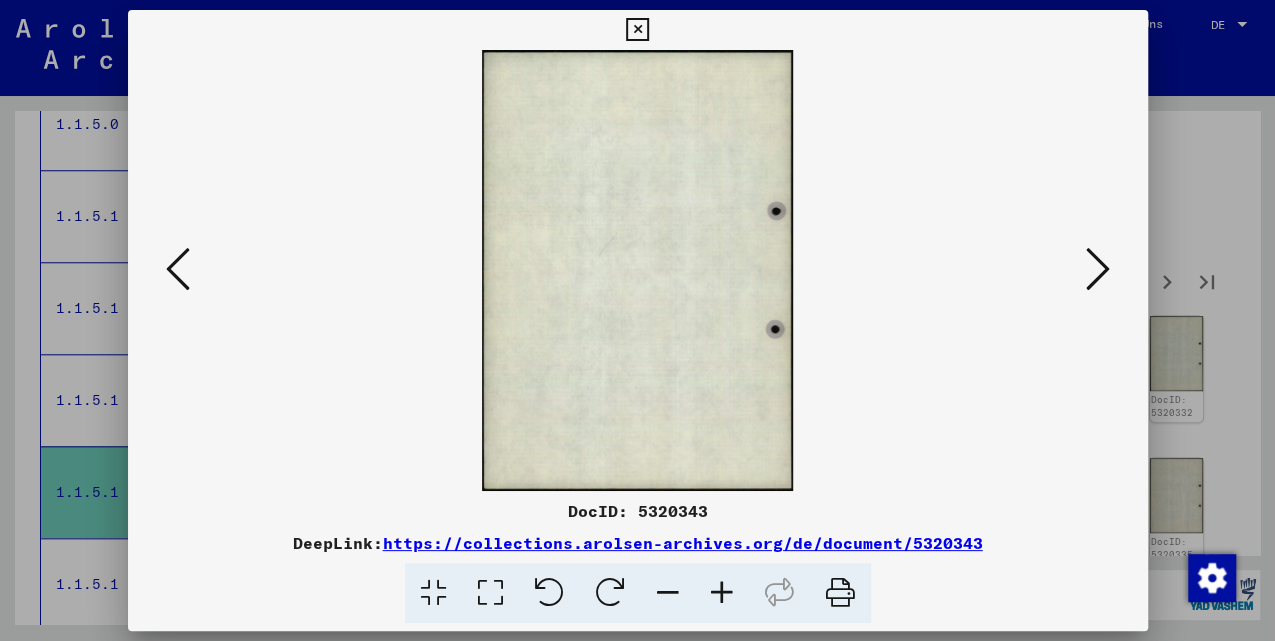 click at bounding box center [1098, 269] 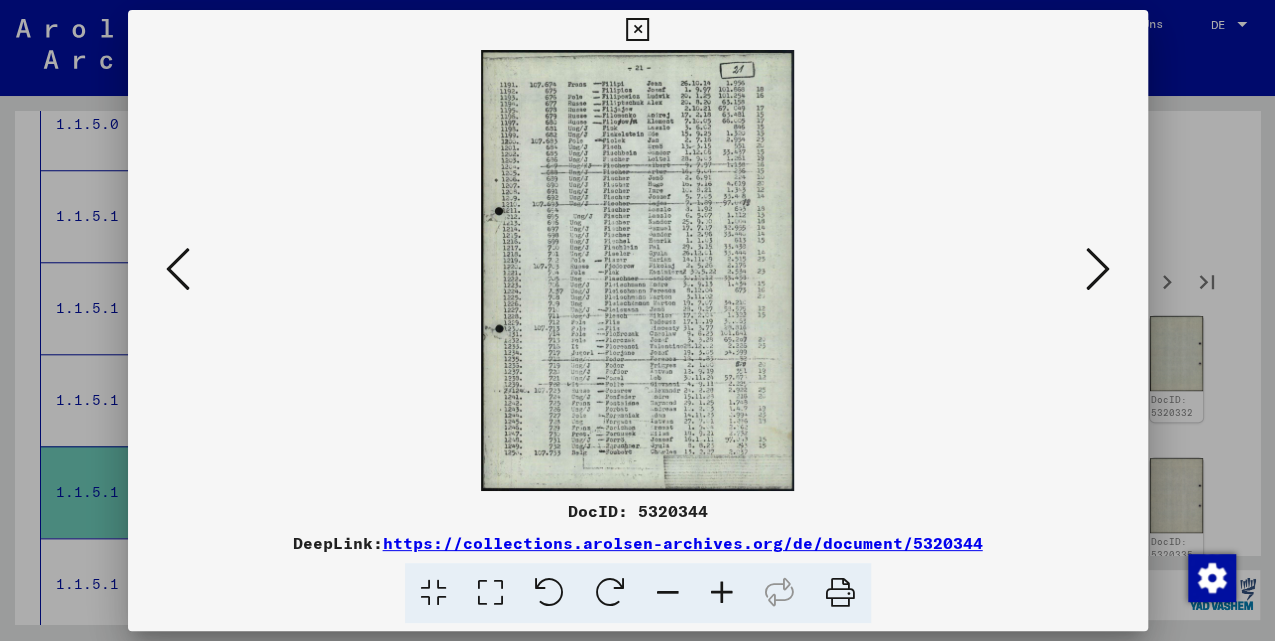 click at bounding box center [1098, 269] 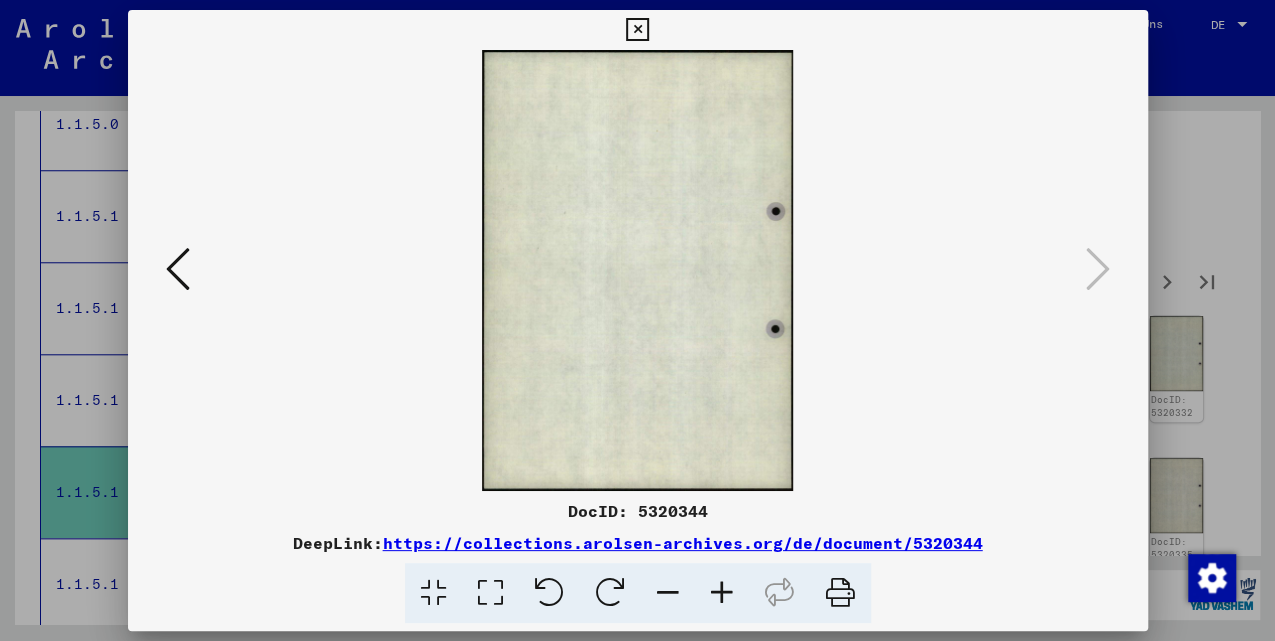 click at bounding box center (637, 30) 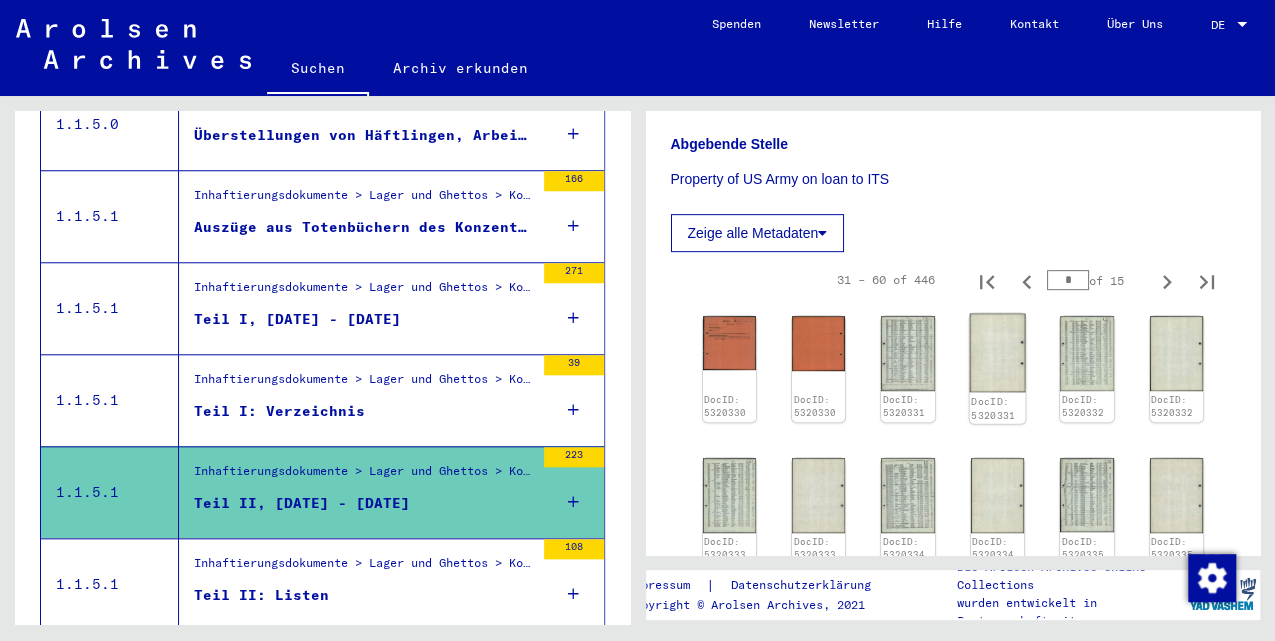scroll, scrollTop: 600, scrollLeft: 0, axis: vertical 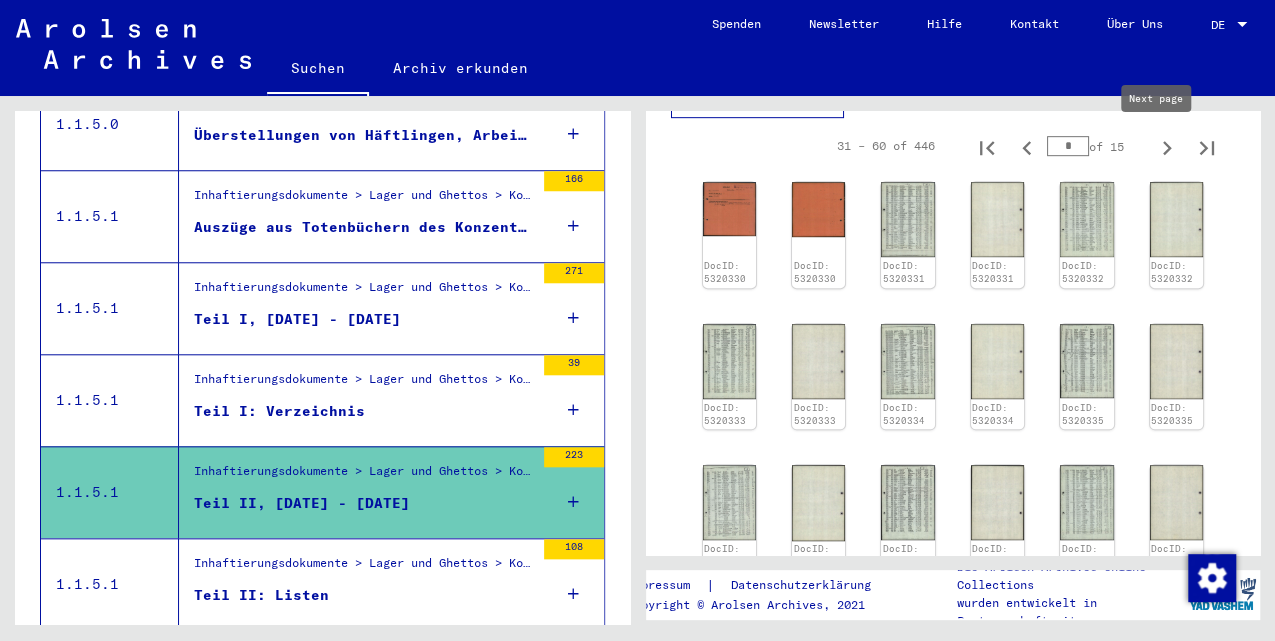click 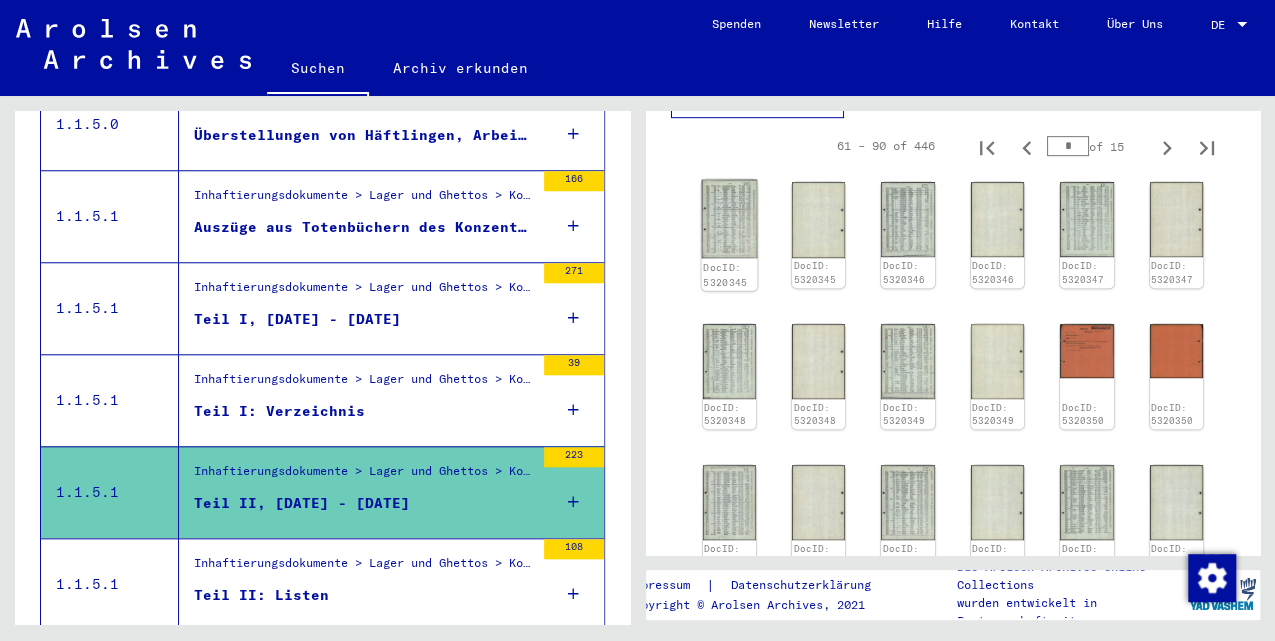 click 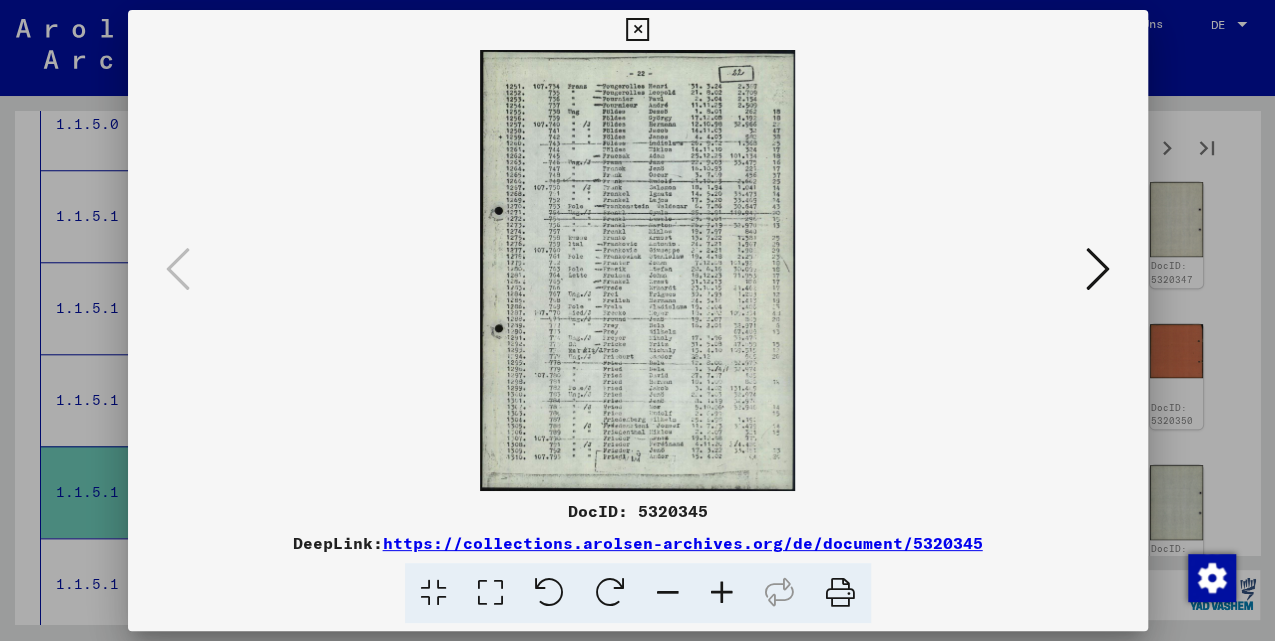 type 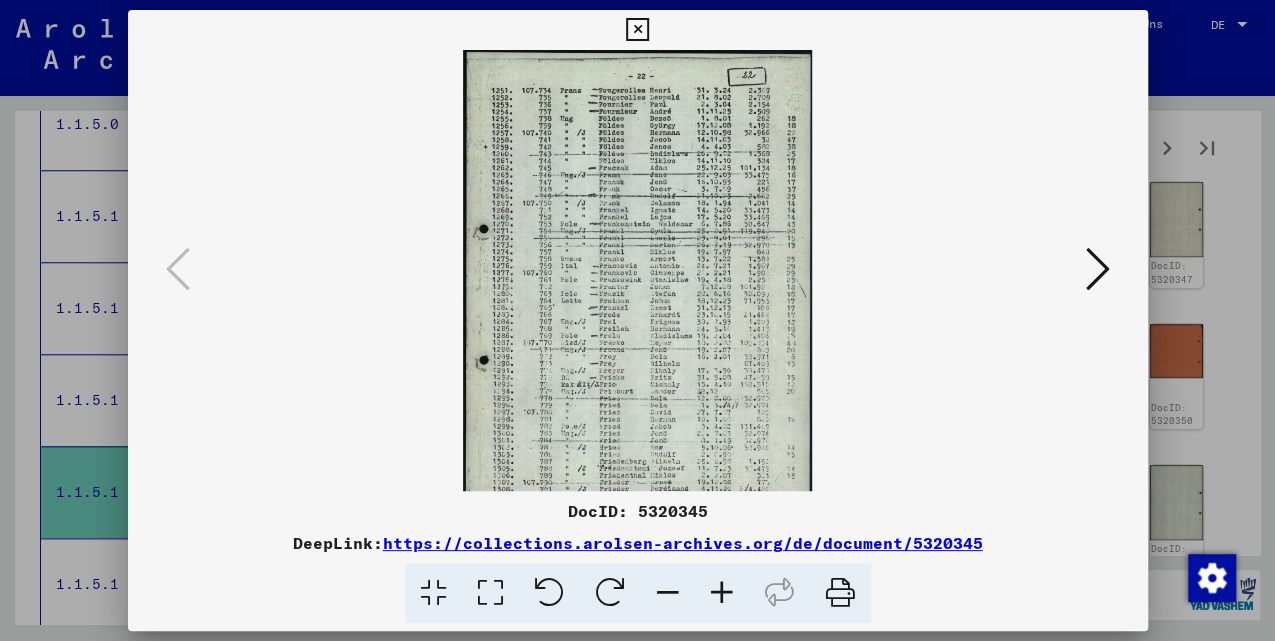 click at bounding box center (722, 593) 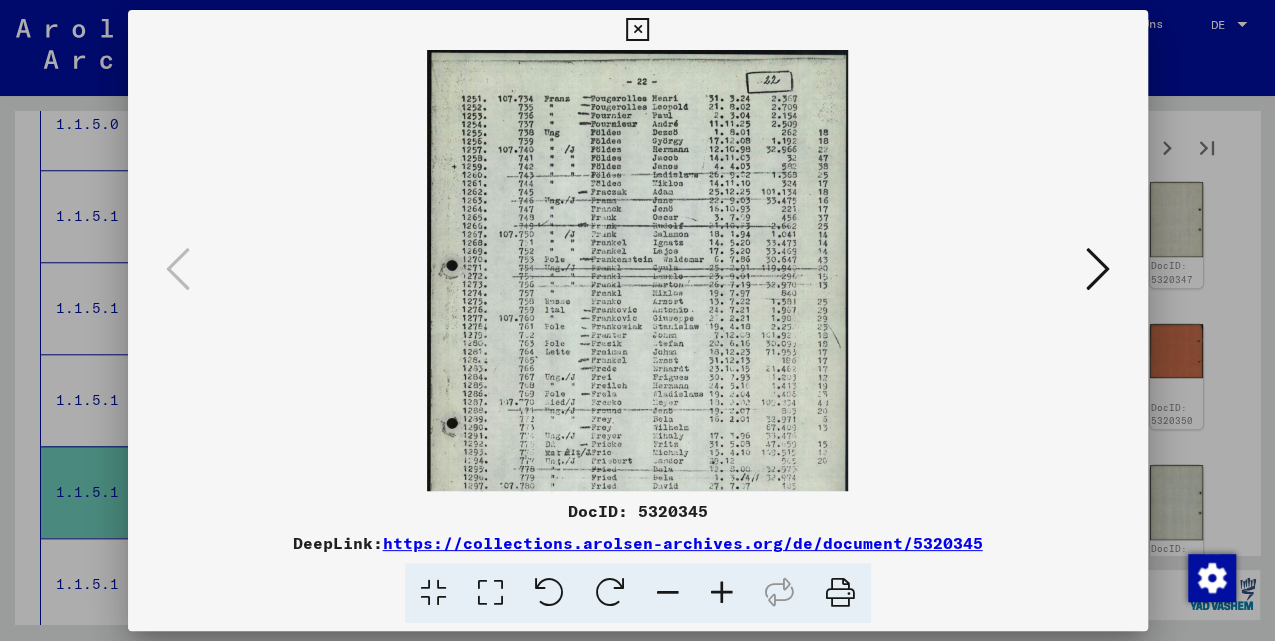 click at bounding box center [722, 593] 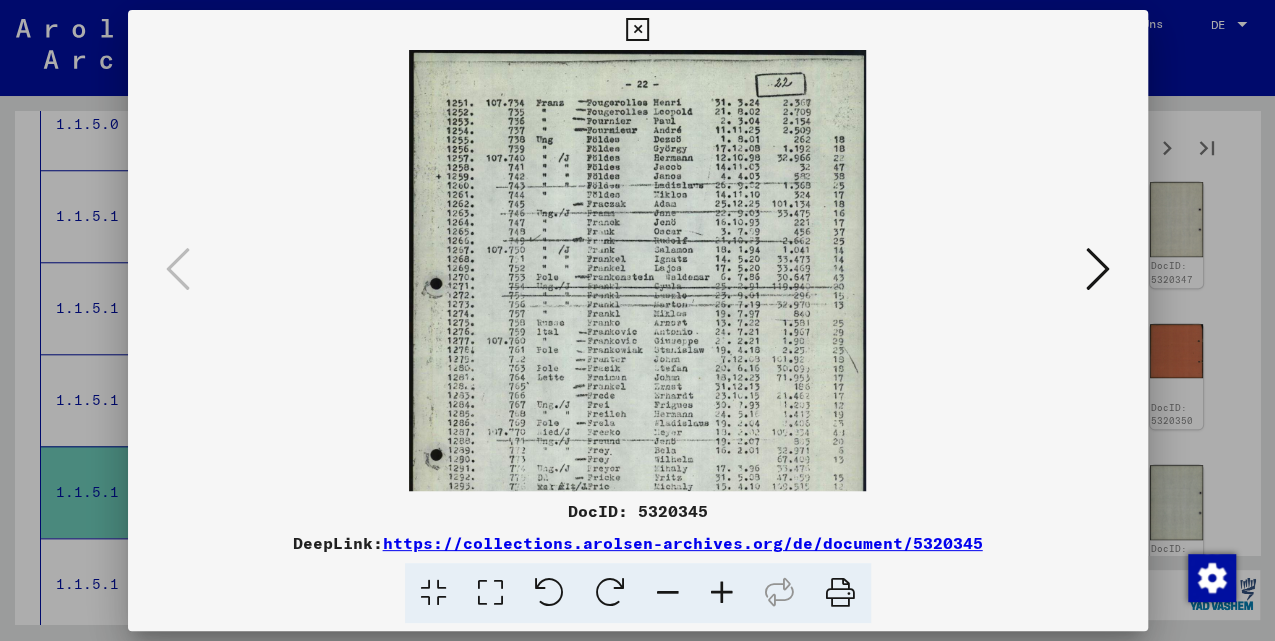 click at bounding box center (1098, 269) 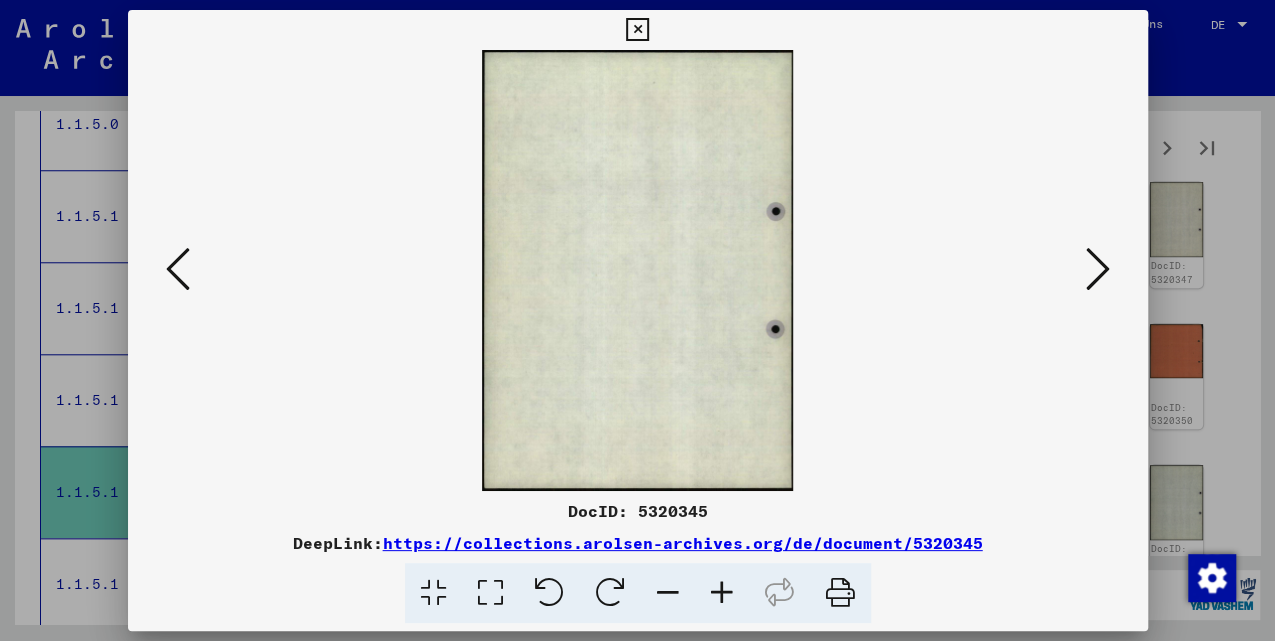 type 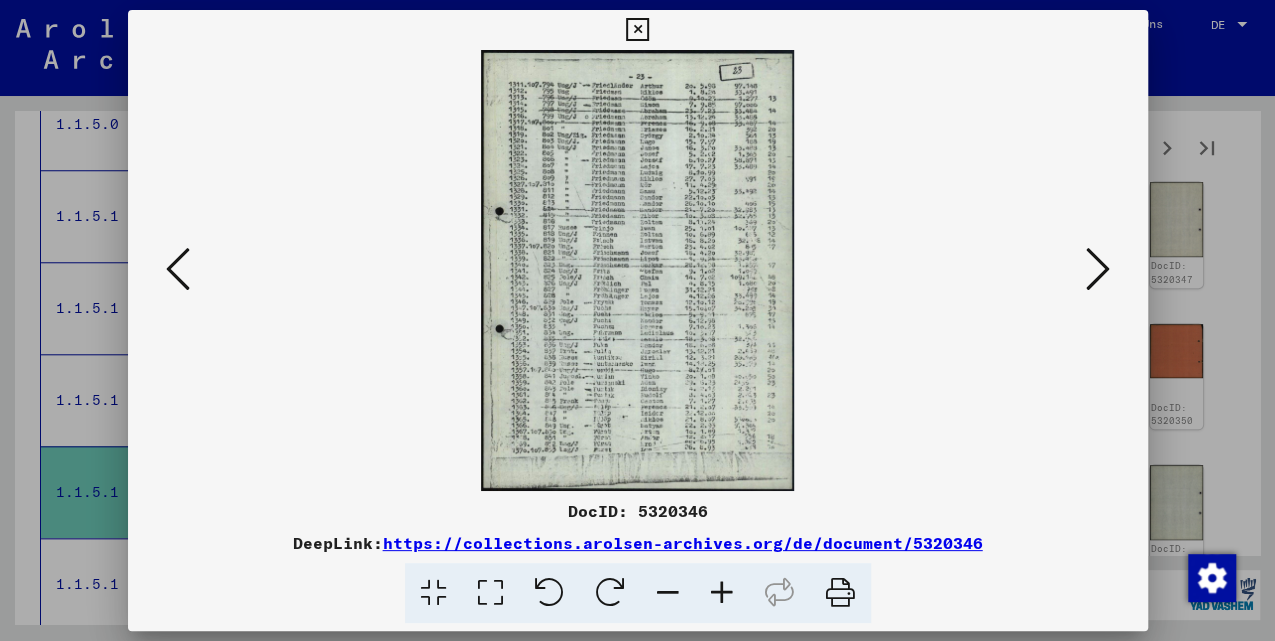 click at bounding box center (1098, 269) 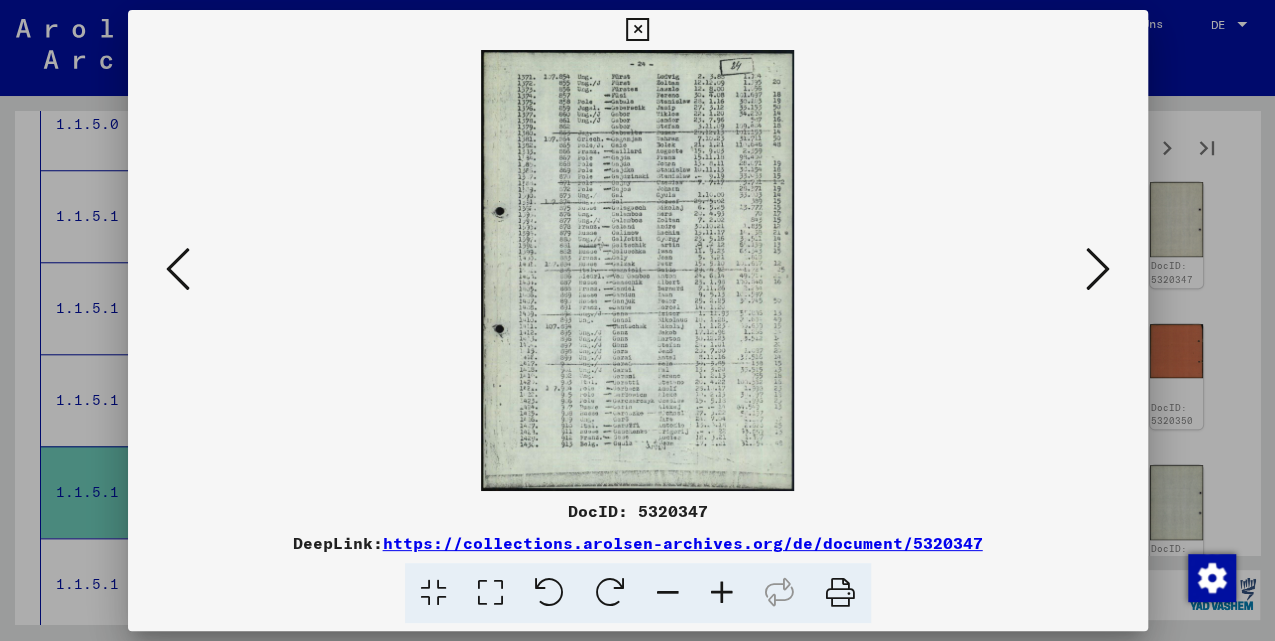 click at bounding box center (1098, 269) 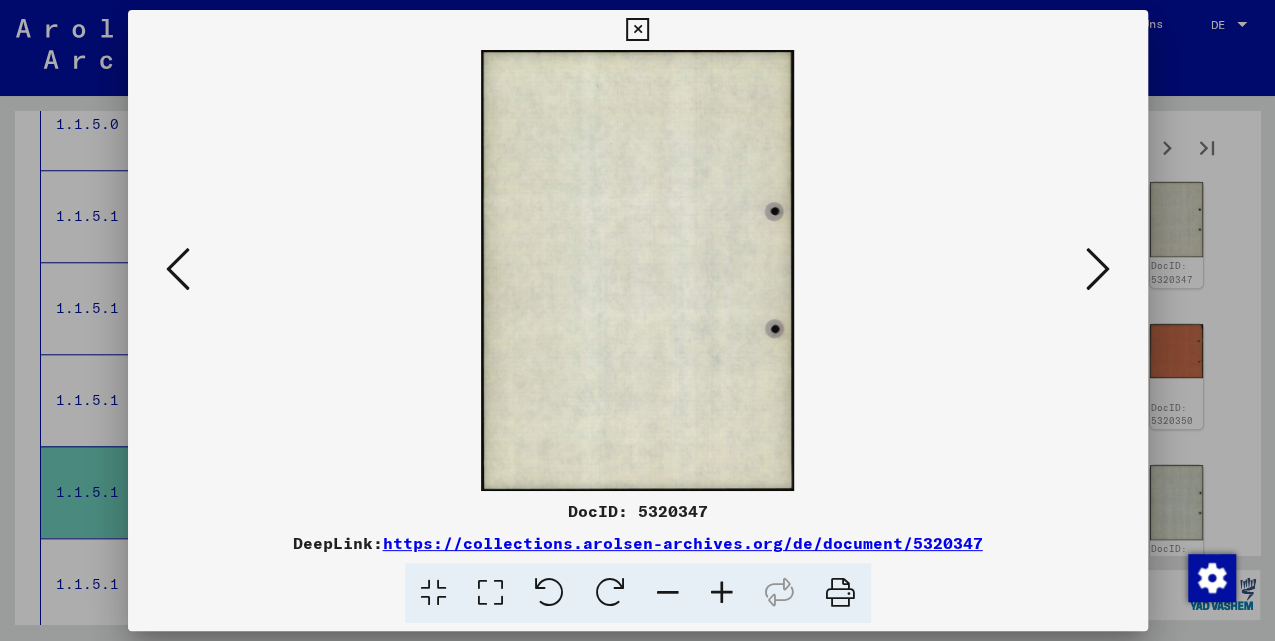 click at bounding box center (1098, 269) 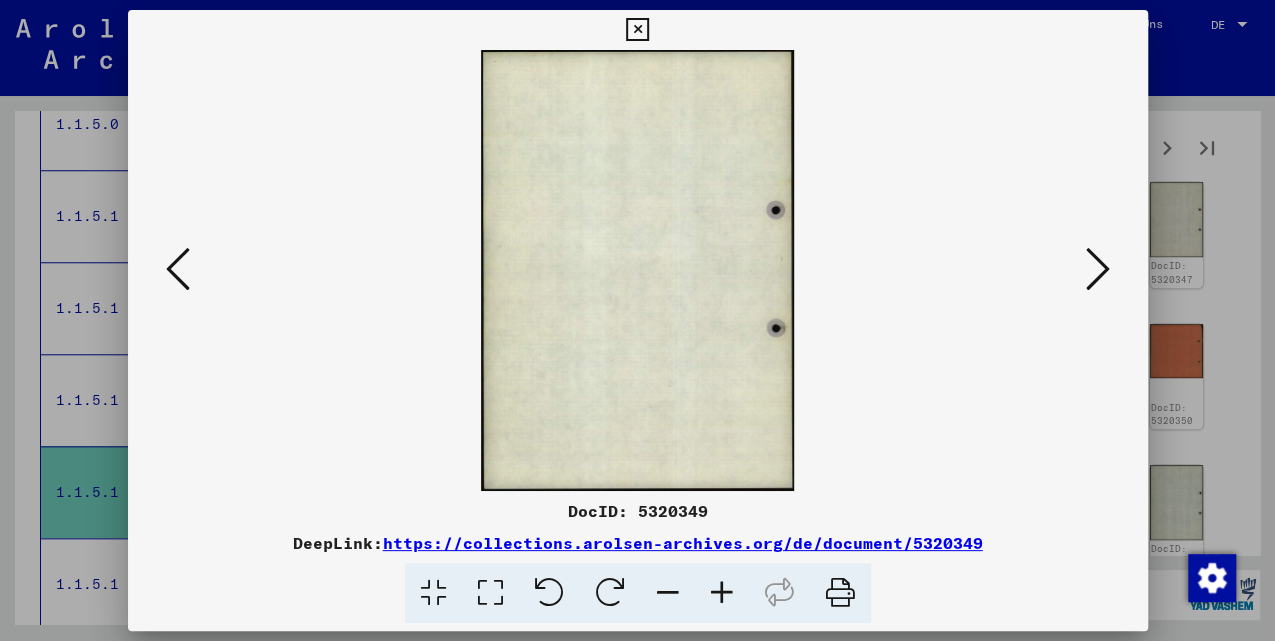 click at bounding box center (1098, 269) 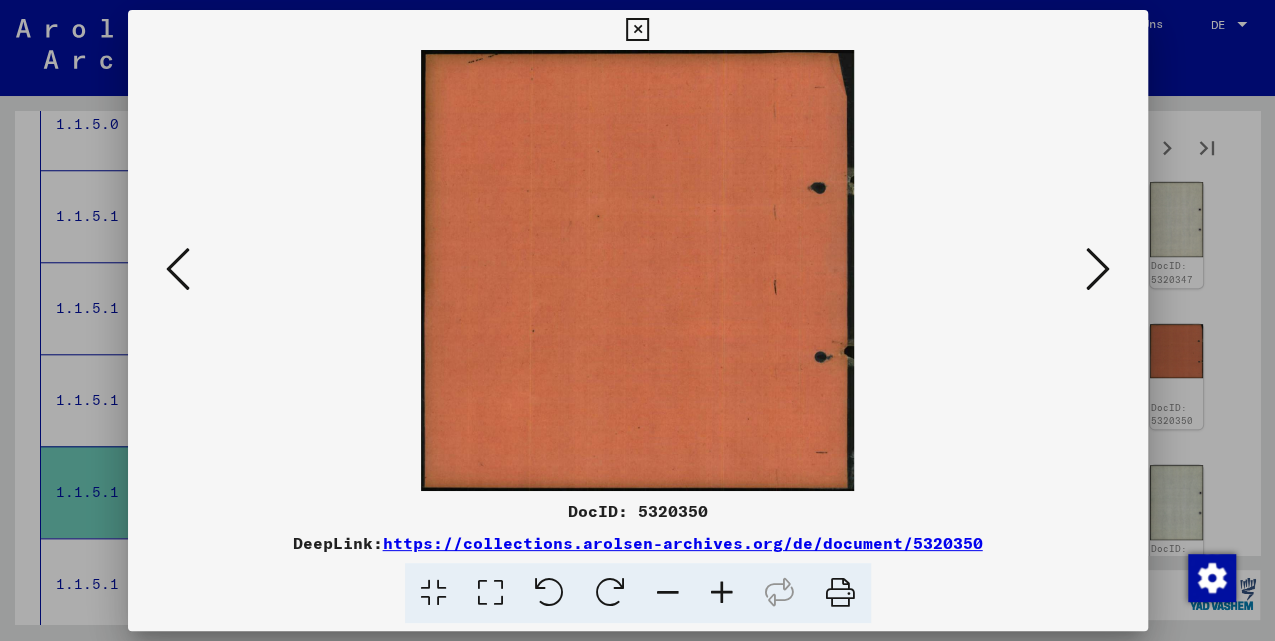 click at bounding box center [1098, 269] 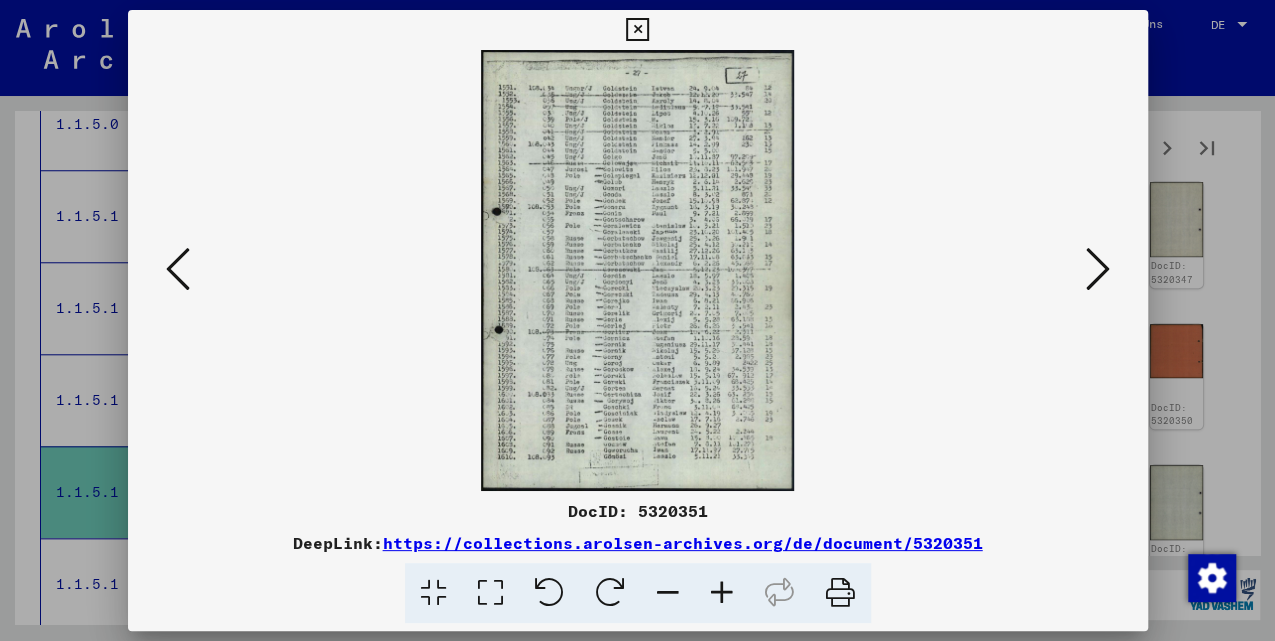 click at bounding box center [1098, 269] 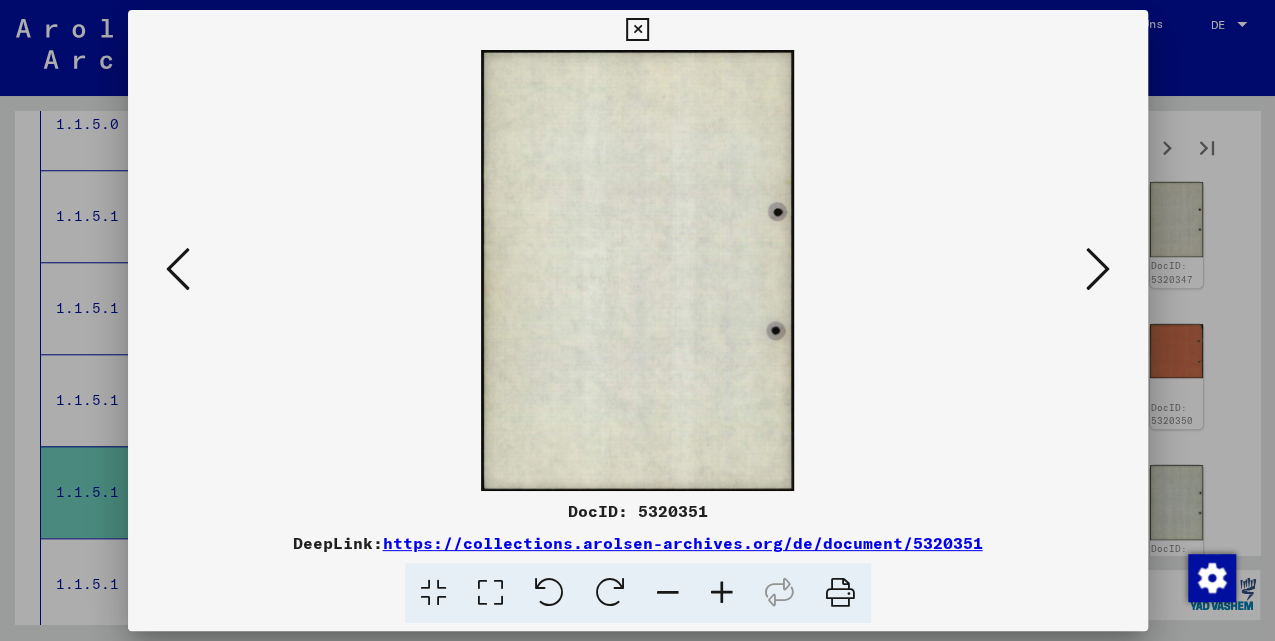click at bounding box center [1098, 269] 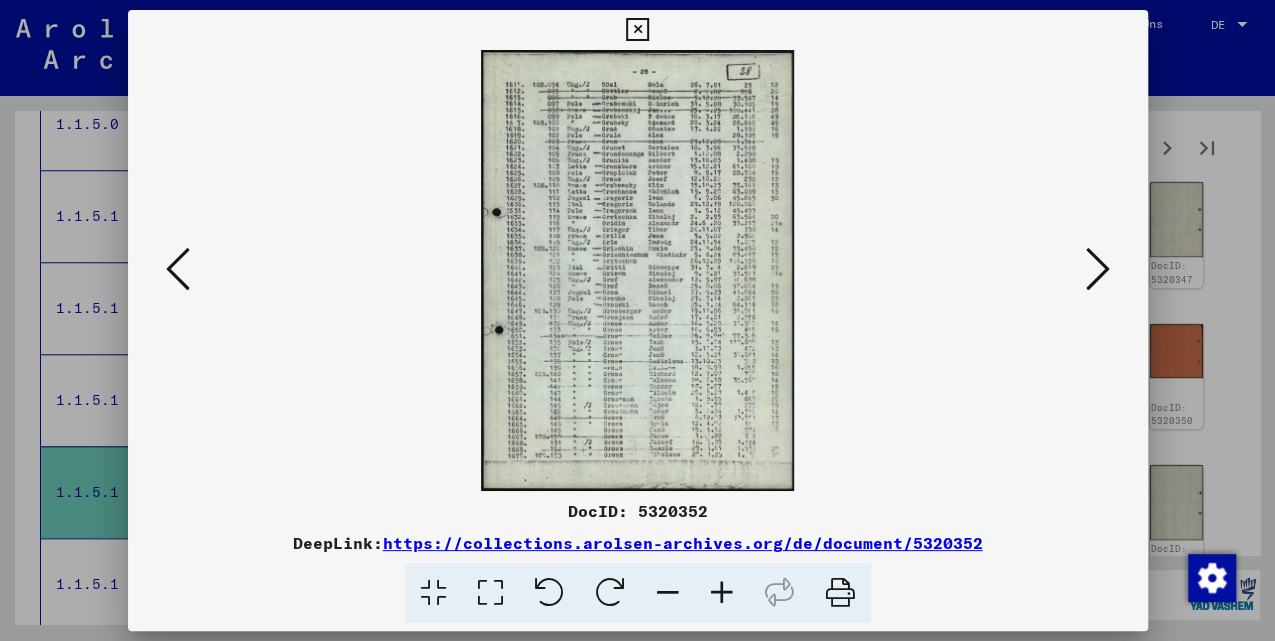 click at bounding box center (1098, 269) 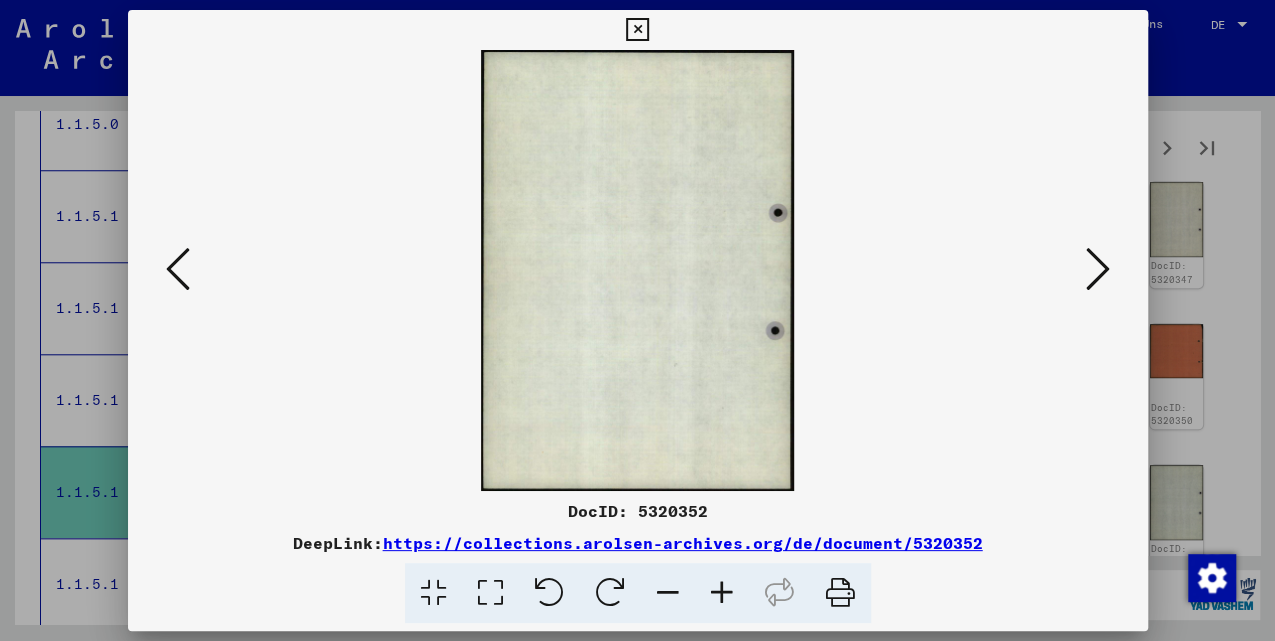 click at bounding box center [1098, 269] 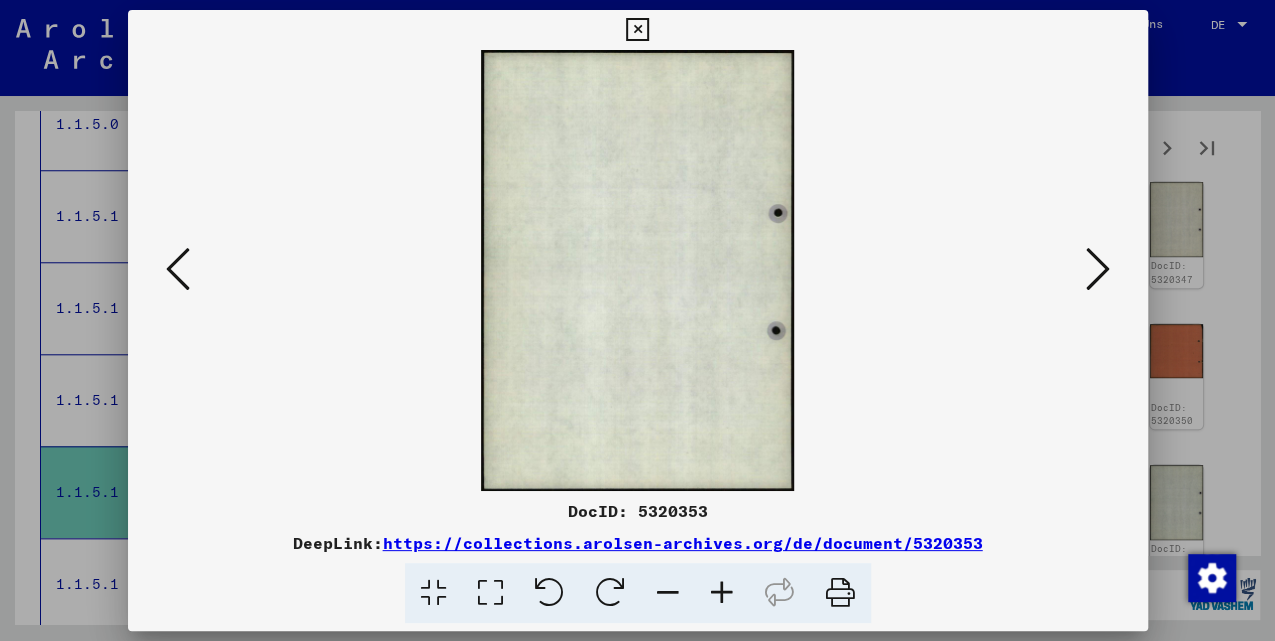 click at bounding box center [1098, 269] 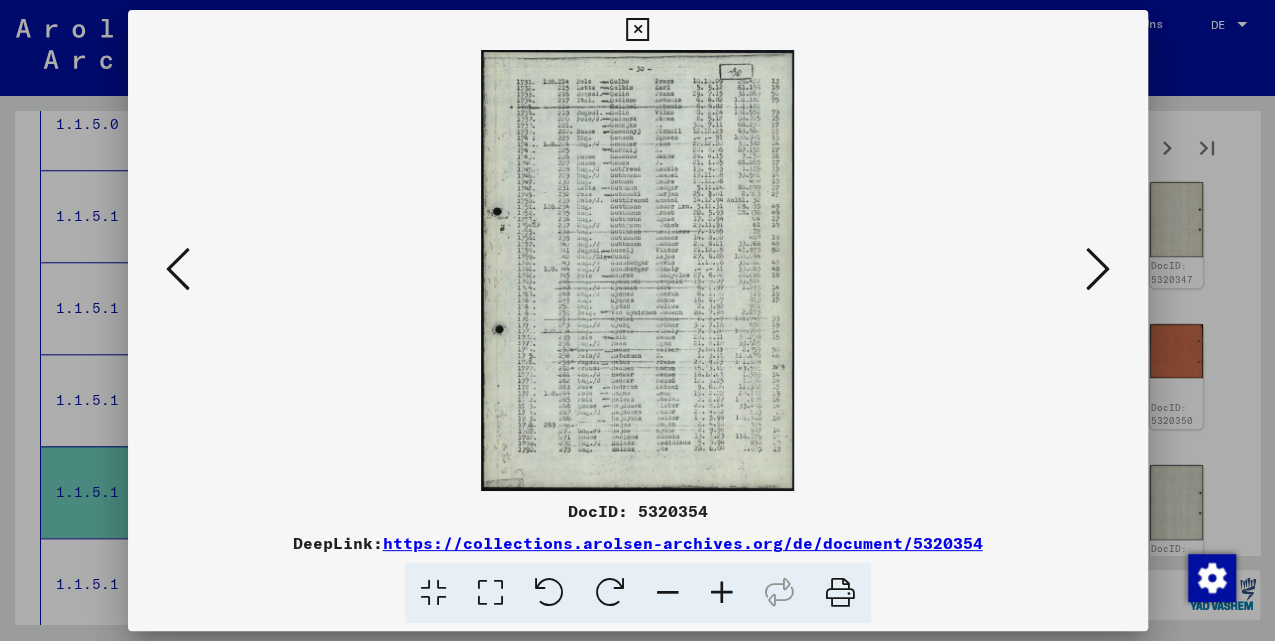 click at bounding box center [1098, 269] 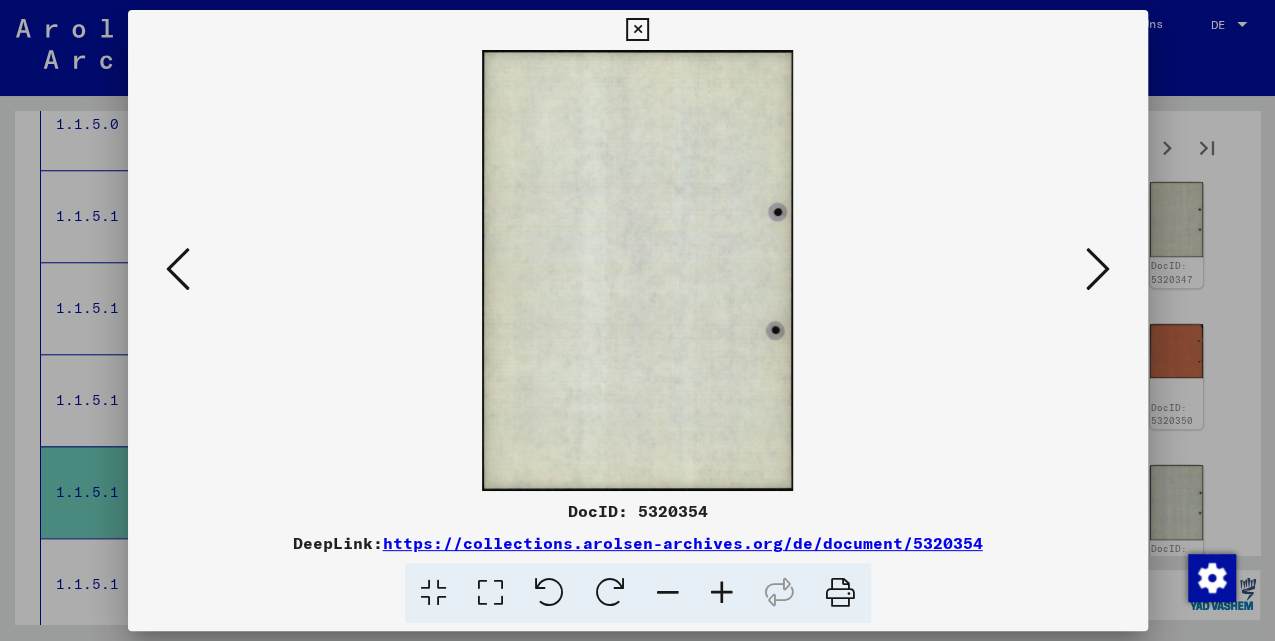 click at bounding box center [1098, 269] 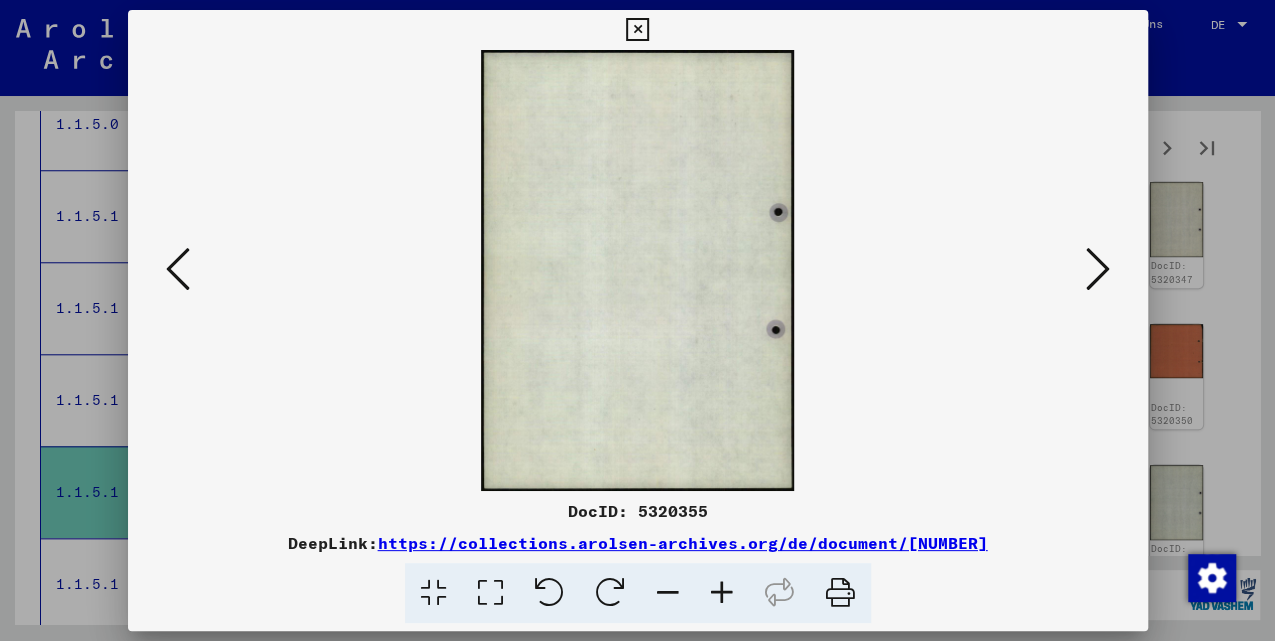 click at bounding box center [1098, 269] 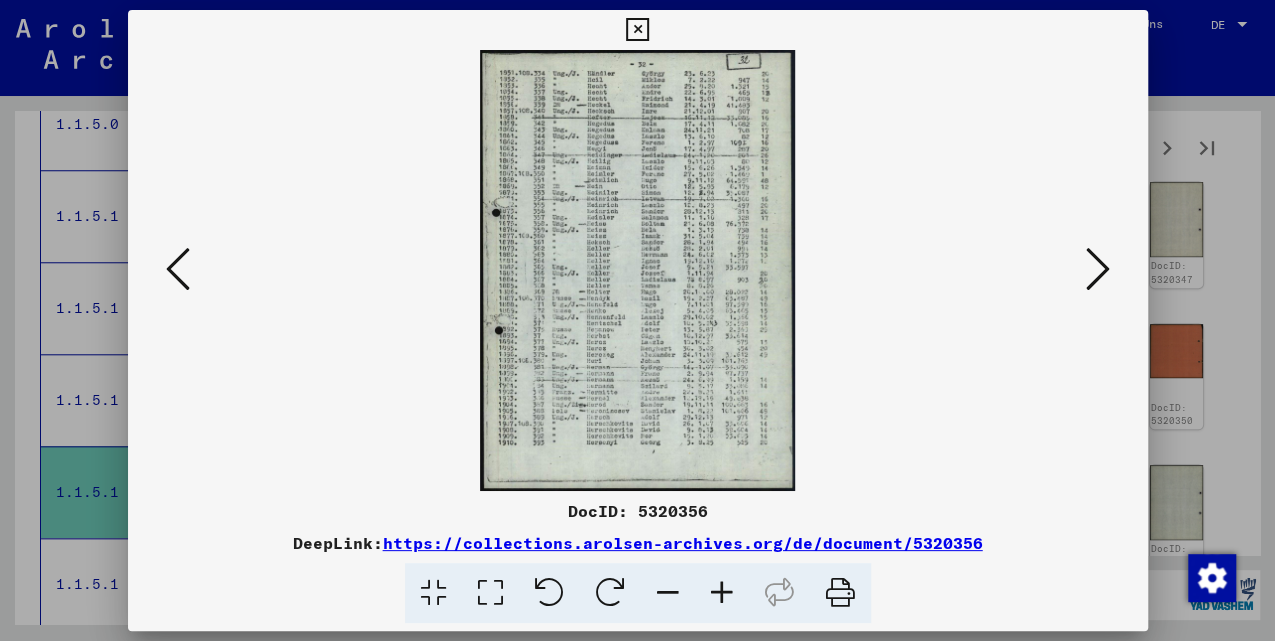 click at bounding box center [1098, 269] 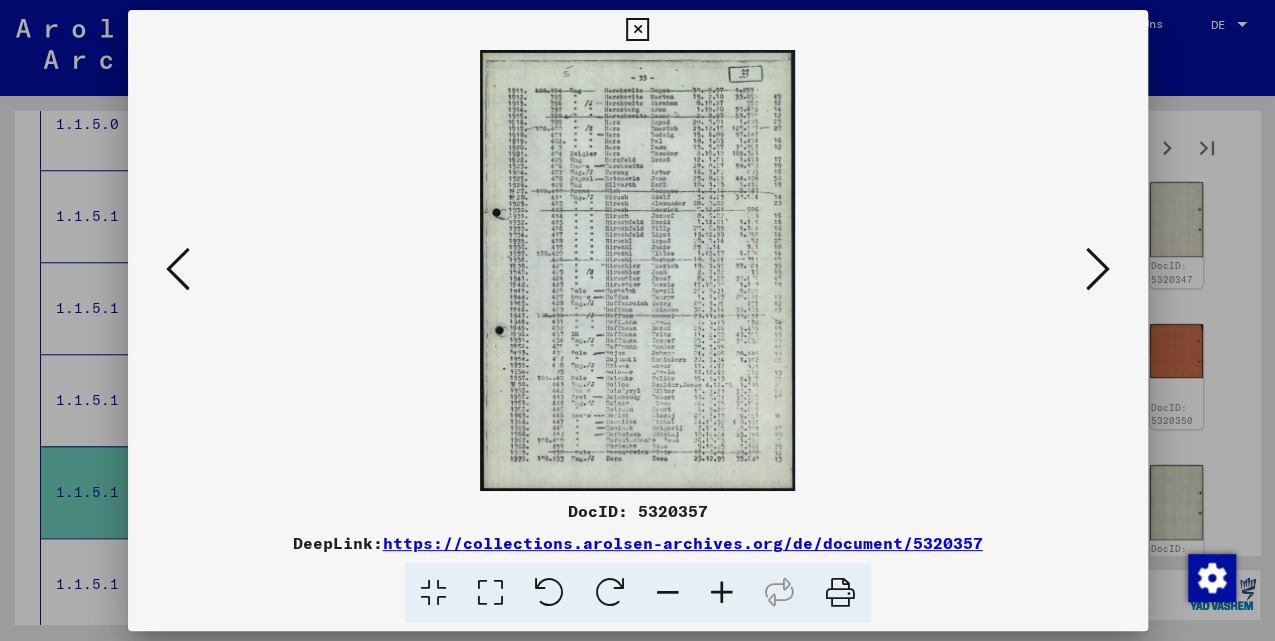 click at bounding box center (1098, 269) 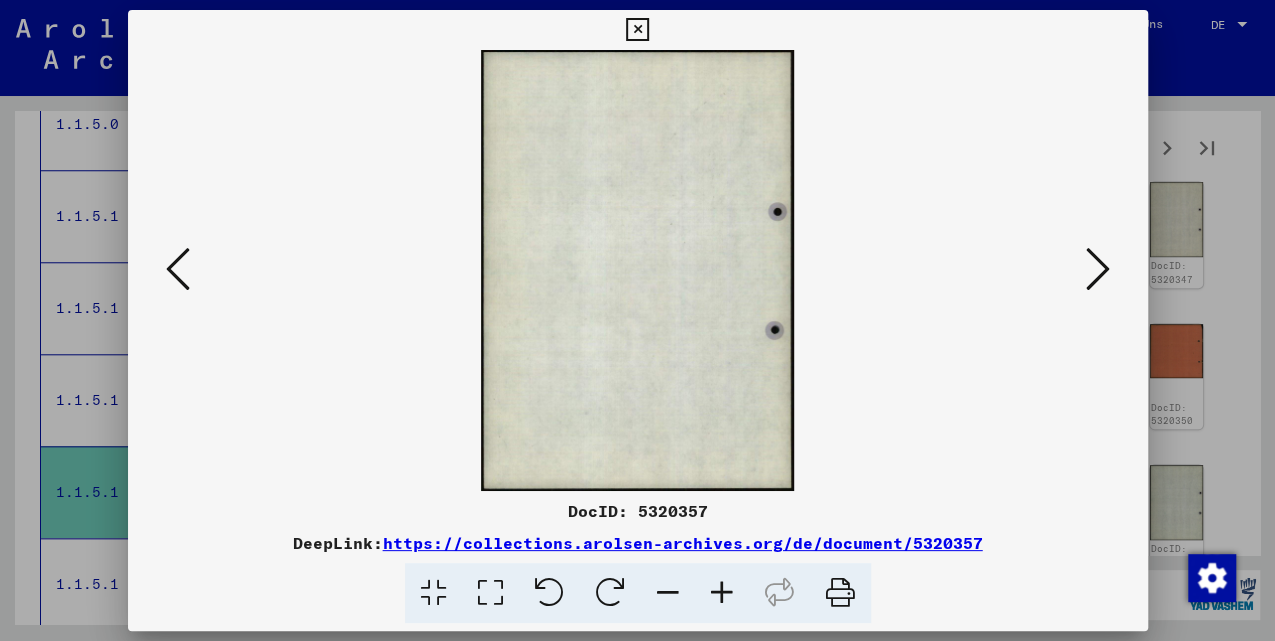click at bounding box center [1098, 269] 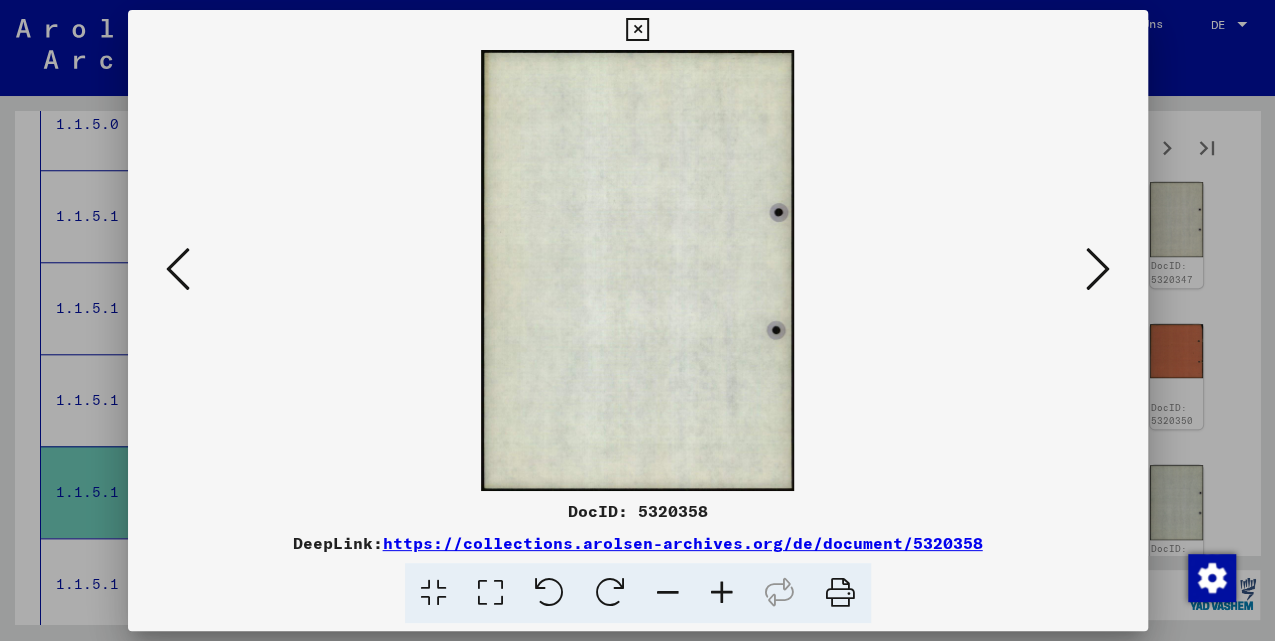 click at bounding box center [1098, 269] 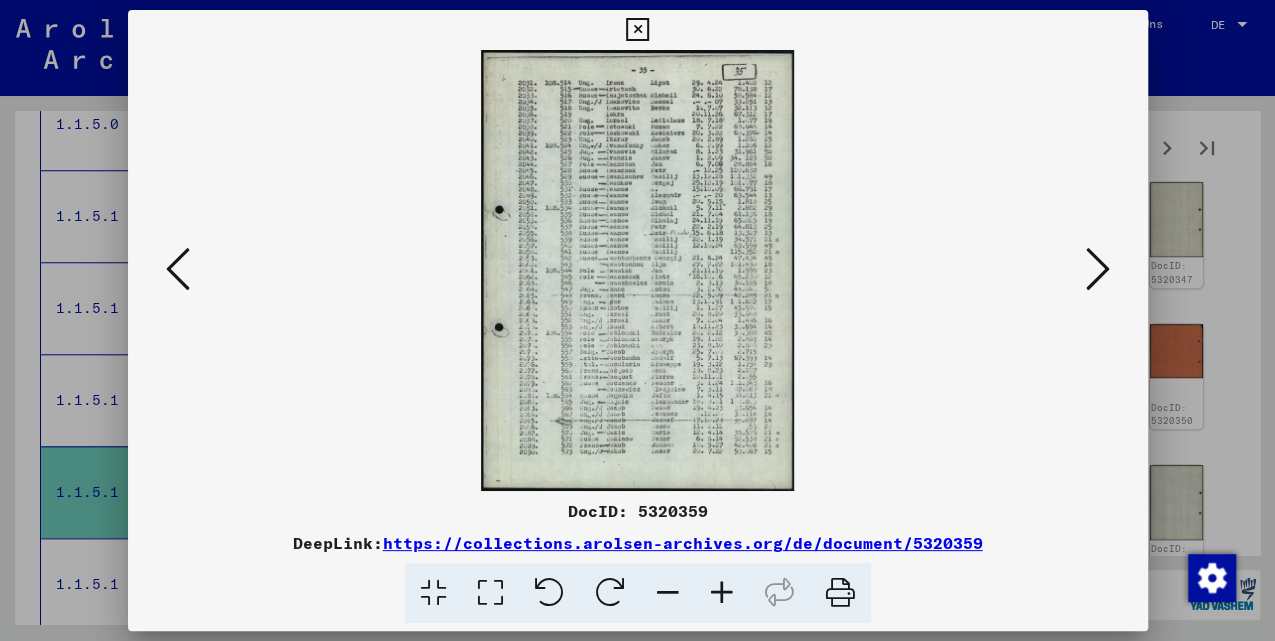click at bounding box center [1098, 269] 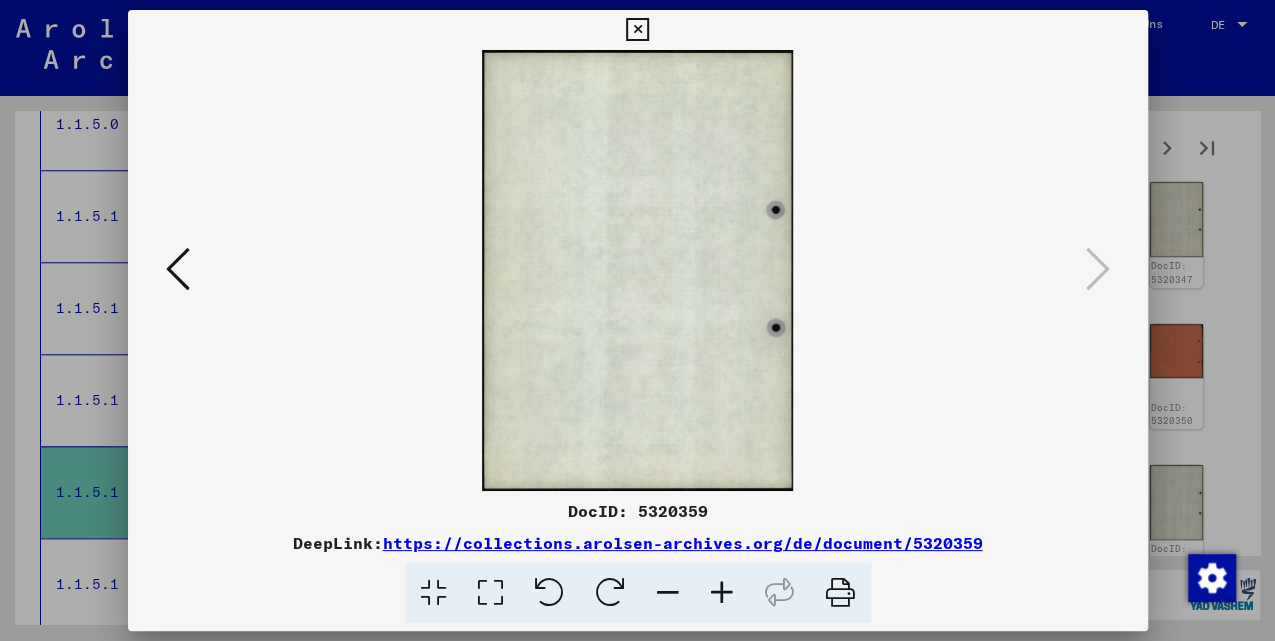 click at bounding box center (637, 30) 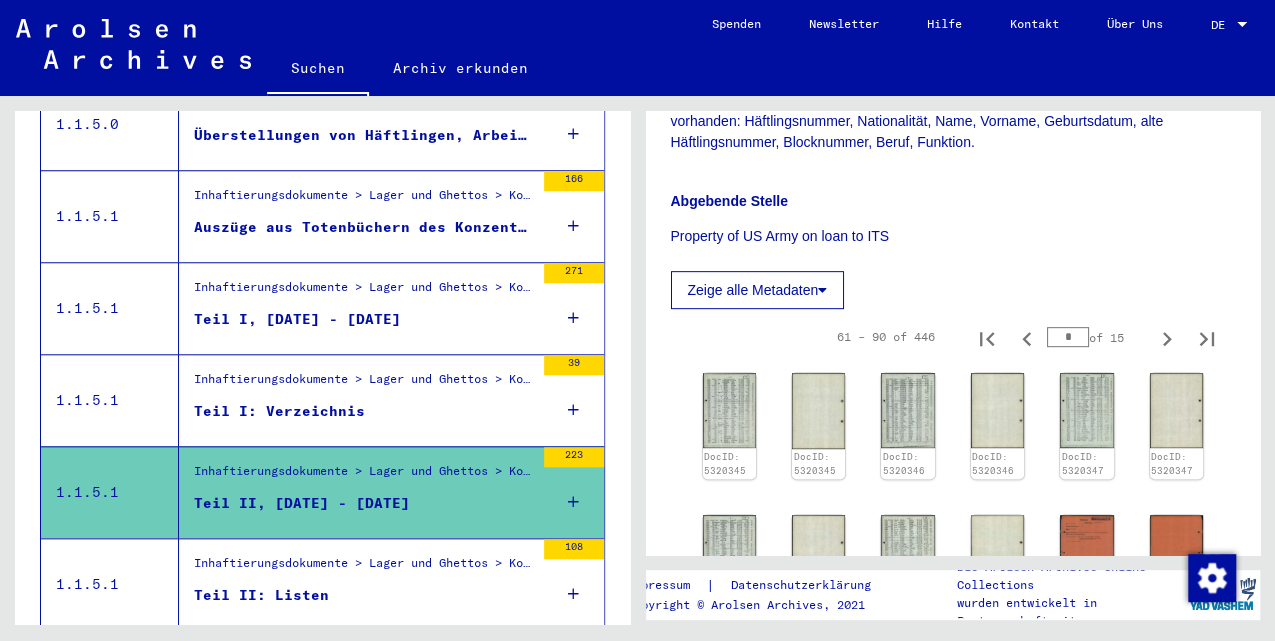 scroll, scrollTop: 400, scrollLeft: 0, axis: vertical 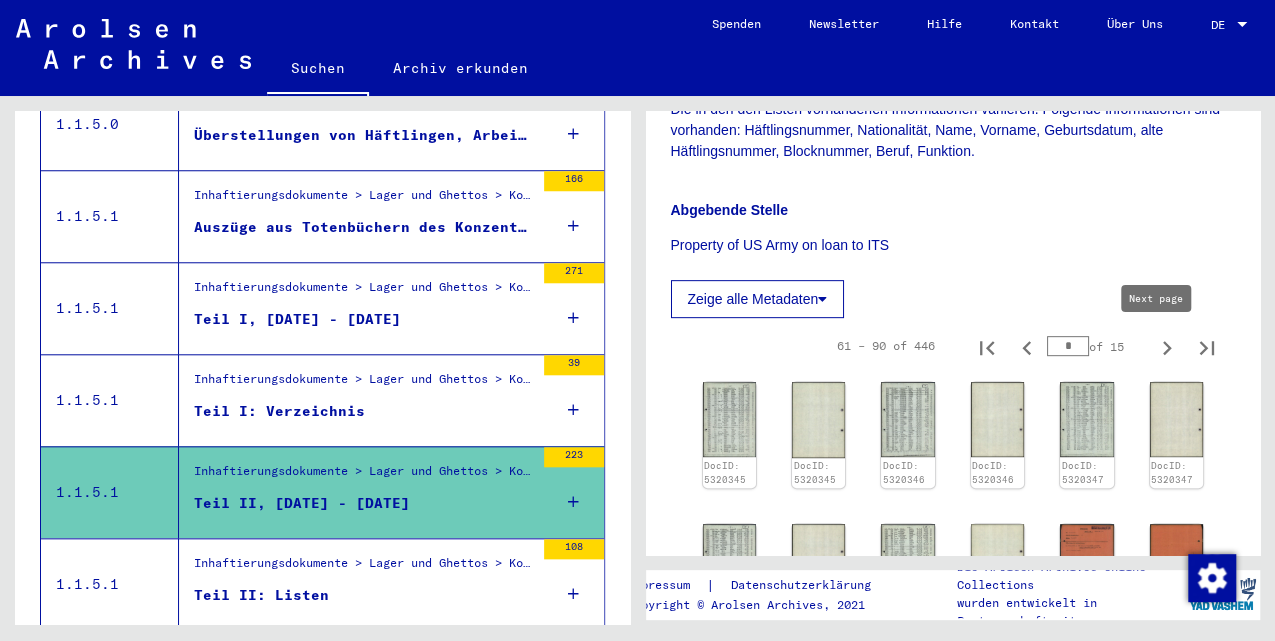 click 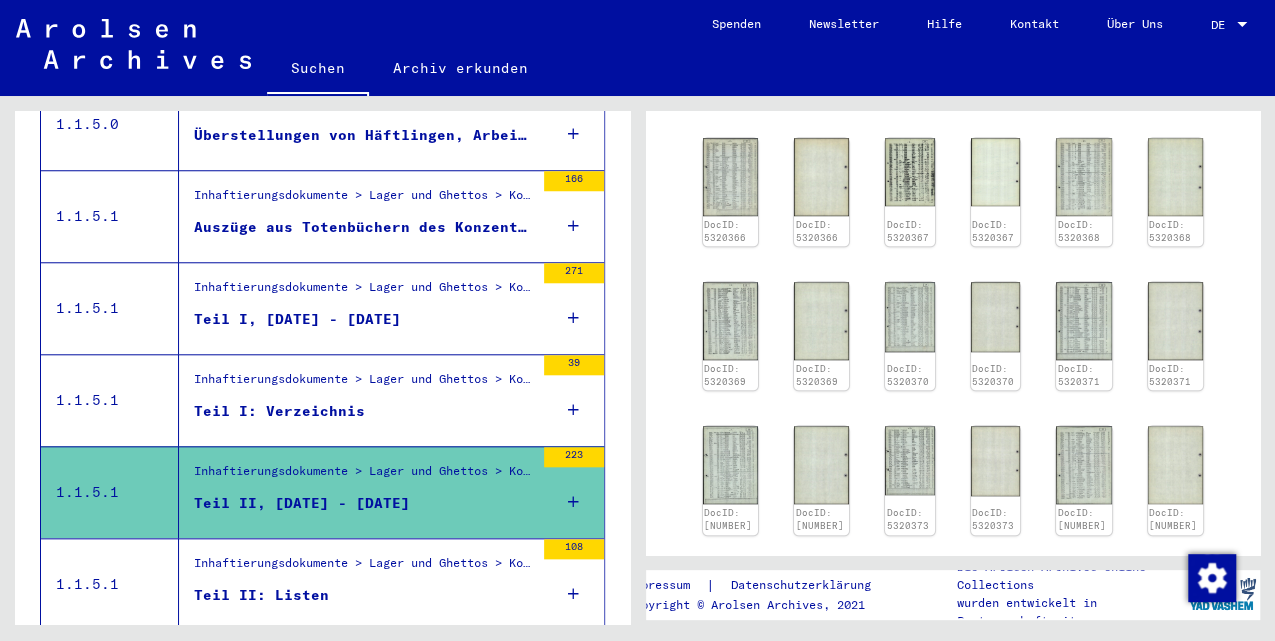 scroll, scrollTop: 1200, scrollLeft: 0, axis: vertical 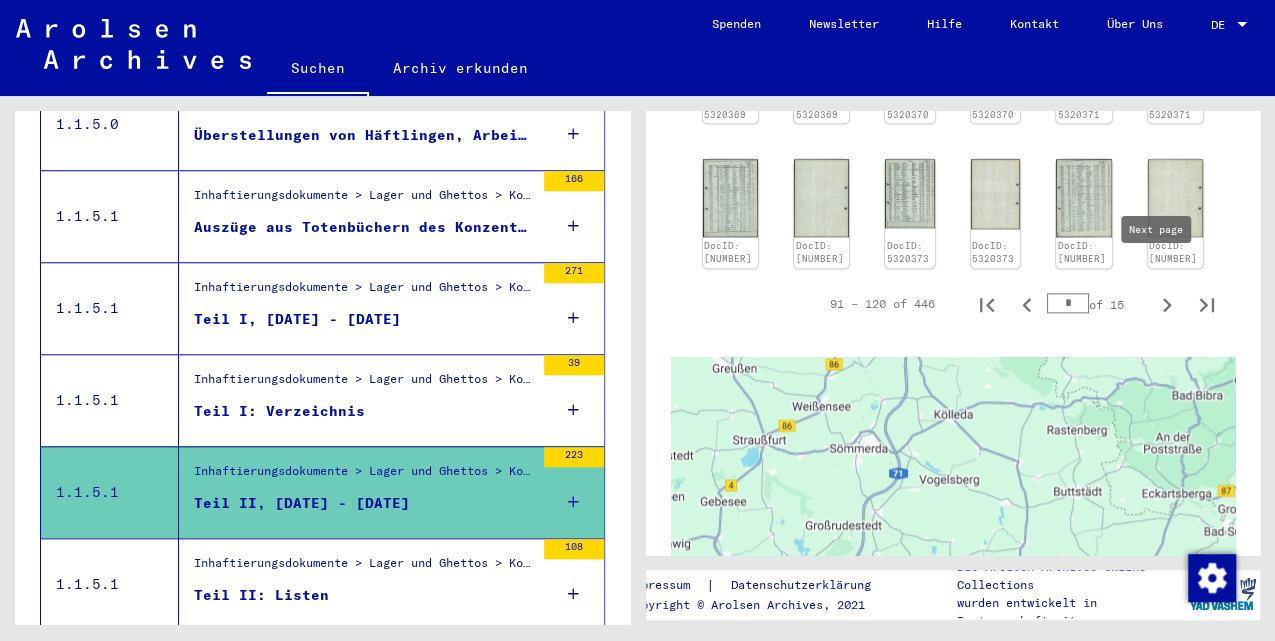 click 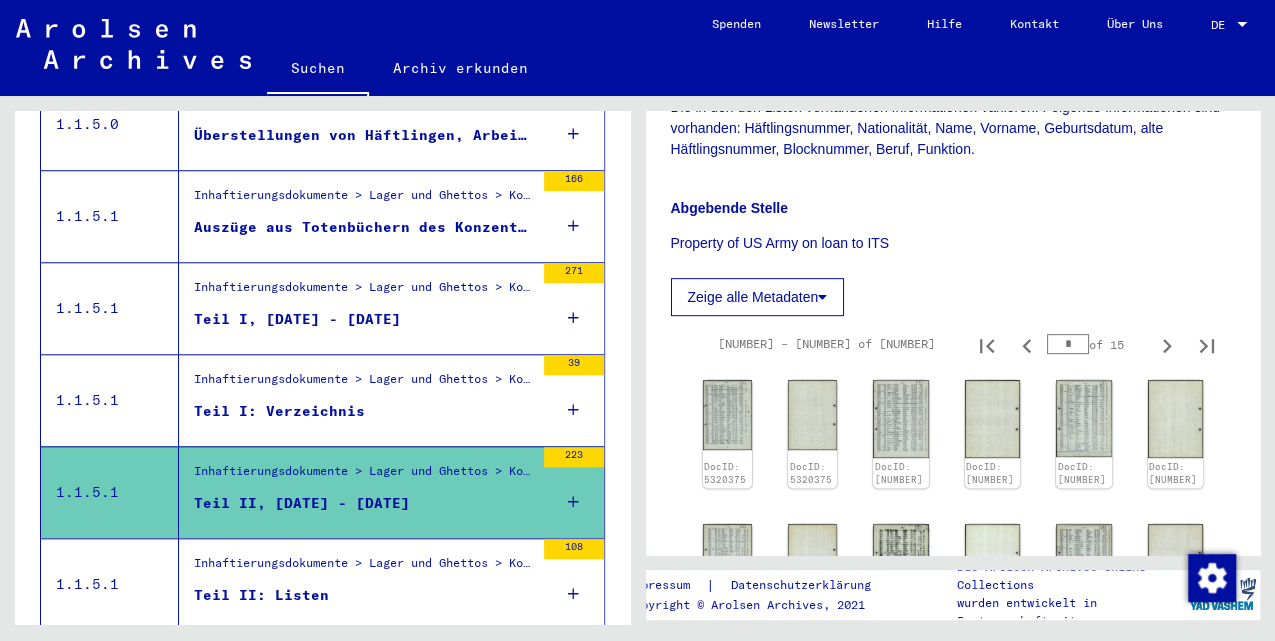 scroll, scrollTop: 333, scrollLeft: 0, axis: vertical 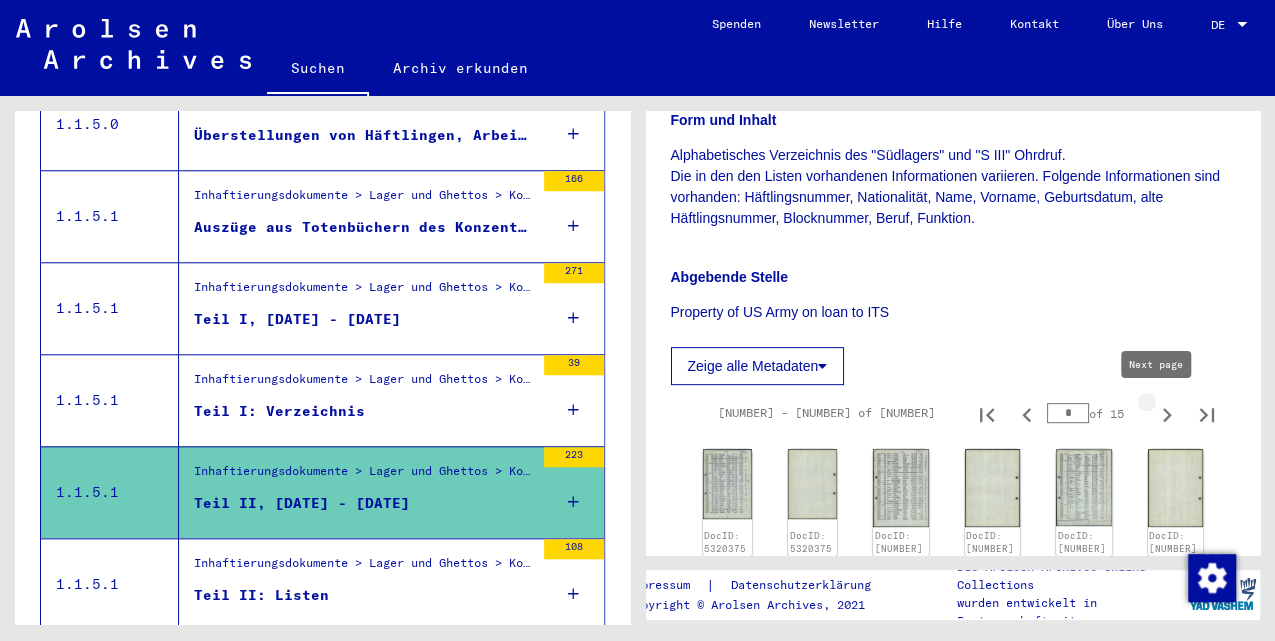 click 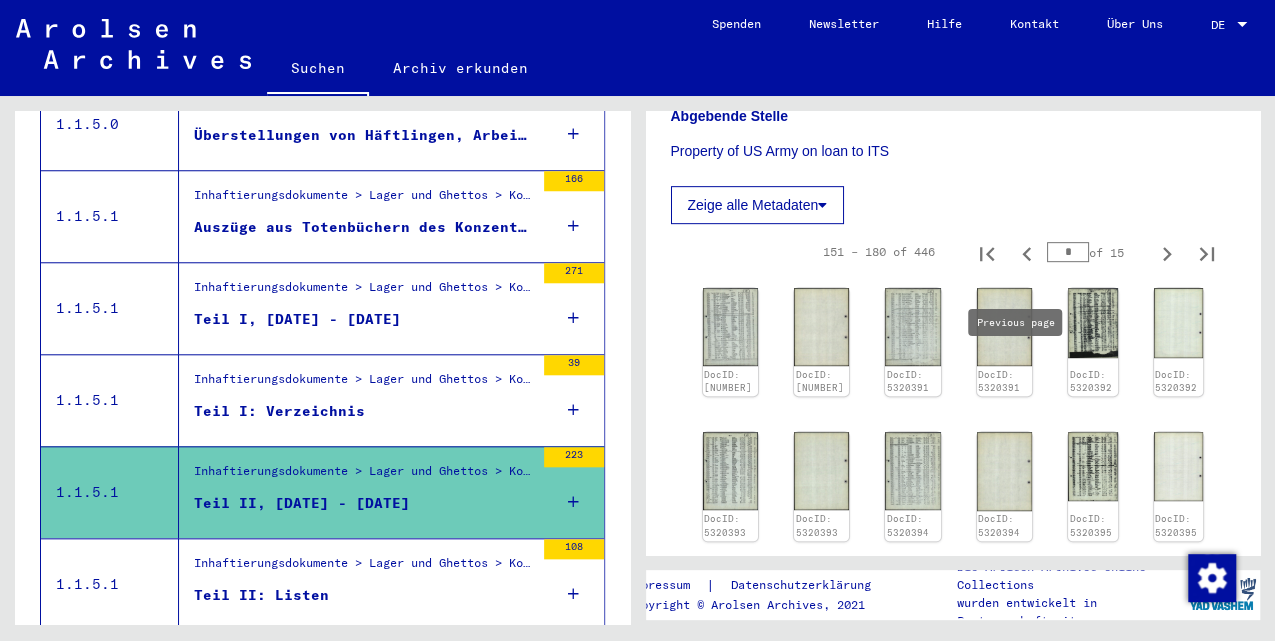 scroll, scrollTop: 533, scrollLeft: 0, axis: vertical 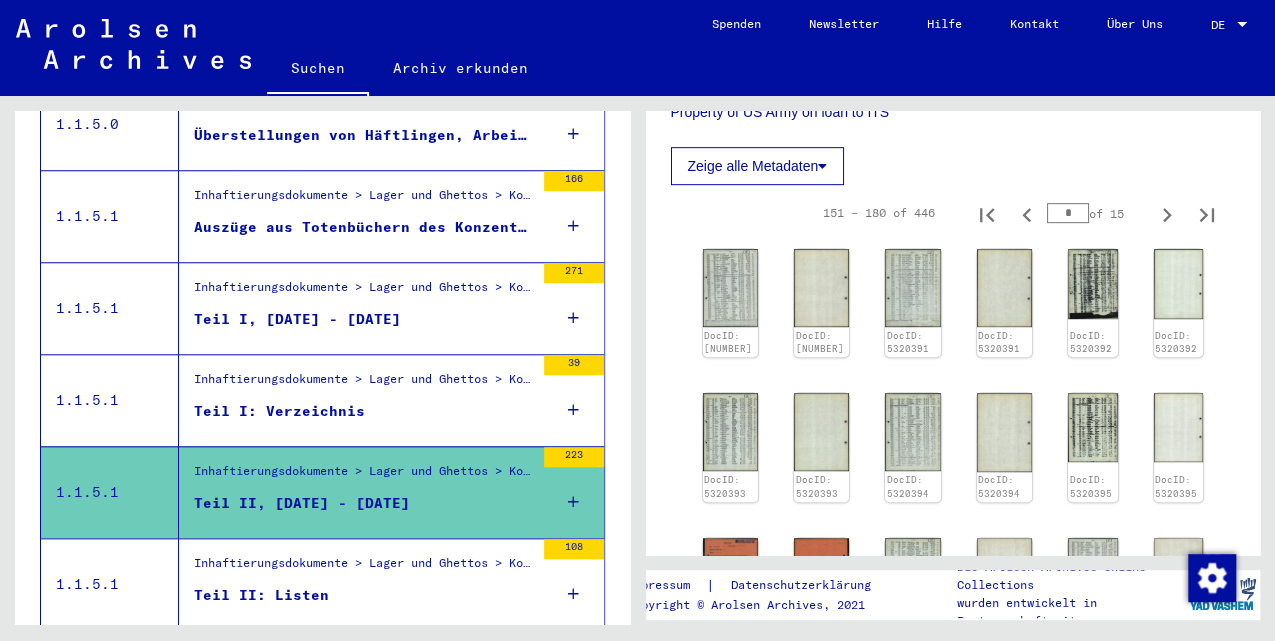 click on "Zeige alle Metadaten" 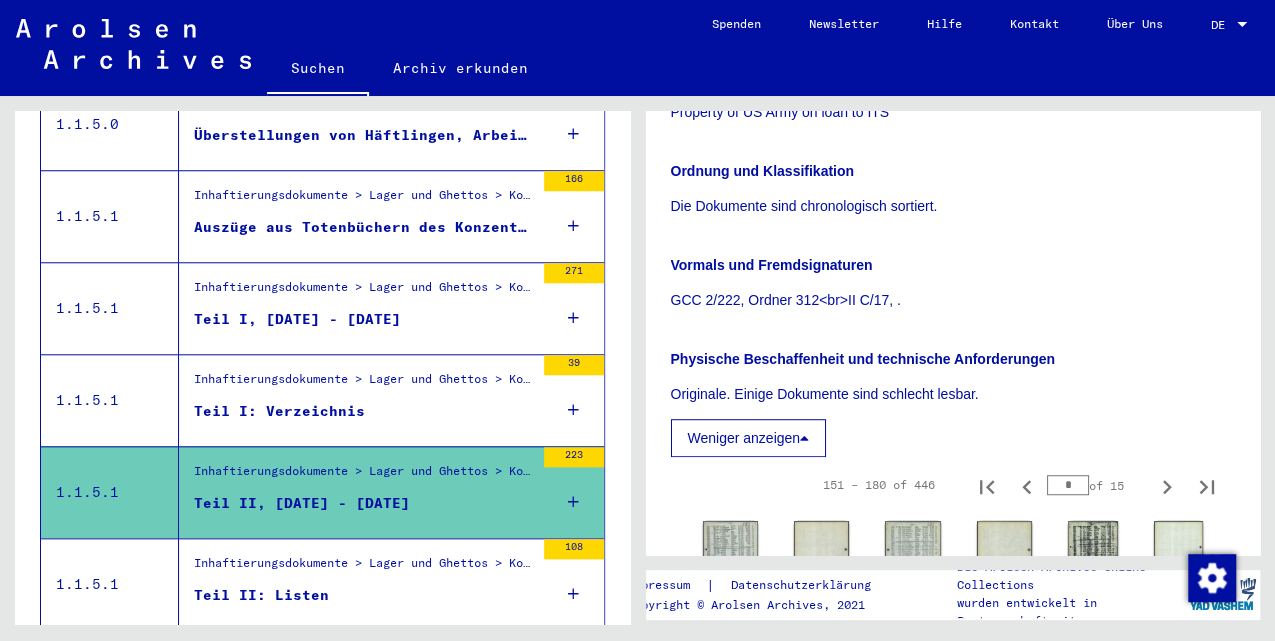 click on "Weniger anzeigen" at bounding box center (749, 438) 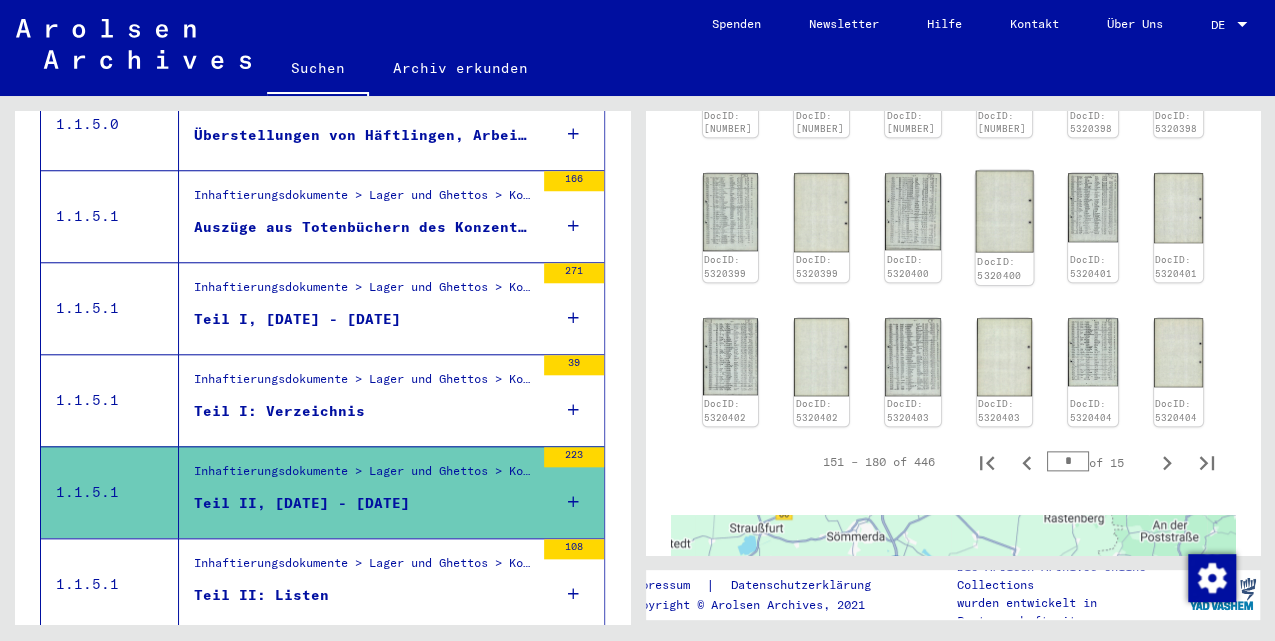 scroll, scrollTop: 1041, scrollLeft: 0, axis: vertical 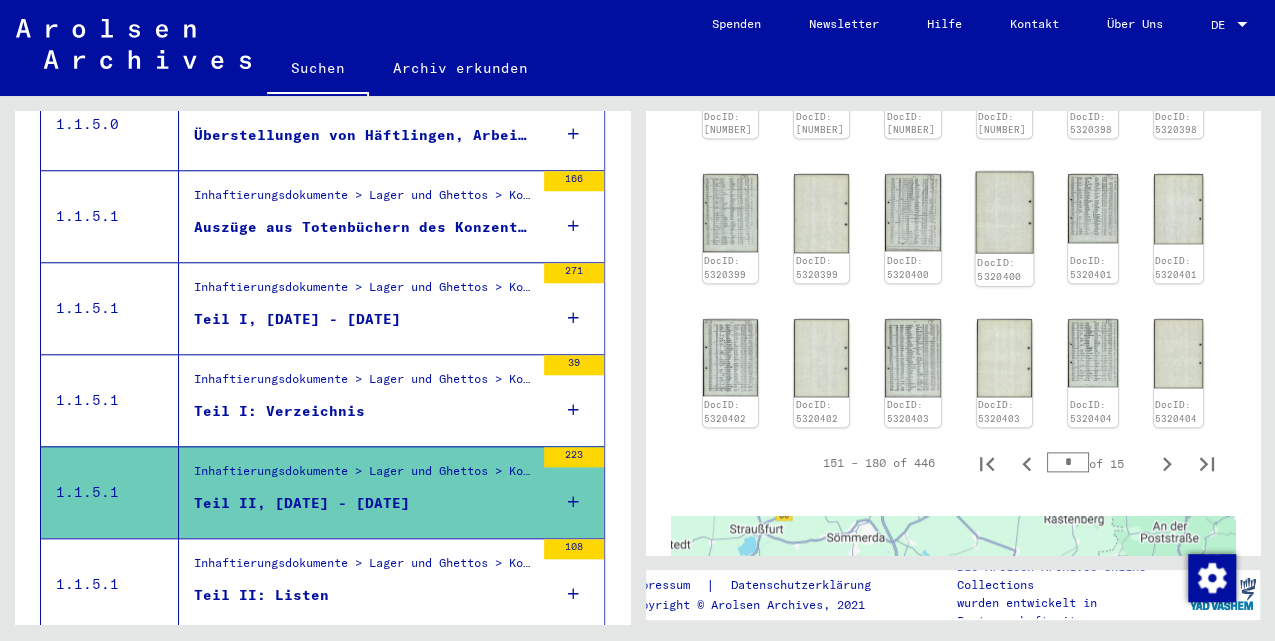 click 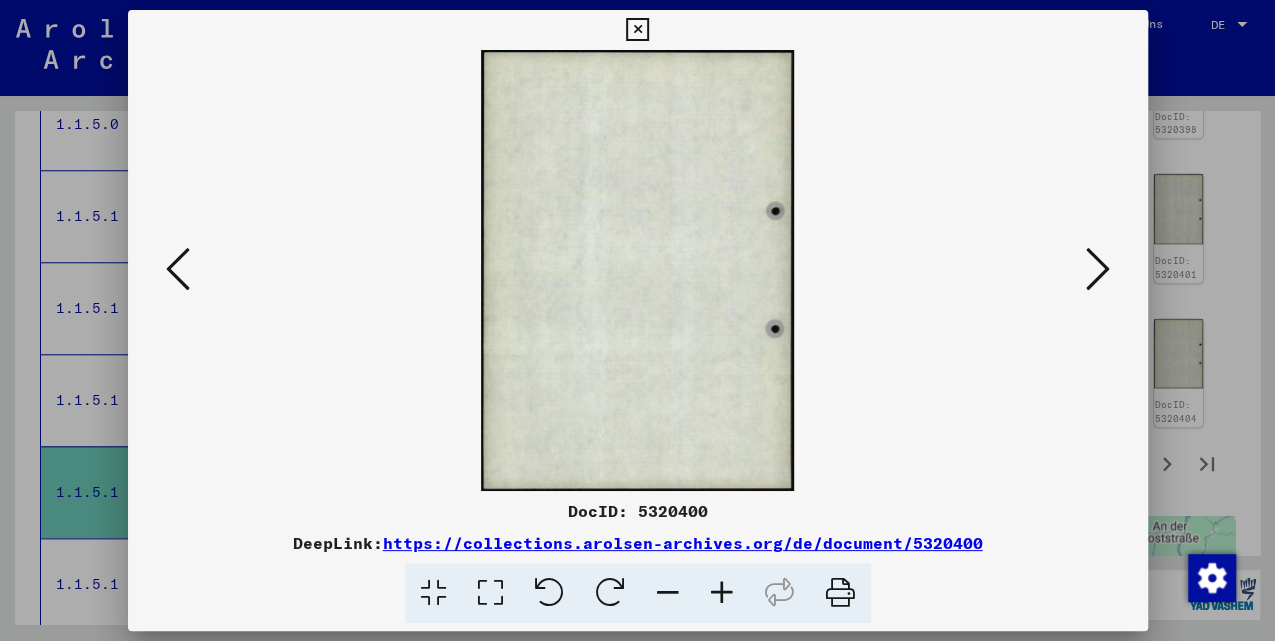 type 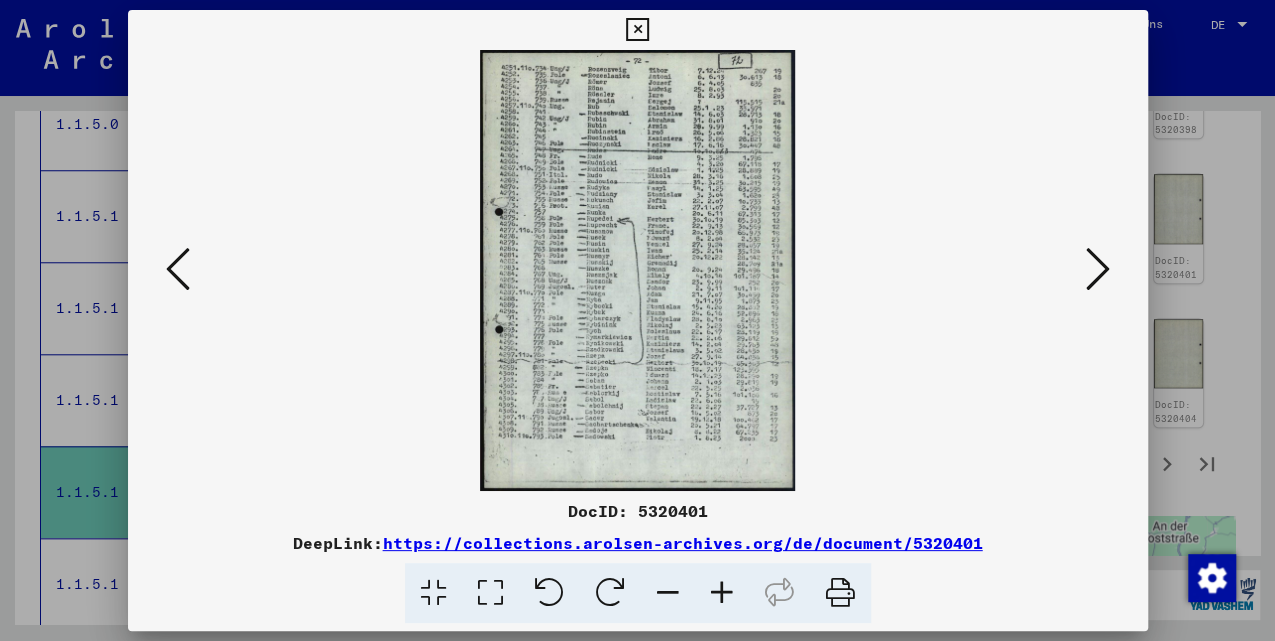 click at bounding box center [1098, 269] 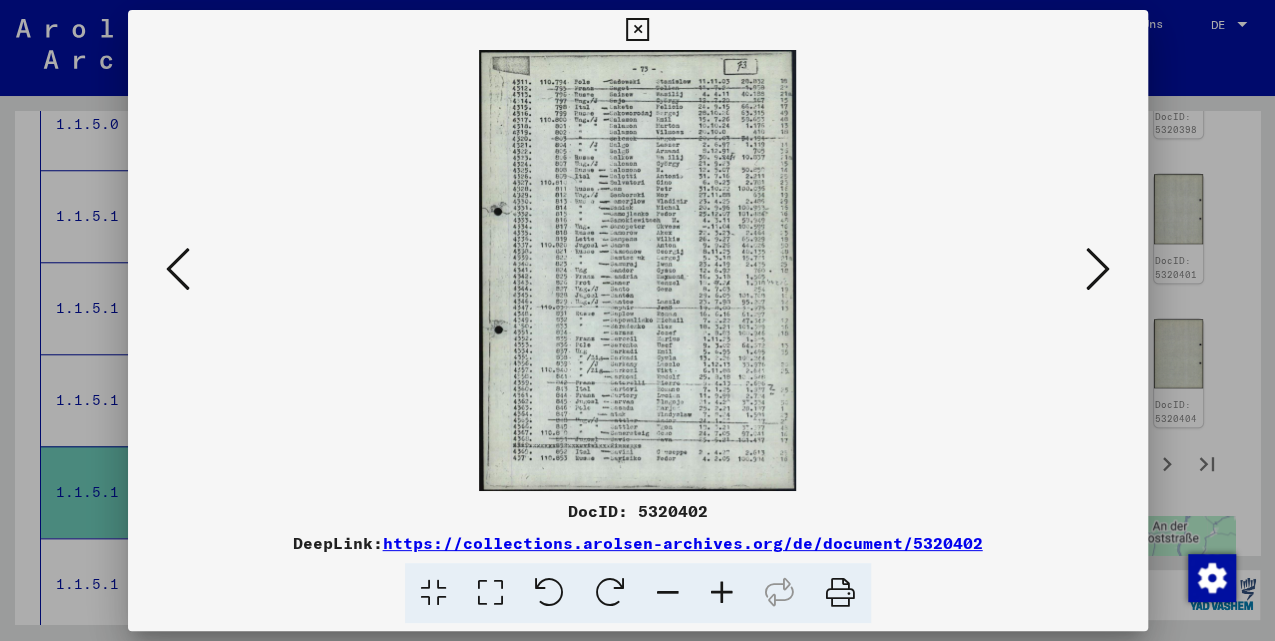 click at bounding box center [637, 30] 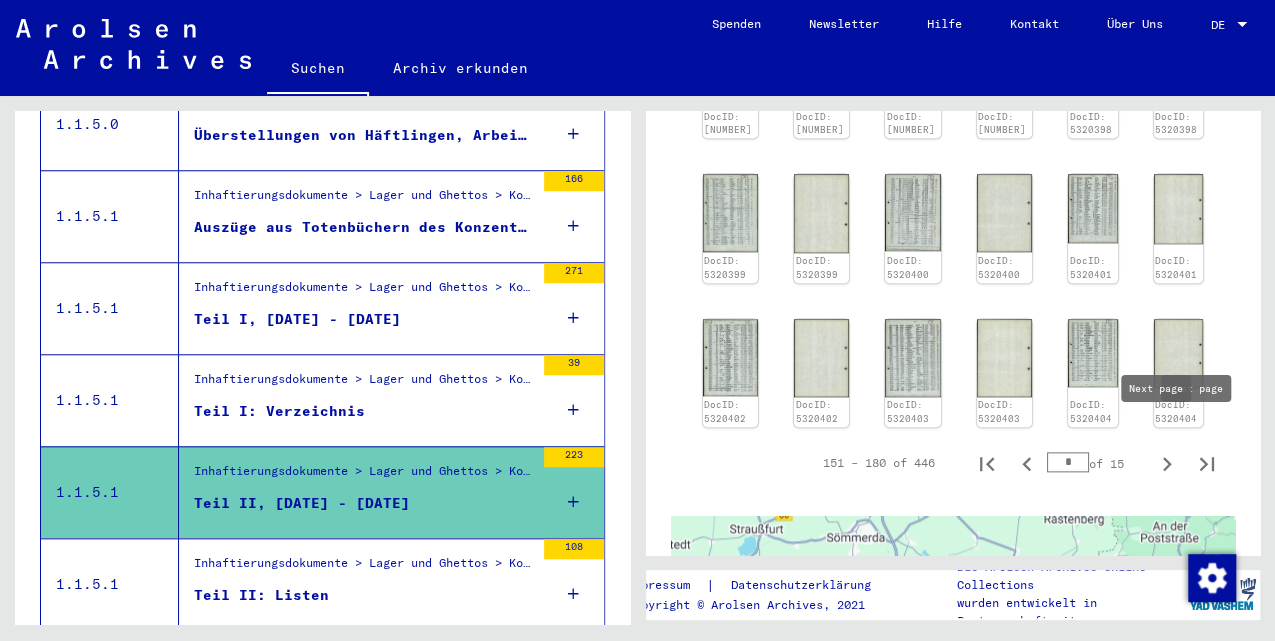 click 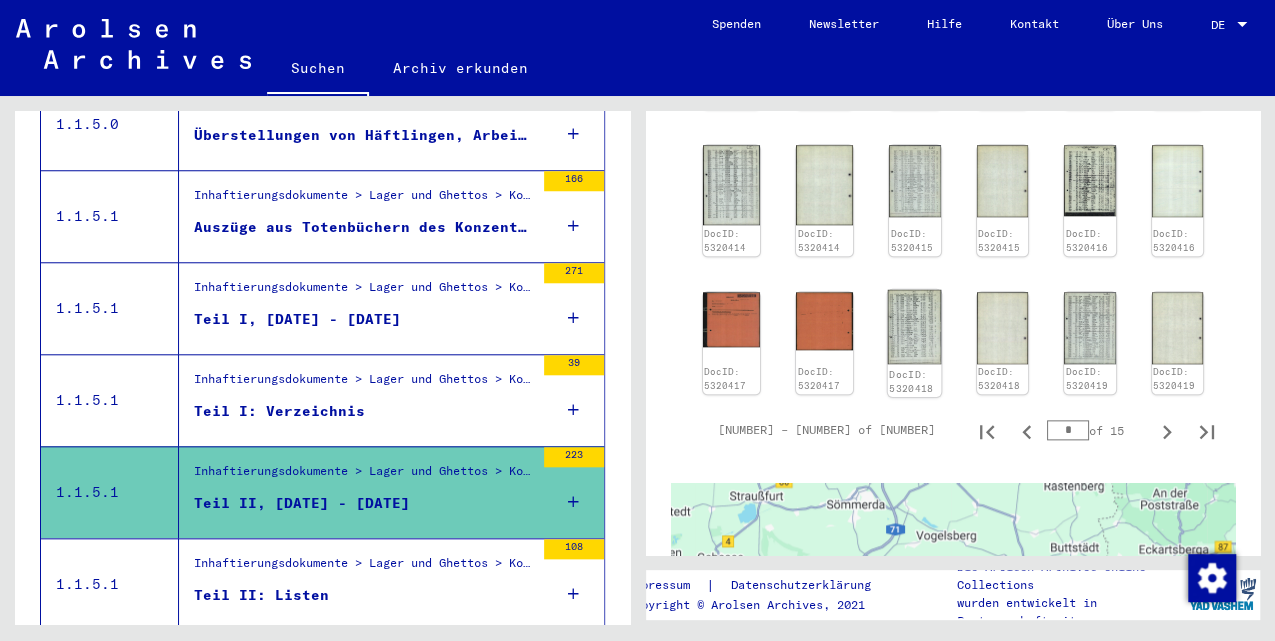 scroll, scrollTop: 1114, scrollLeft: 0, axis: vertical 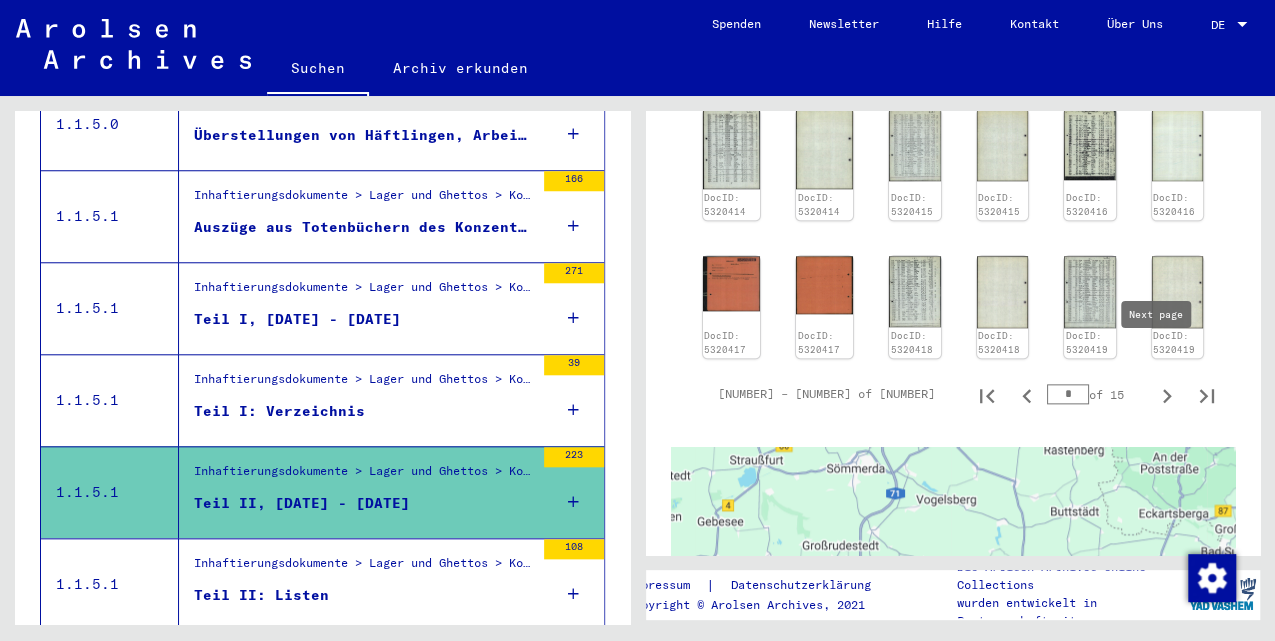 click 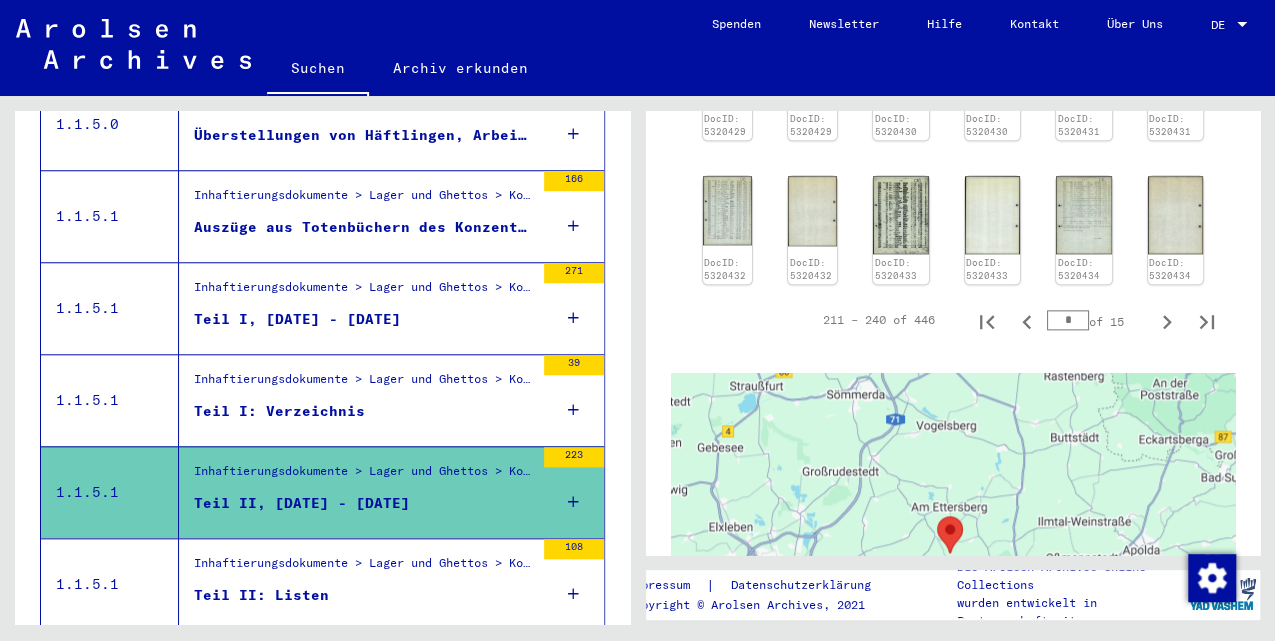 scroll, scrollTop: 1187, scrollLeft: 0, axis: vertical 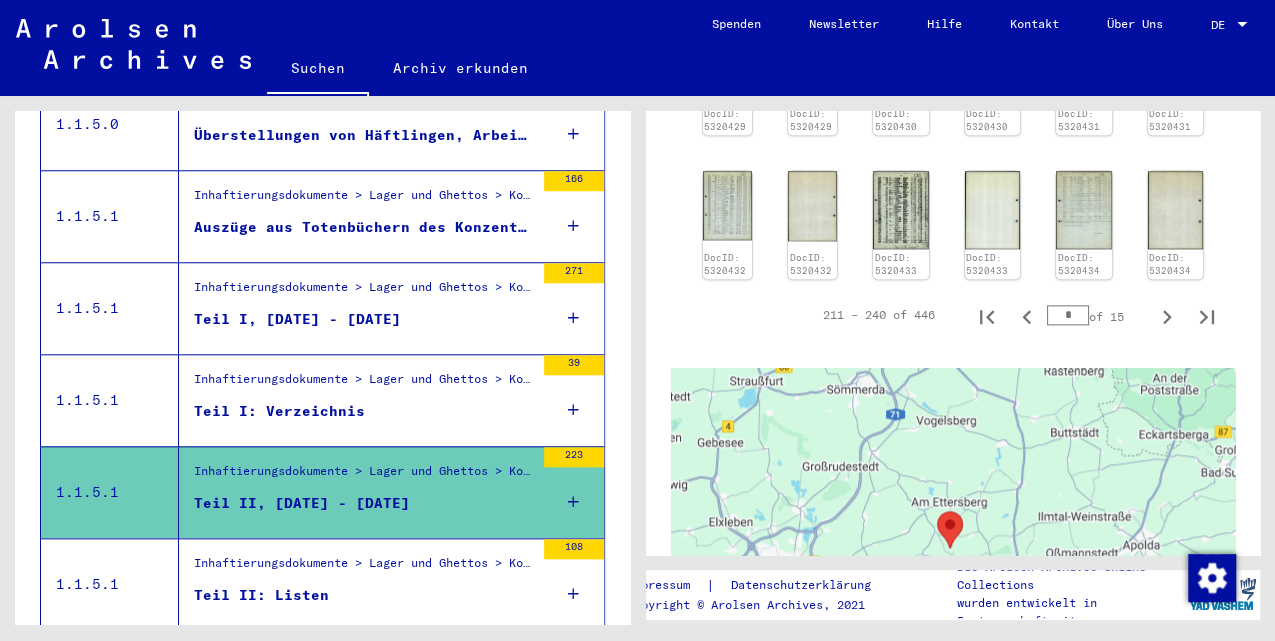 click 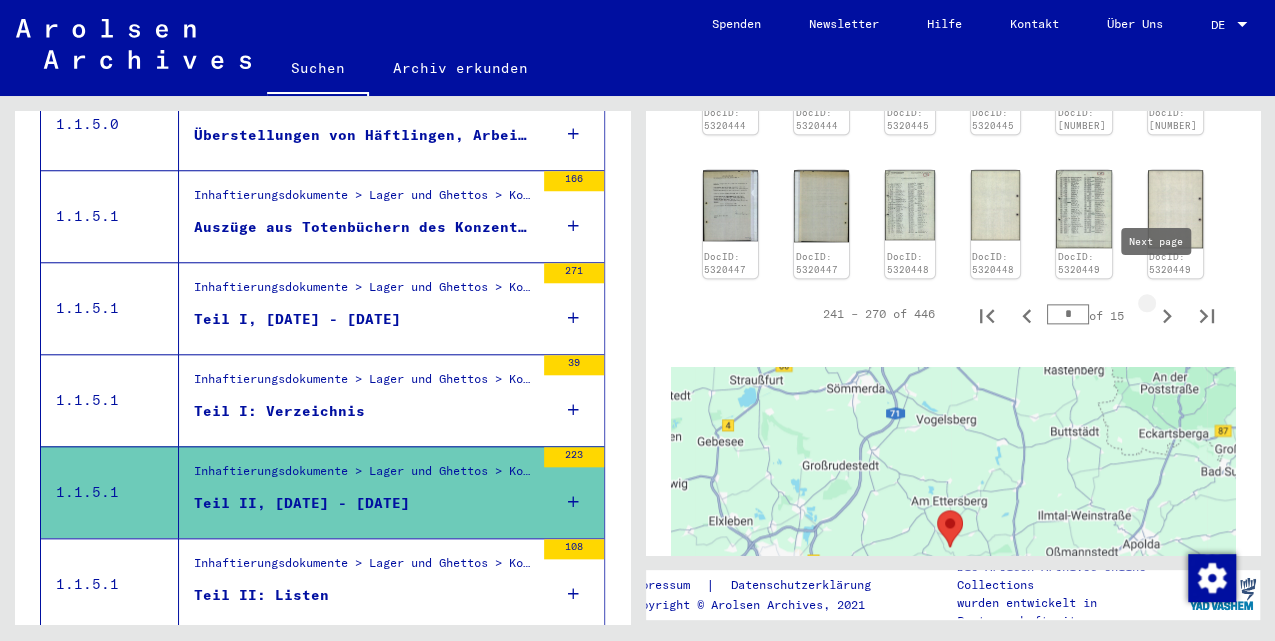 type on "*" 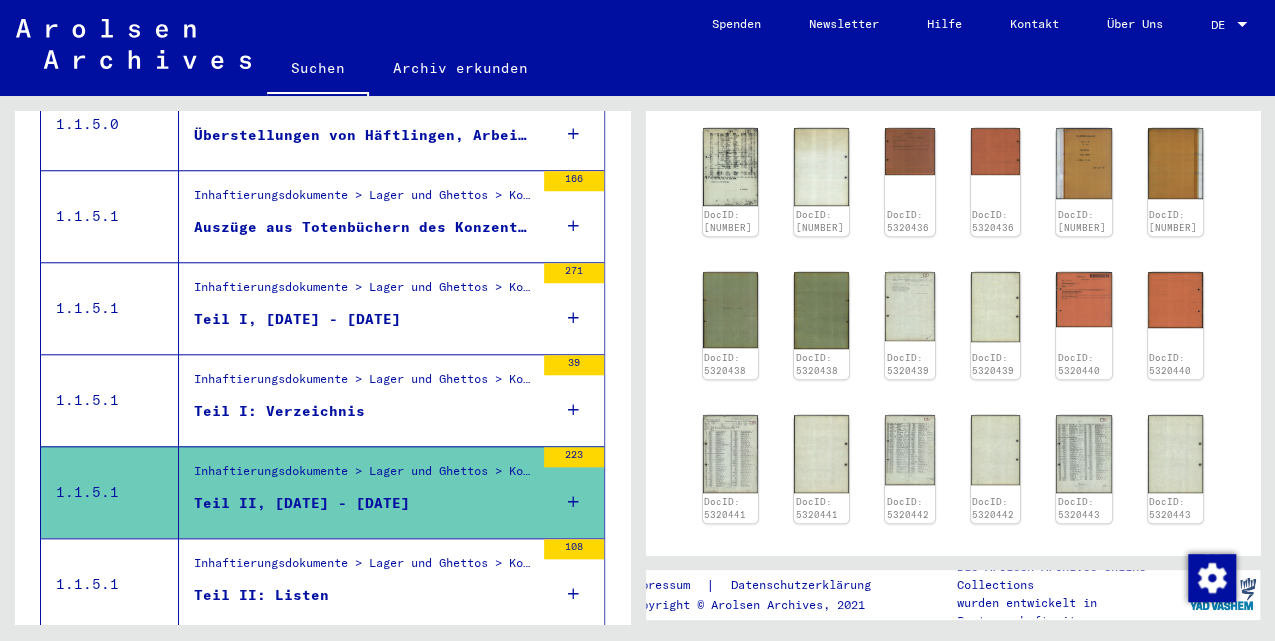 scroll, scrollTop: 720, scrollLeft: 0, axis: vertical 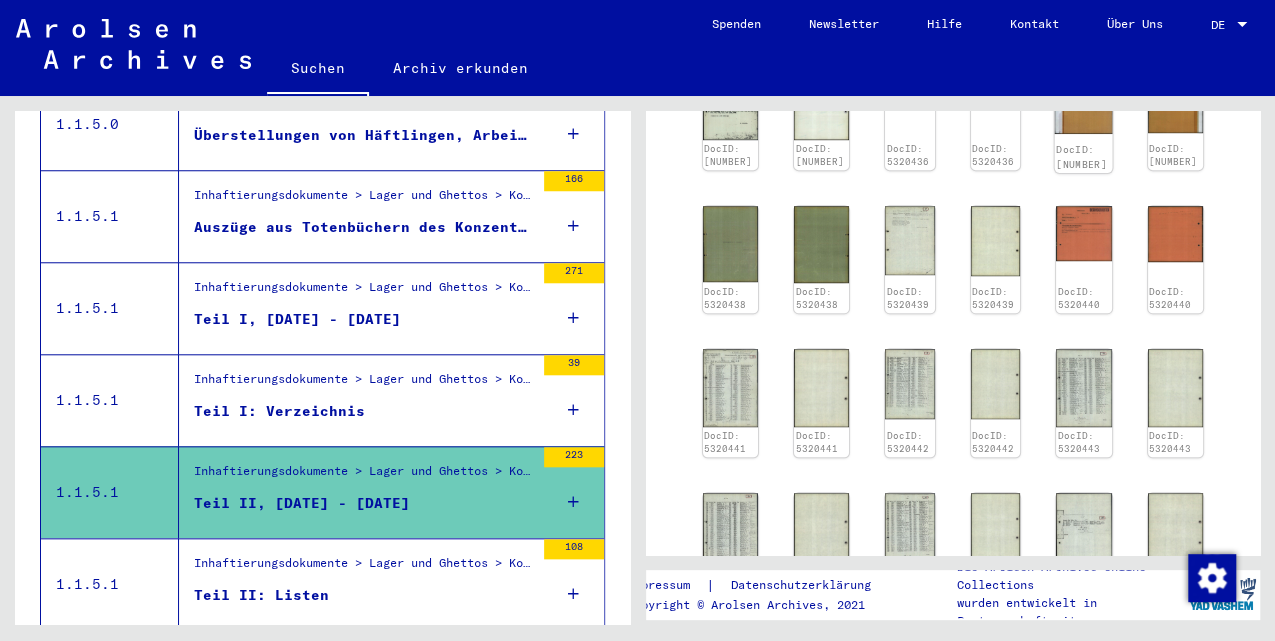 click on "DocID: [NUMBER]" 